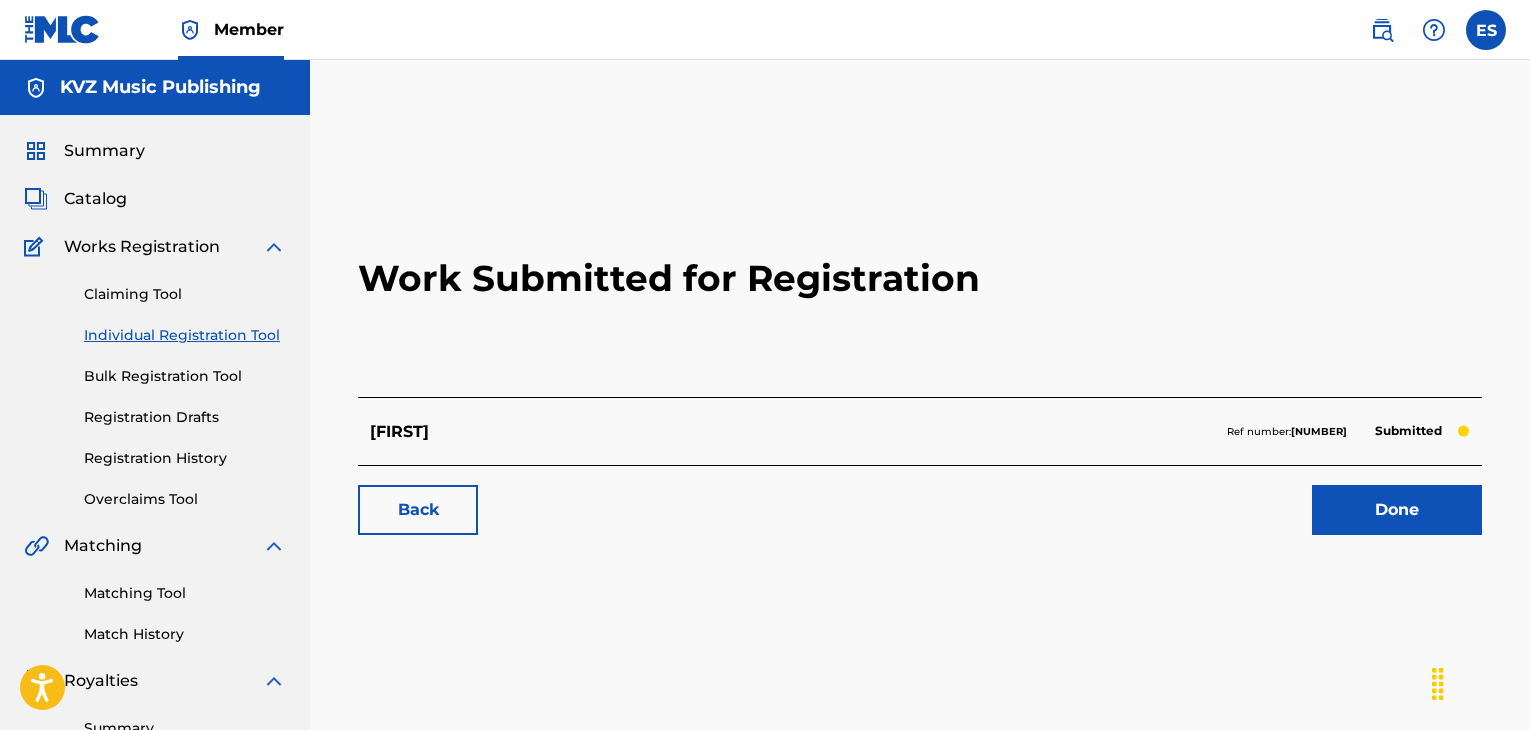 click on "Individual Registration Tool" at bounding box center (185, 335) 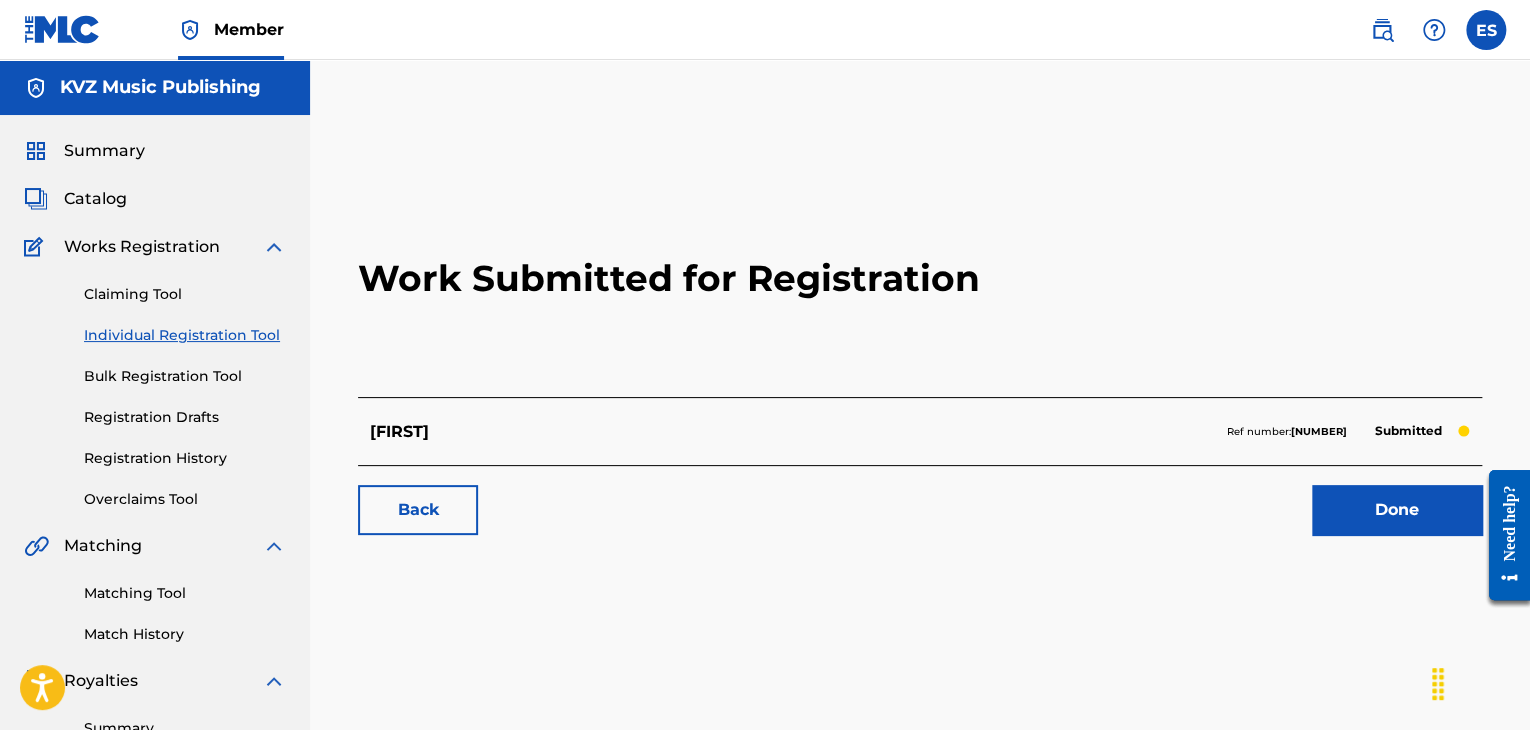 scroll, scrollTop: 0, scrollLeft: 0, axis: both 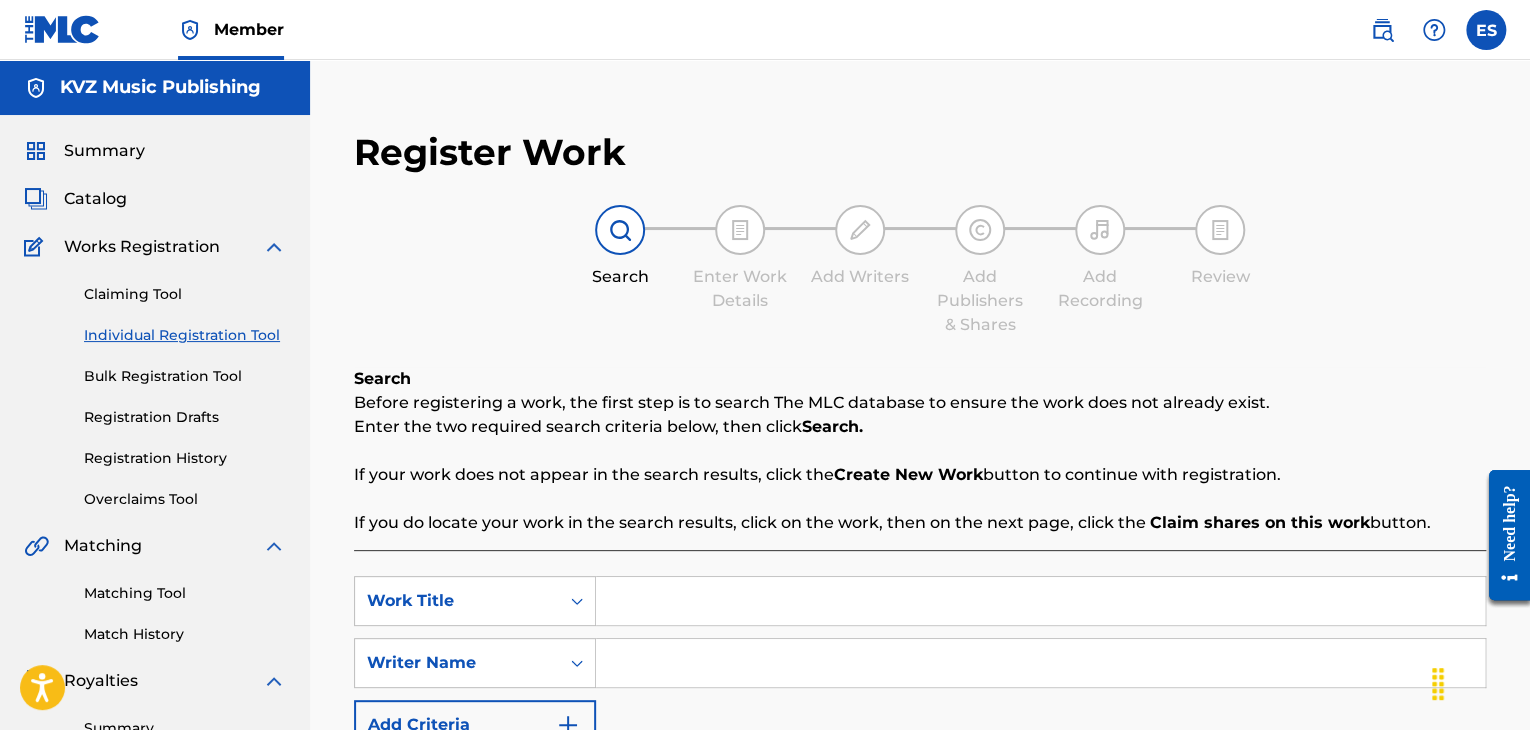 click on "Registration History" at bounding box center [185, 458] 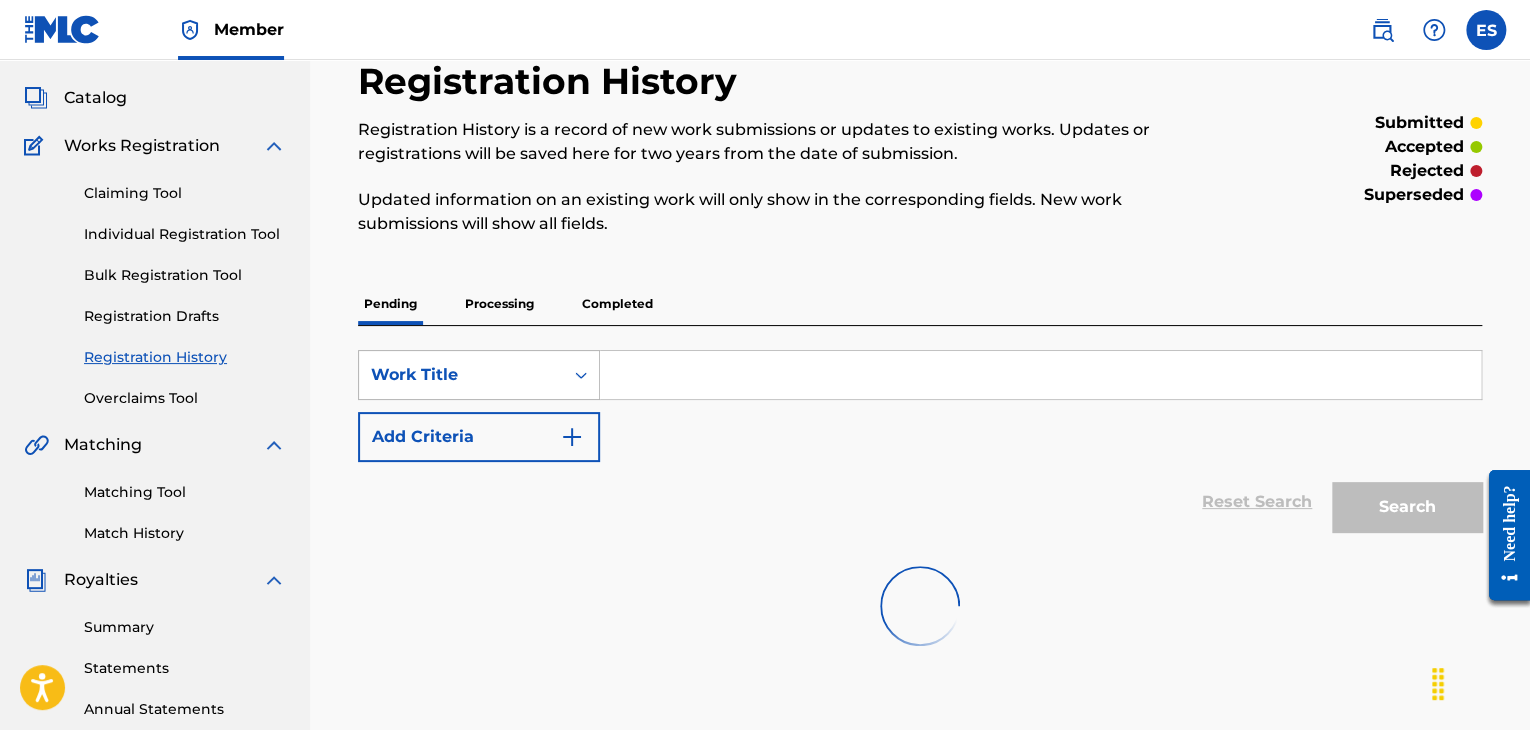 scroll, scrollTop: 200, scrollLeft: 0, axis: vertical 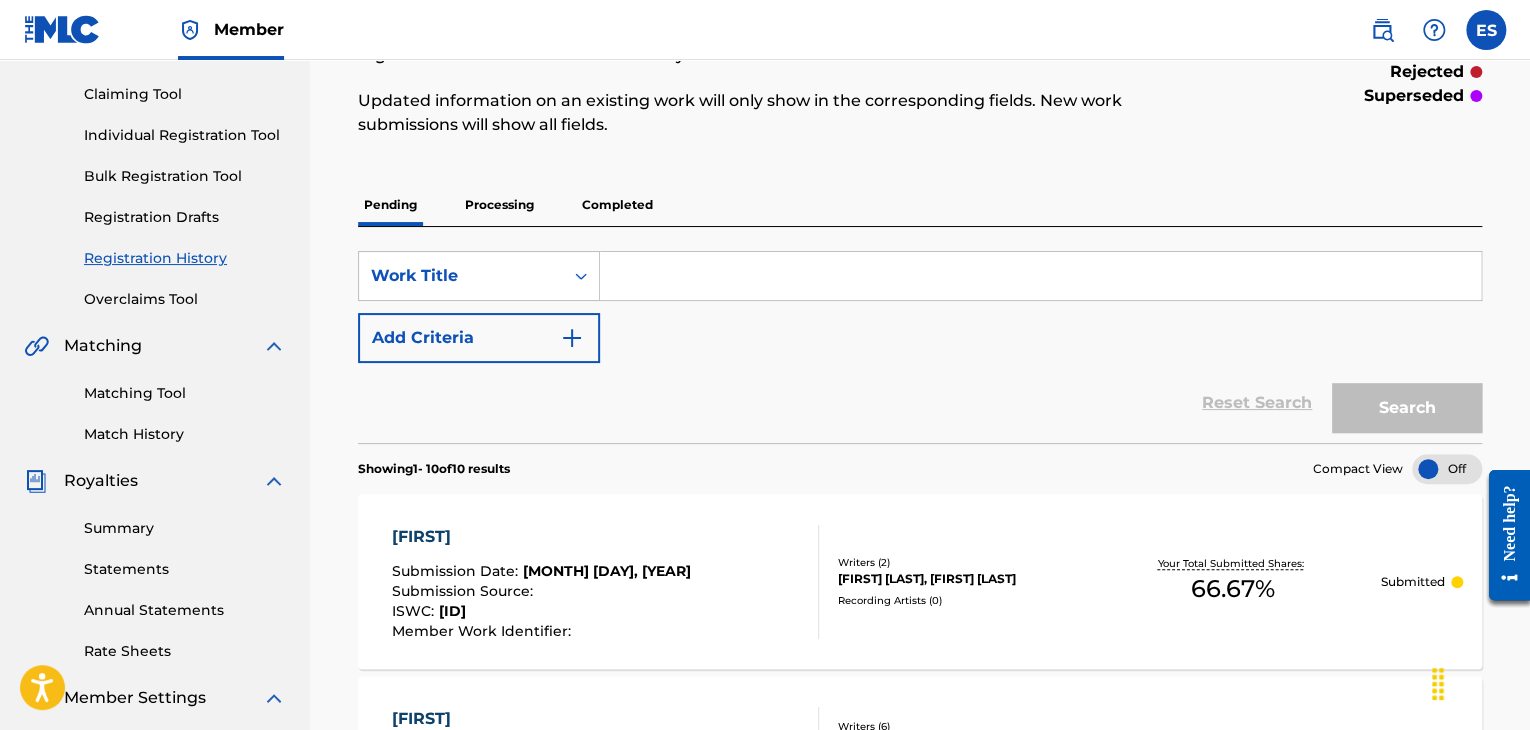 click on "Individual Registration Tool" at bounding box center [185, 135] 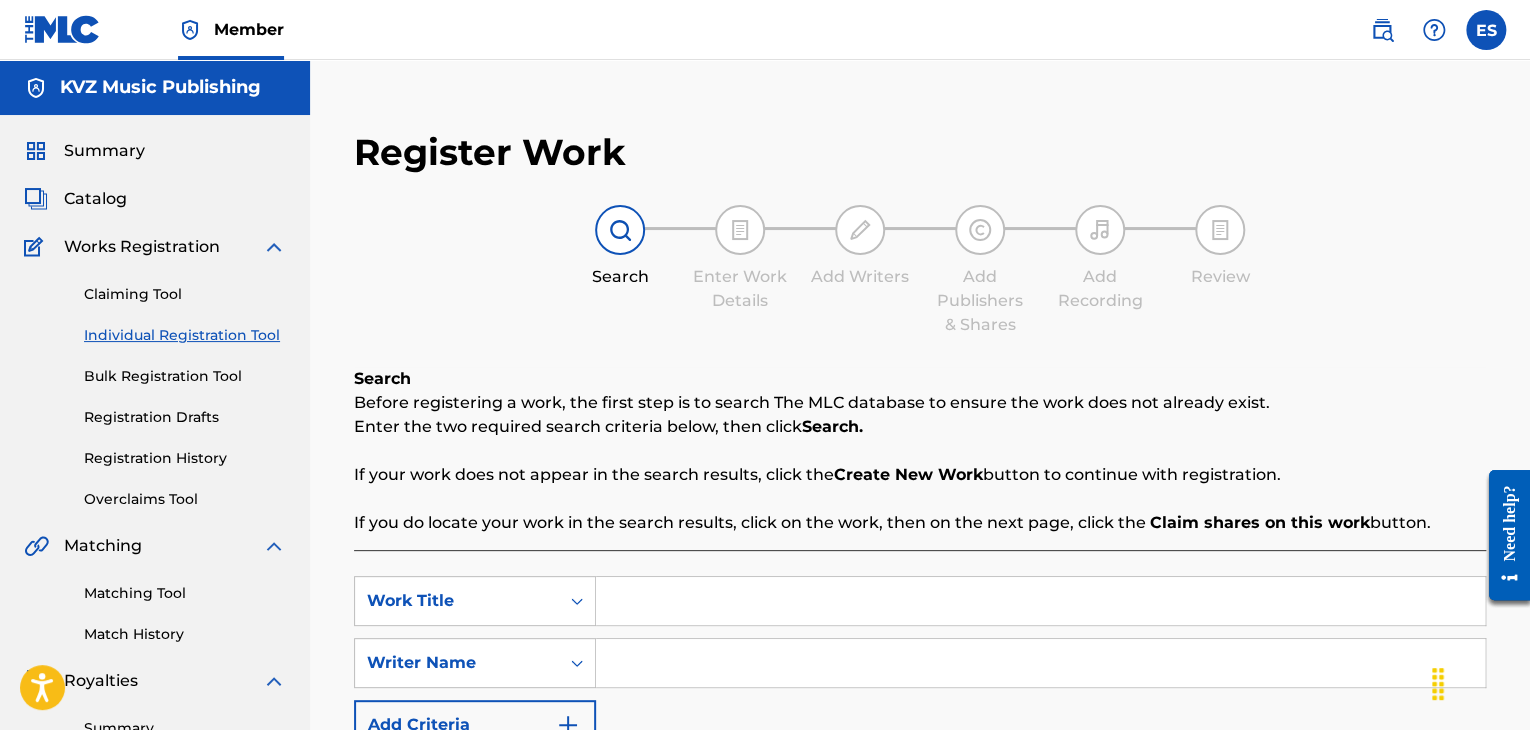 scroll, scrollTop: 200, scrollLeft: 0, axis: vertical 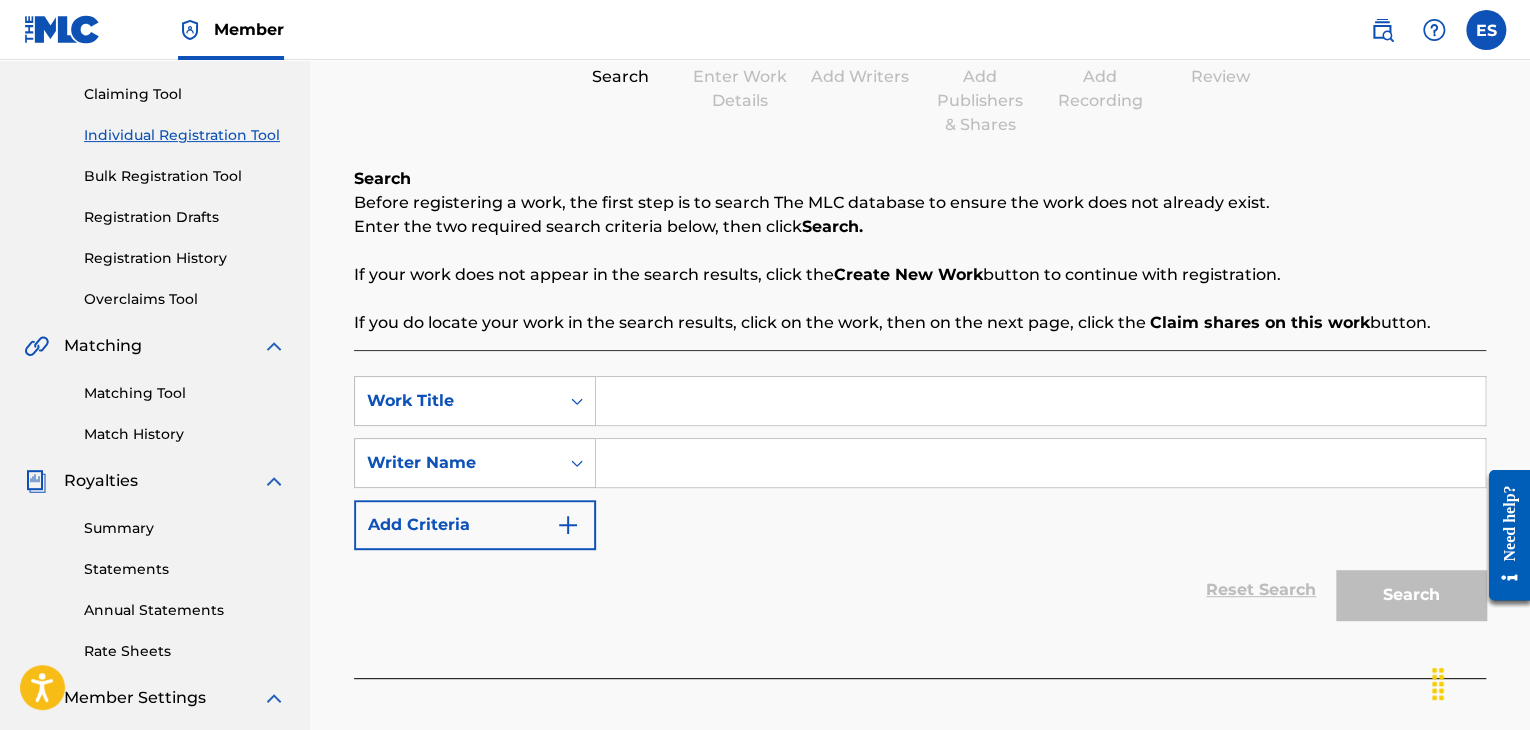 click at bounding box center [1040, 401] 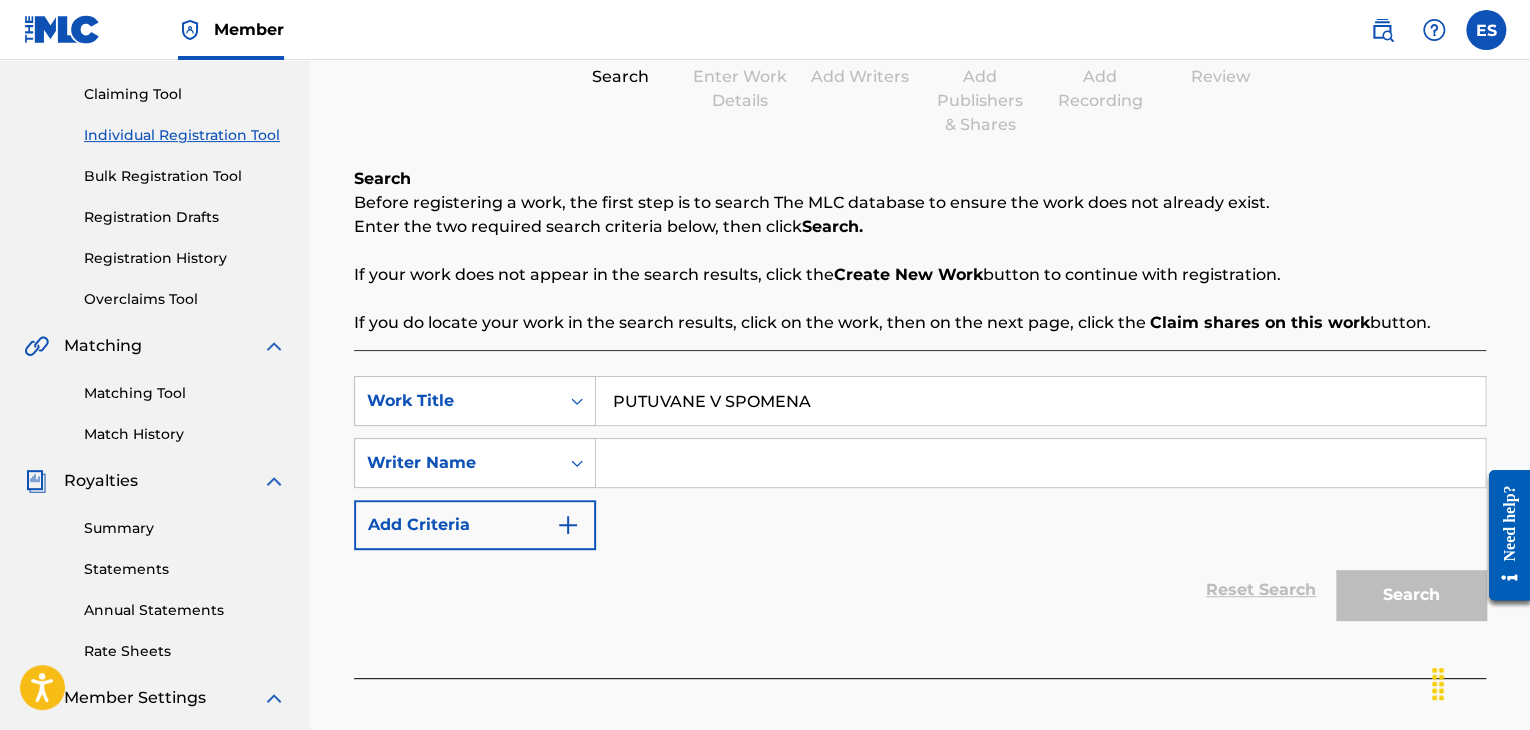 type on "PUTUVANE V SPOMENA" 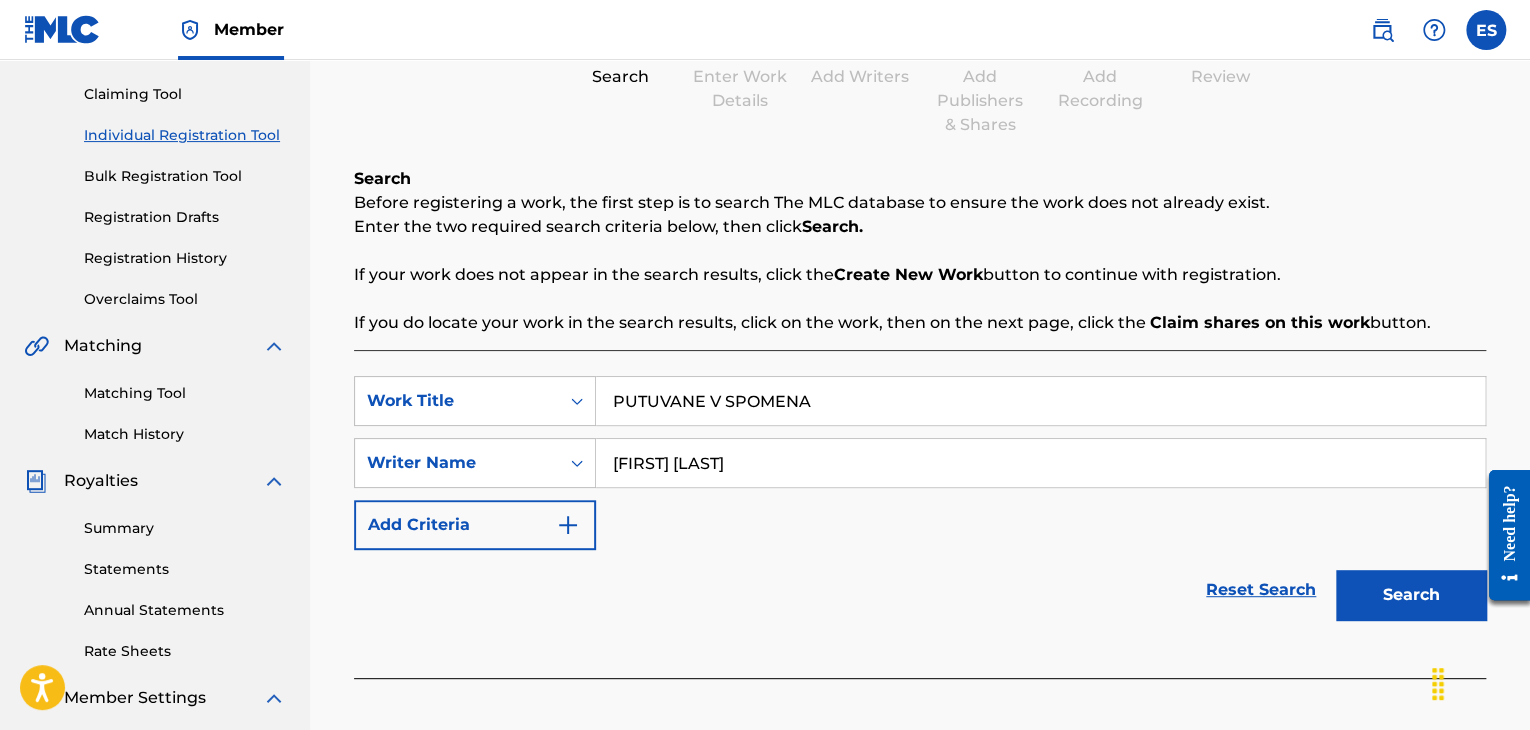 click on "Search" at bounding box center [1411, 595] 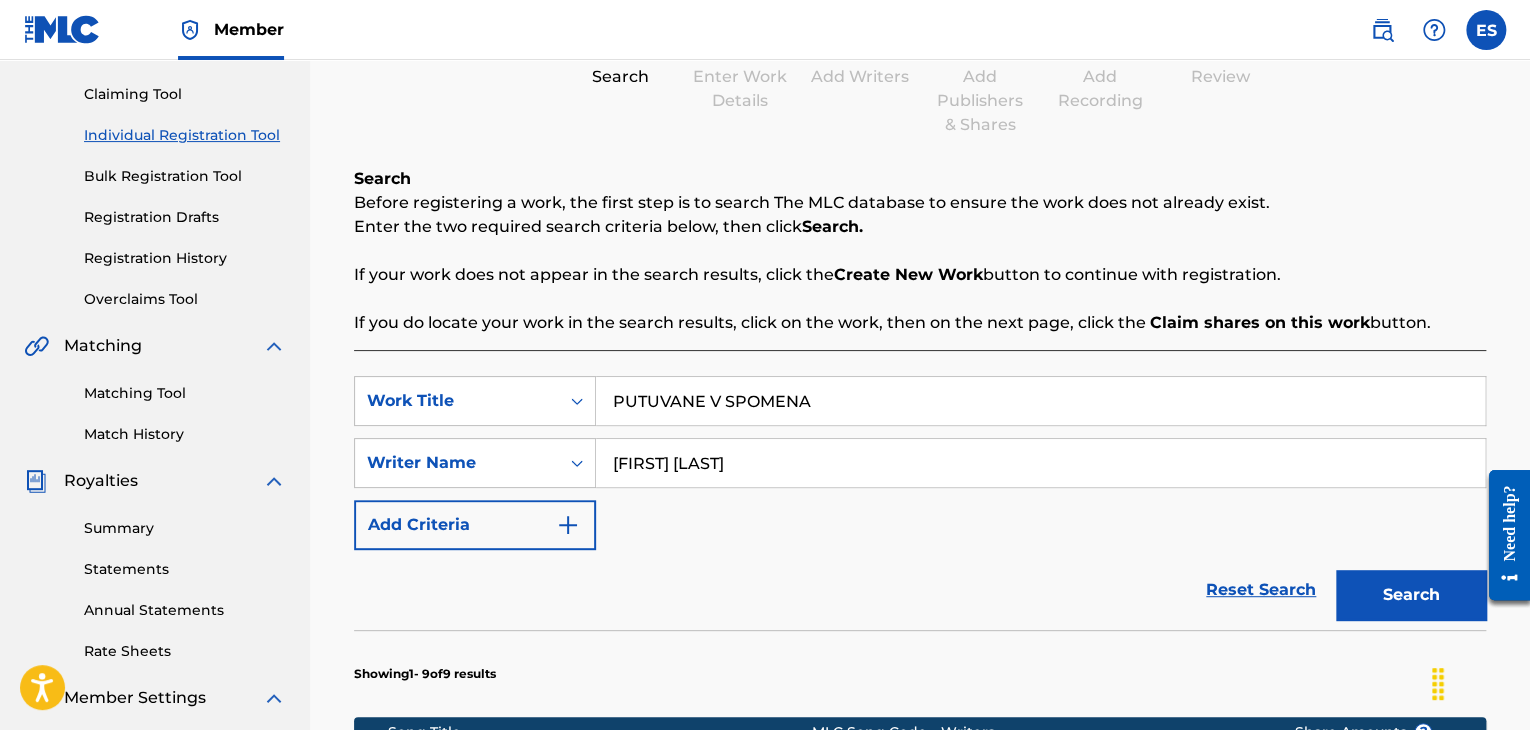 click on "PUTUVANE V SPOMENA" at bounding box center (1040, 401) 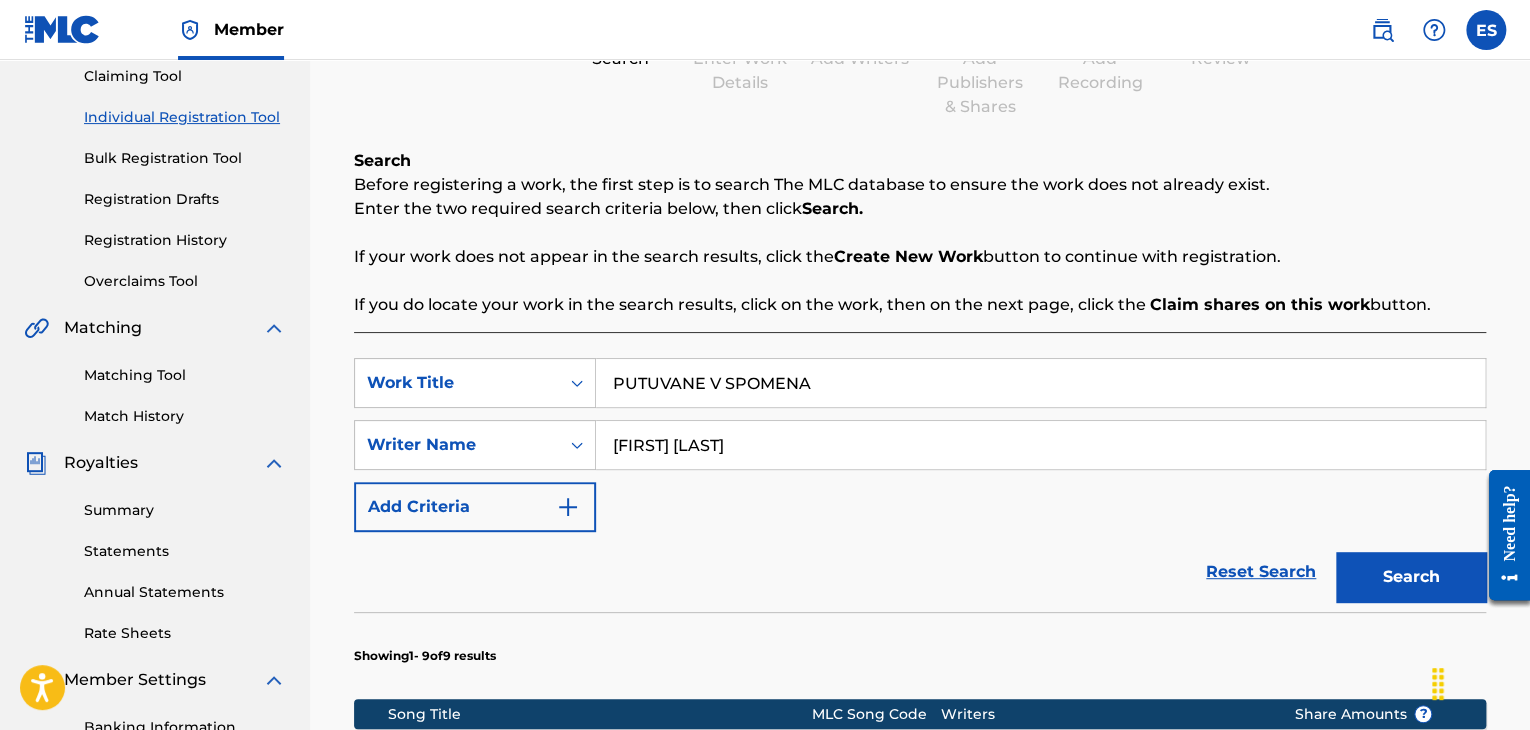 scroll, scrollTop: 700, scrollLeft: 0, axis: vertical 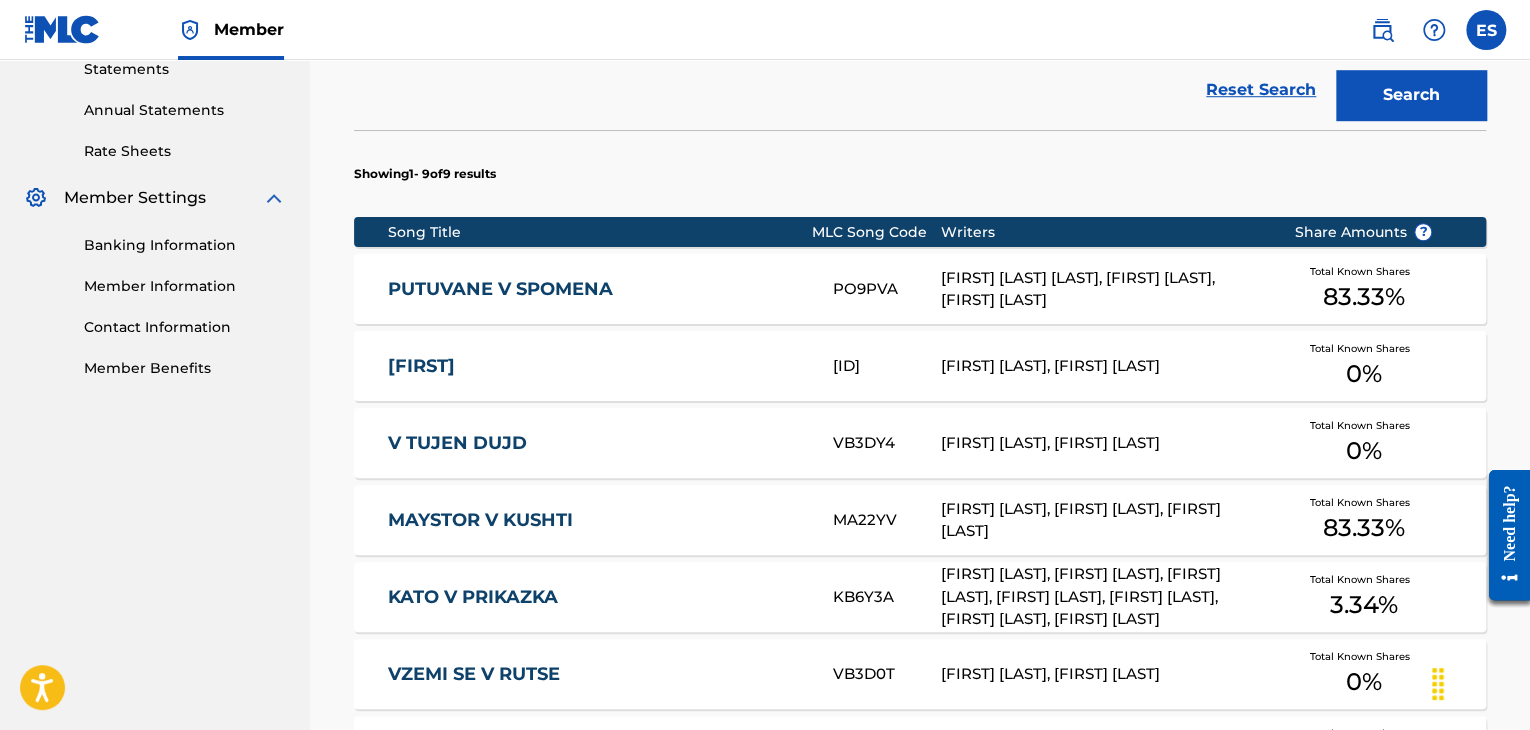 type on "PUTUVANE V SPOMENA" 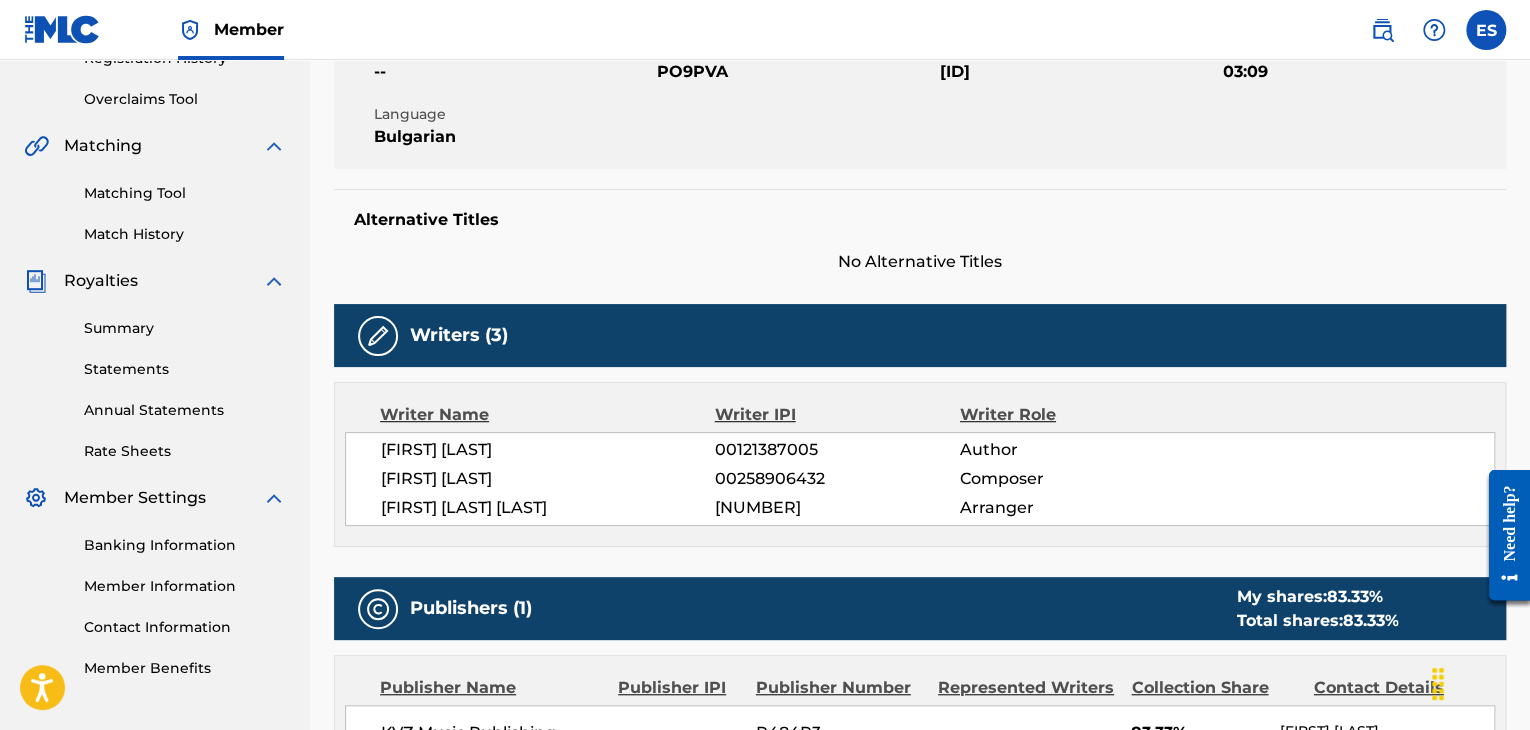 scroll, scrollTop: 600, scrollLeft: 0, axis: vertical 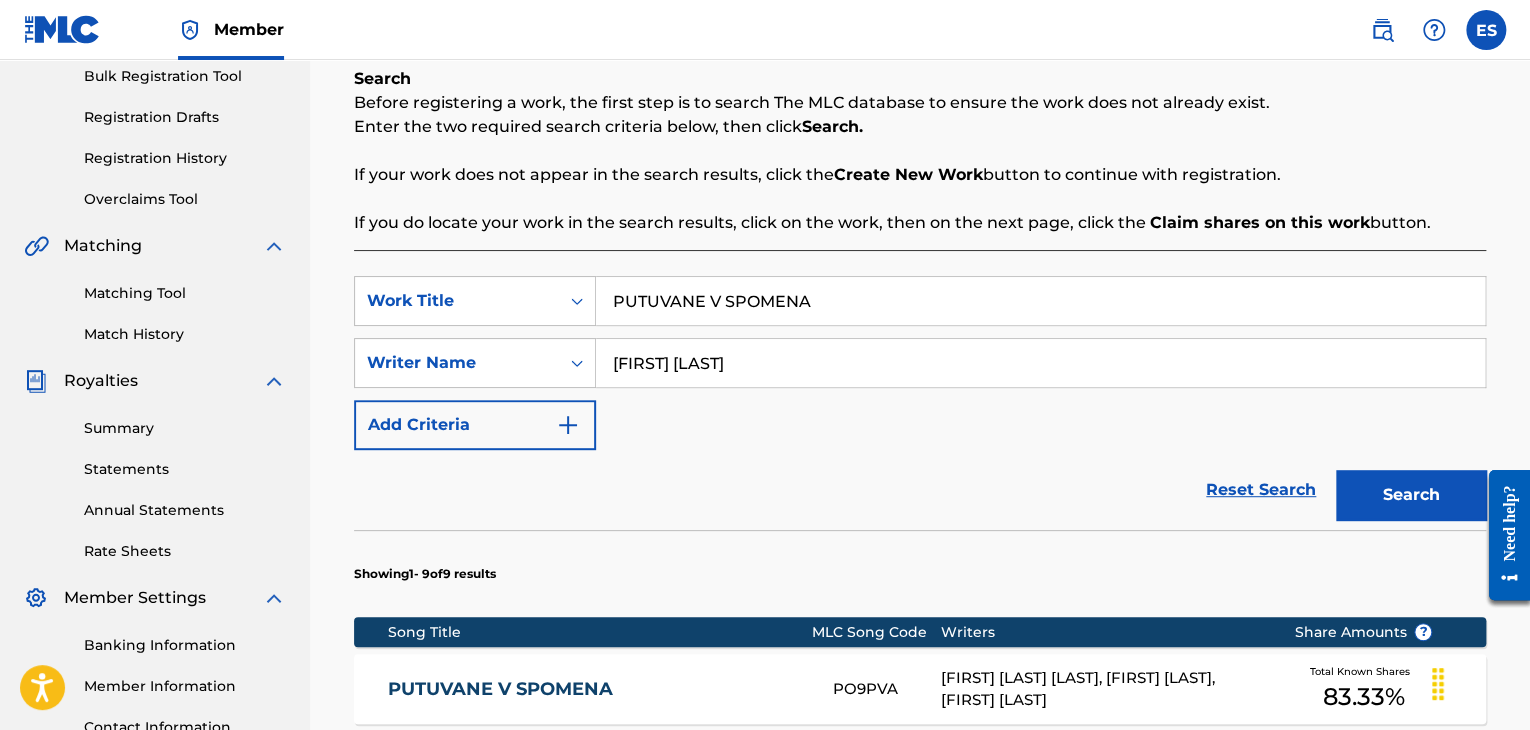 click on "PUTUVANE V SPOMENA" at bounding box center (1040, 301) 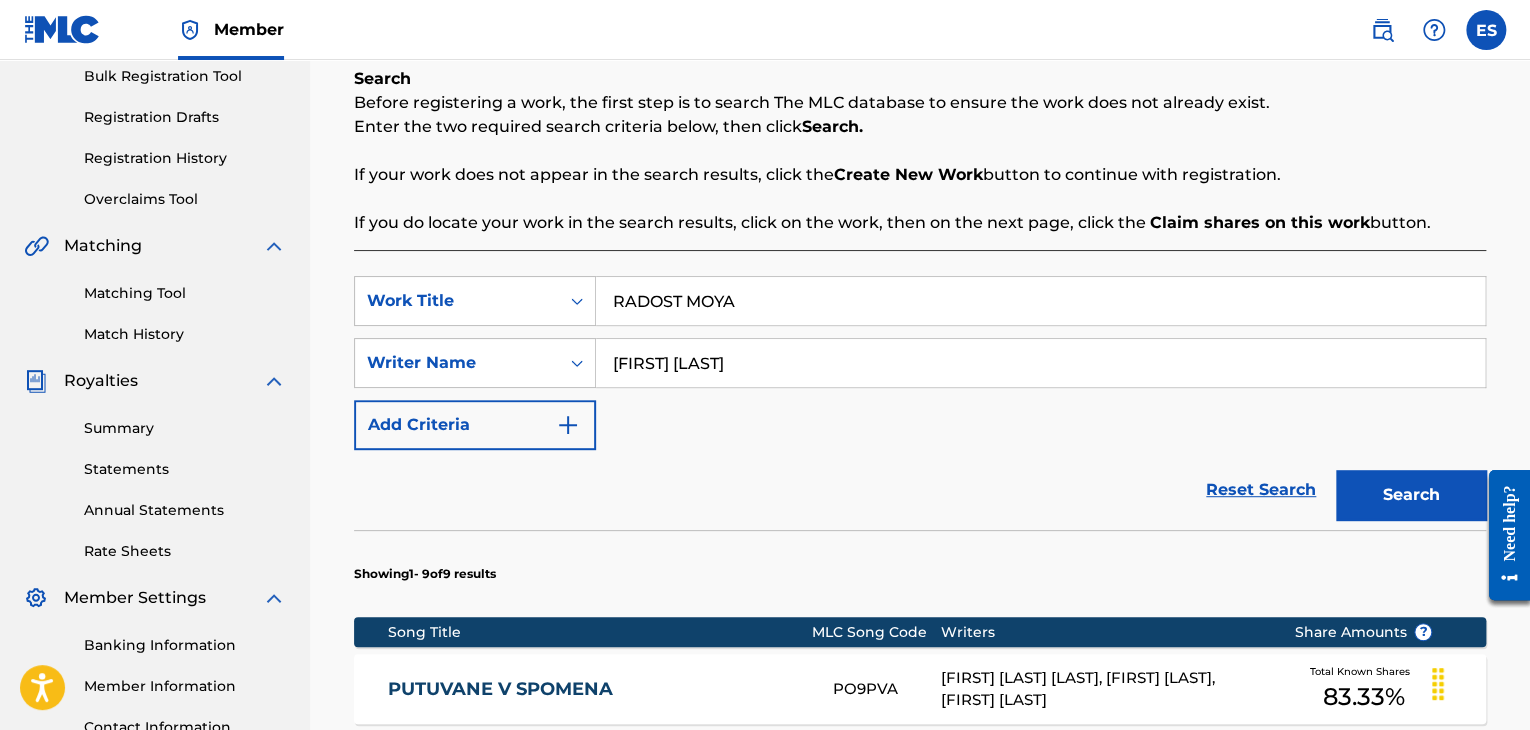 type on "RADOST MOYA" 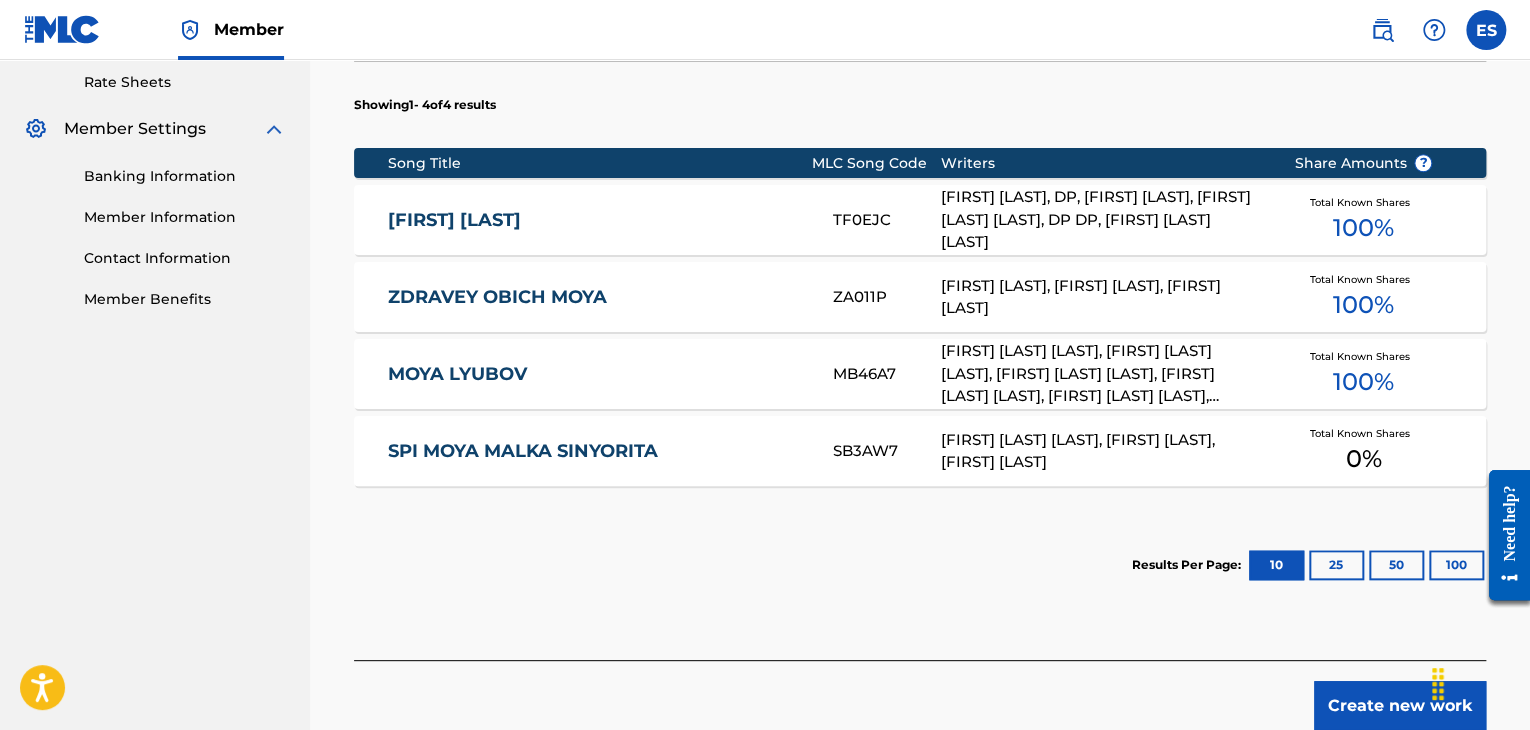 scroll, scrollTop: 885, scrollLeft: 0, axis: vertical 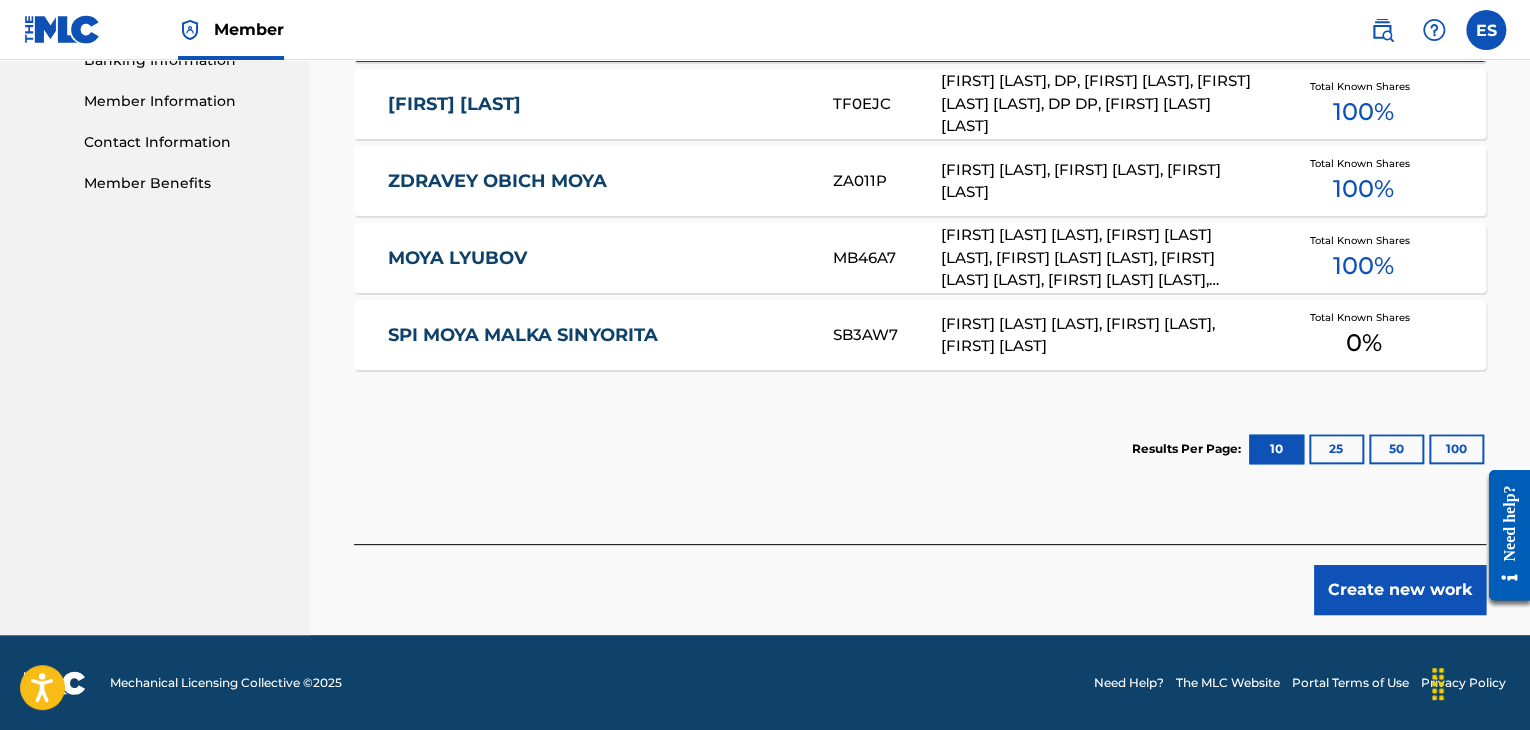 click on "Create new work" at bounding box center [1400, 590] 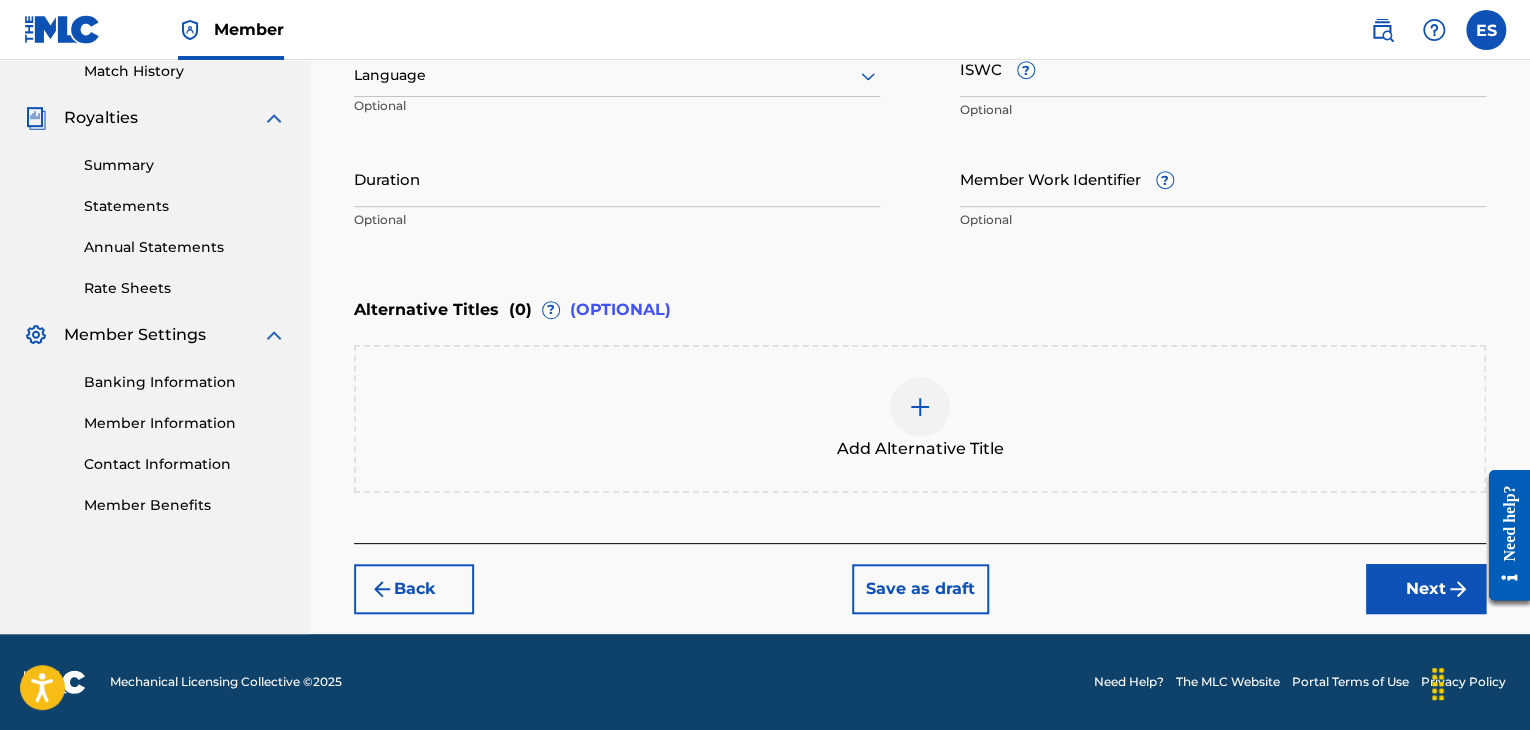 scroll, scrollTop: 561, scrollLeft: 0, axis: vertical 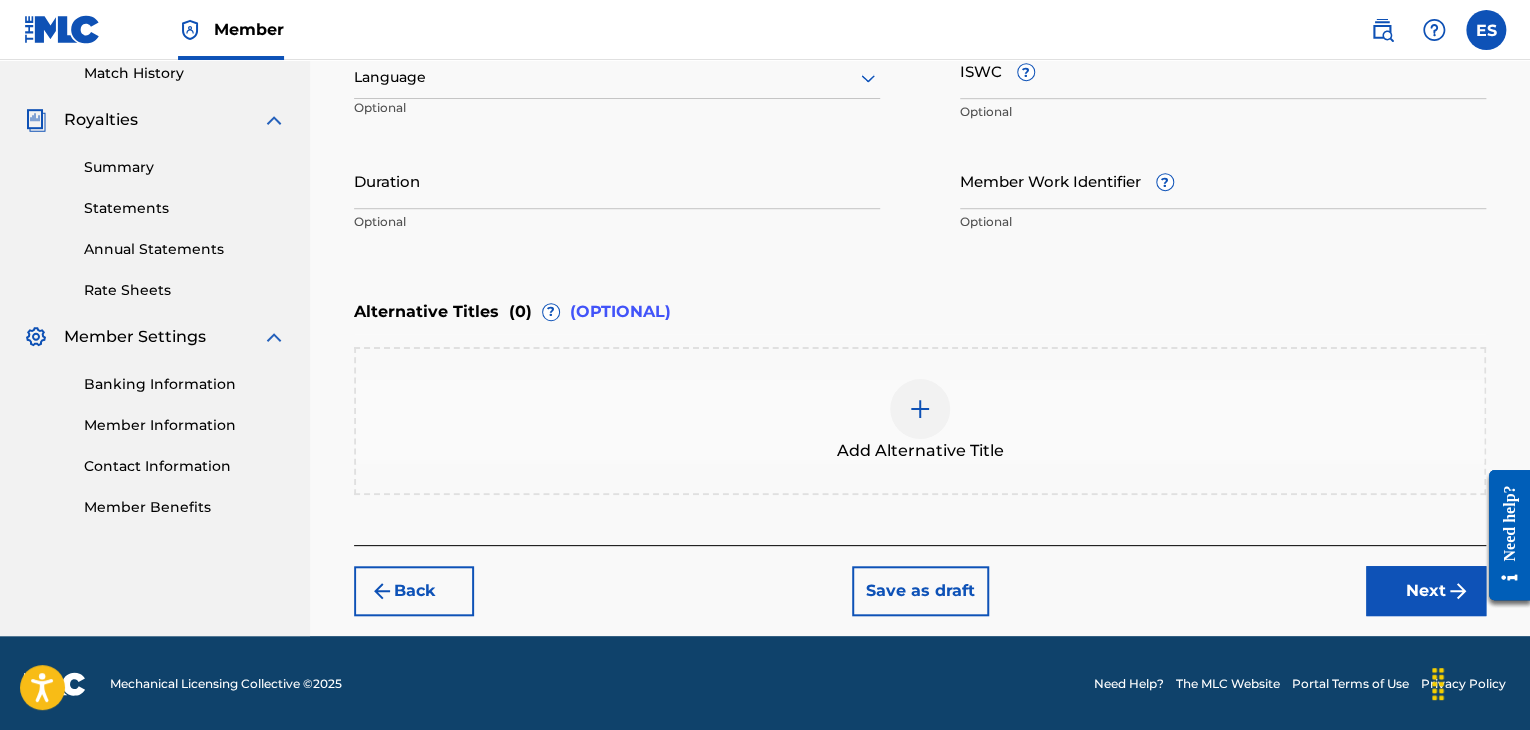 click at bounding box center [617, 77] 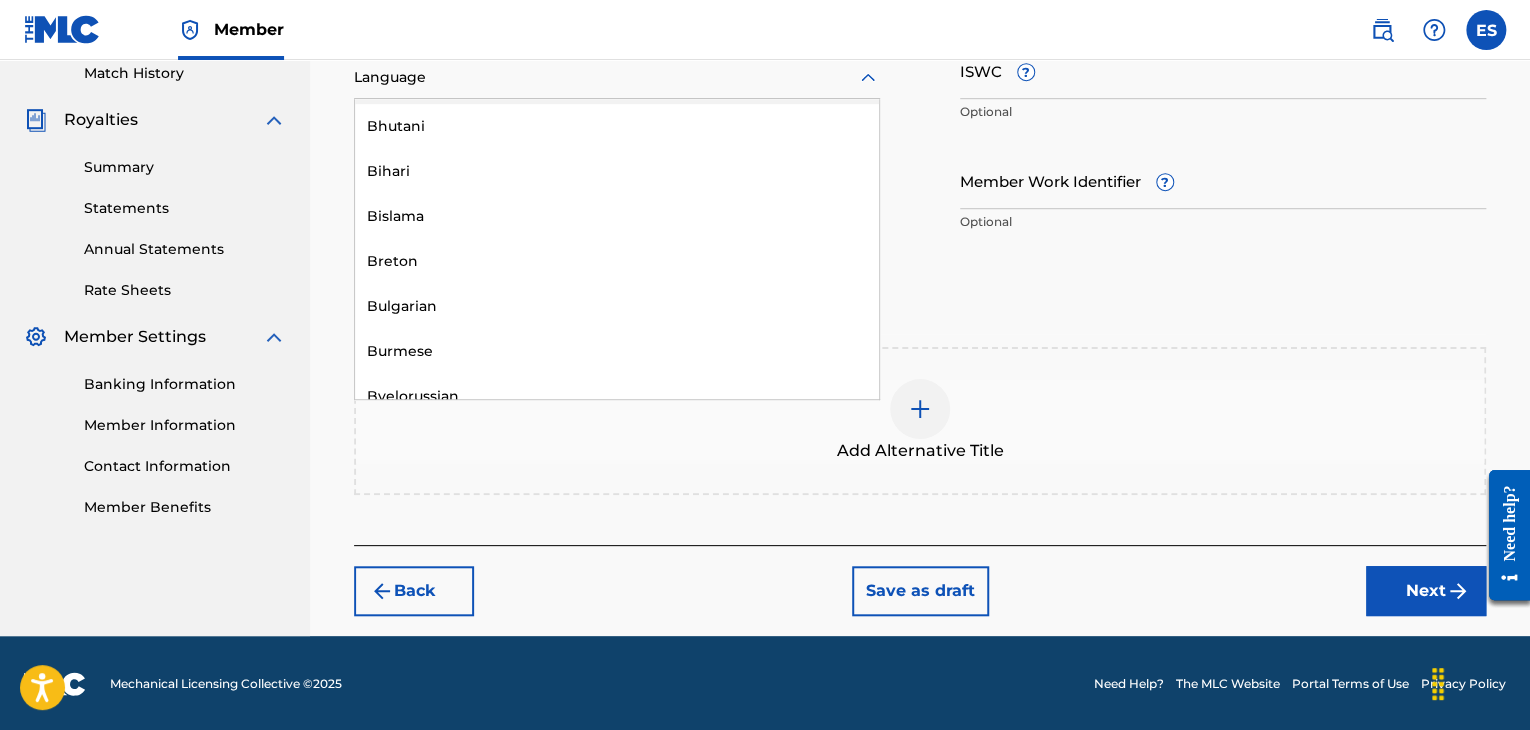 scroll, scrollTop: 800, scrollLeft: 0, axis: vertical 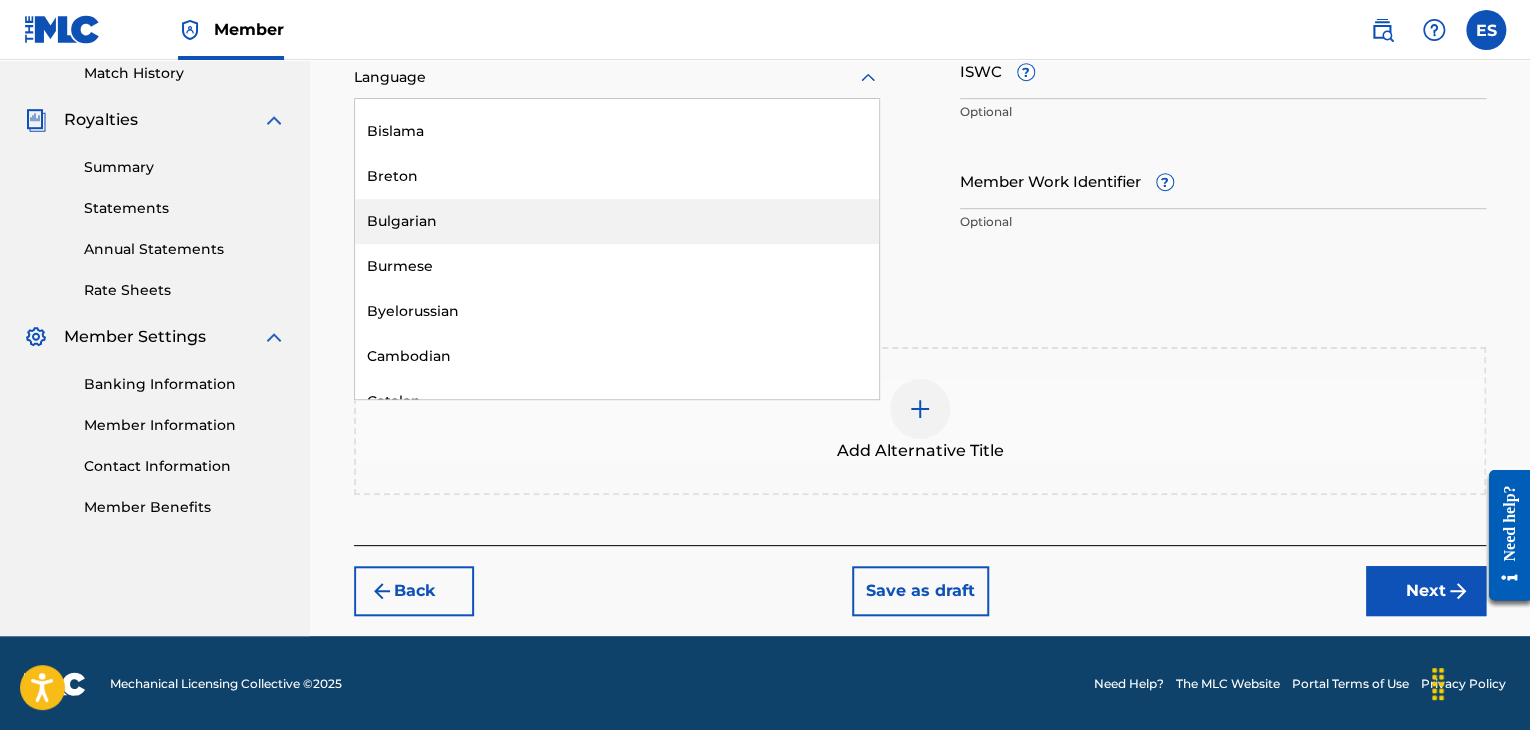 click on "Bulgarian" at bounding box center [617, 221] 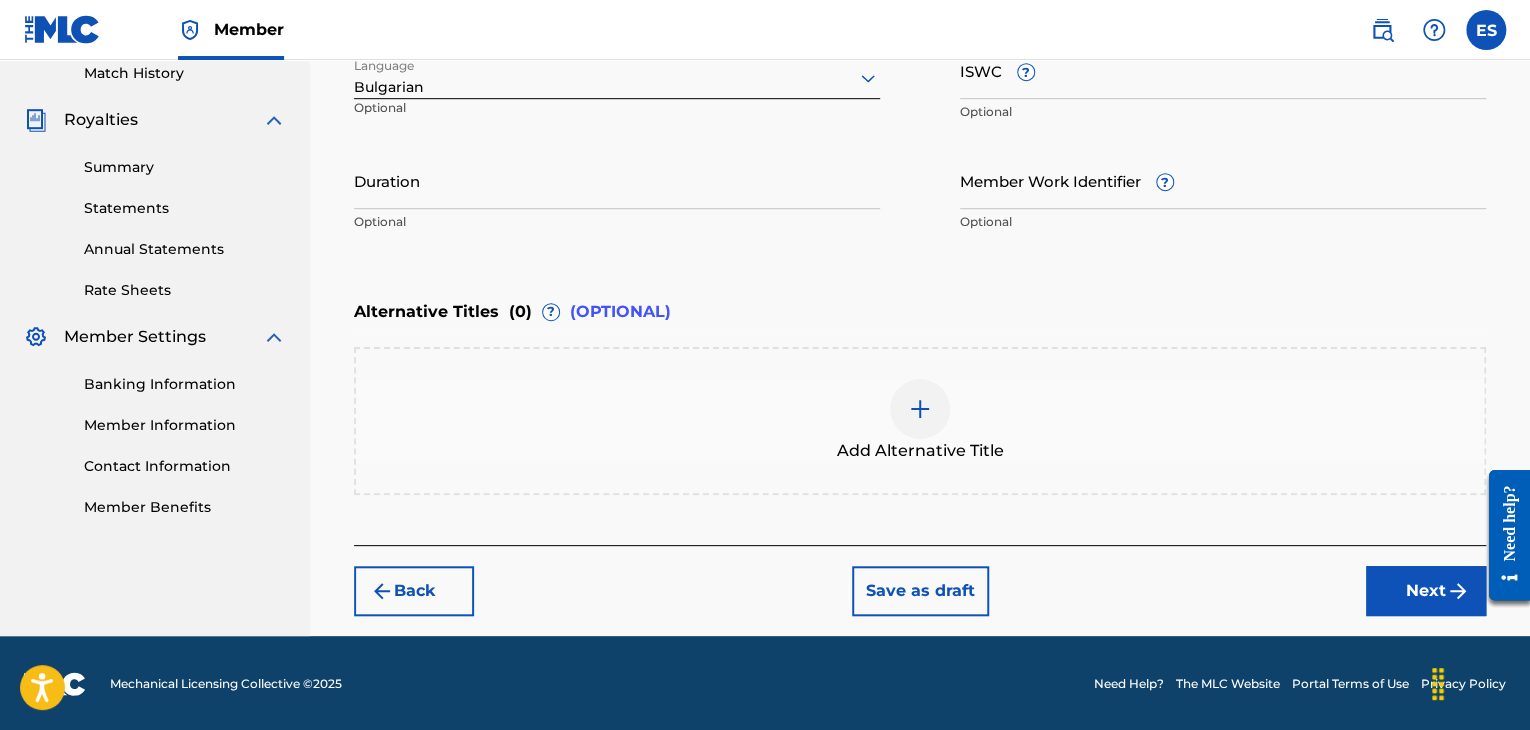 click on "Duration" at bounding box center [617, 180] 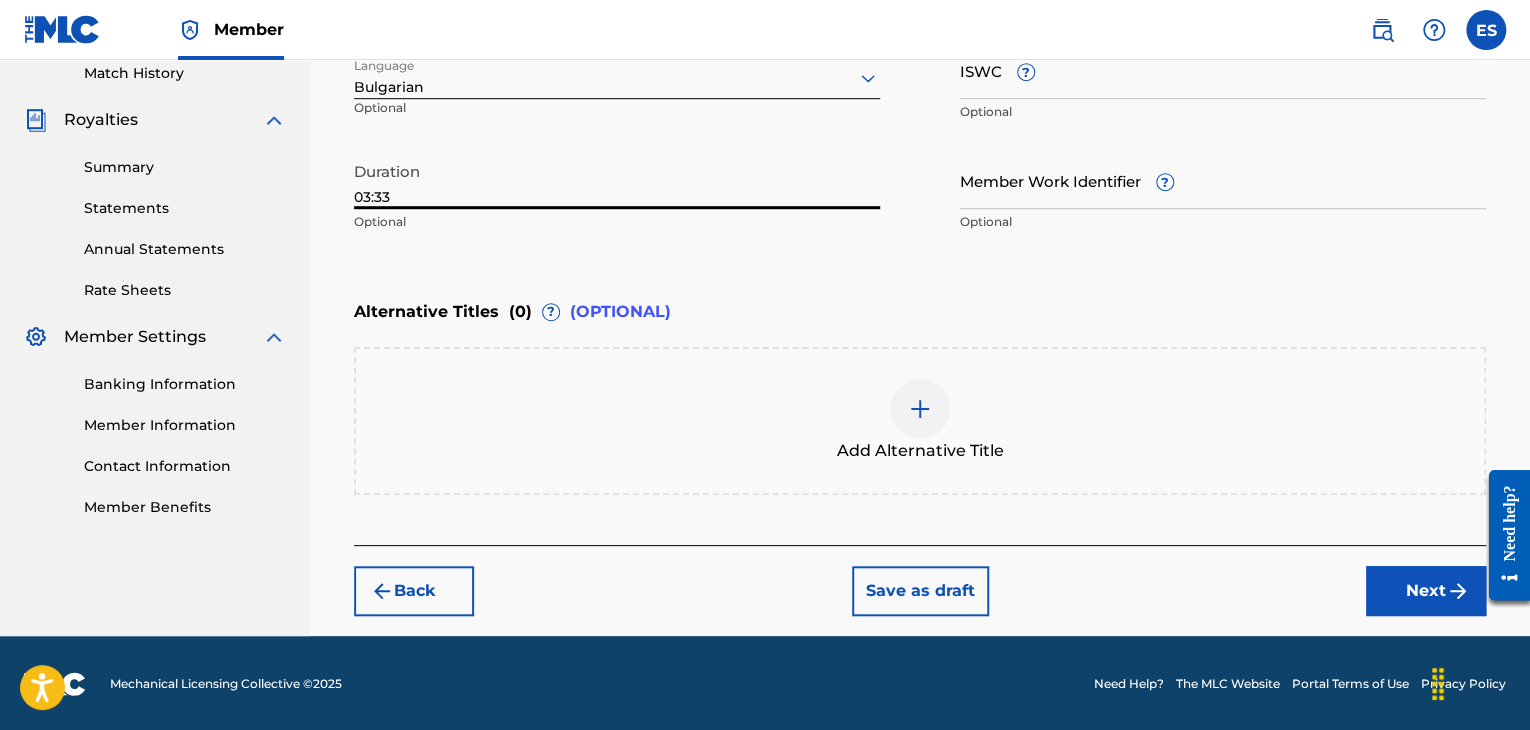 type on "03:33" 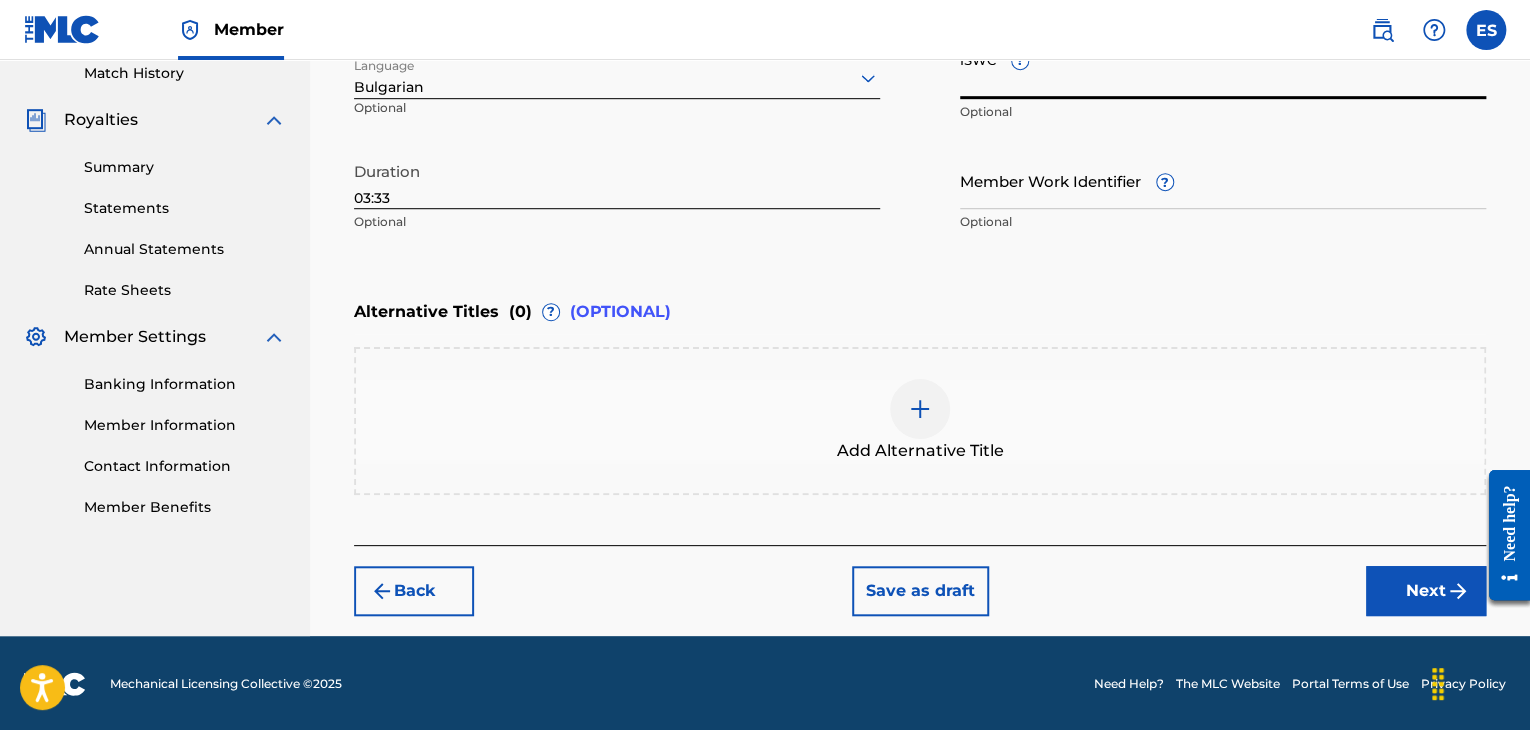 click on "ISWC   ?" at bounding box center (1223, 70) 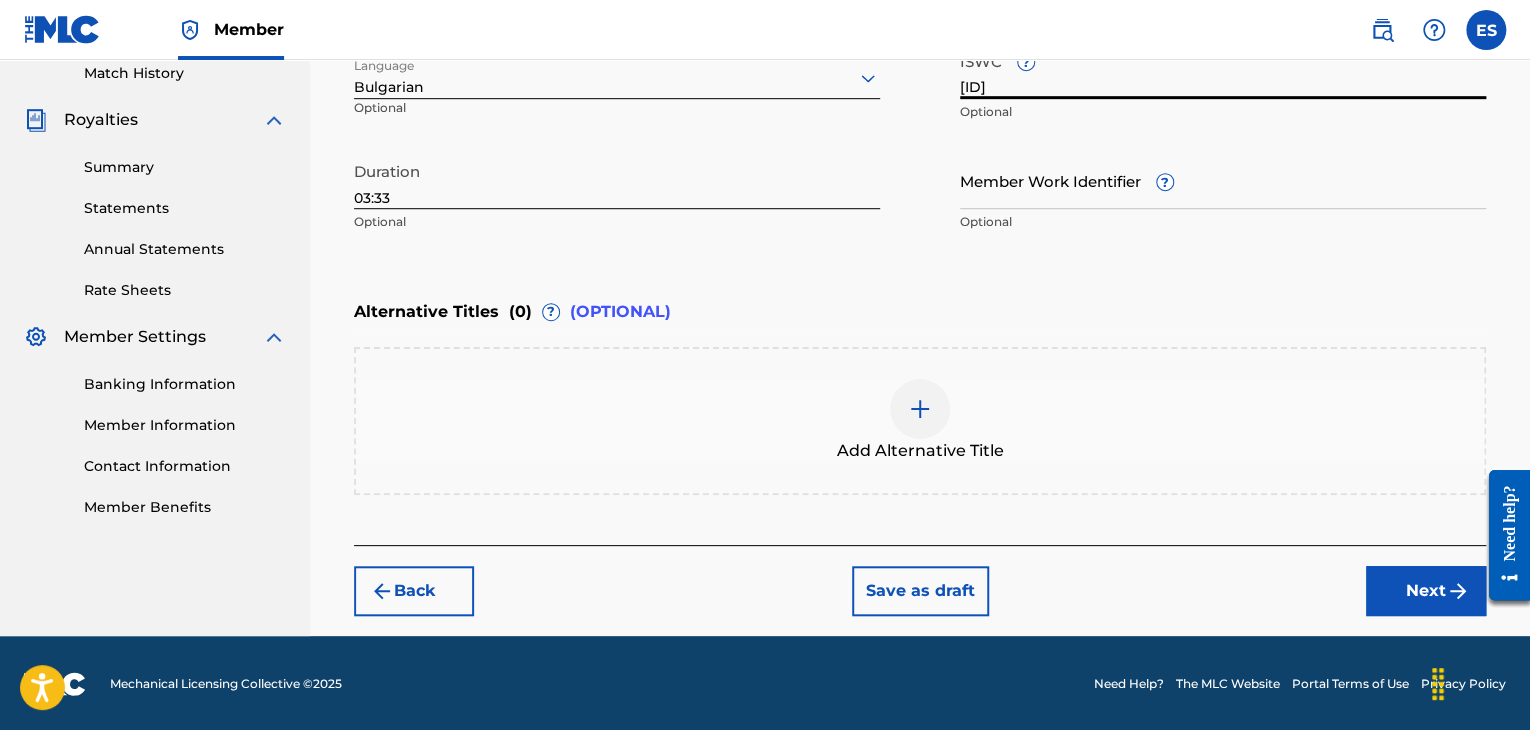 type on "[ID]" 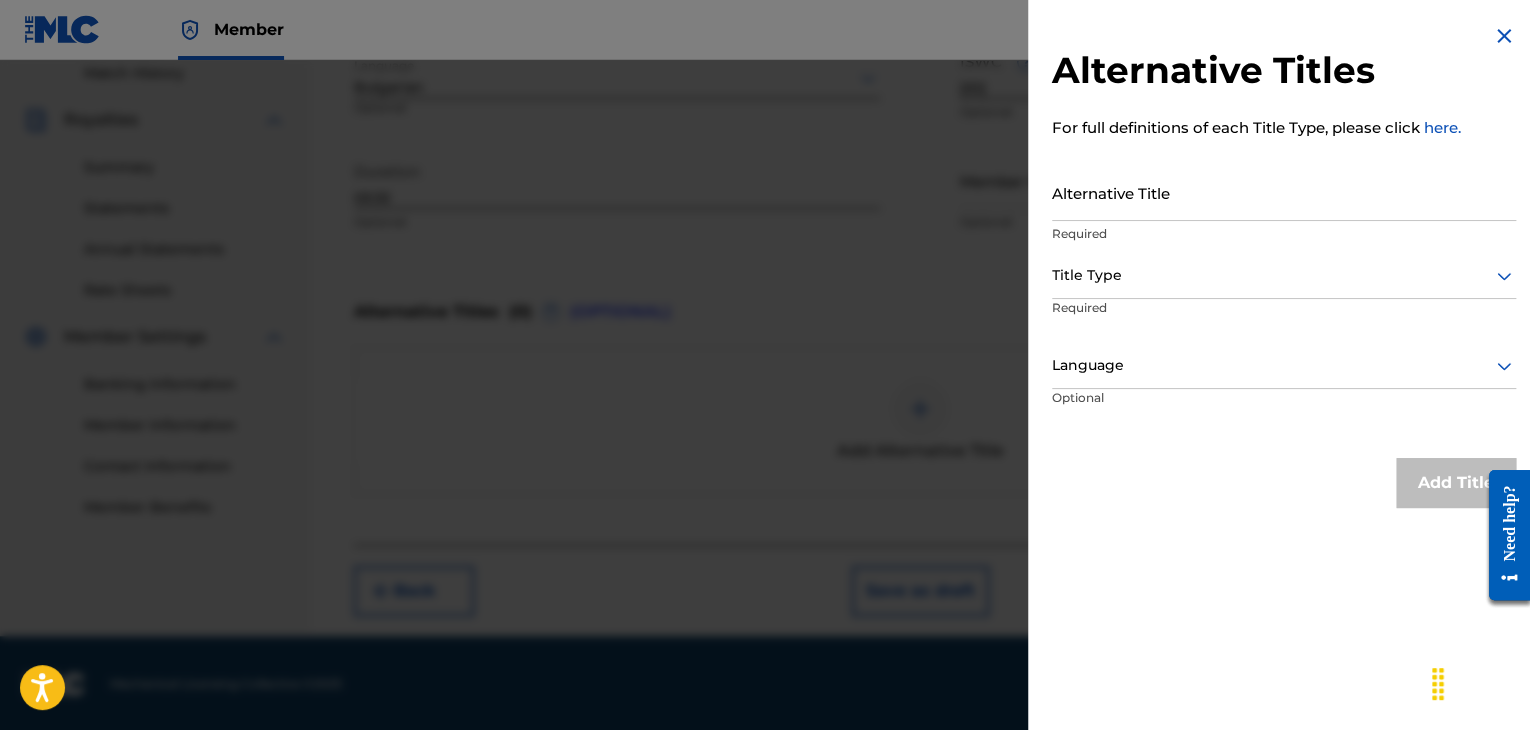 click on "Alternative Title" at bounding box center (1284, 192) 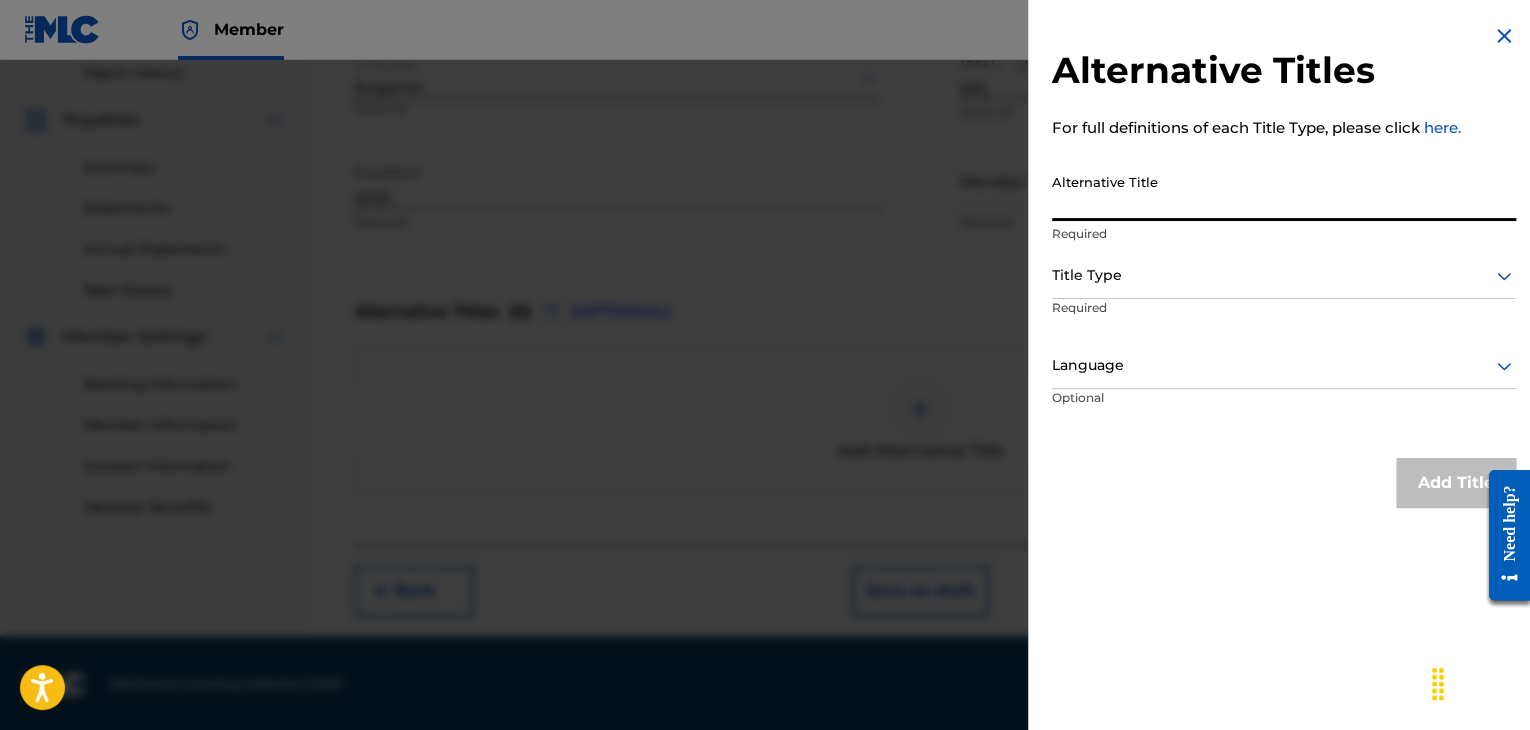paste on "AT [FIRST] [LAST]" 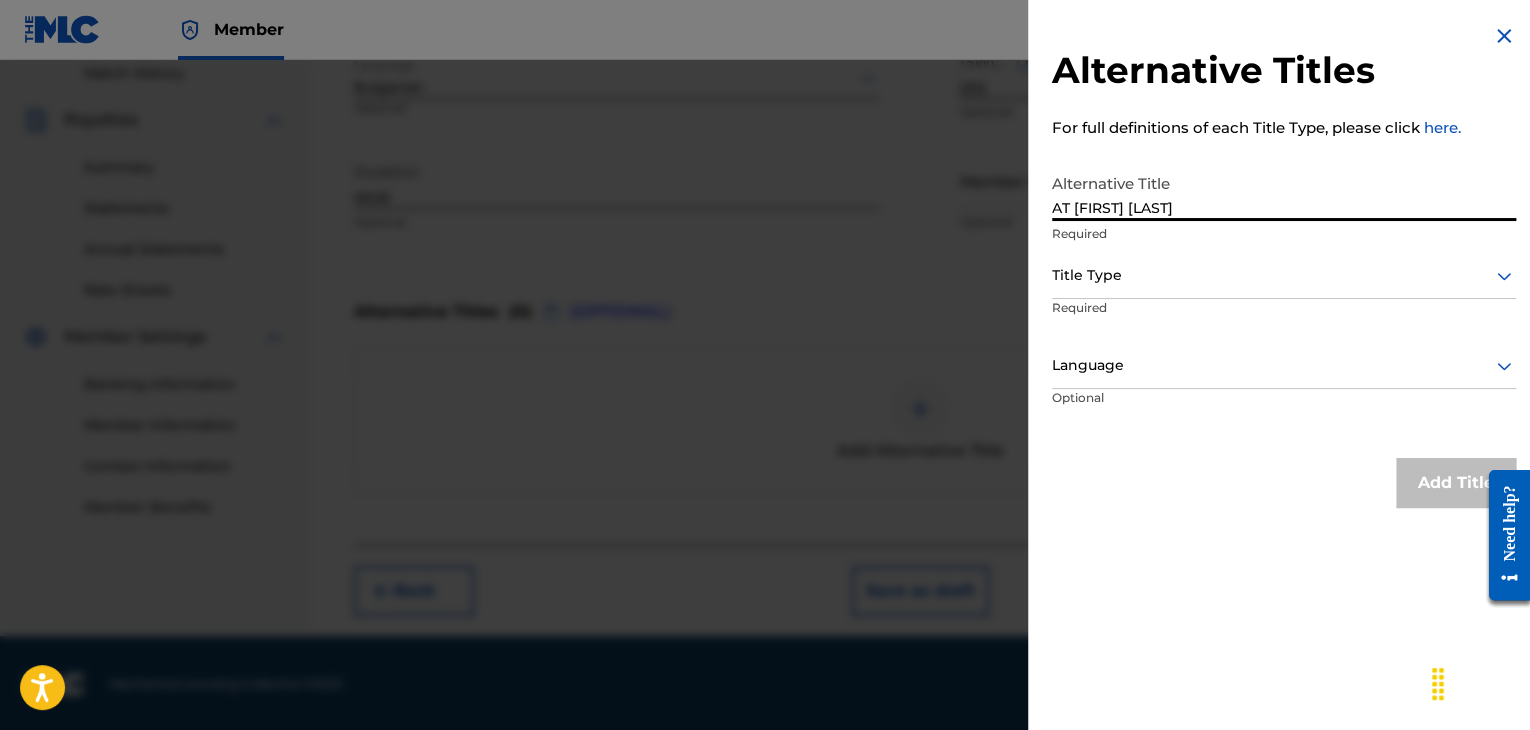 click on "AT [FIRST] [LAST]" at bounding box center (1284, 192) 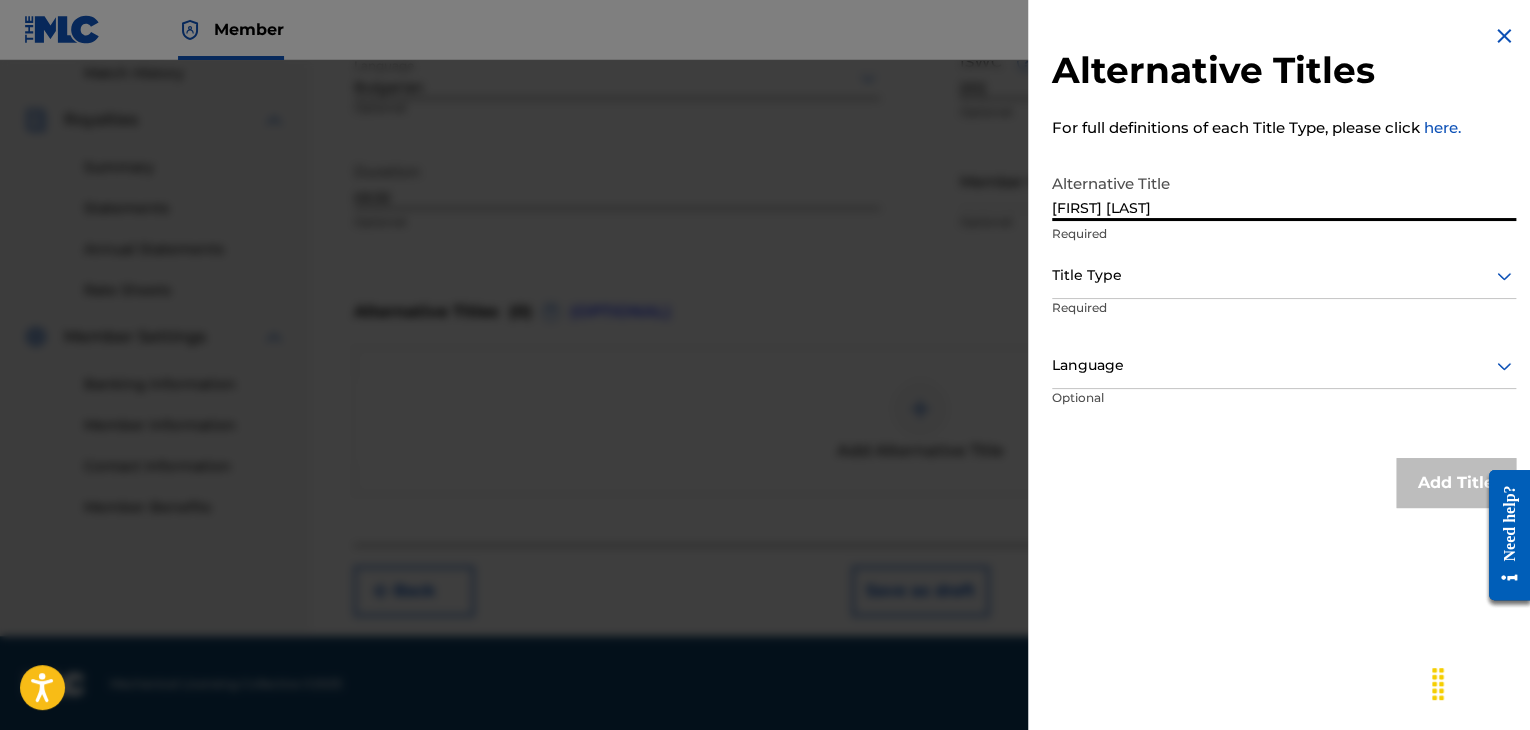 type on "[FIRST] [LAST]" 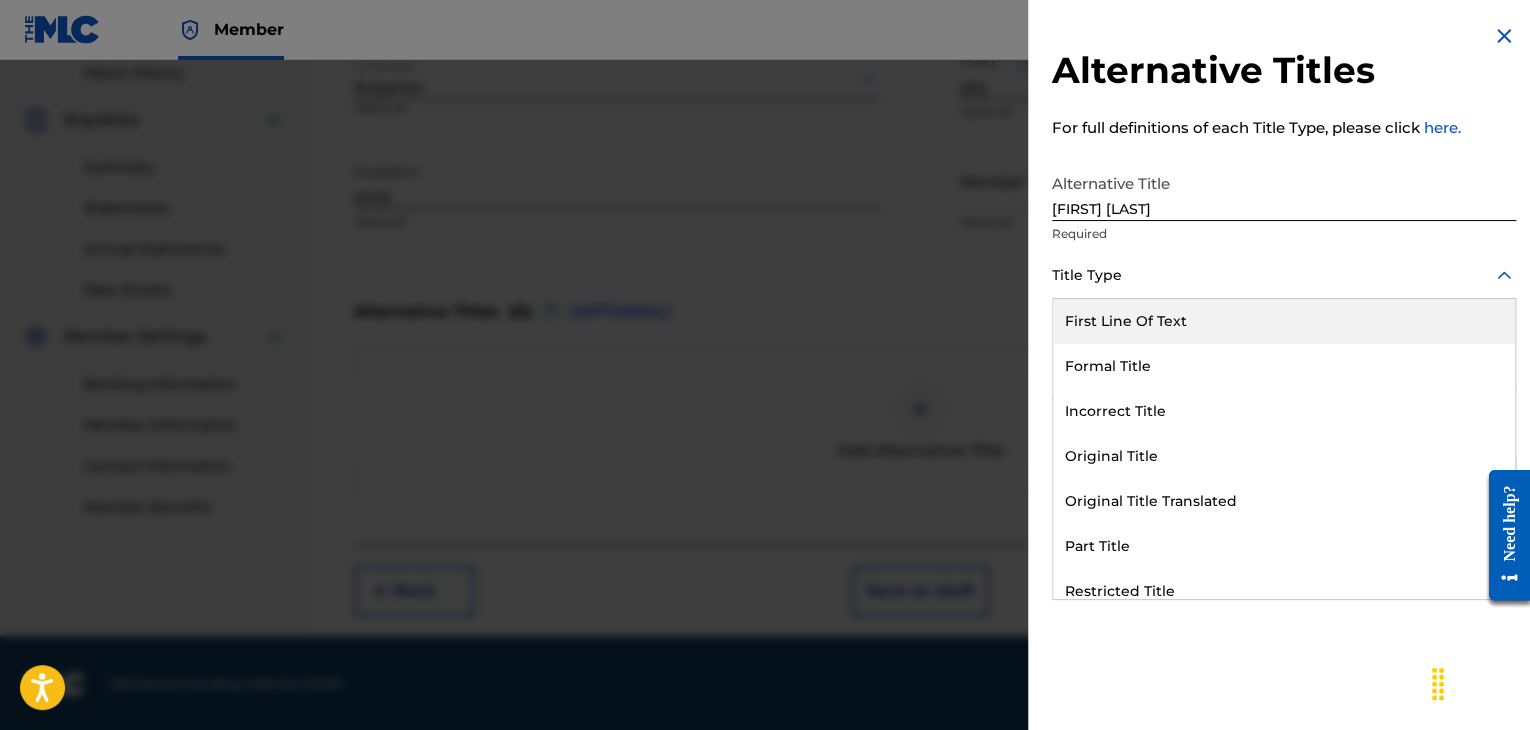 click at bounding box center (1284, 275) 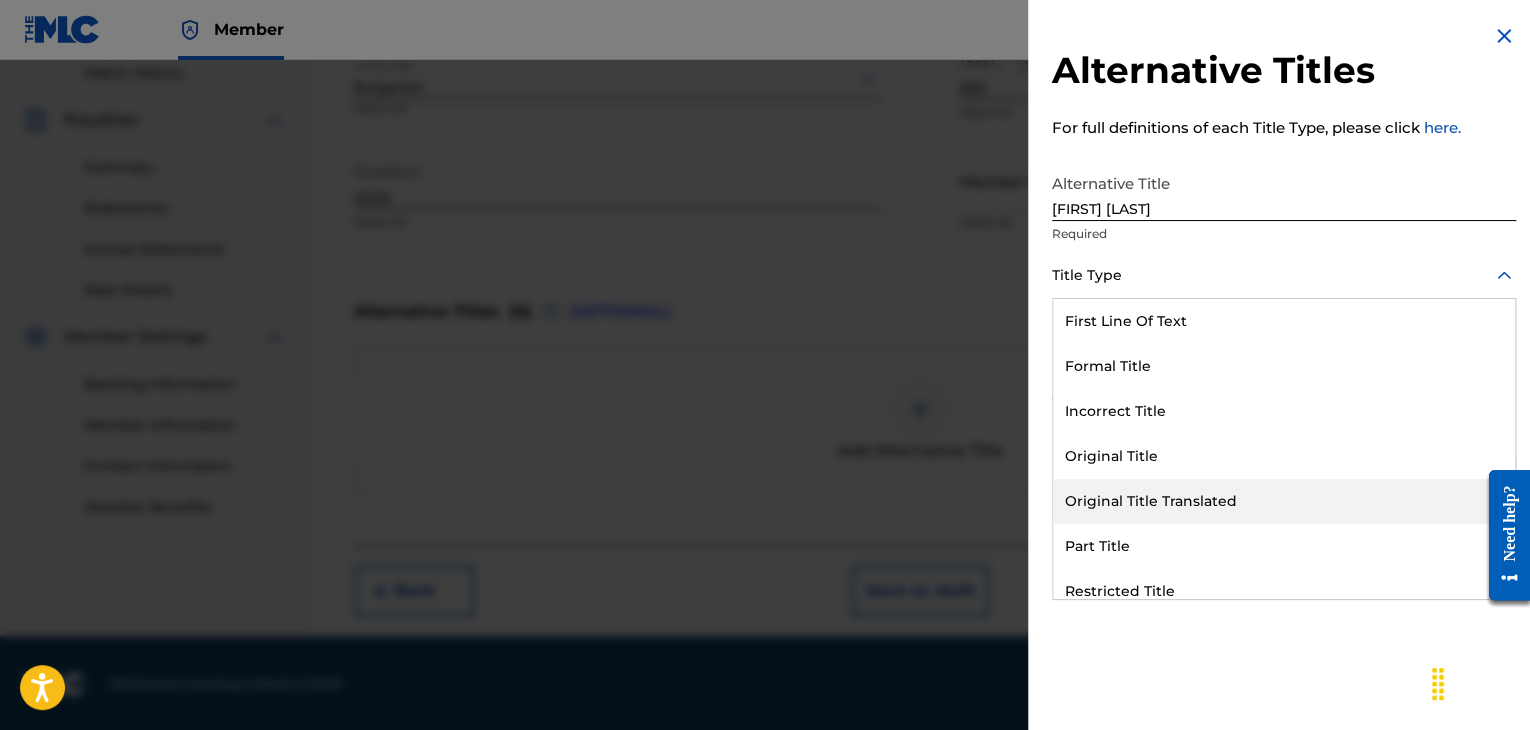 click on "Original Title Translated" at bounding box center [1284, 501] 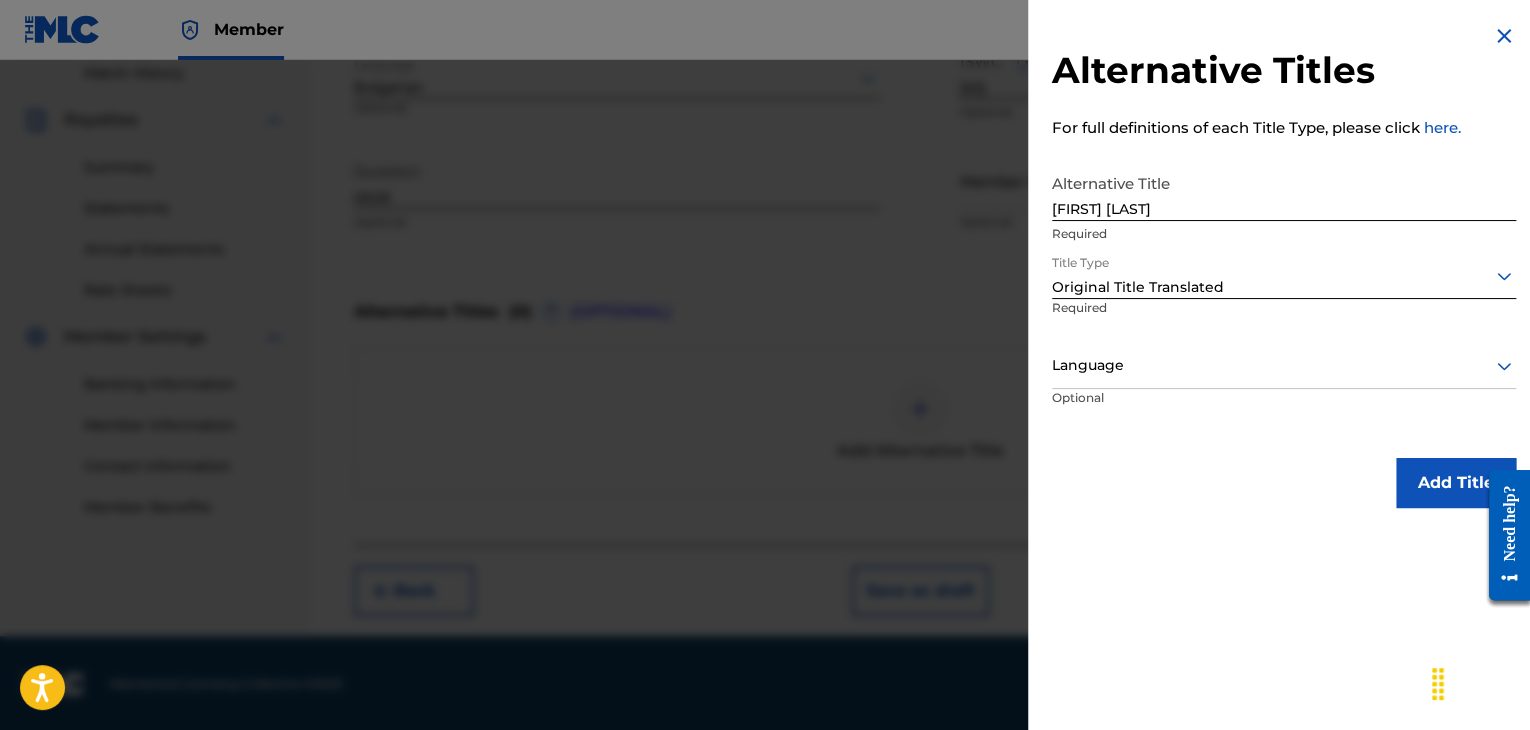 click at bounding box center [1284, 365] 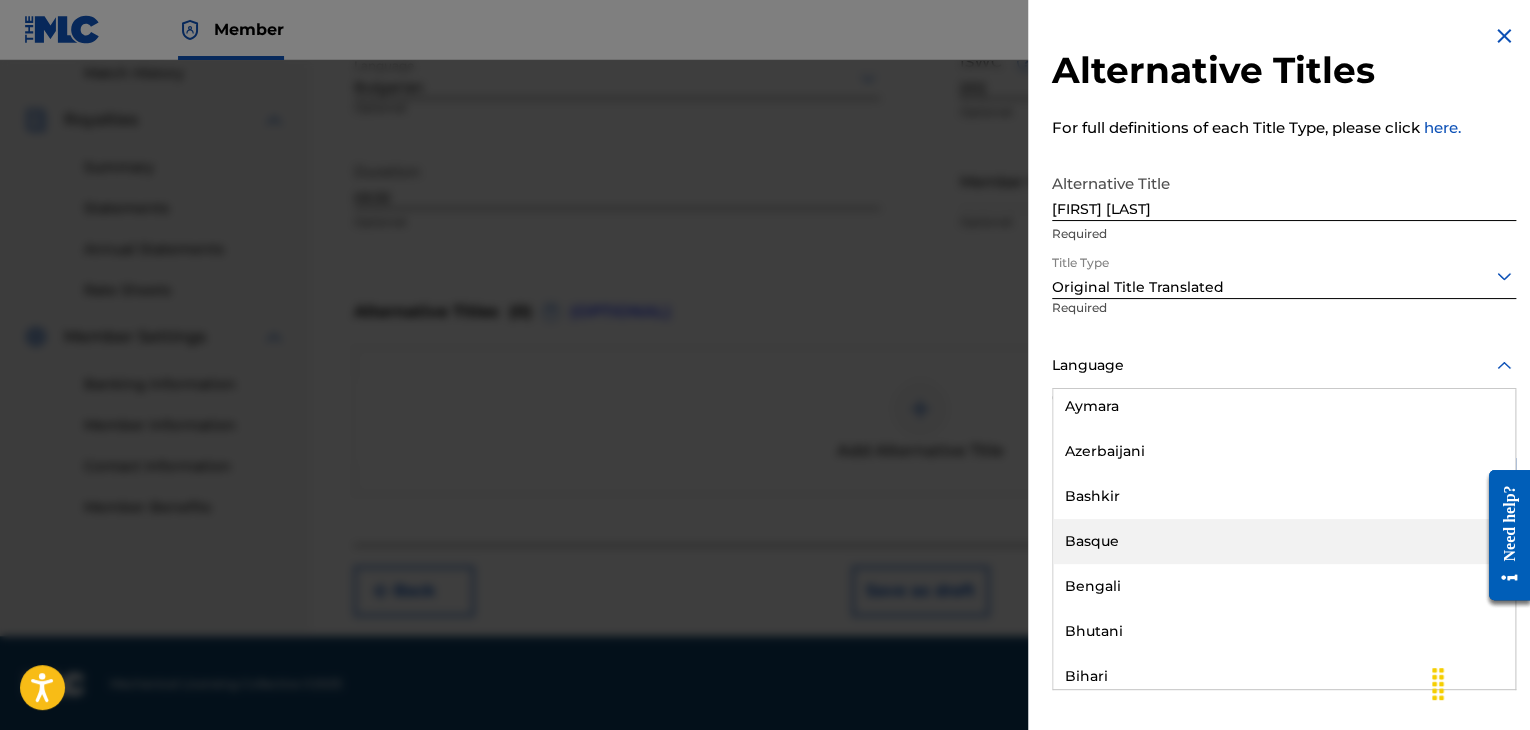 scroll, scrollTop: 700, scrollLeft: 0, axis: vertical 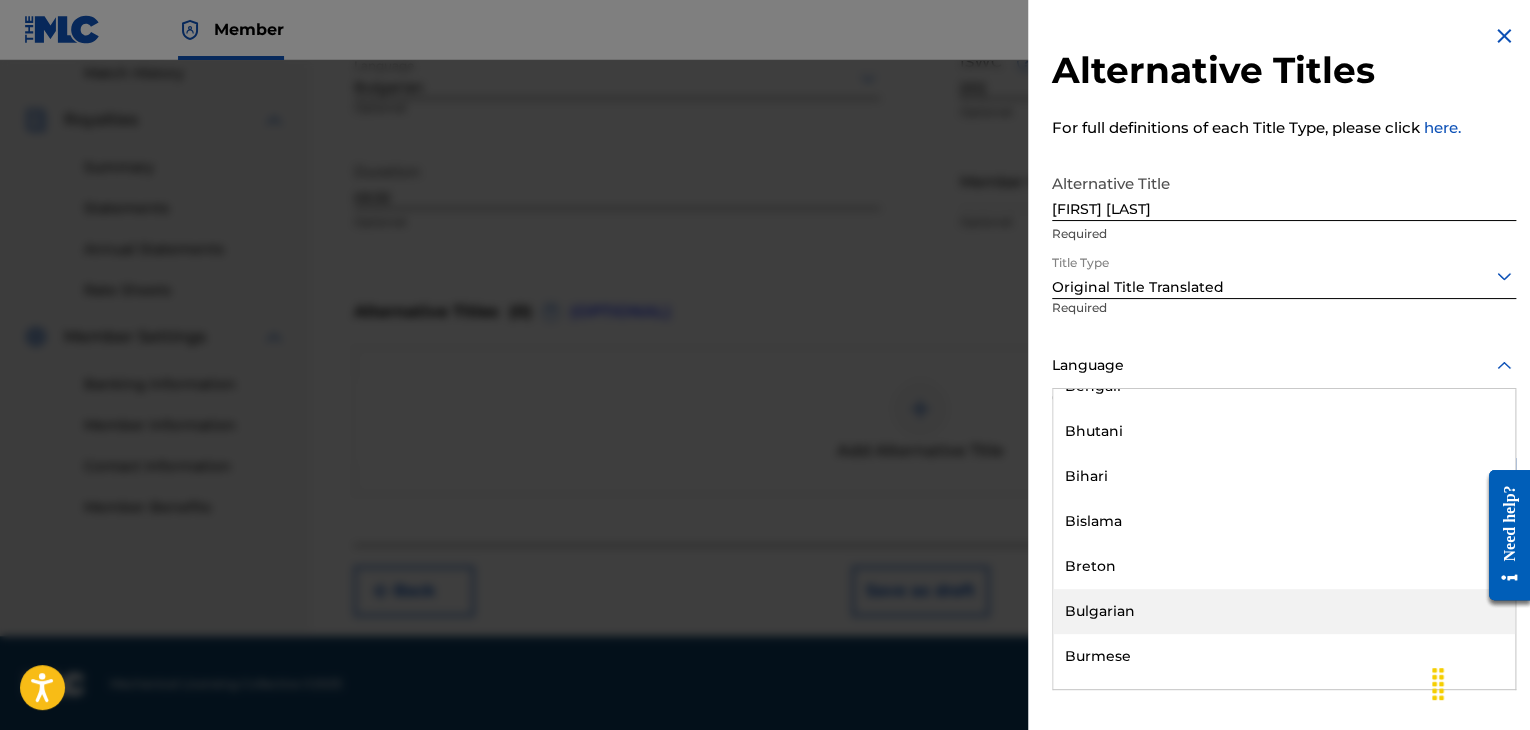 click on "Bulgarian" at bounding box center (1284, 611) 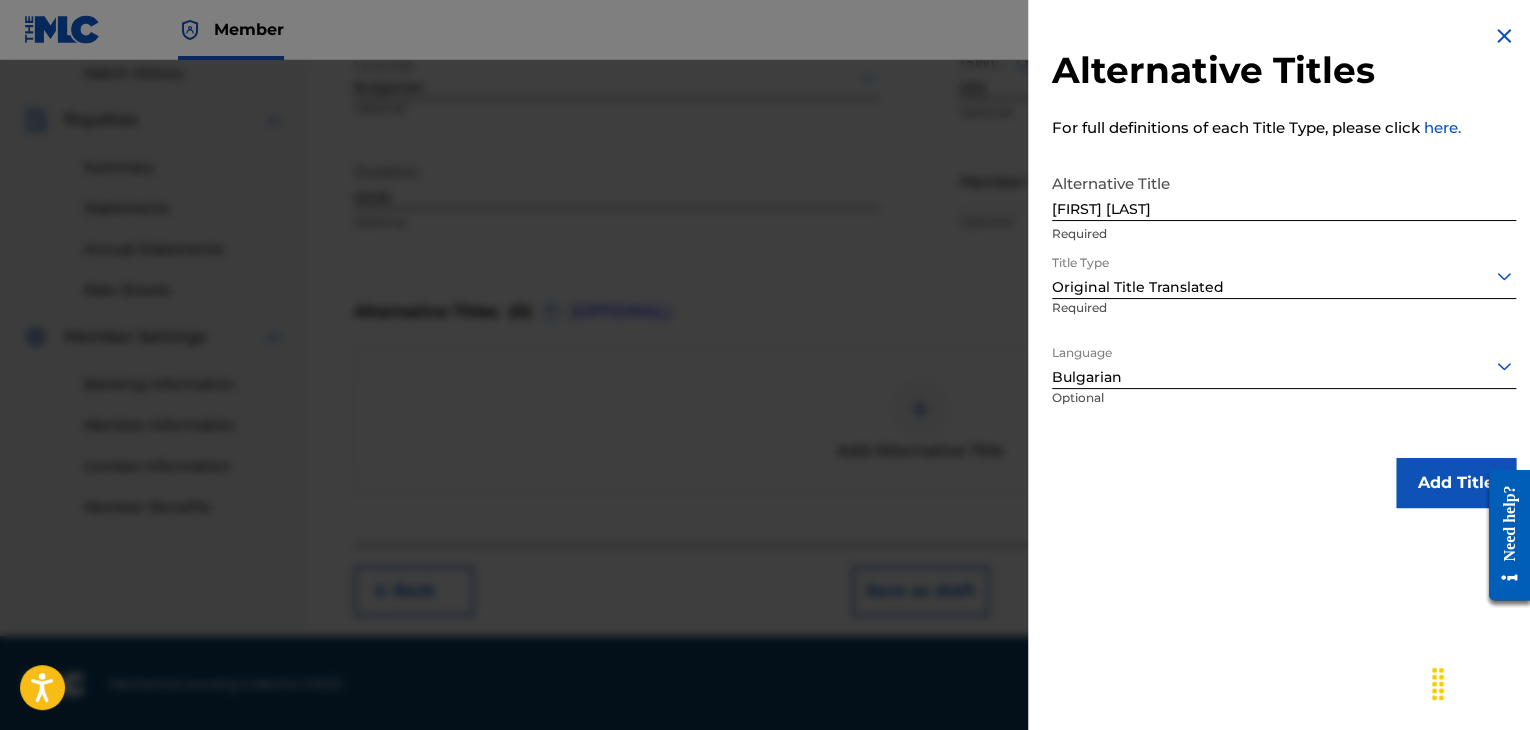 click on "Add Title" at bounding box center [1456, 483] 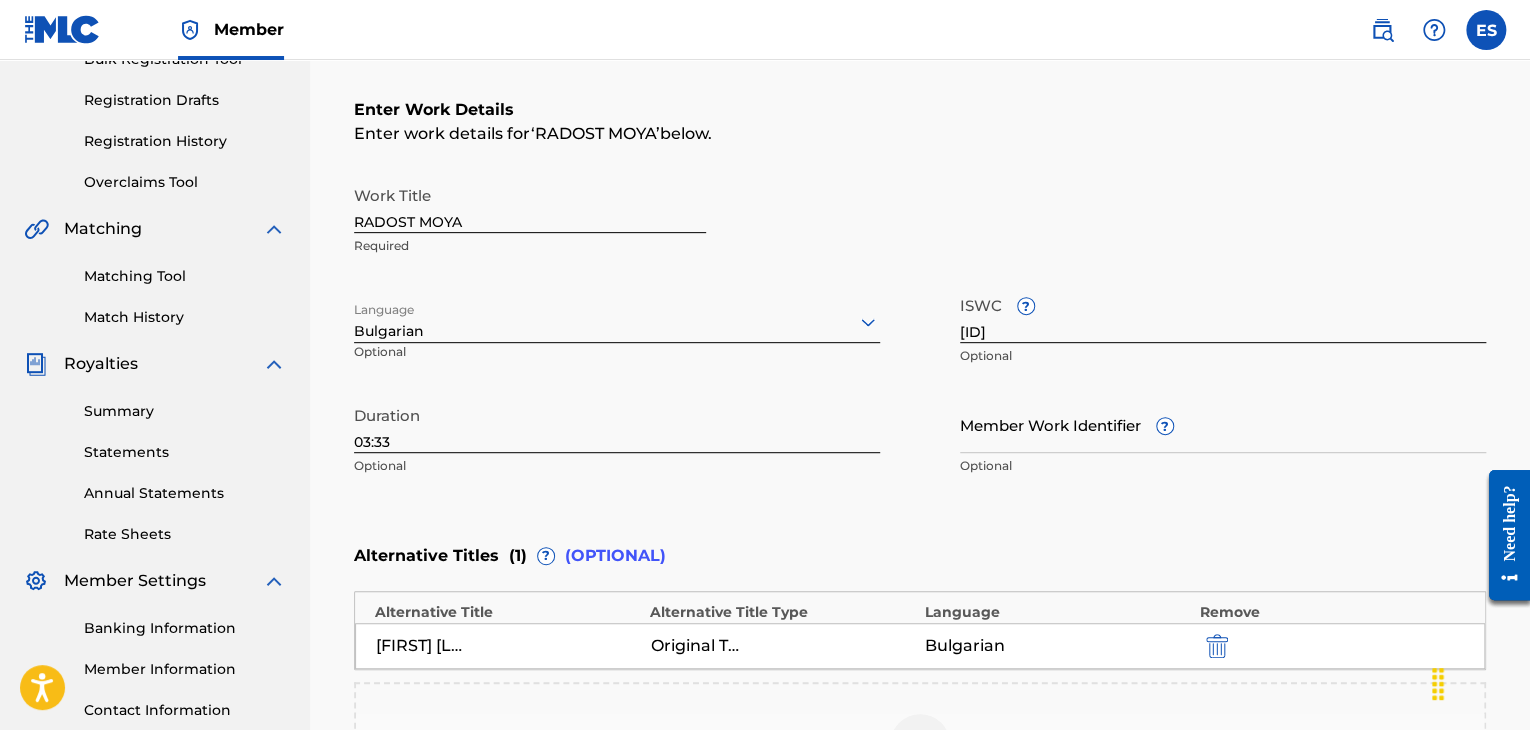 scroll, scrollTop: 352, scrollLeft: 0, axis: vertical 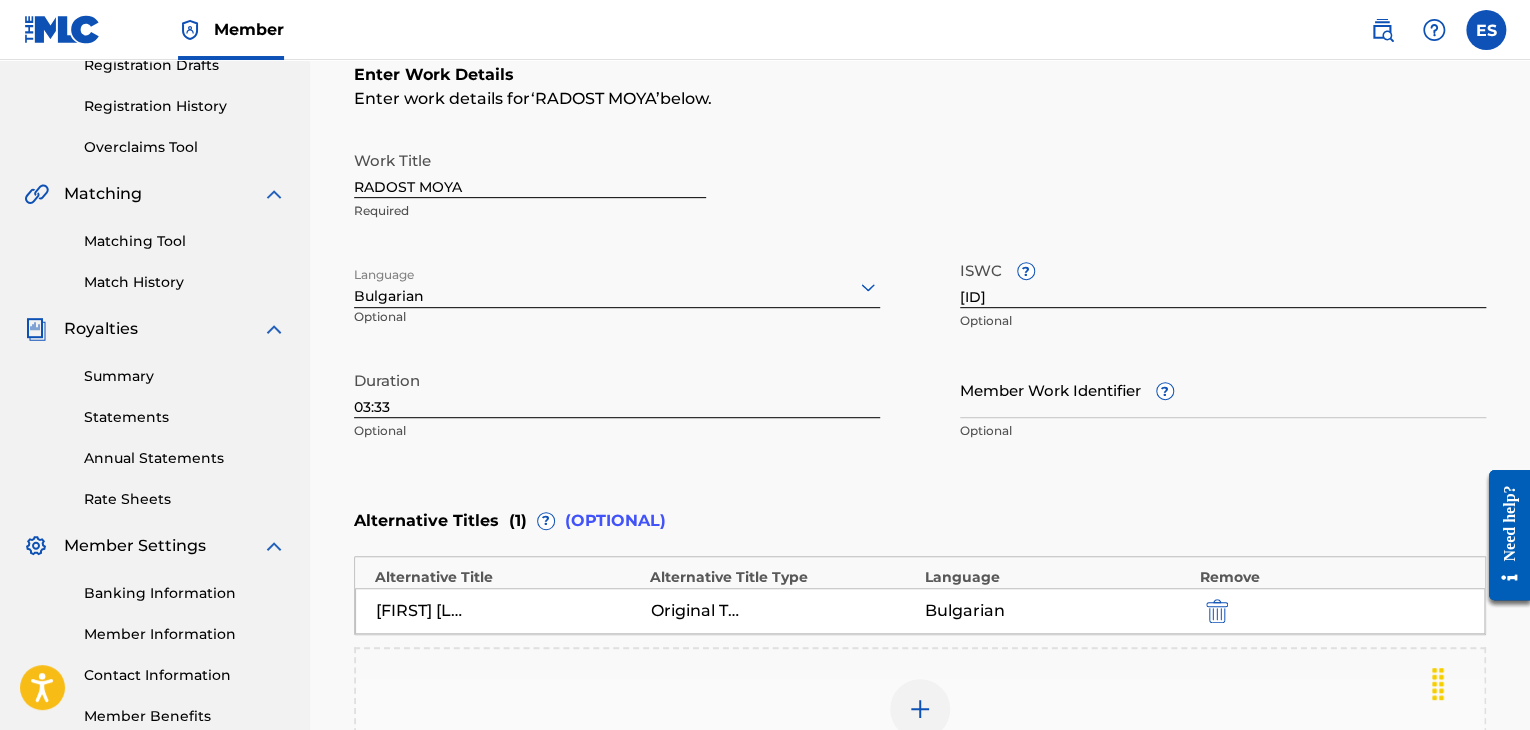 click on "[ID]" at bounding box center (1223, 279) 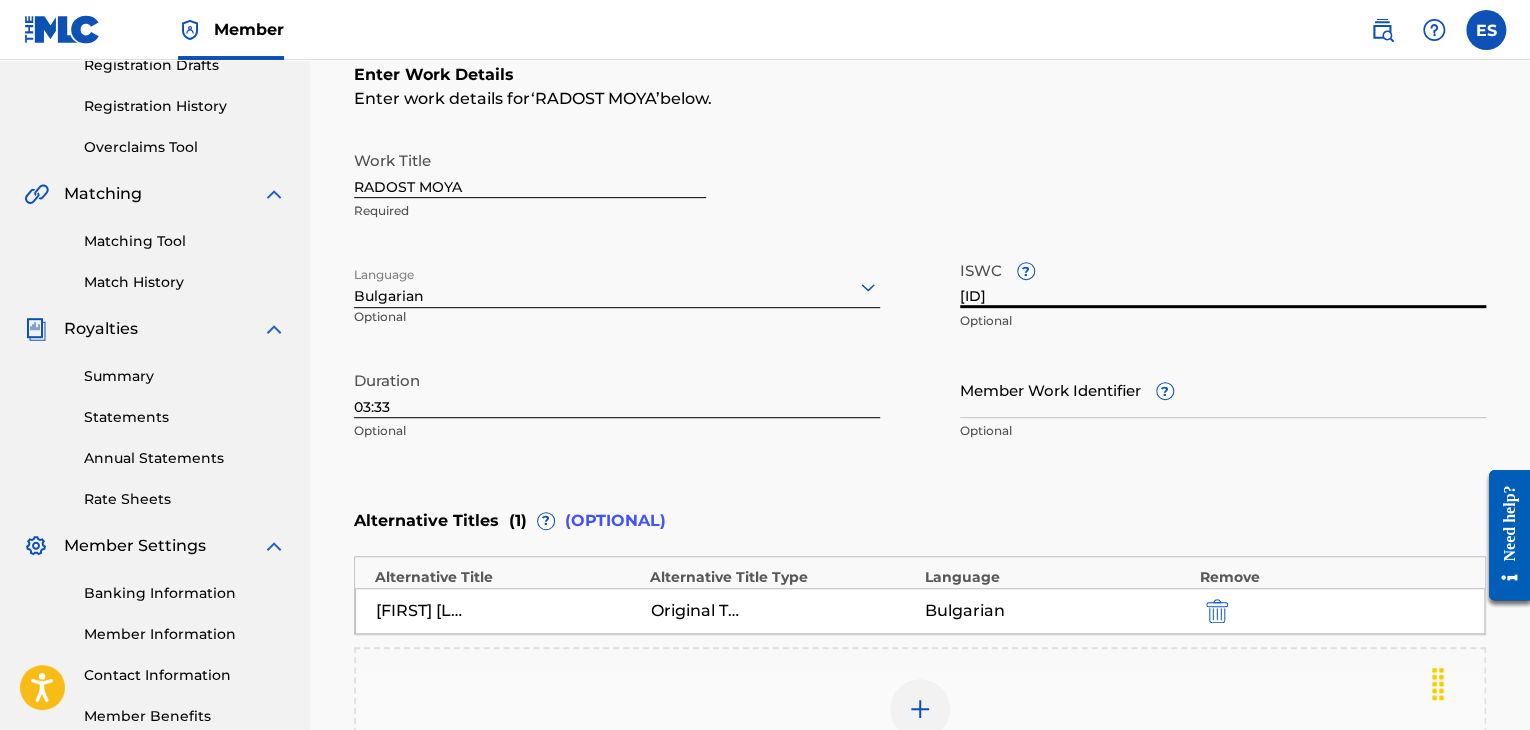 click on "[ID]" at bounding box center [1223, 279] 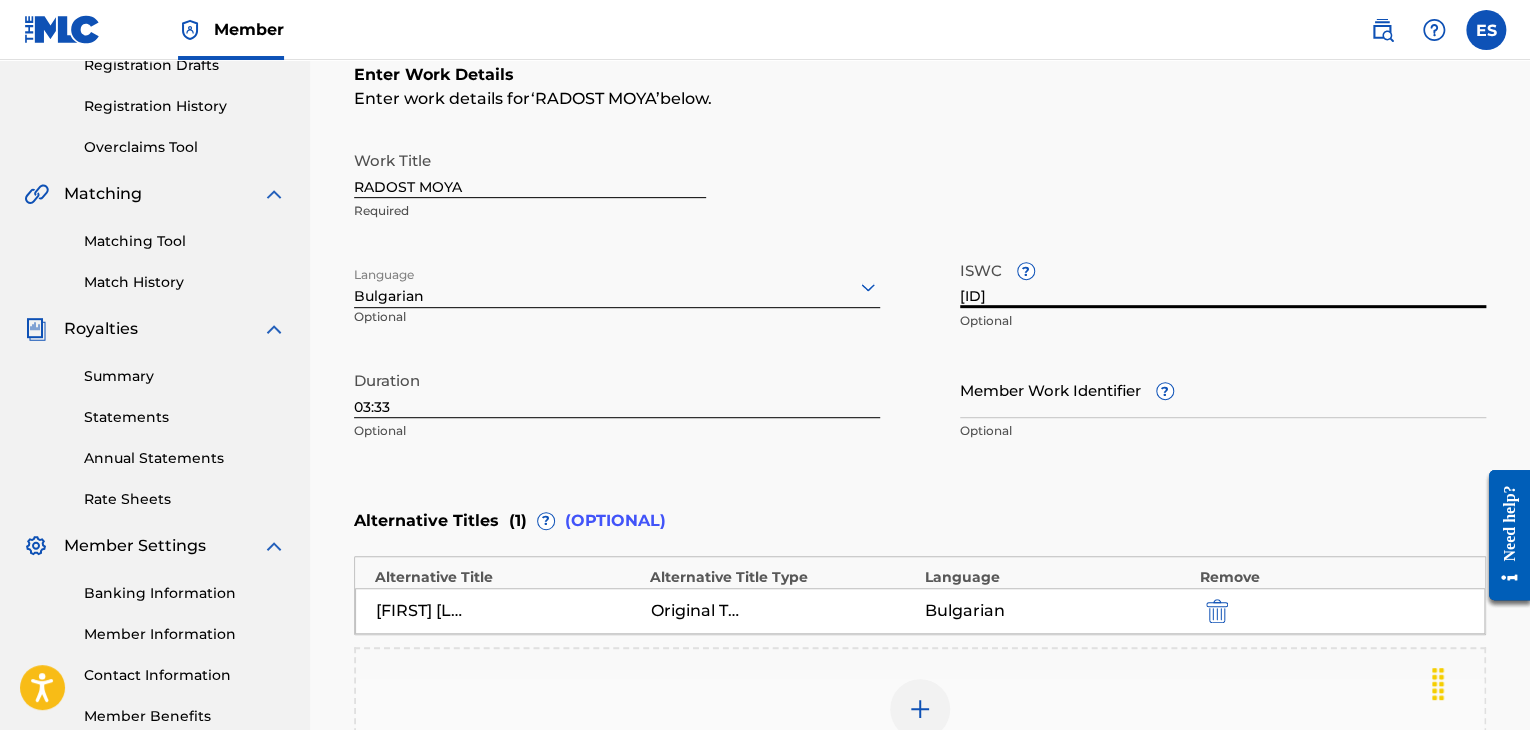 paste on "[NUMBER]" 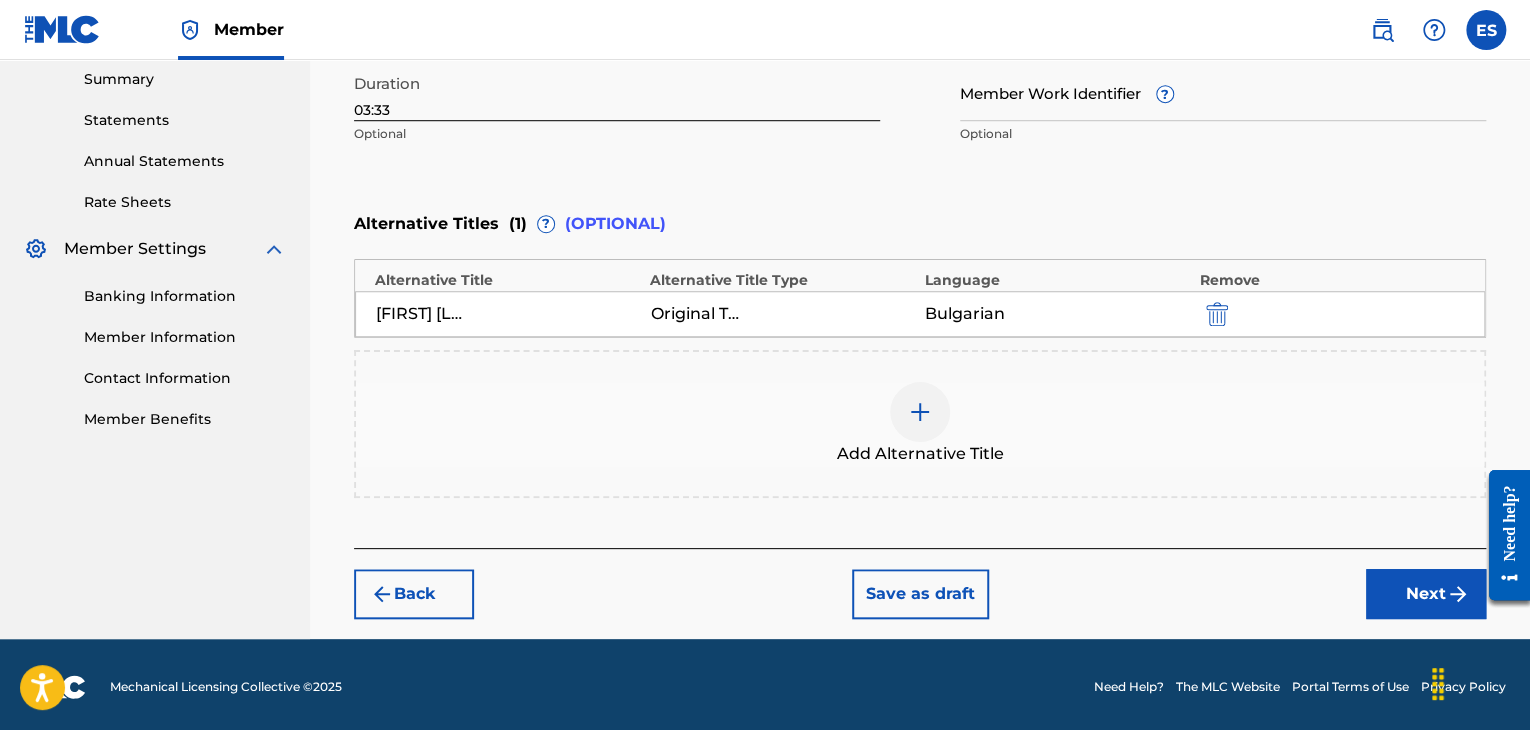 scroll, scrollTop: 652, scrollLeft: 0, axis: vertical 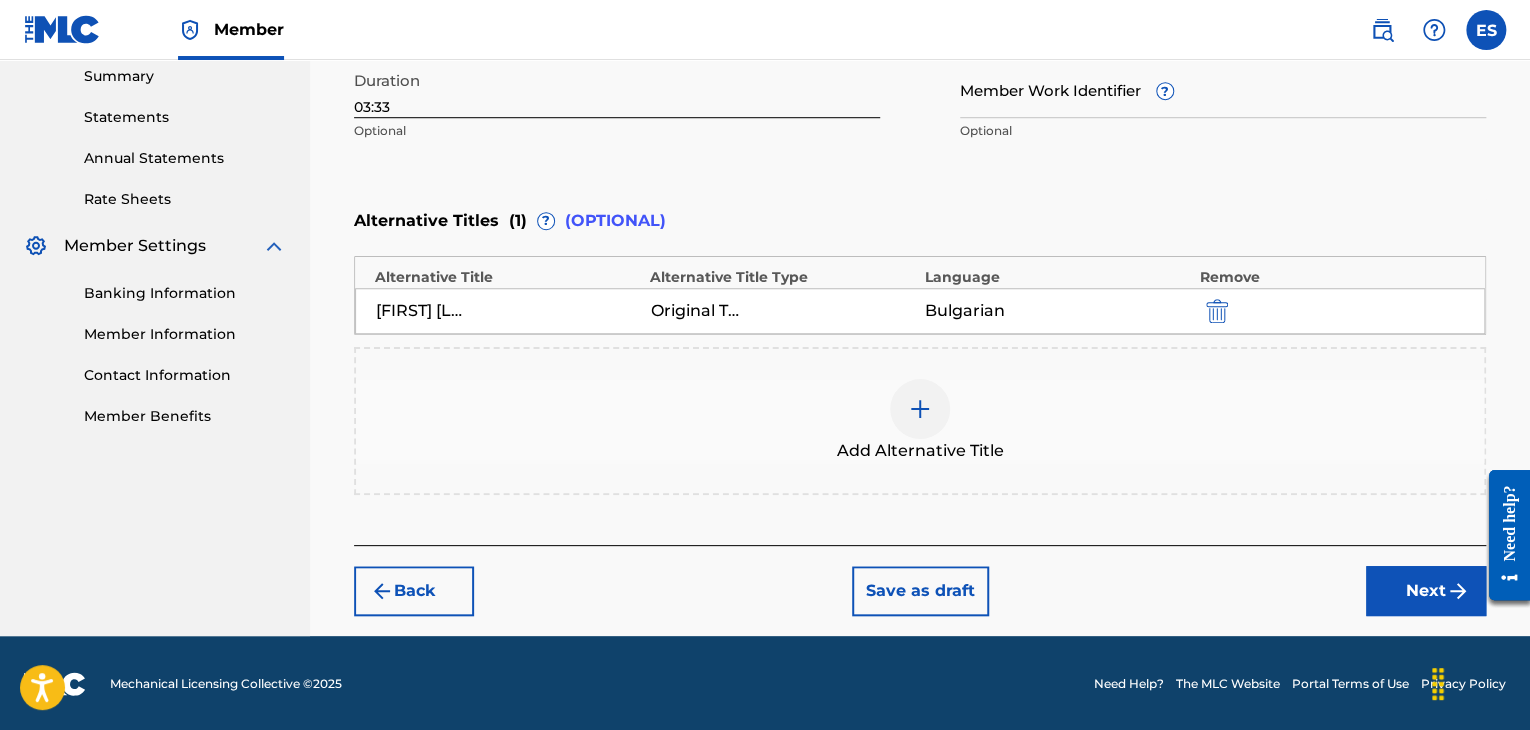 type on "[ID]" 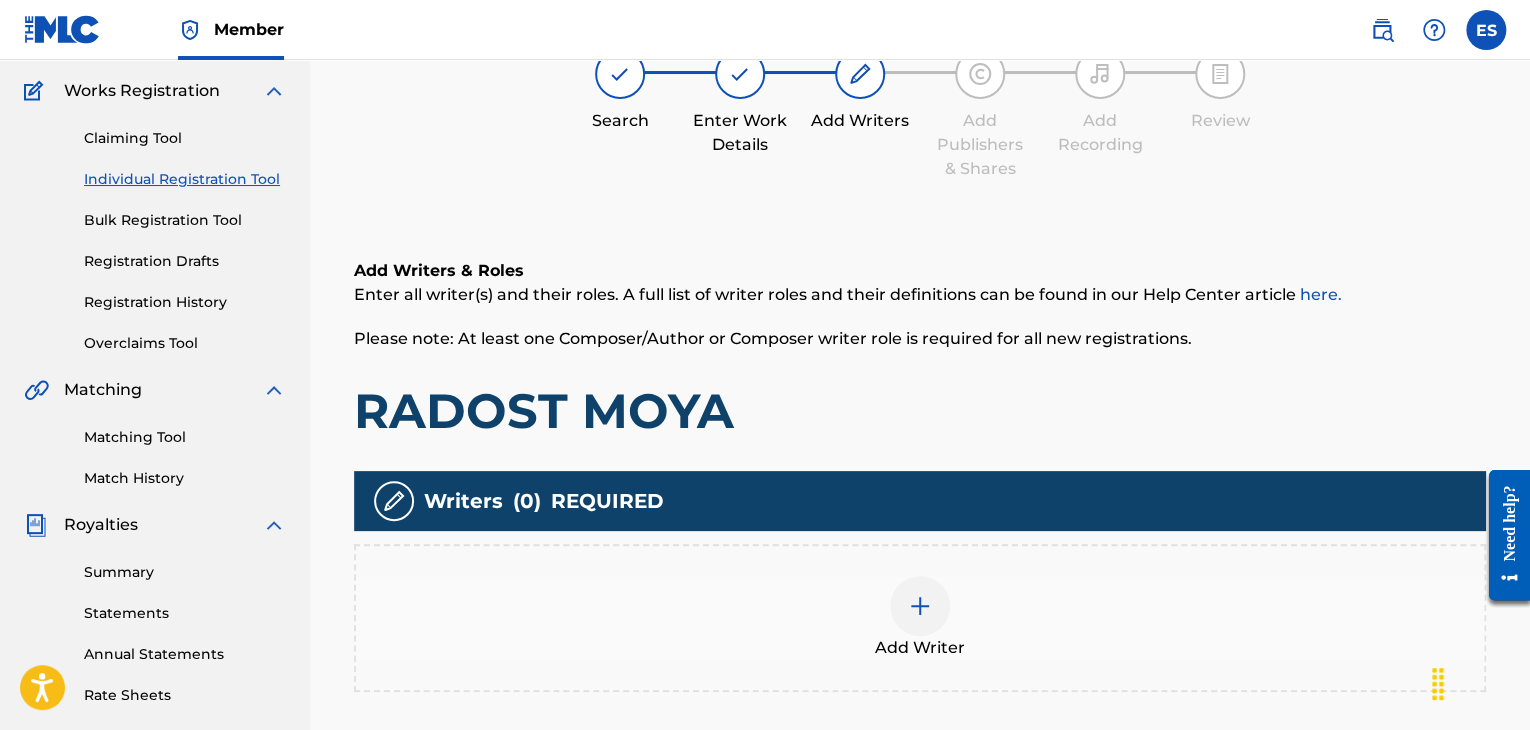 scroll, scrollTop: 190, scrollLeft: 0, axis: vertical 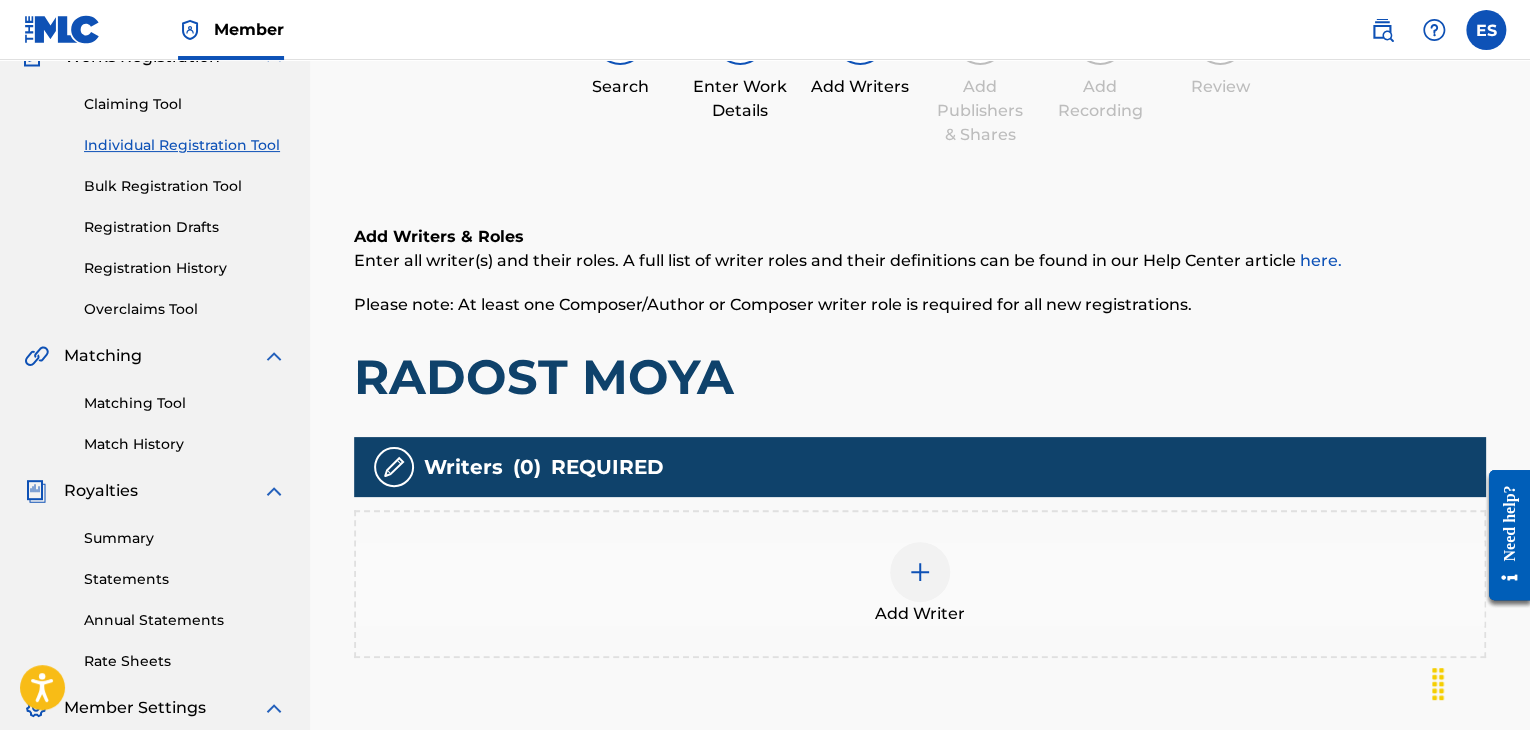 click at bounding box center [920, 572] 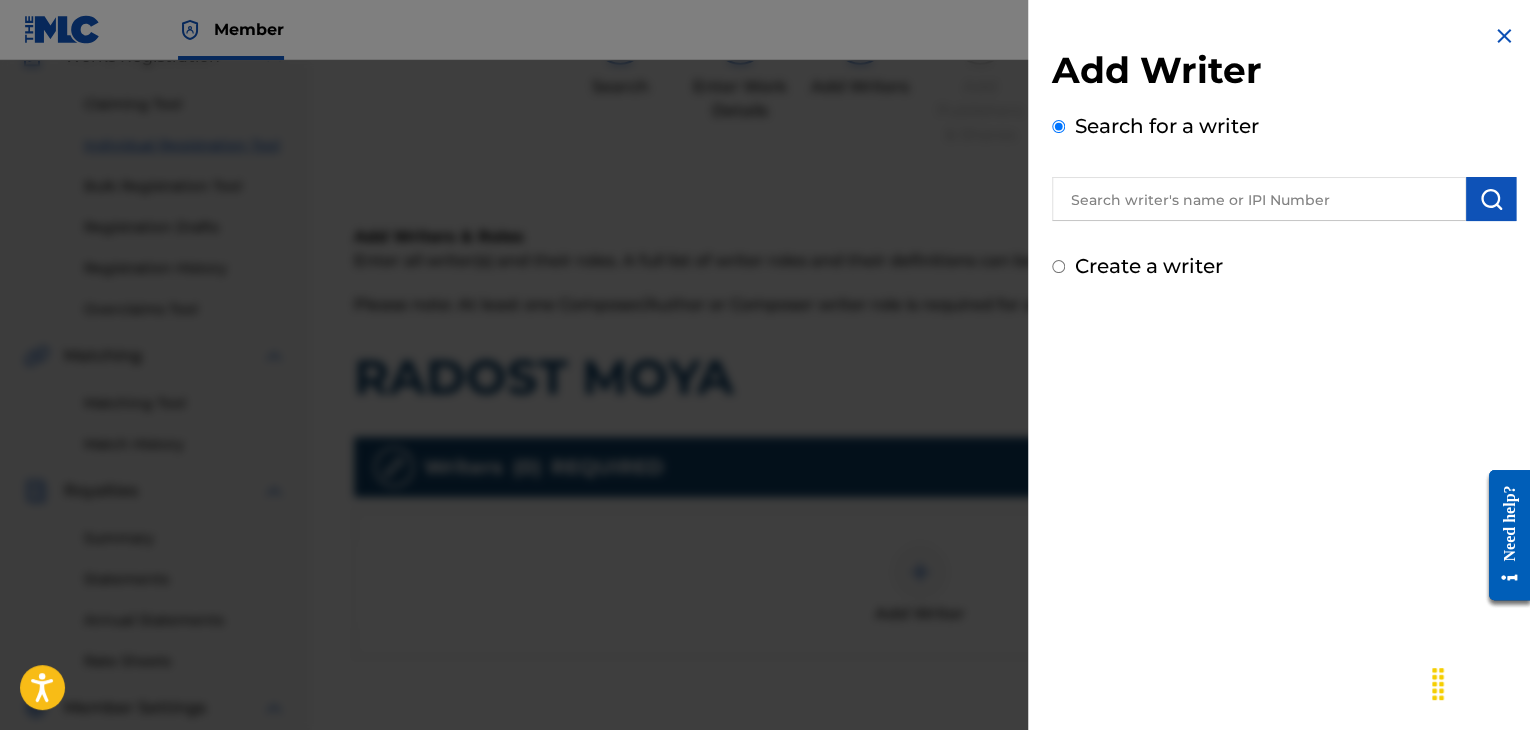 click at bounding box center [1259, 199] 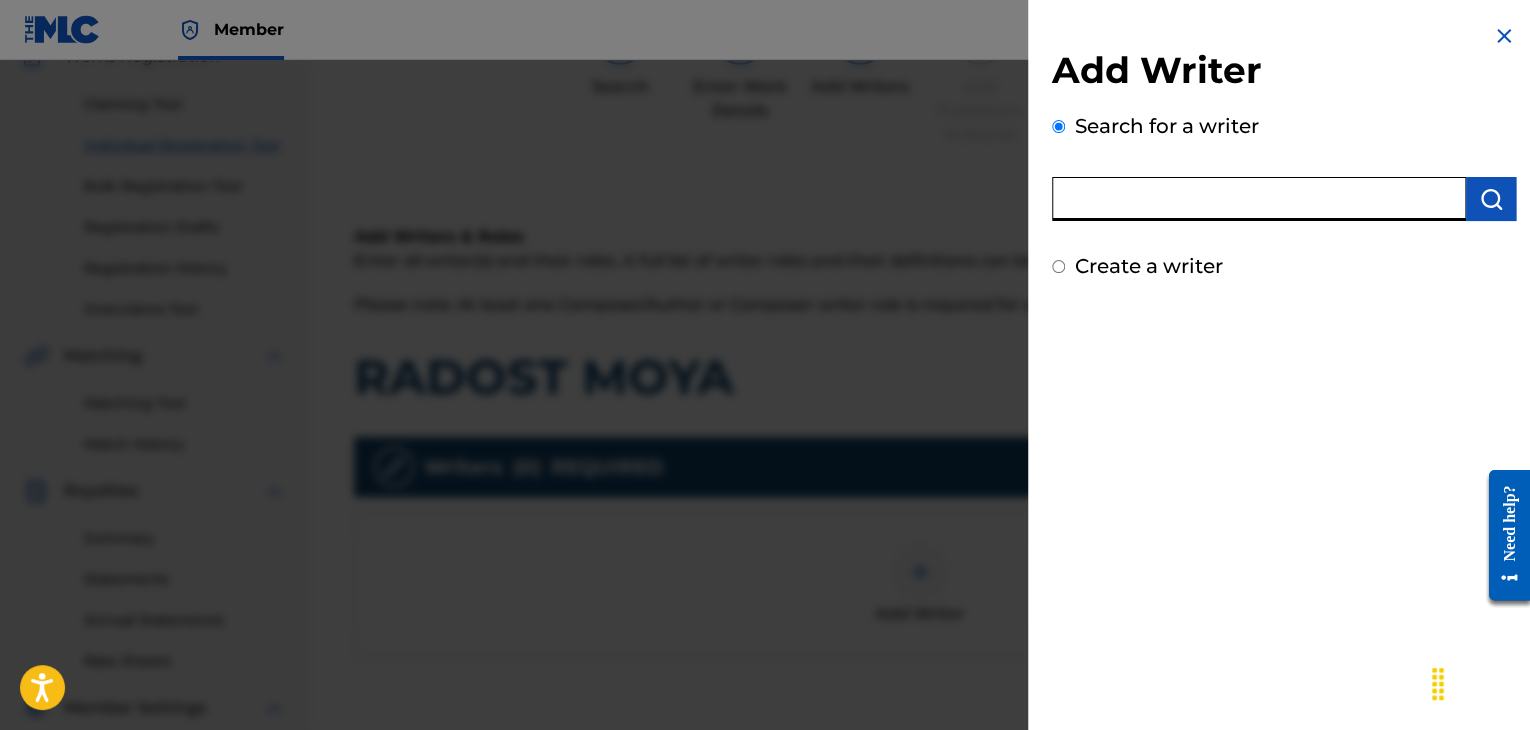 paste on "[NUMBER]" 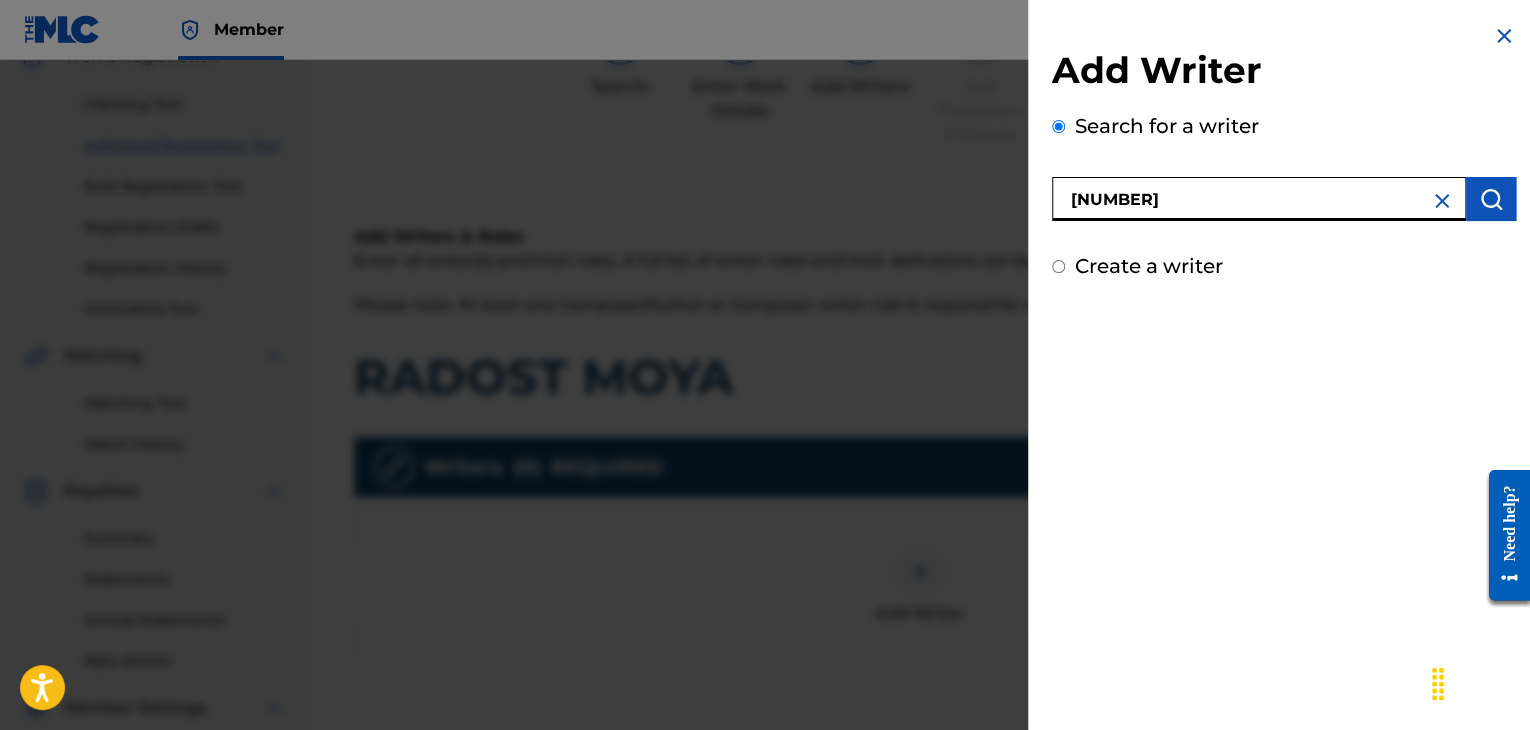 click on "[NUMBER]" at bounding box center [1259, 199] 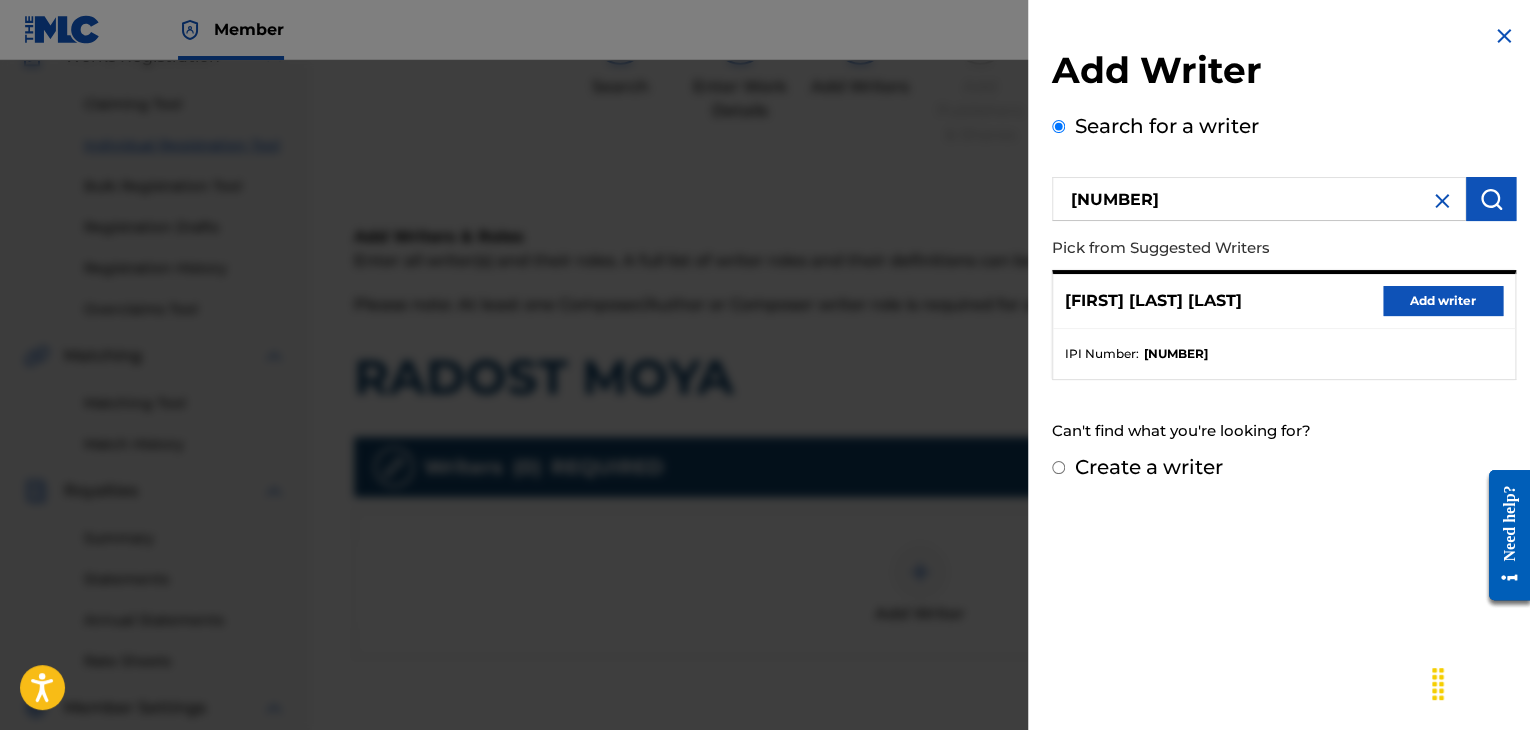 click on "Add writer" at bounding box center (1443, 301) 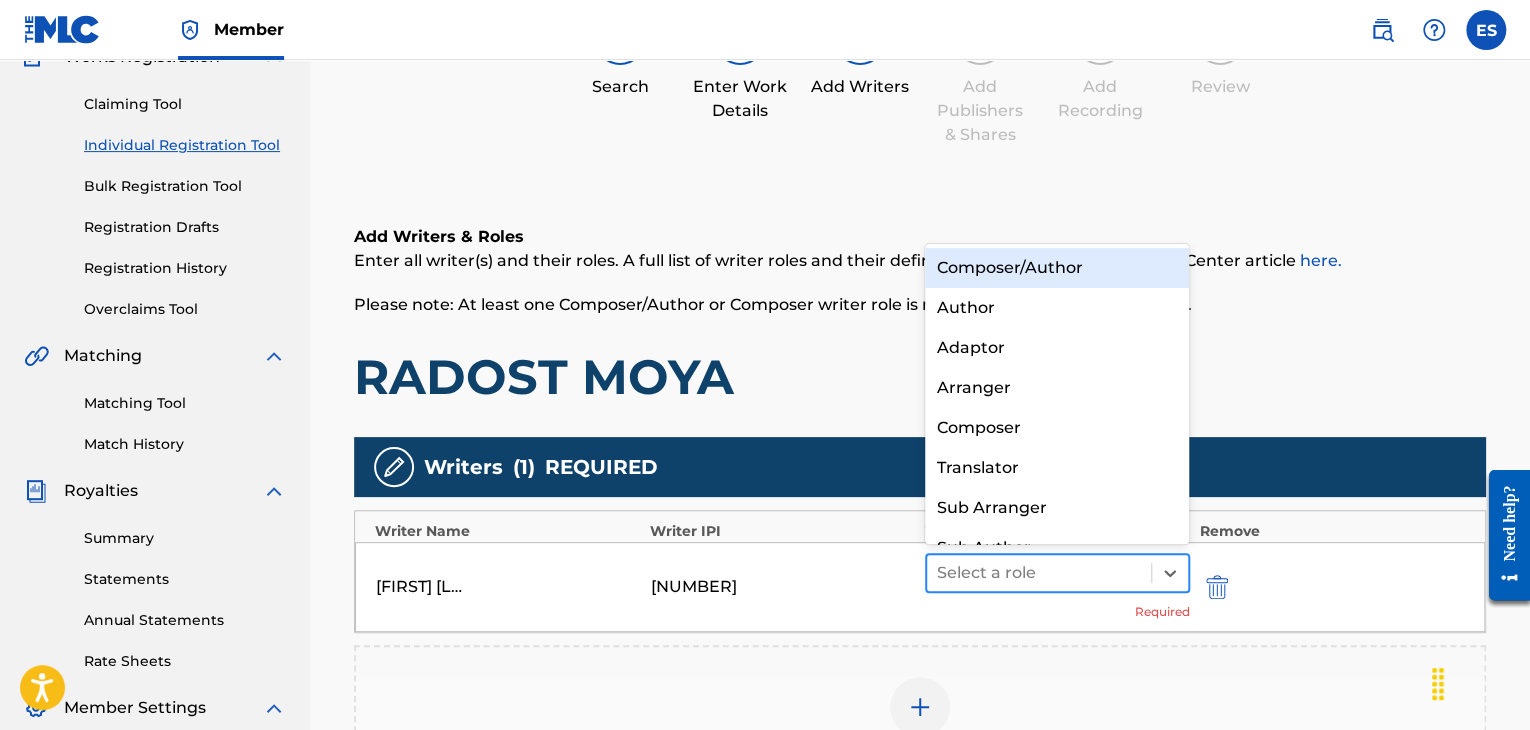 click at bounding box center [1039, 573] 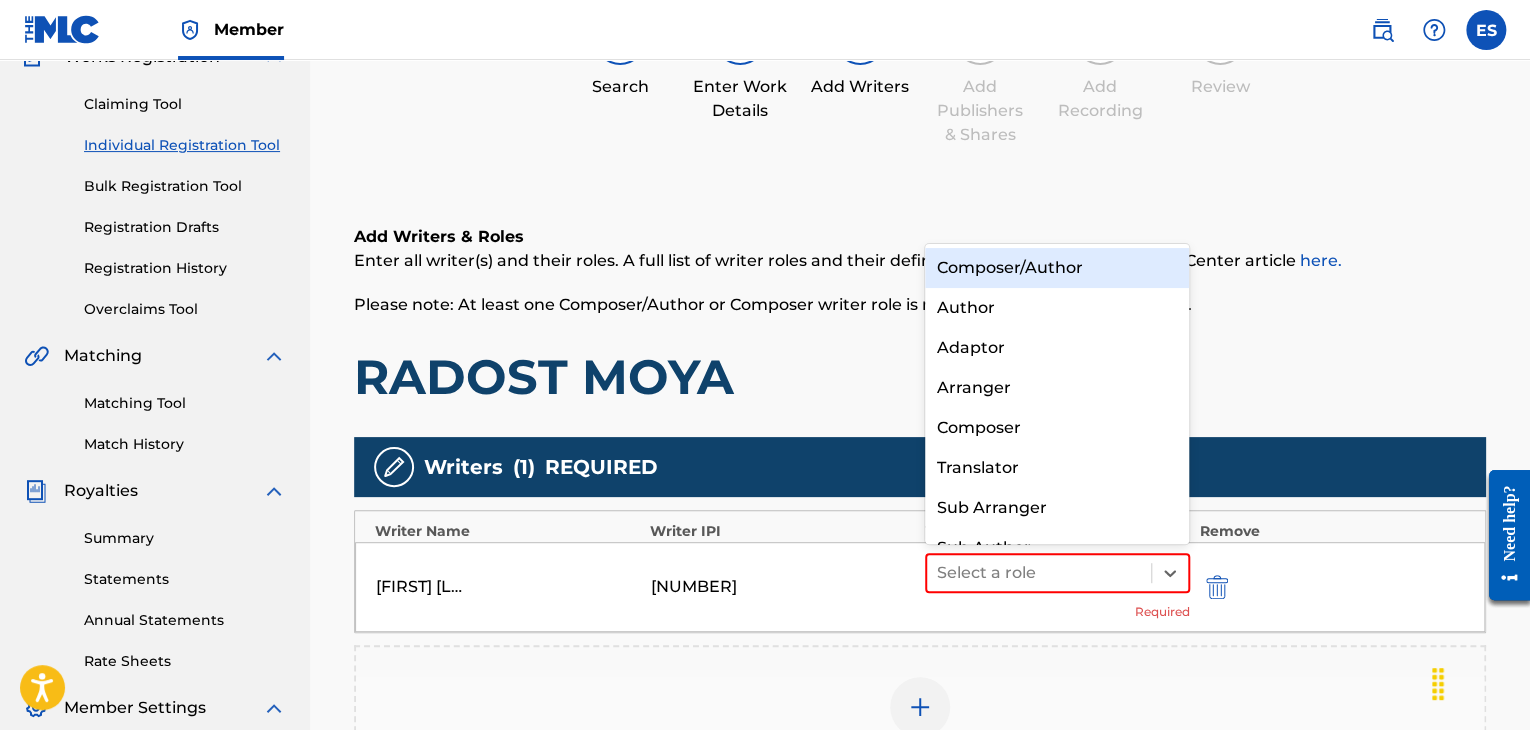 scroll, scrollTop: 28, scrollLeft: 0, axis: vertical 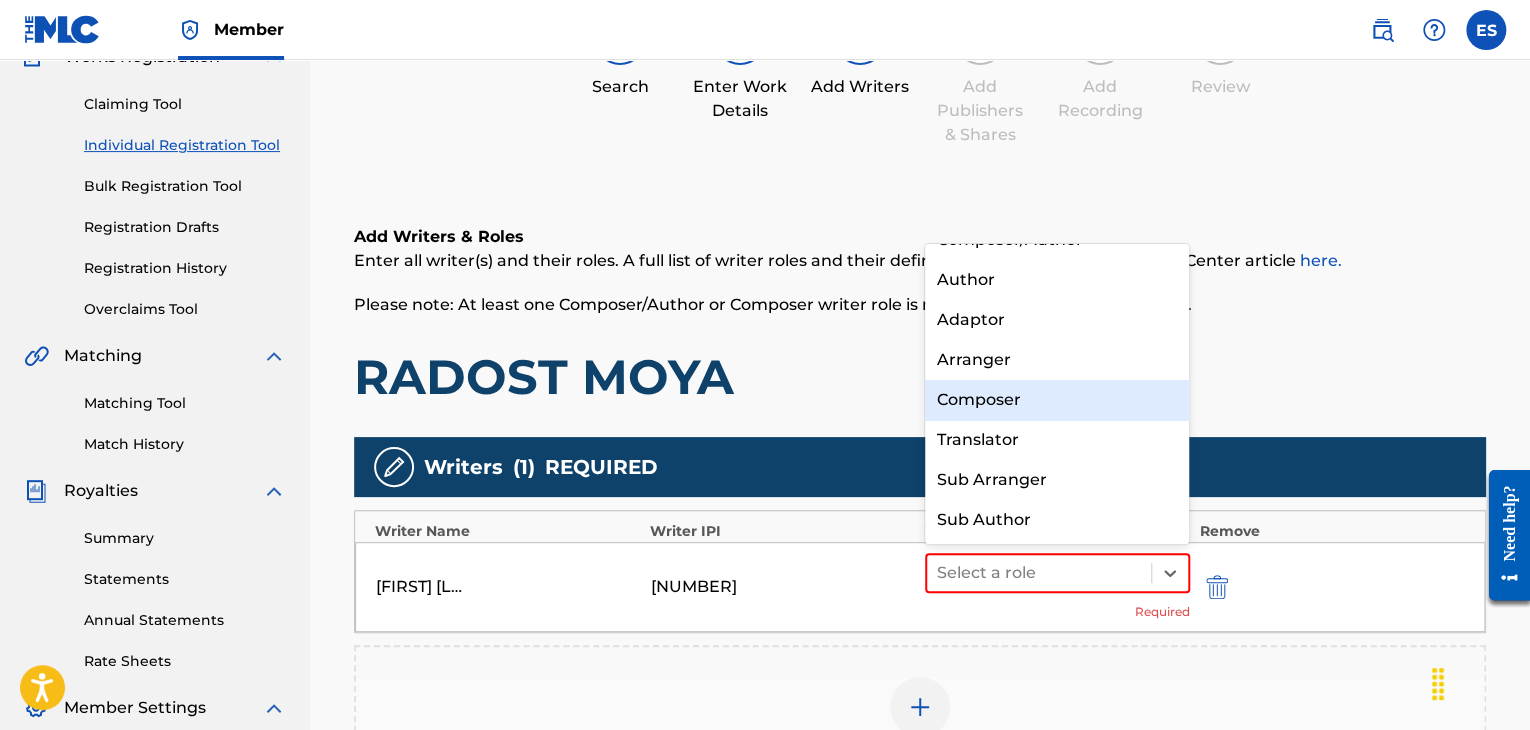 click on "Composer" at bounding box center [1057, 400] 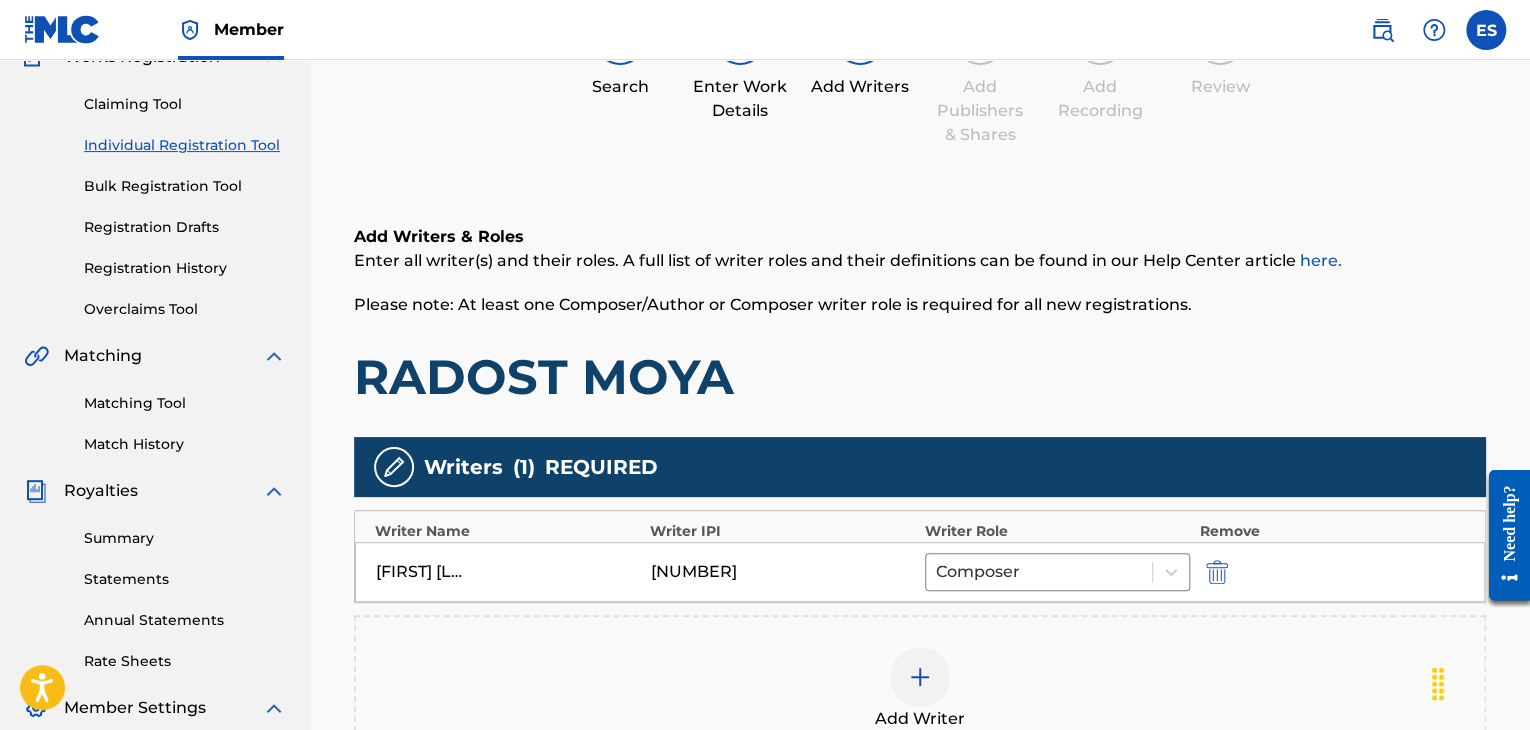 click at bounding box center (920, 677) 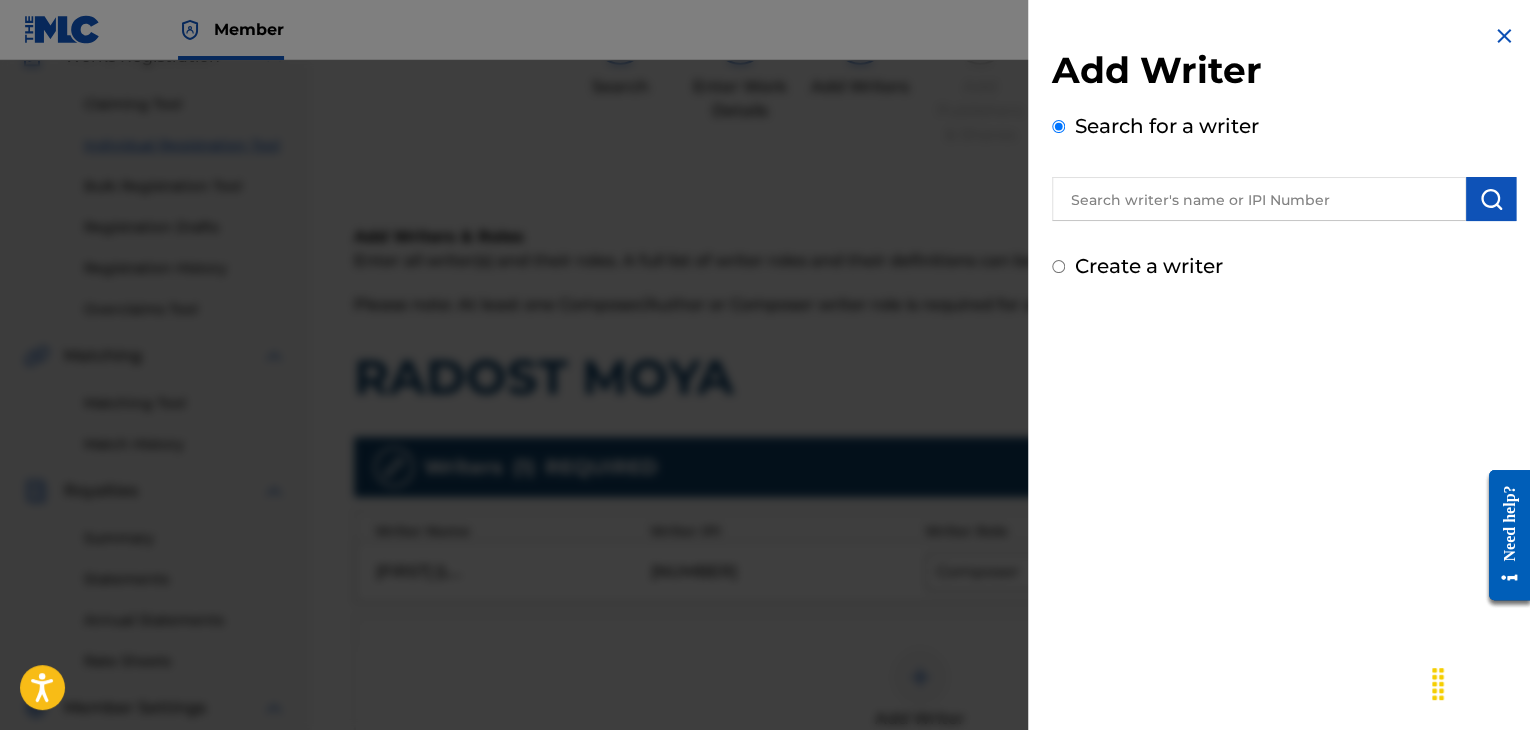 click at bounding box center [1504, 36] 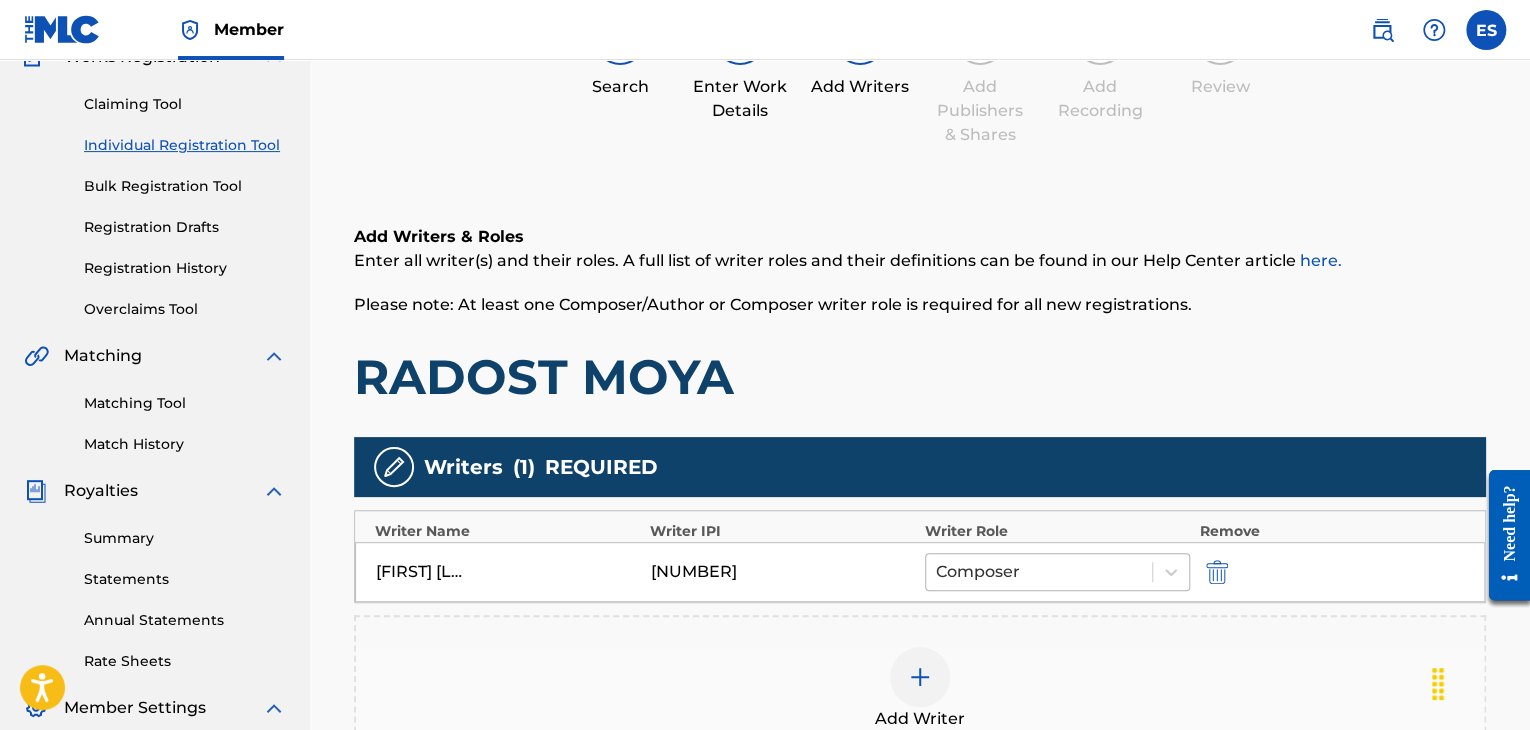 click at bounding box center (1039, 572) 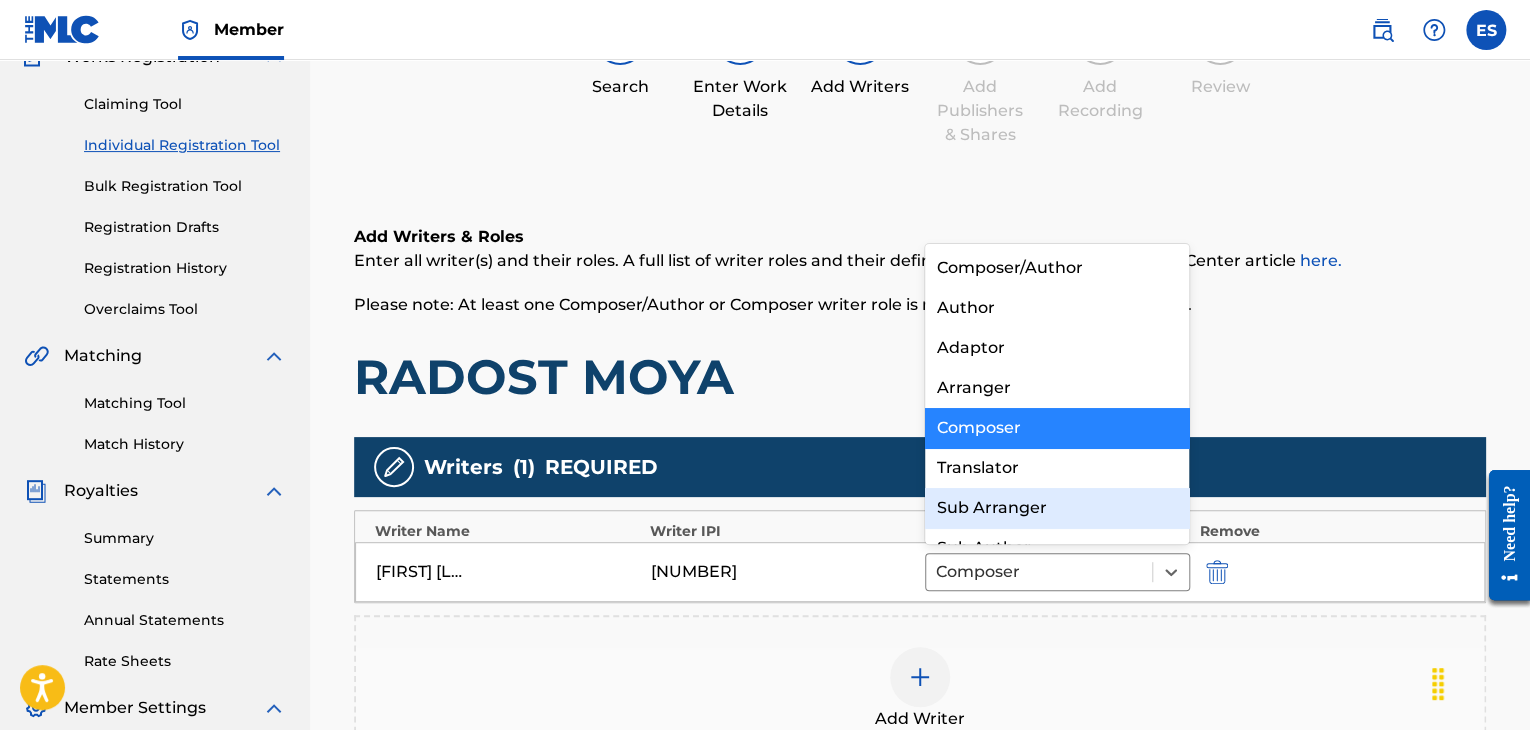 scroll, scrollTop: 28, scrollLeft: 0, axis: vertical 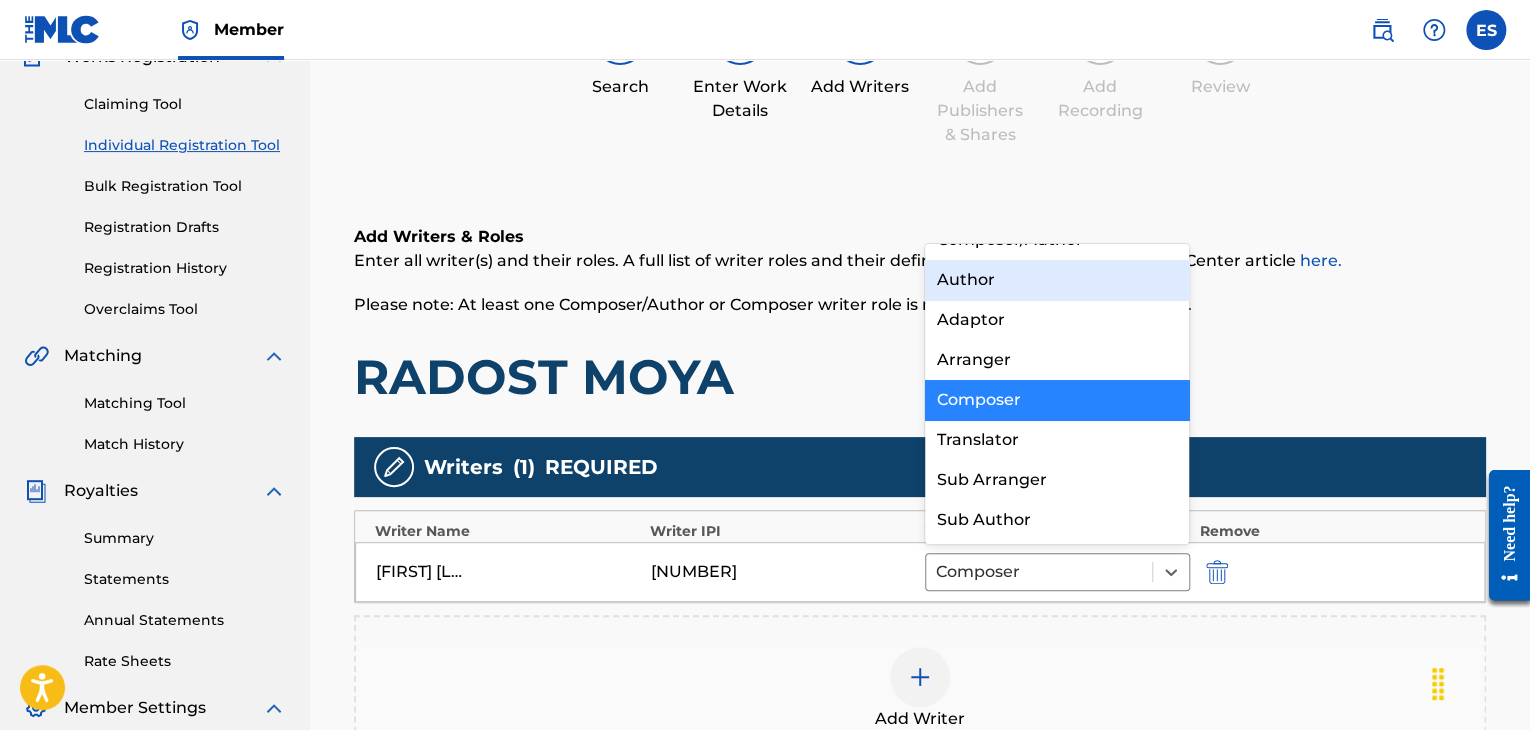 click on "Author" at bounding box center [1057, 280] 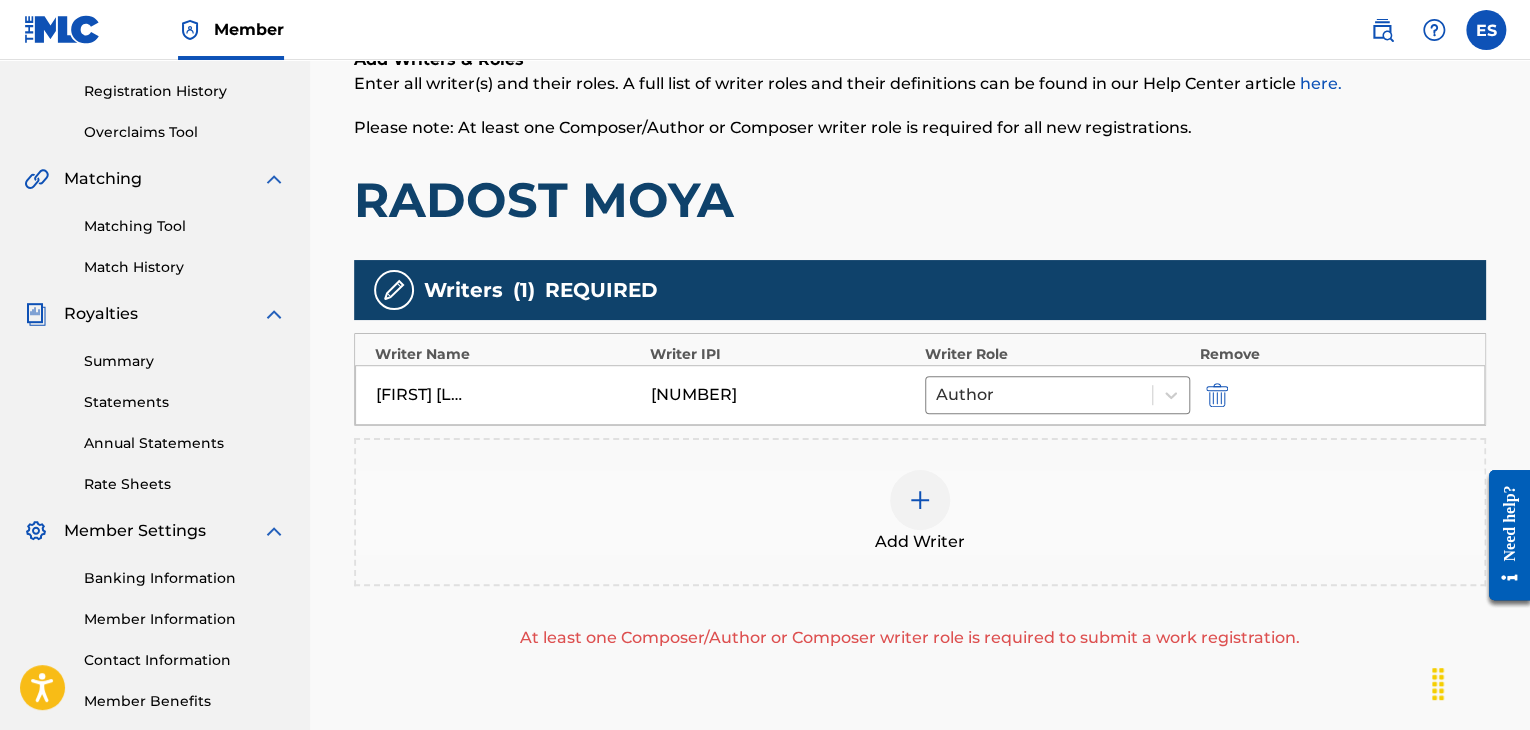 scroll, scrollTop: 490, scrollLeft: 0, axis: vertical 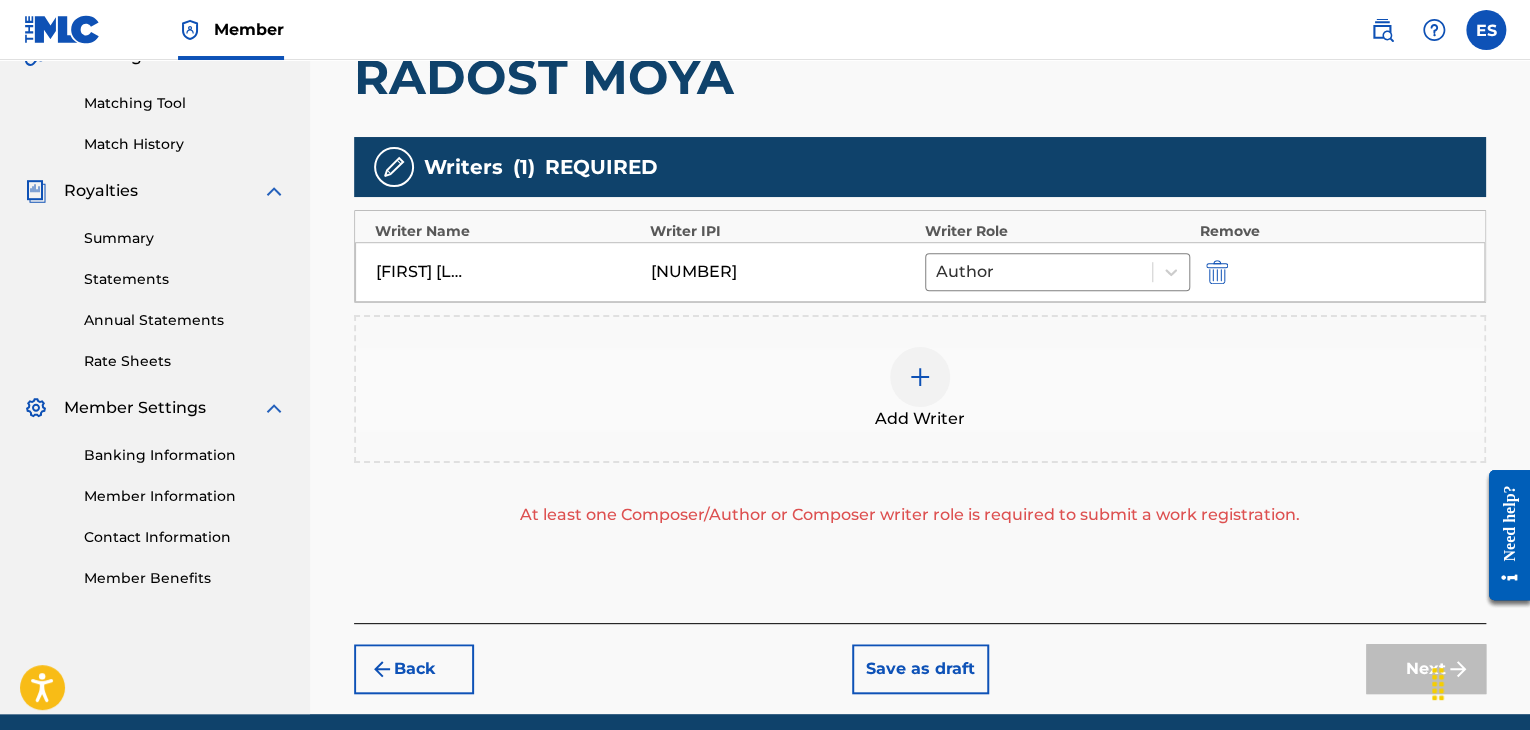 click at bounding box center [920, 377] 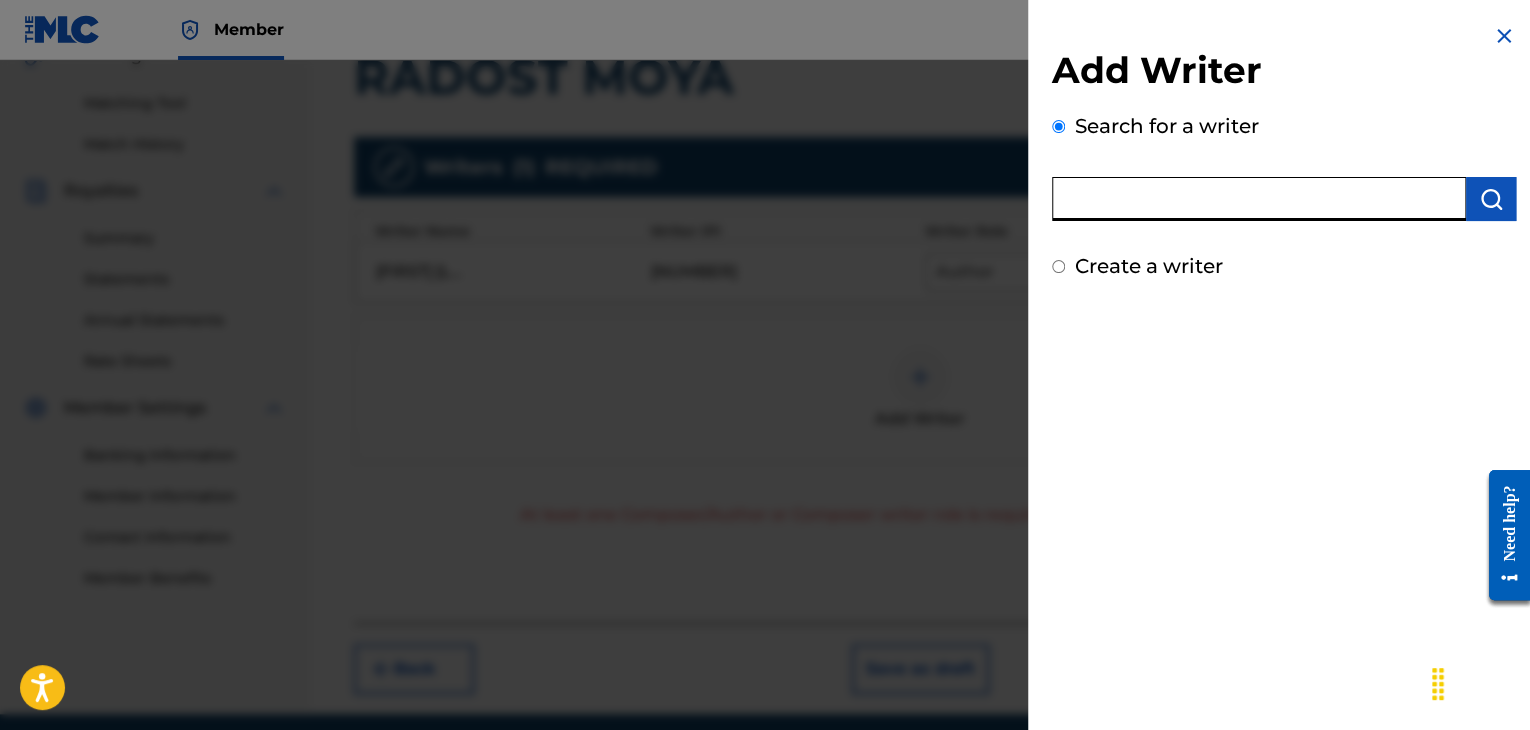 paste on "[NUMBER]" 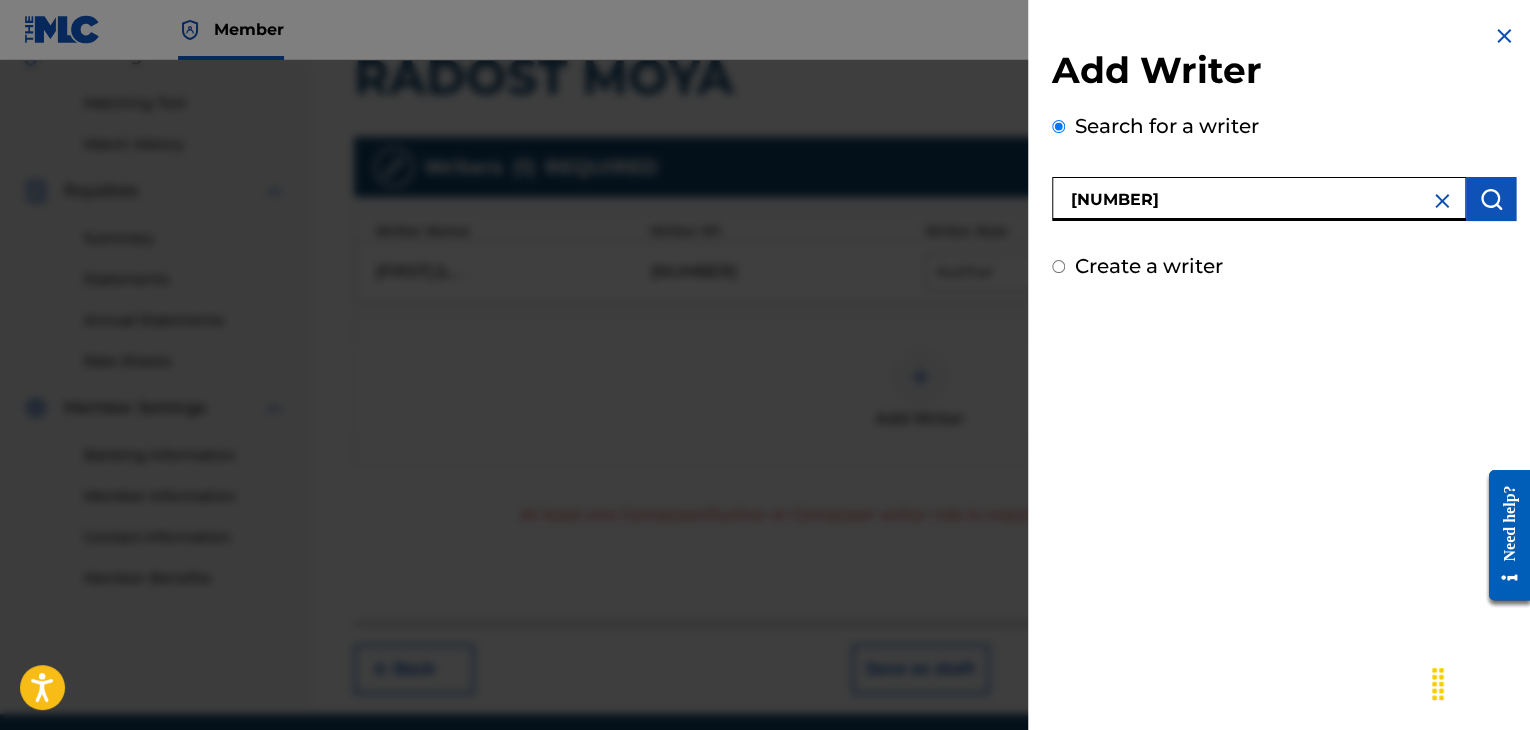 type on "[NUMBER]" 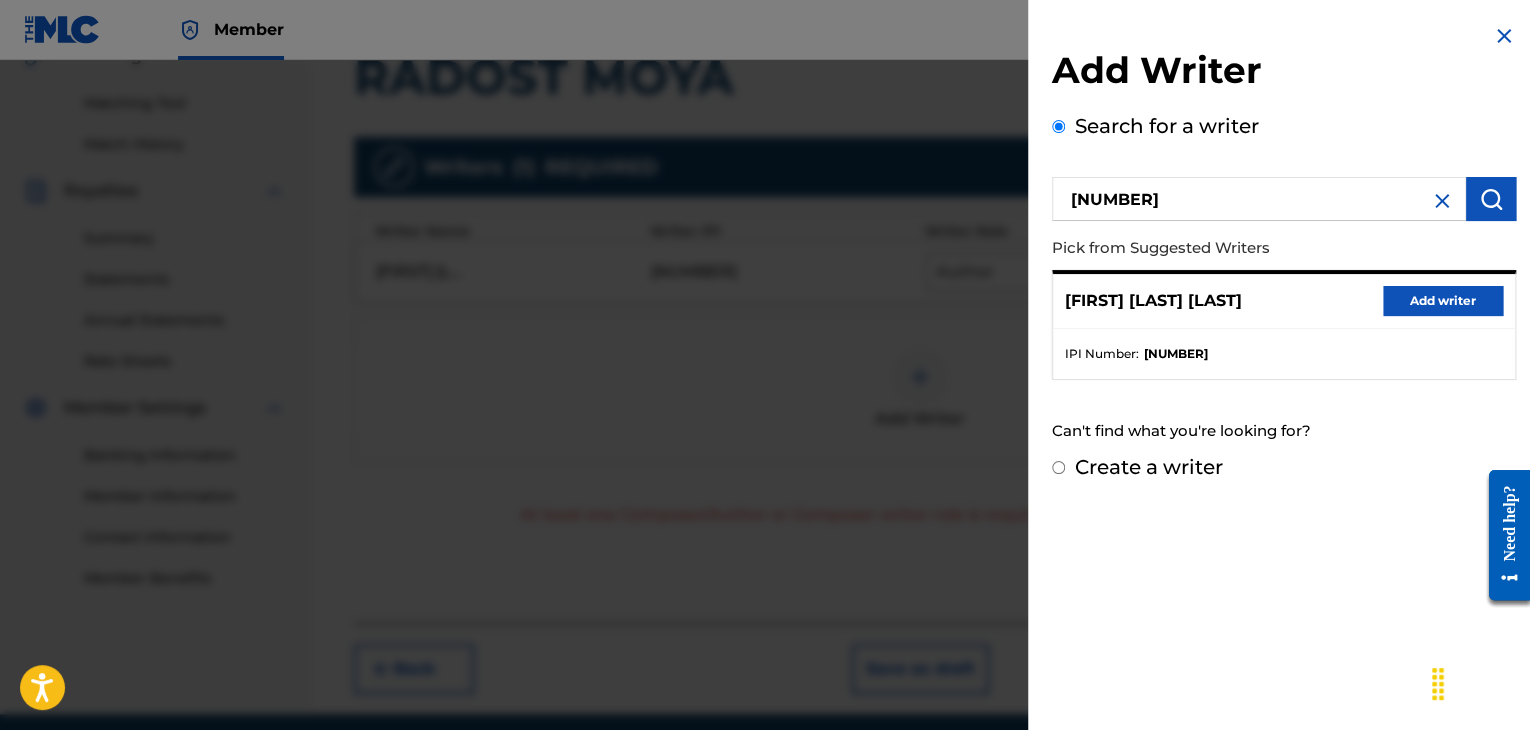 click on "Add writer" at bounding box center [1443, 301] 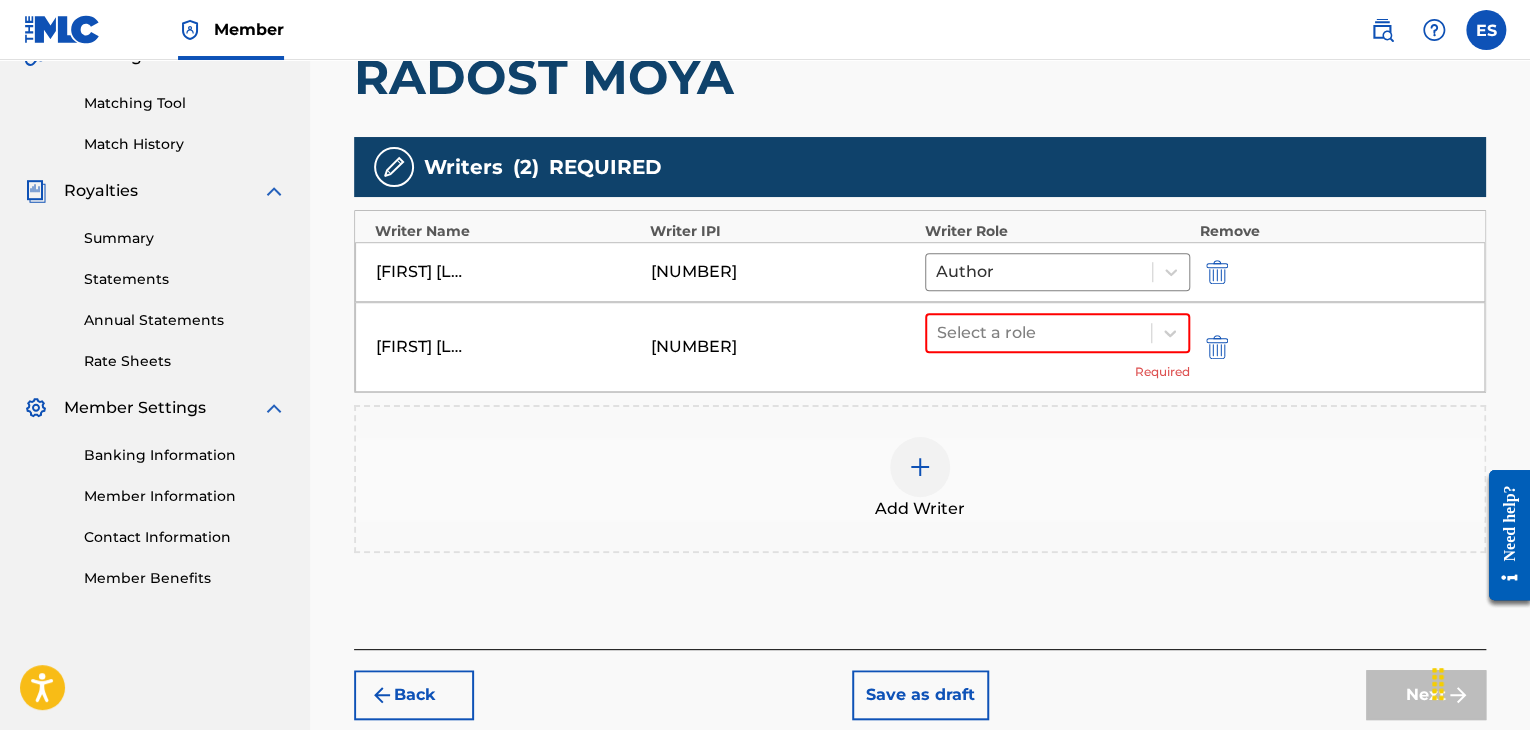 click on "Select a role Required" at bounding box center (1057, 347) 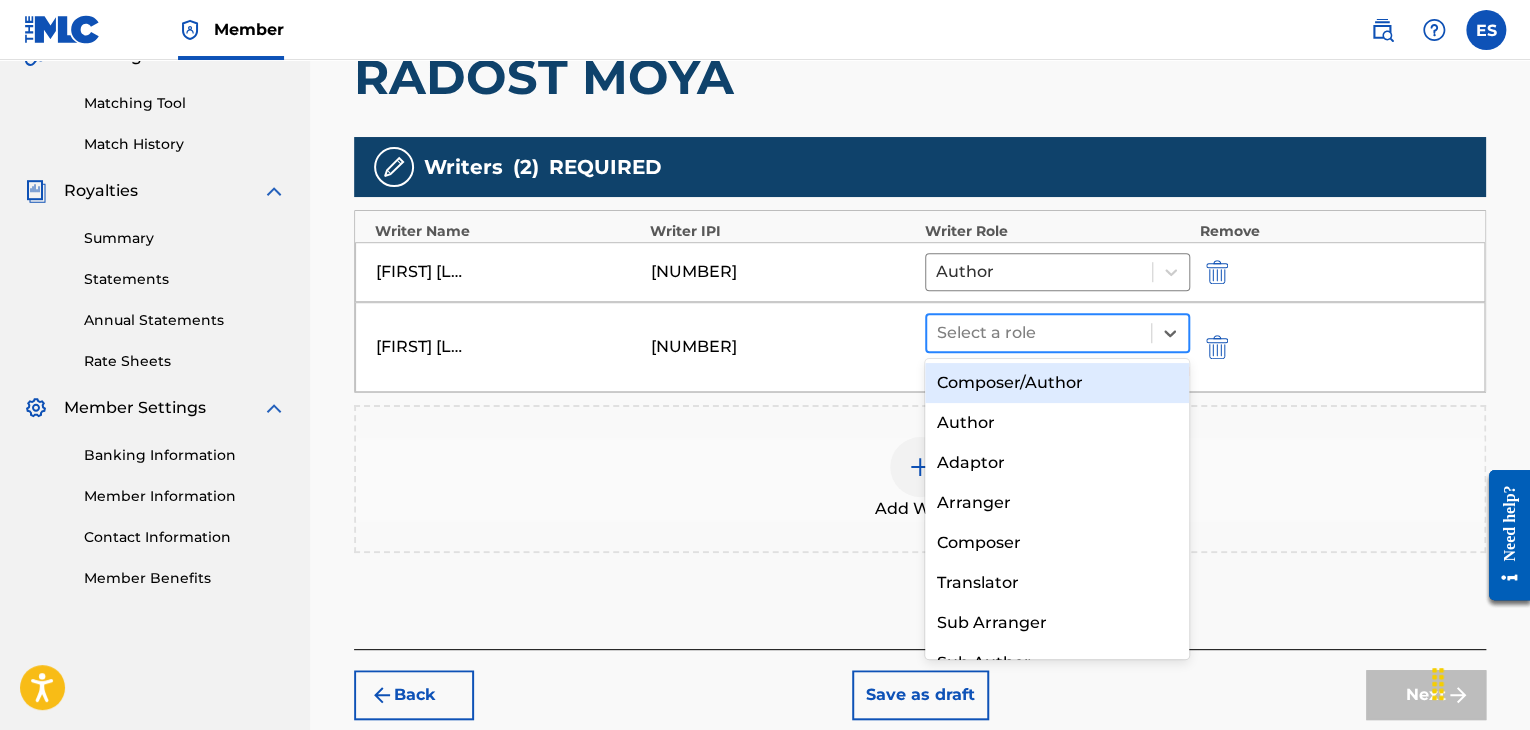 click on "Select a role" at bounding box center [1039, 333] 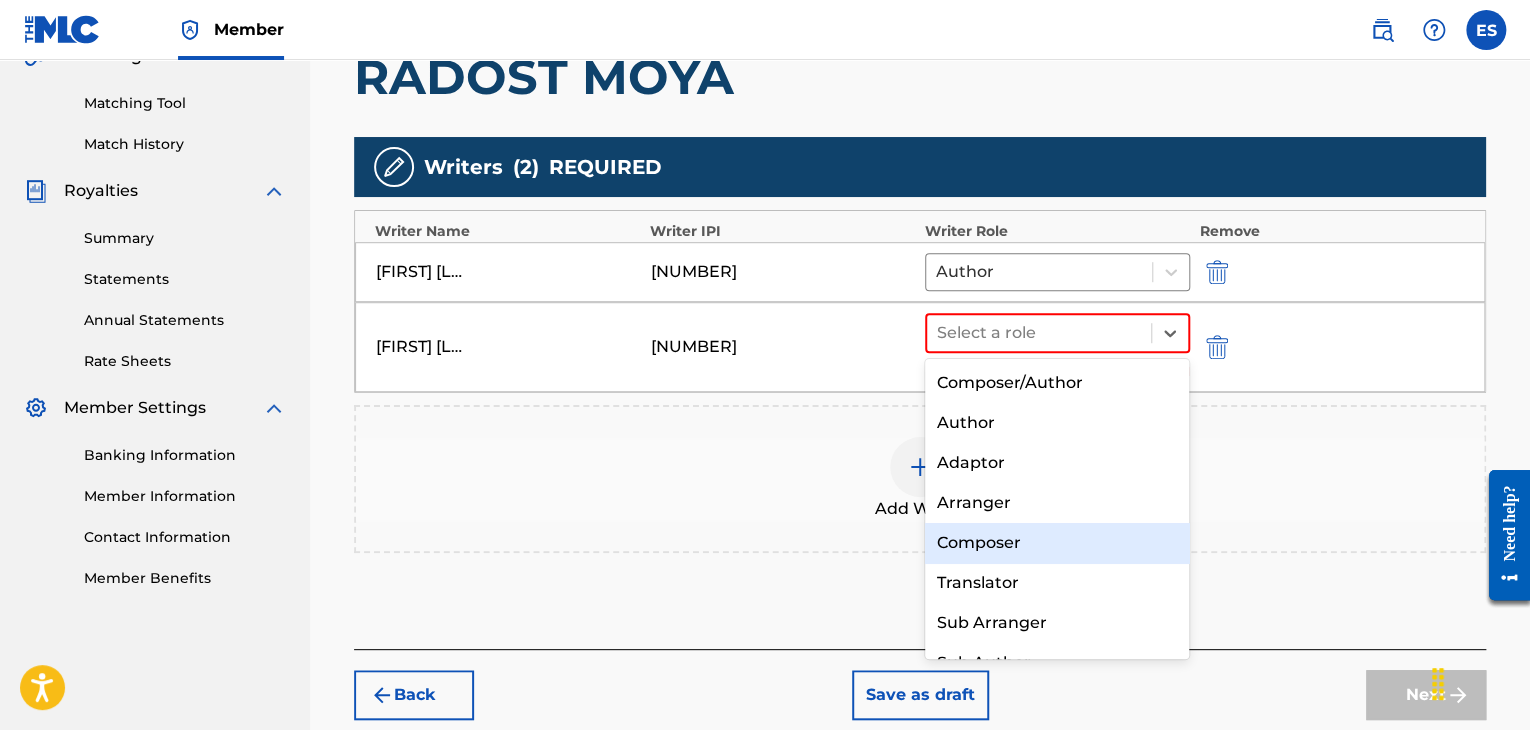 click on "Composer" at bounding box center [1057, 543] 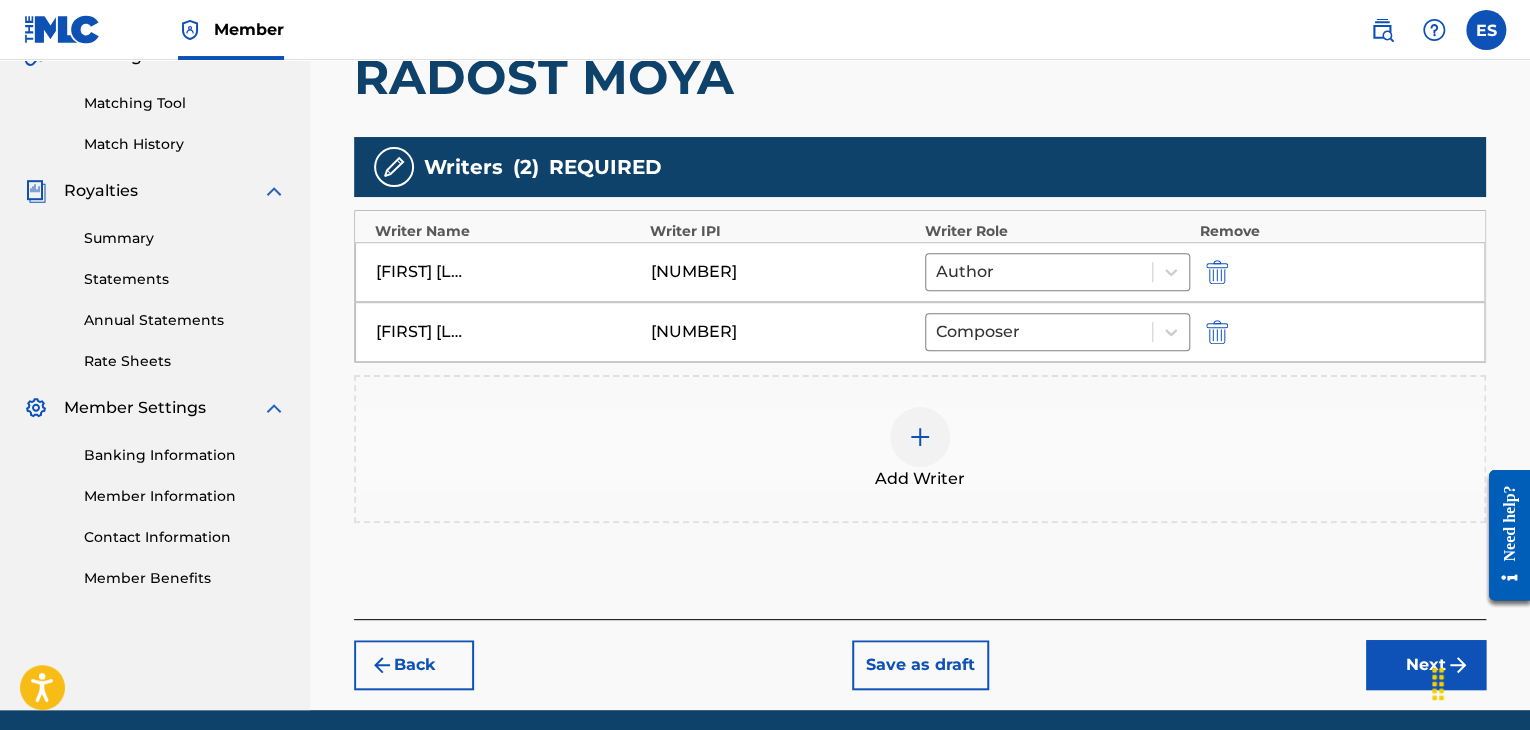click on "Add Writer" at bounding box center (920, 479) 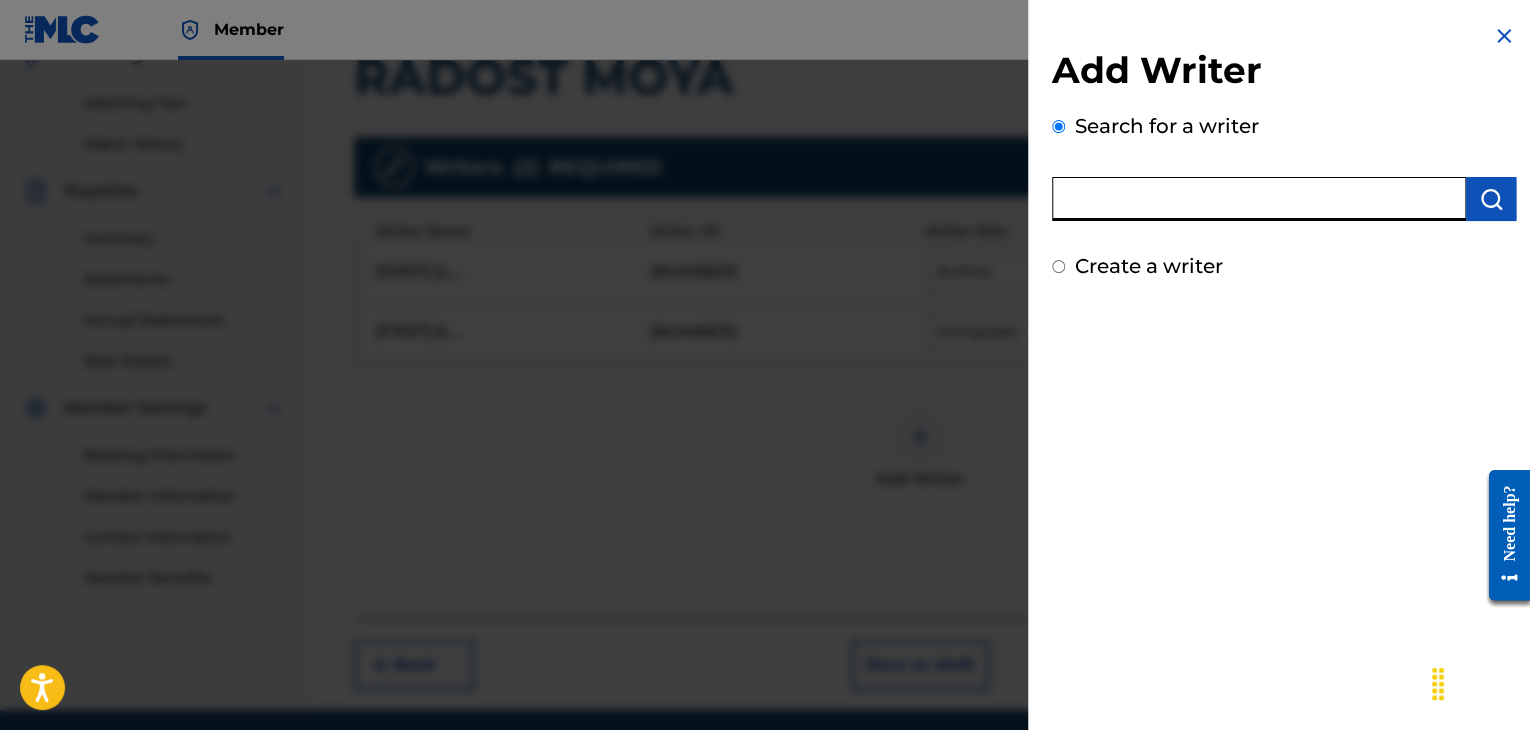 click at bounding box center [1259, 199] 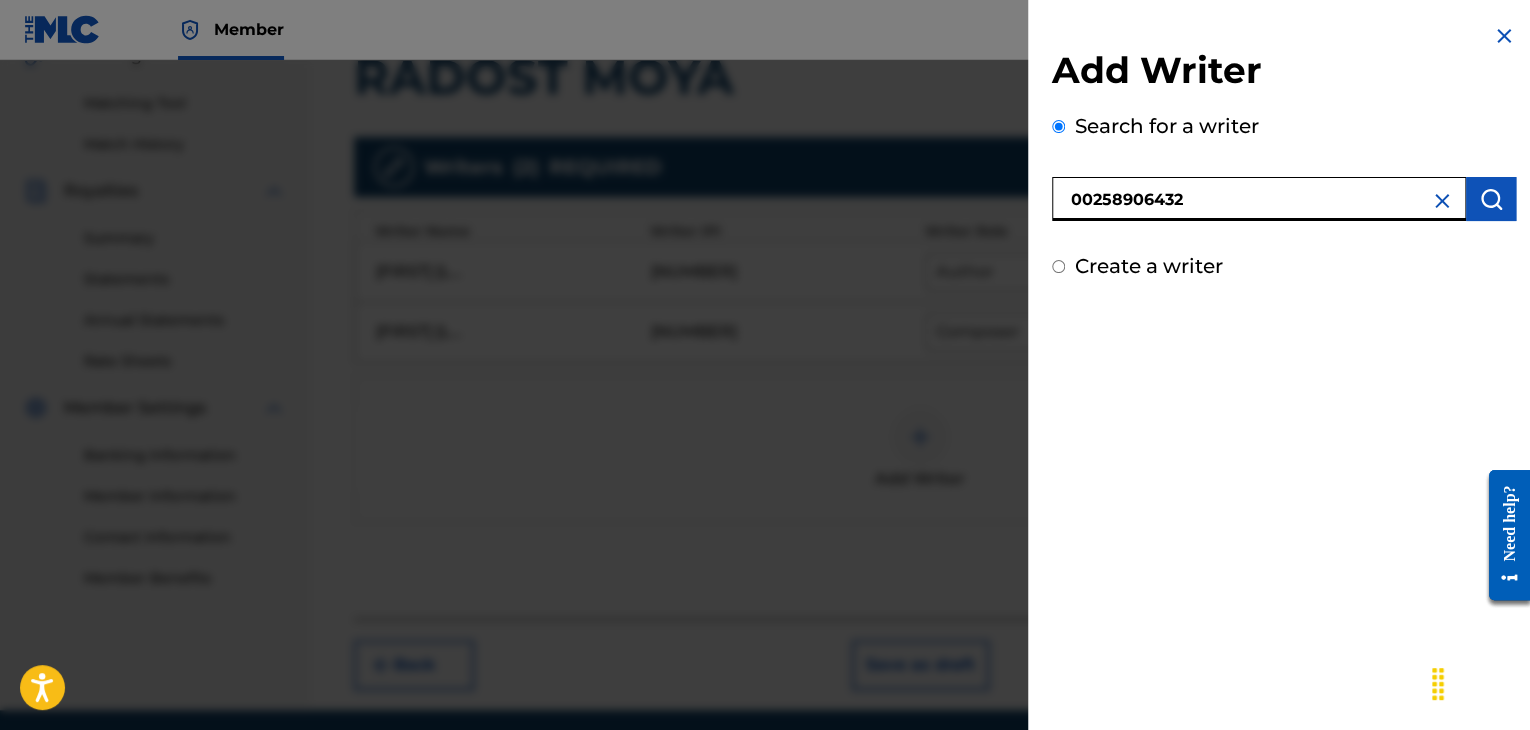 type on "00258906432" 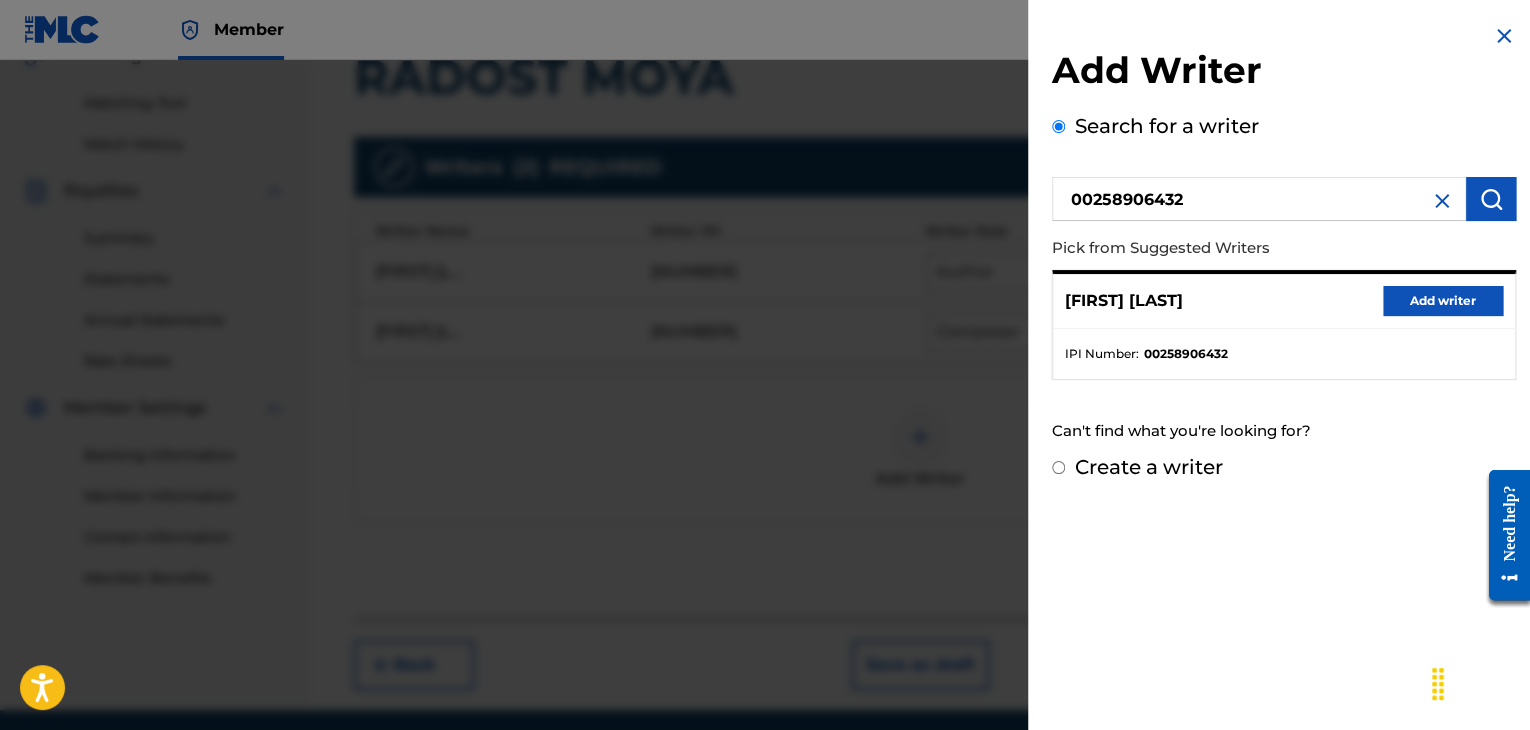 click on "Add writer" at bounding box center (1443, 301) 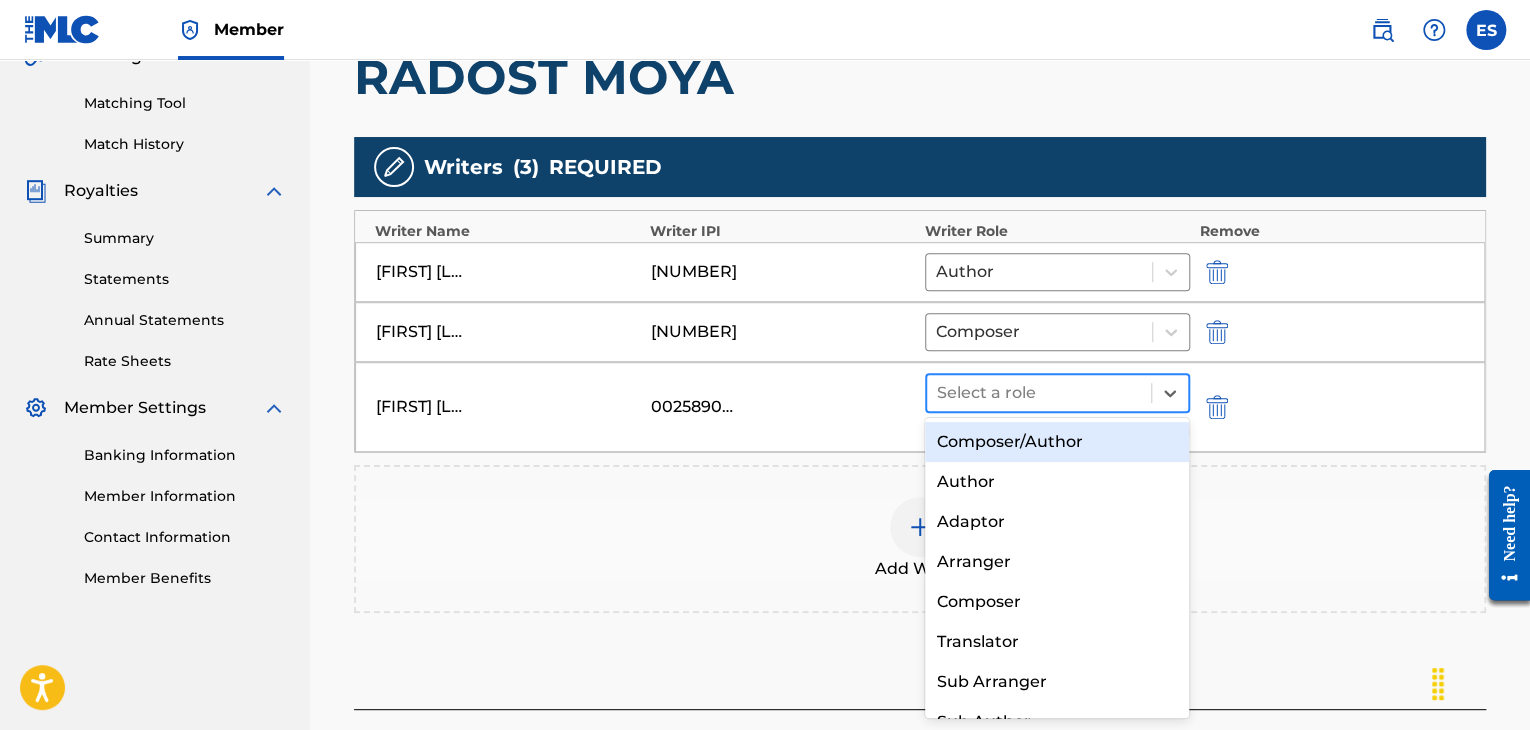 click at bounding box center (1039, 393) 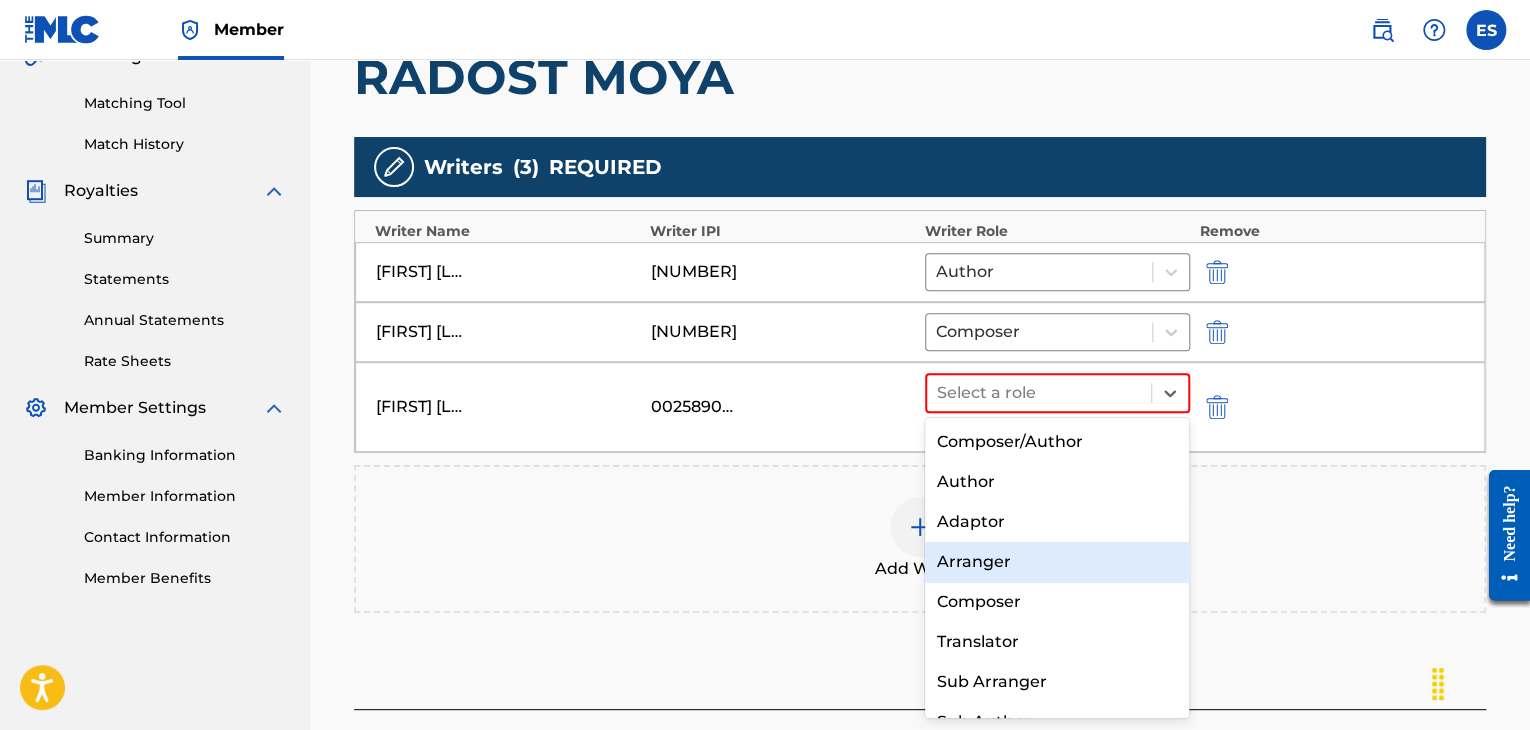 click on "Arranger" at bounding box center (1057, 562) 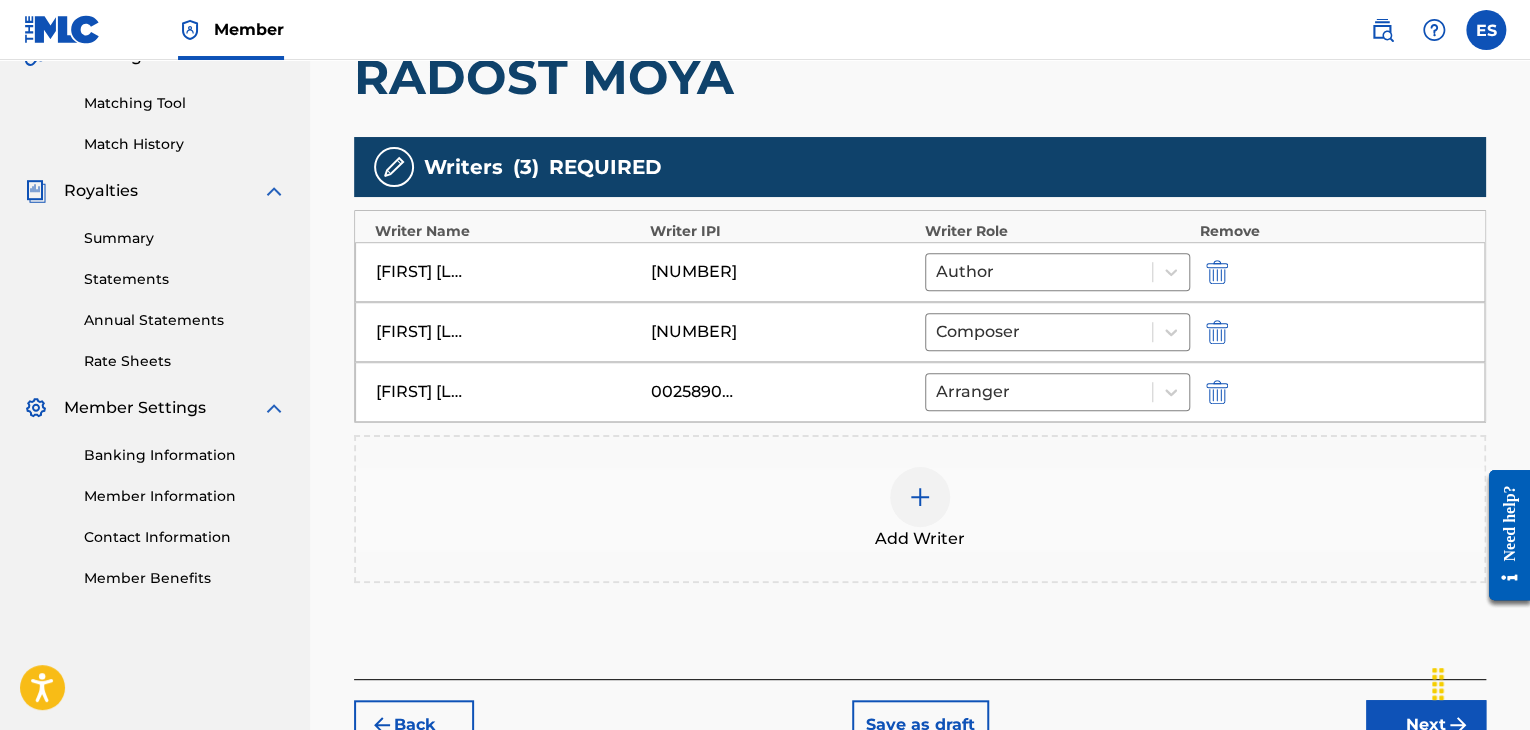 click at bounding box center [920, 497] 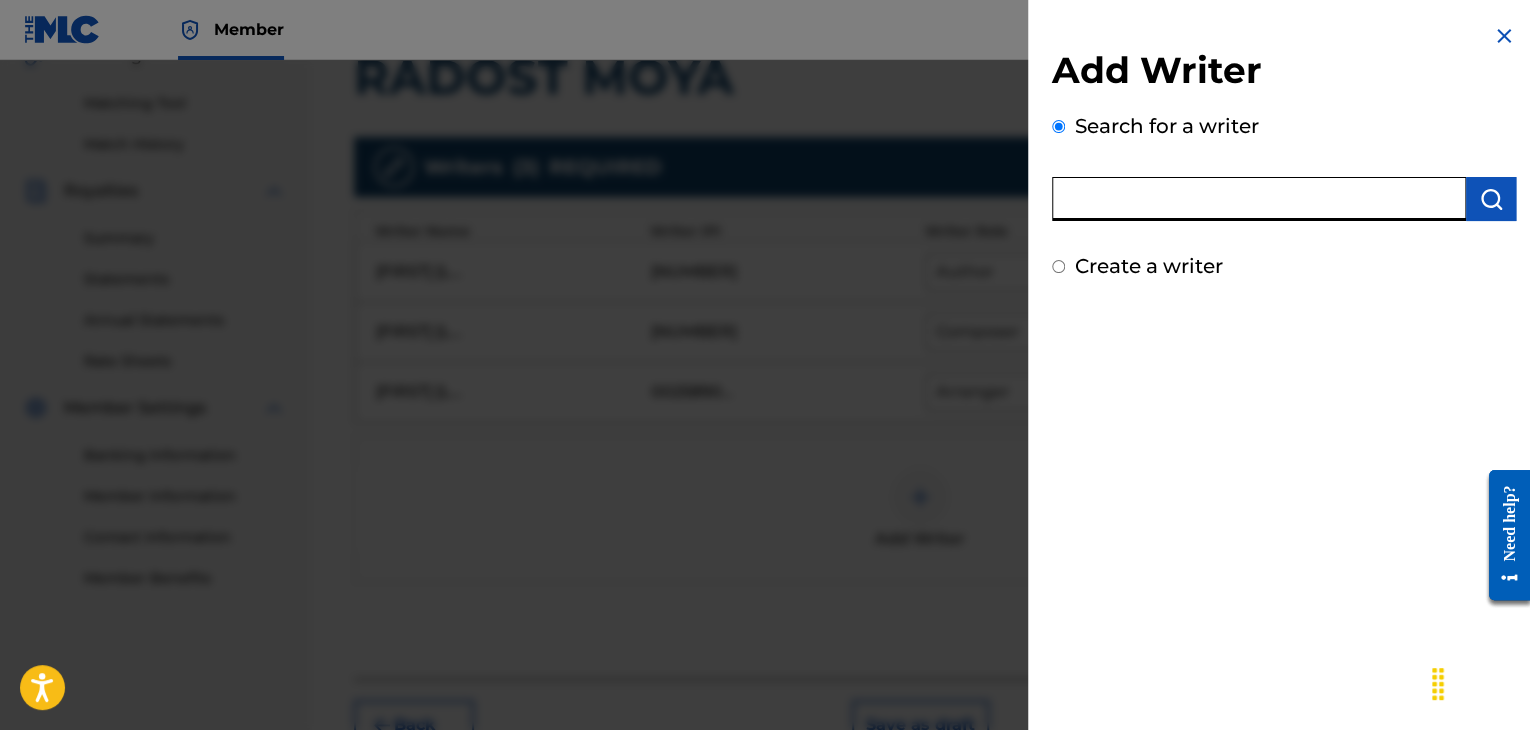 click at bounding box center (1259, 199) 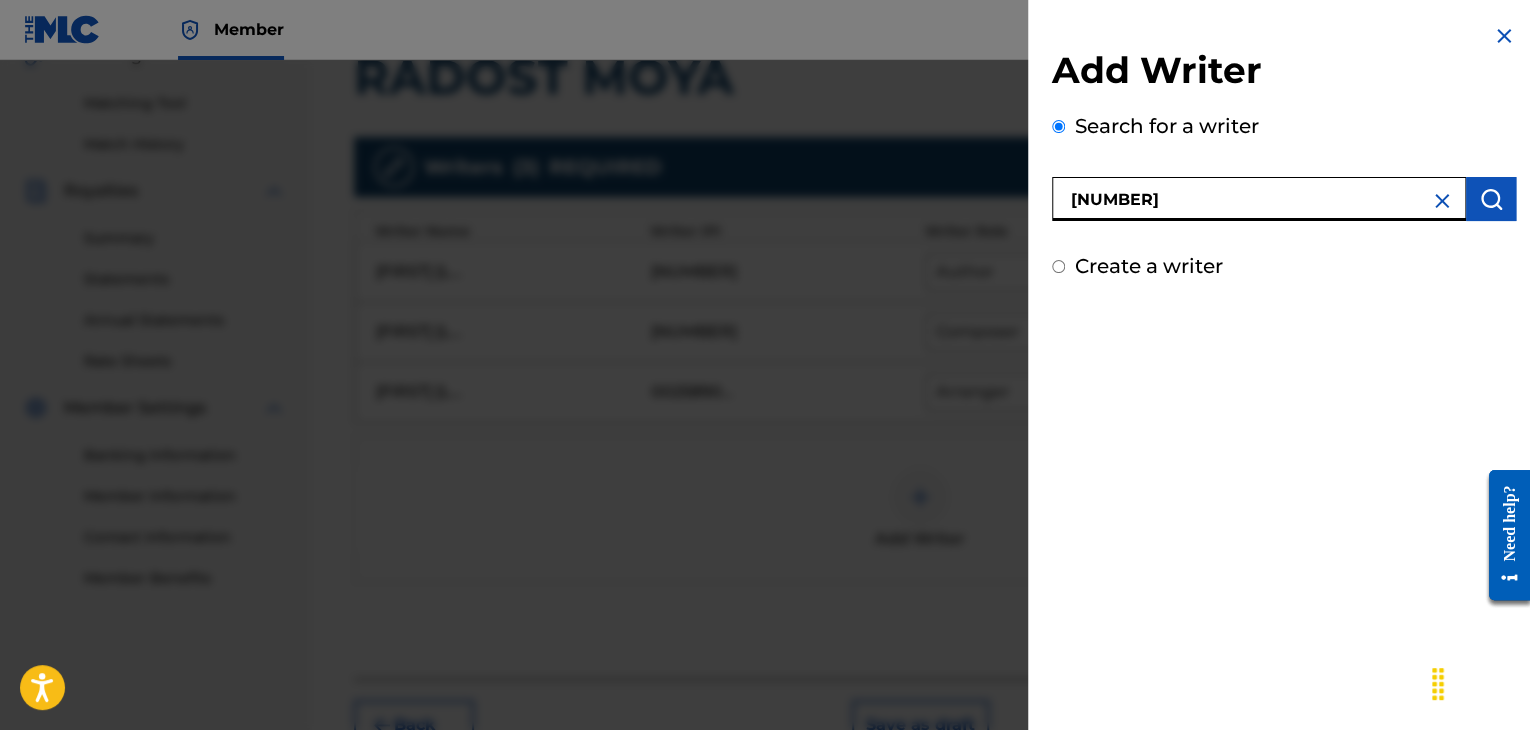 type on "[NUMBER]" 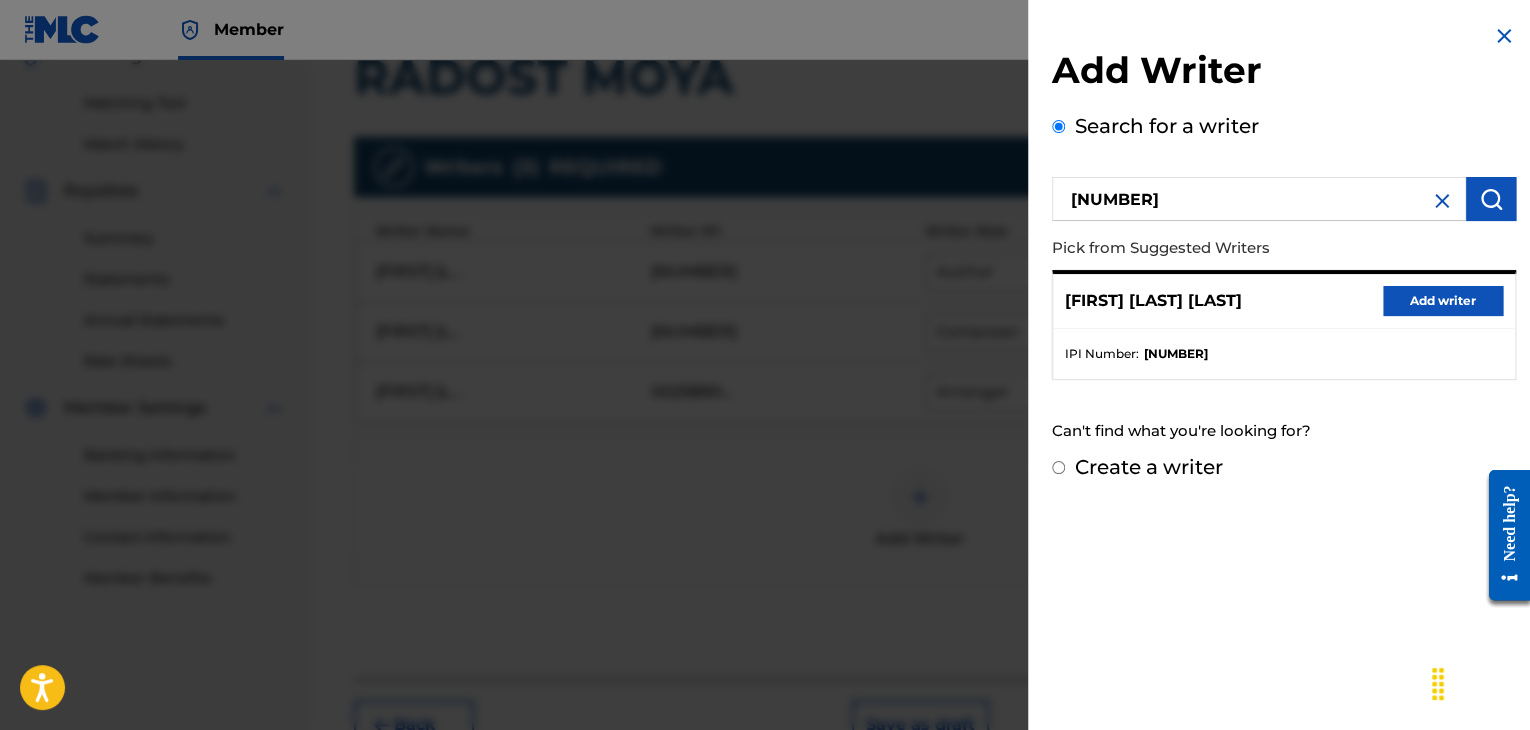click on "Add writer" at bounding box center [1443, 301] 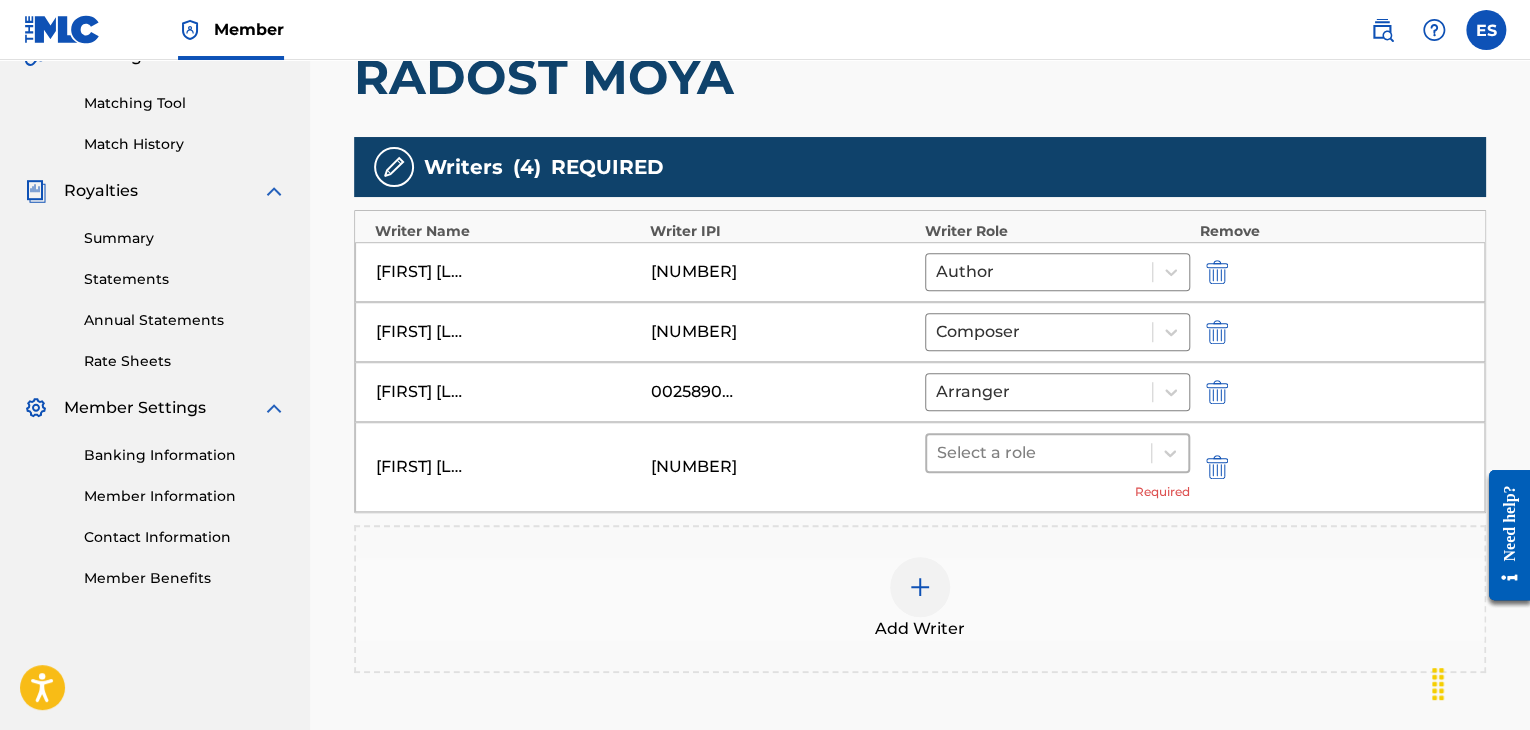 click at bounding box center [1039, 453] 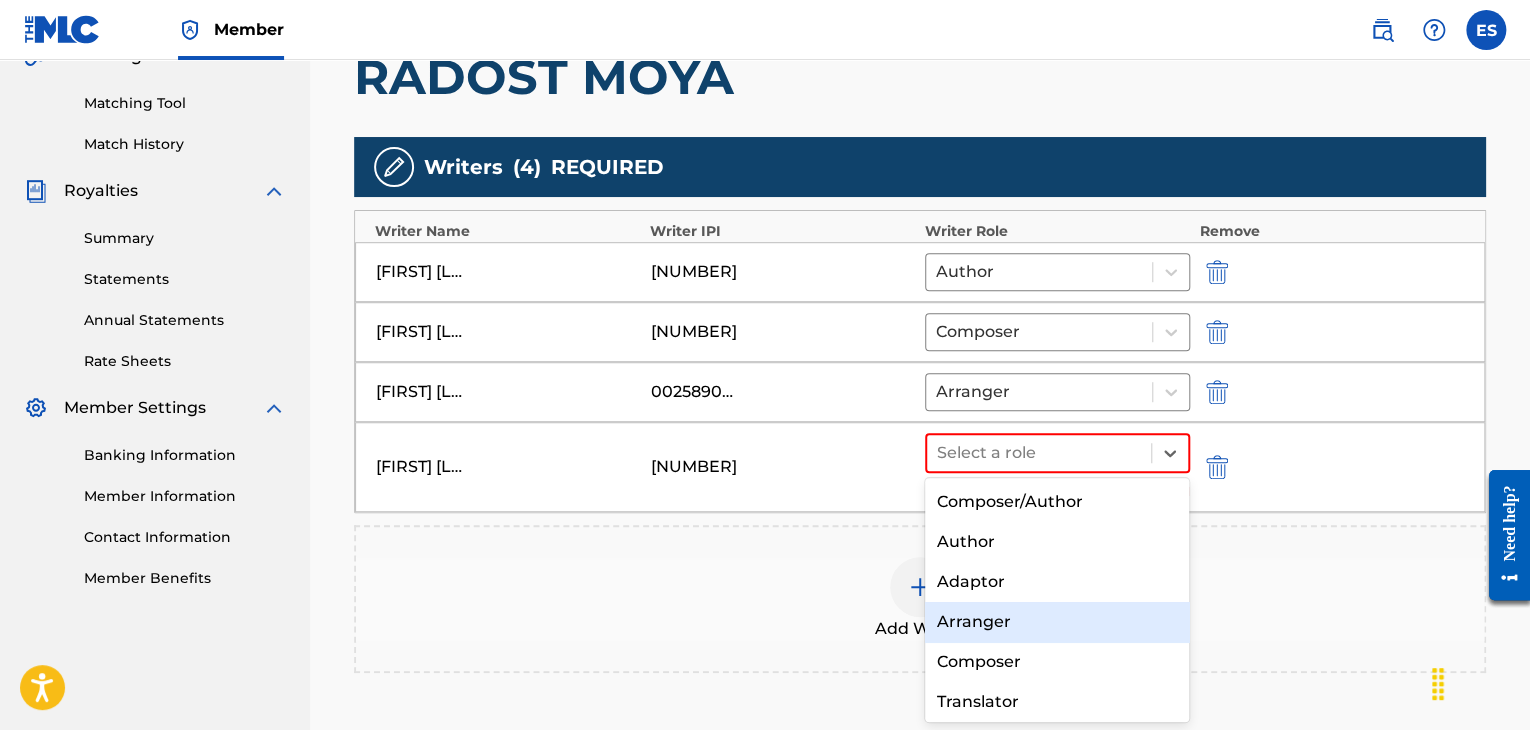 click on "Arranger" at bounding box center [1057, 622] 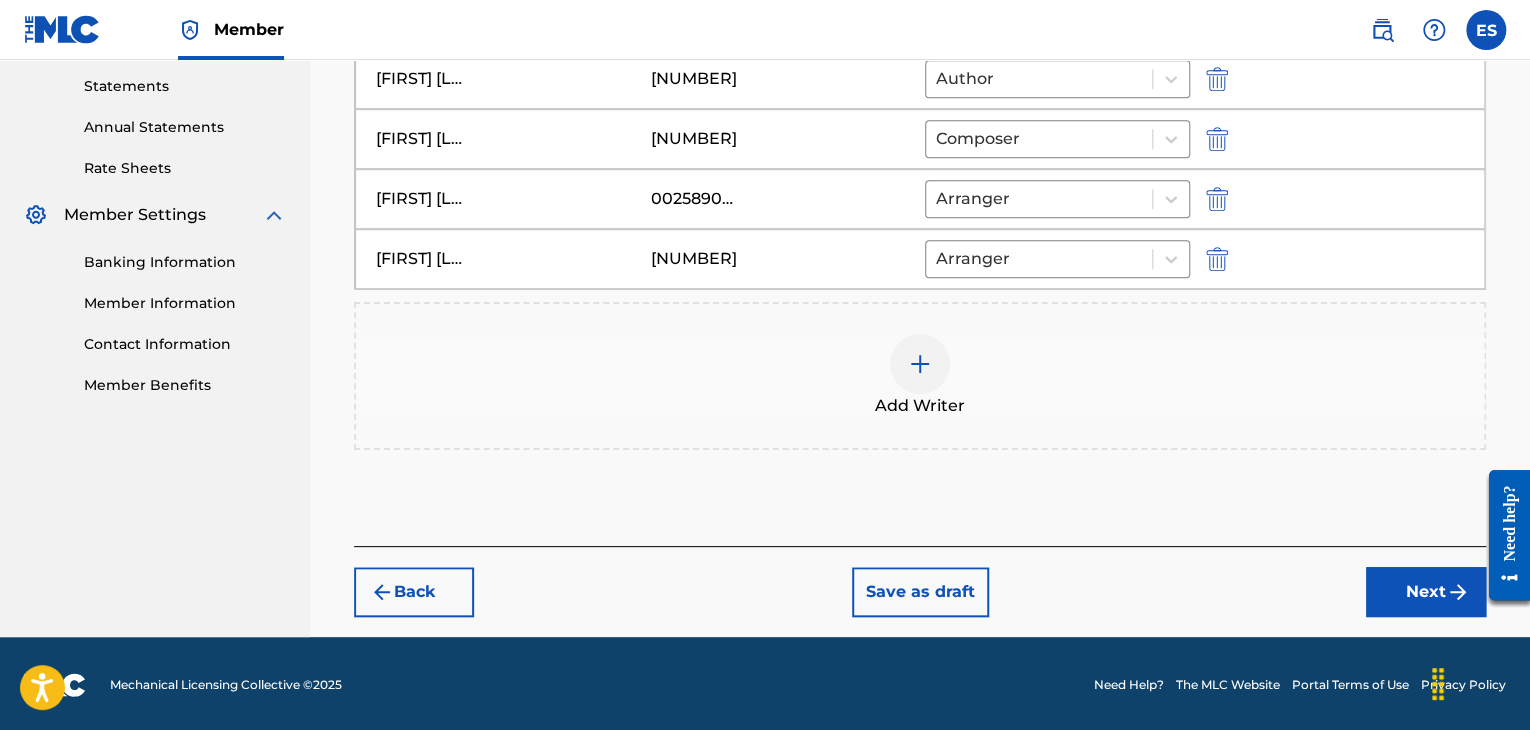 click on "Next" at bounding box center (1426, 592) 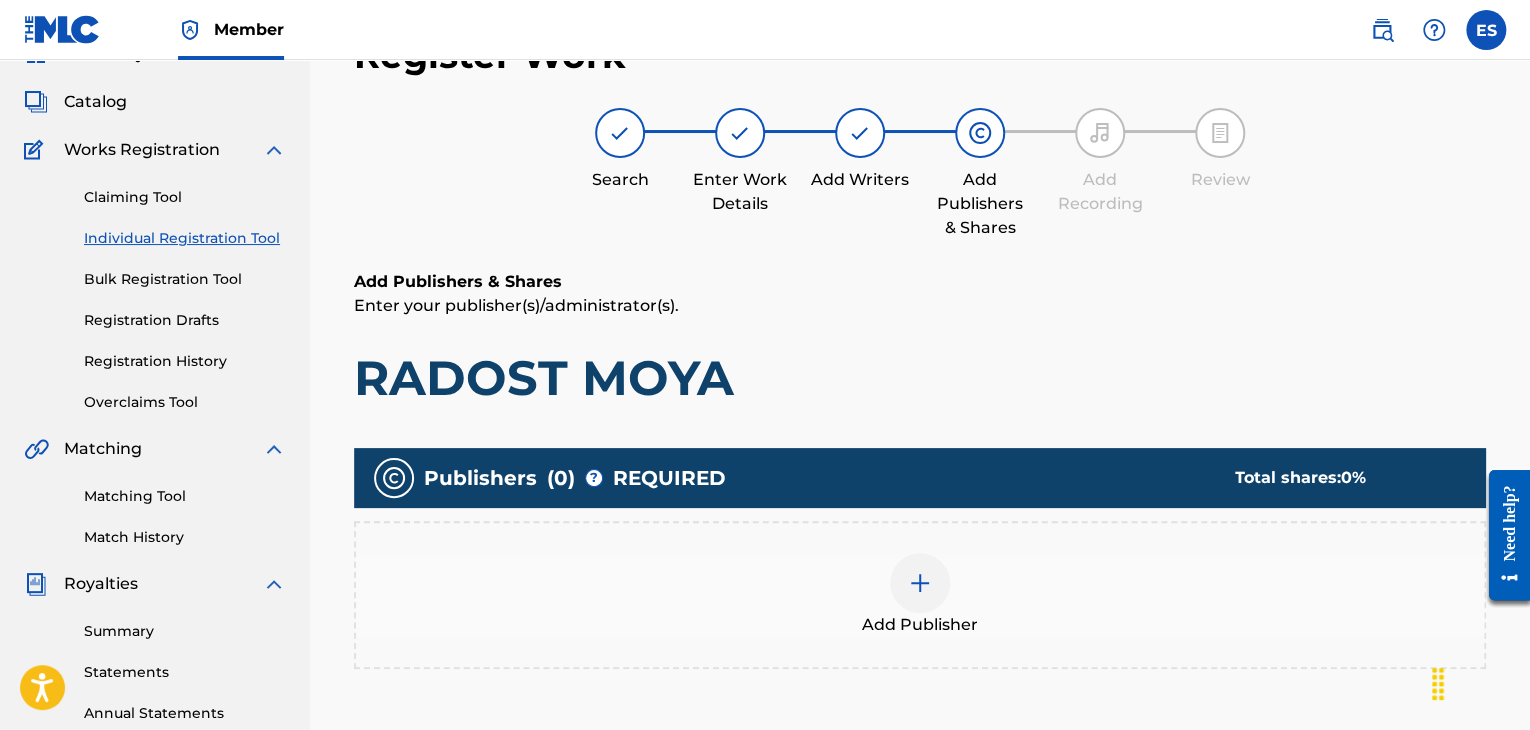 scroll, scrollTop: 90, scrollLeft: 0, axis: vertical 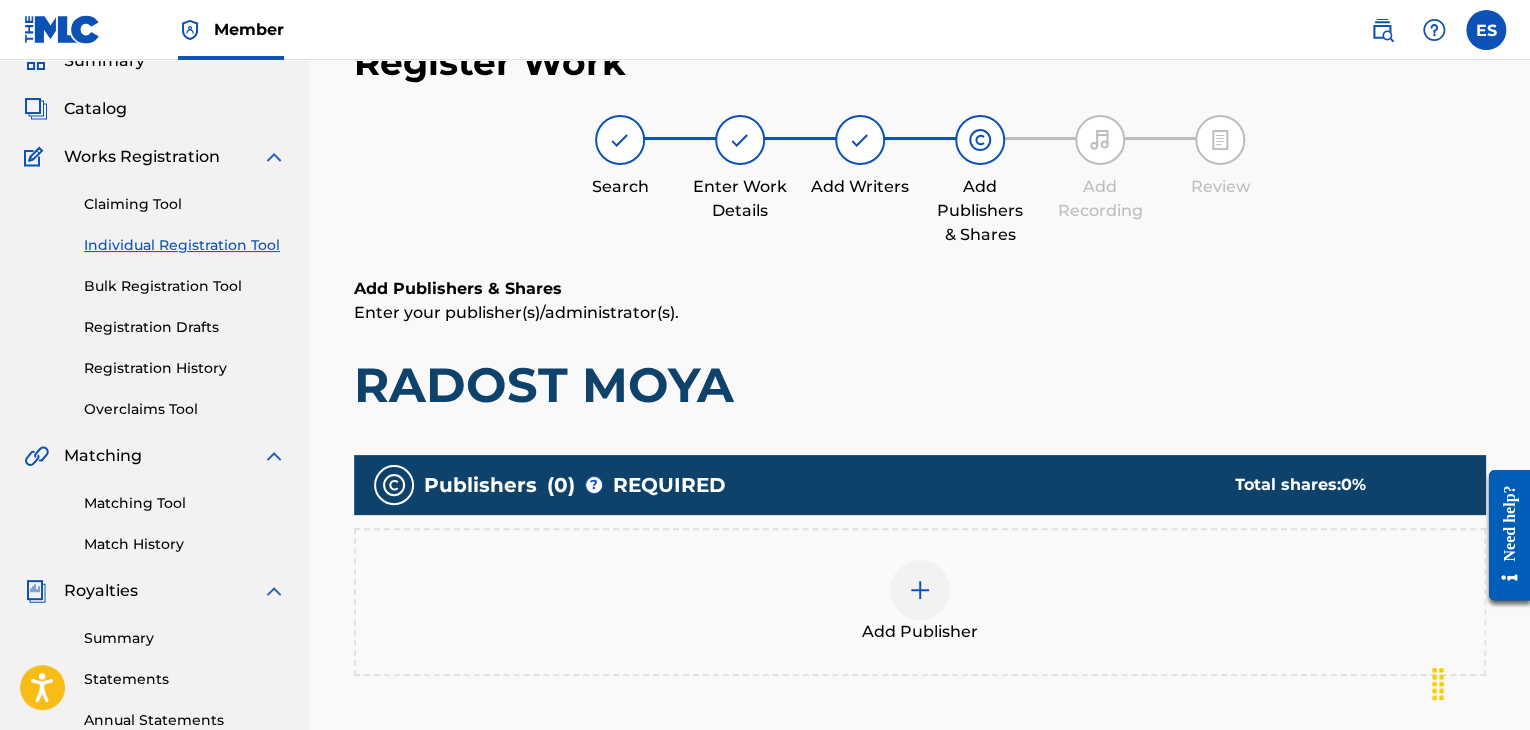click at bounding box center [920, 590] 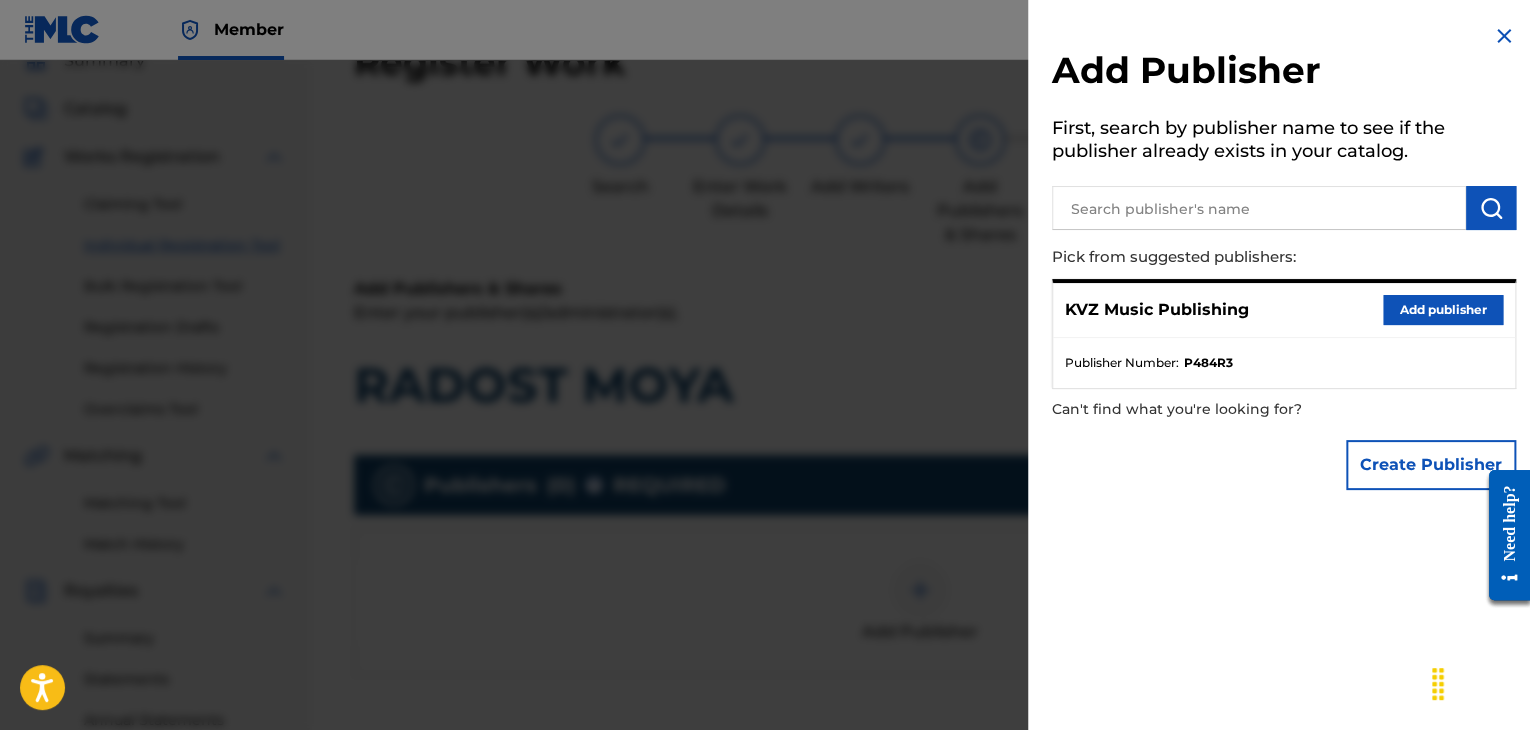 click on "Add publisher" at bounding box center [1443, 310] 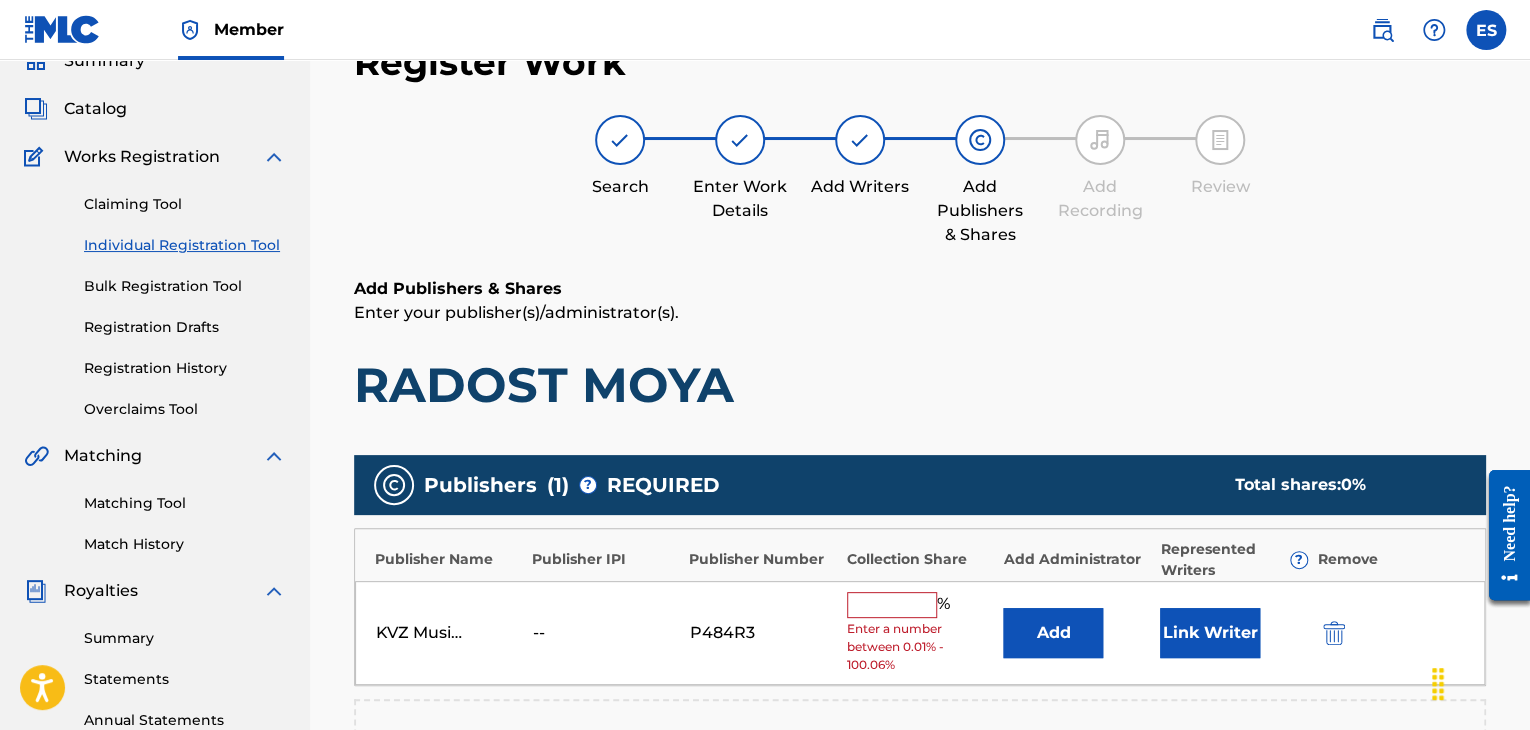 scroll, scrollTop: 490, scrollLeft: 0, axis: vertical 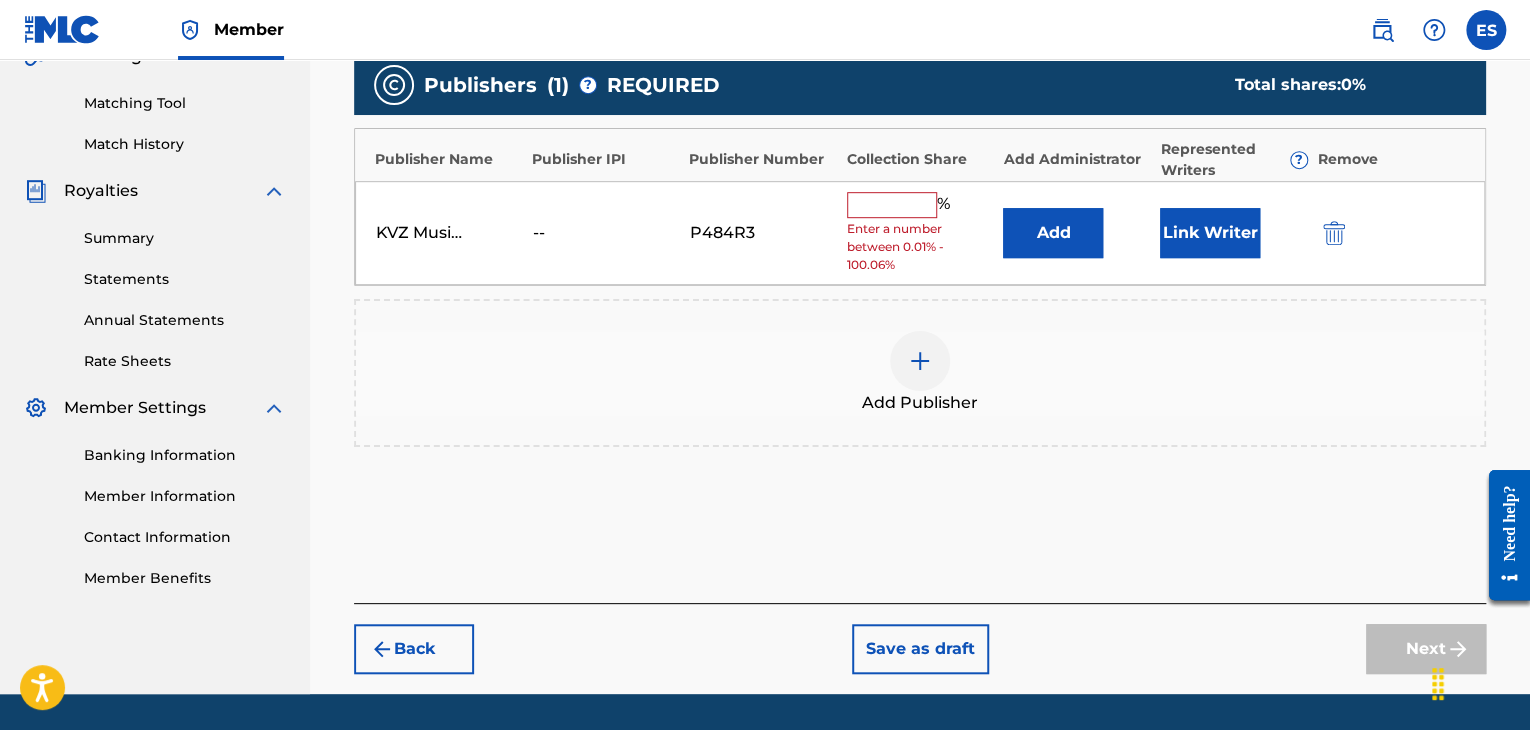 click at bounding box center (892, 205) 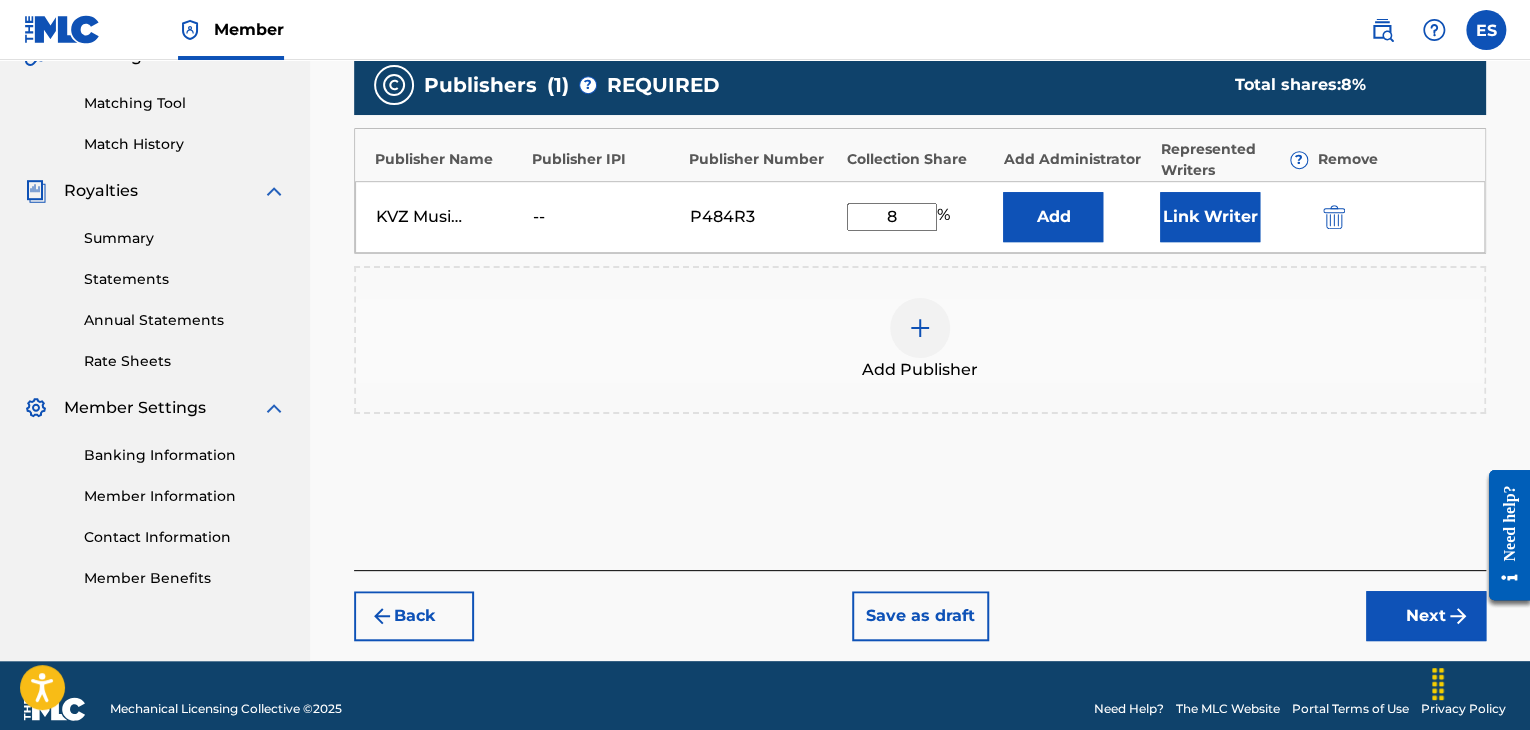 type on "8.33" 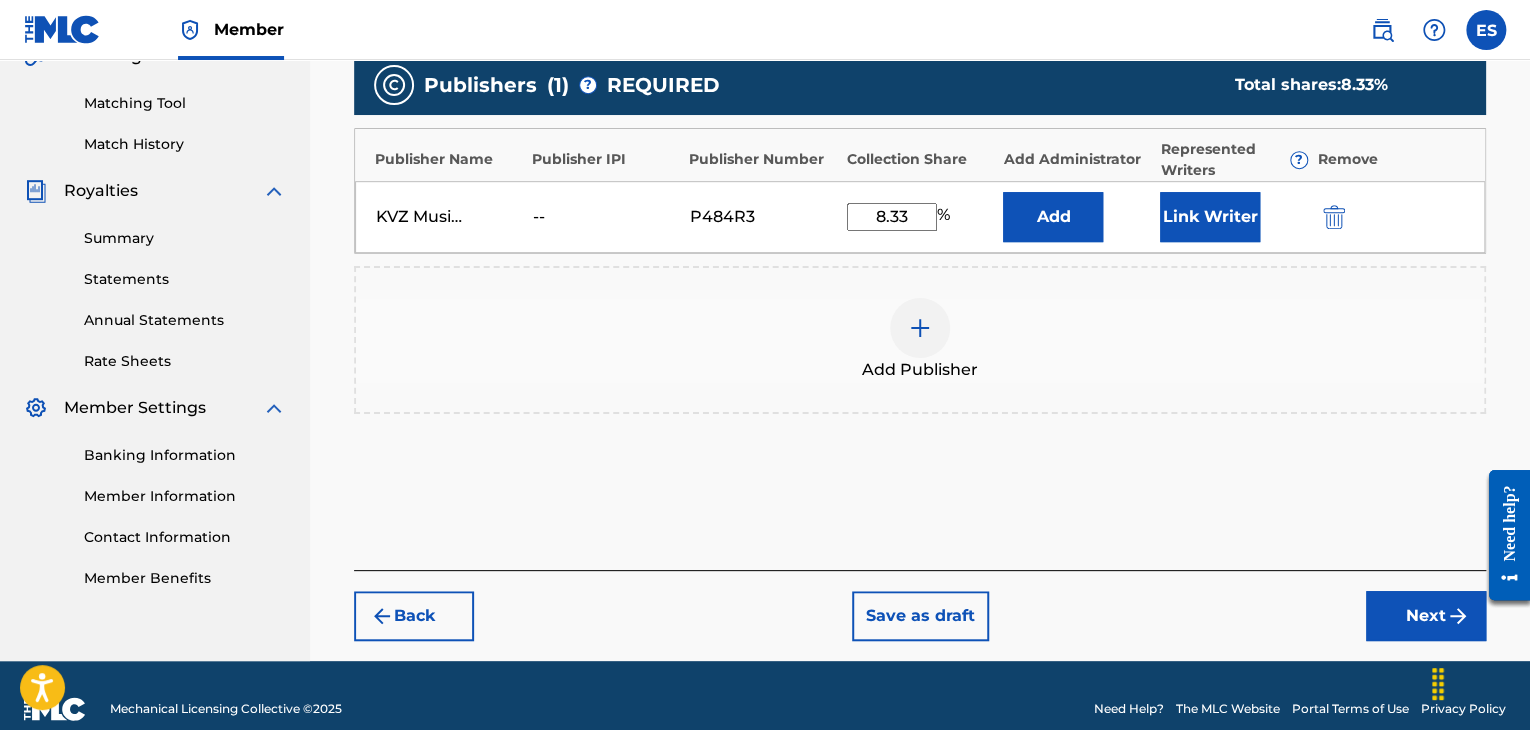 click on "Next" at bounding box center [1426, 616] 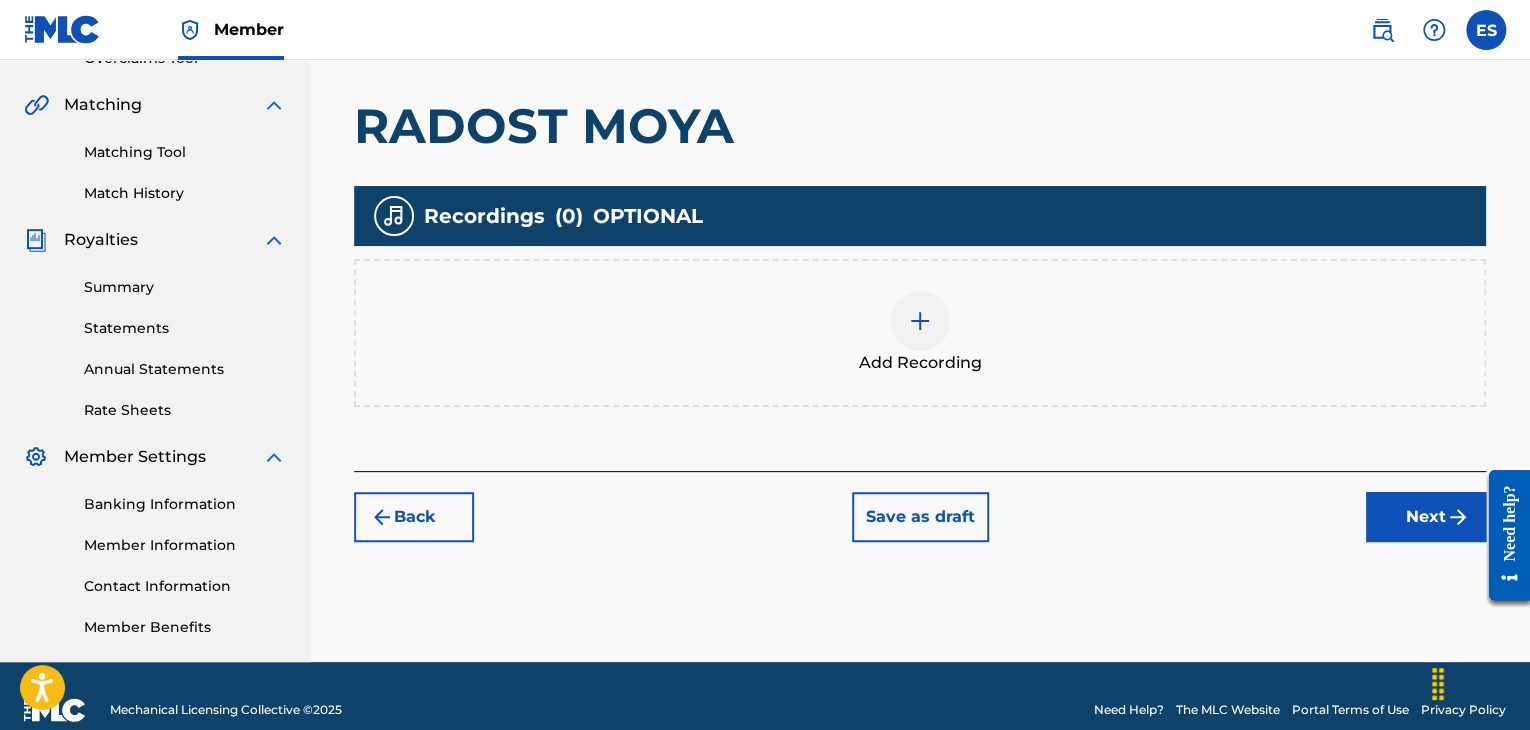 scroll, scrollTop: 469, scrollLeft: 0, axis: vertical 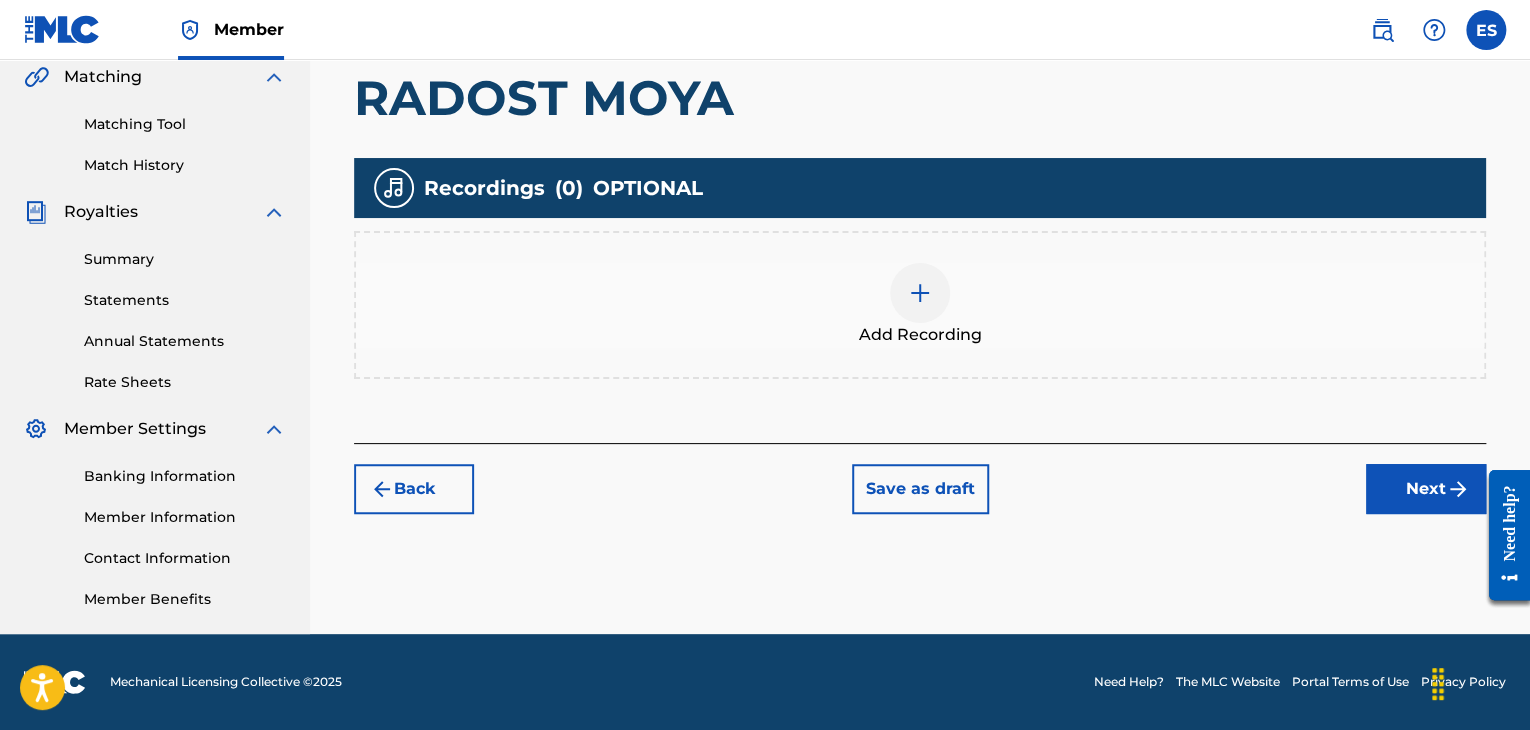 click at bounding box center (920, 293) 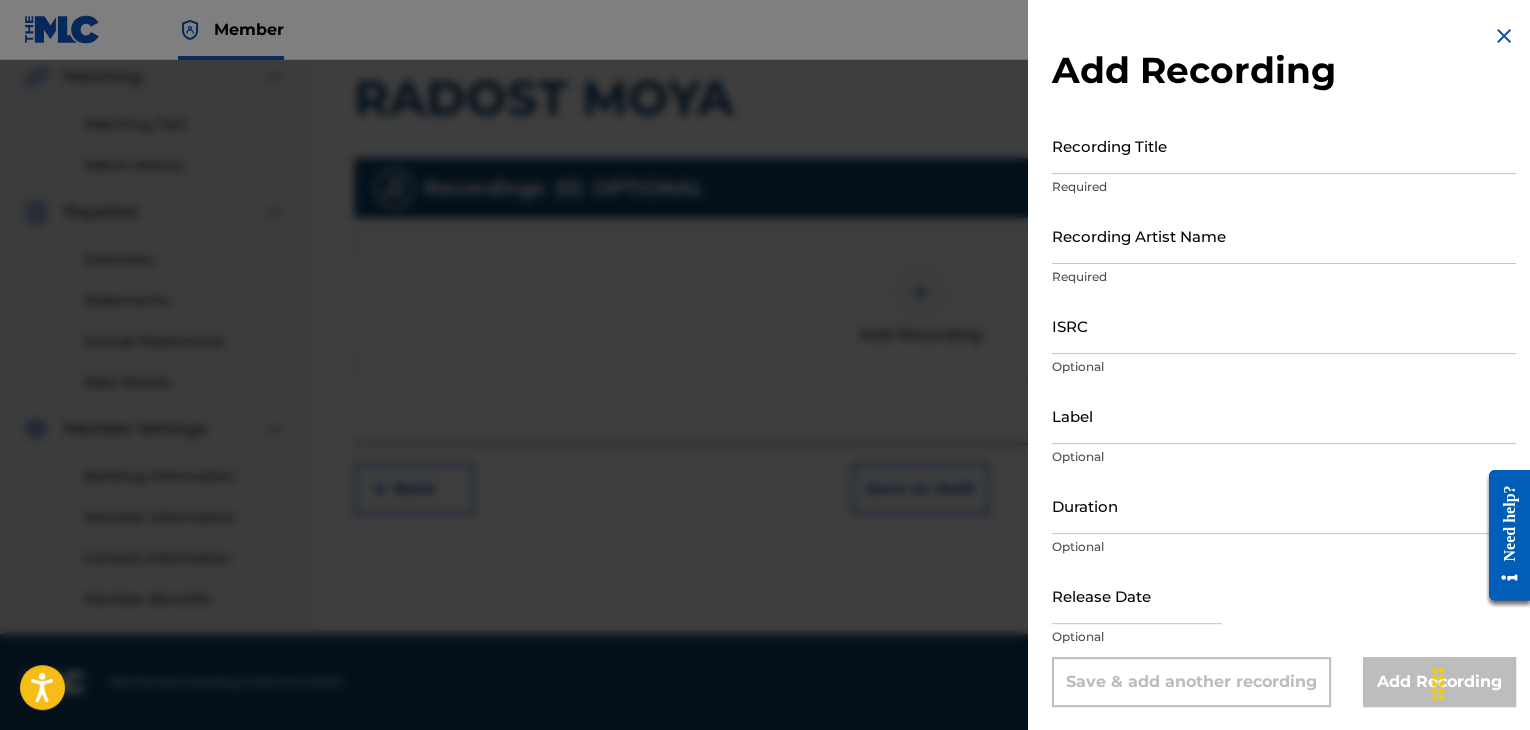 click on "Recording Title" at bounding box center [1284, 145] 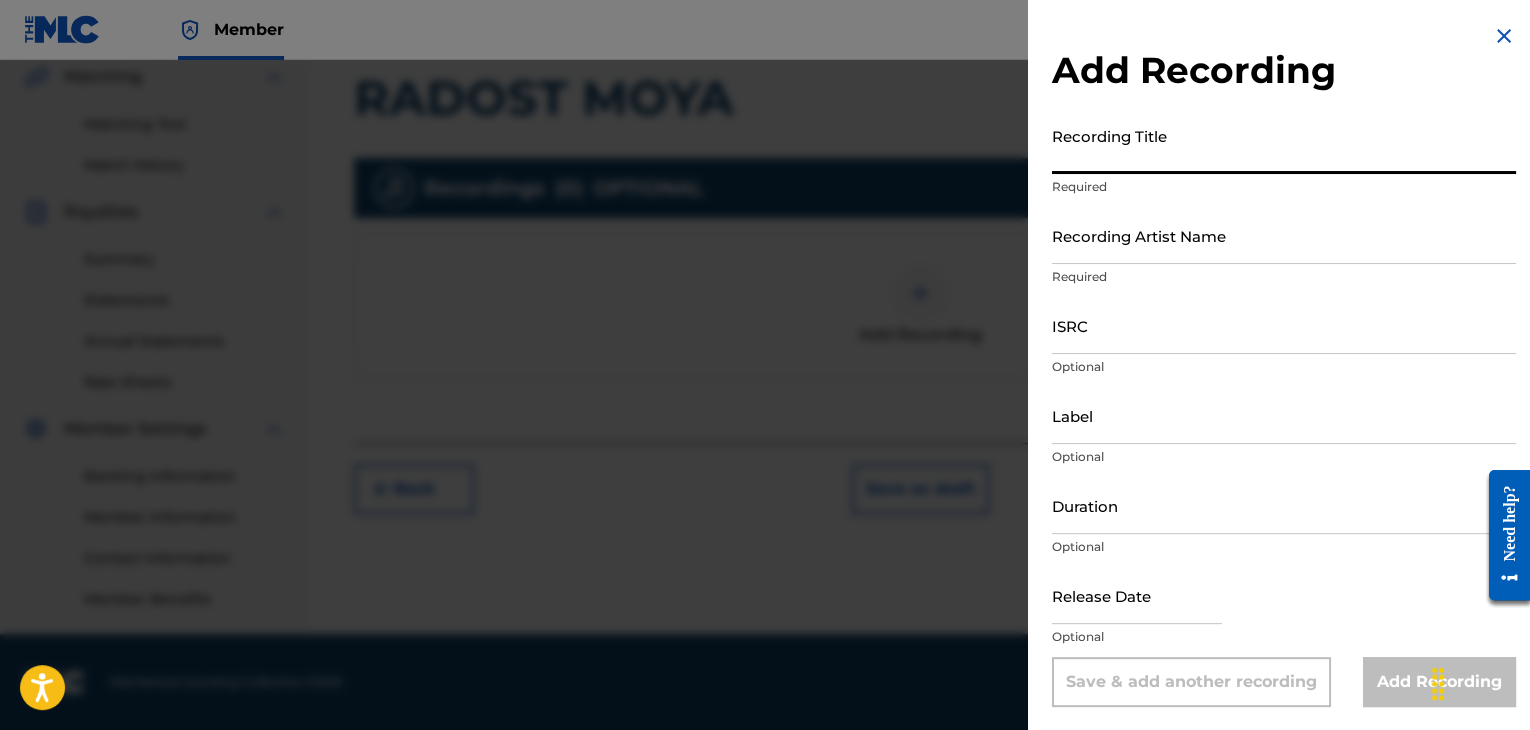 paste on "RADOST MOYA" 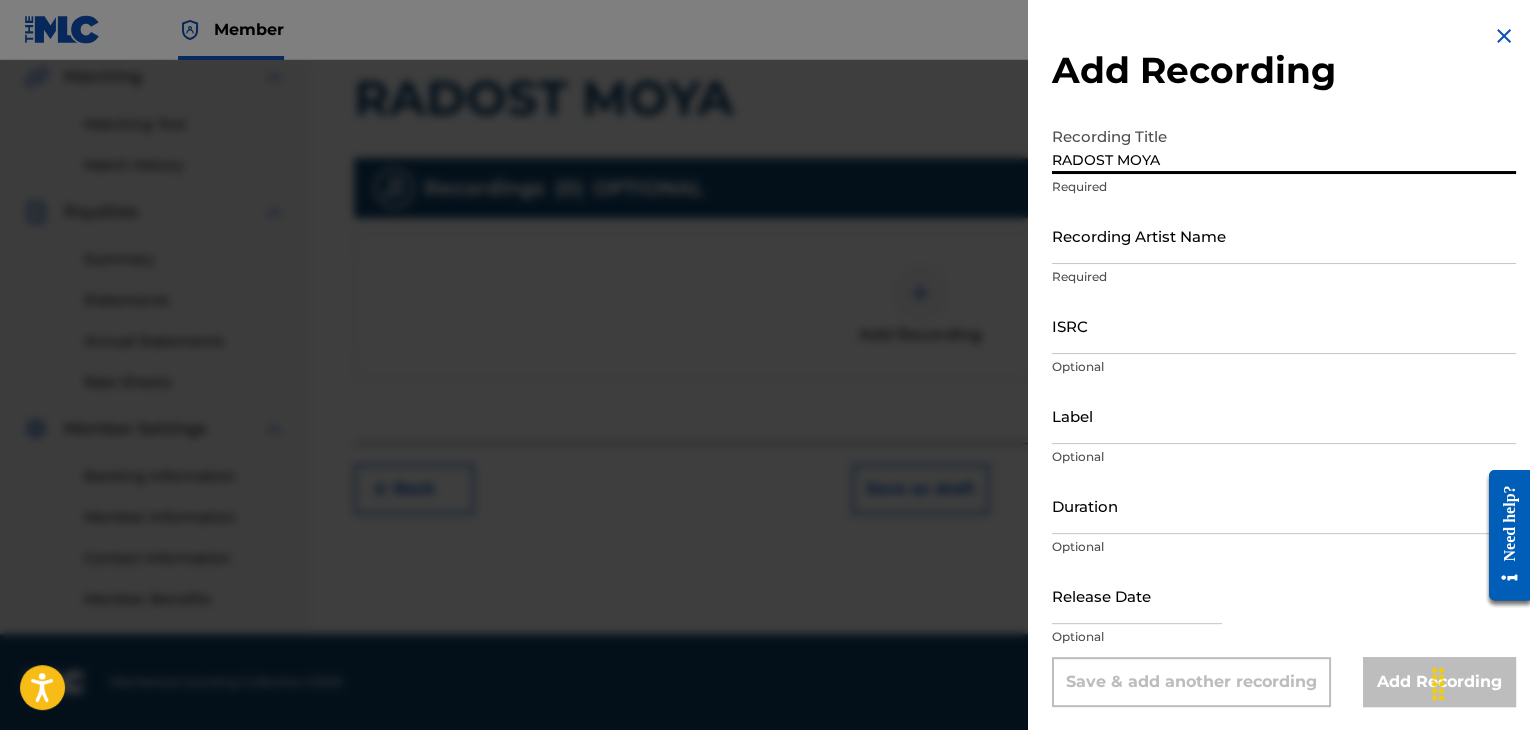 click on "RADOST MOYA" at bounding box center [1284, 145] 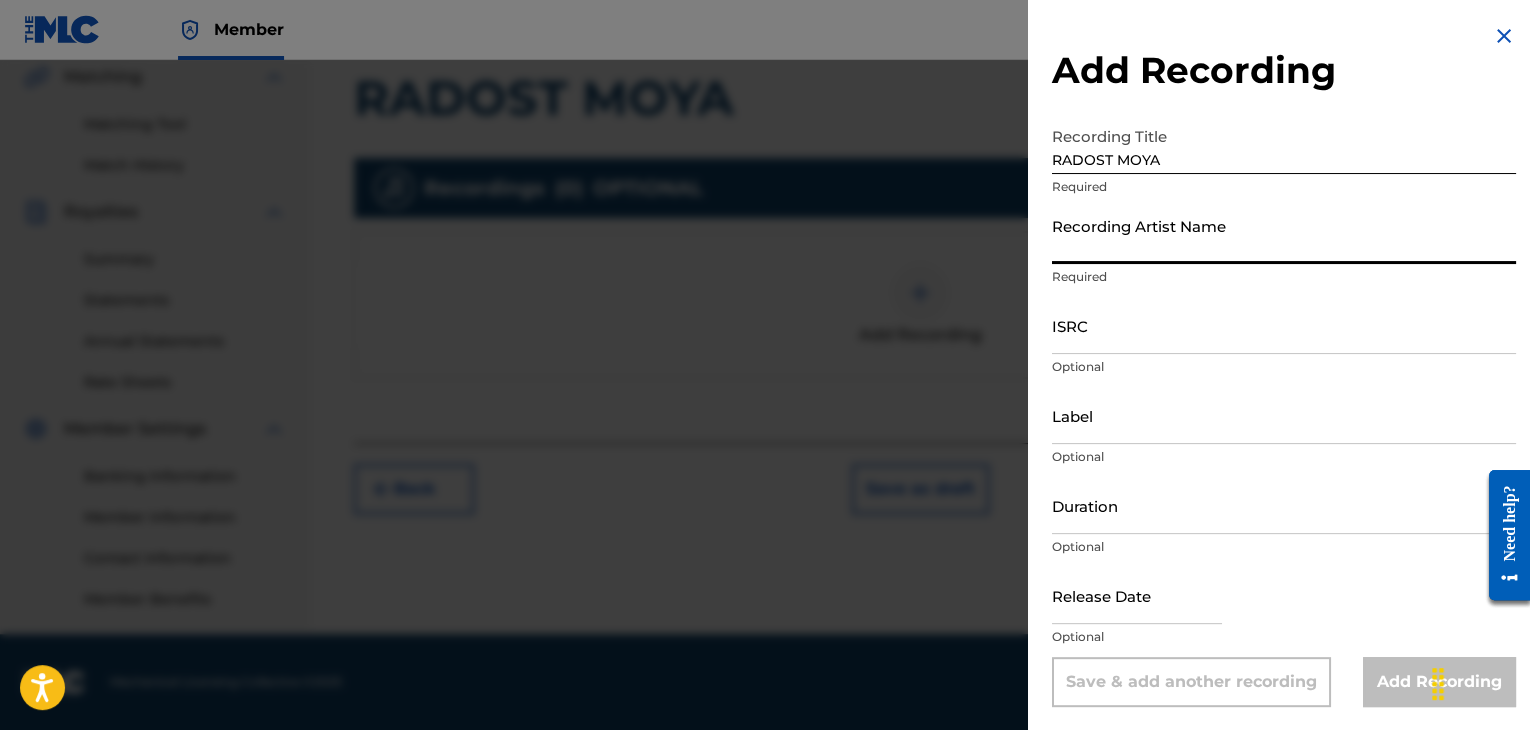 click on "Recording Artist Name" at bounding box center (1284, 235) 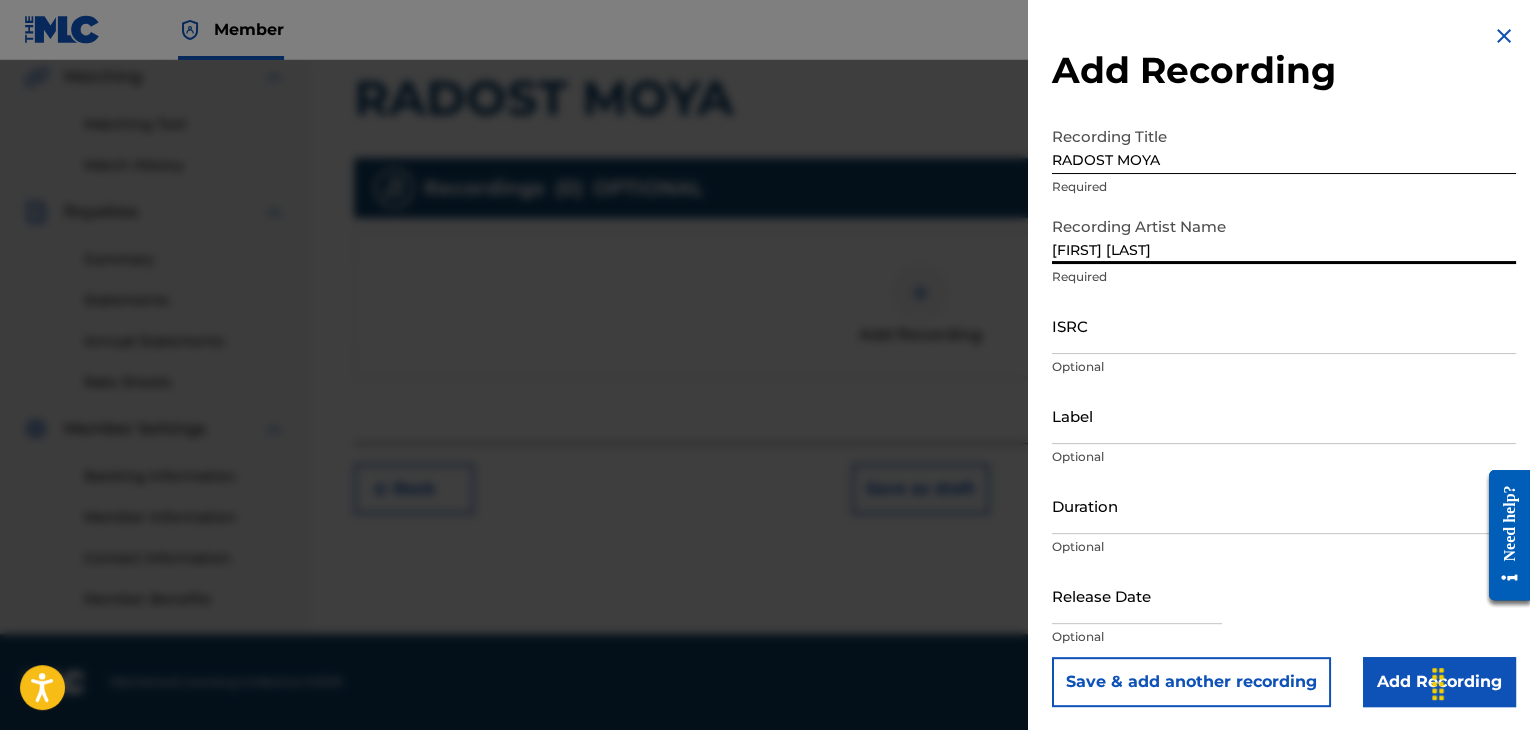type on "[FIRST] [LAST]" 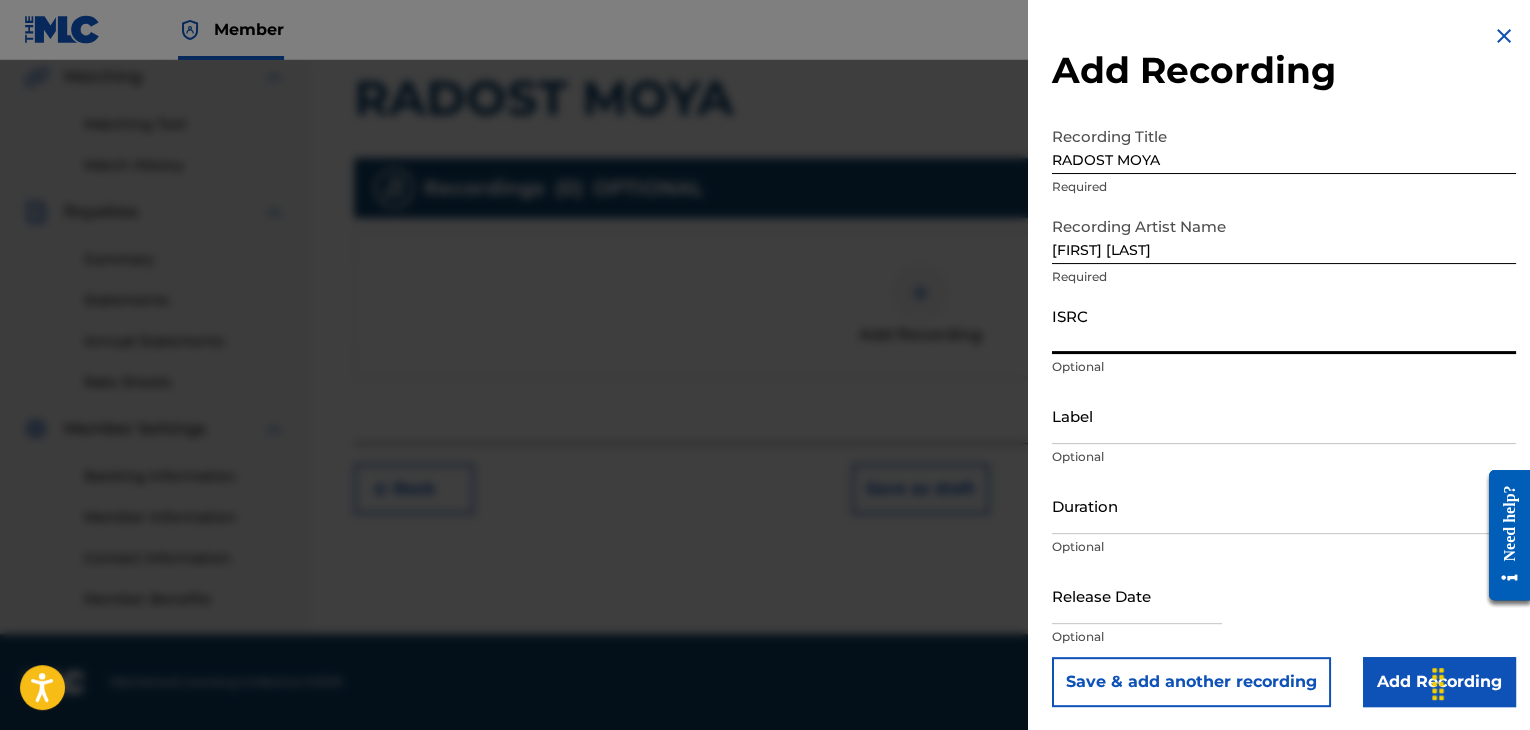 paste on "[ID]" 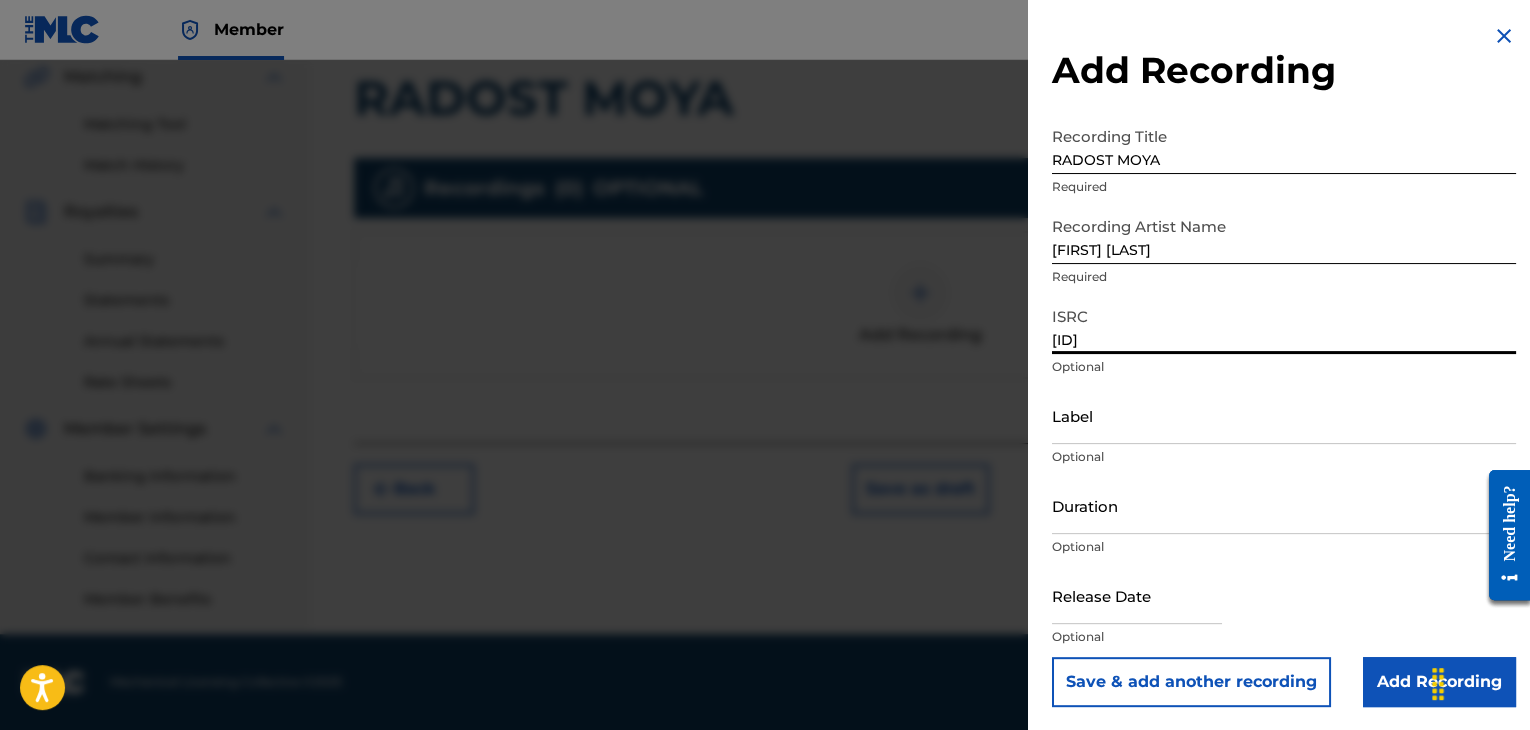 type on "[ID]" 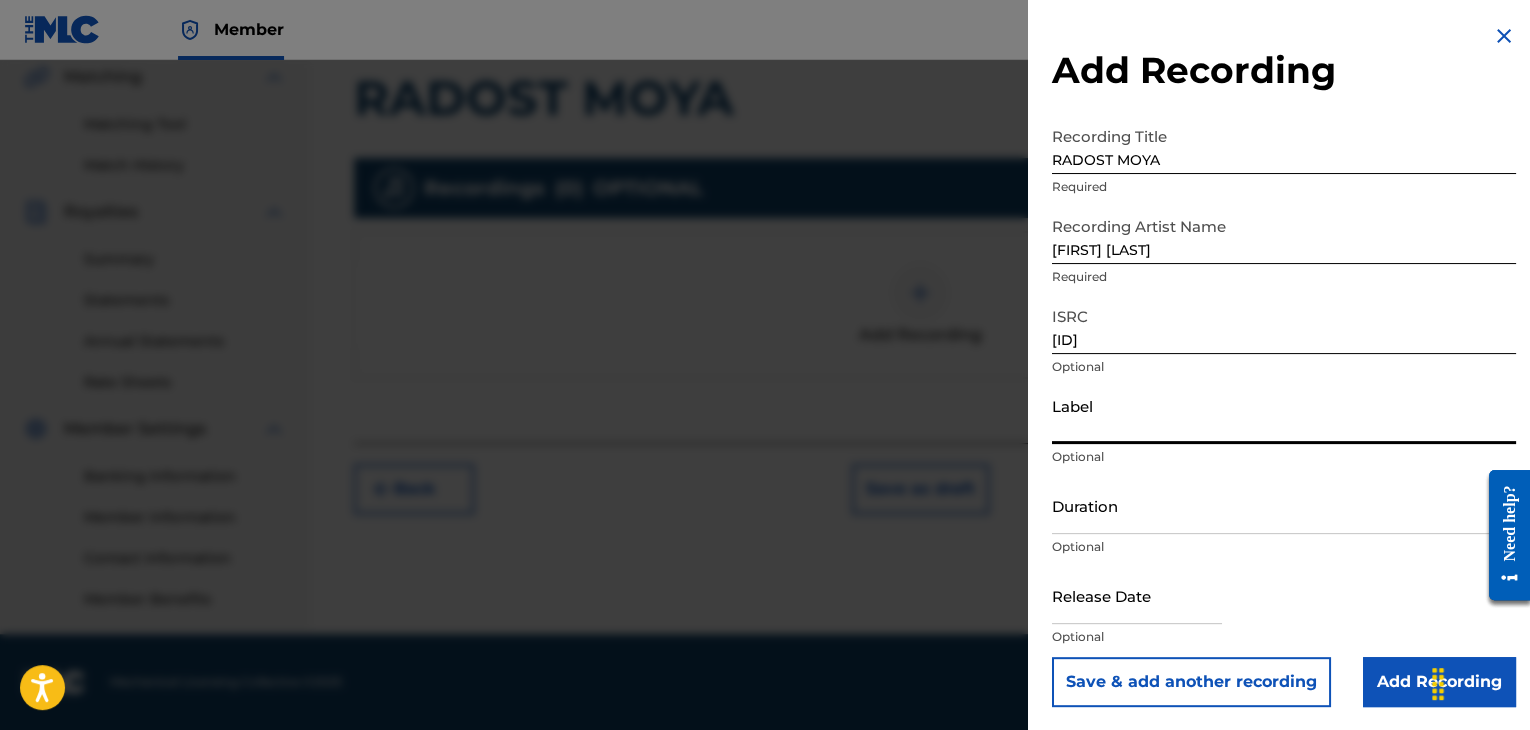 click on "Label" at bounding box center [1284, 415] 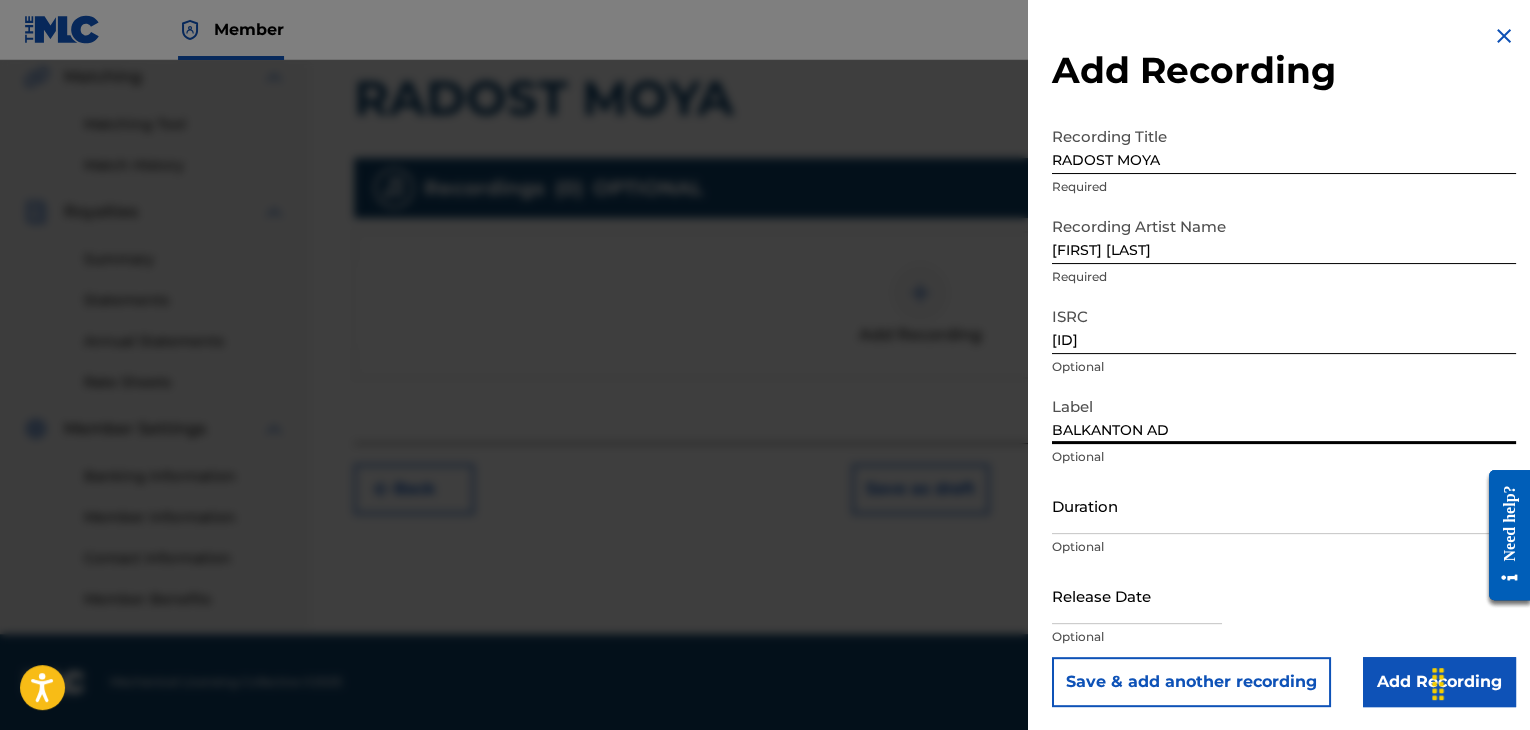 drag, startPoint x: 1080, startPoint y: 506, endPoint x: 1090, endPoint y: 485, distance: 23.259407 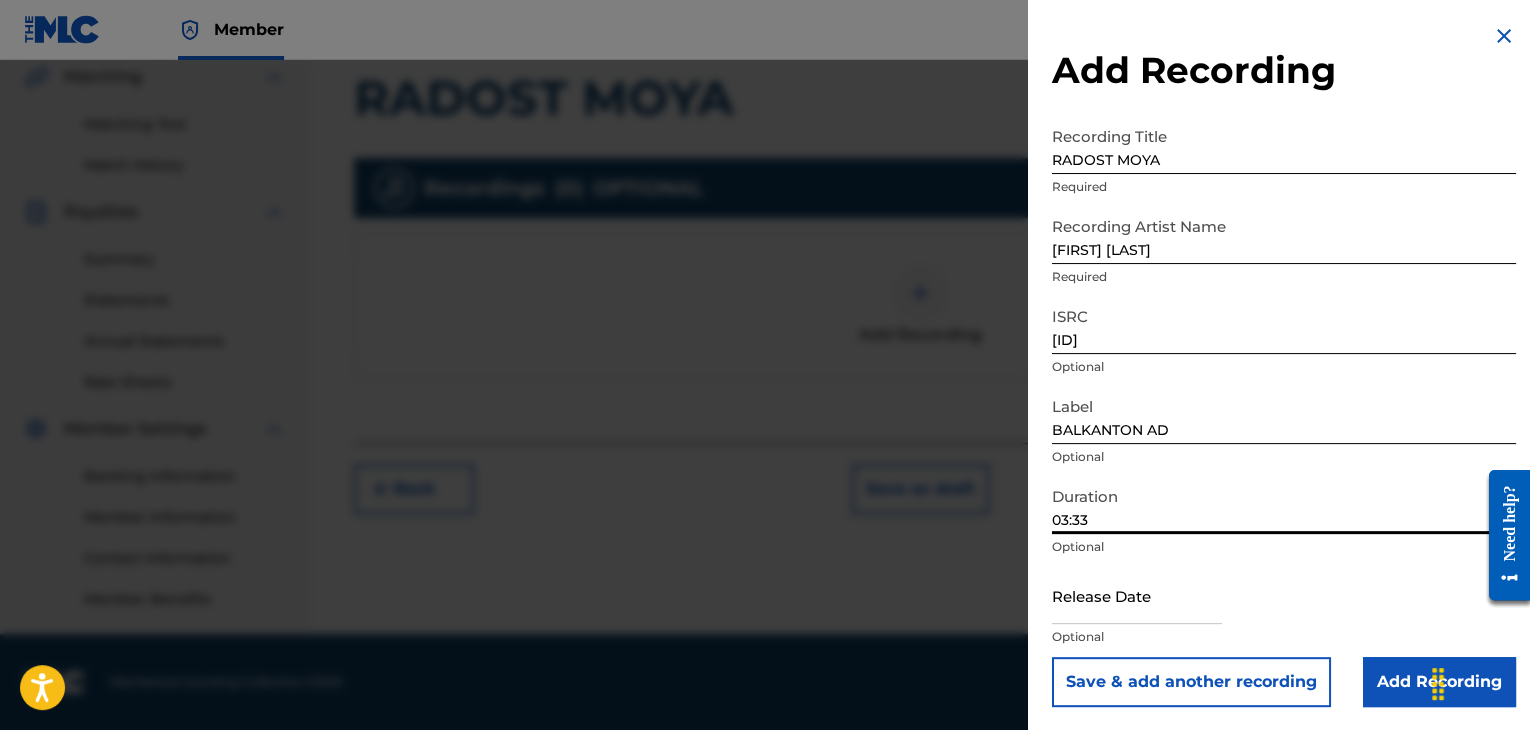 type on "03:33" 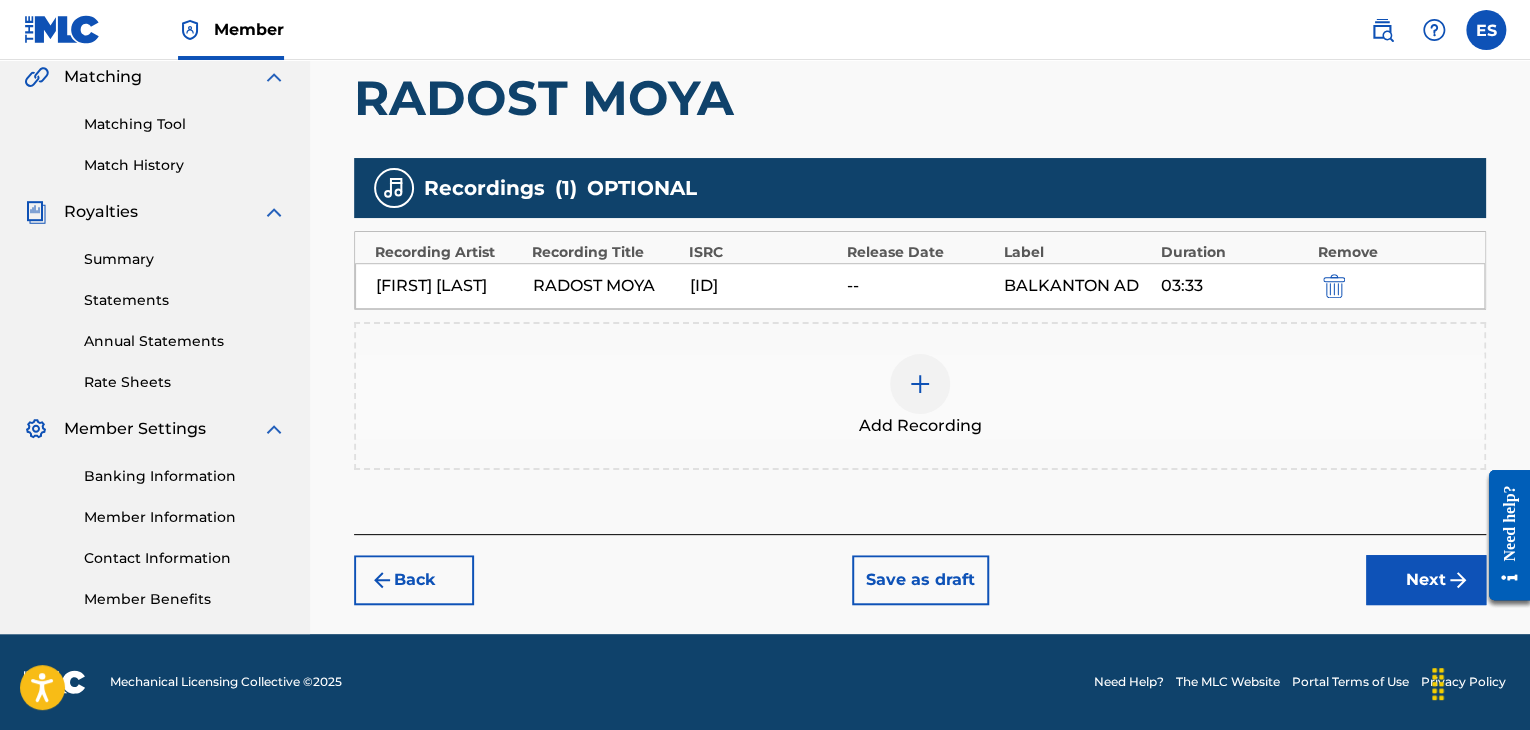 click at bounding box center [920, 384] 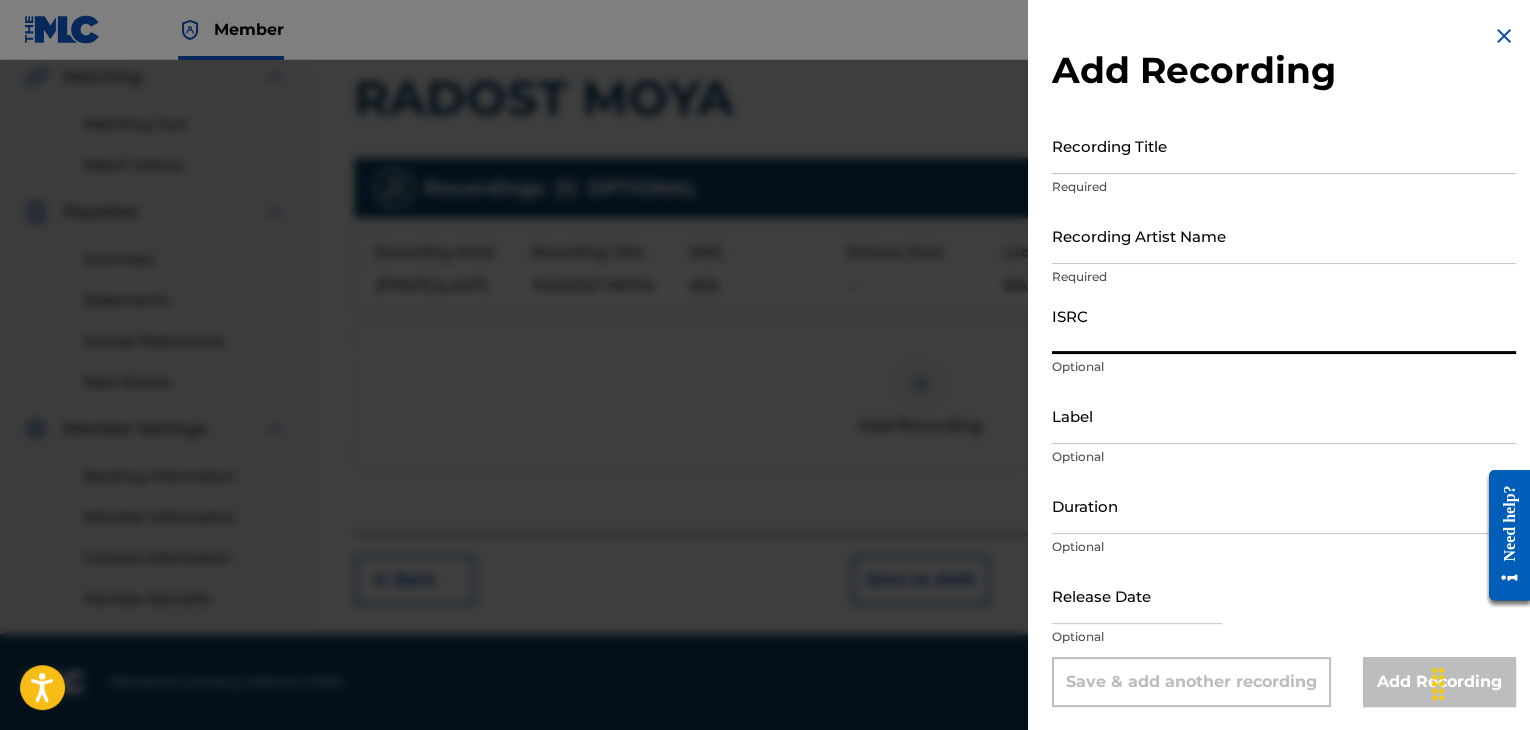 paste on "[ID]" 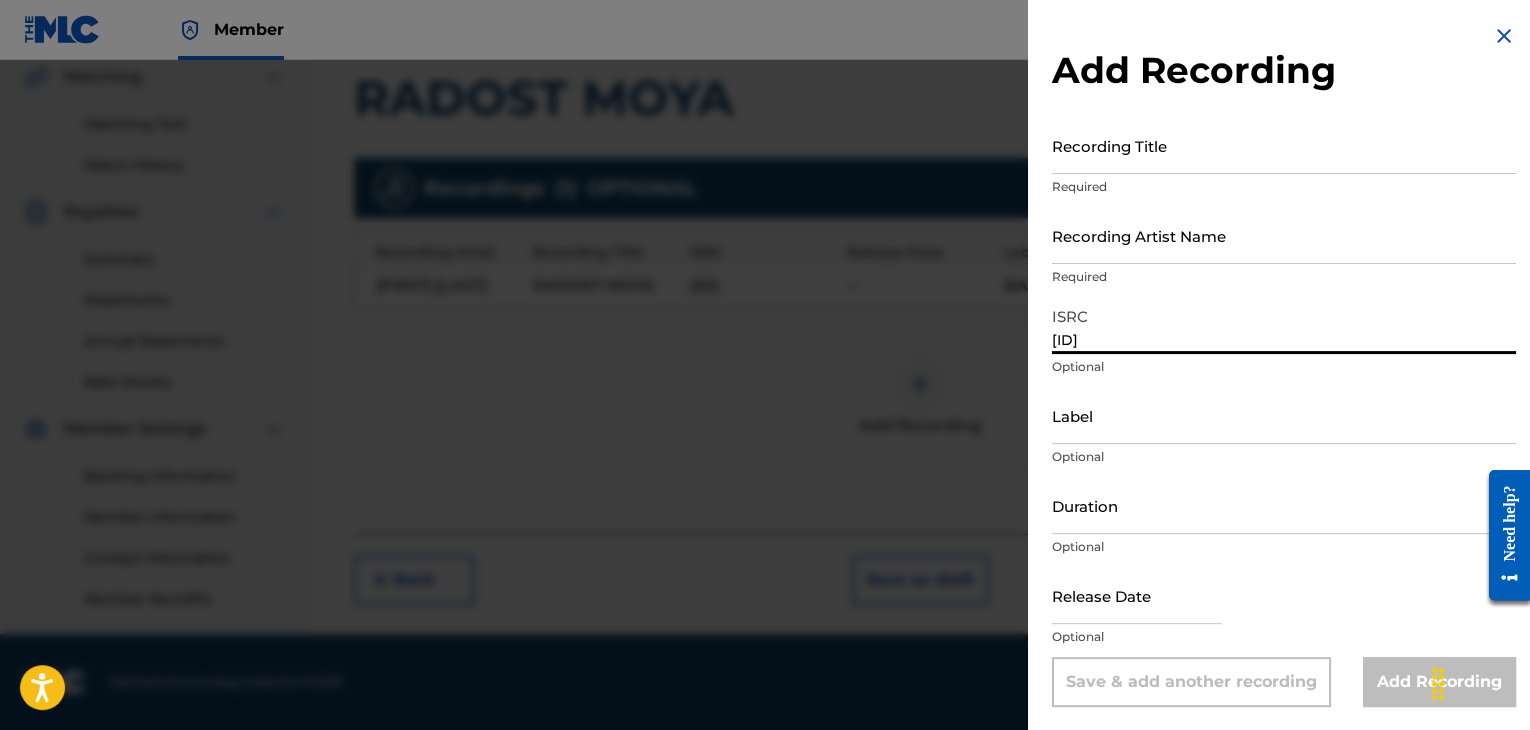 type on "[ID]" 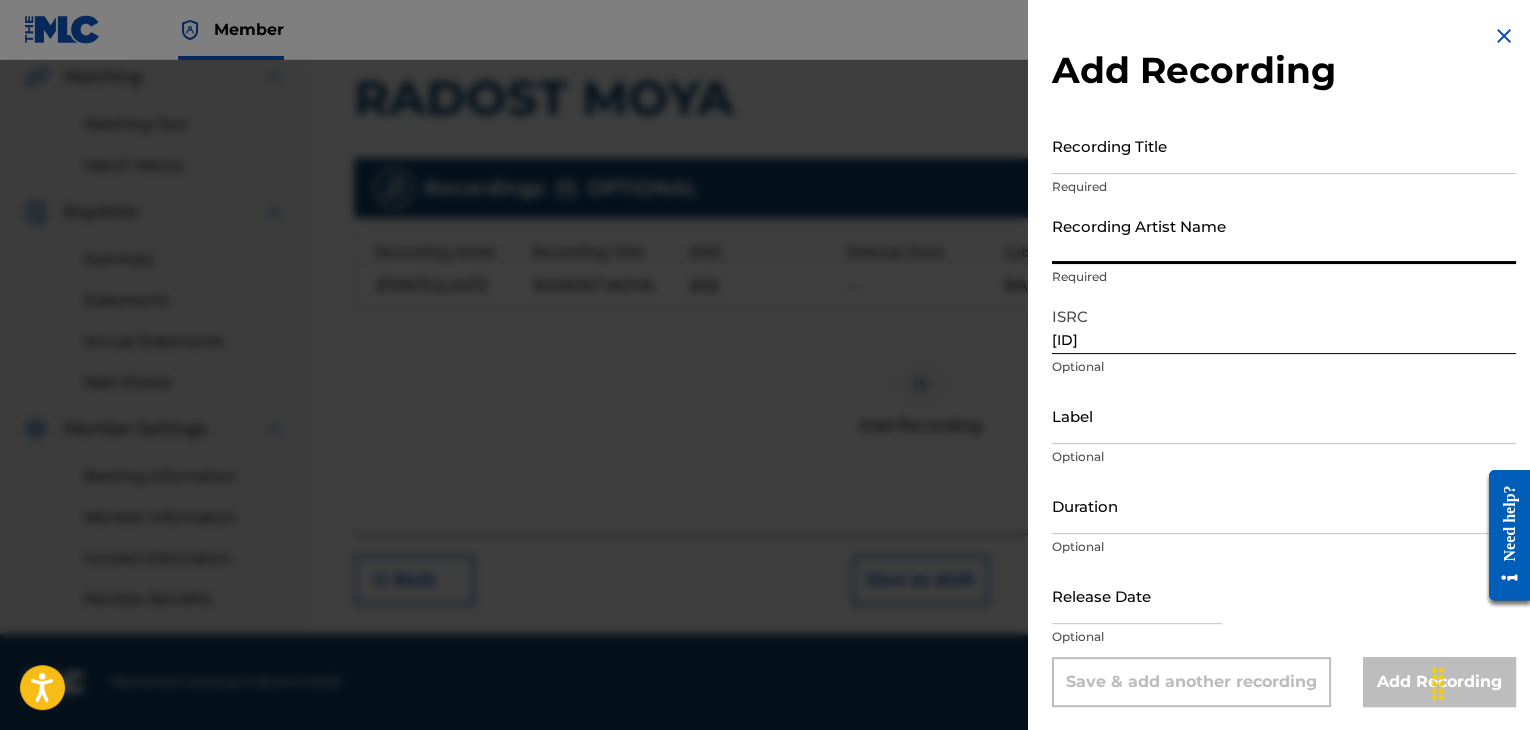 click on "Recording Artist Name" at bounding box center (1284, 235) 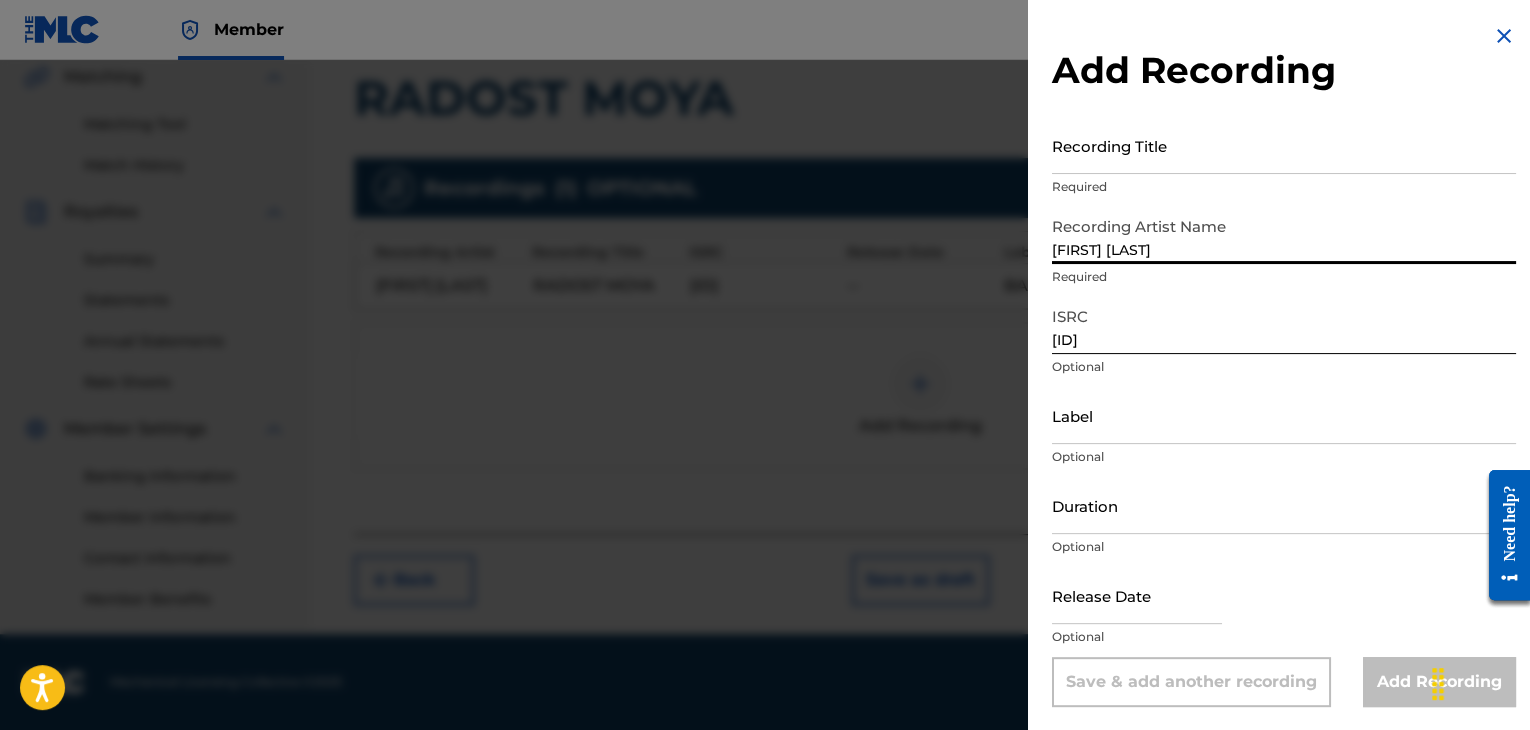 type on "[FIRST] [LAST]" 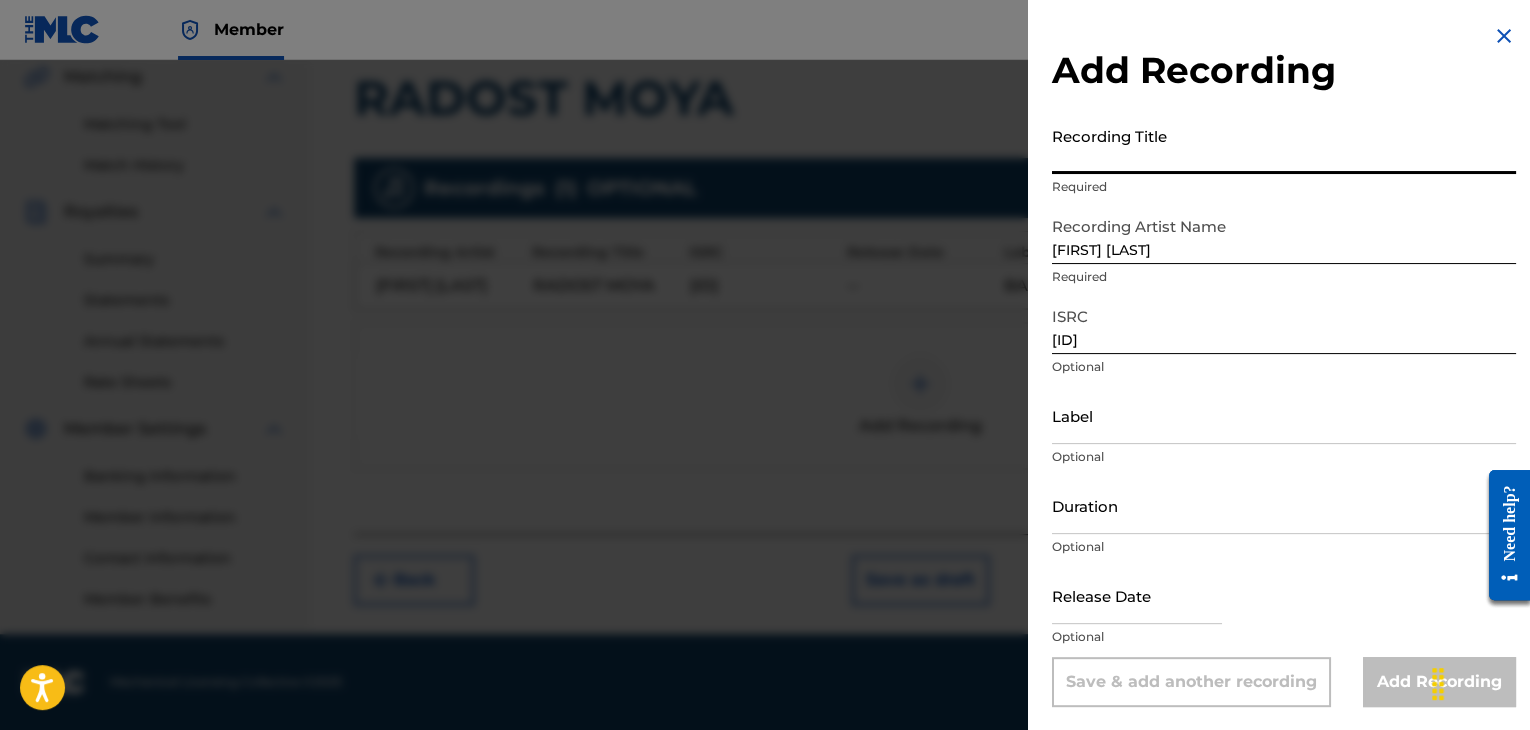 paste on "RADOST MOYA" 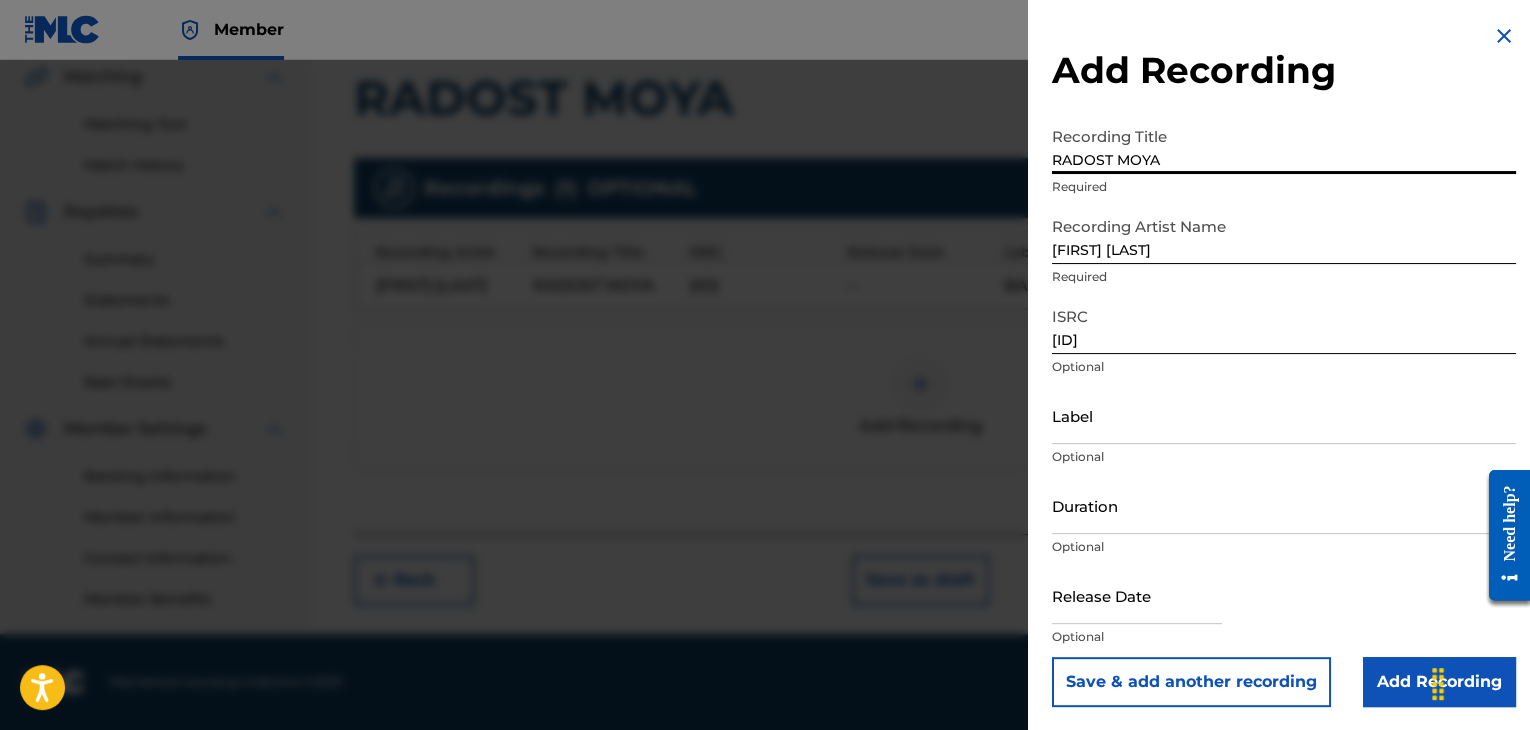 type on "RADOST MOYA" 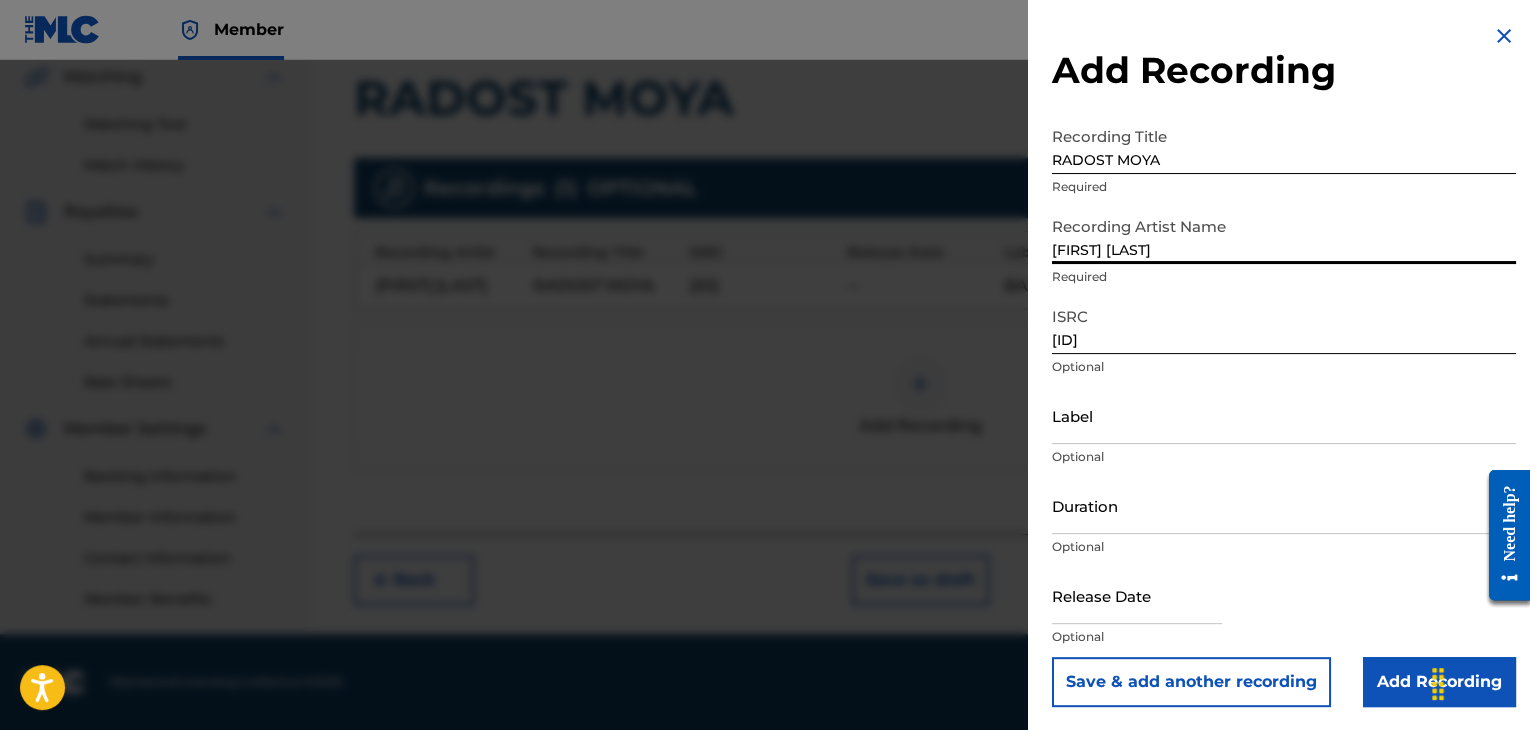 type on "[FIRST] [LAST]" 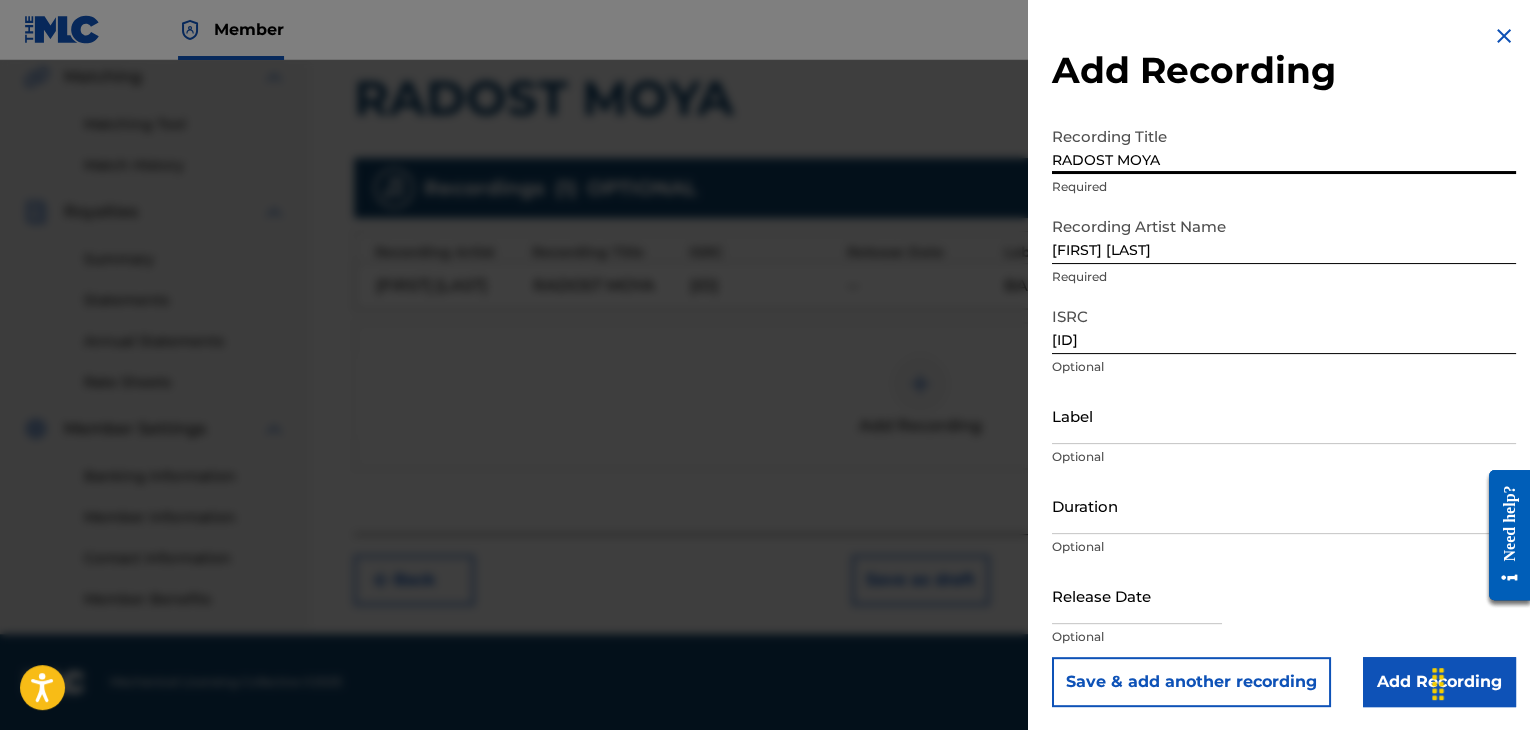 click on "RADOST MOYA" at bounding box center (1284, 145) 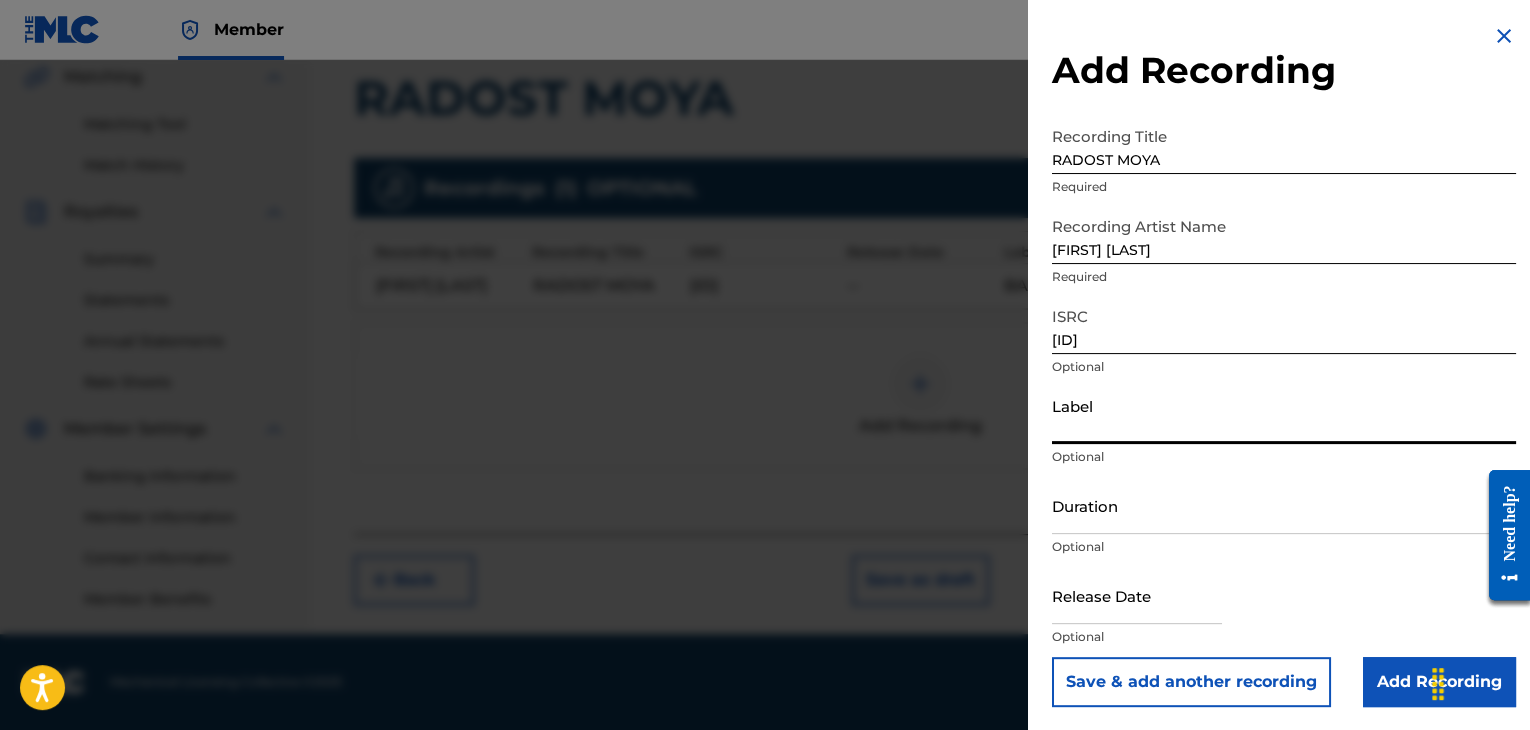 click on "Label" at bounding box center [1284, 415] 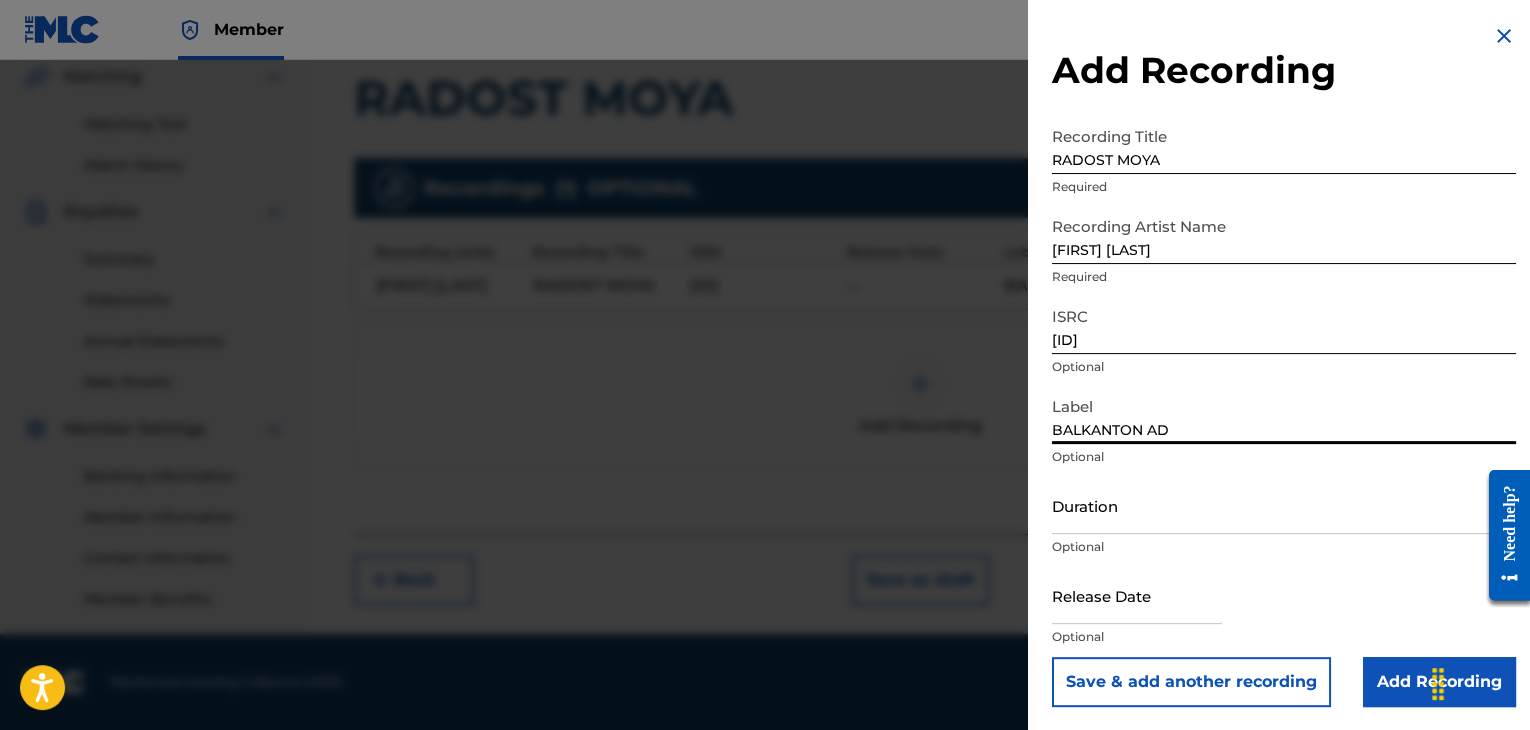 type on "BALKANTON AD" 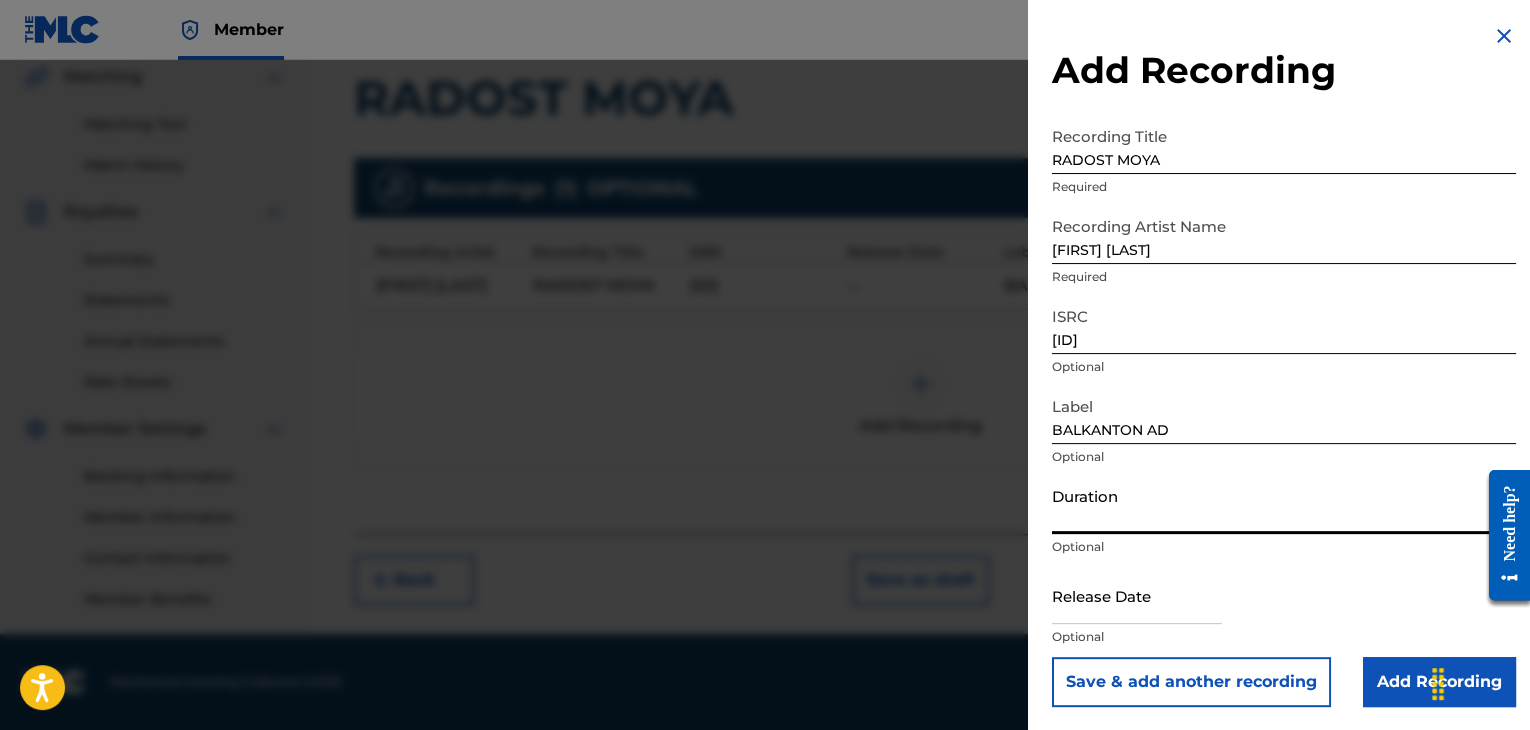 click on "Duration" at bounding box center [1284, 505] 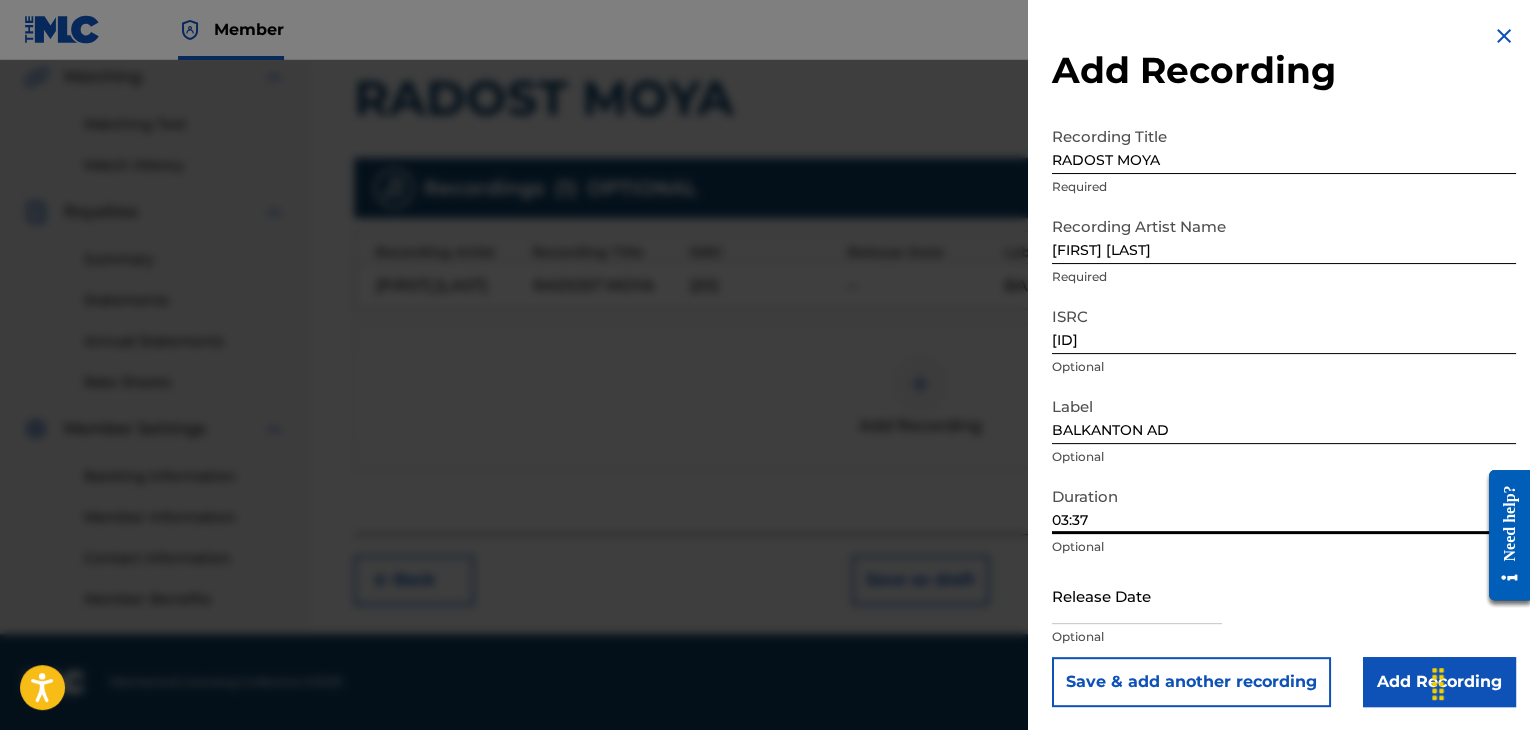 type on "03:37" 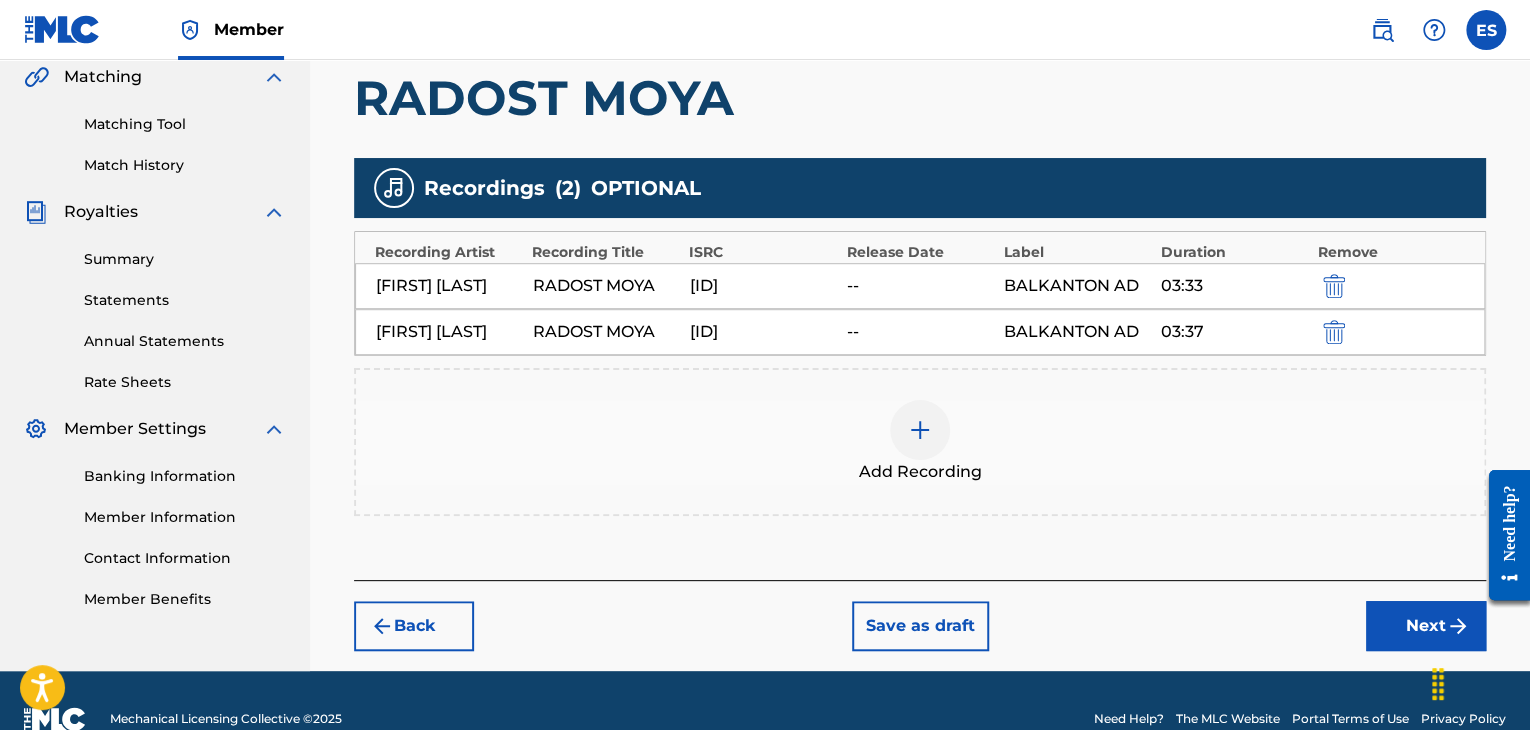 click on "Next" at bounding box center (1426, 626) 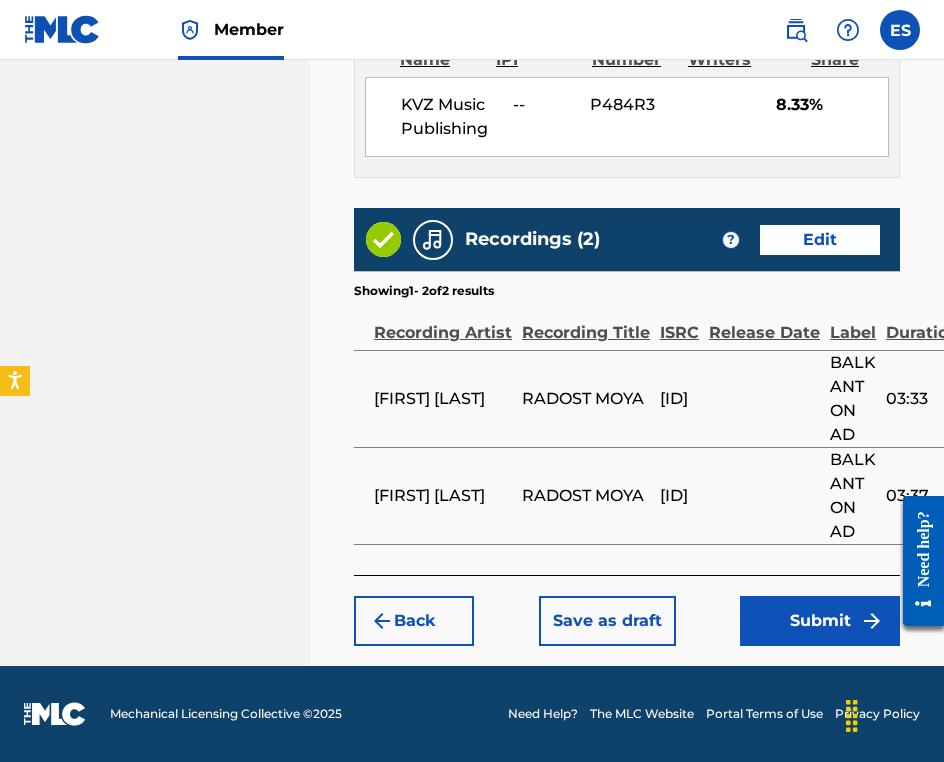 scroll, scrollTop: 1608, scrollLeft: 0, axis: vertical 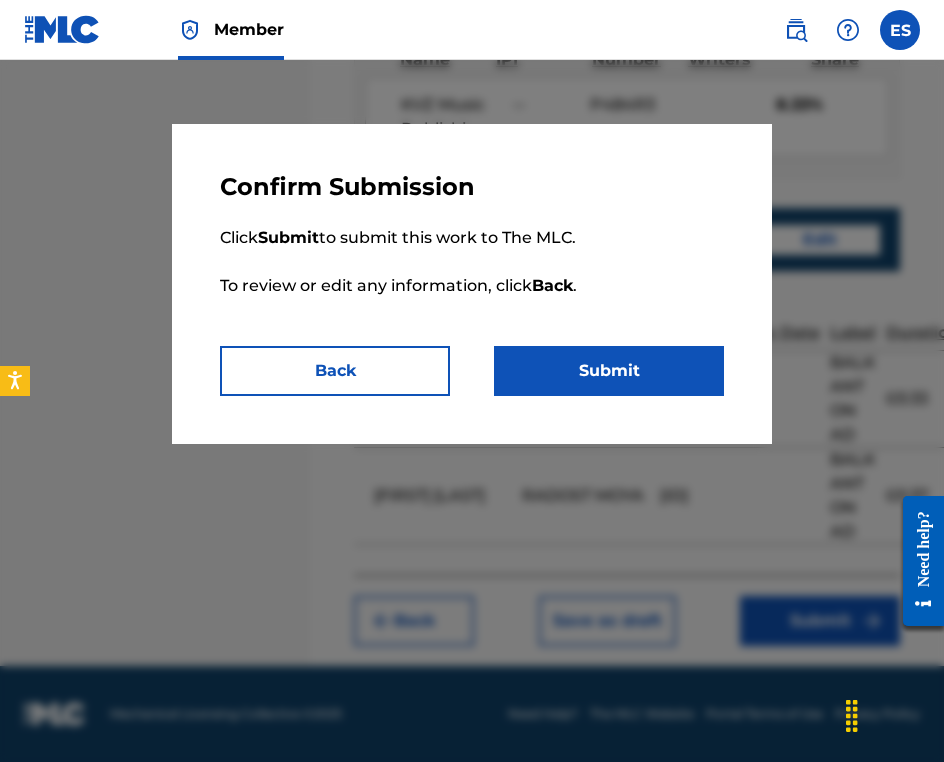 click on "Submit" at bounding box center [609, 371] 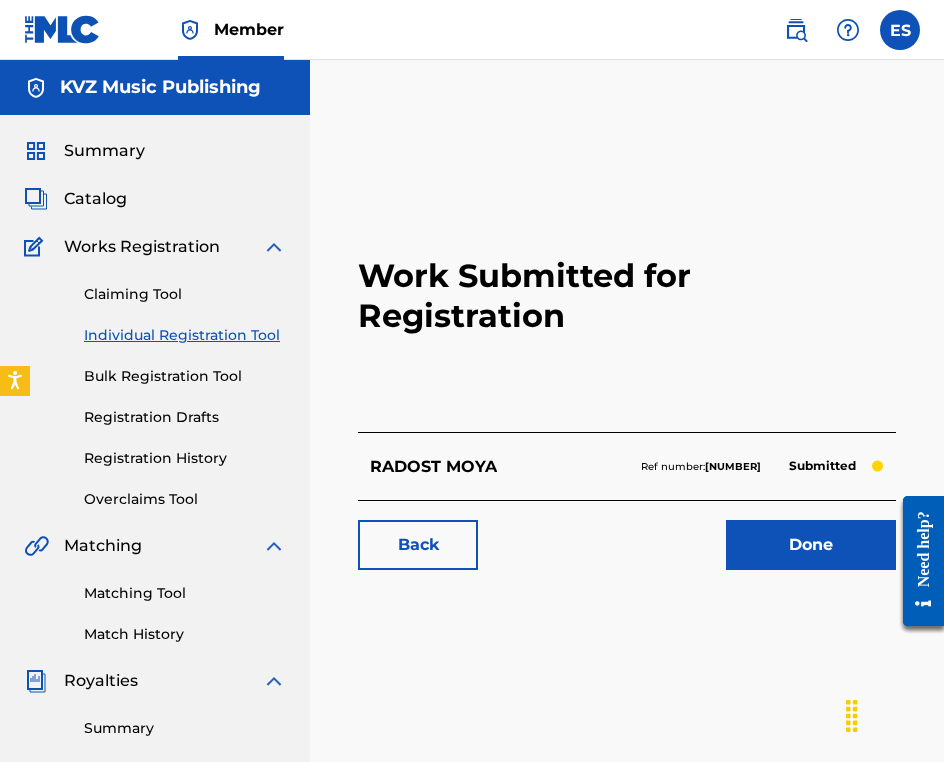 click on "Individual Registration Tool" at bounding box center (185, 335) 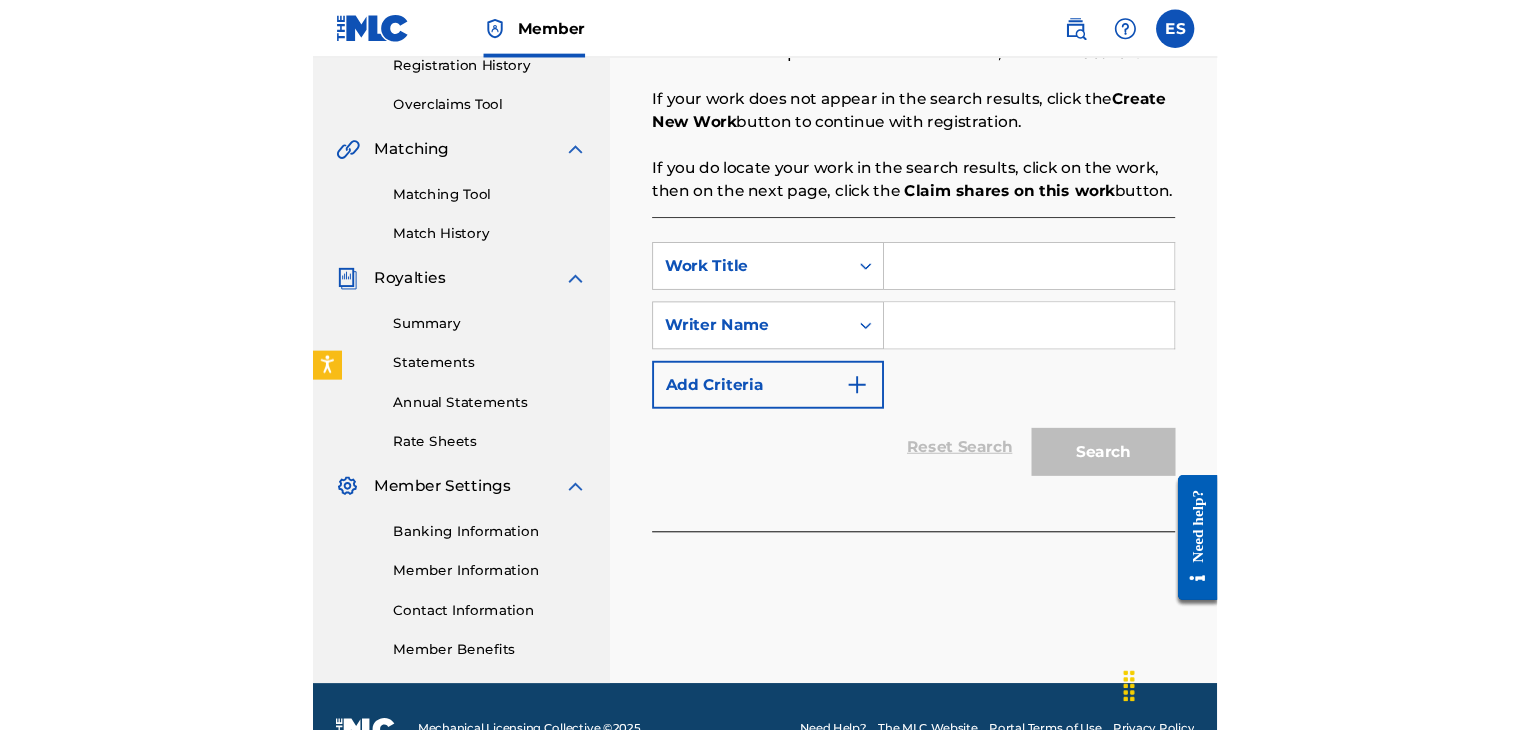 scroll, scrollTop: 400, scrollLeft: 0, axis: vertical 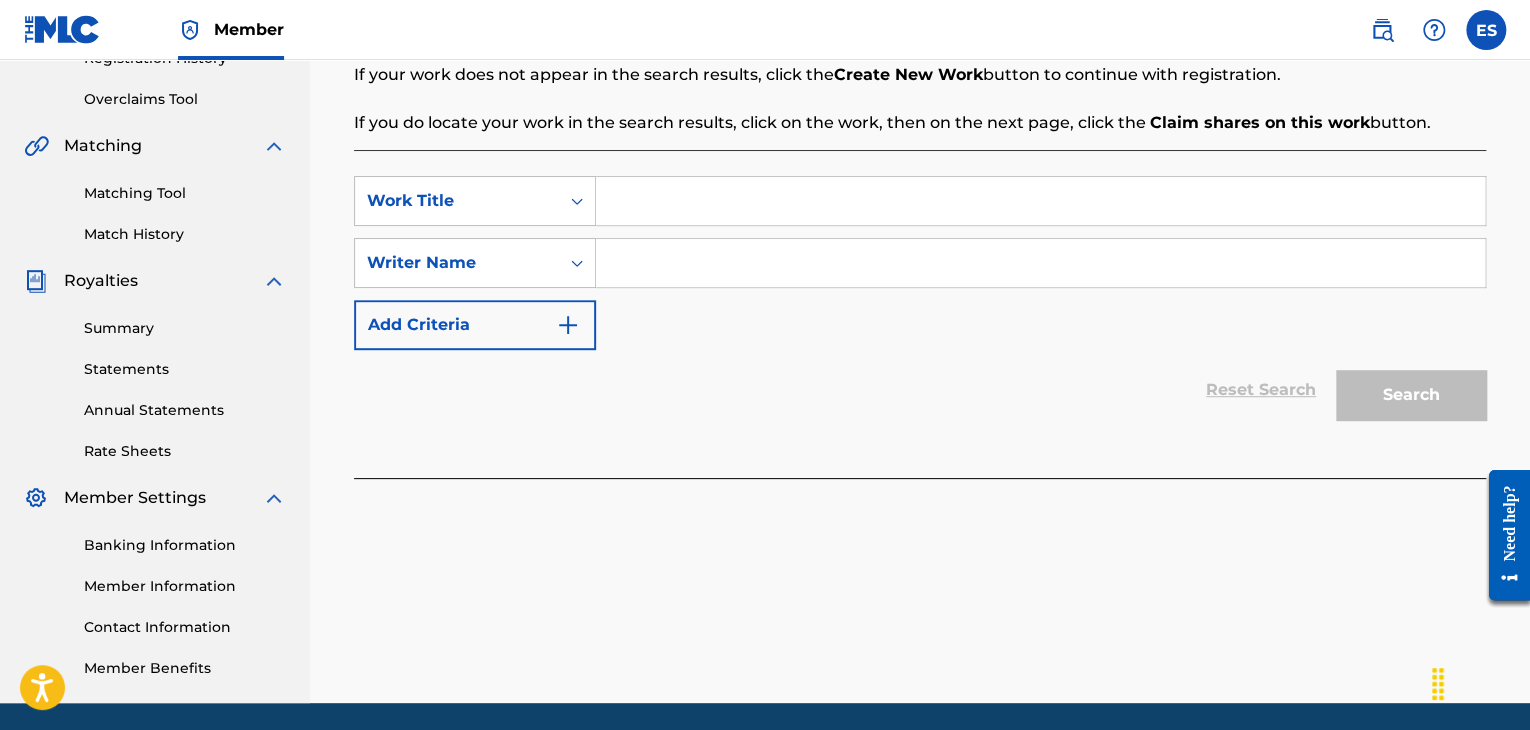 click at bounding box center (1040, 201) 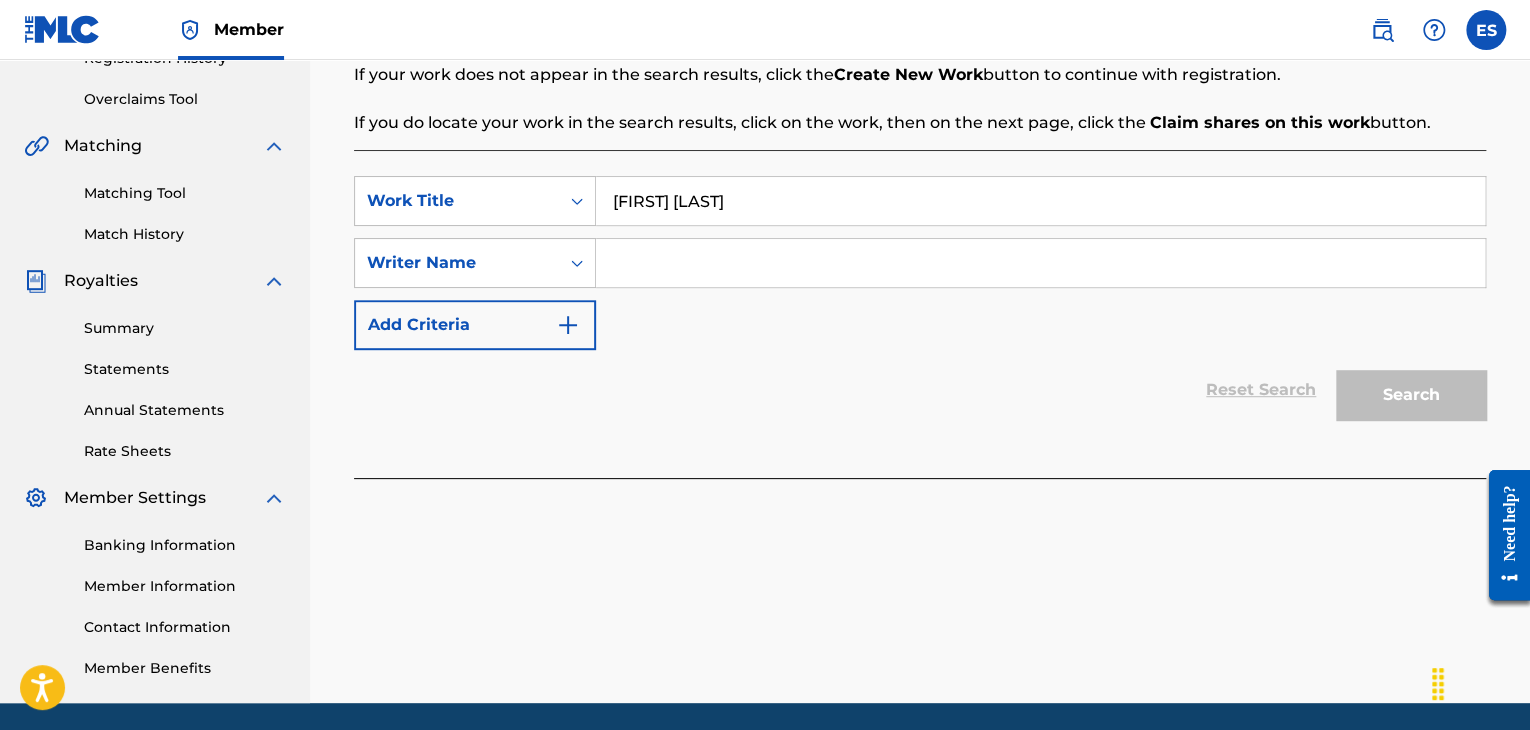 type on "[FIRST] [LAST]" 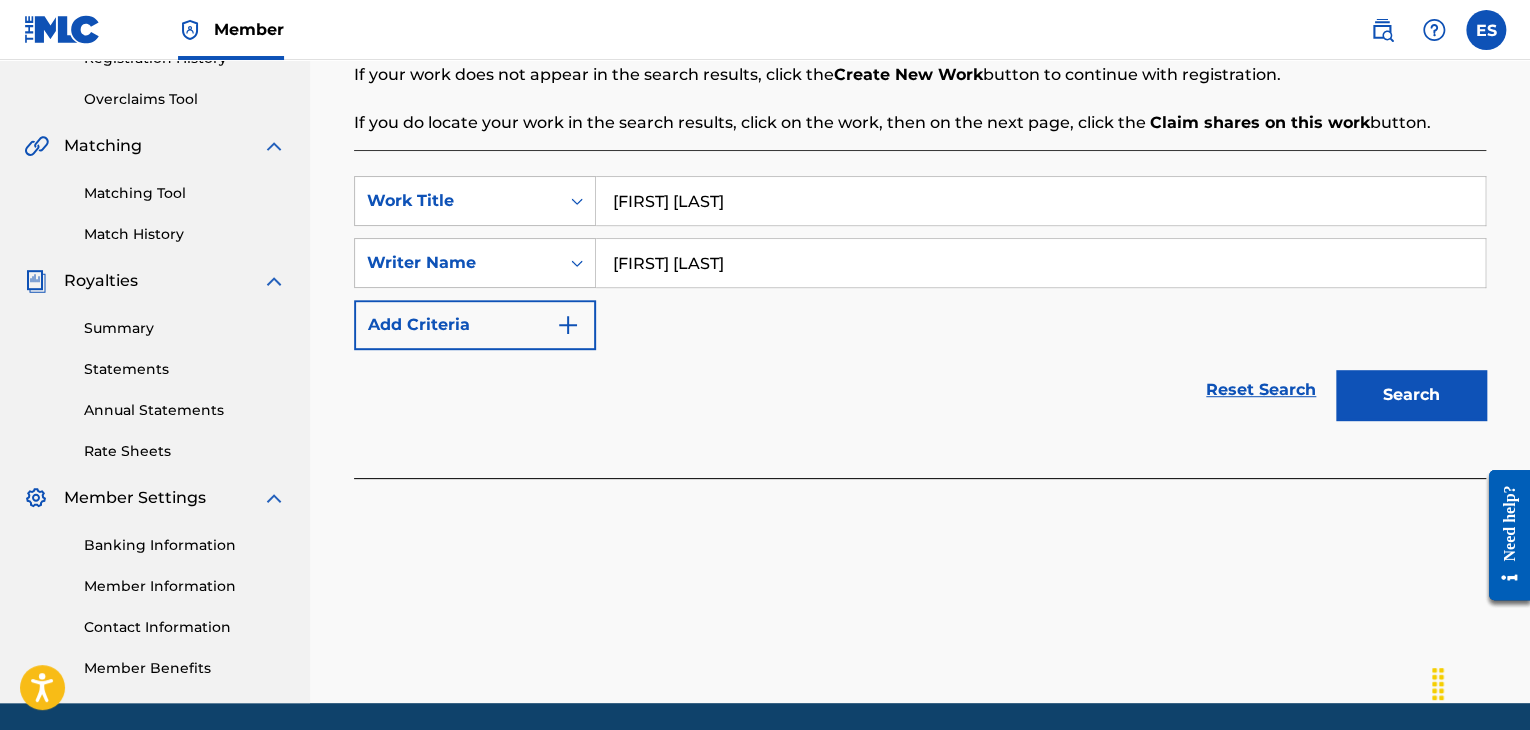 click on "Search" at bounding box center (1411, 395) 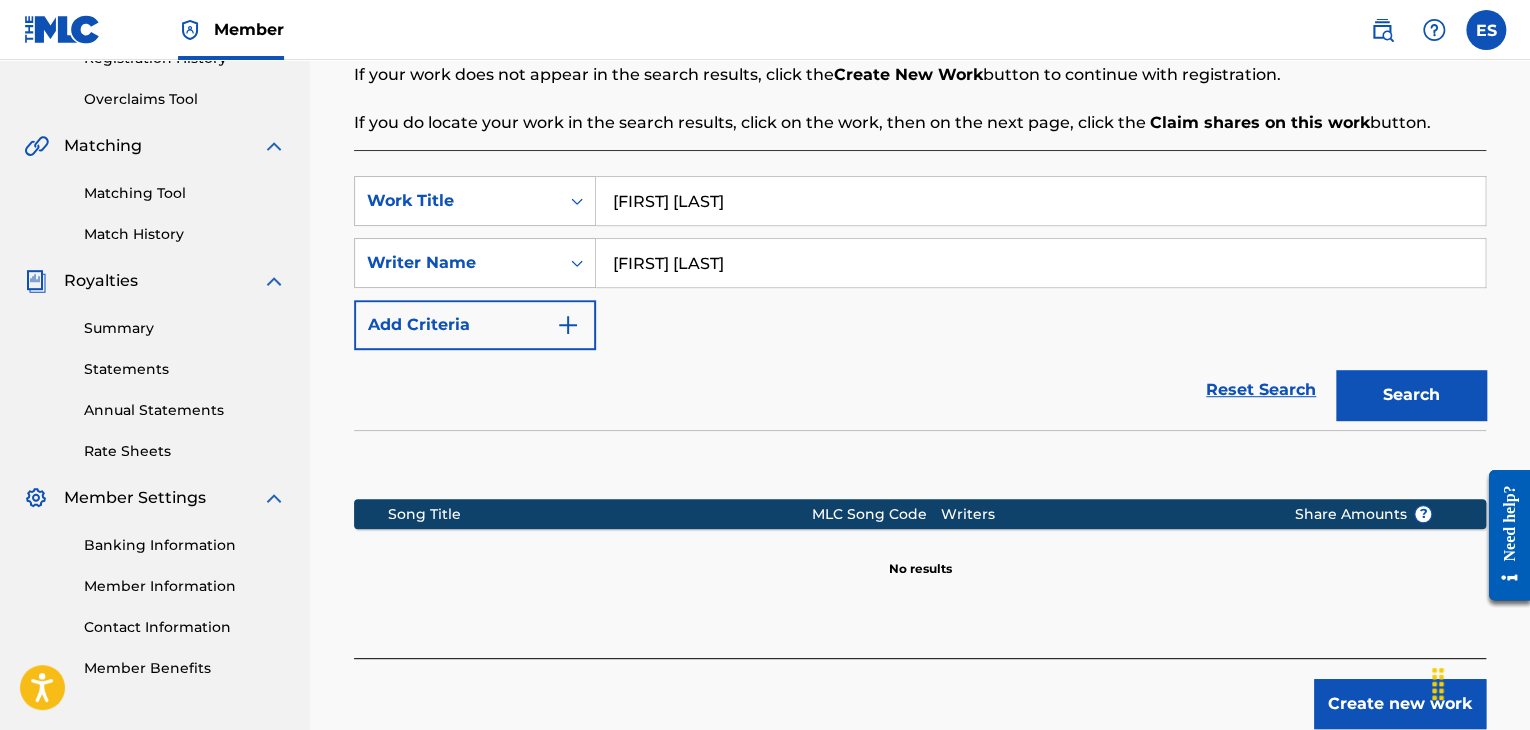 scroll, scrollTop: 500, scrollLeft: 0, axis: vertical 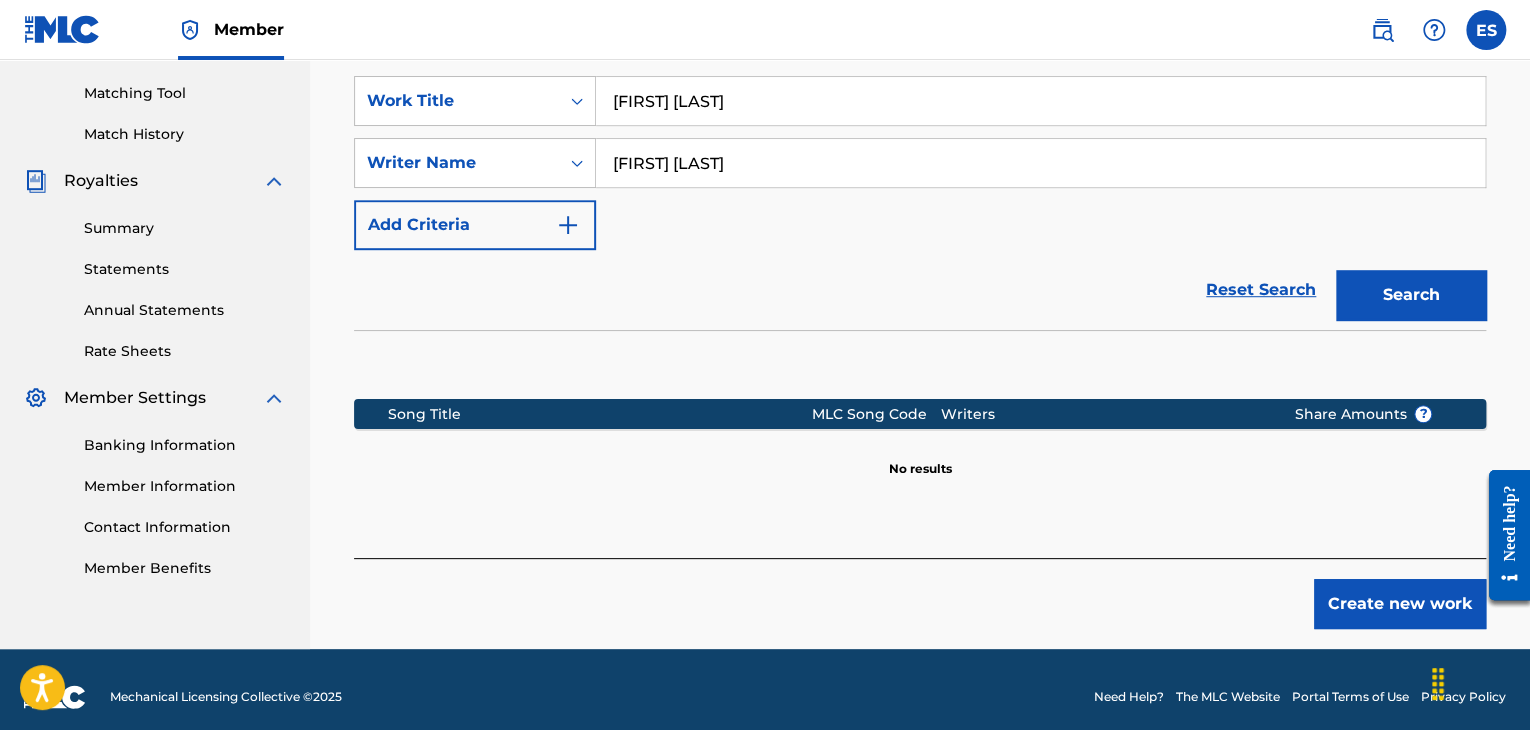 click on "Create new work" at bounding box center (1400, 604) 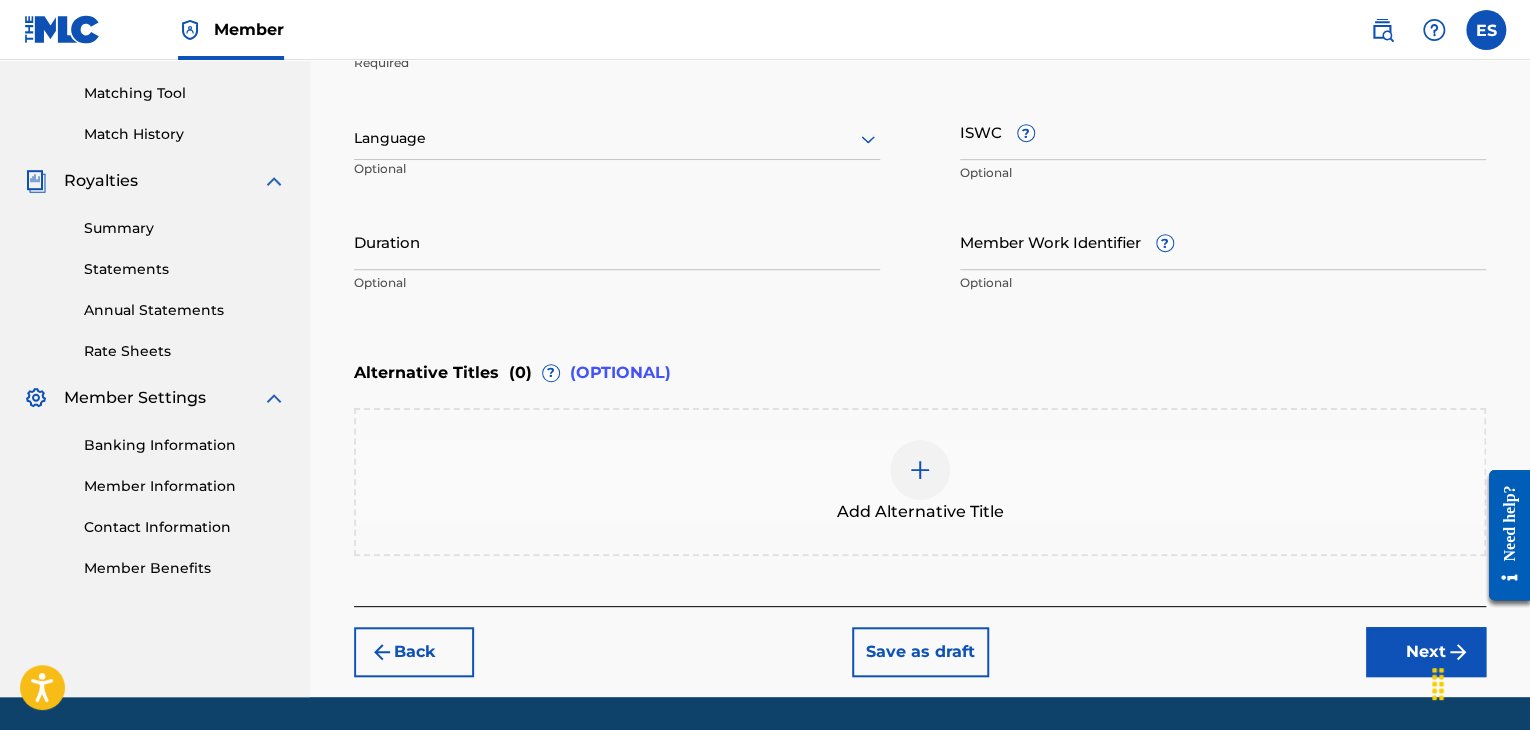 click on "ISWC   ?" at bounding box center (1223, 131) 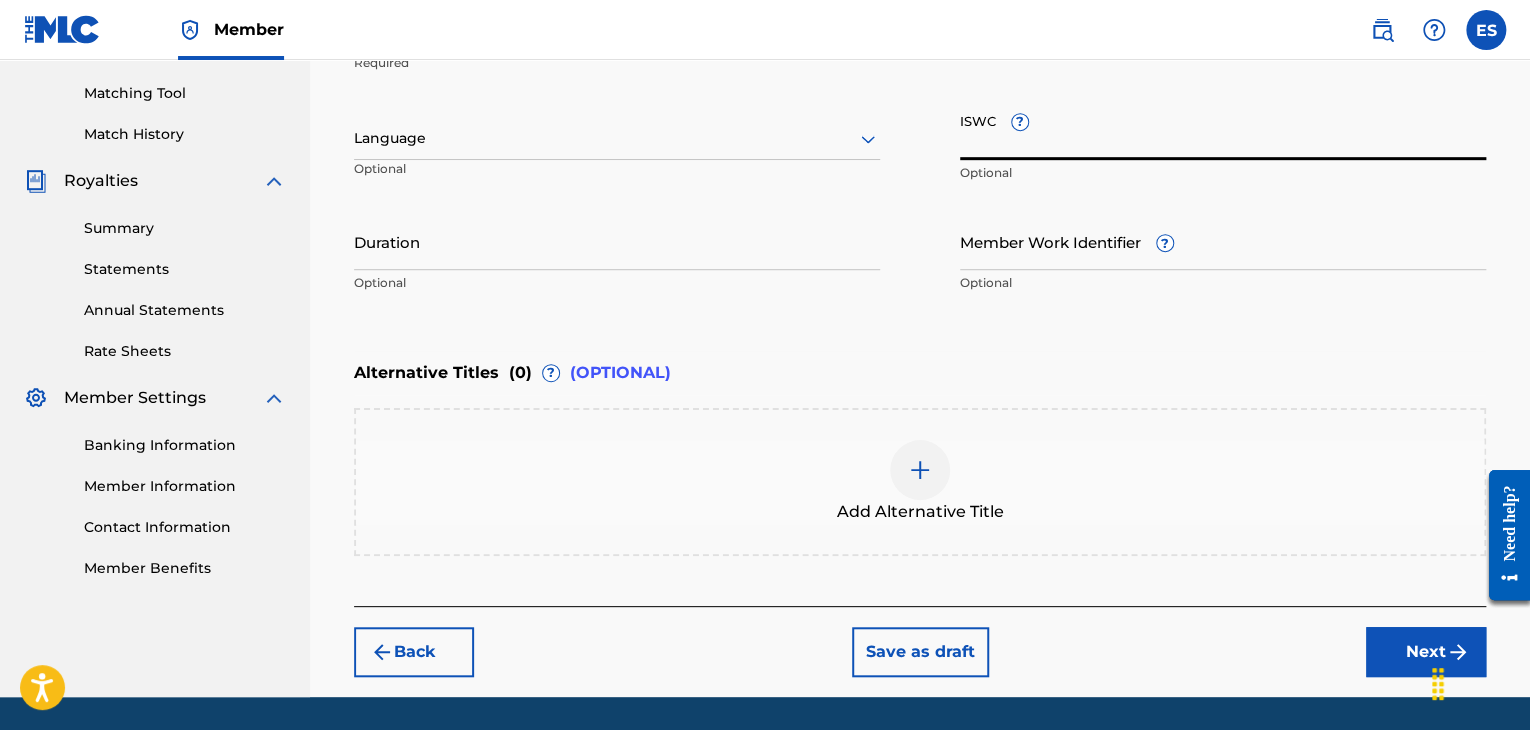paste on "[ID]" 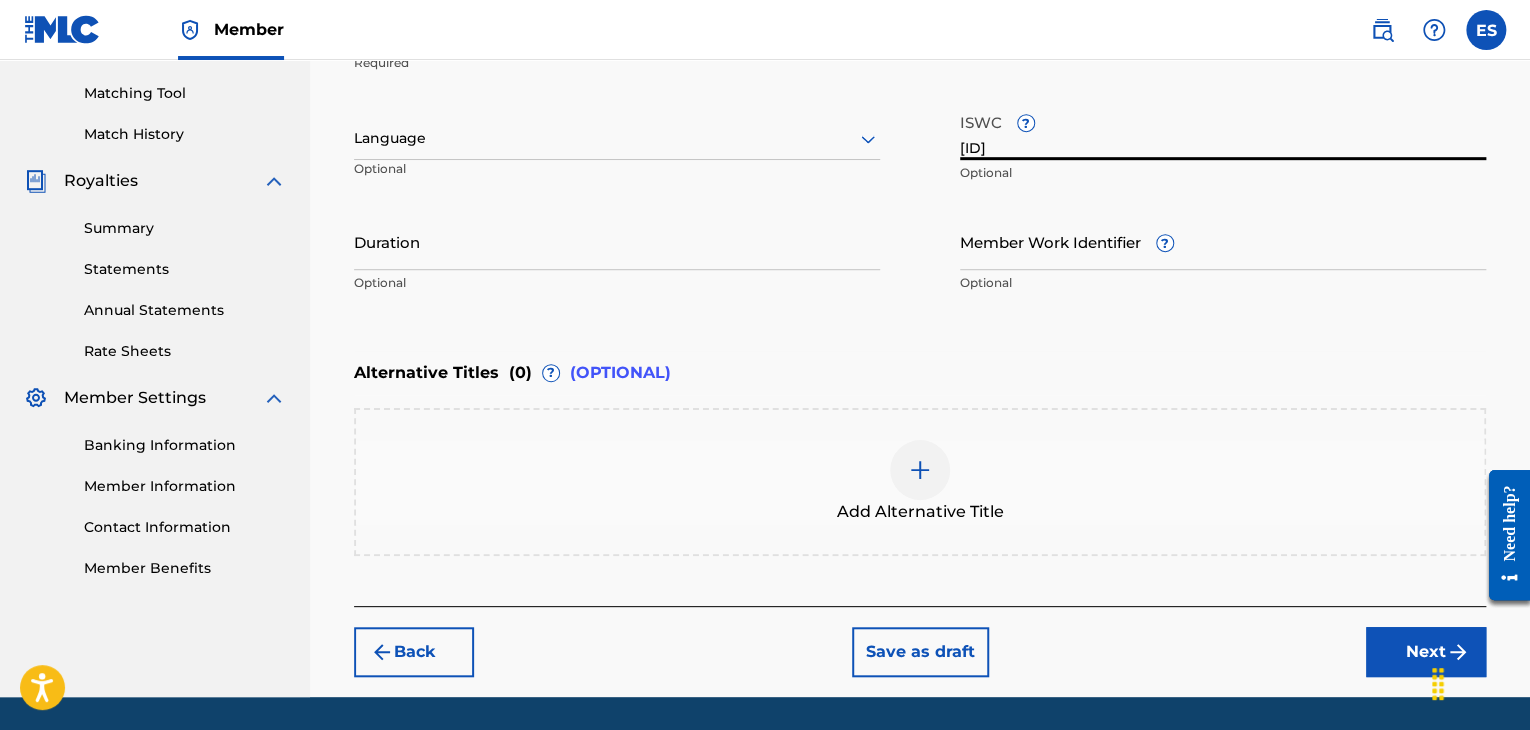 type on "[ID]" 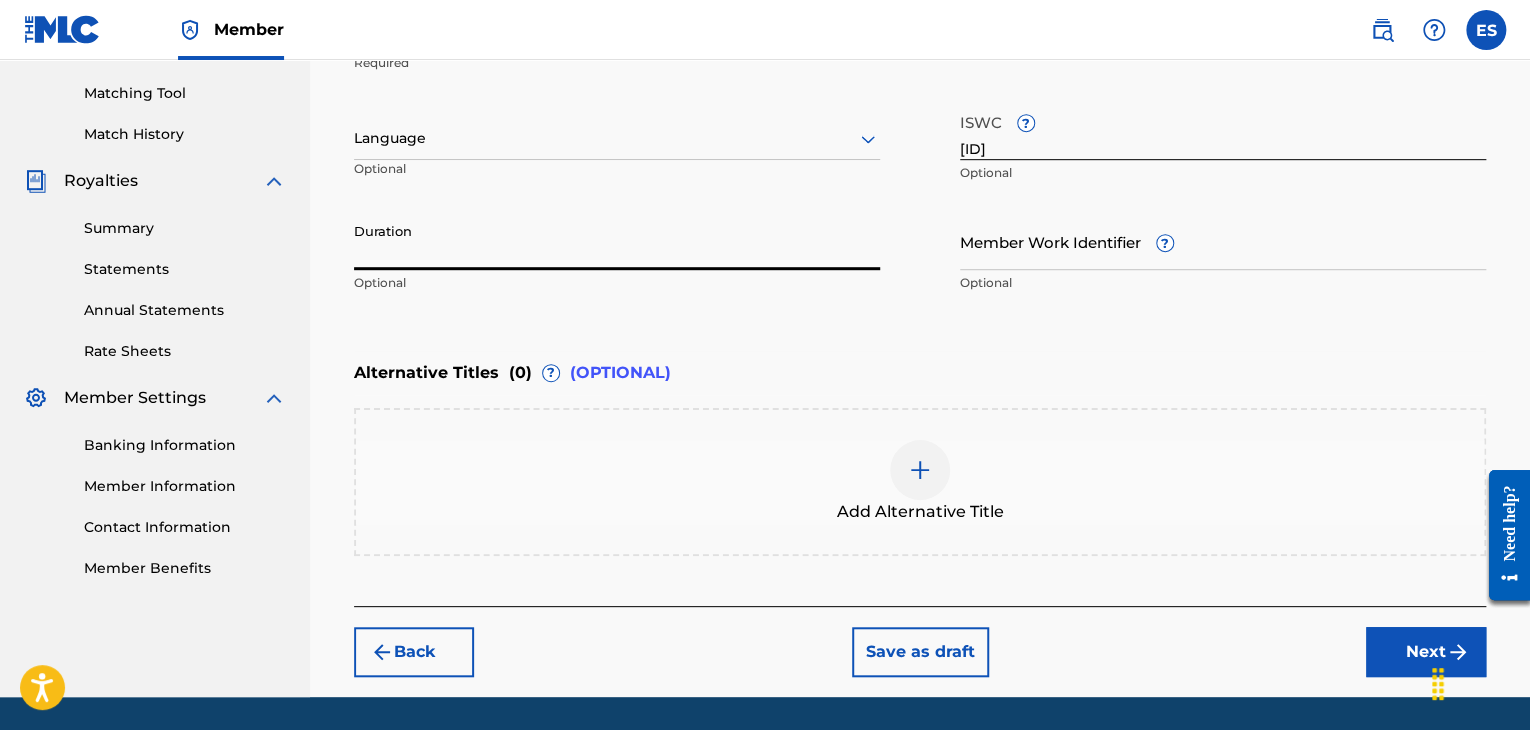 click on "Duration" at bounding box center (617, 241) 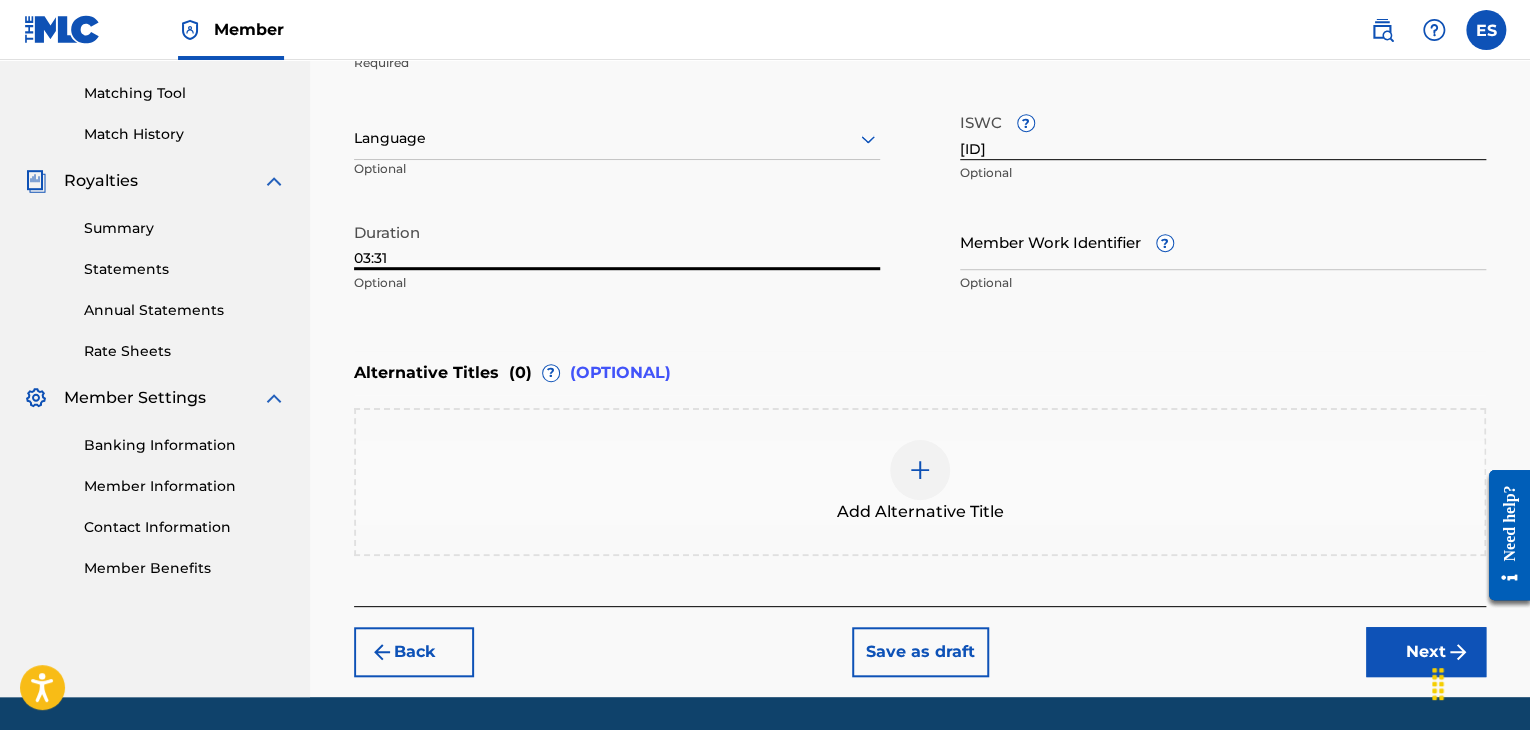 type on "03:31" 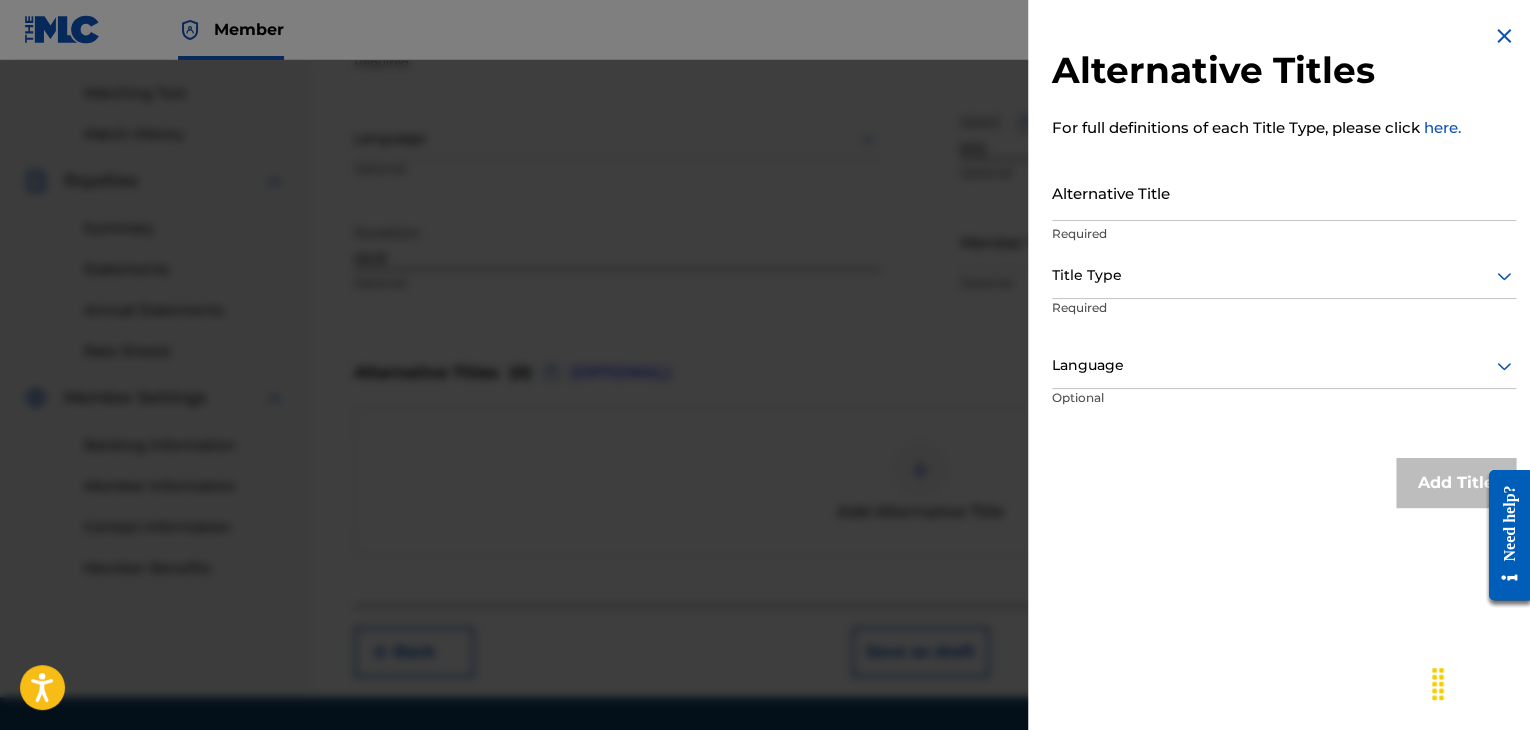 click at bounding box center [1504, 36] 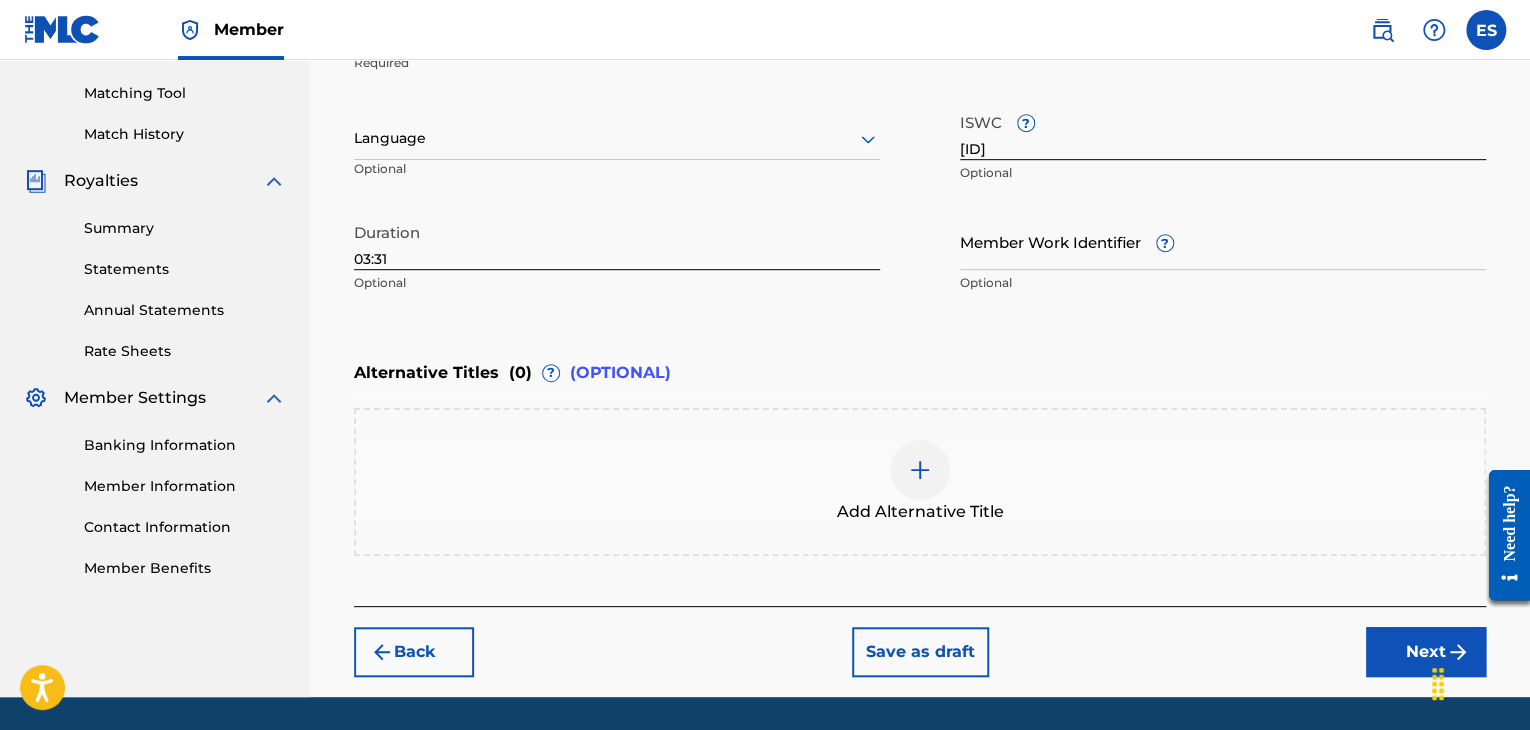 click on "Next" at bounding box center (1426, 652) 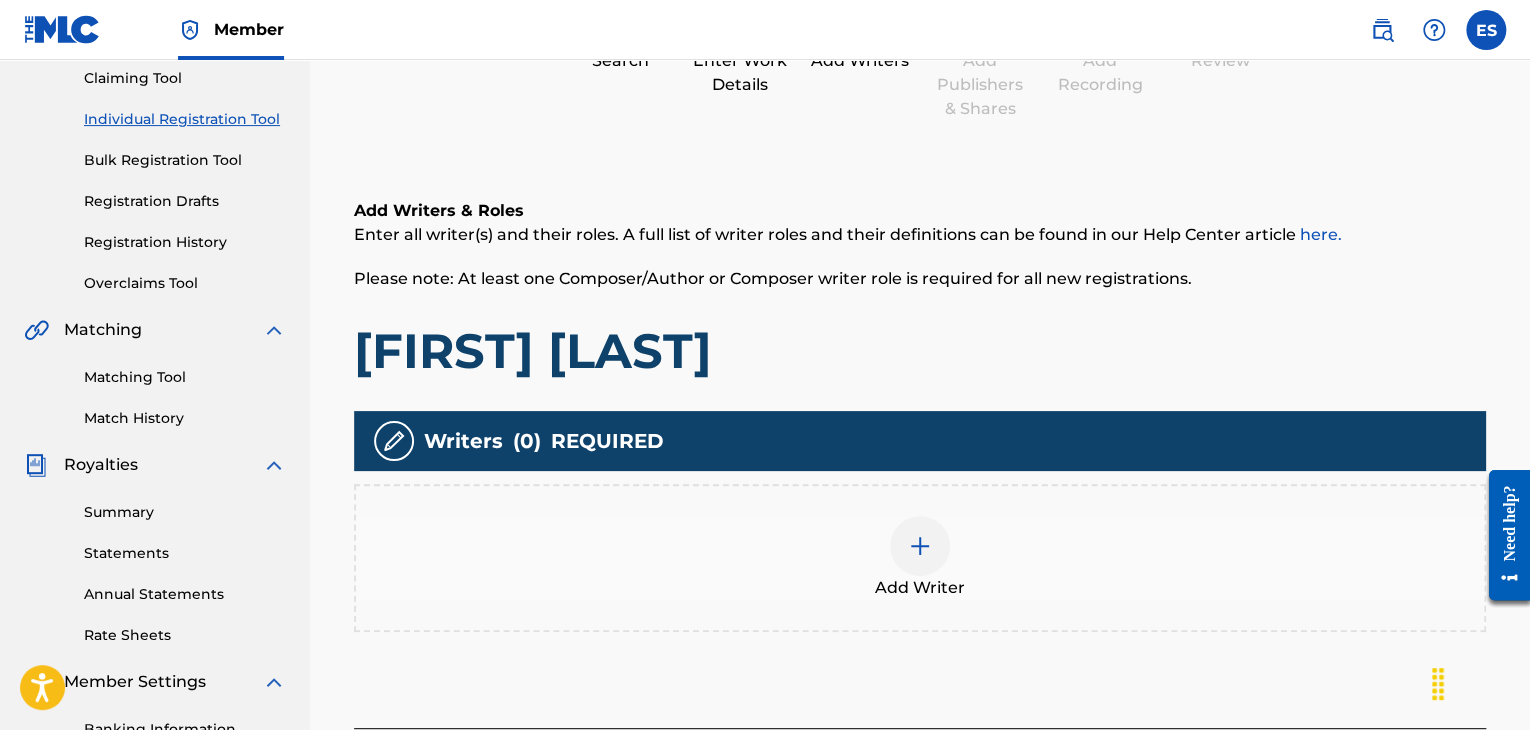 scroll, scrollTop: 390, scrollLeft: 0, axis: vertical 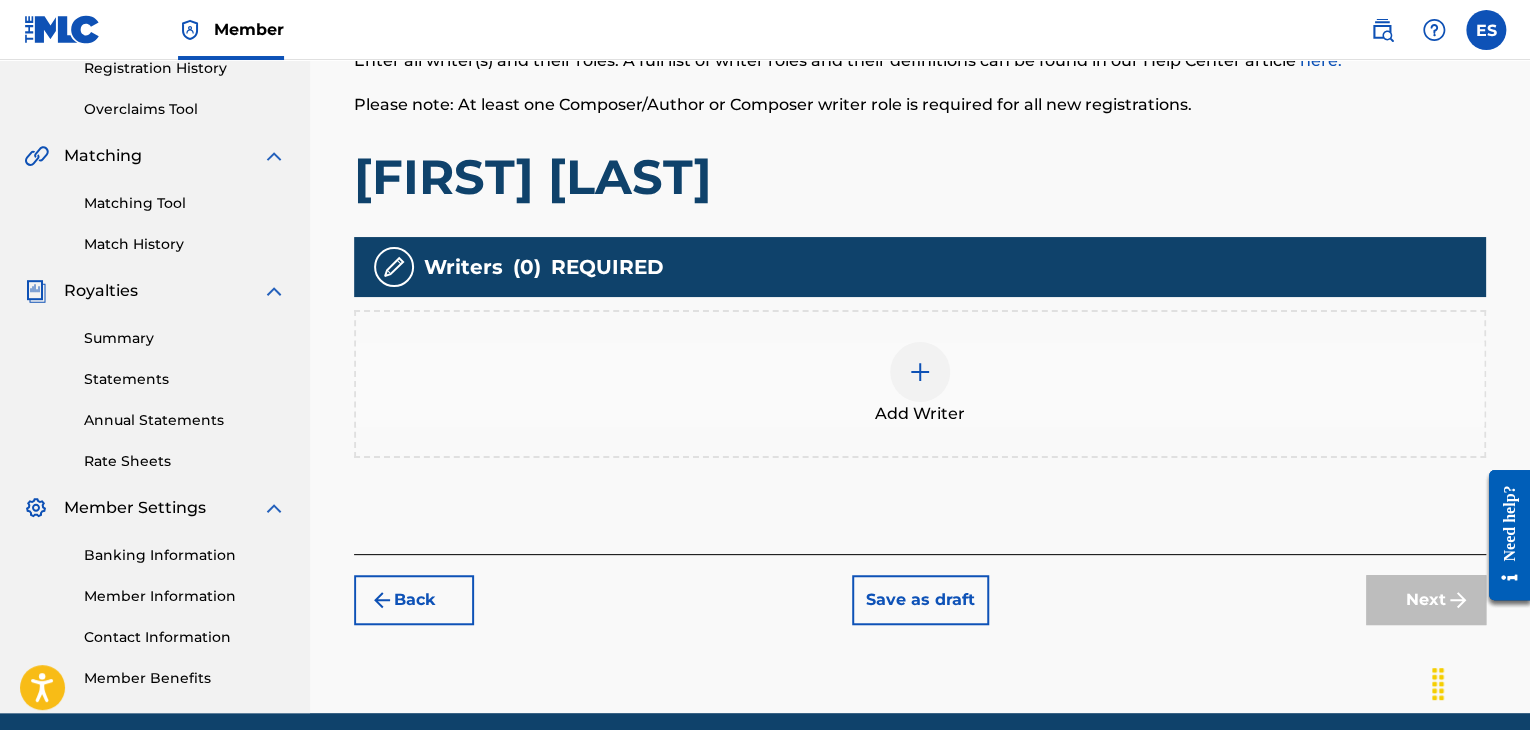 click on "Add Writer" at bounding box center [920, 414] 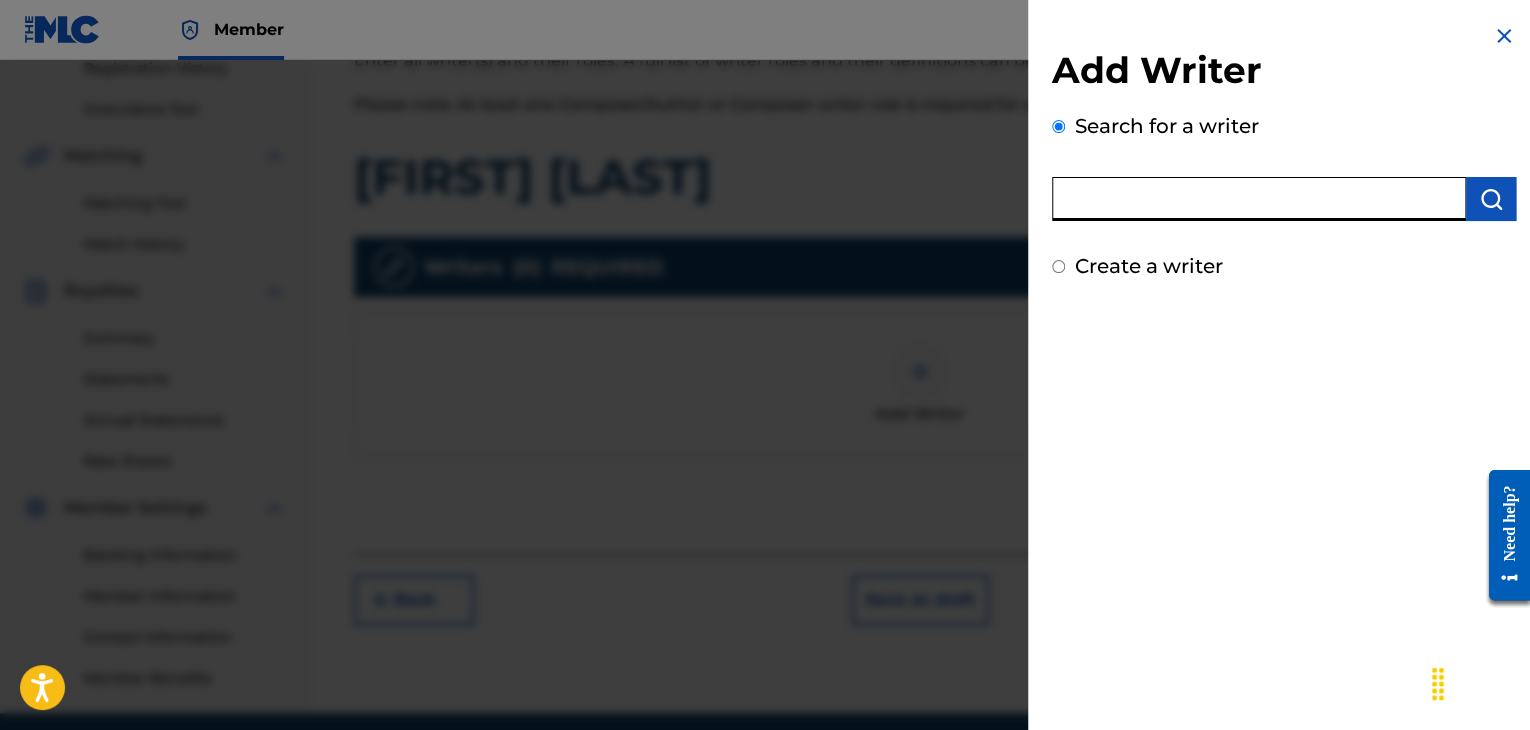 paste on "00258906432" 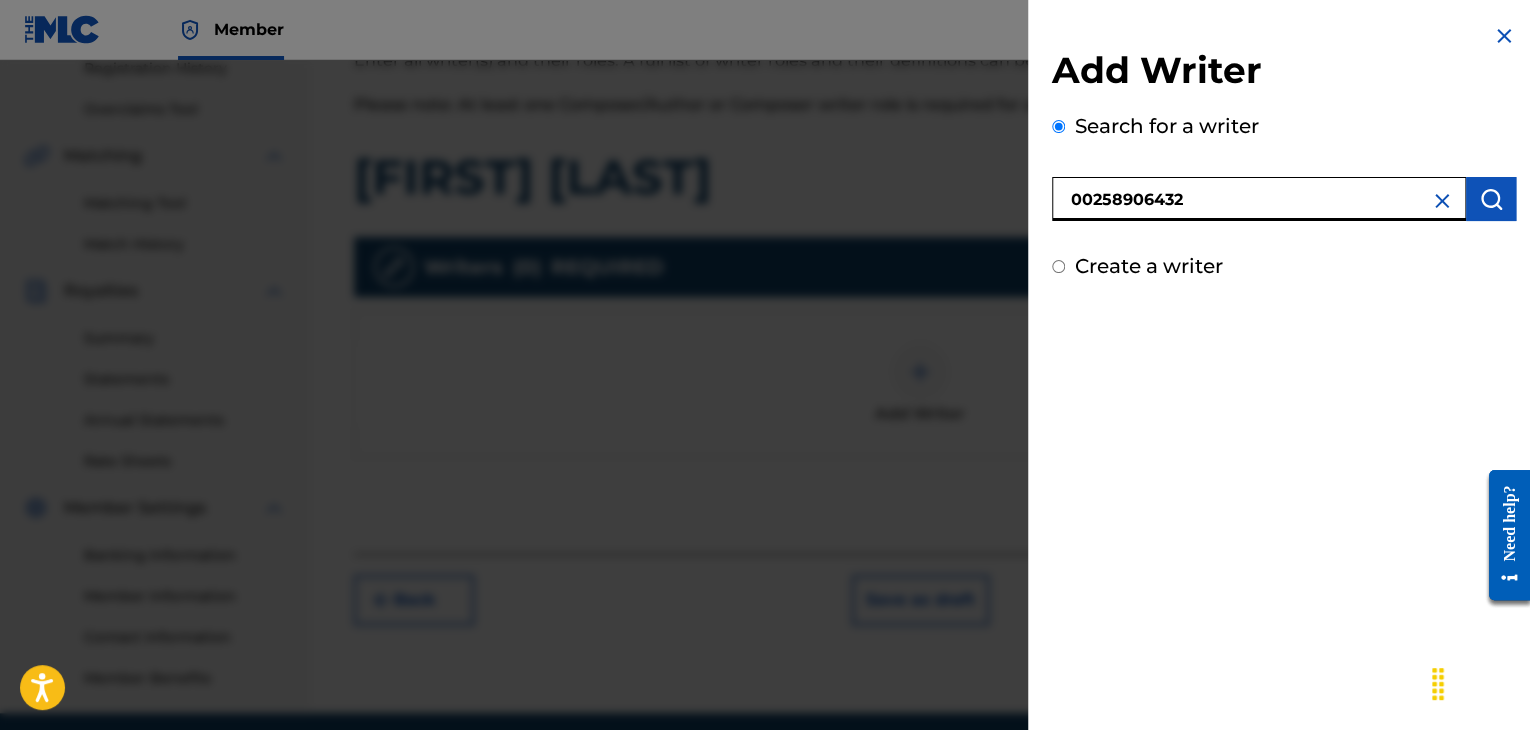 type on "00258906432" 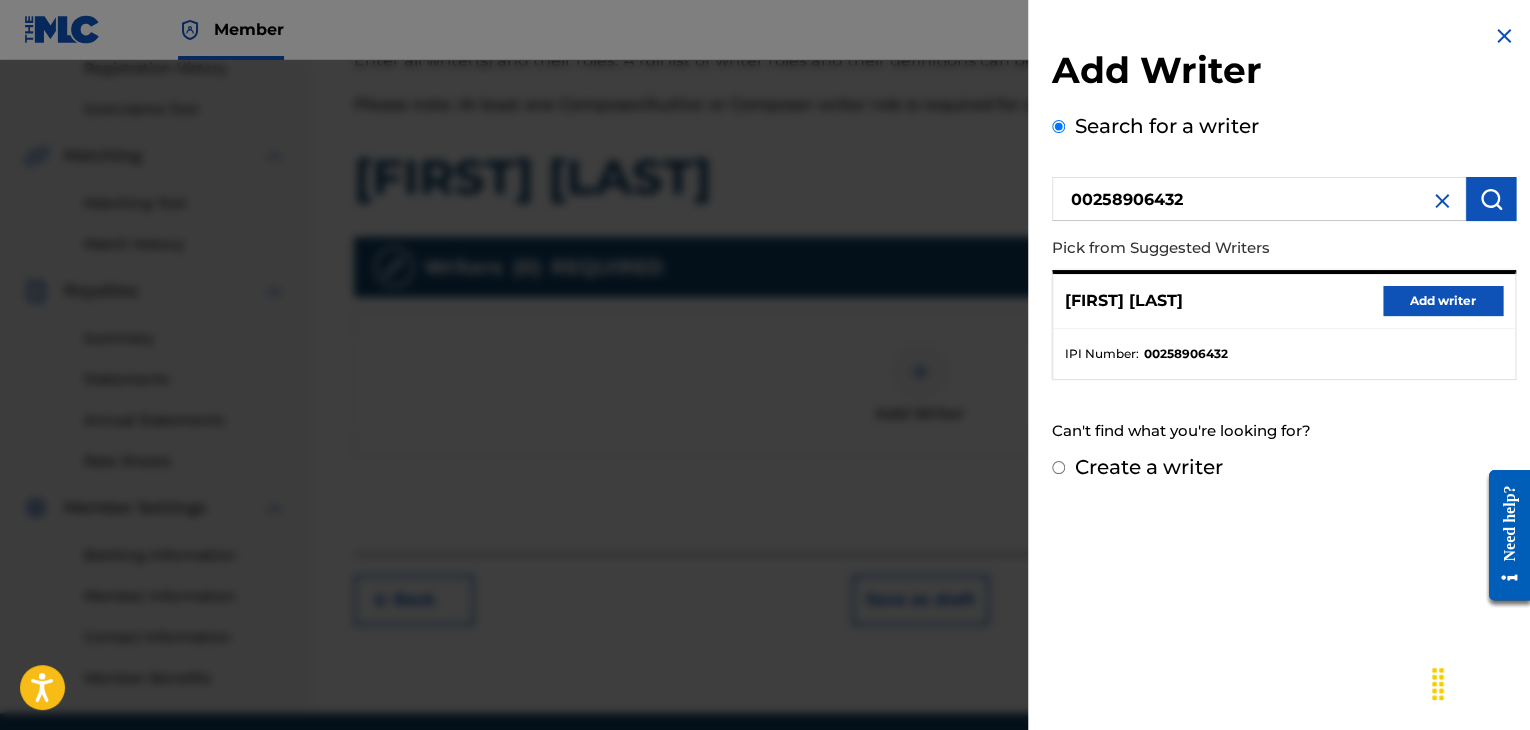 click on "Add writer" at bounding box center [1443, 301] 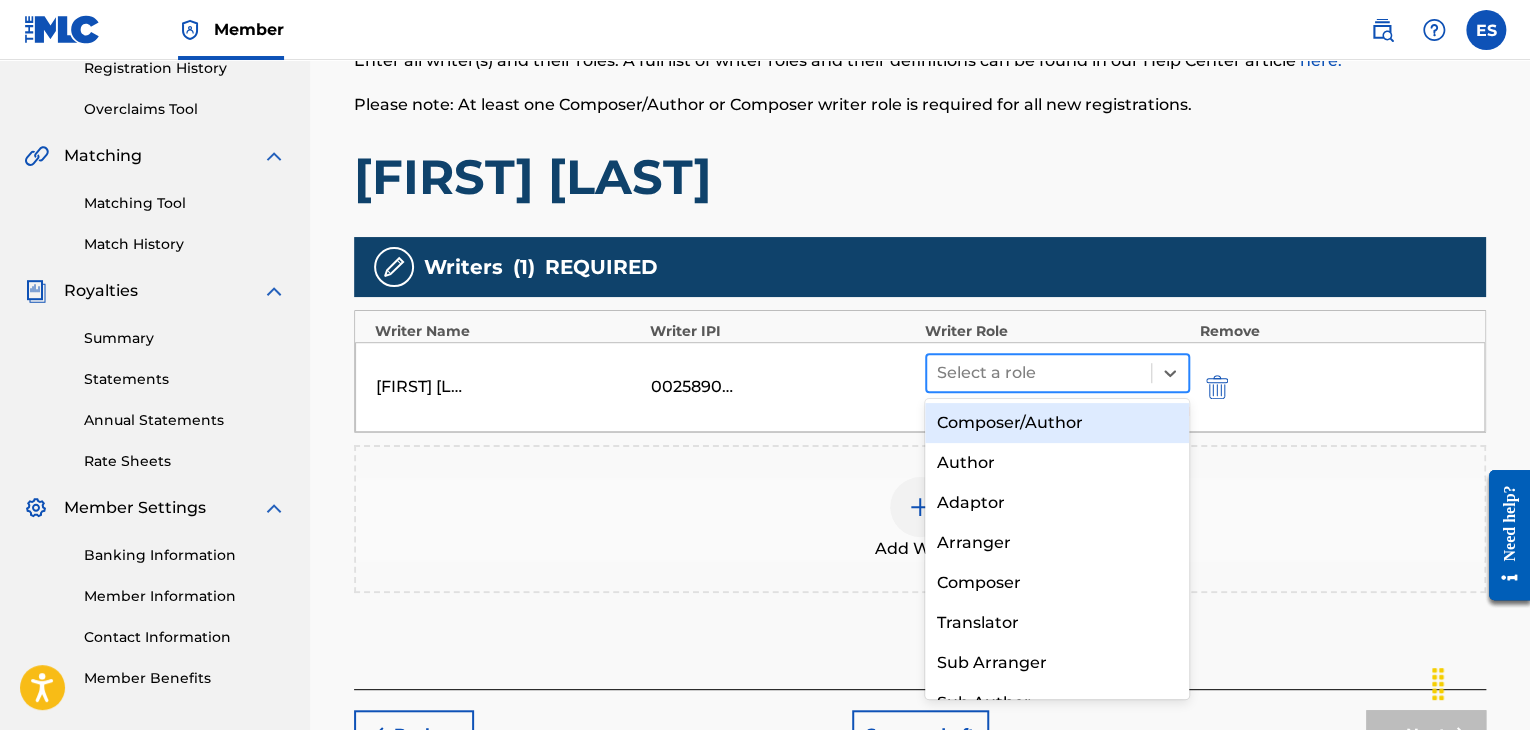 click at bounding box center [1039, 373] 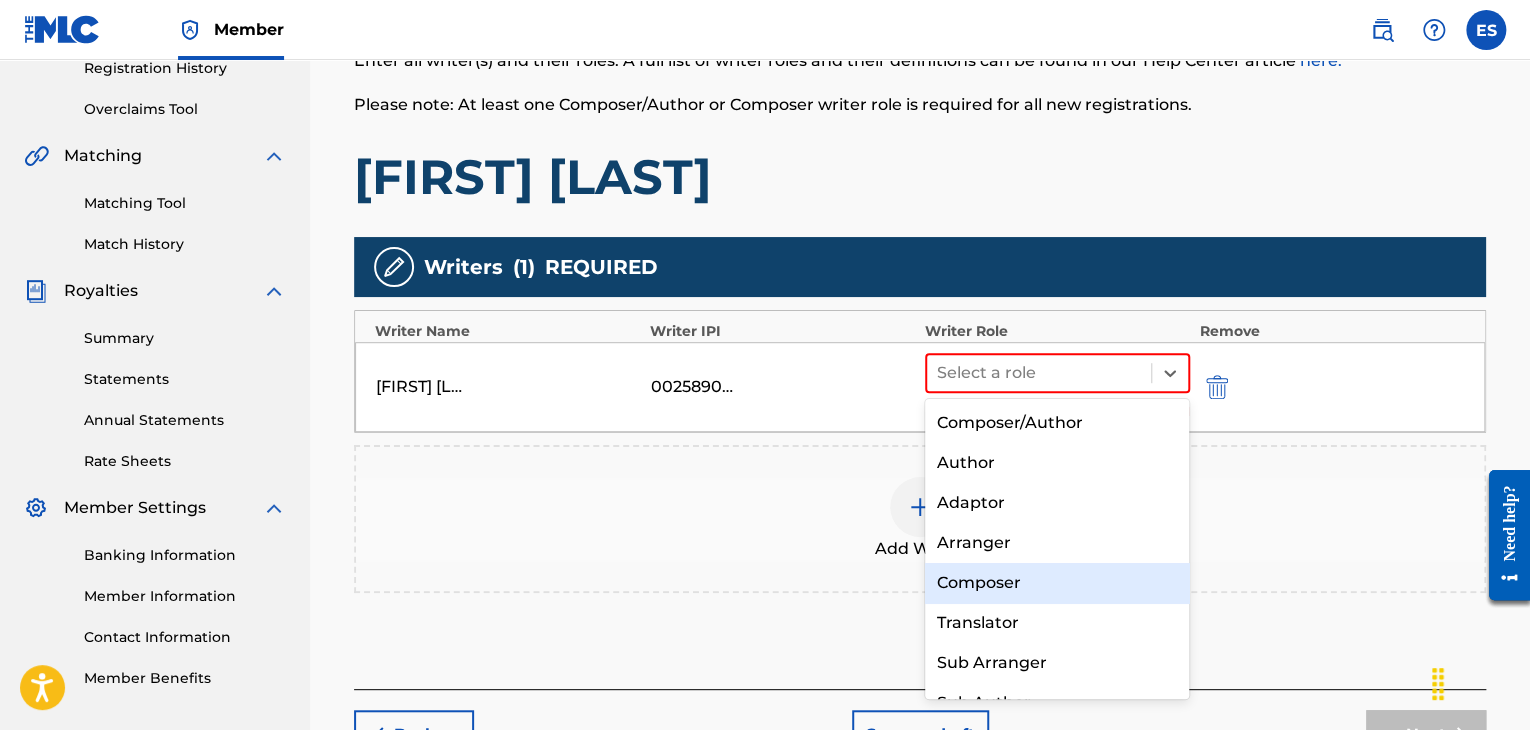 click on "Composer" at bounding box center (1057, 583) 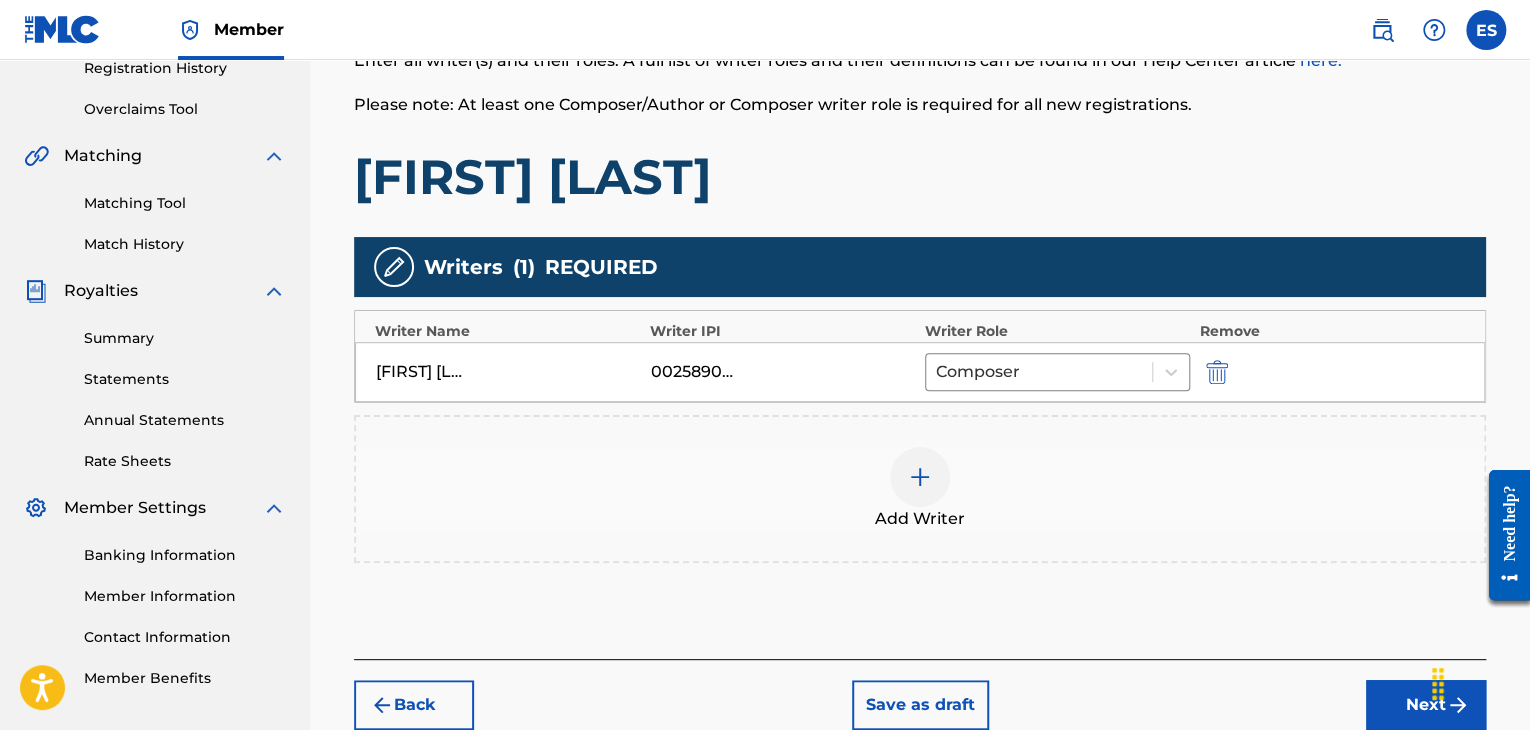 click at bounding box center [920, 477] 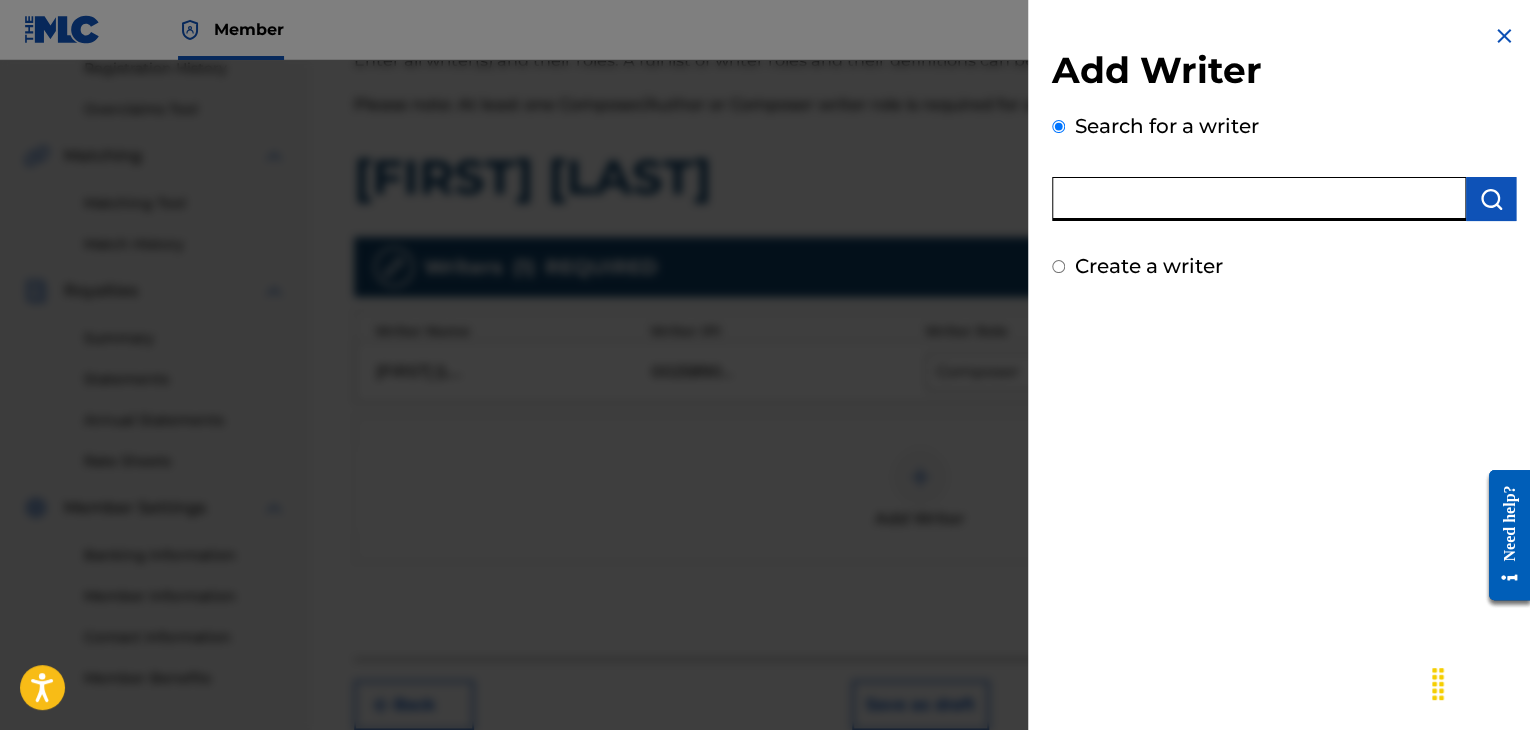 click at bounding box center (1259, 199) 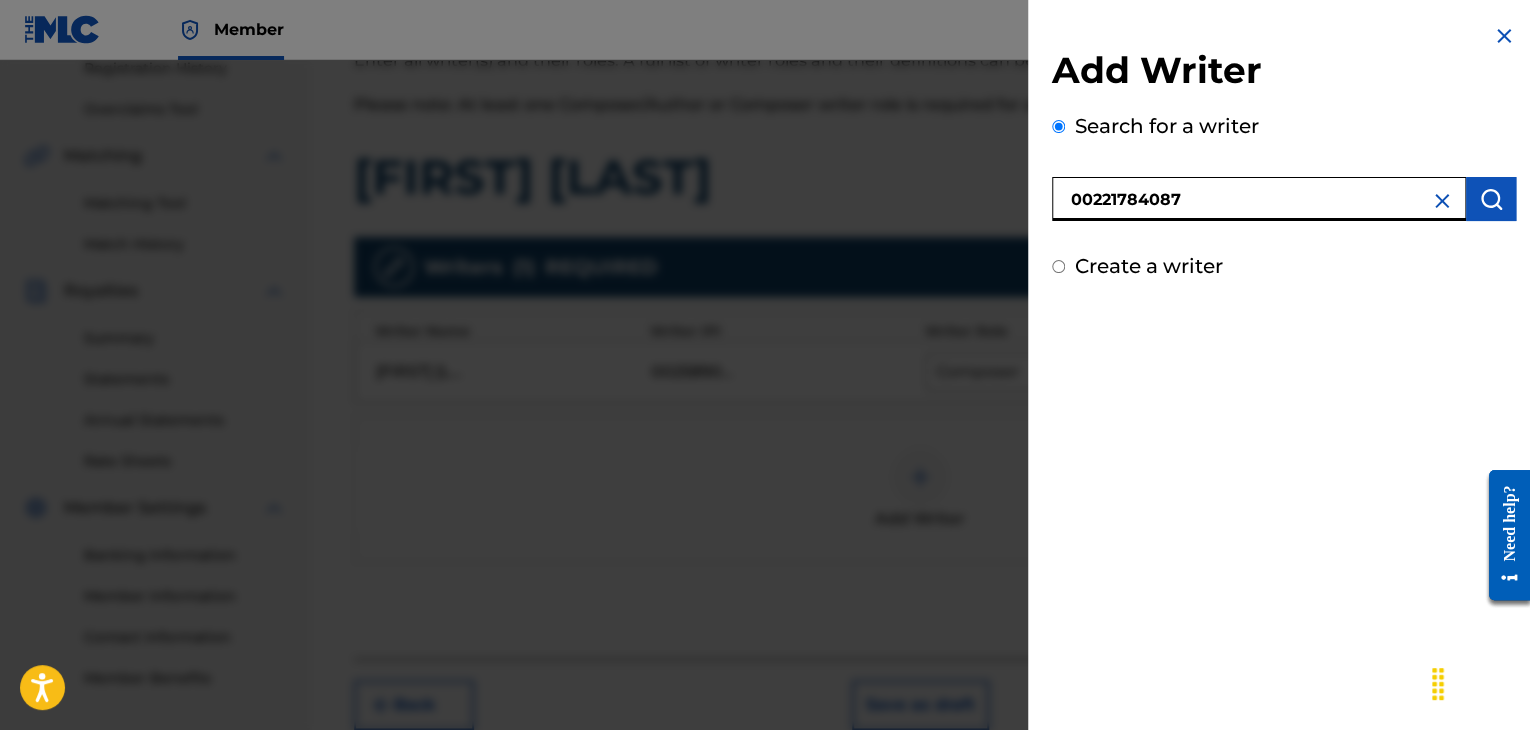 type on "00221784087" 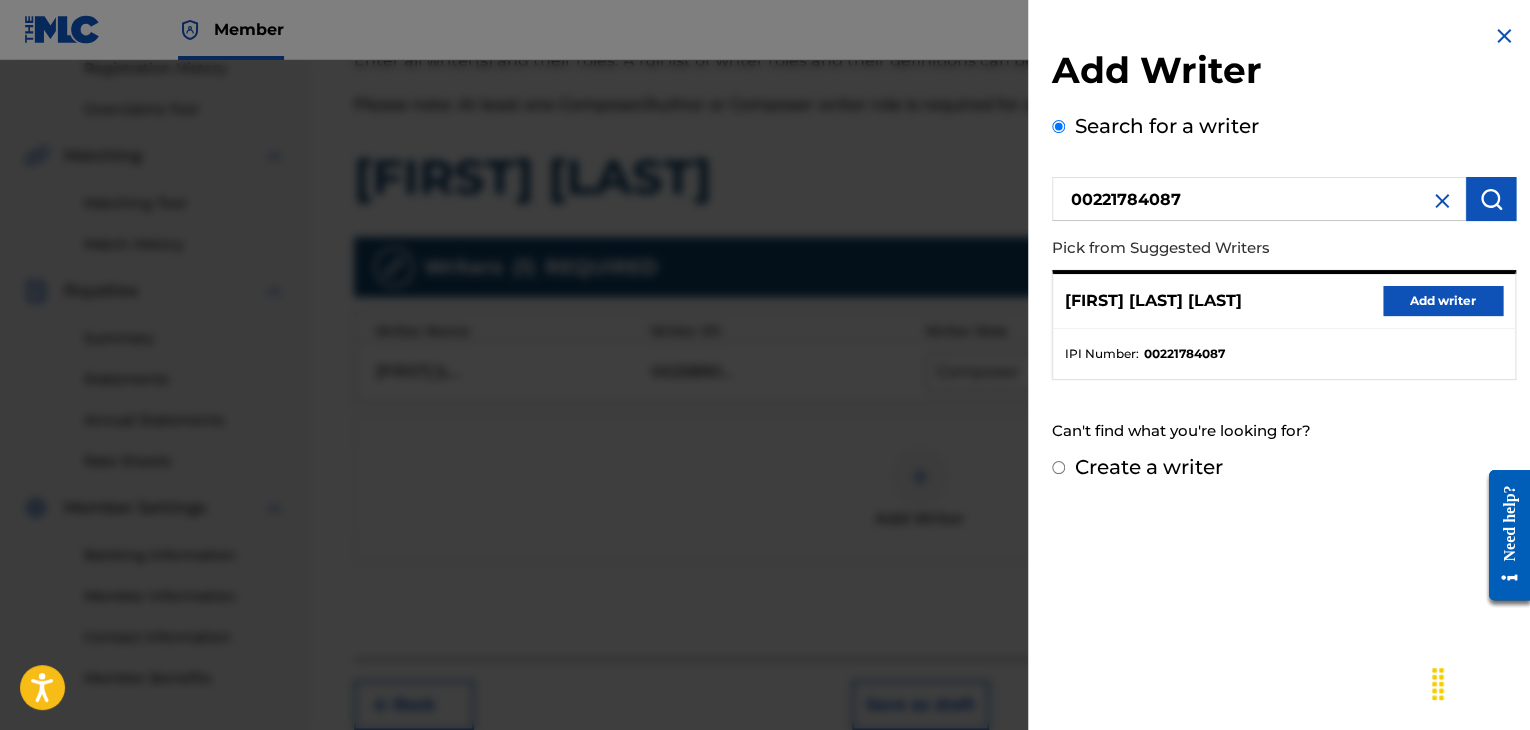 click on "Add writer" at bounding box center (1443, 301) 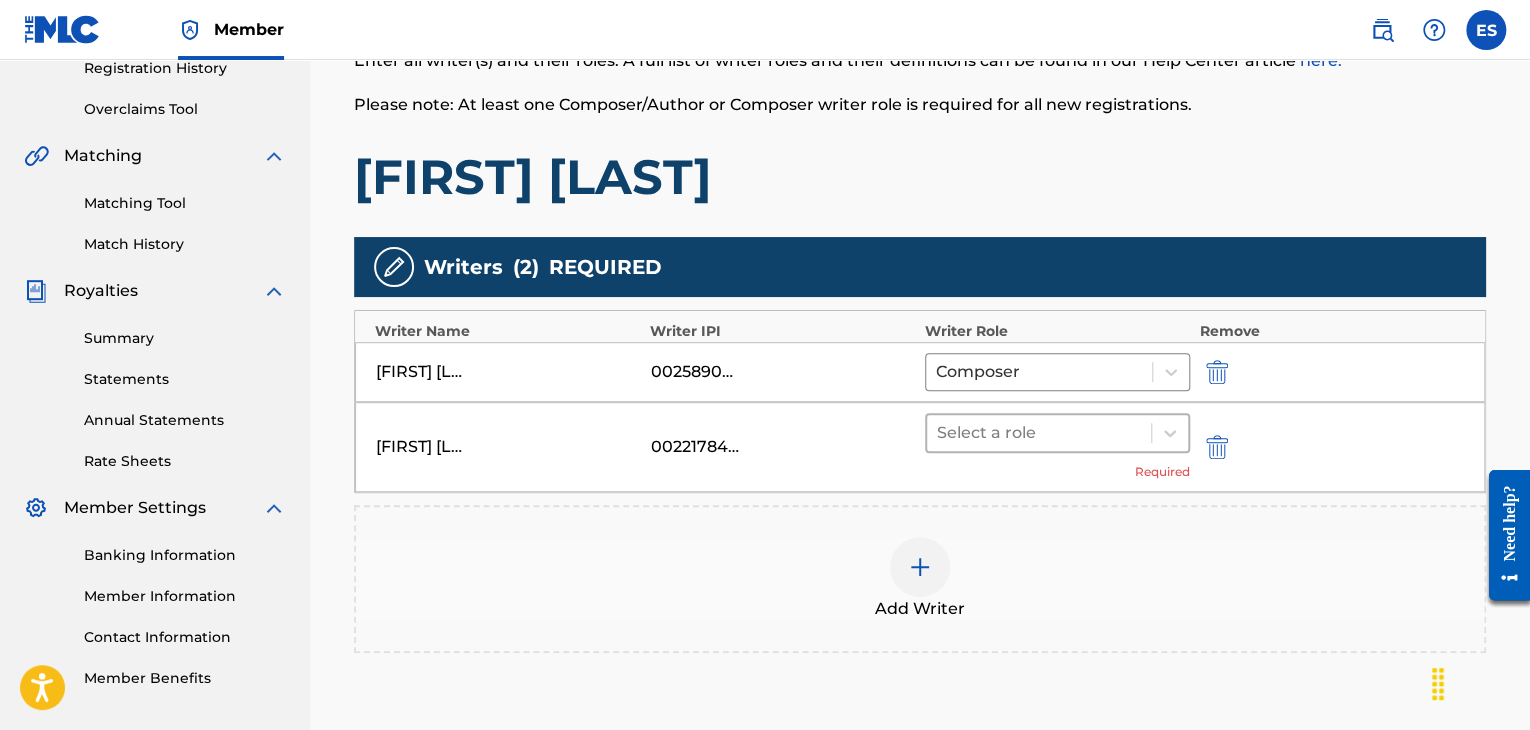 click at bounding box center (1039, 433) 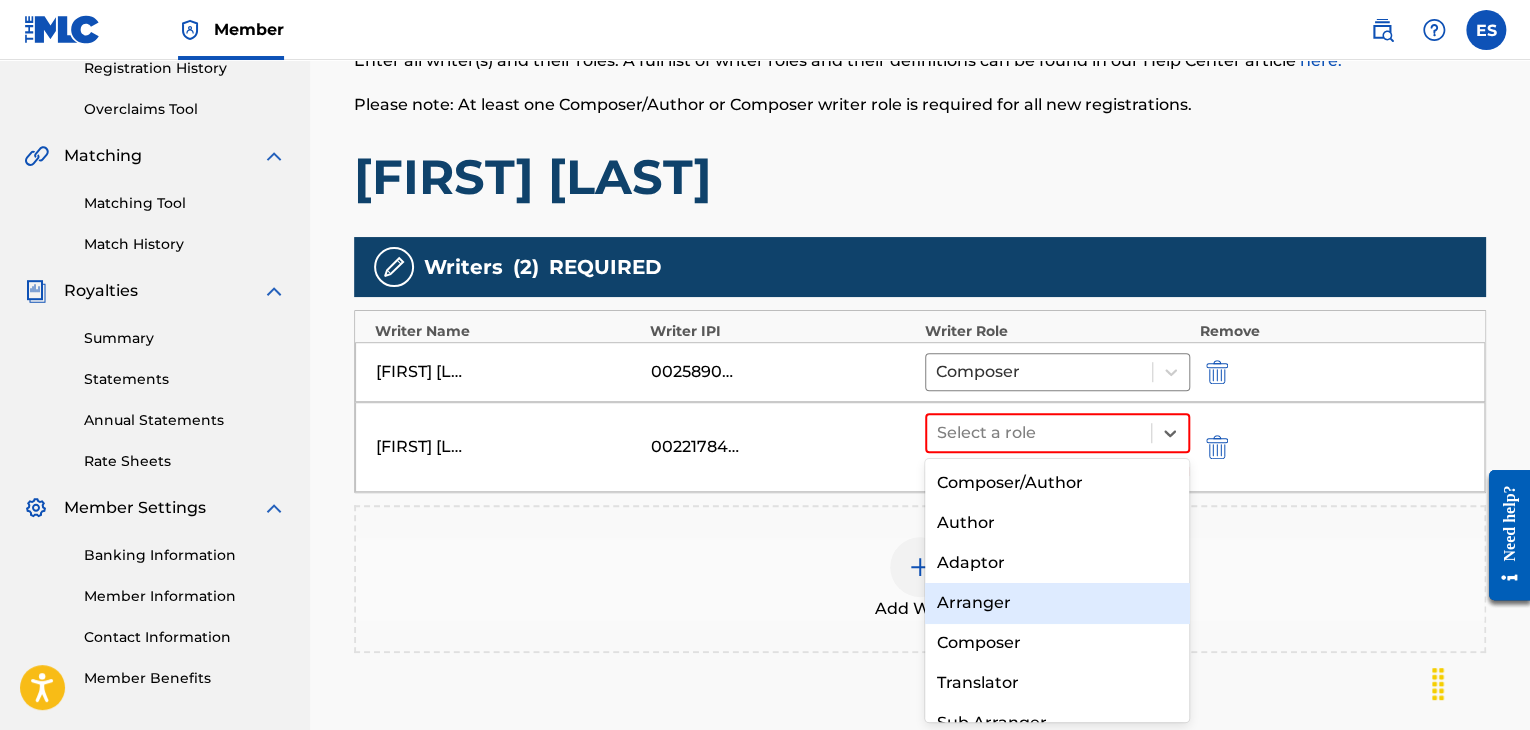 click on "Arranger" at bounding box center [1057, 603] 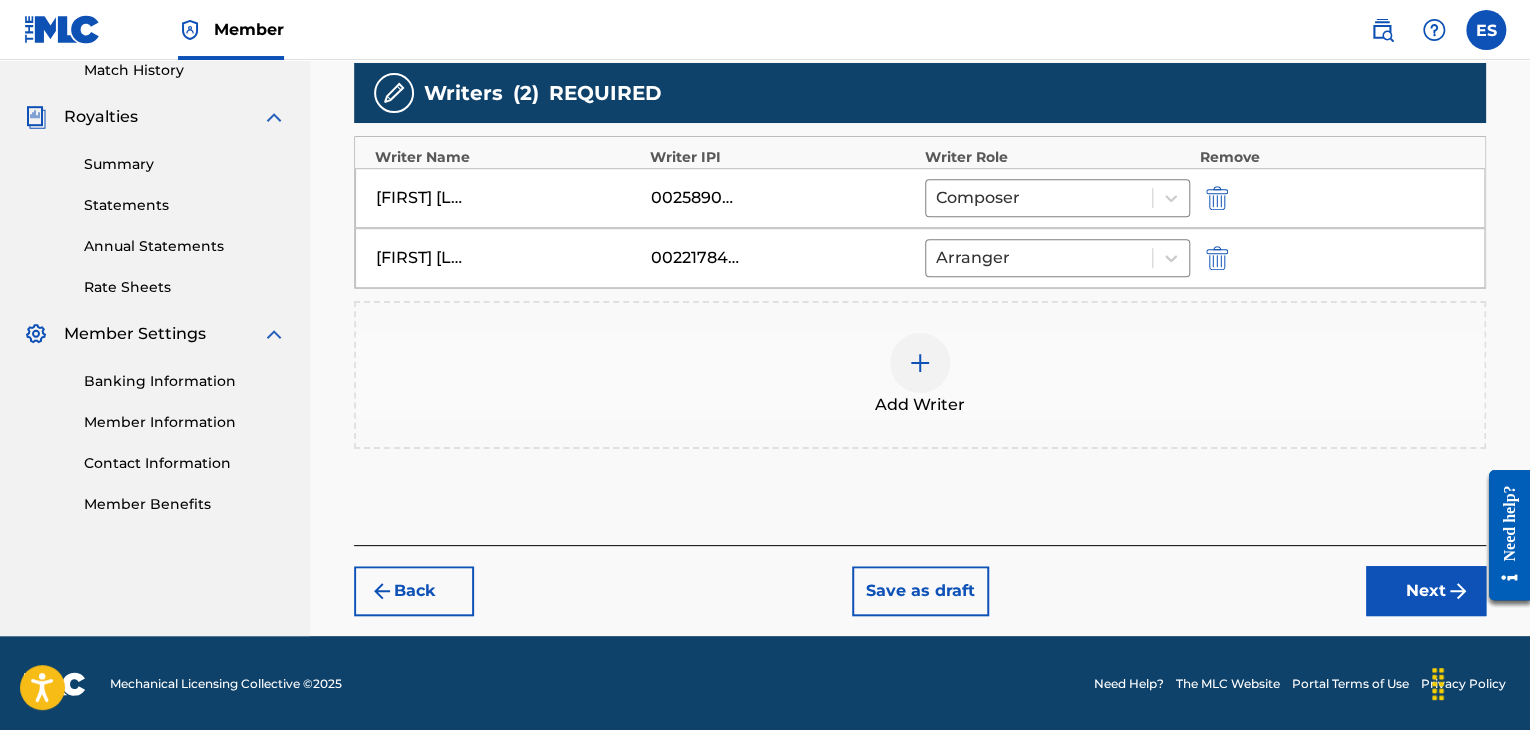 click on "Next" at bounding box center (1426, 591) 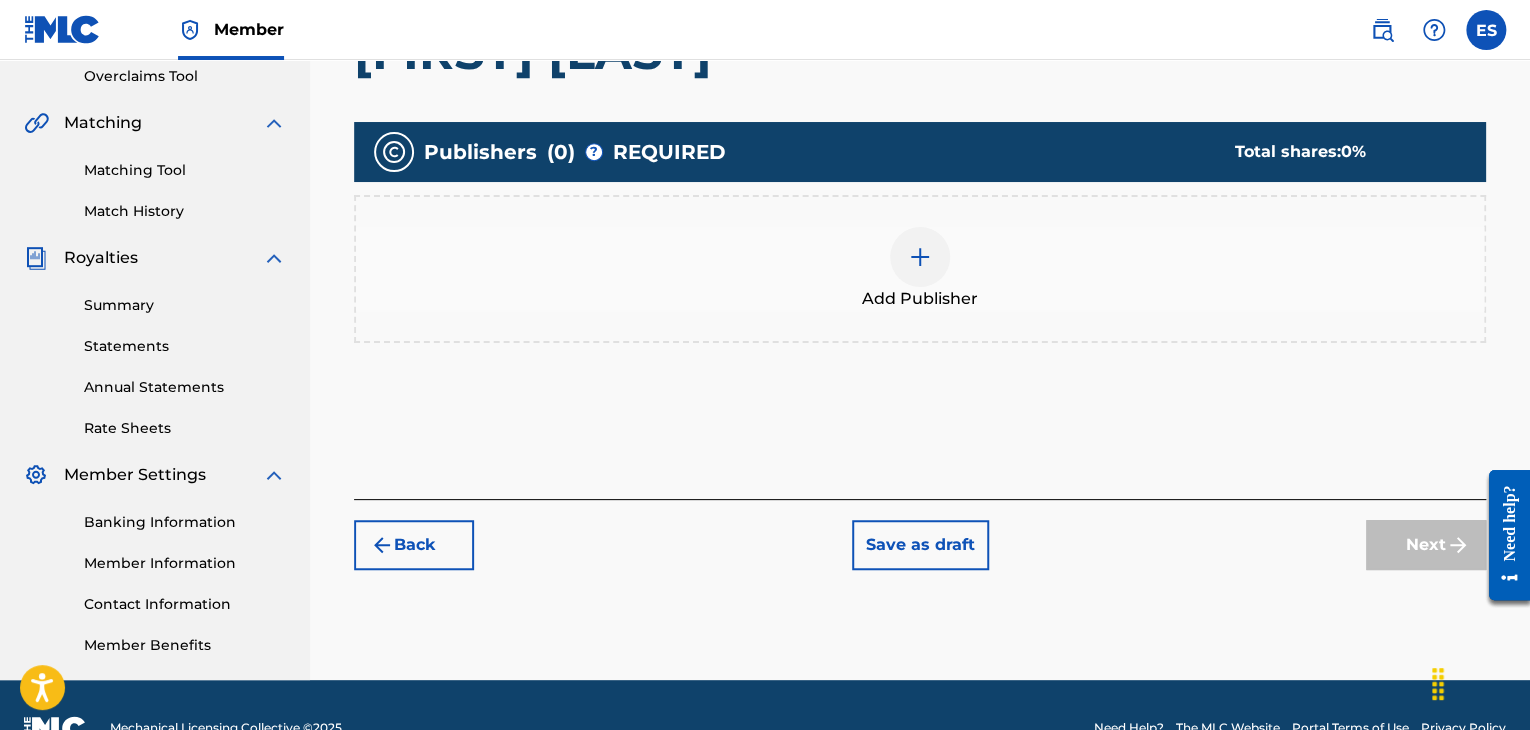 scroll, scrollTop: 469, scrollLeft: 0, axis: vertical 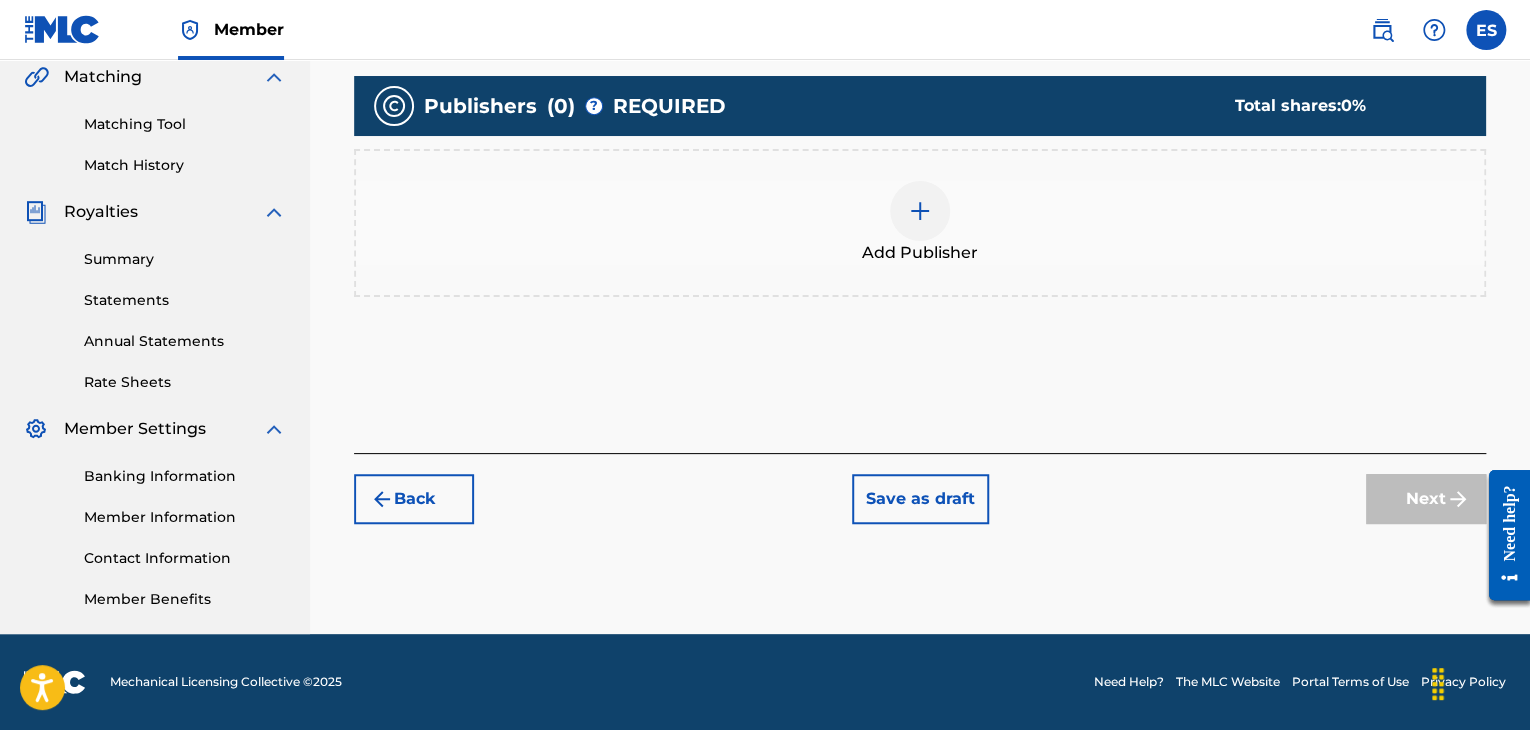 click on "Add Publisher" at bounding box center (920, 223) 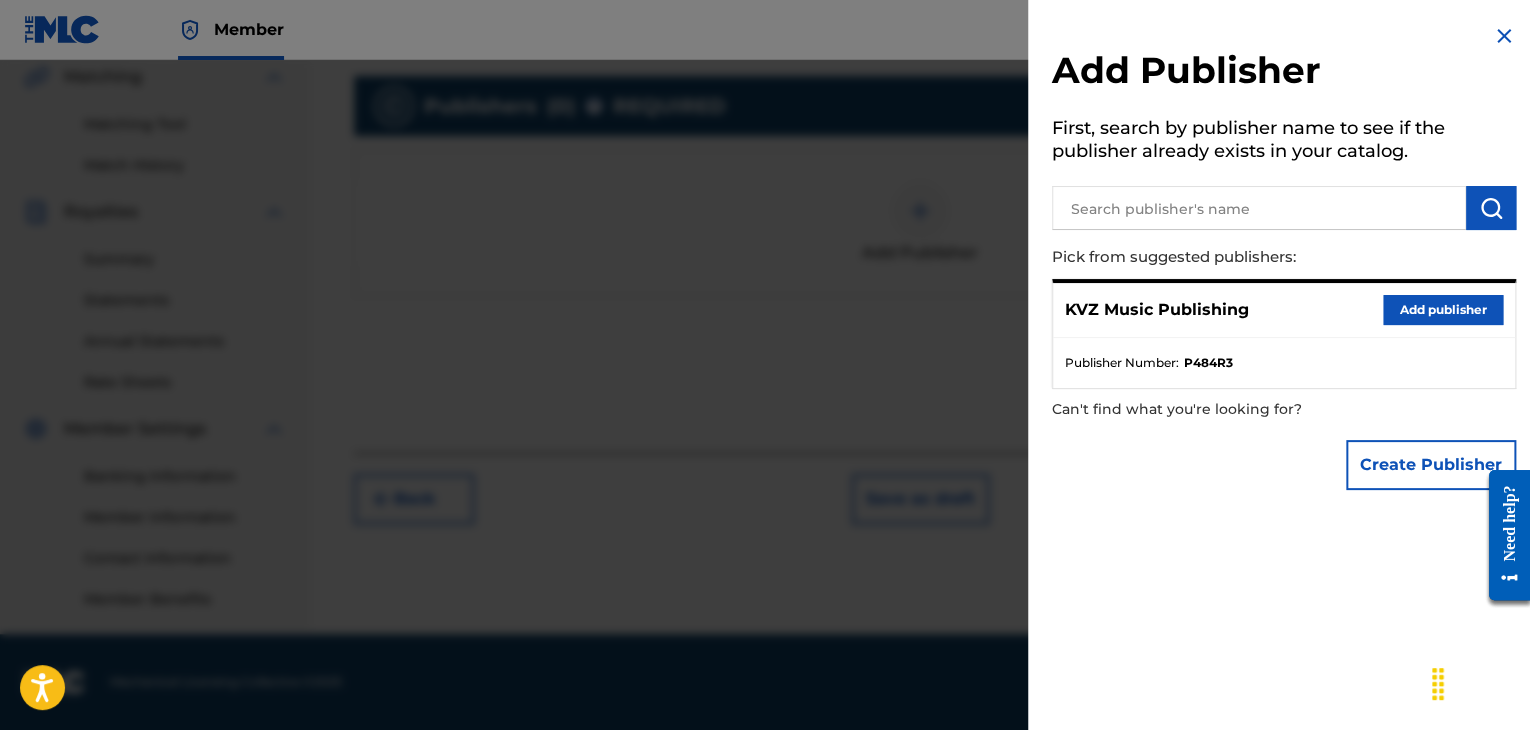 click on "Add publisher" at bounding box center [1443, 310] 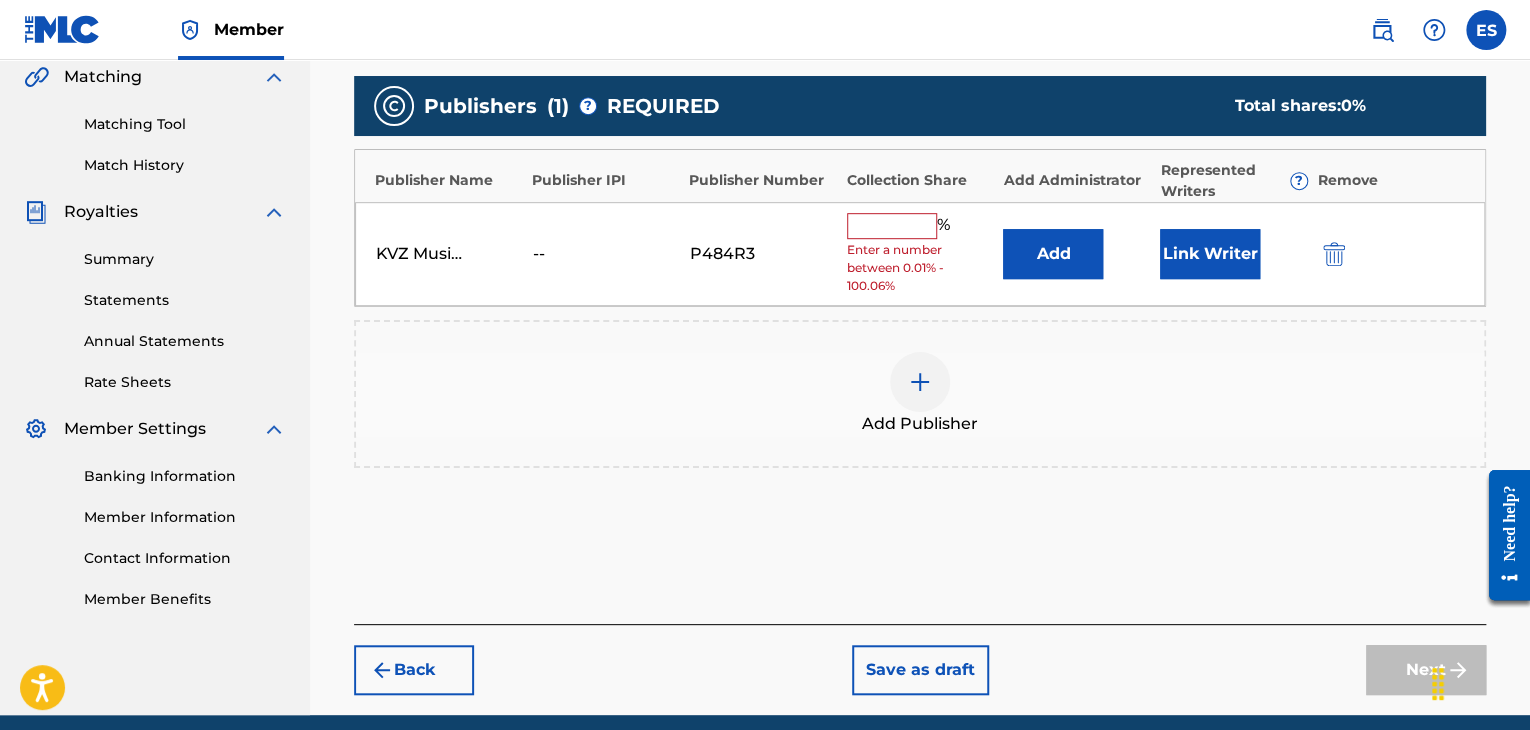 click at bounding box center [892, 226] 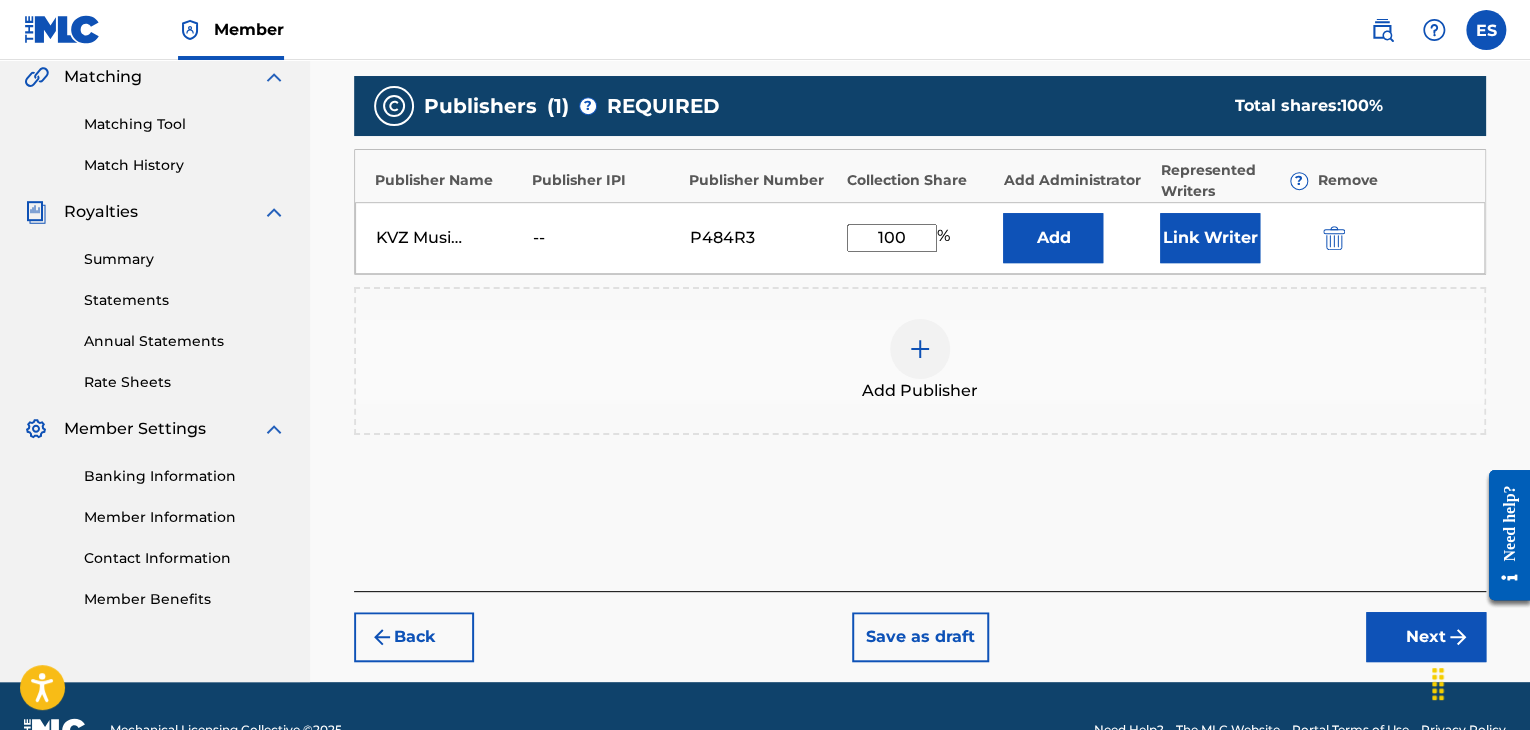 click on "Next" at bounding box center [1426, 637] 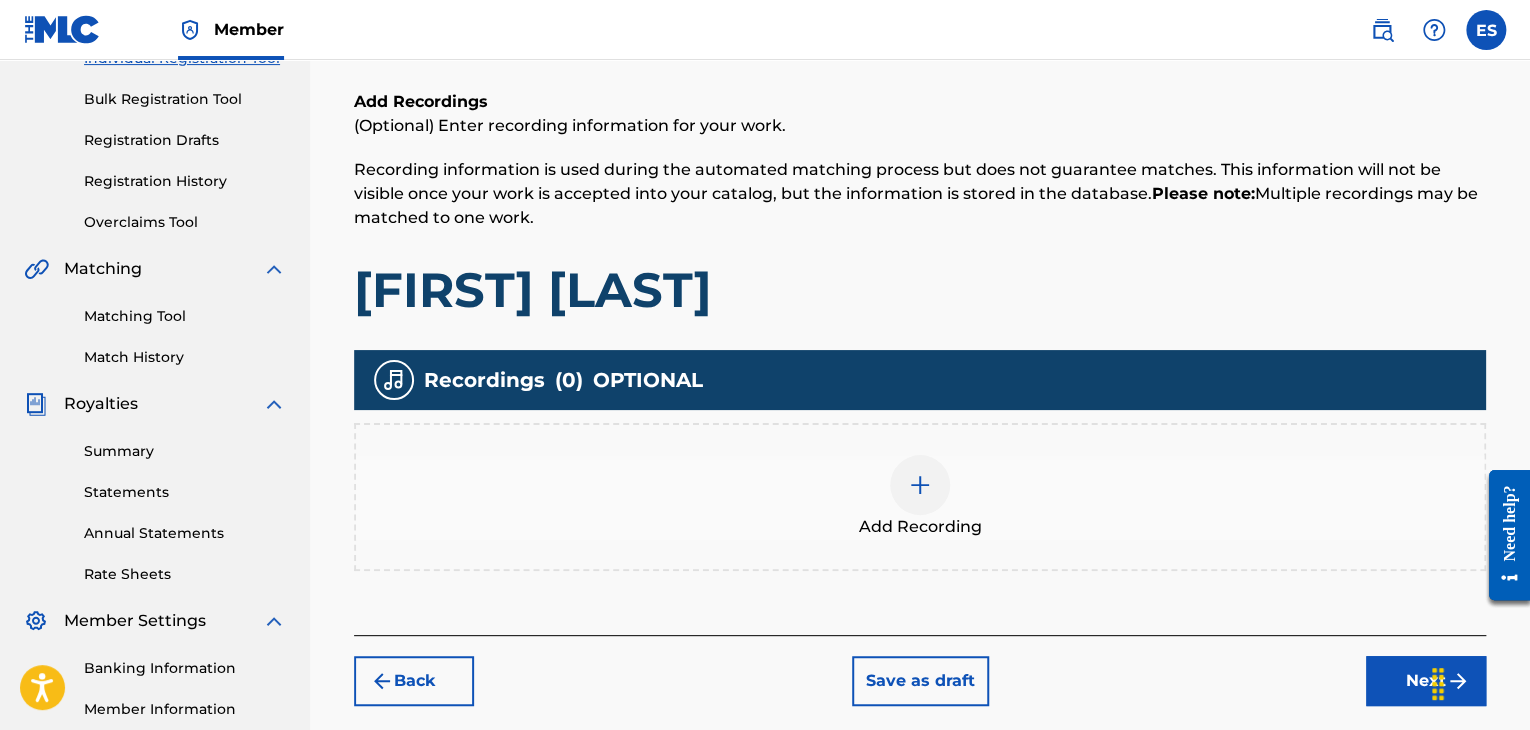 scroll, scrollTop: 390, scrollLeft: 0, axis: vertical 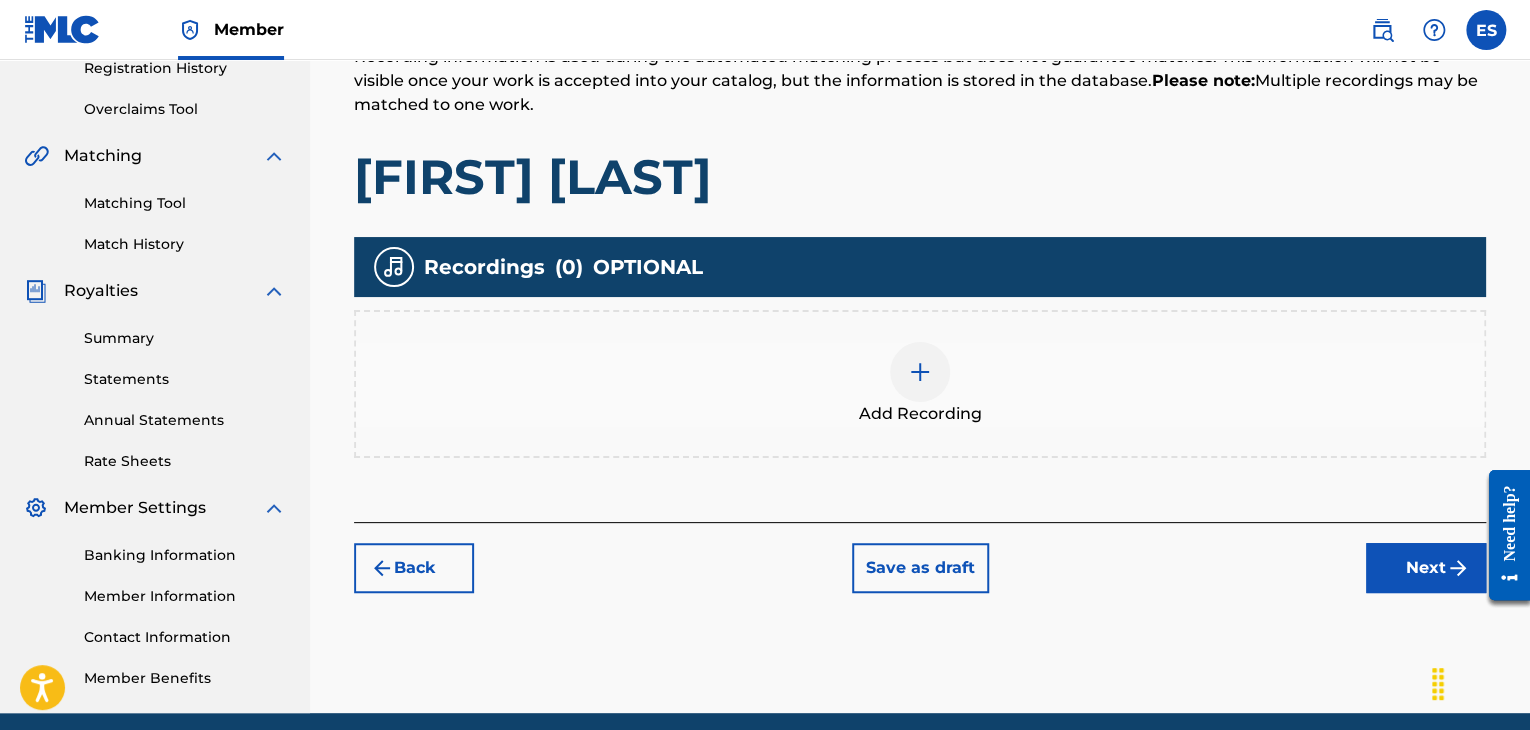click at bounding box center (920, 372) 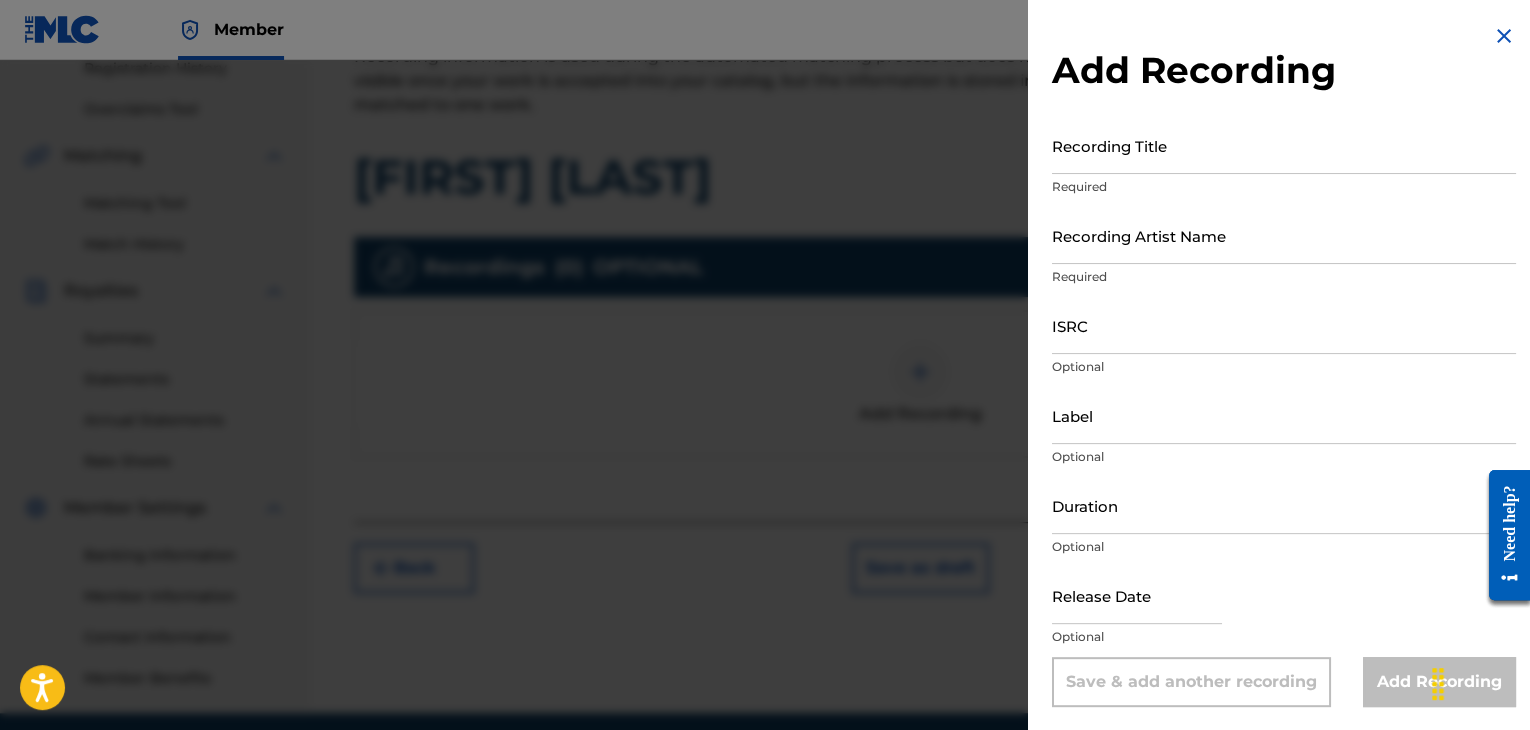 click on "Recording Title" at bounding box center [1284, 145] 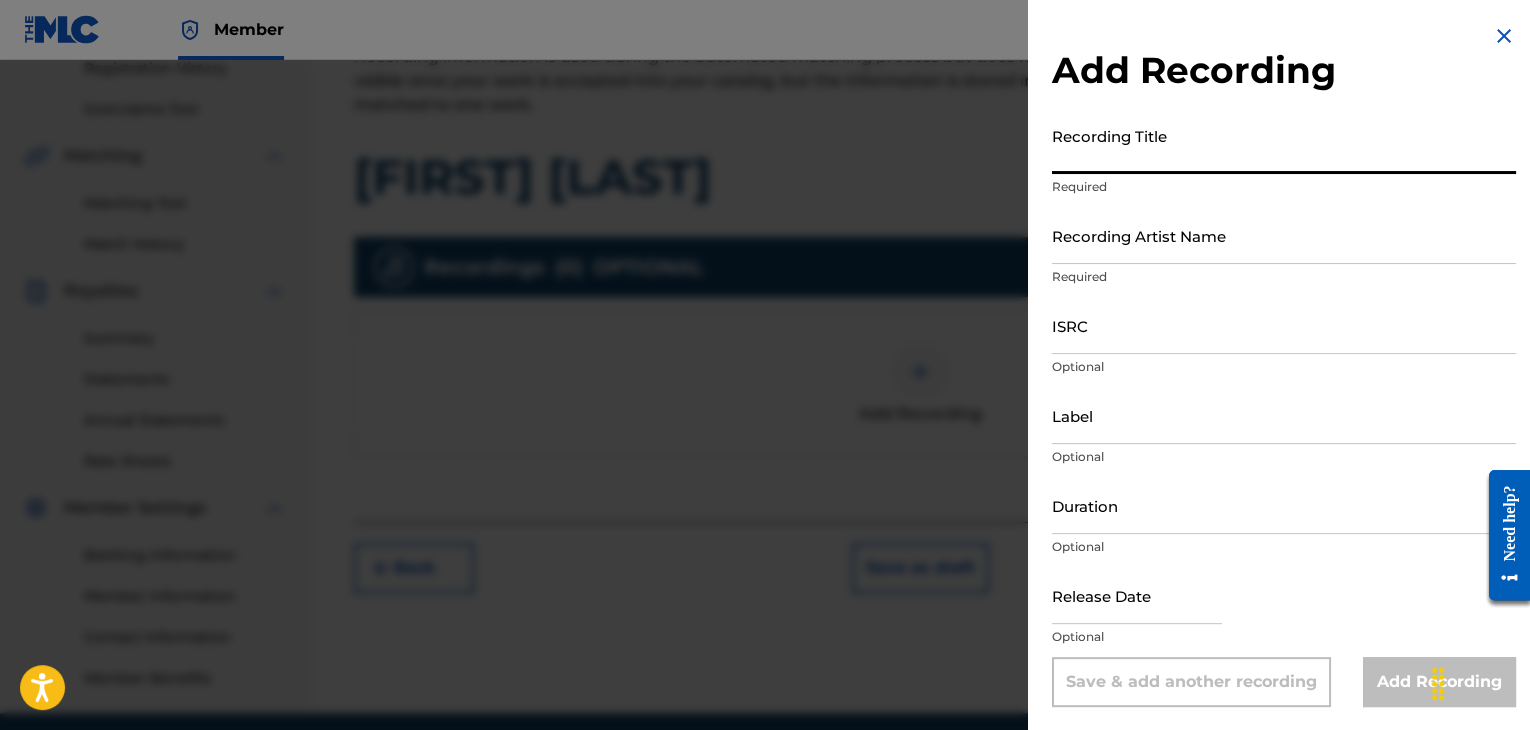 paste on "[FIRST] [LAST]" 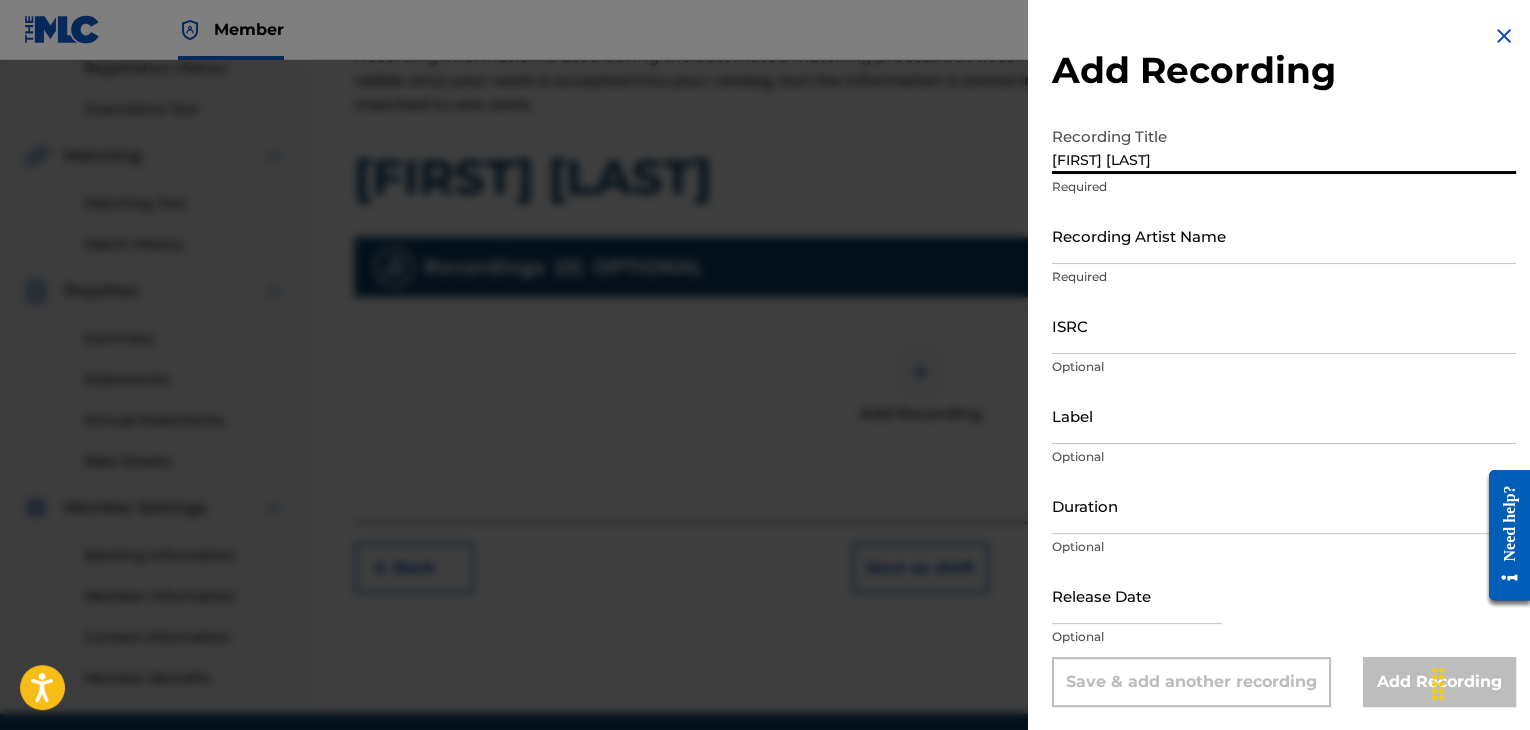 click on "[FIRST] [LAST]" at bounding box center [1284, 145] 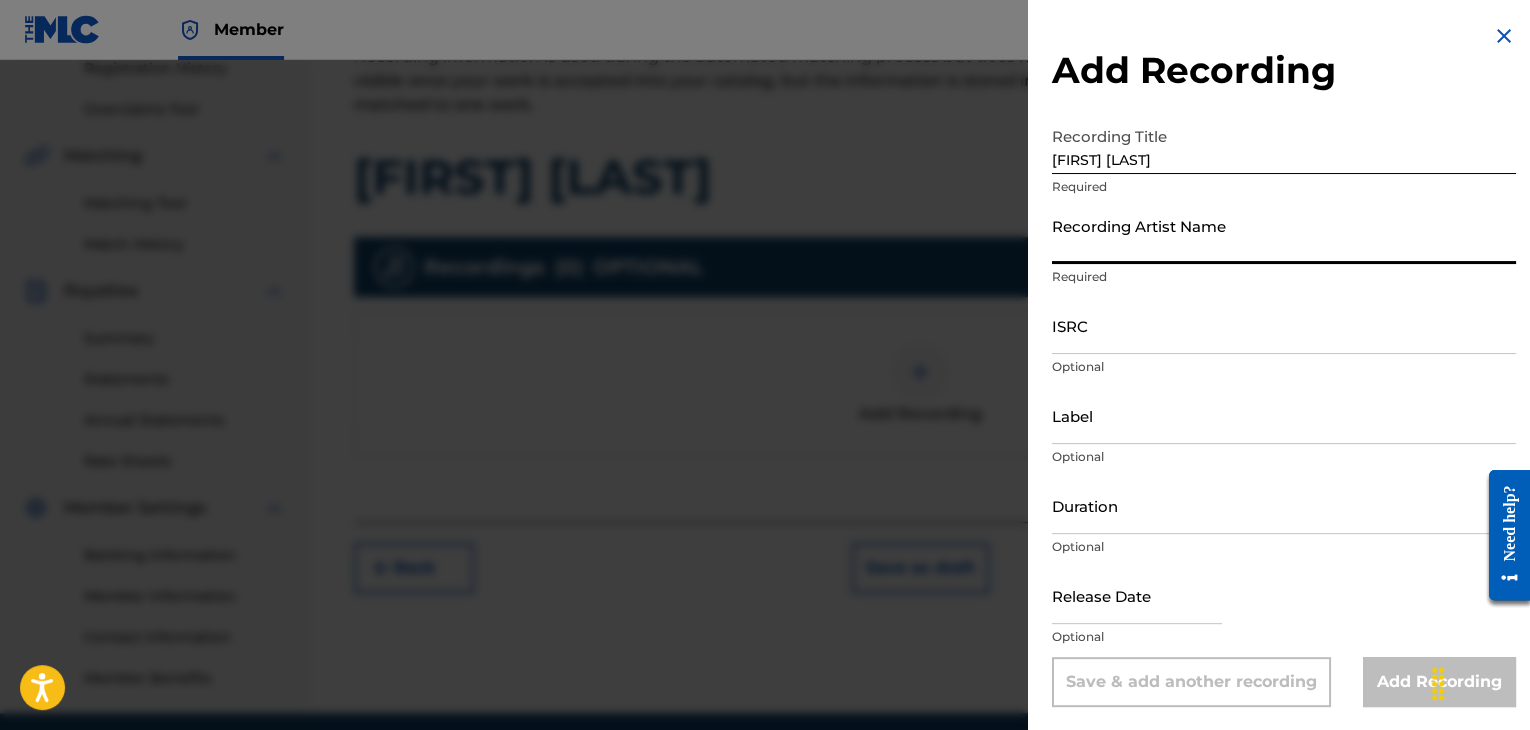 paste on "[FIRST] [LAST]" 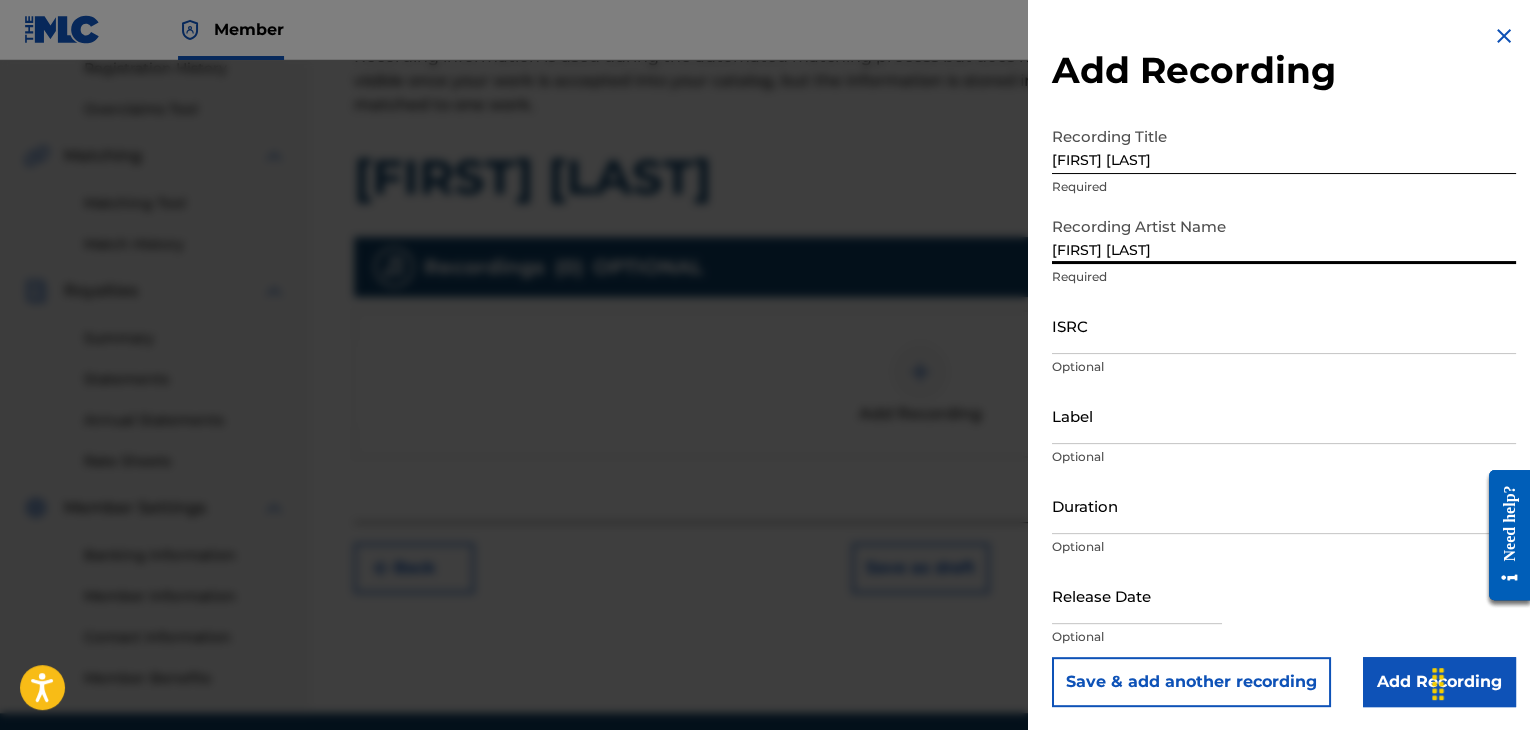 click on "[FIRST] [LAST]" at bounding box center (1284, 235) 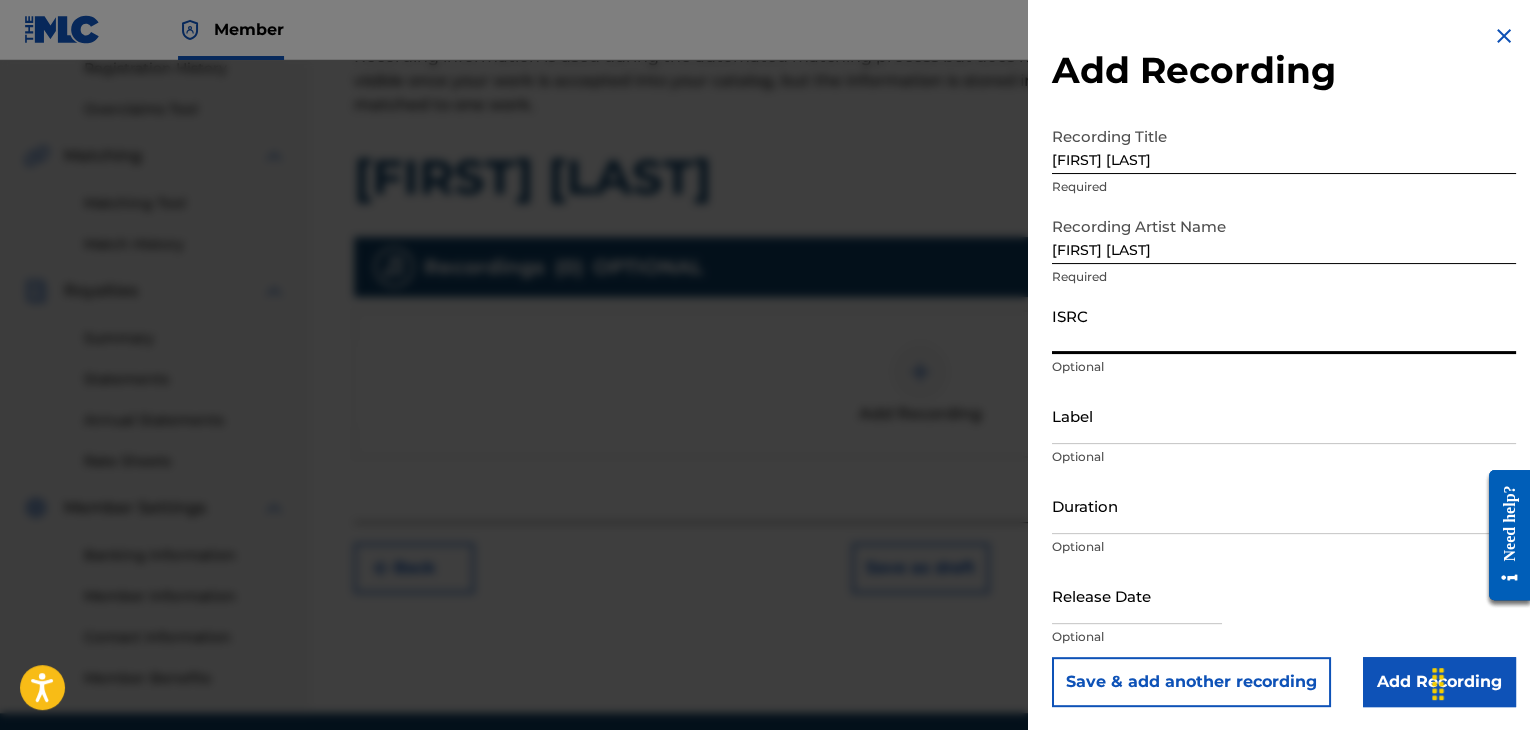 paste on "[ID]" 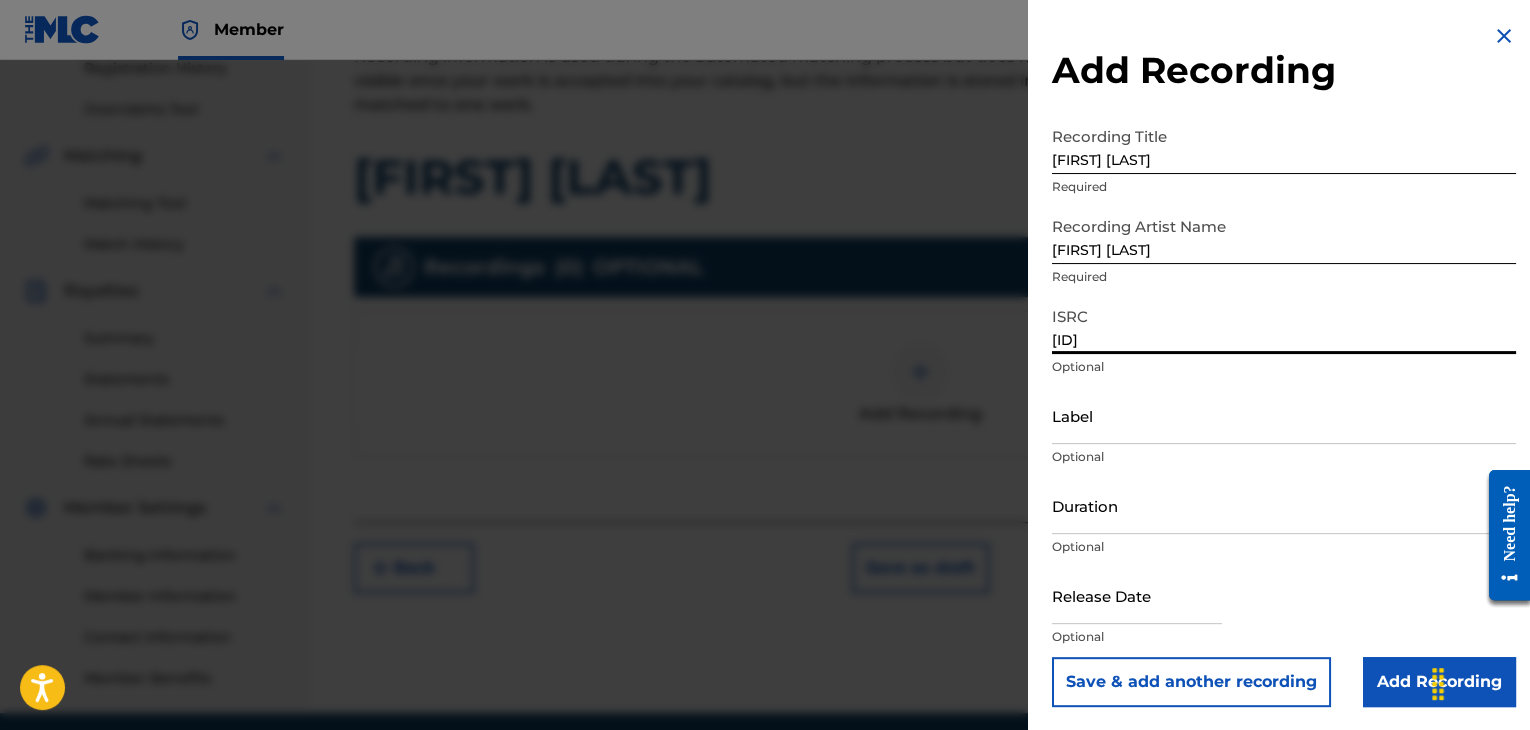 type on "[ID]" 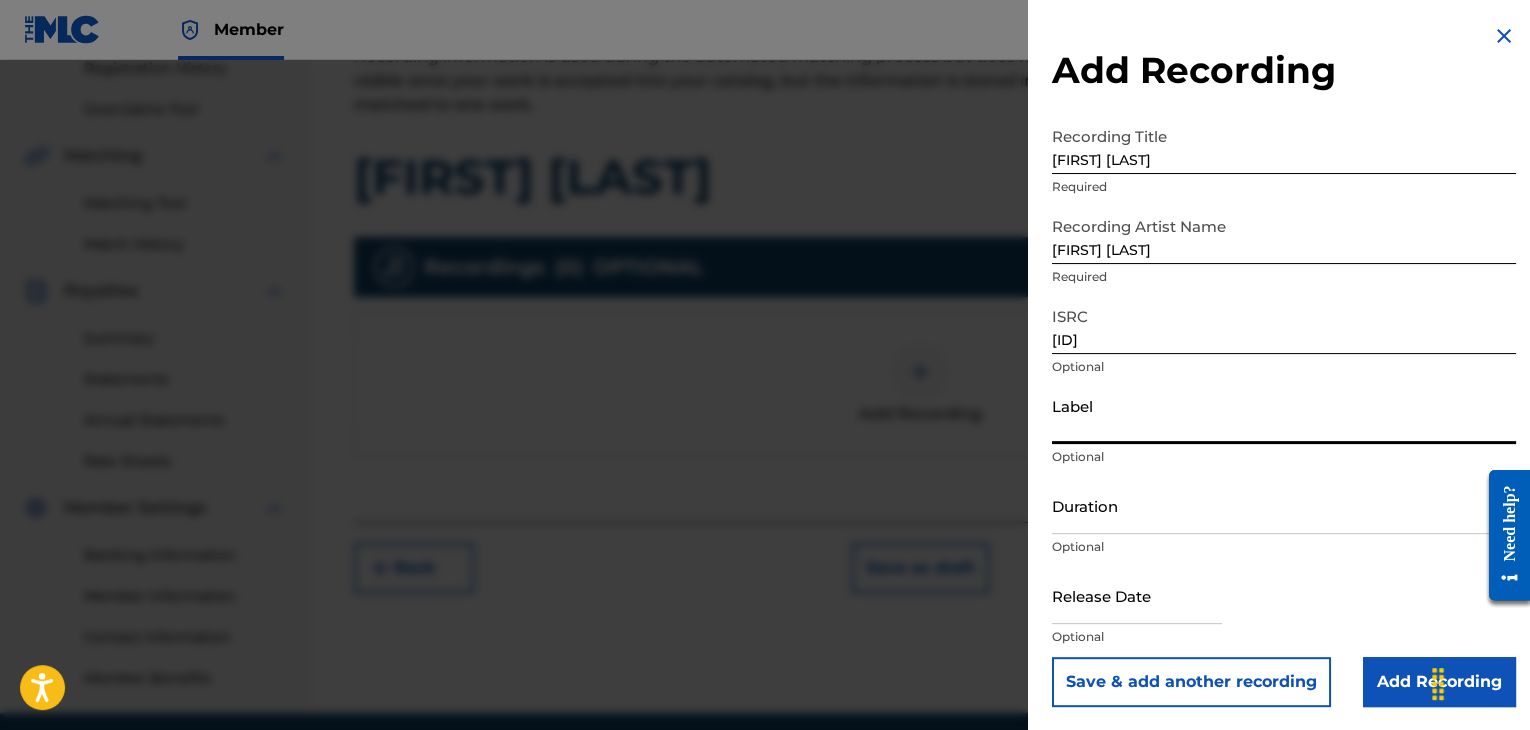 paste on "Riva Sound" 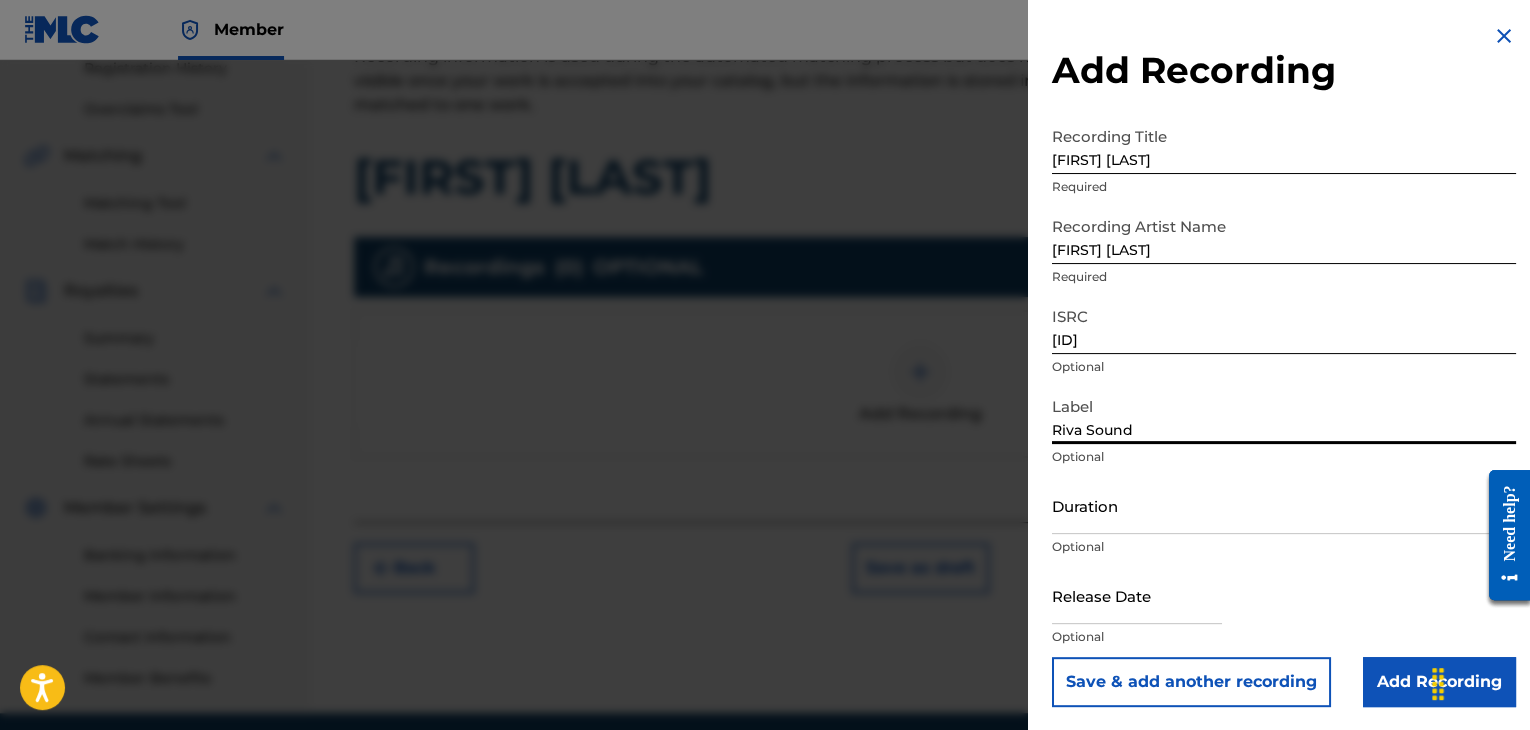 type on "Riva Sound" 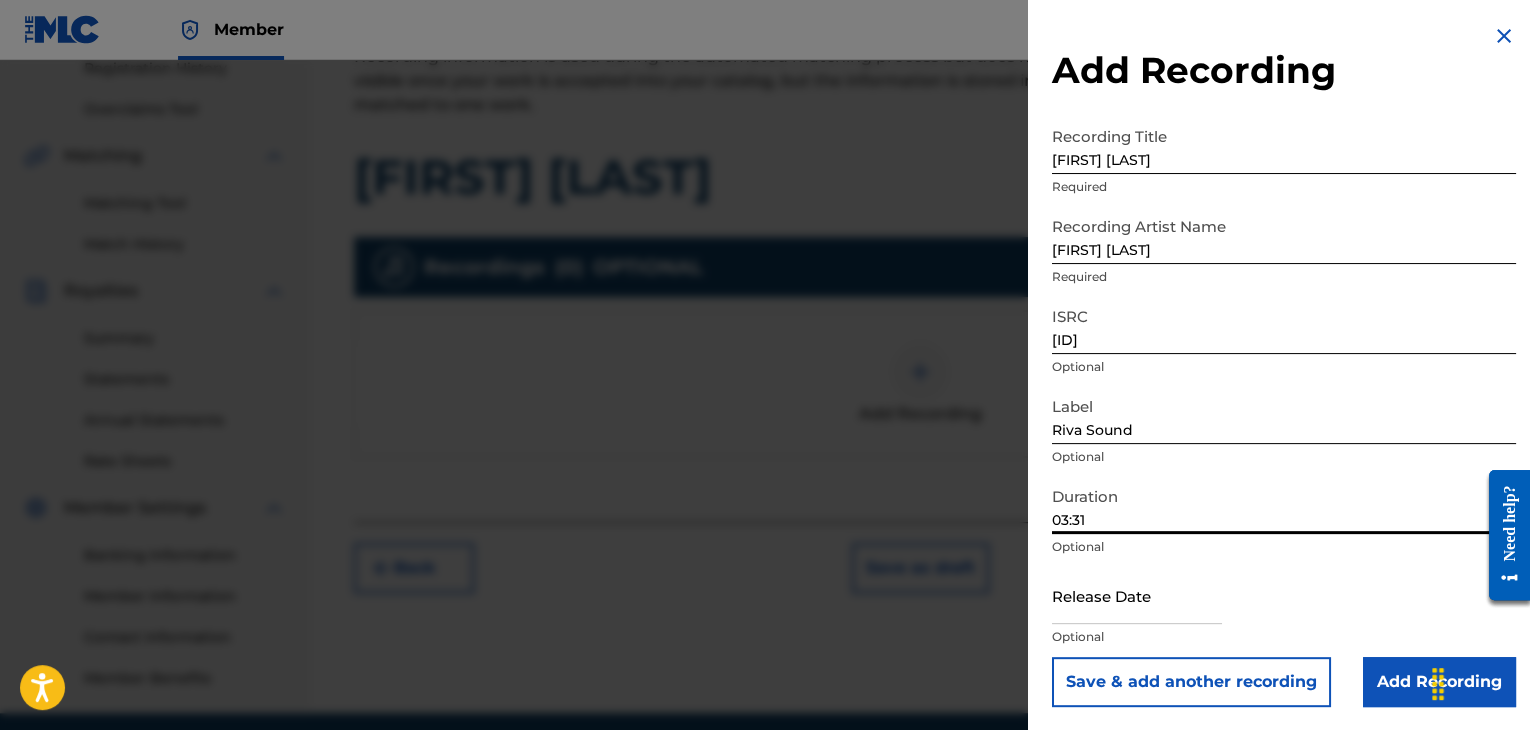 type on "03:31" 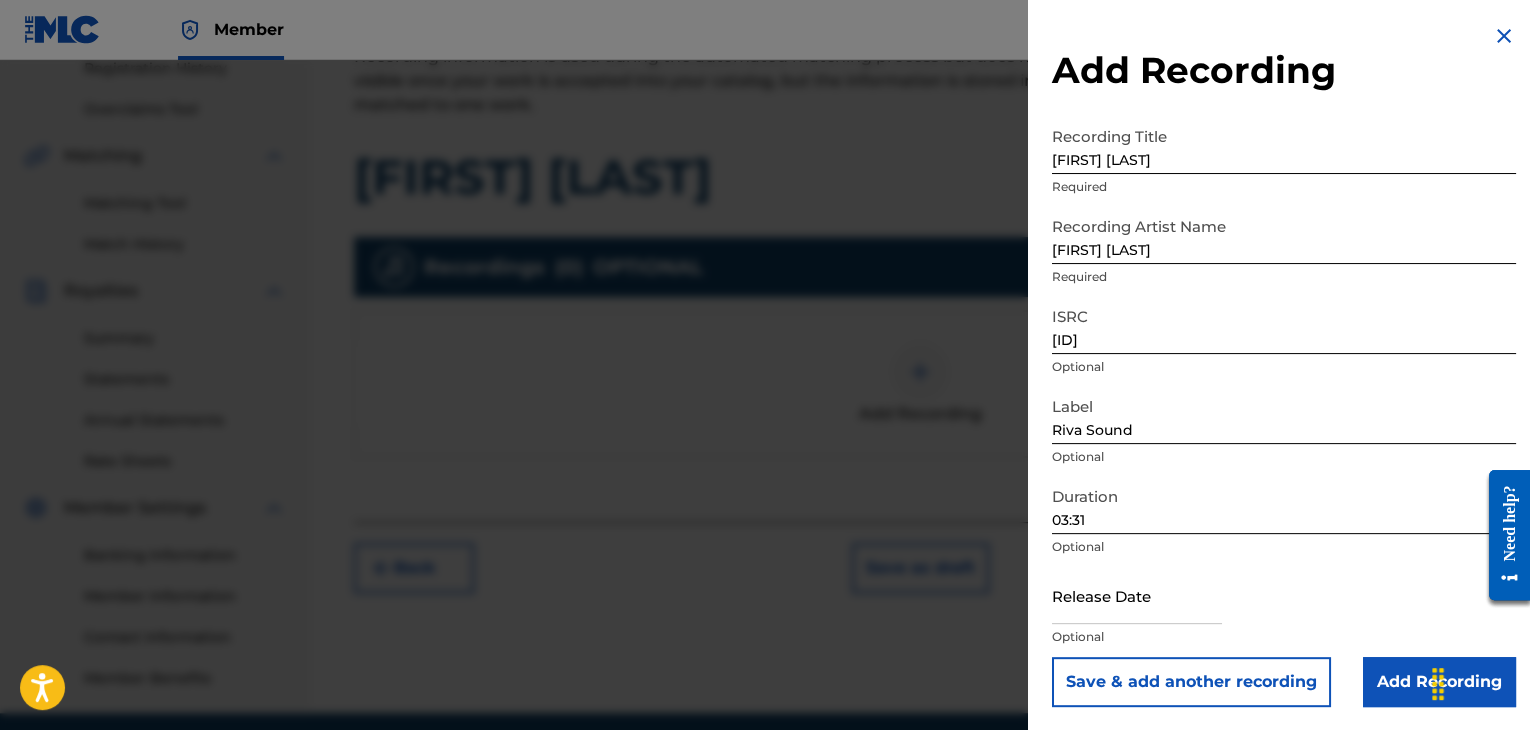 click on "Add Recording" at bounding box center (1439, 682) 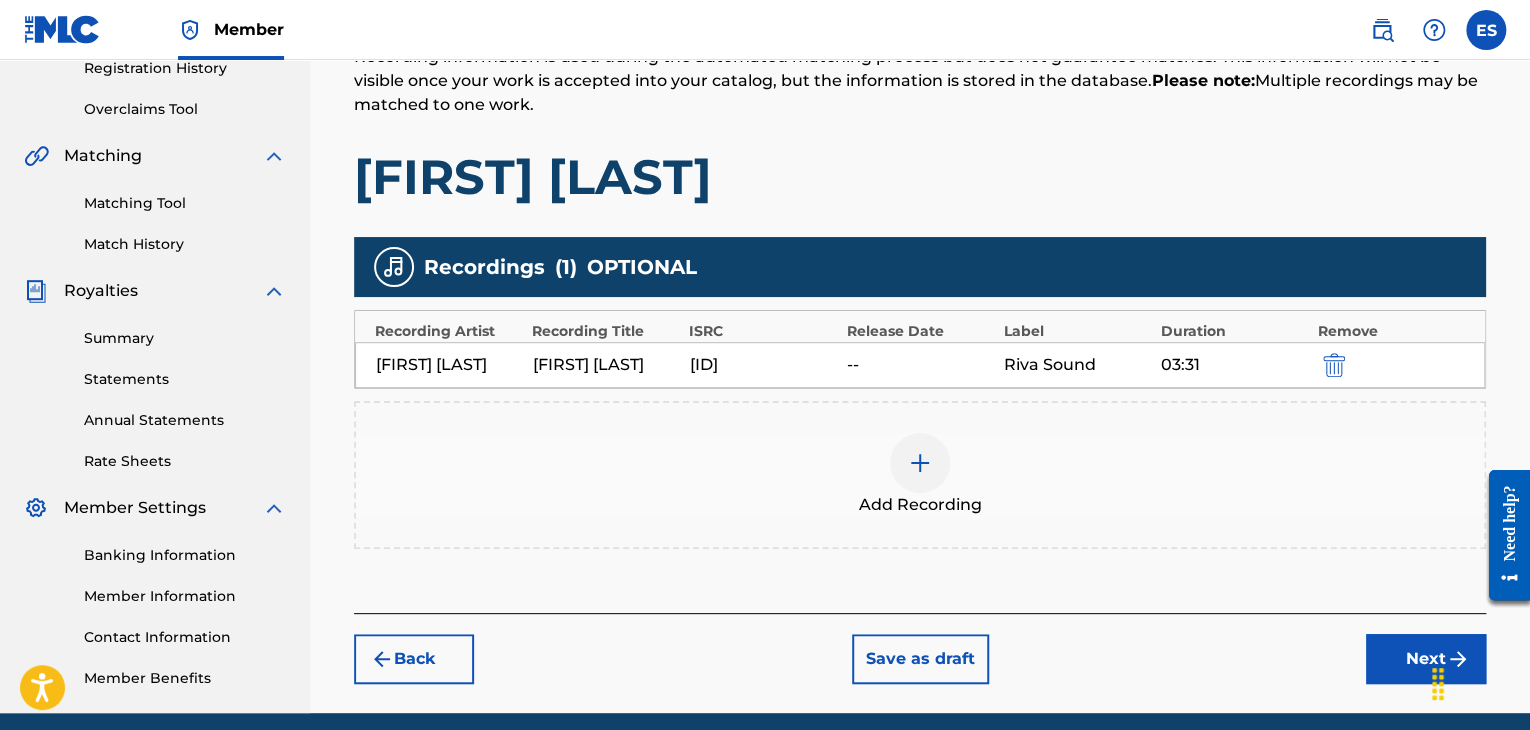 click at bounding box center [920, 463] 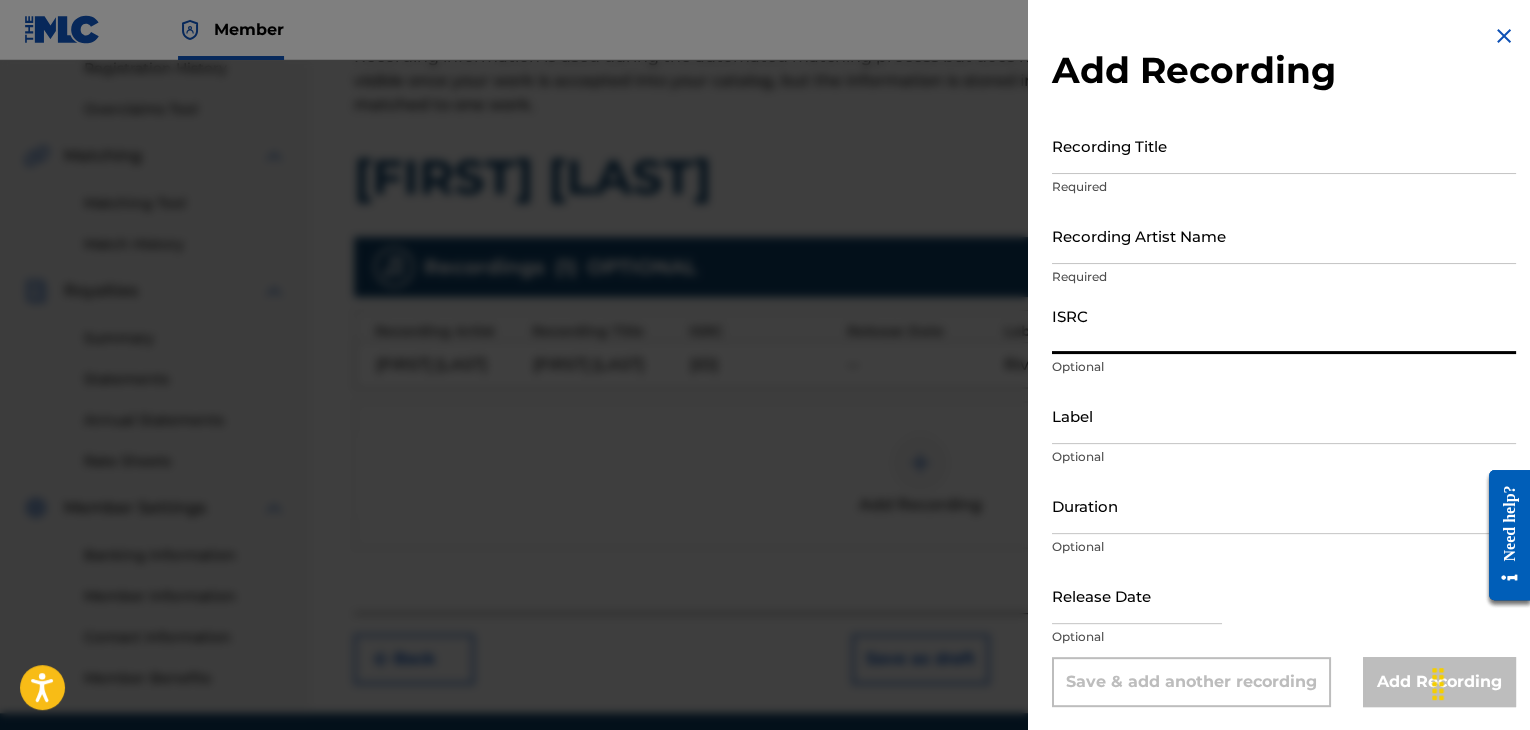 paste on "[ID]" 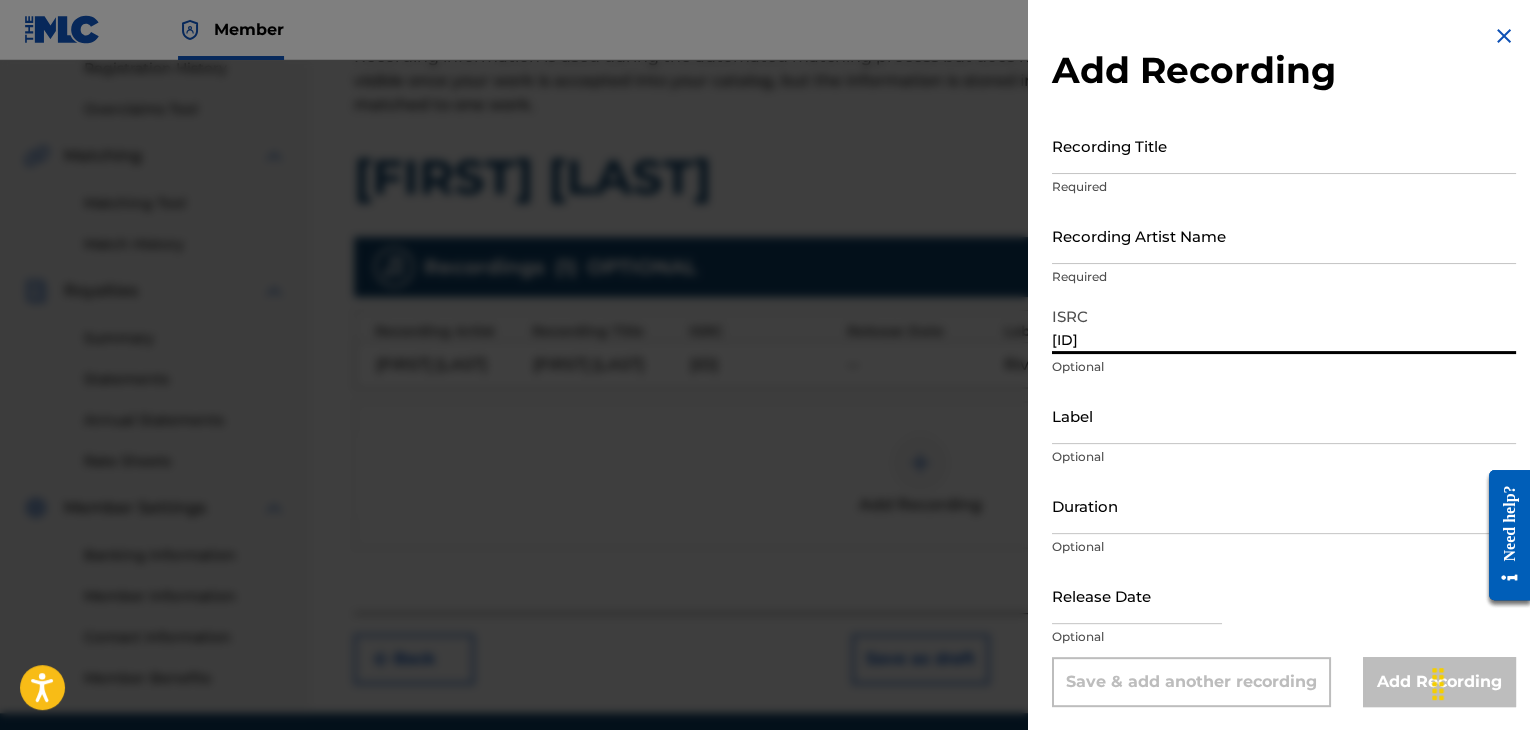 type on "[ID]" 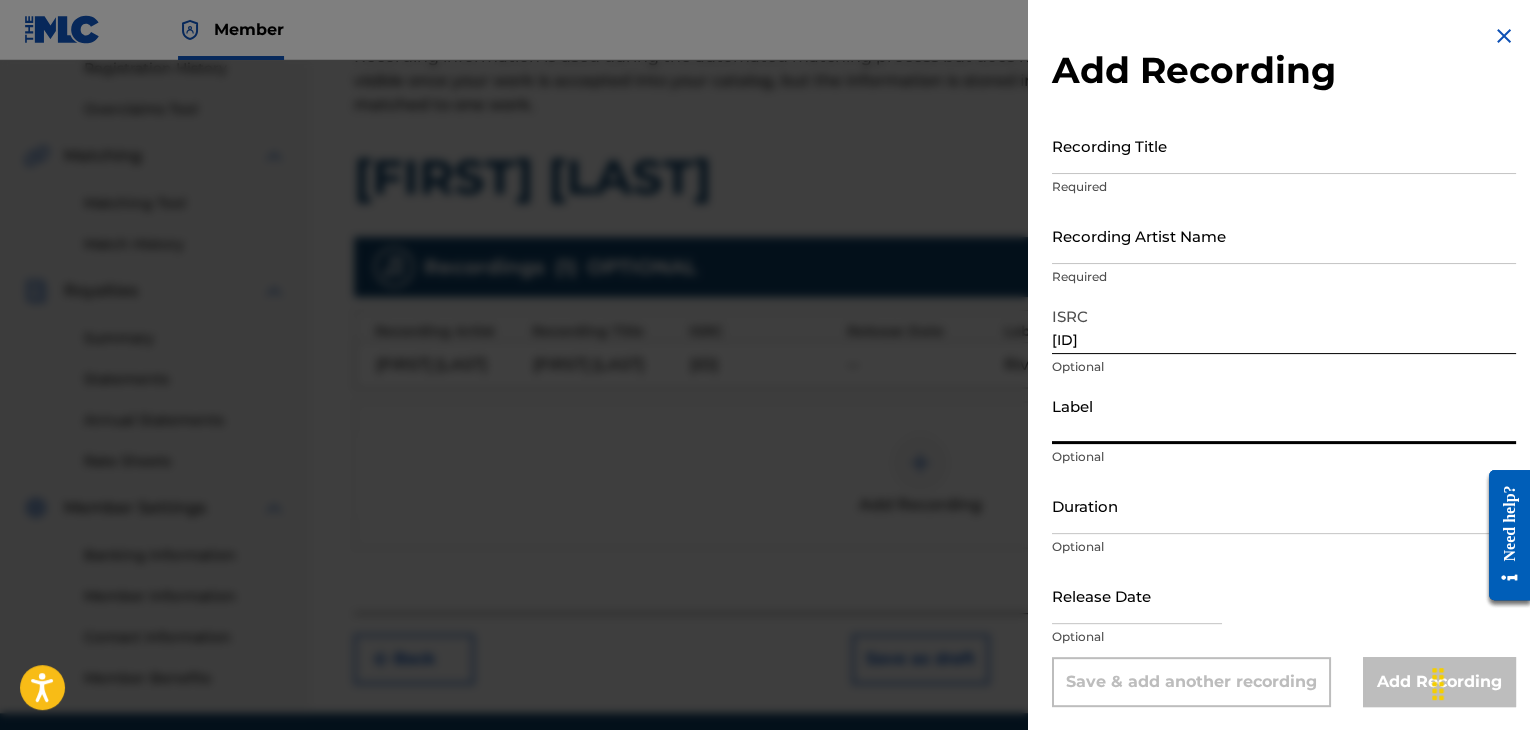 click on "Label" at bounding box center [1284, 415] 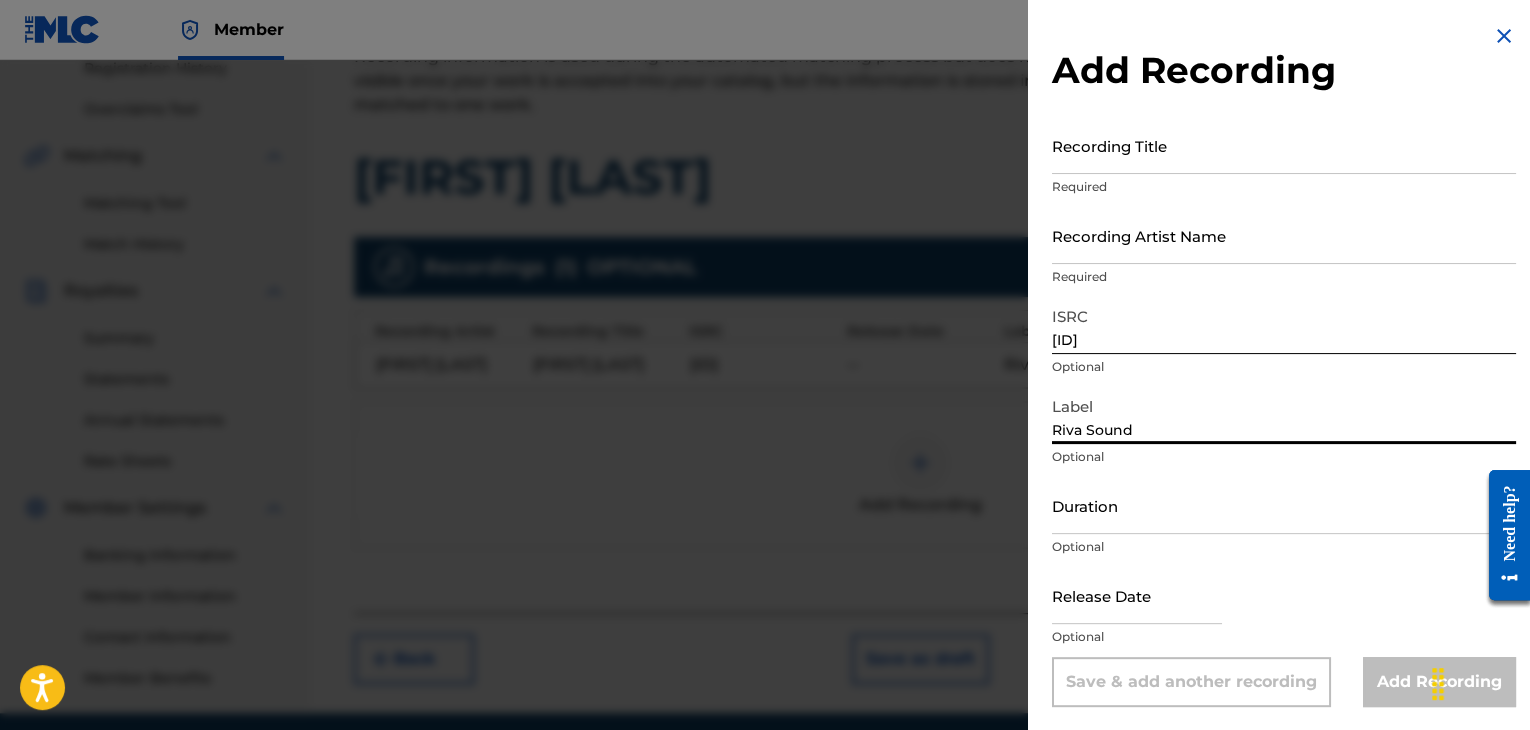 type on "Riva Sound" 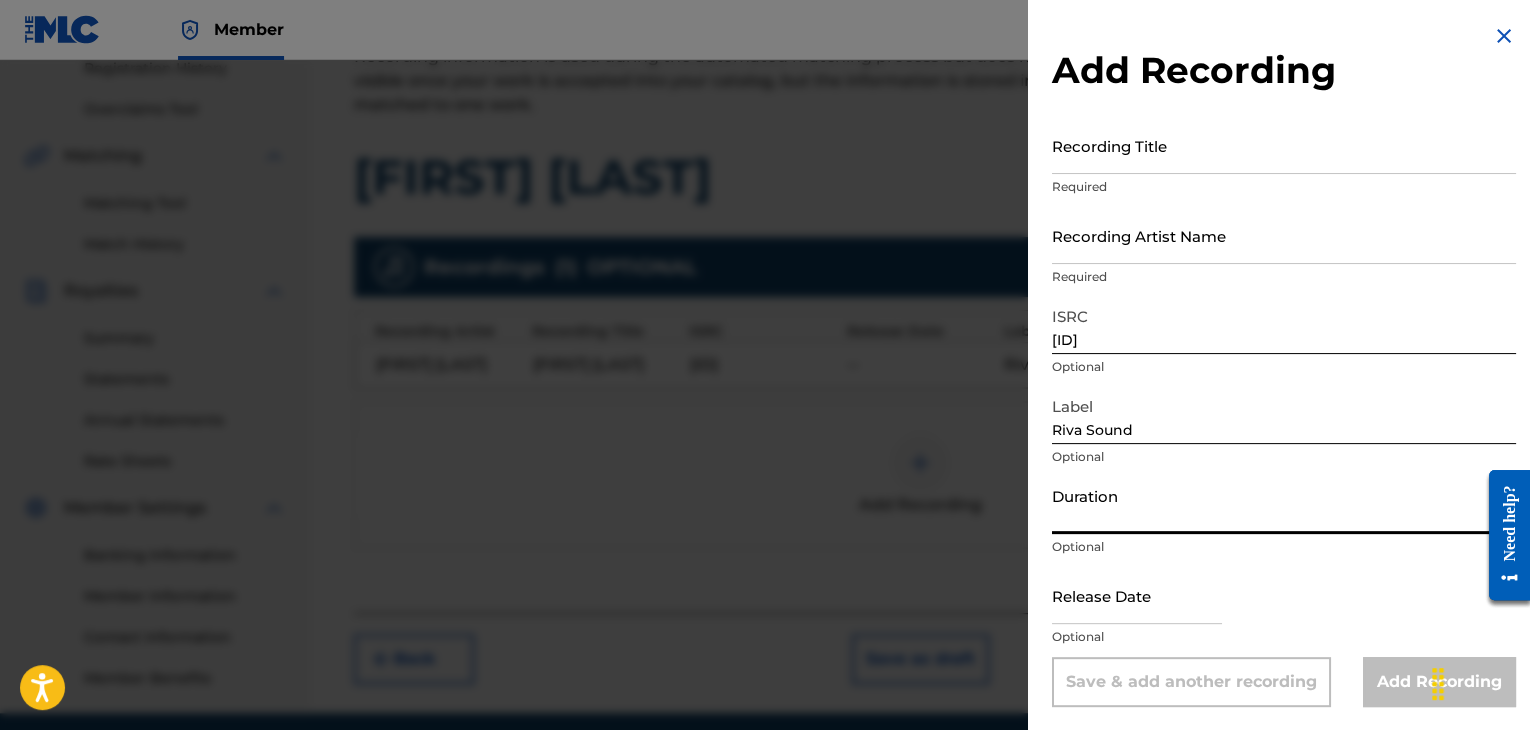 drag, startPoint x: 1112, startPoint y: 498, endPoint x: 1132, endPoint y: 374, distance: 125.60255 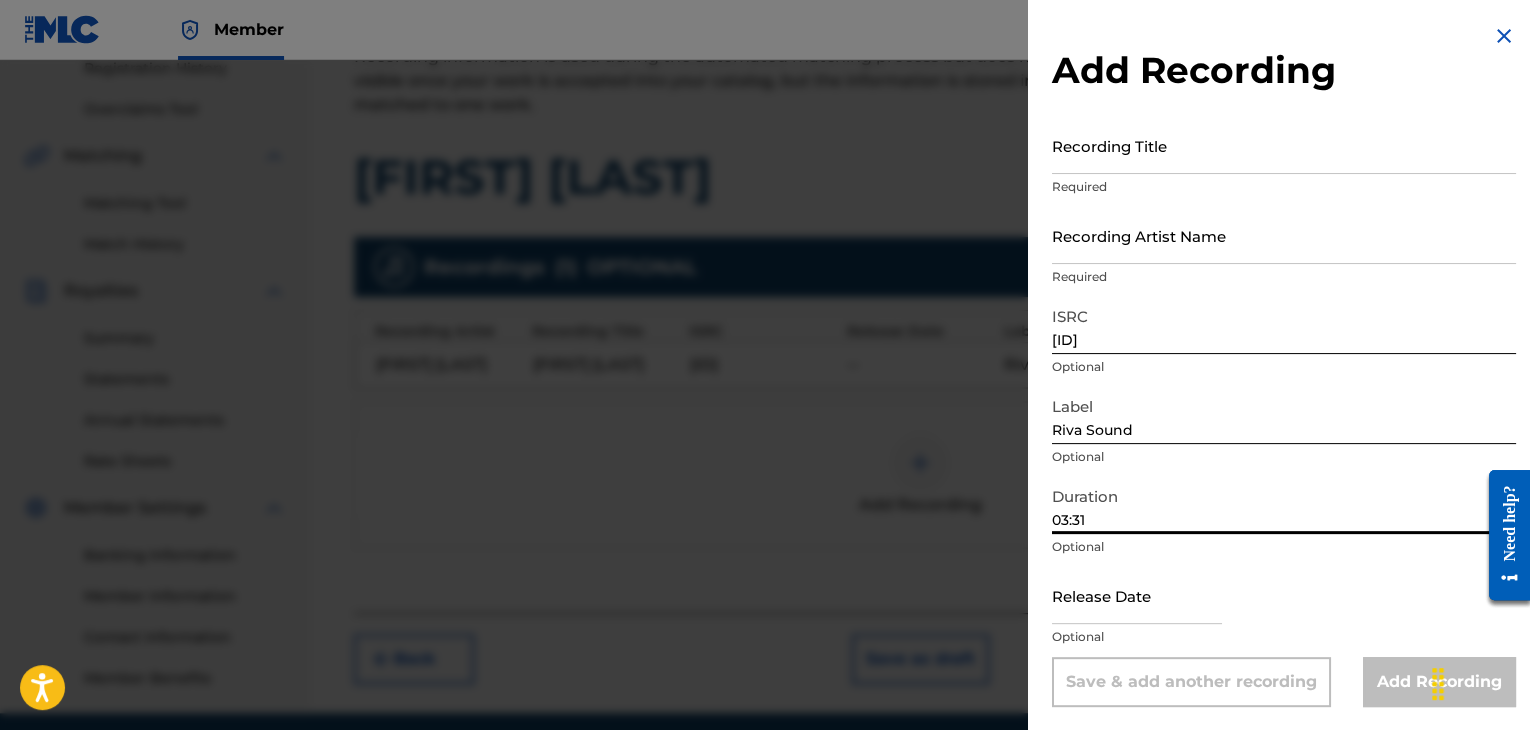 type on "03:31" 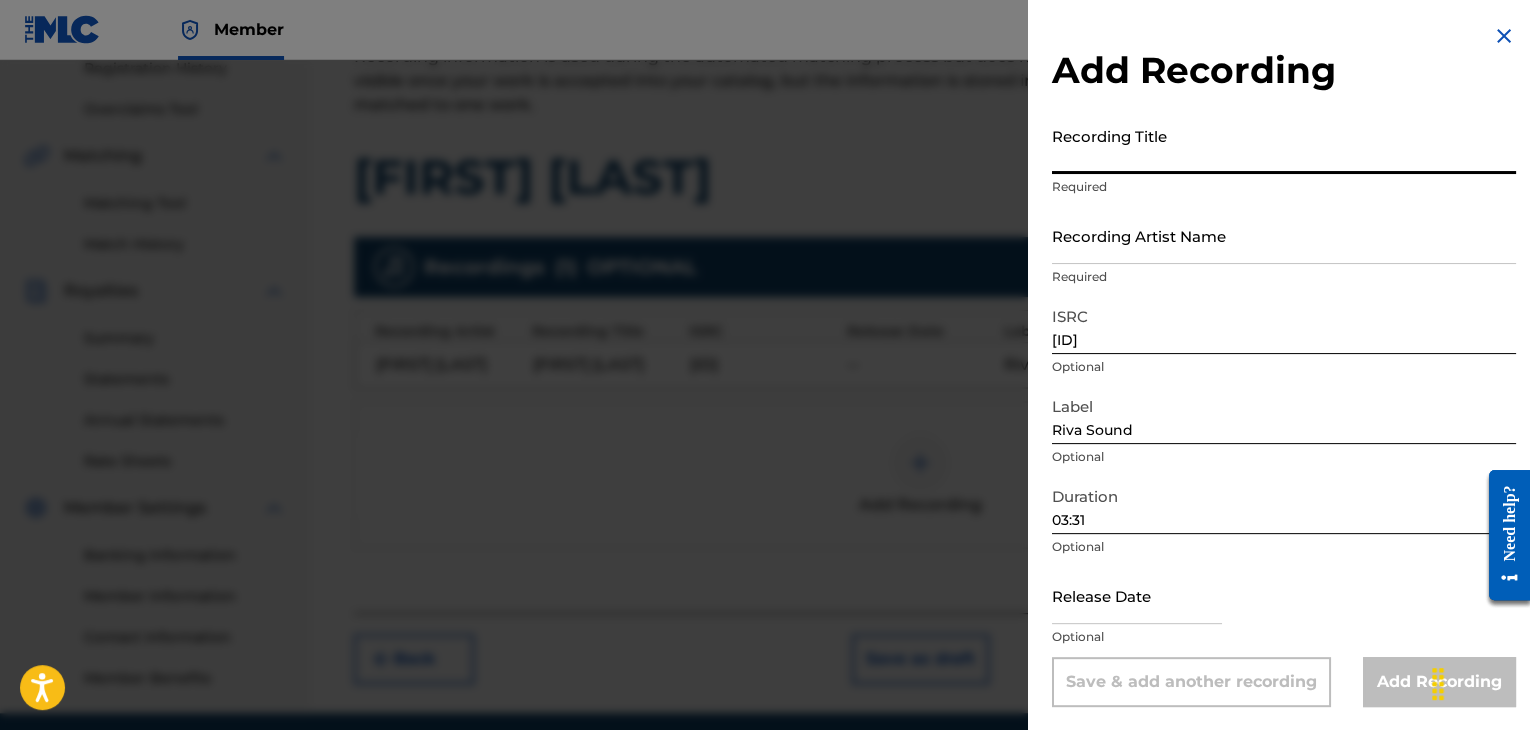 paste on "[FIRST] [LAST]" 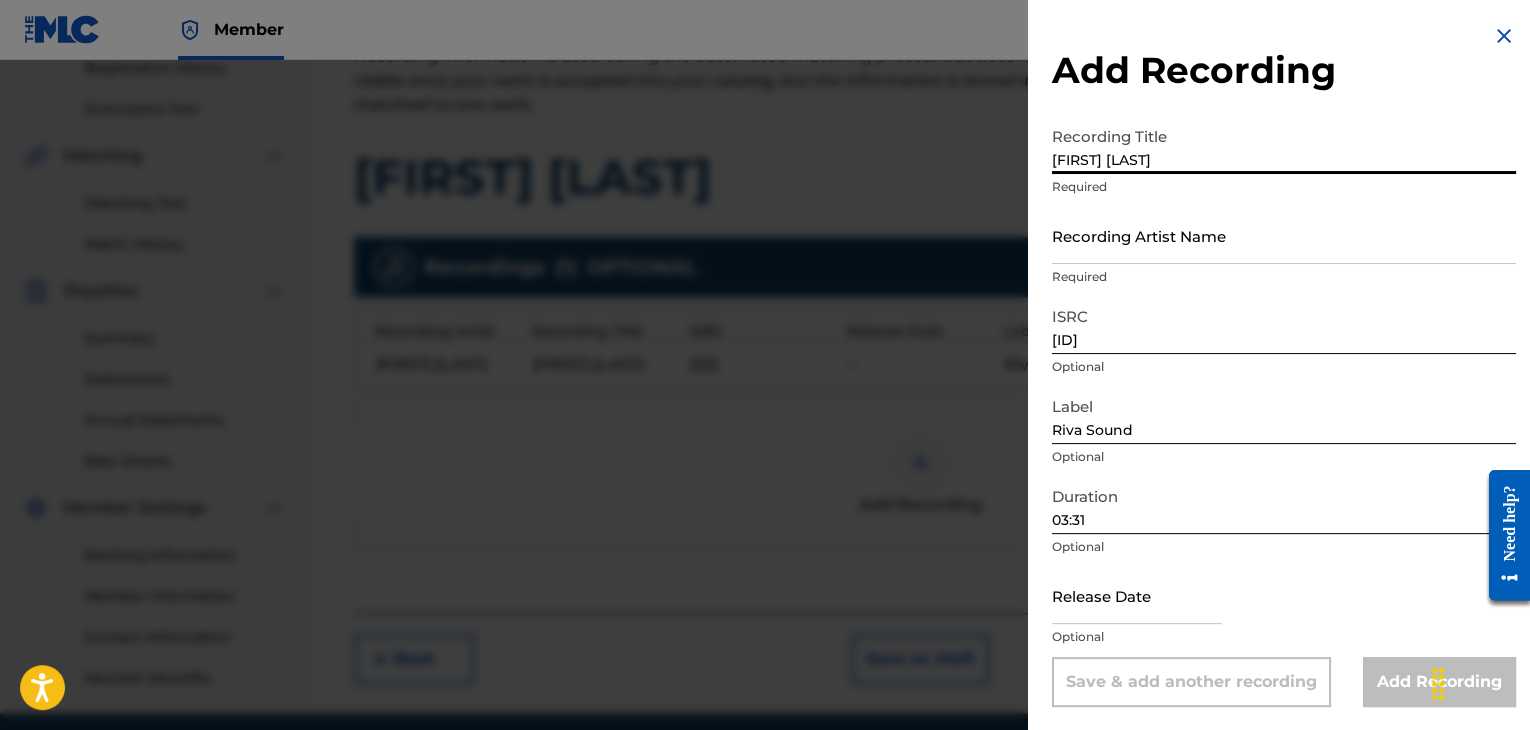 click on "[FIRST] [LAST]" at bounding box center [1284, 145] 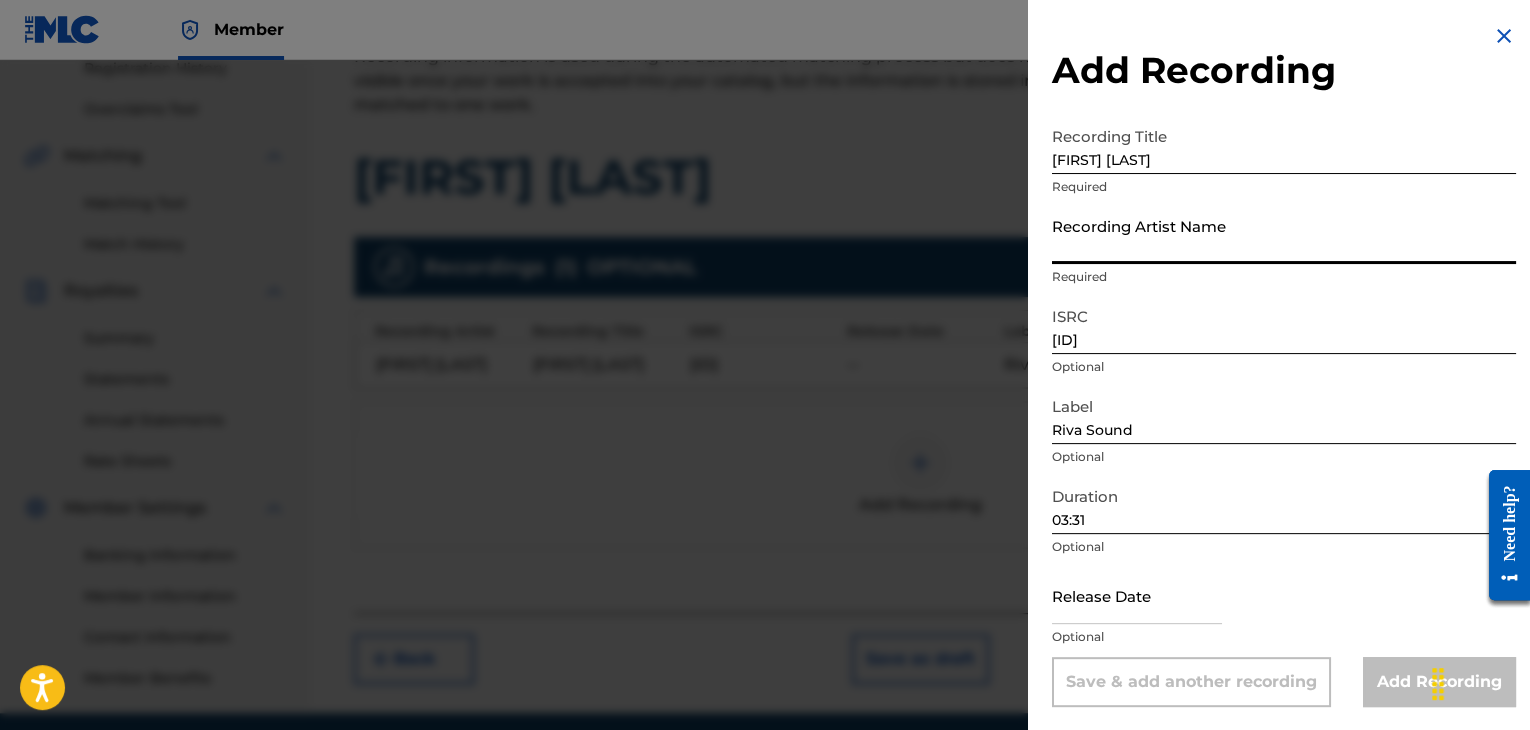 click on "Recording Artist Name" at bounding box center (1284, 235) 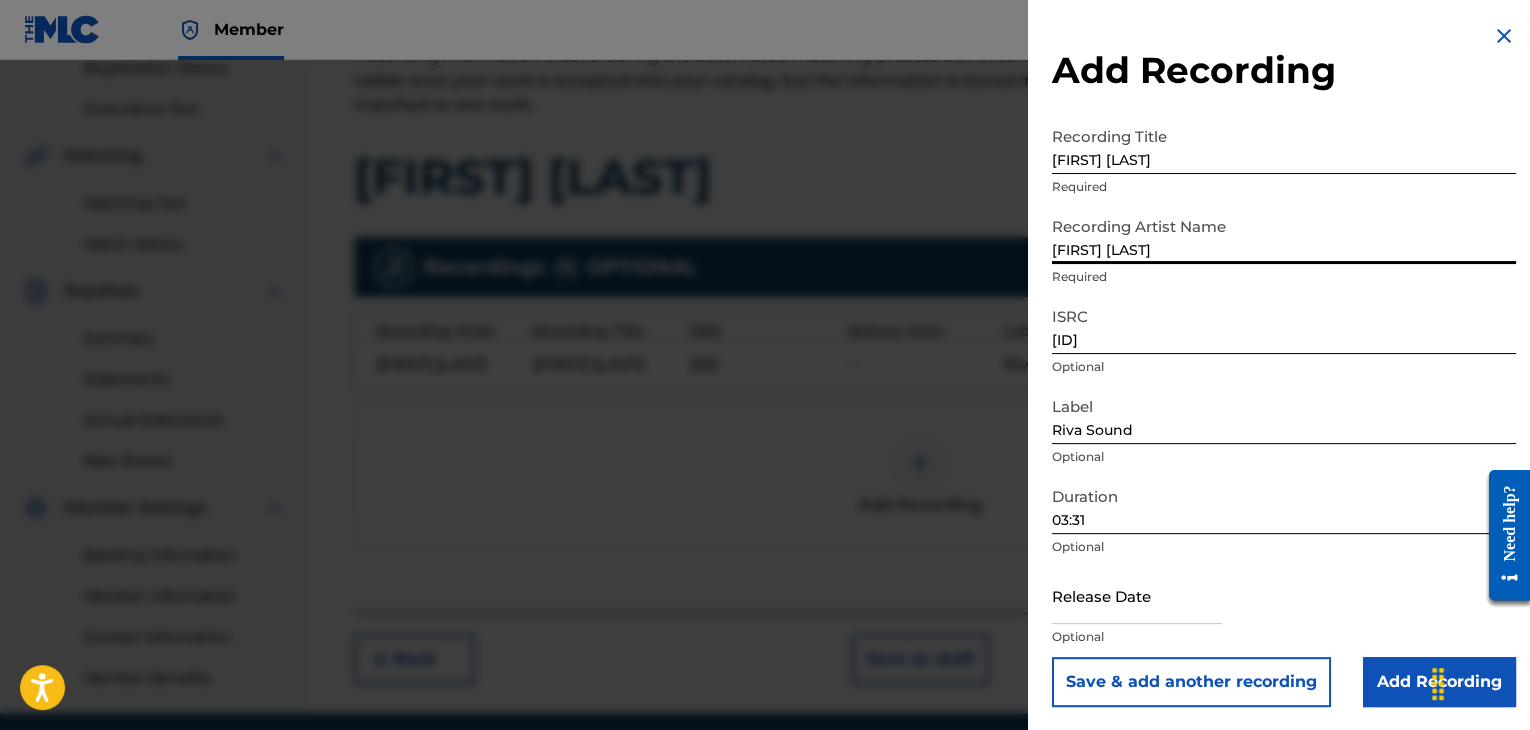 click on "[FIRST] [LAST]" at bounding box center [1284, 235] 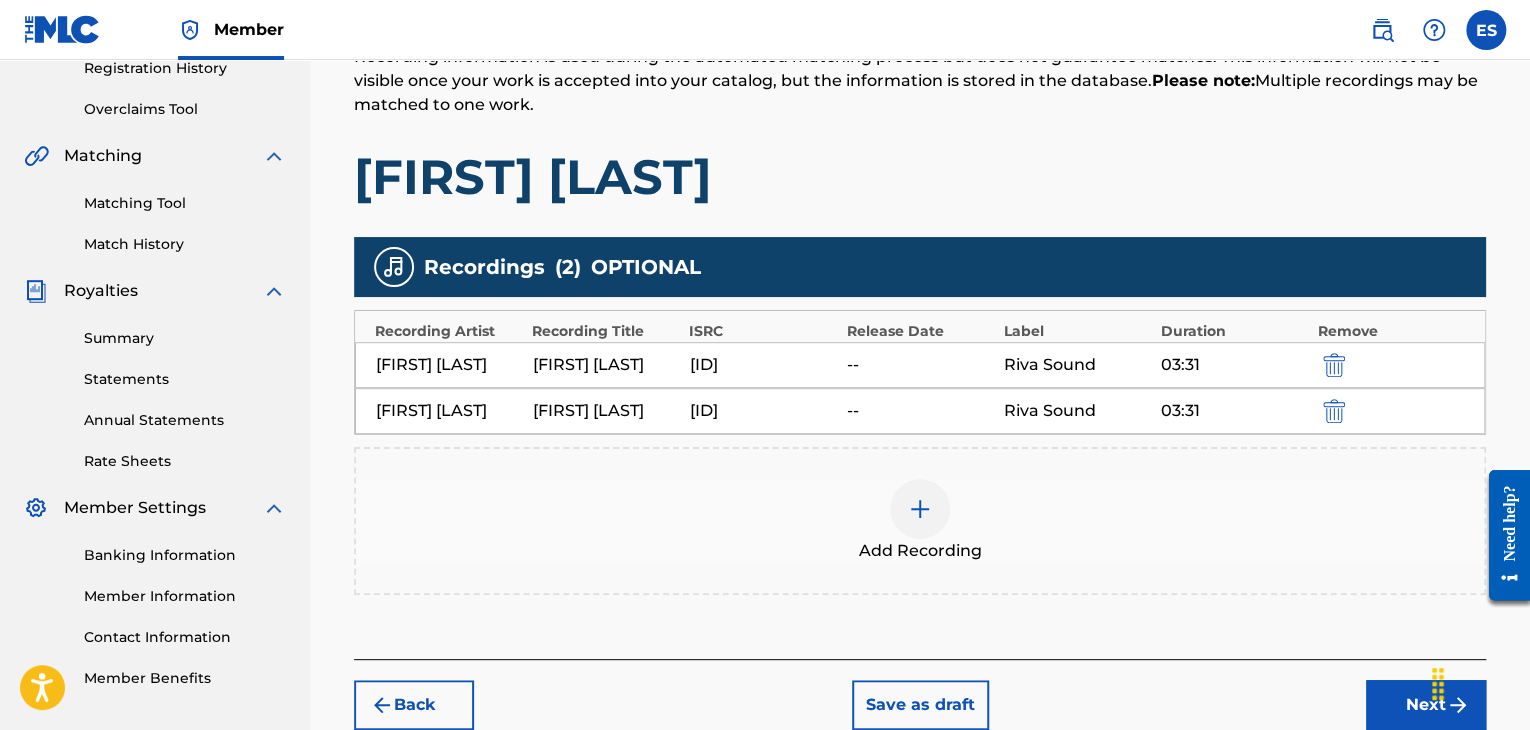 click at bounding box center (1334, 365) 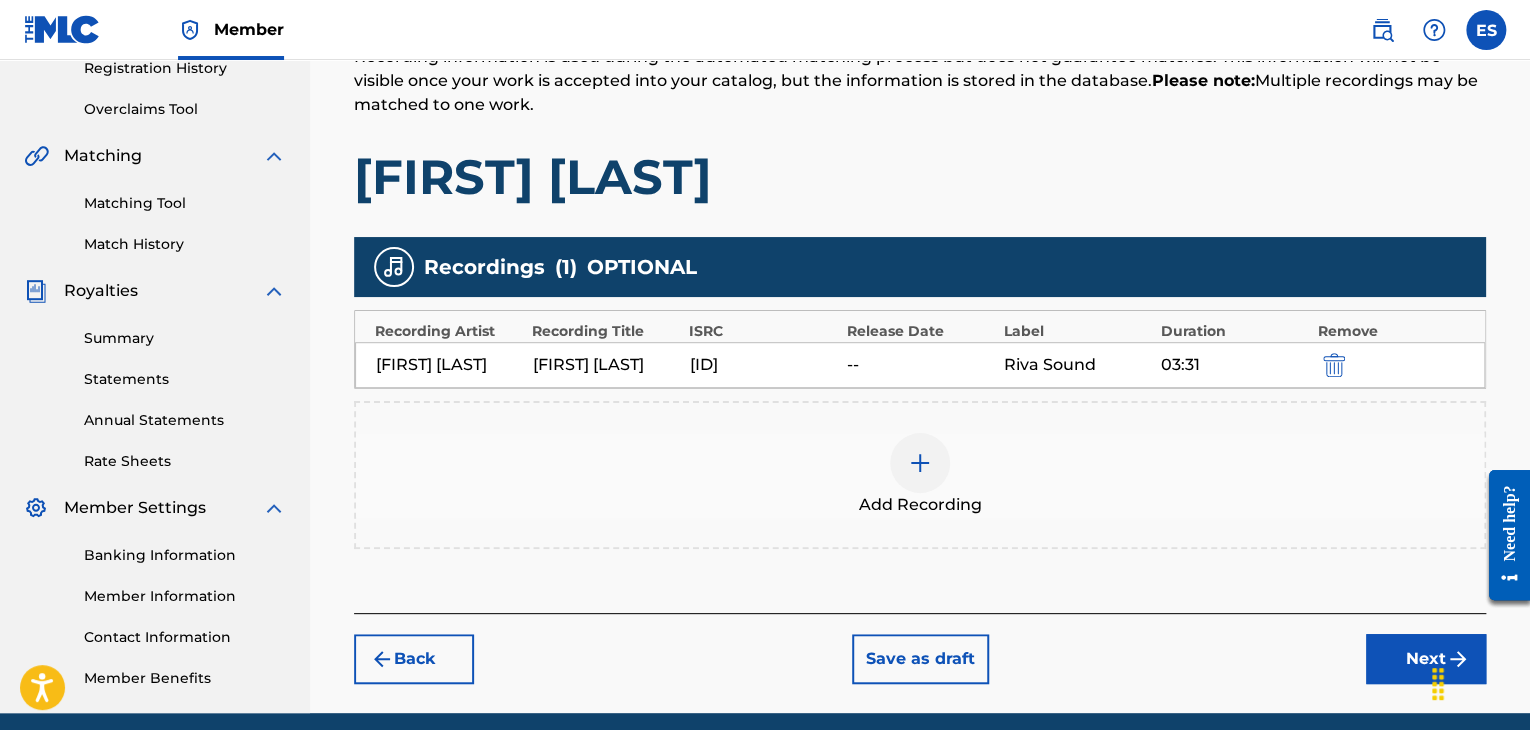 click at bounding box center [1334, 365] 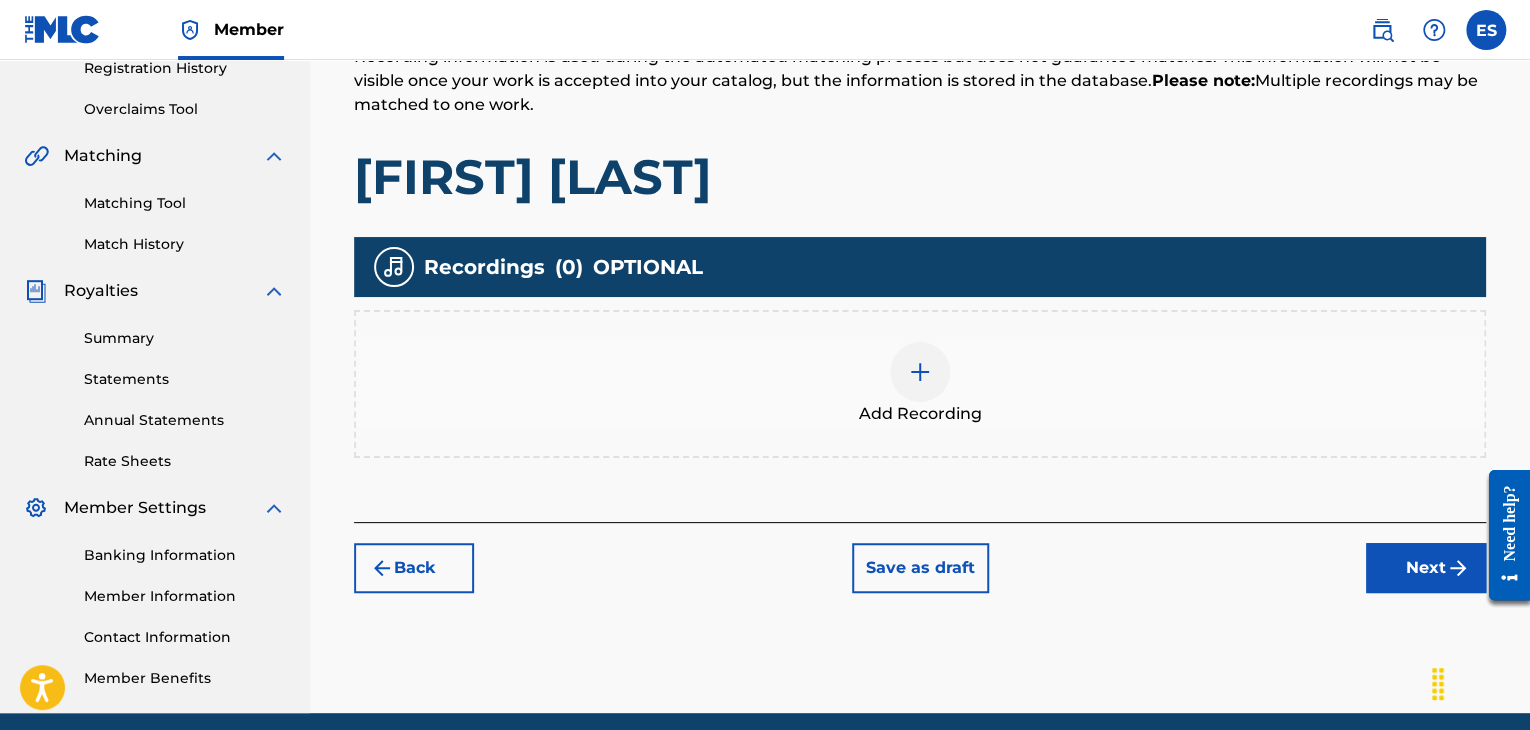 click at bounding box center (920, 372) 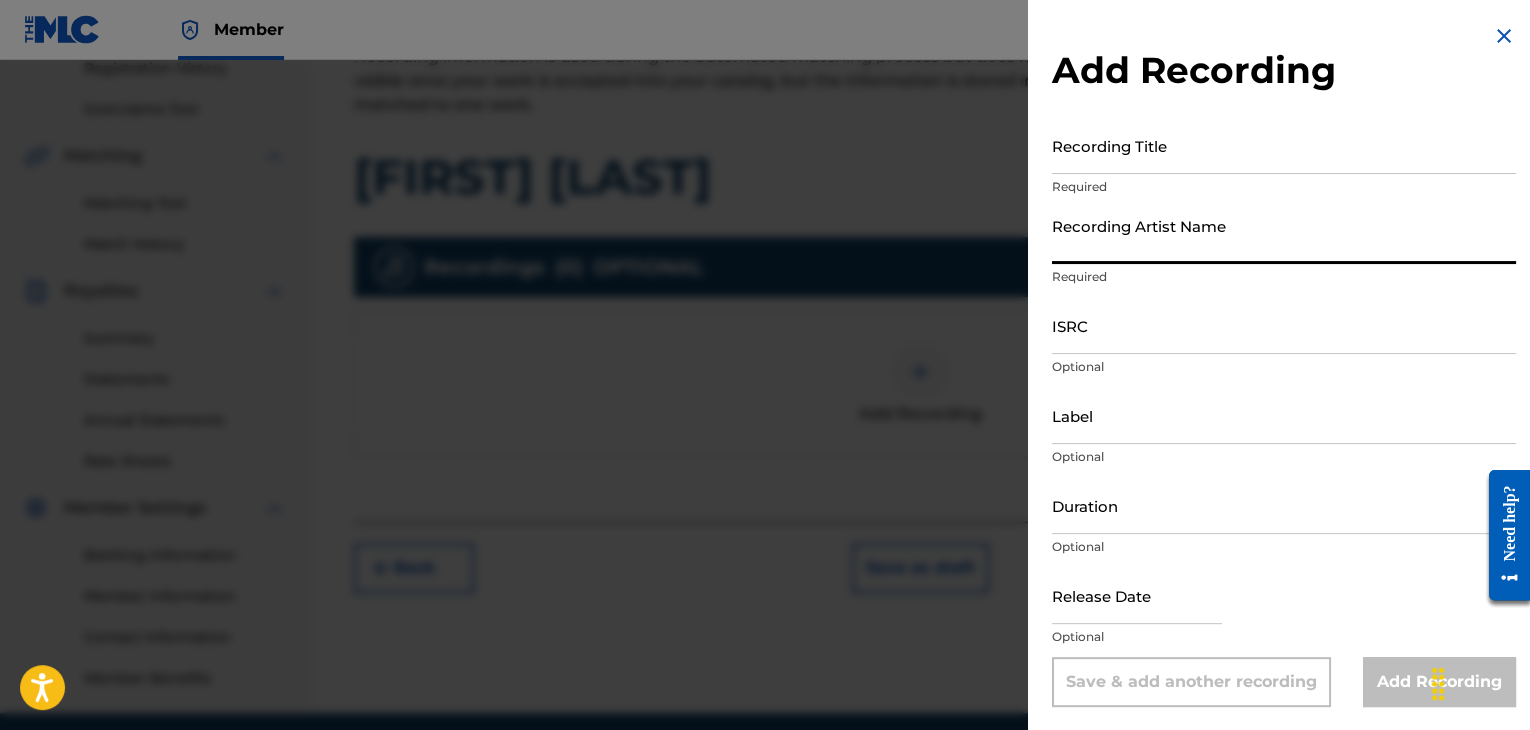 click on "Recording Artist Name" at bounding box center [1284, 235] 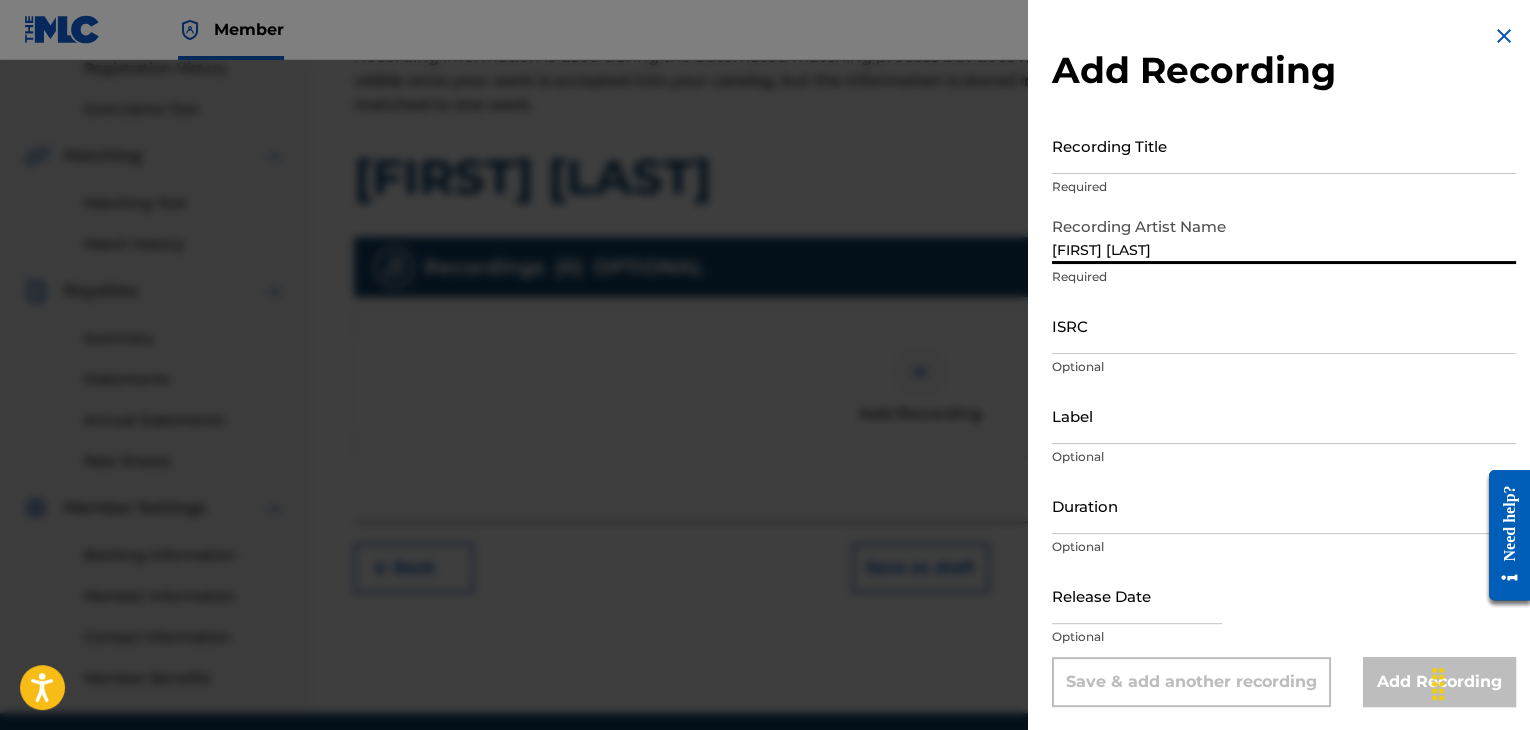 type on "[FIRST] [LAST]" 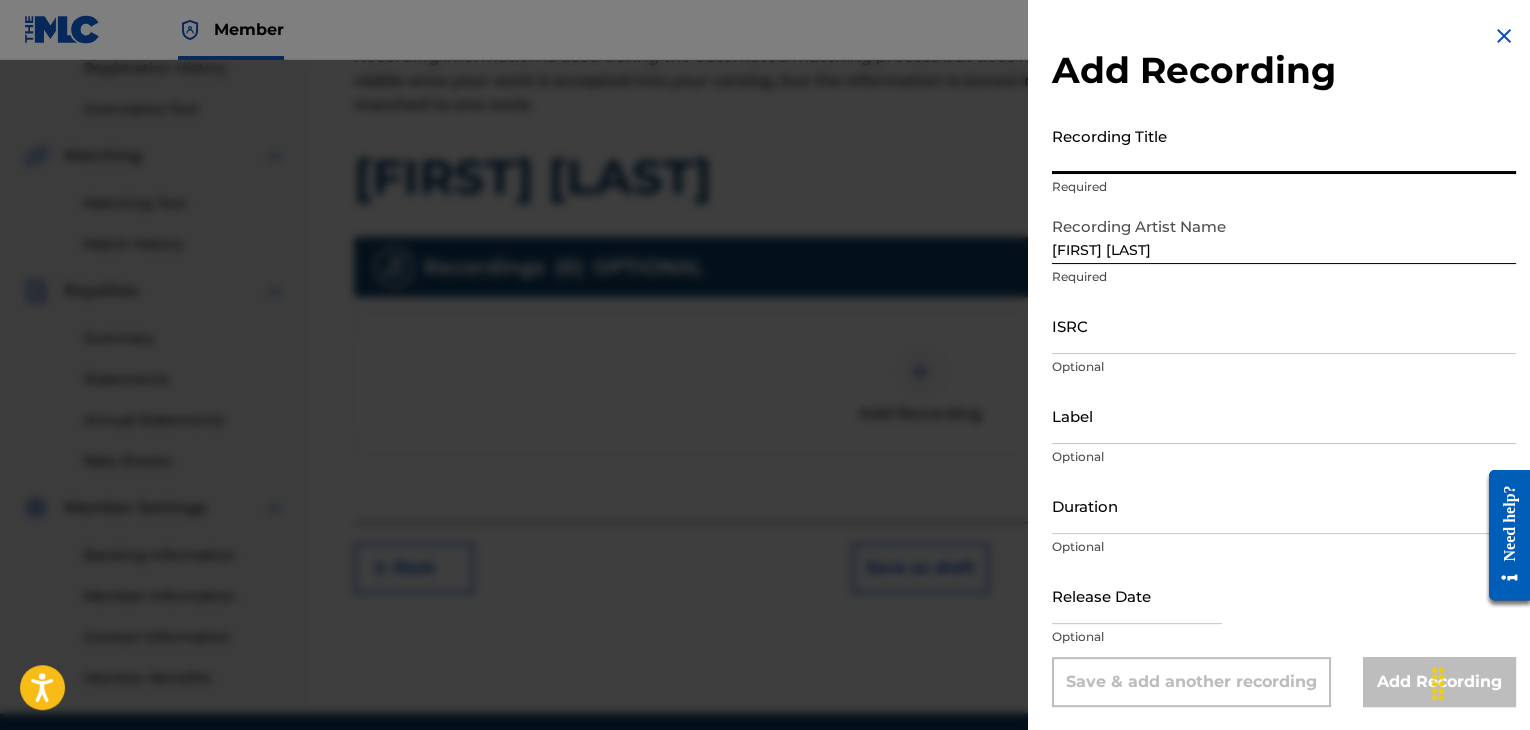 click on "Recording Title" at bounding box center (1284, 145) 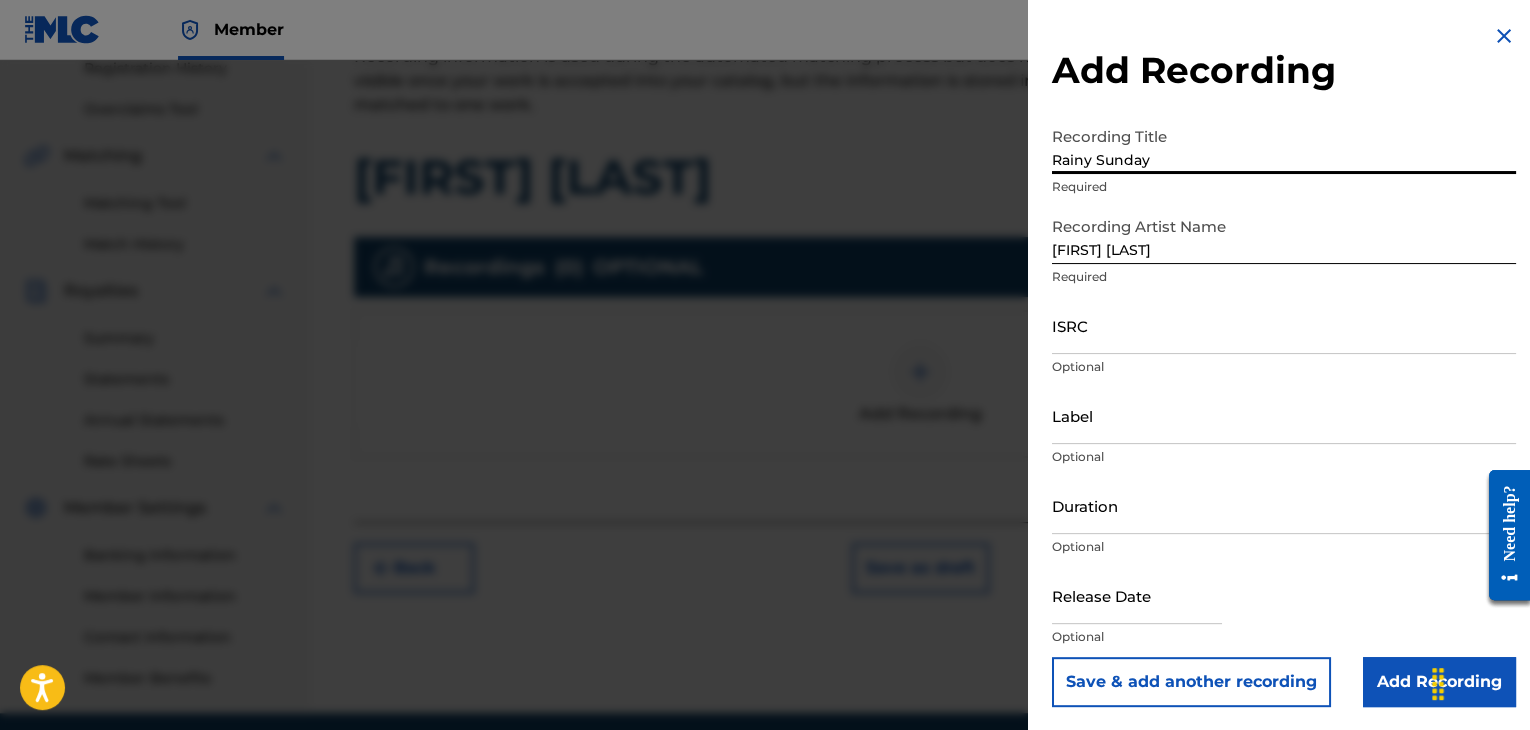 type on "Rainy Sunday" 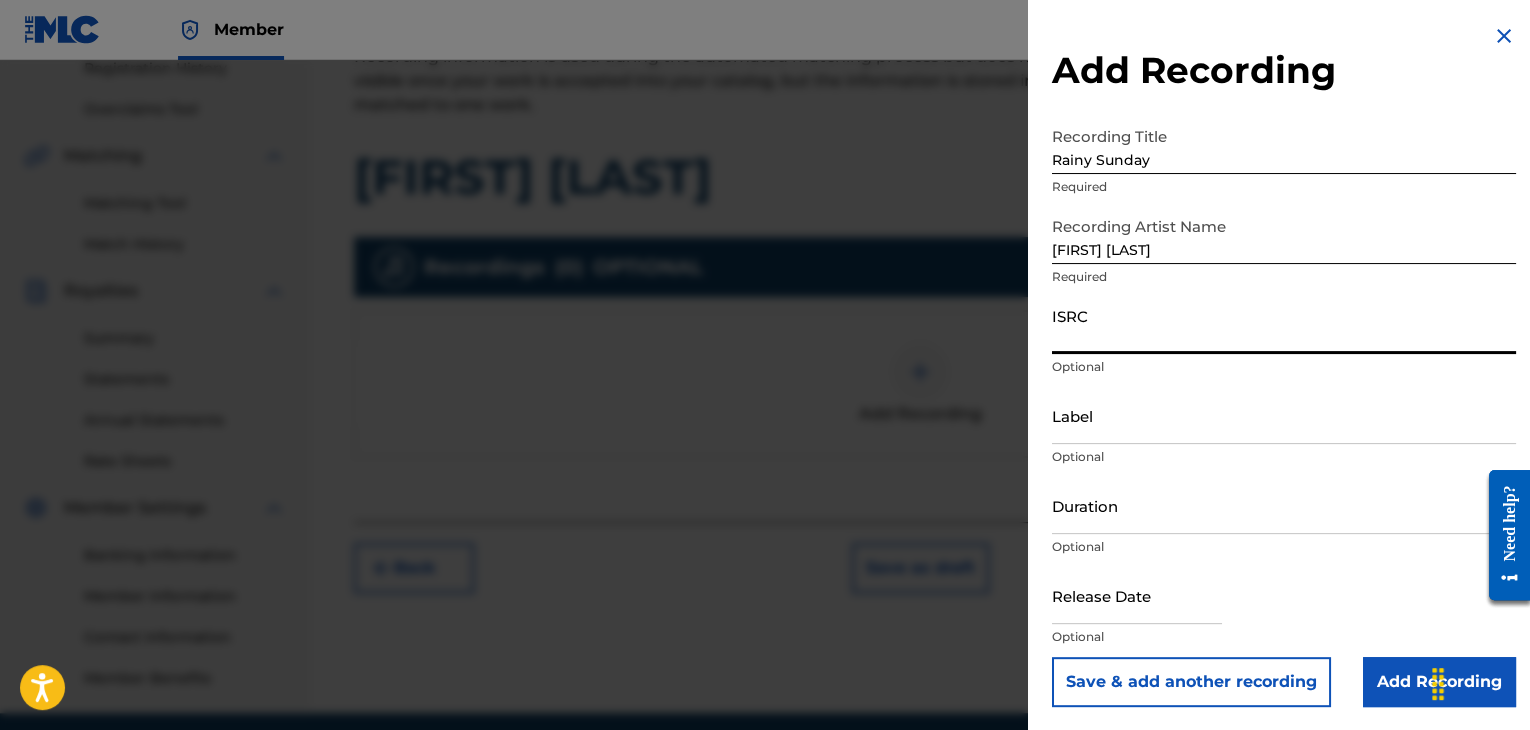 paste on "[ID]" 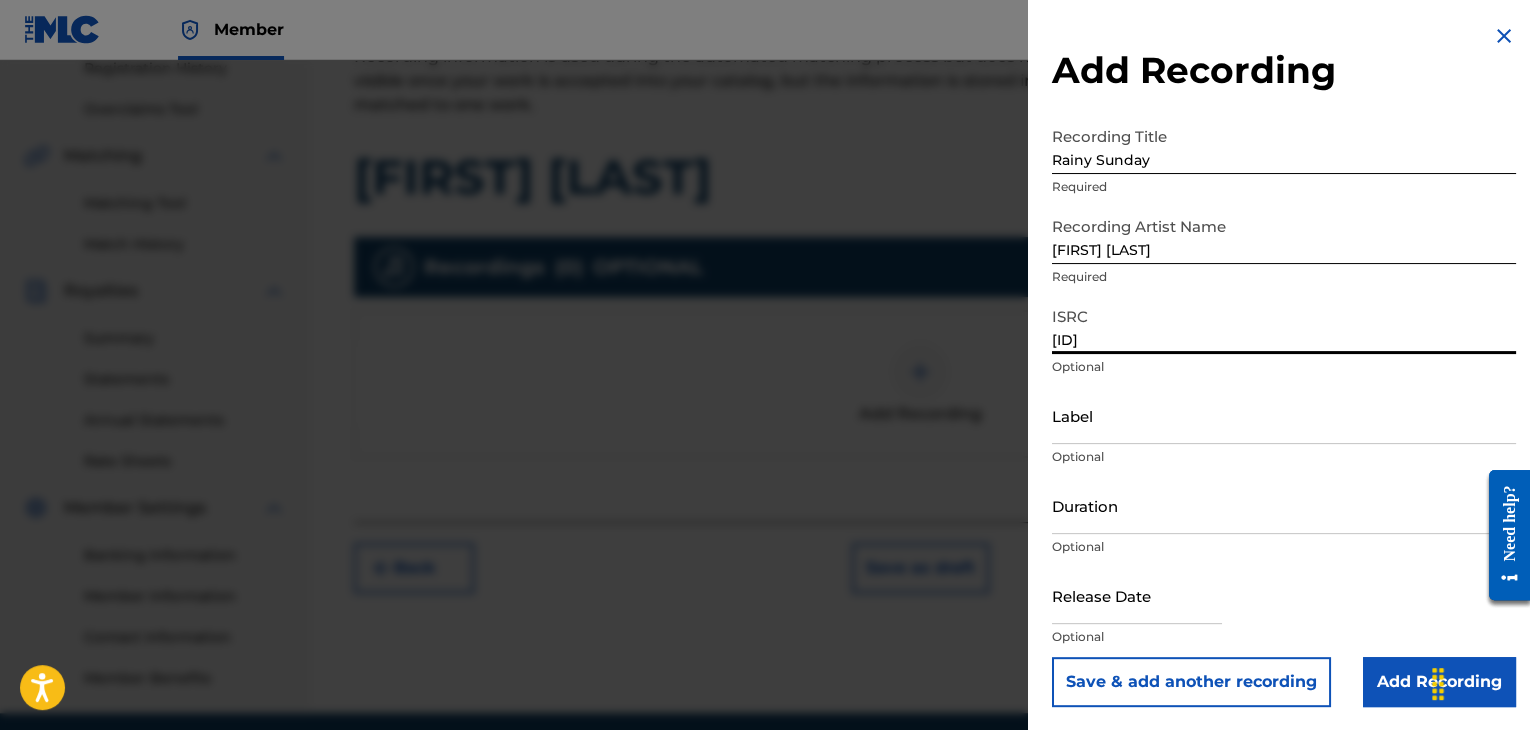 type on "[ID]" 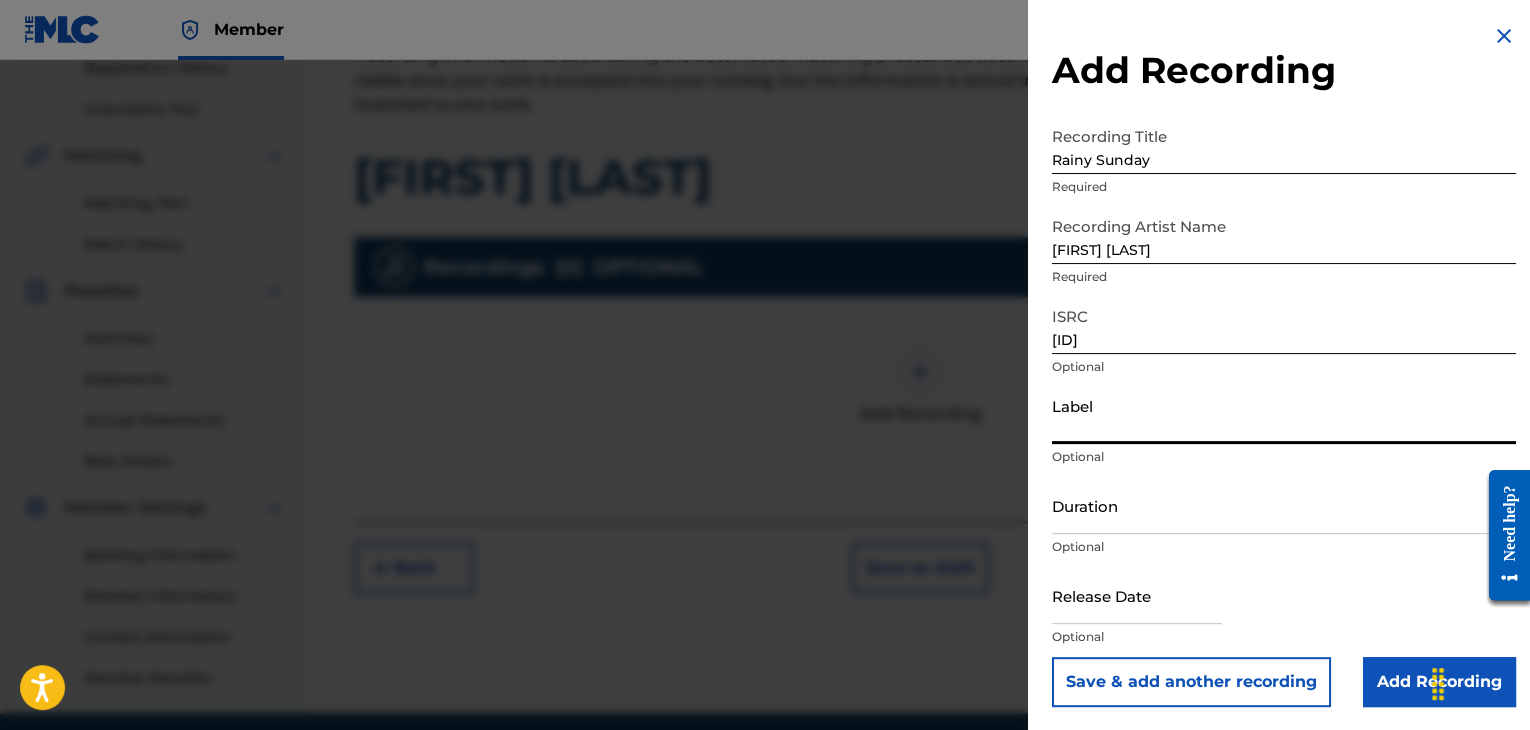 paste on "Riva Sound" 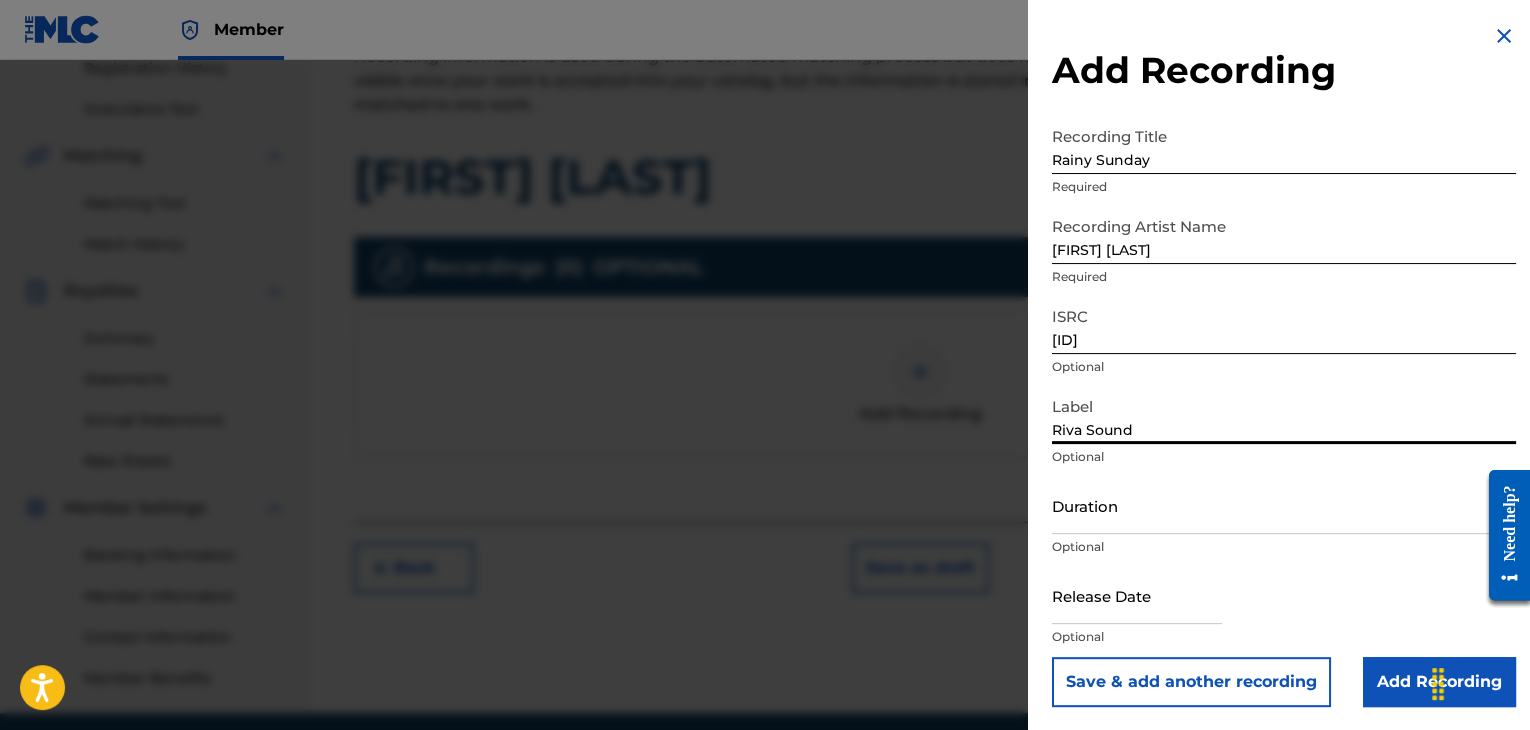 type on "Riva Sound" 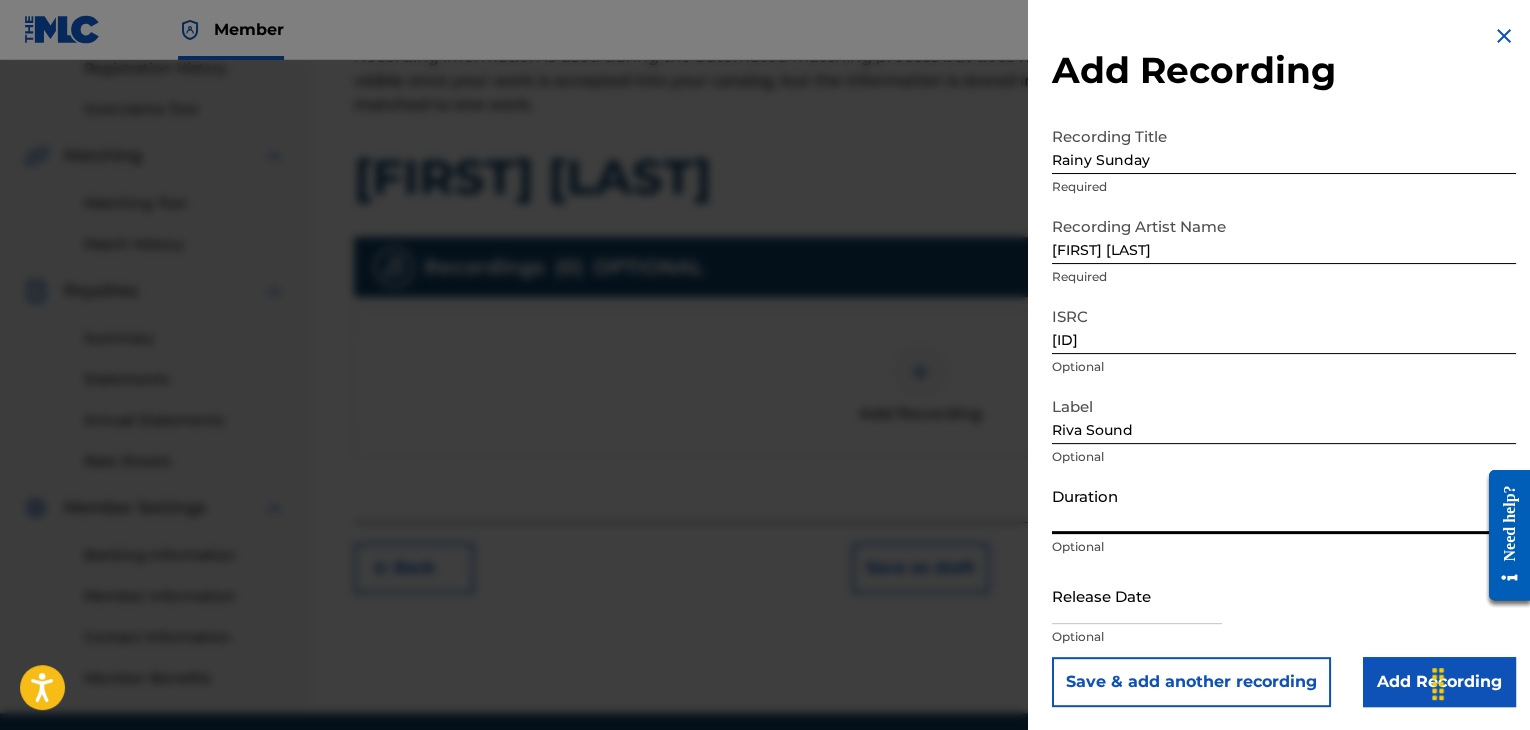 click on "Duration" at bounding box center [1284, 505] 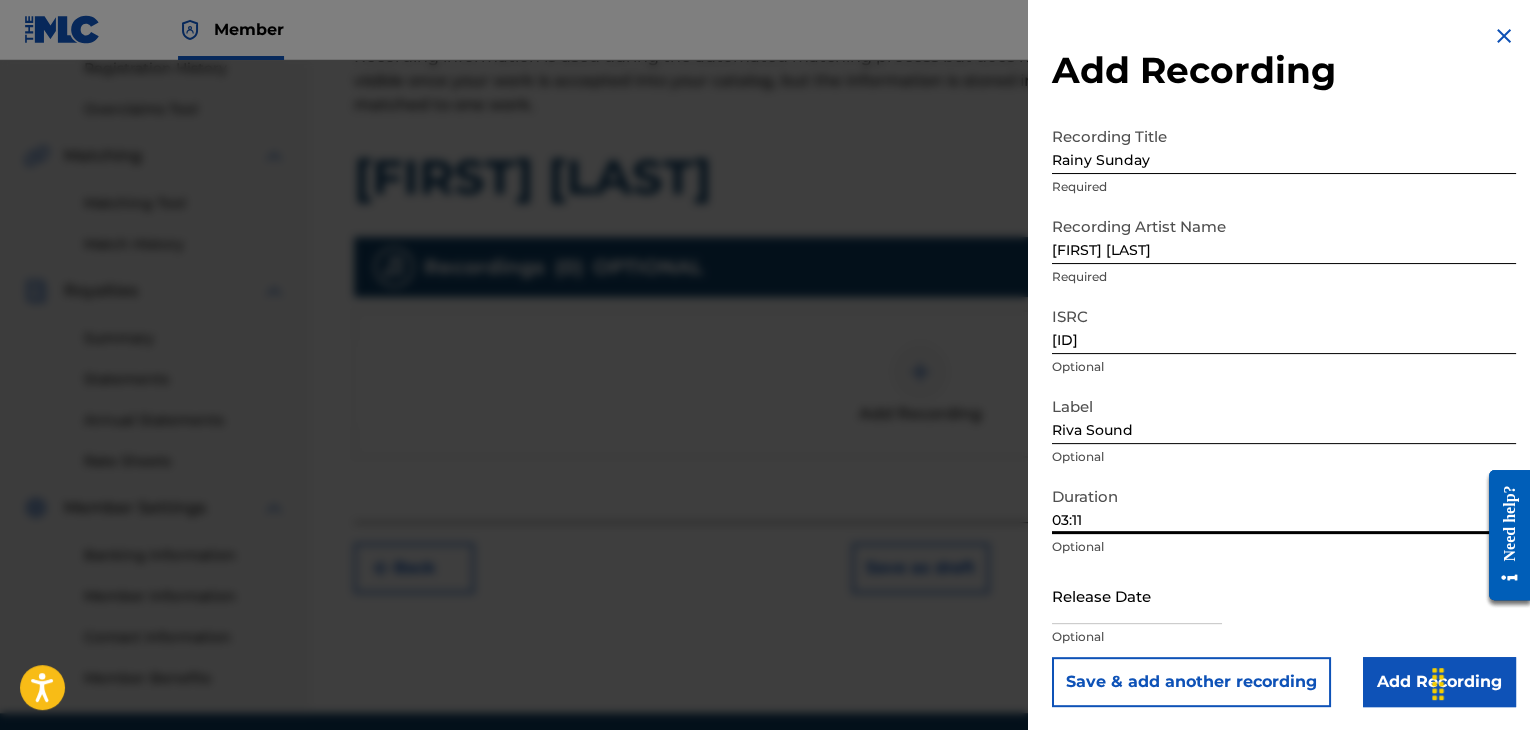 type on "03:11" 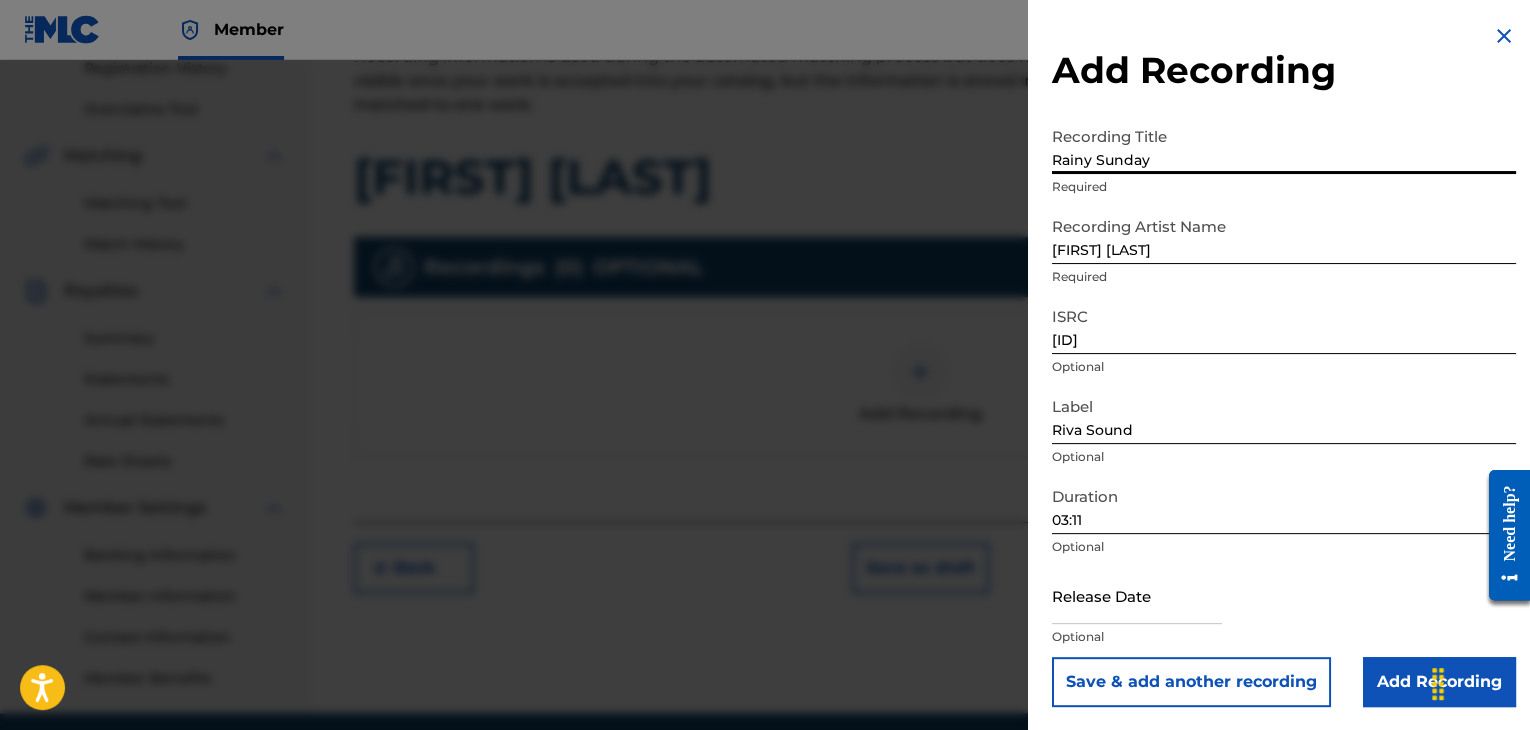 click on "Rainy Sunday" at bounding box center [1284, 145] 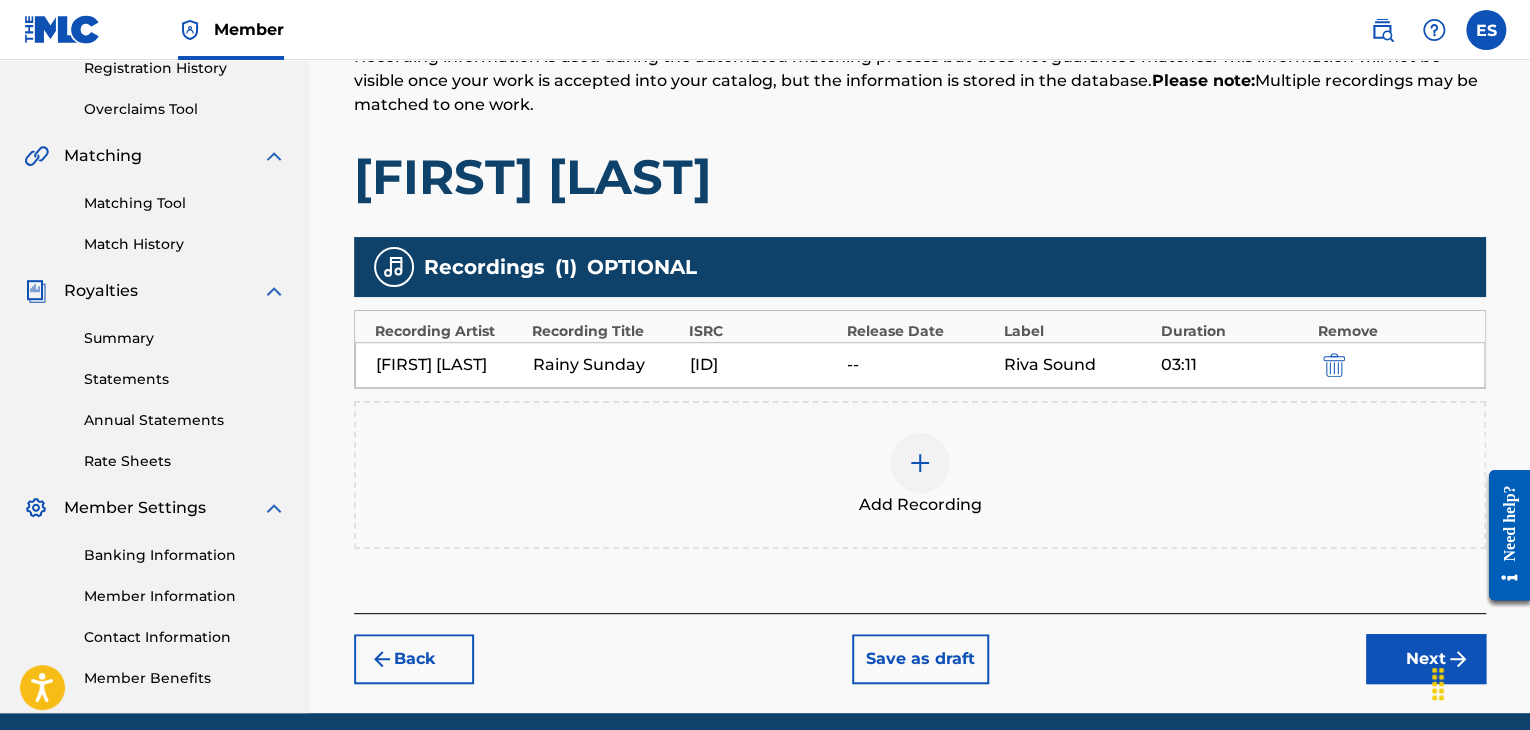 click on "Add Recording" at bounding box center (920, 475) 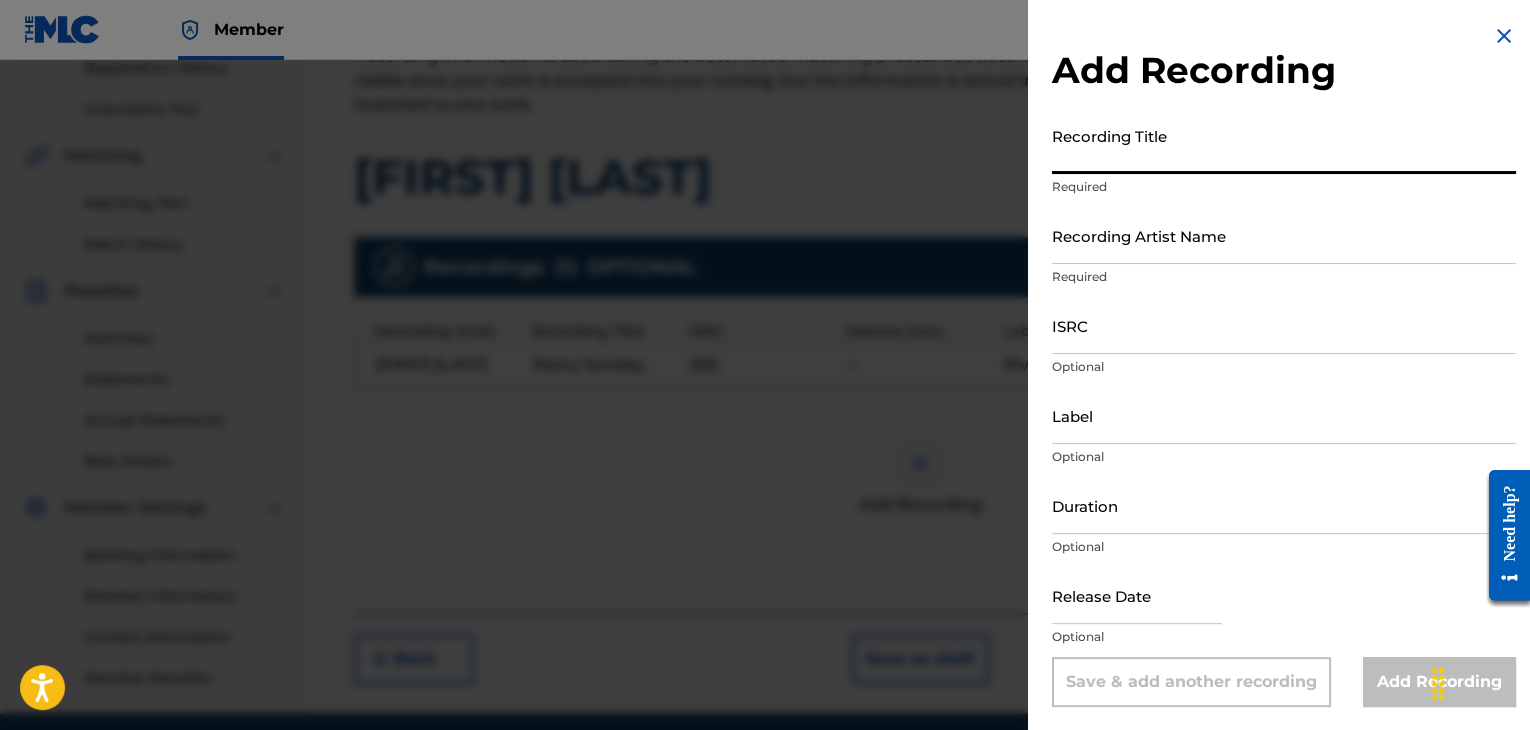 paste on "Rainy Sunday" 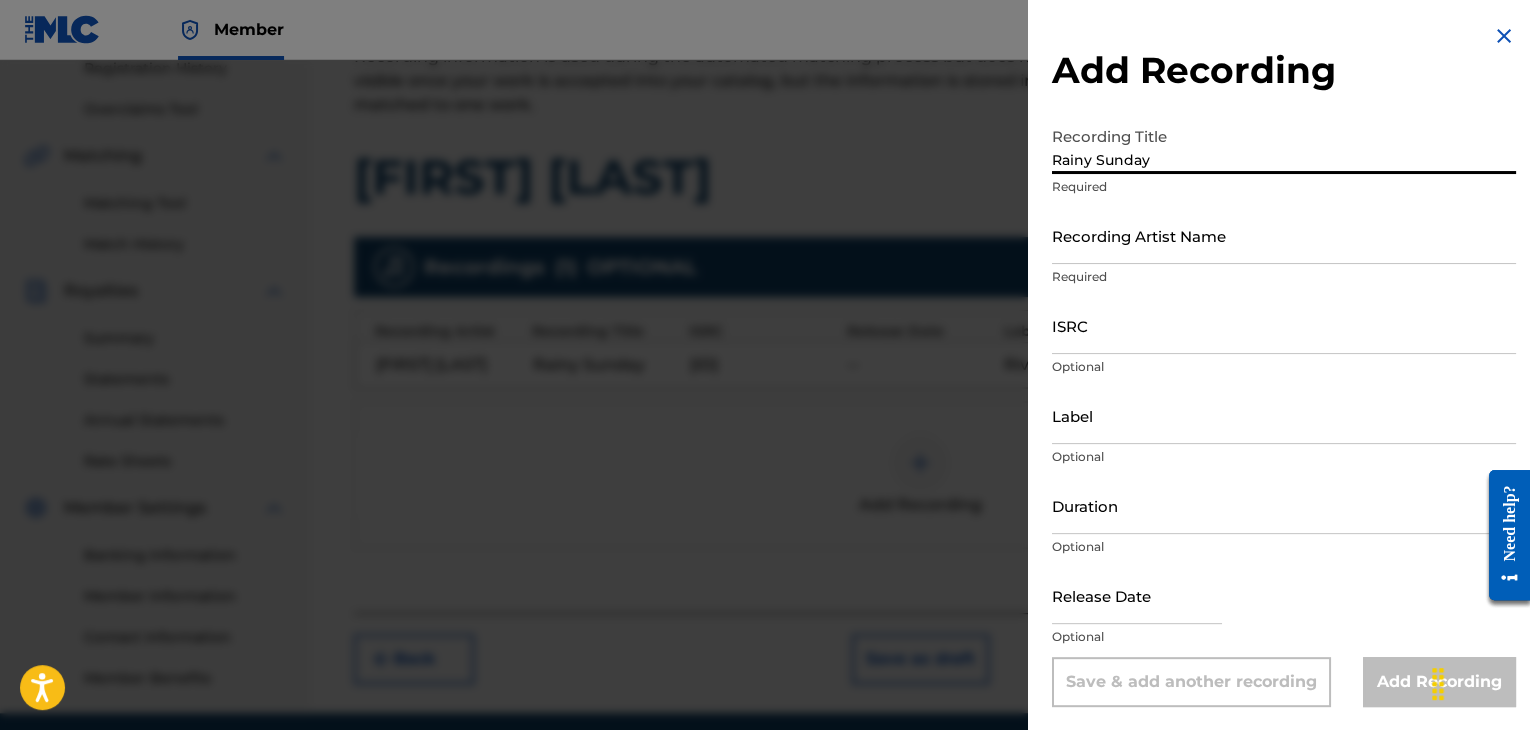 type on "Rainy Sunday" 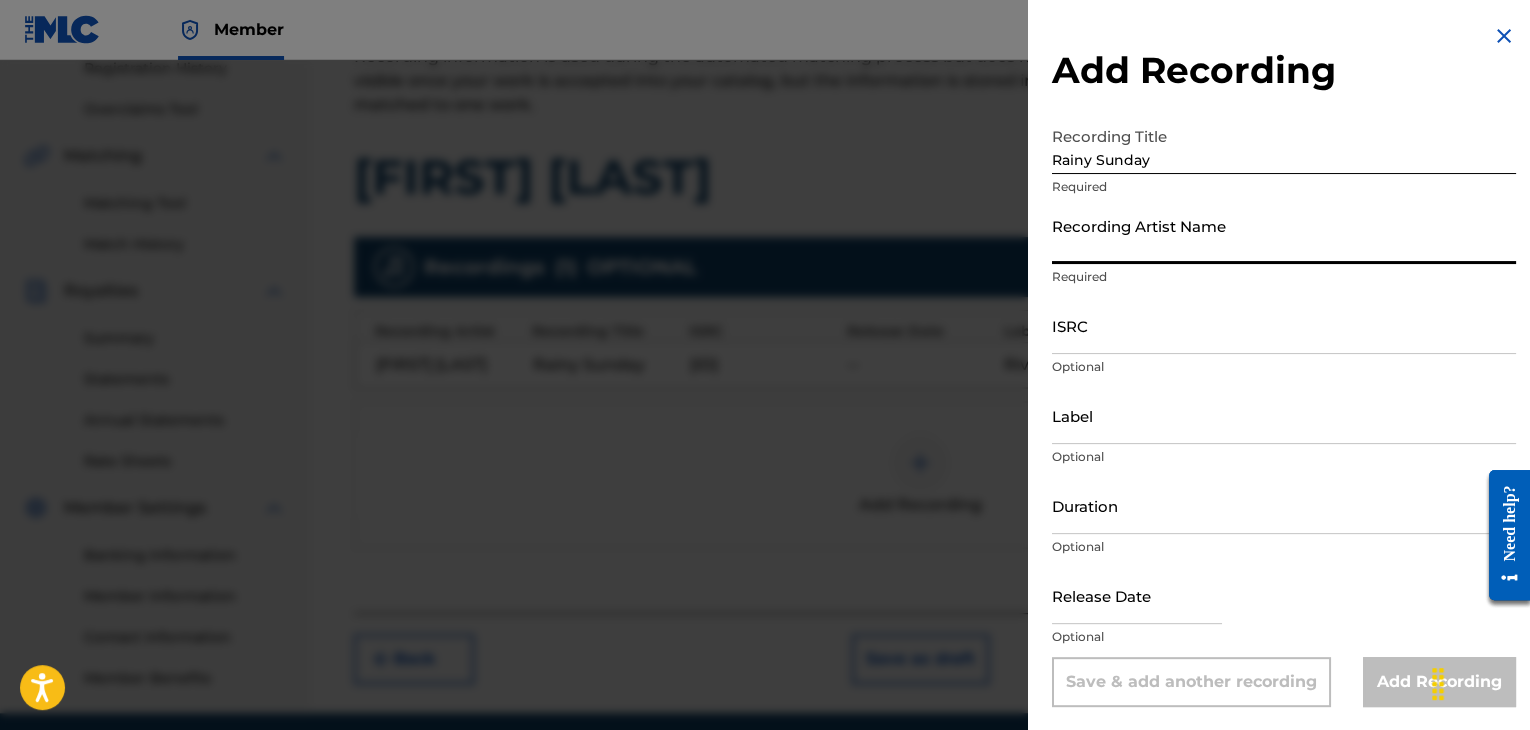 click on "Recording Artist Name" at bounding box center (1284, 235) 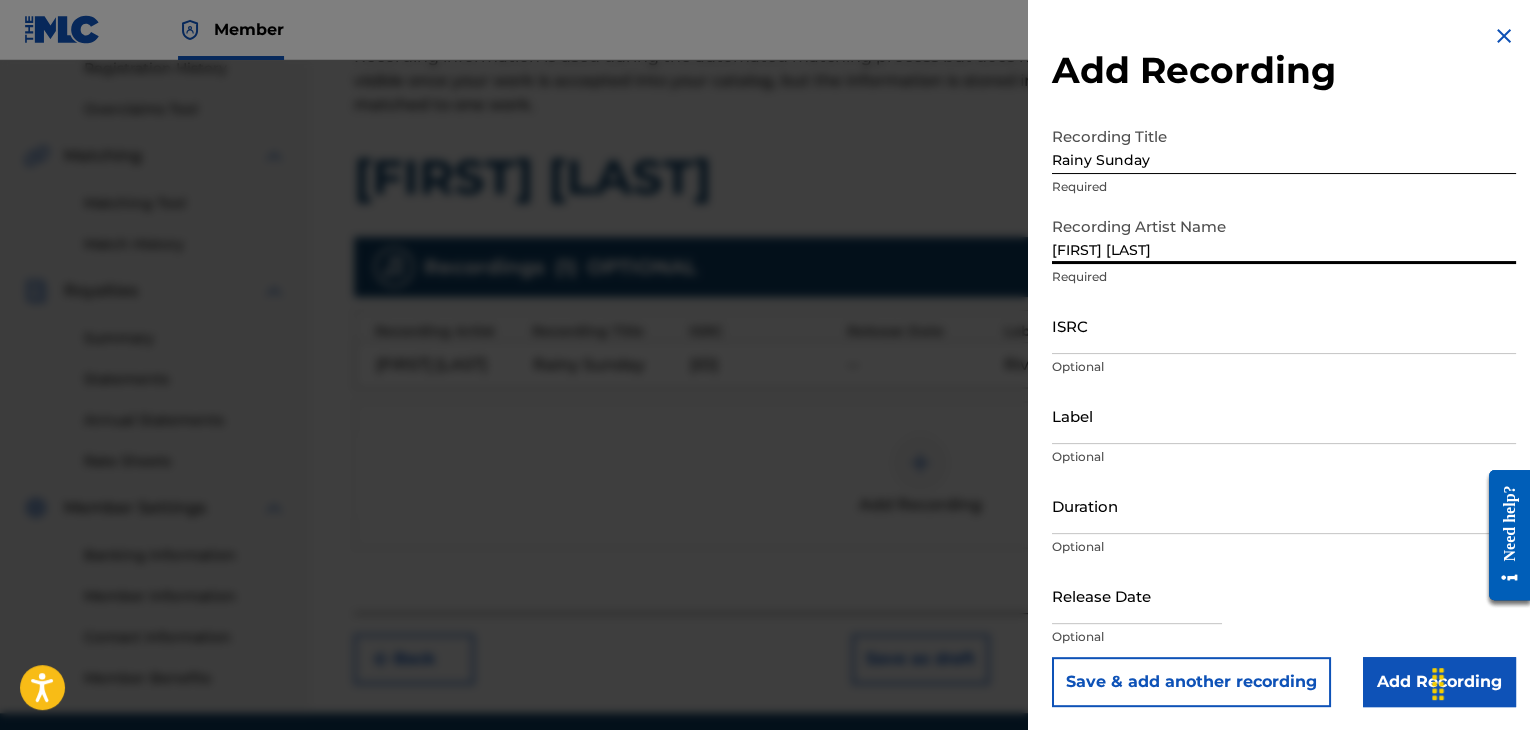 type on "[FIRST] [LAST]" 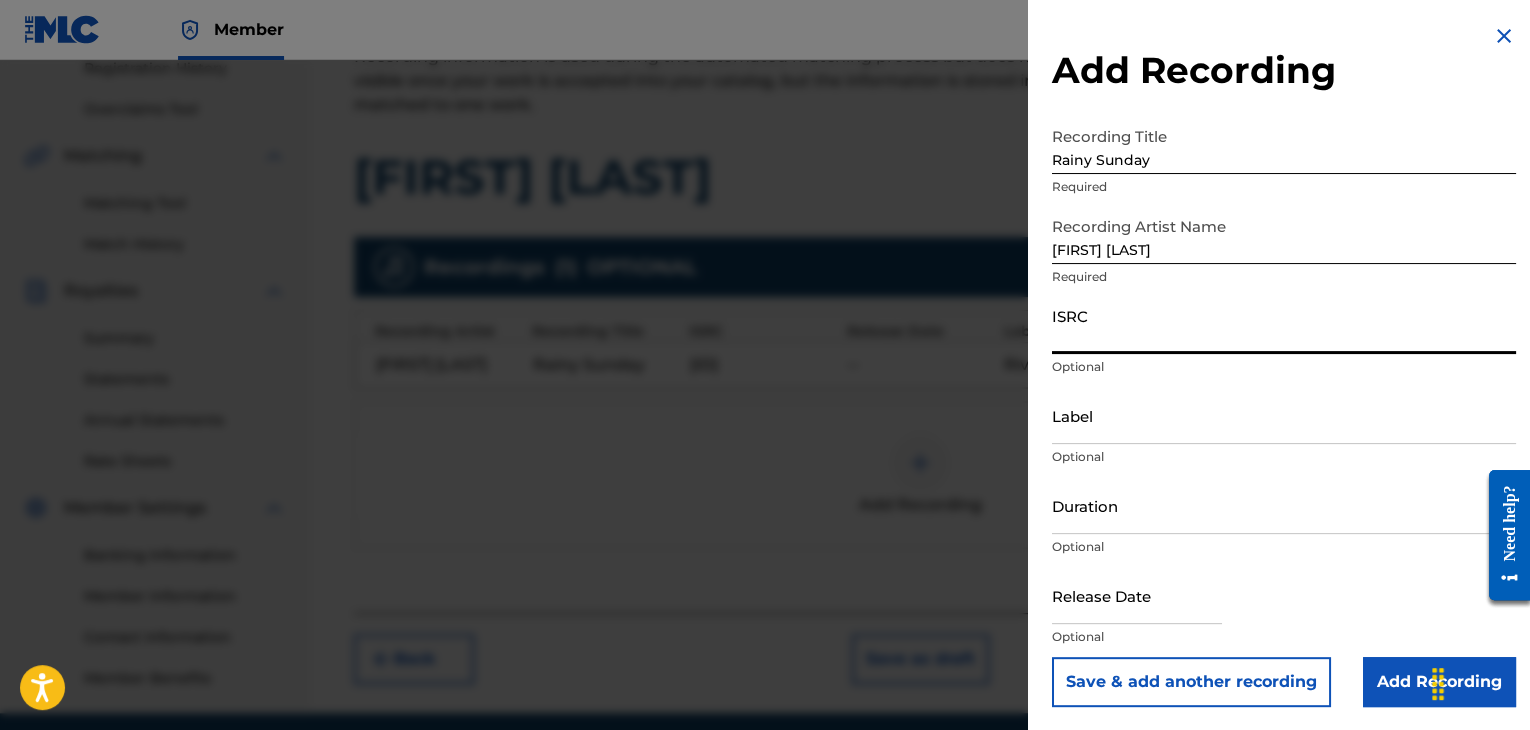 click on "ISRC" at bounding box center (1284, 325) 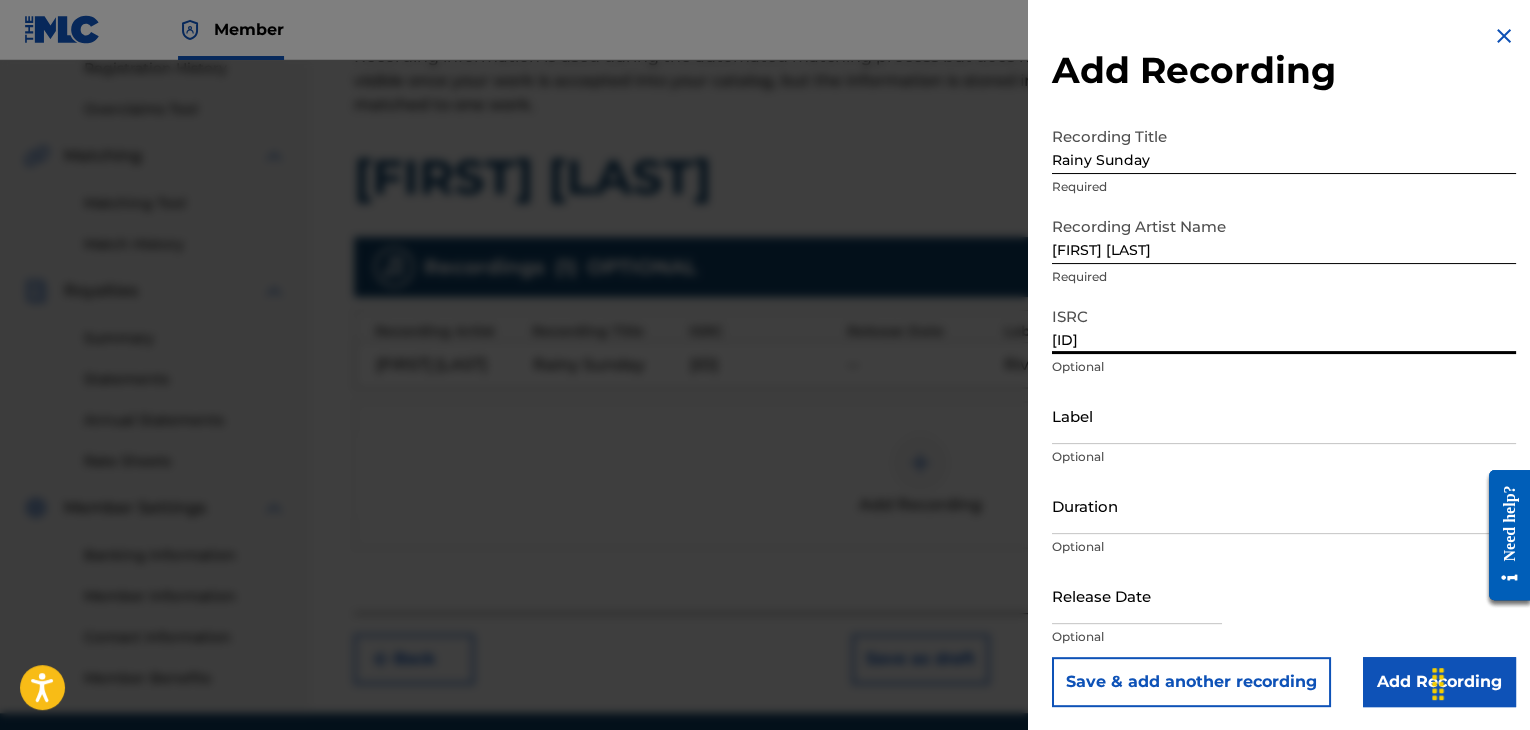 type on "[ID]" 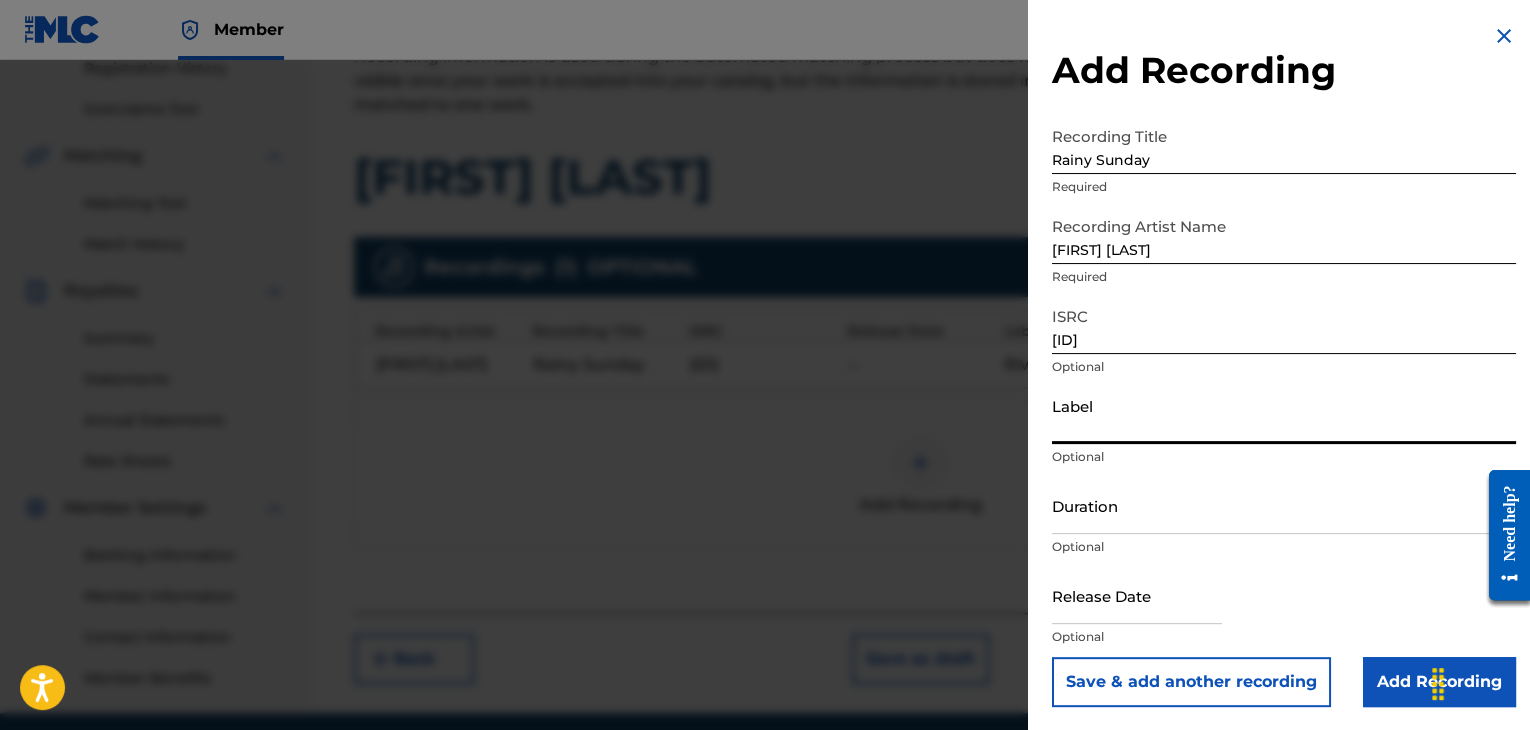 click on "Label" at bounding box center [1284, 415] 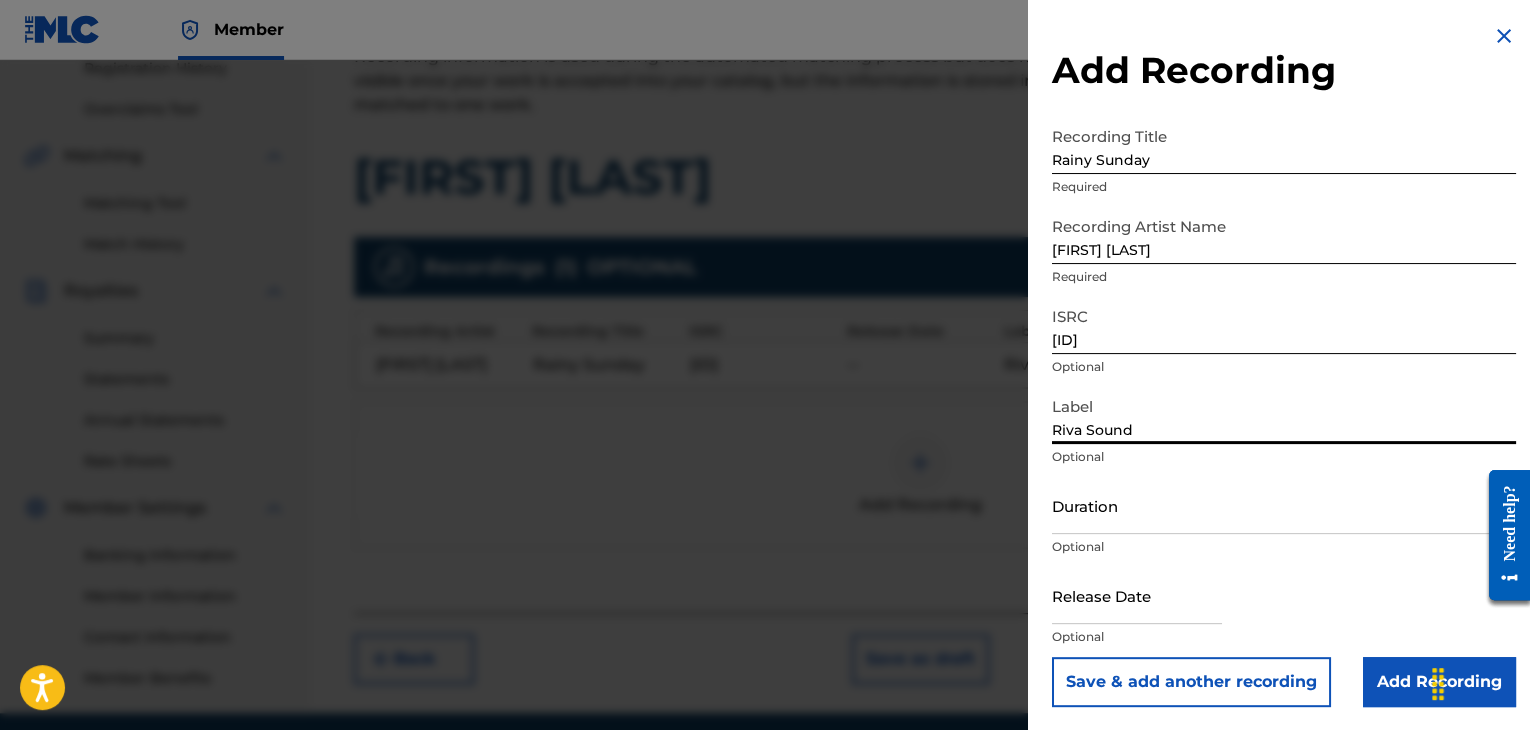 type on "Riva Sound" 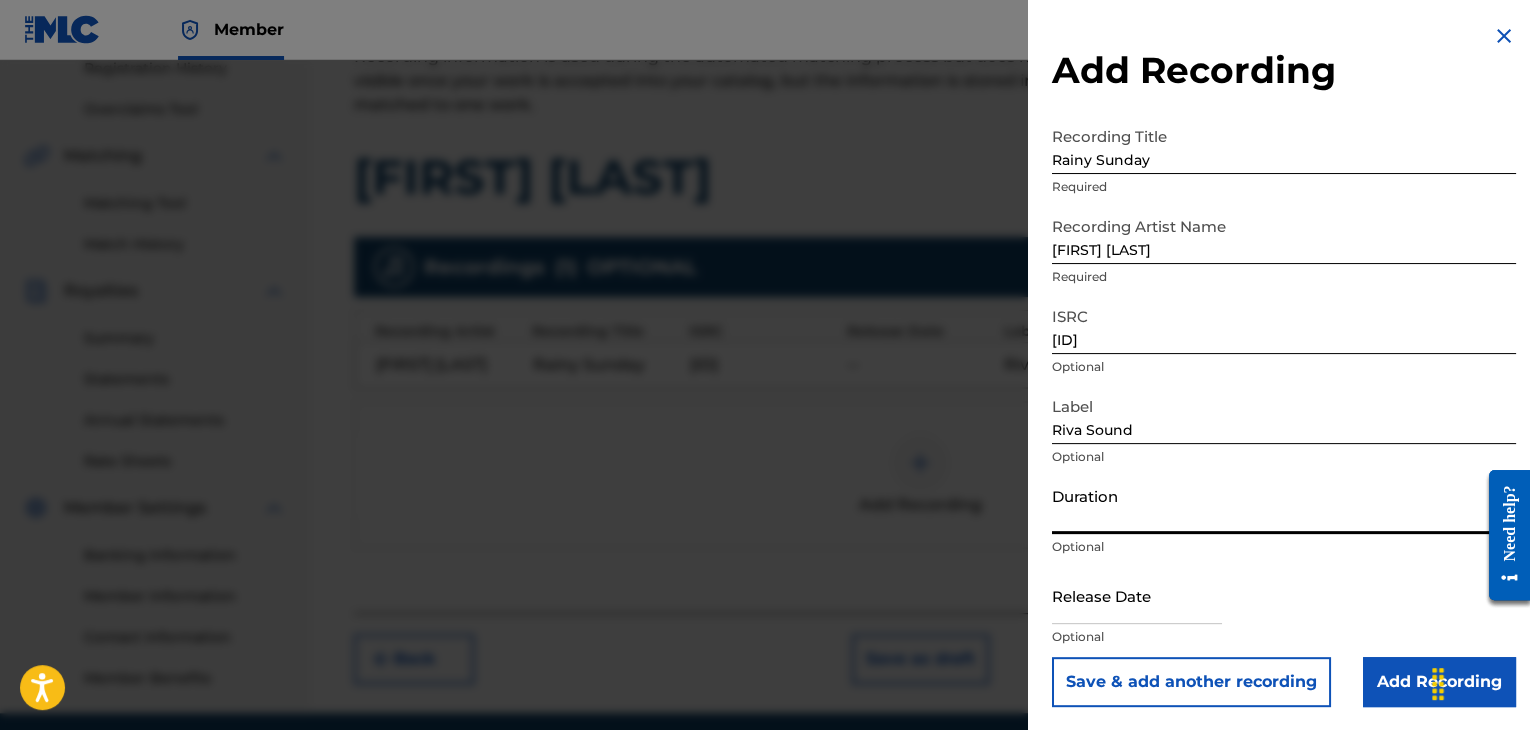 click on "Duration" at bounding box center (1284, 505) 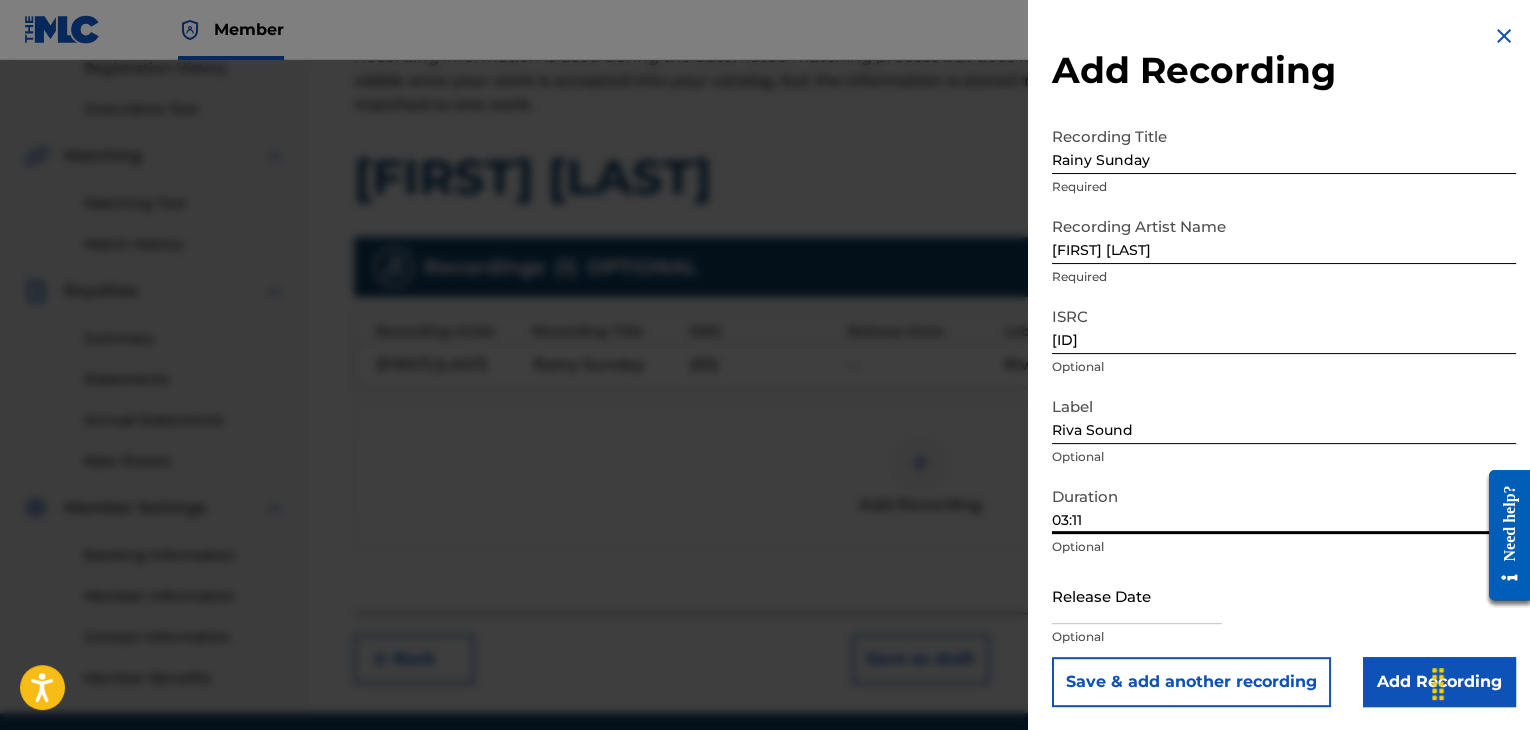 type on "03:11" 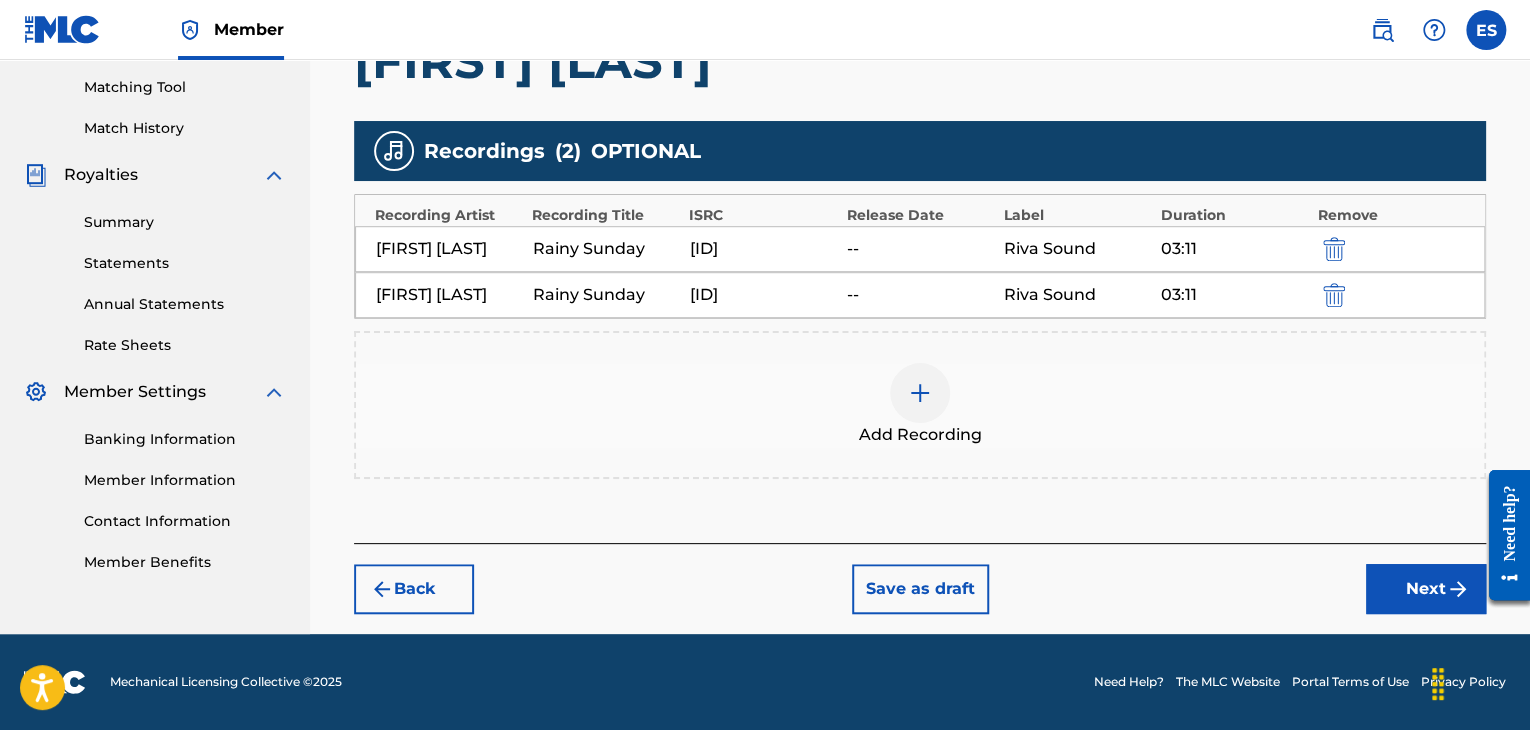 click on "Next" at bounding box center (1426, 589) 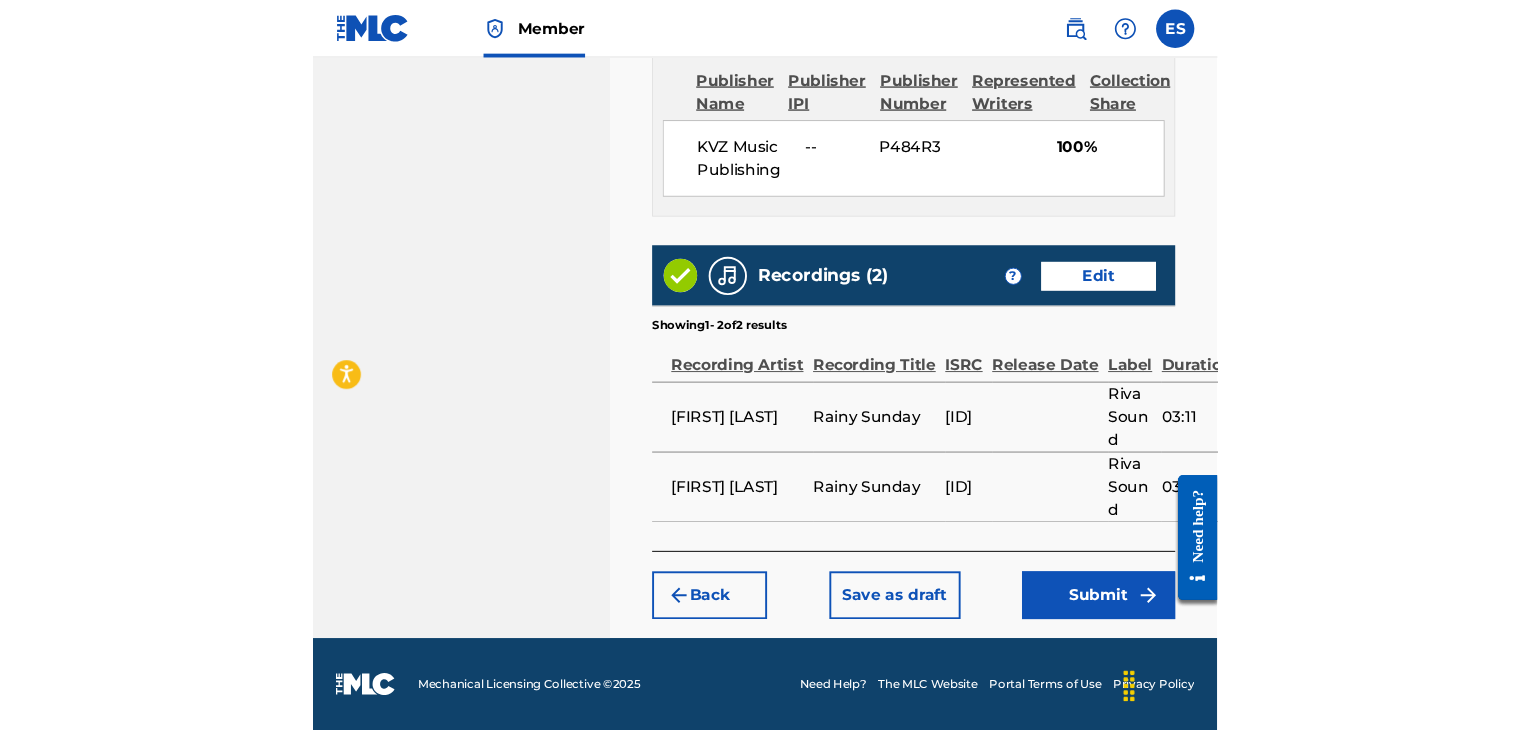 scroll, scrollTop: 1088, scrollLeft: 0, axis: vertical 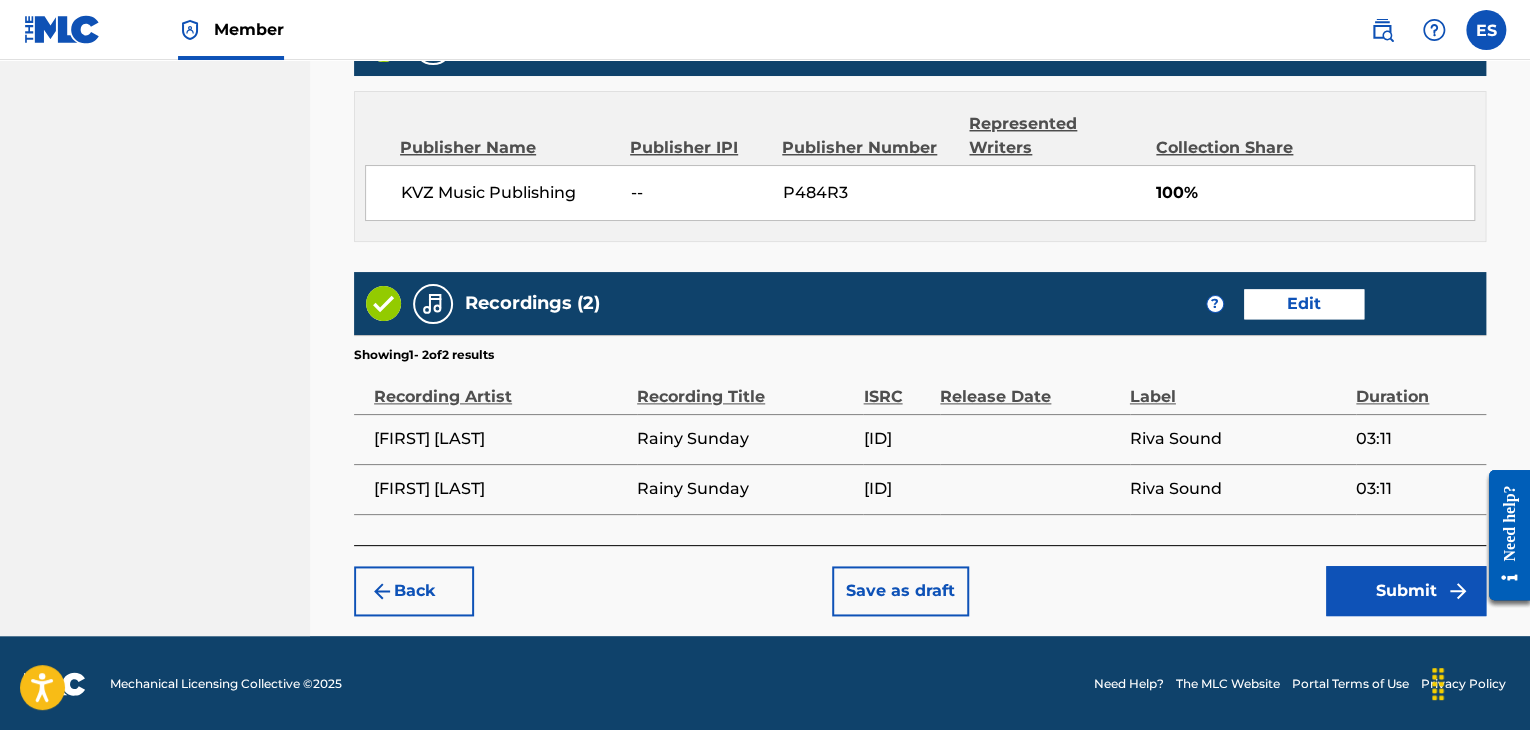 click on "Back" at bounding box center (414, 591) 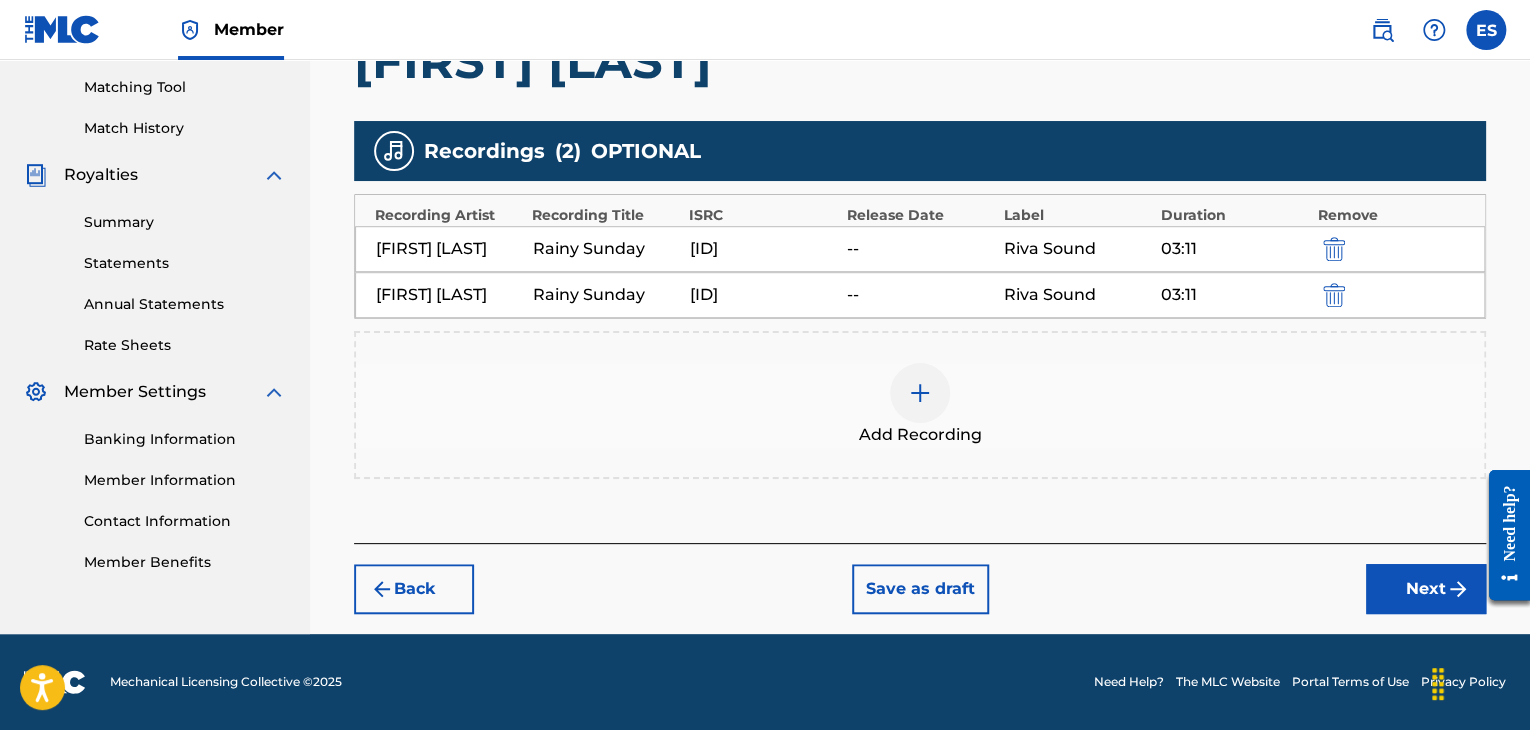 scroll, scrollTop: 552, scrollLeft: 0, axis: vertical 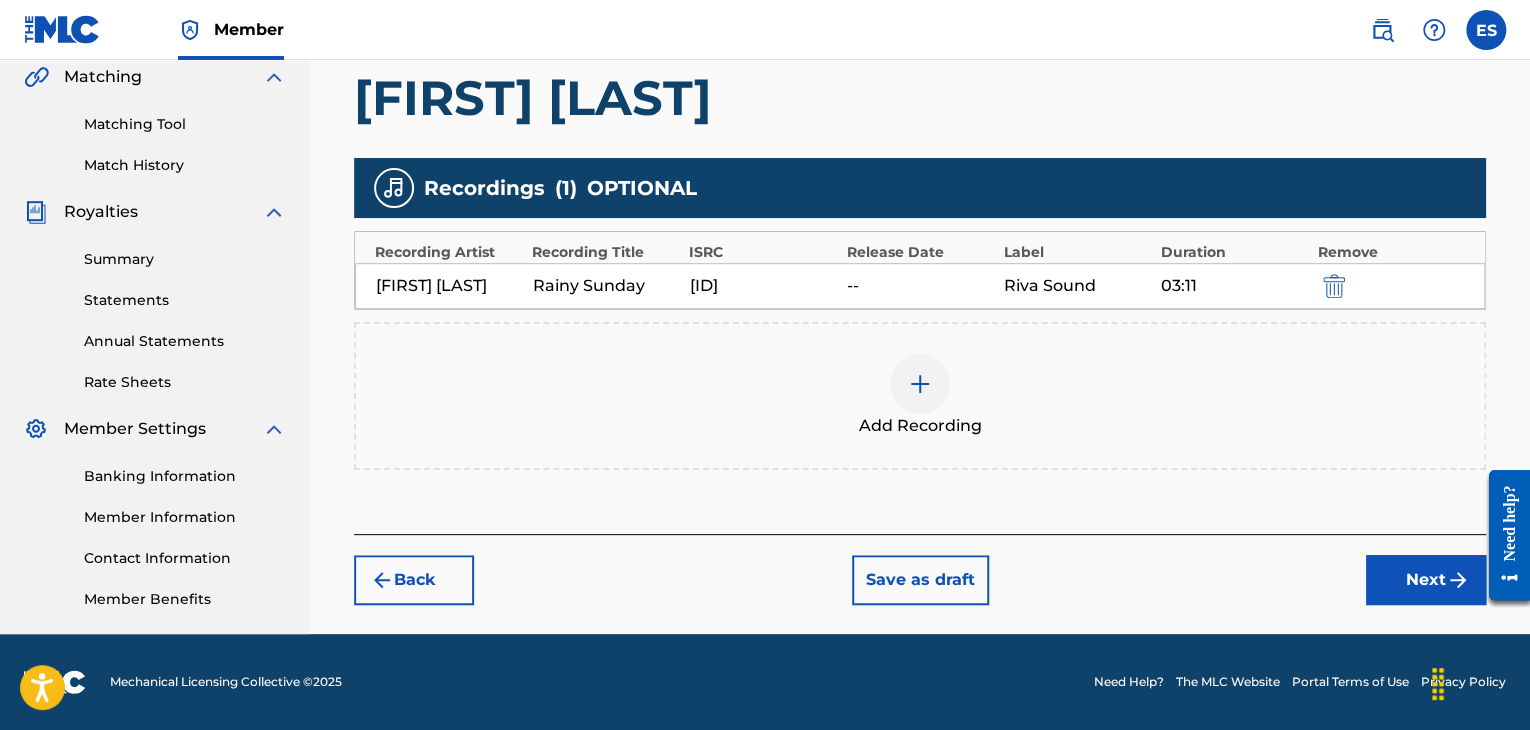 click at bounding box center (1334, 286) 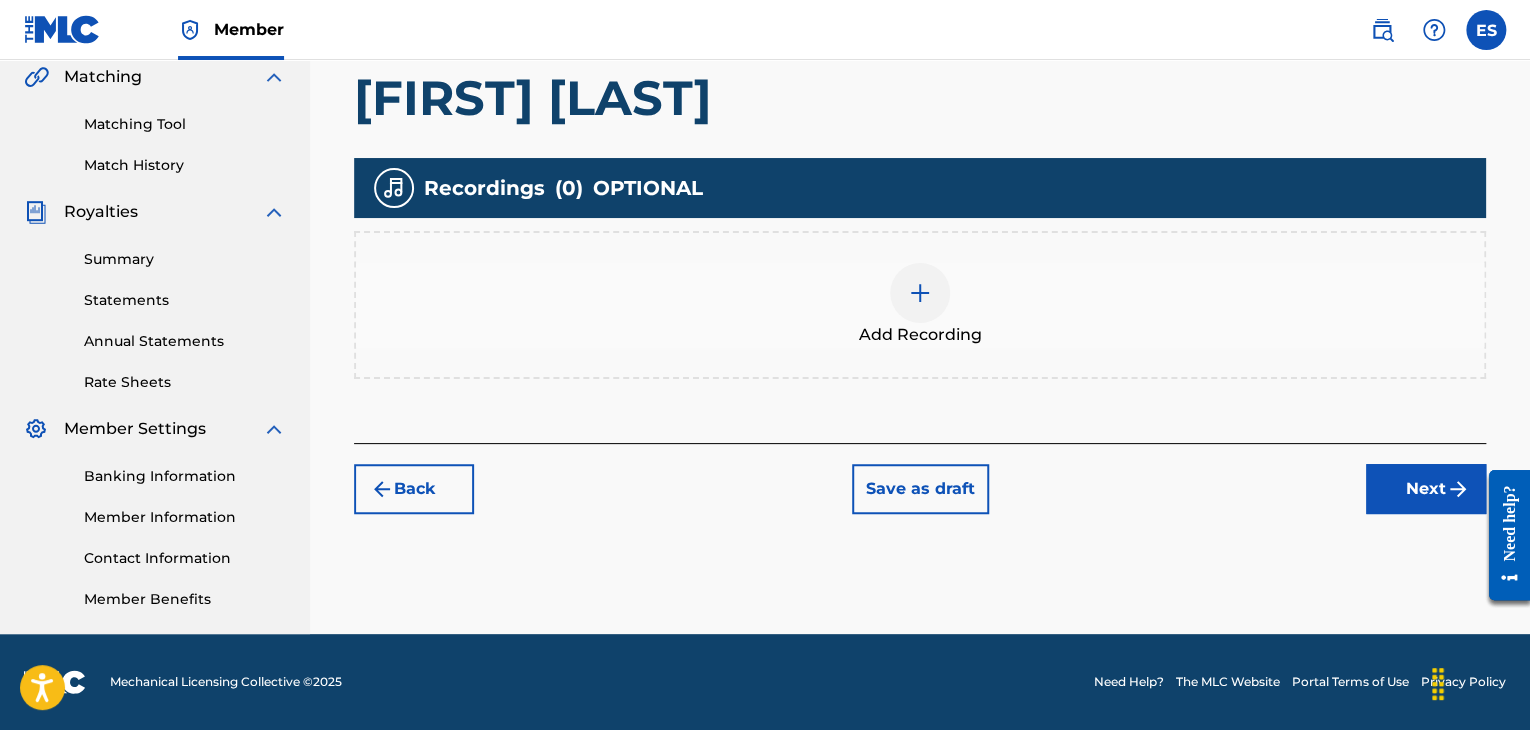 scroll, scrollTop: 469, scrollLeft: 0, axis: vertical 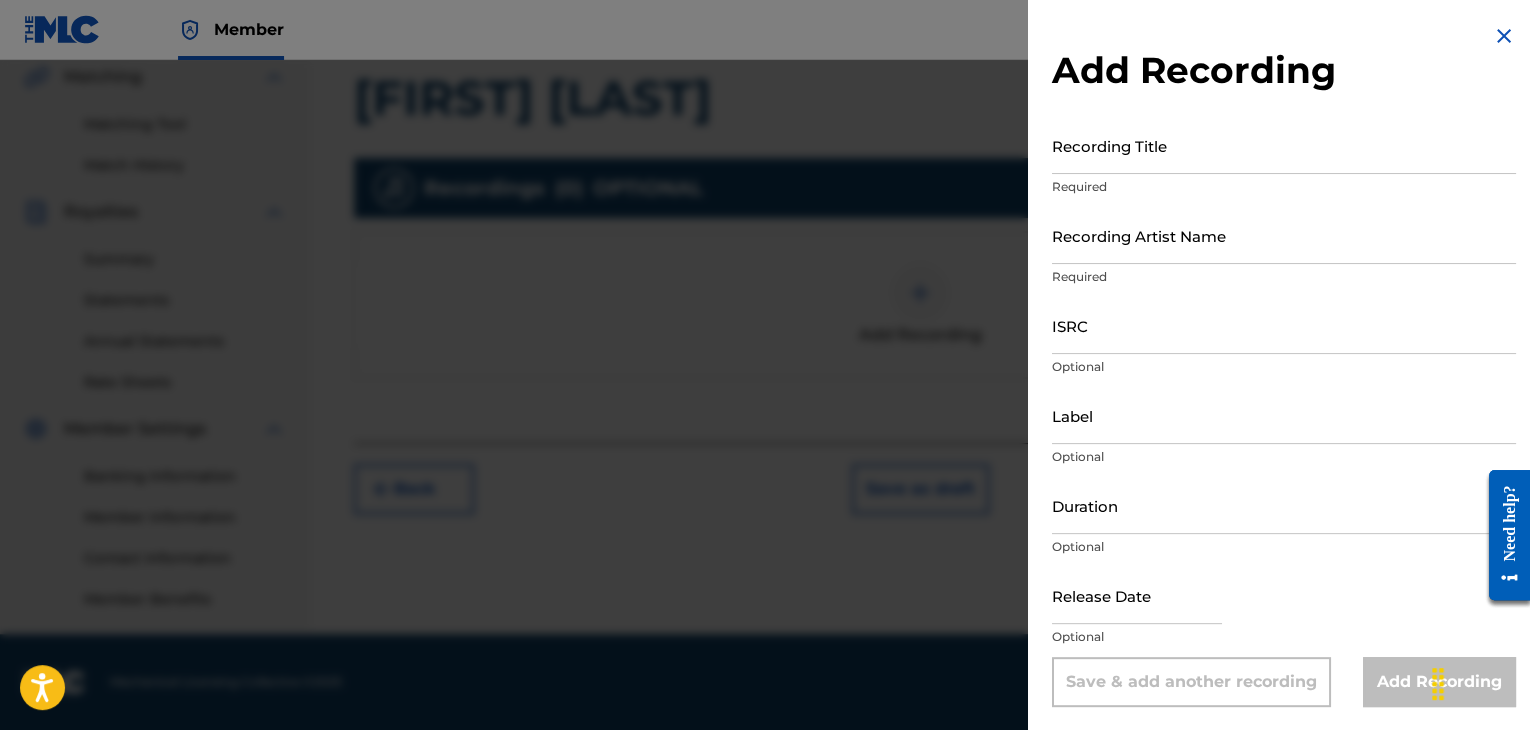 click on "ISRC" at bounding box center [1284, 325] 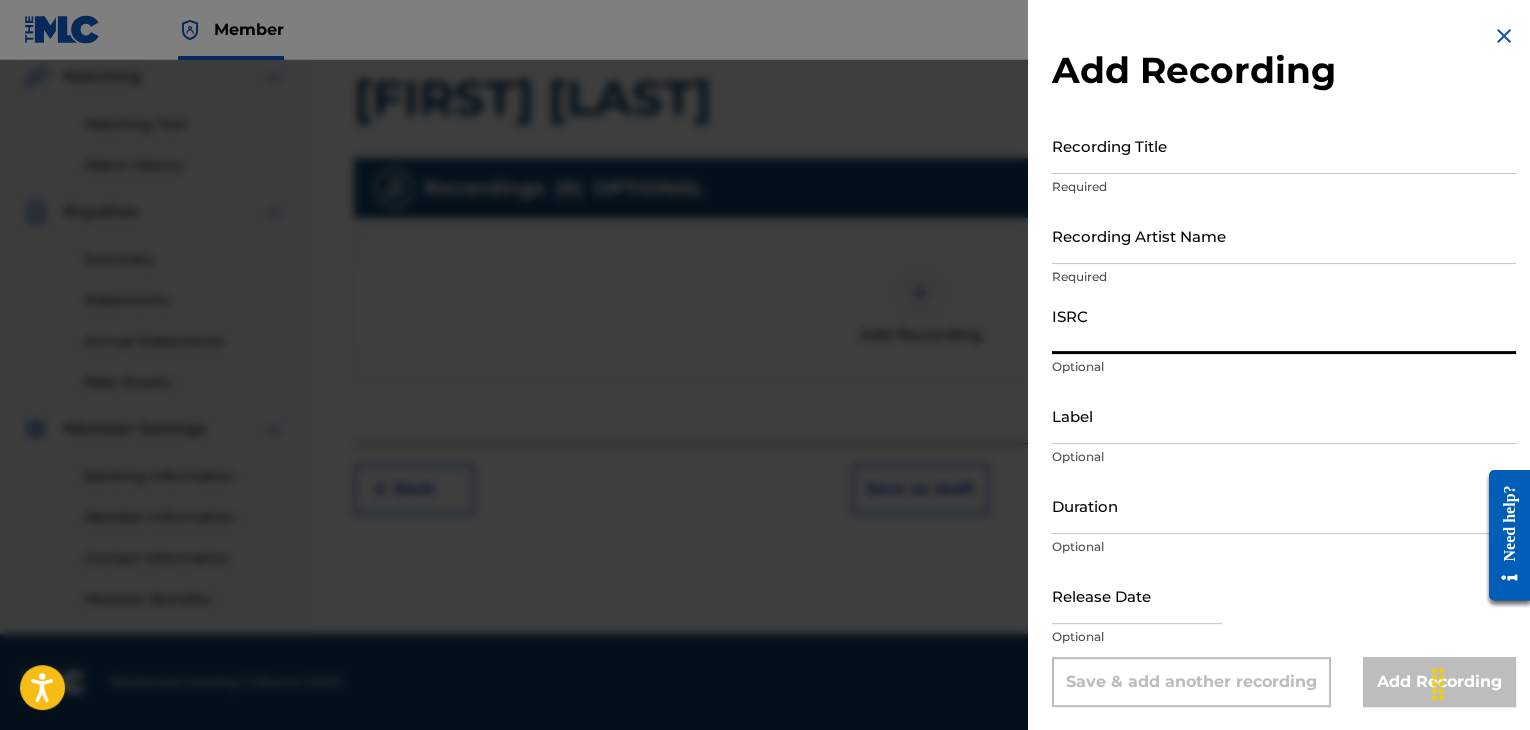 paste on "[ID]" 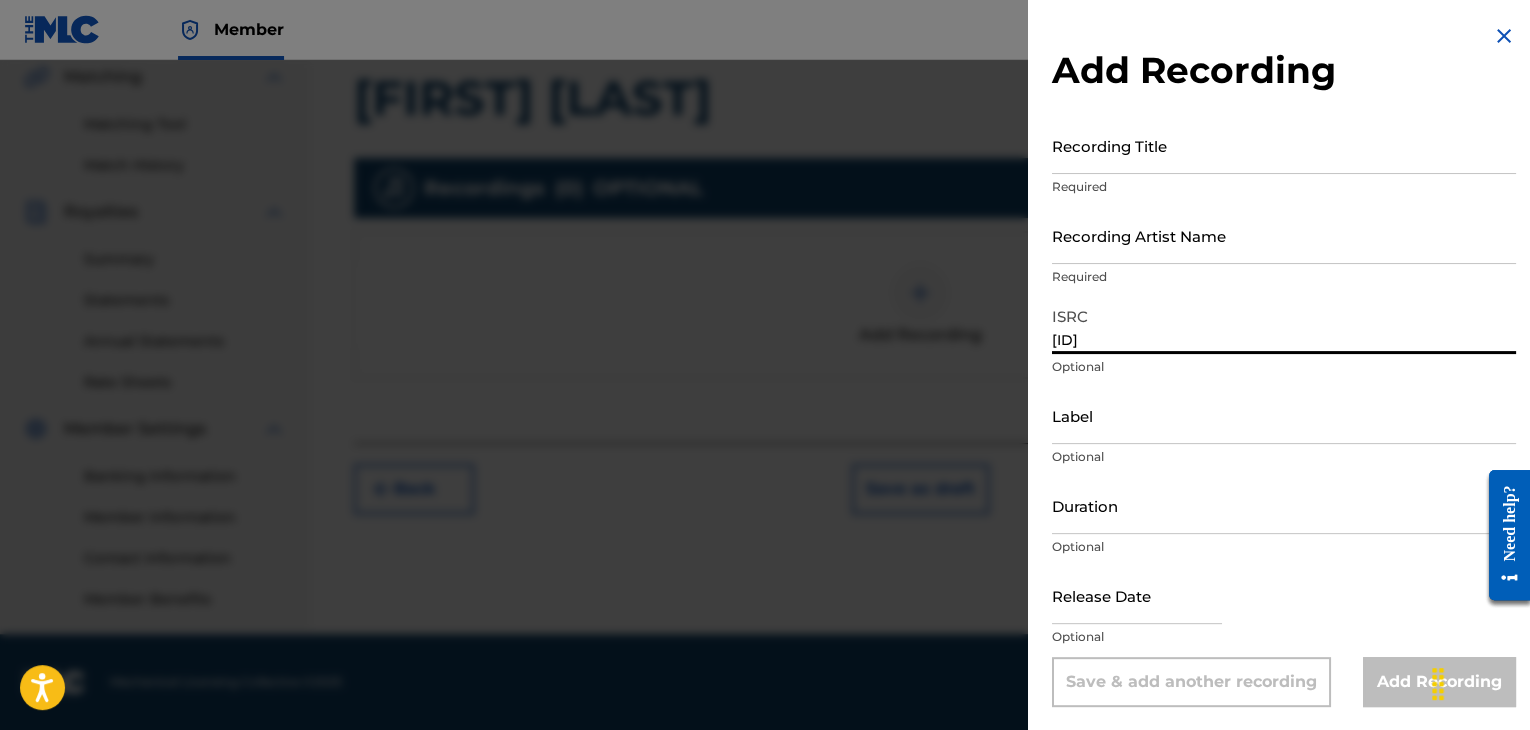 type on "[ID]" 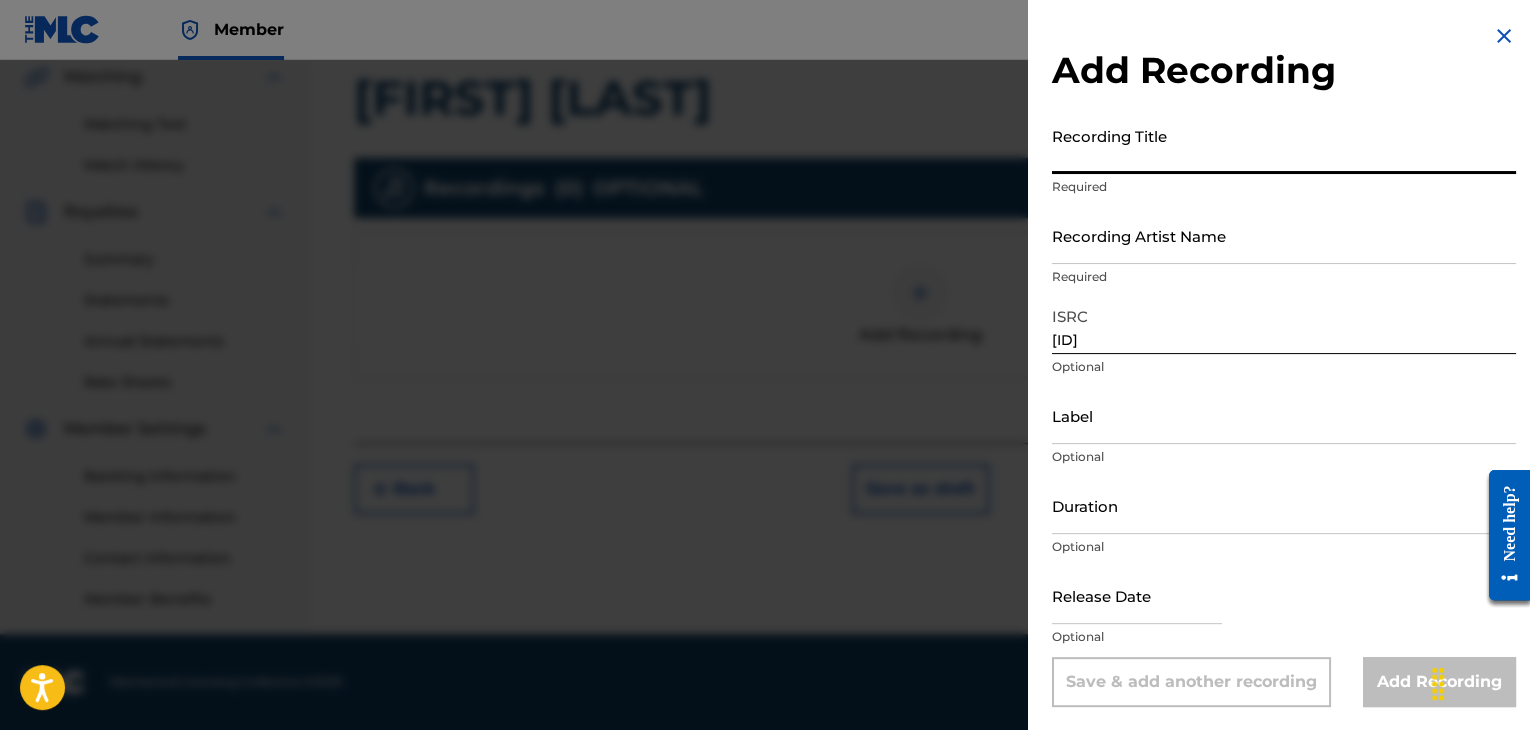 paste on "Rainy Sunday" 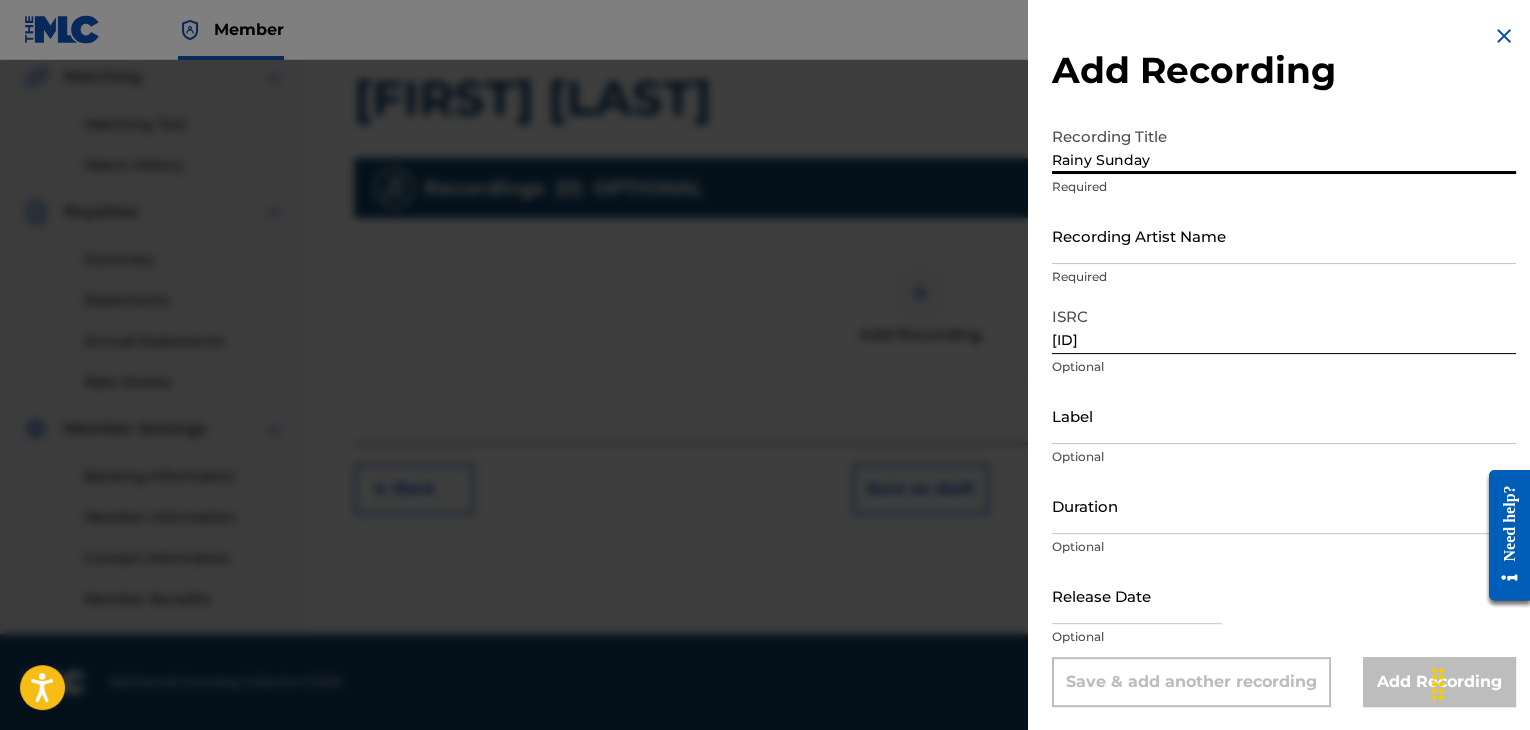 type on "Rainy Sunday" 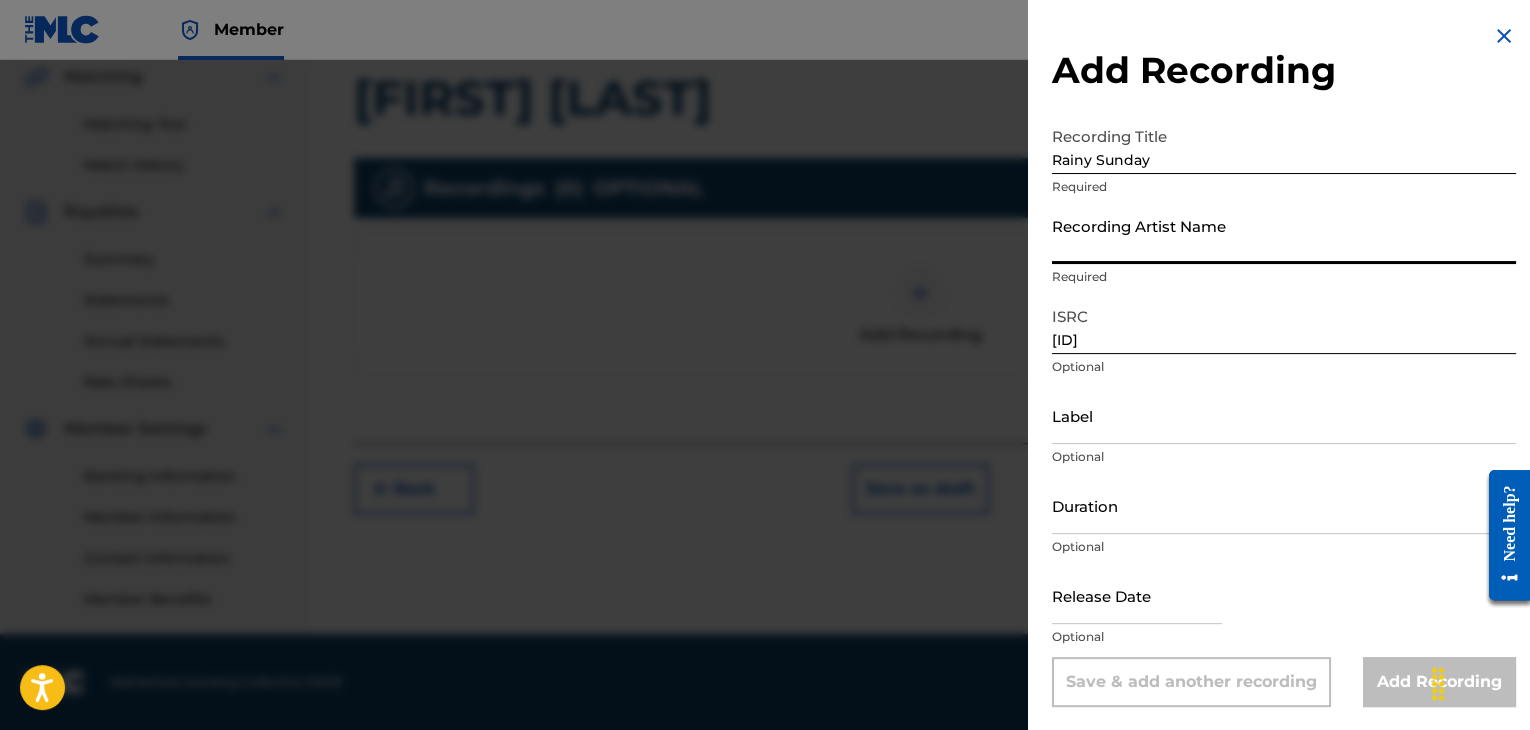 paste on "[FIRST] [LAST]" 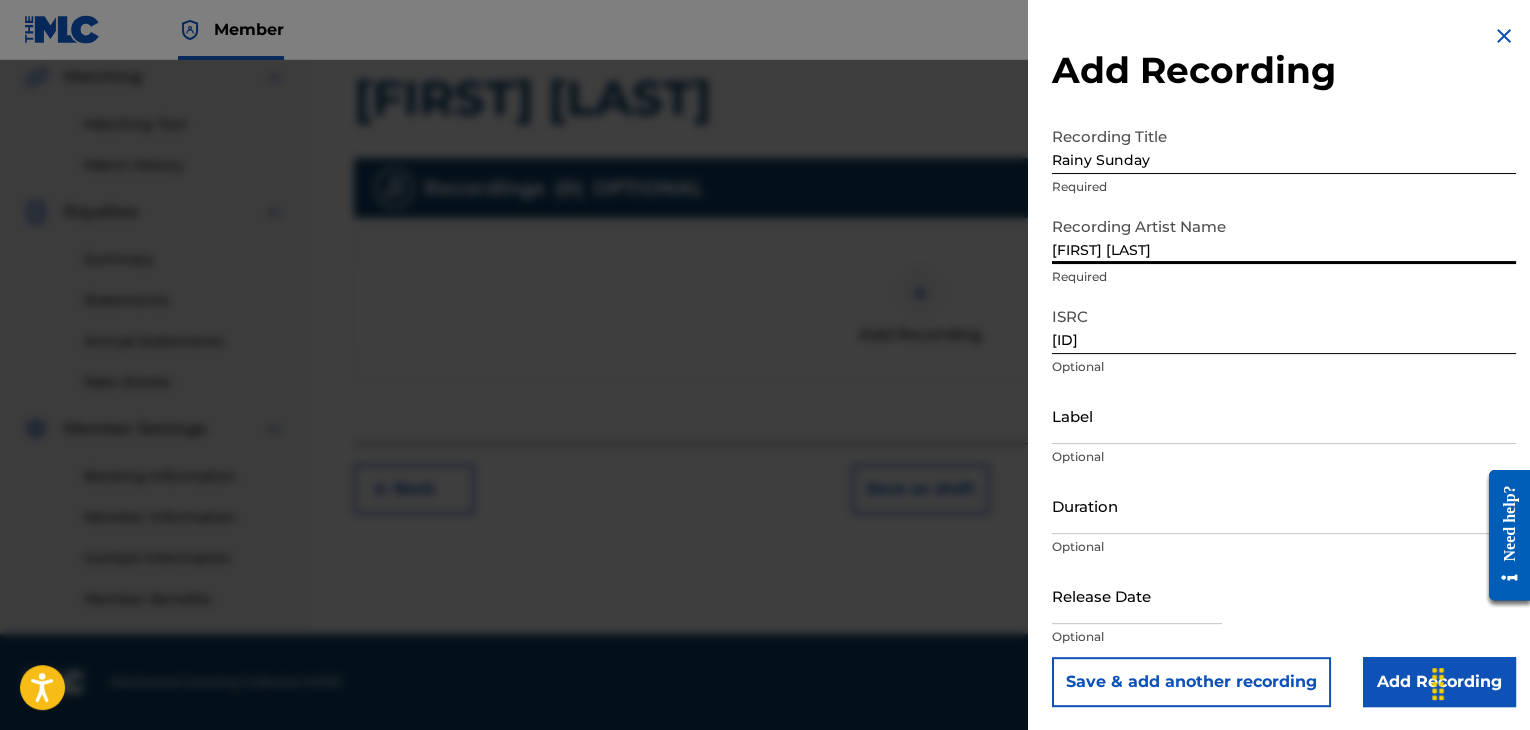 type on "[FIRST] [LAST]" 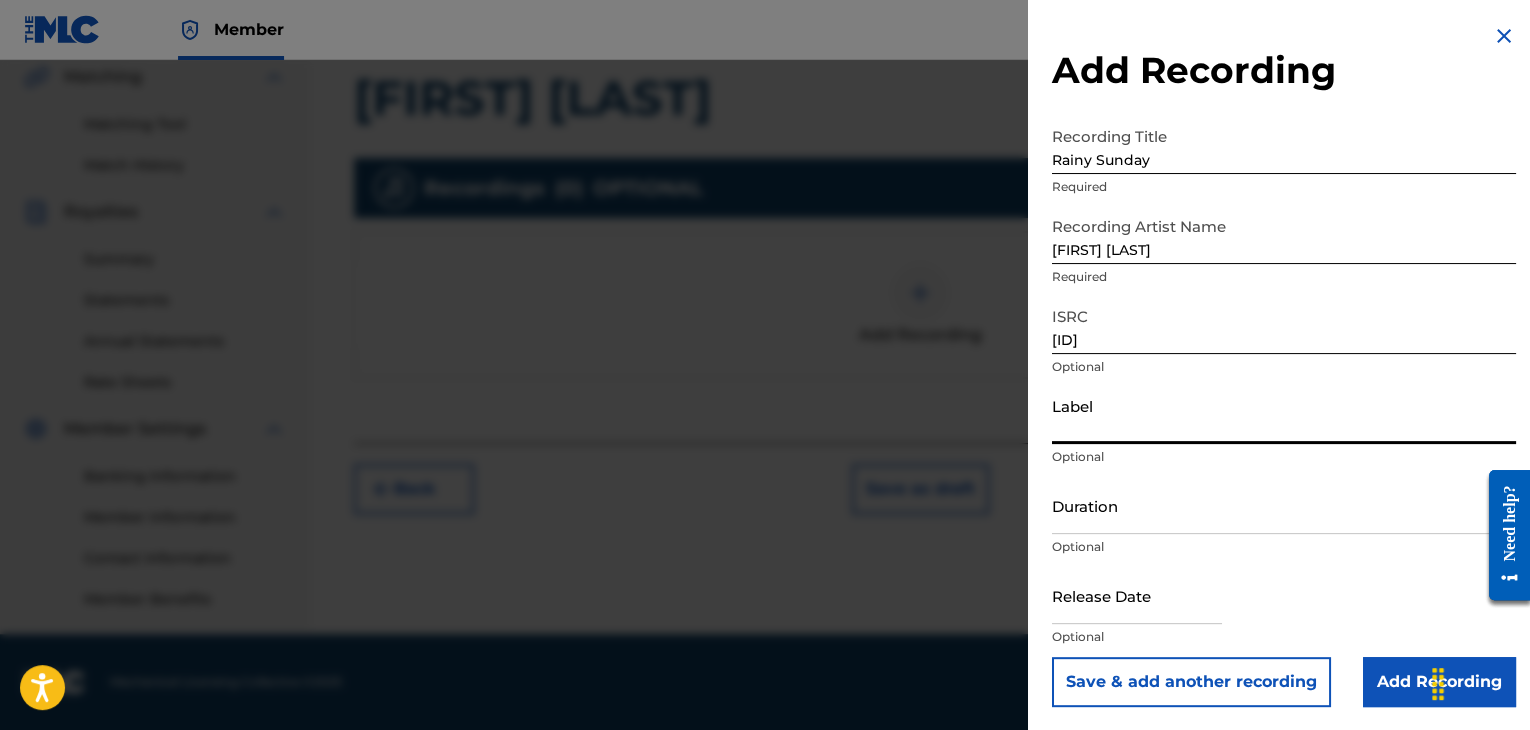 paste on "Riva Sound" 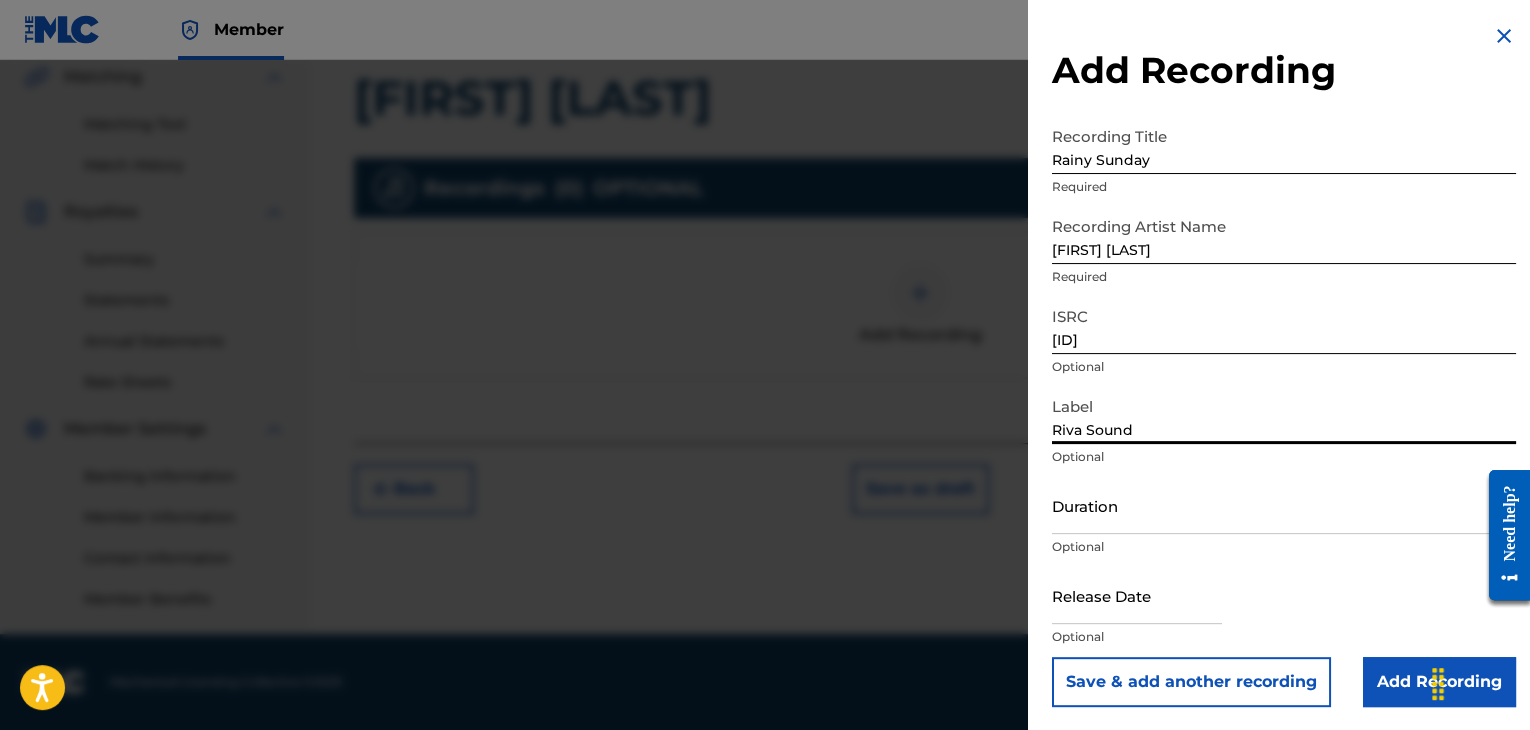 type on "Riva Sound" 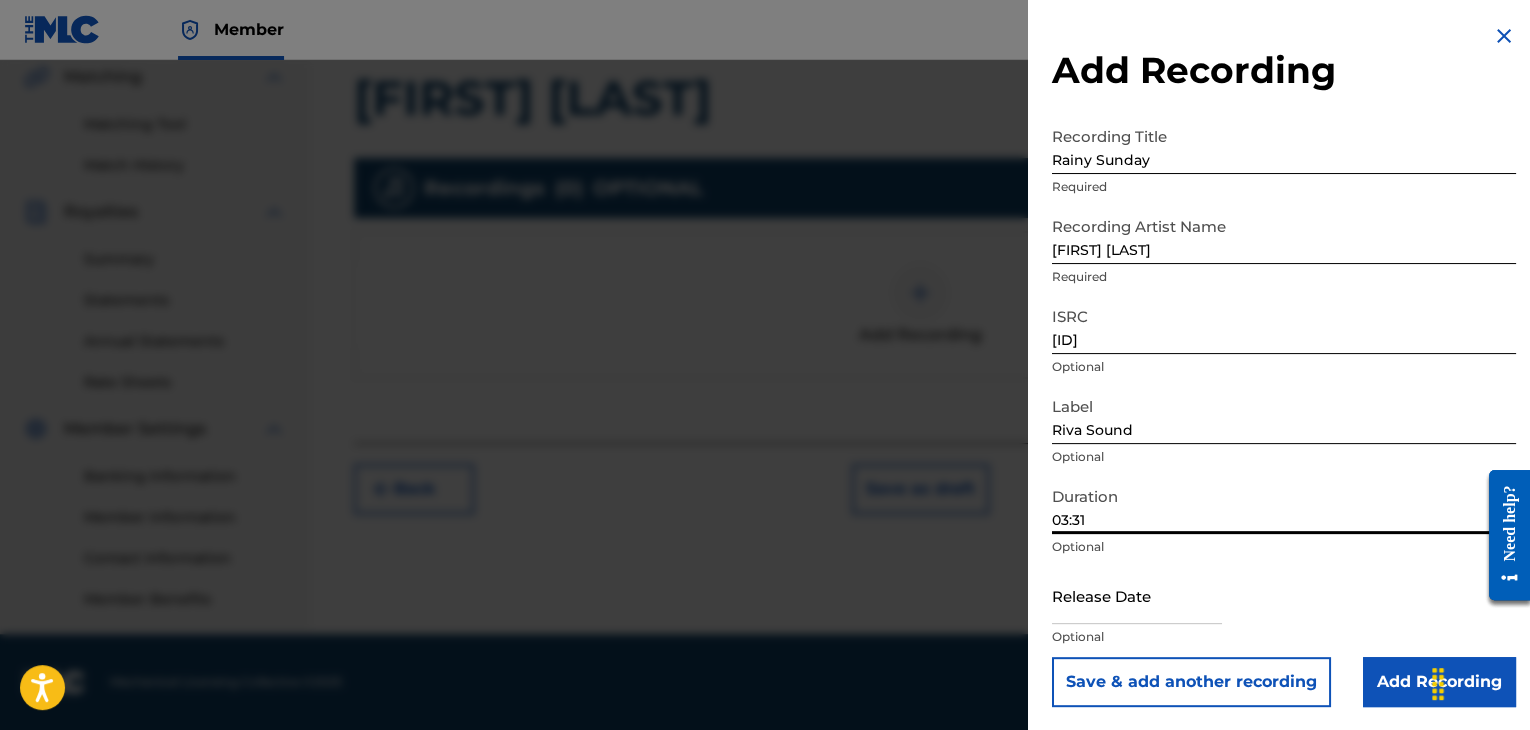 type on "03:31" 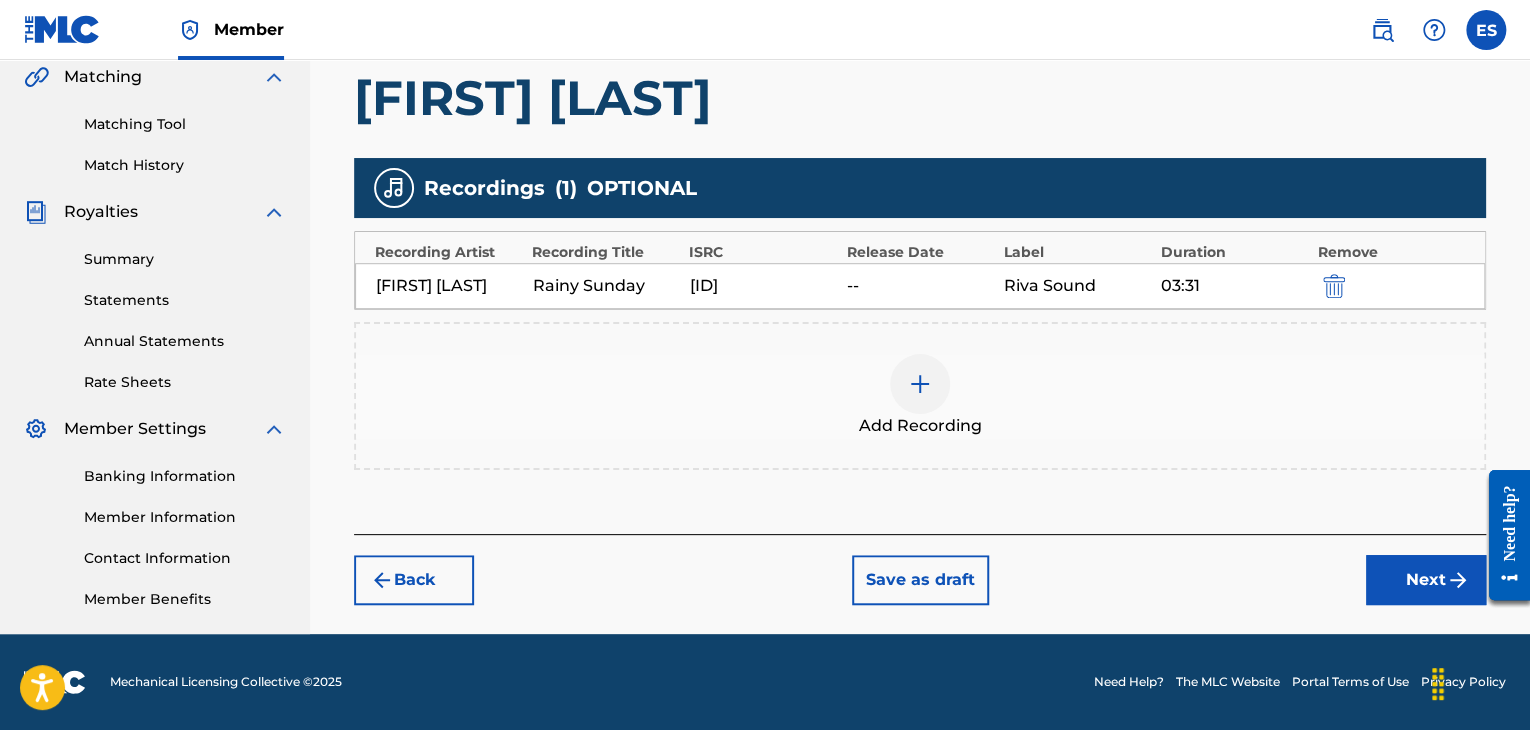 click at bounding box center [920, 384] 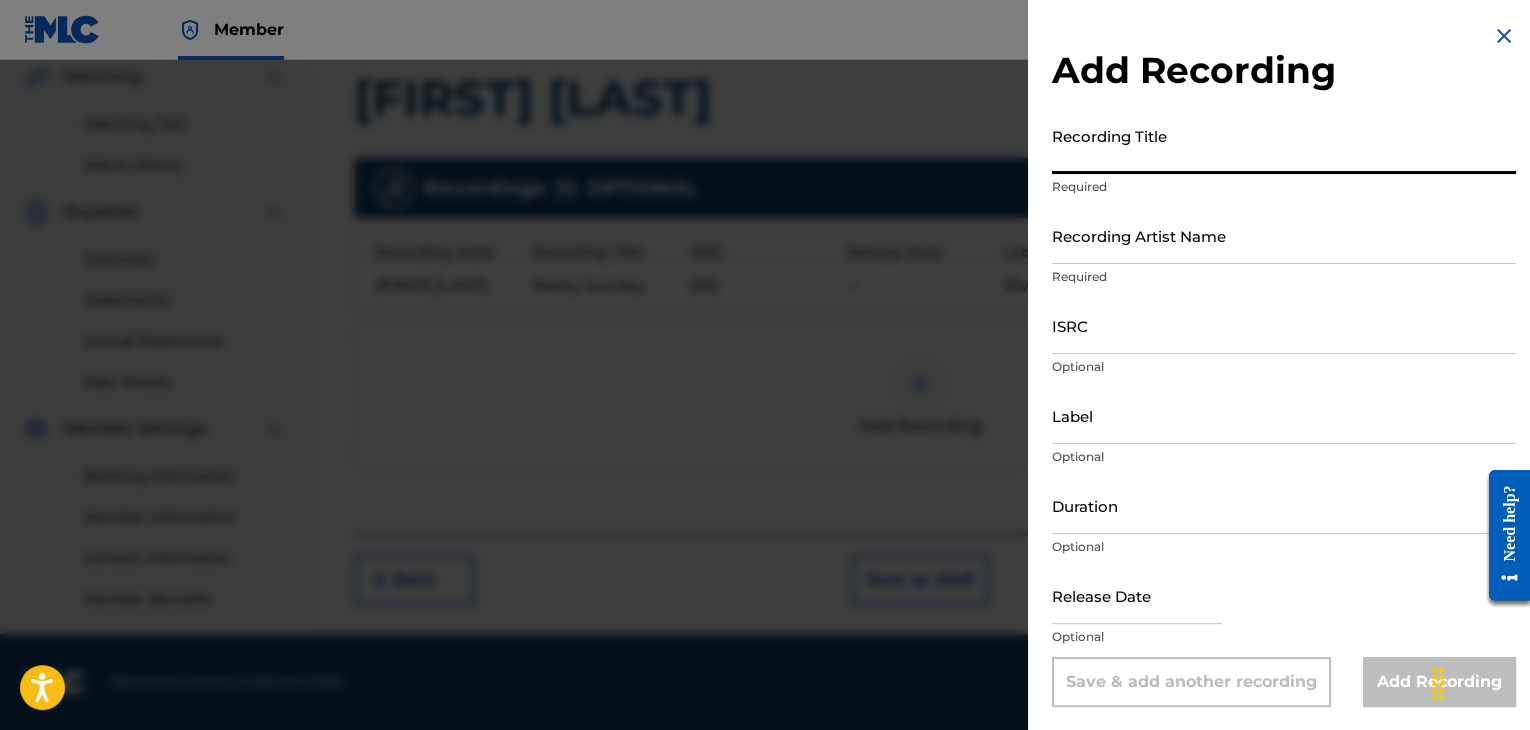 click on "Recording Title" at bounding box center (1284, 145) 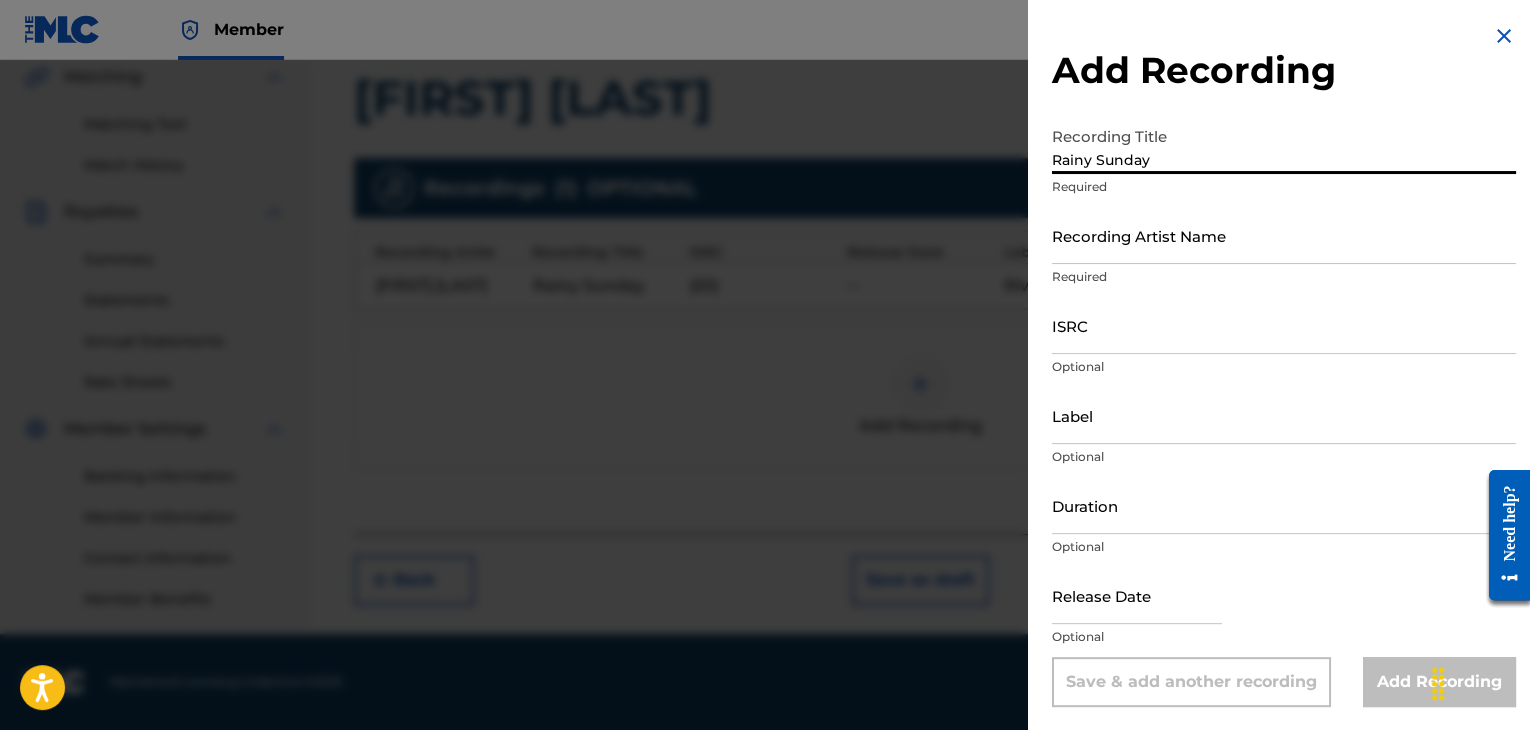 type on "Rainy Sunday" 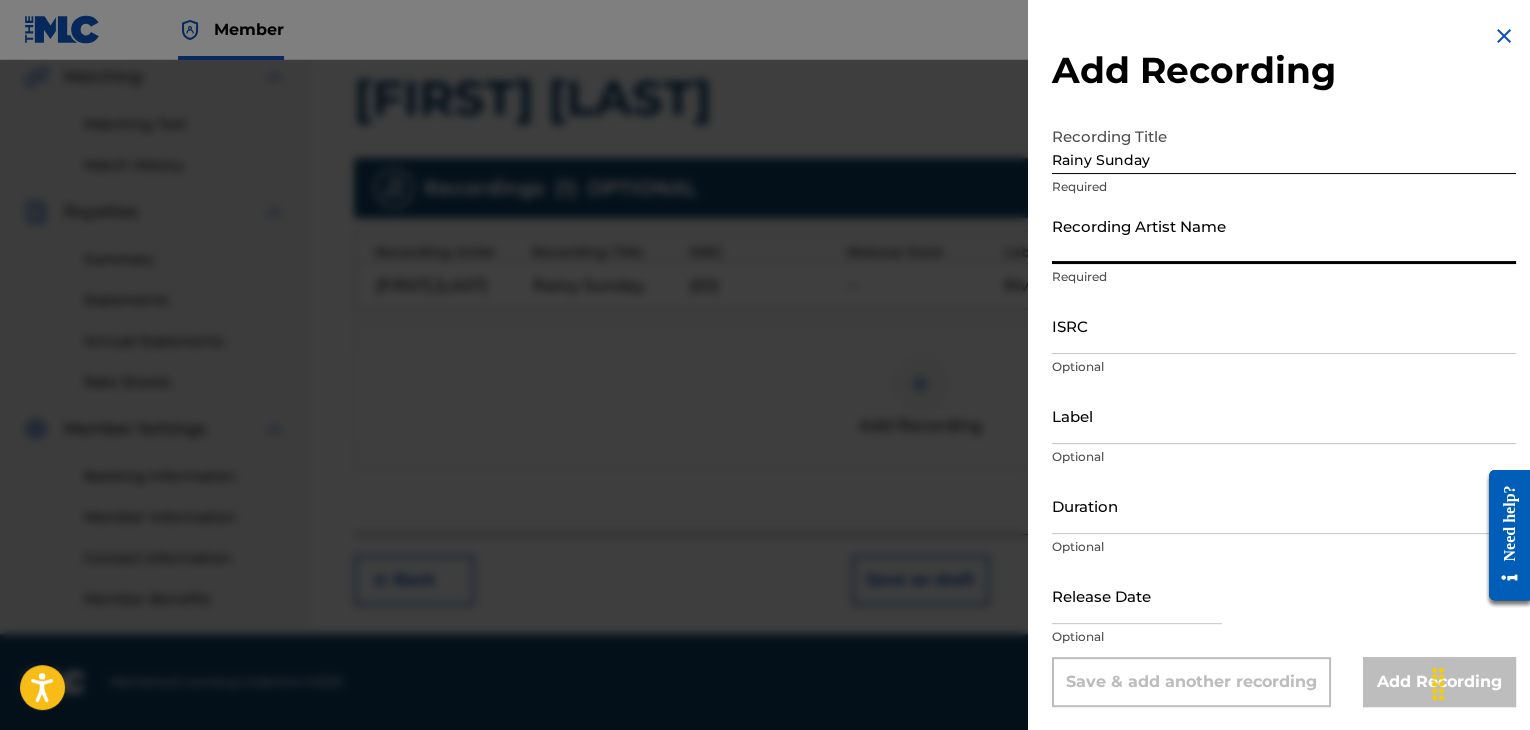 paste on "[FIRST] [LAST]" 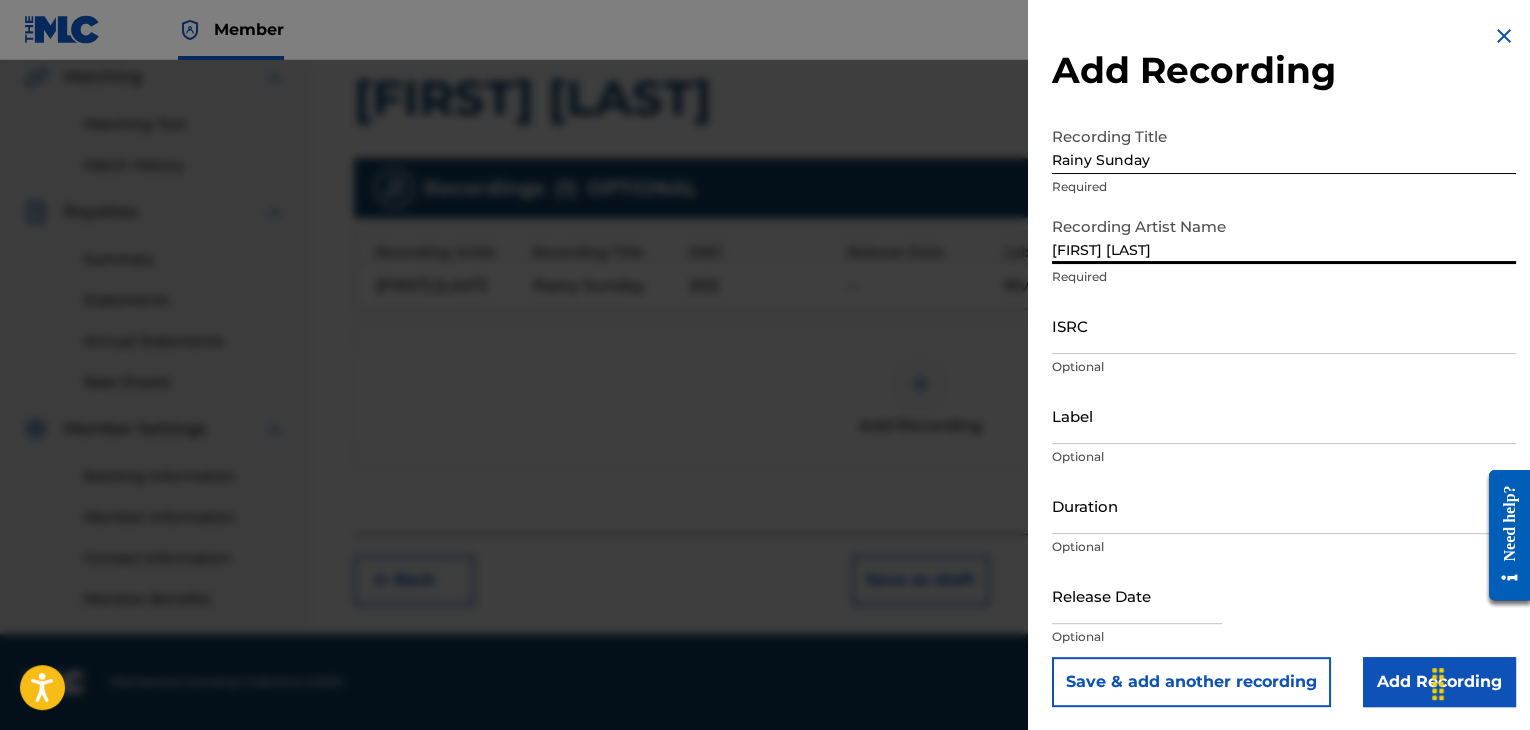 type on "[FIRST] [LAST]" 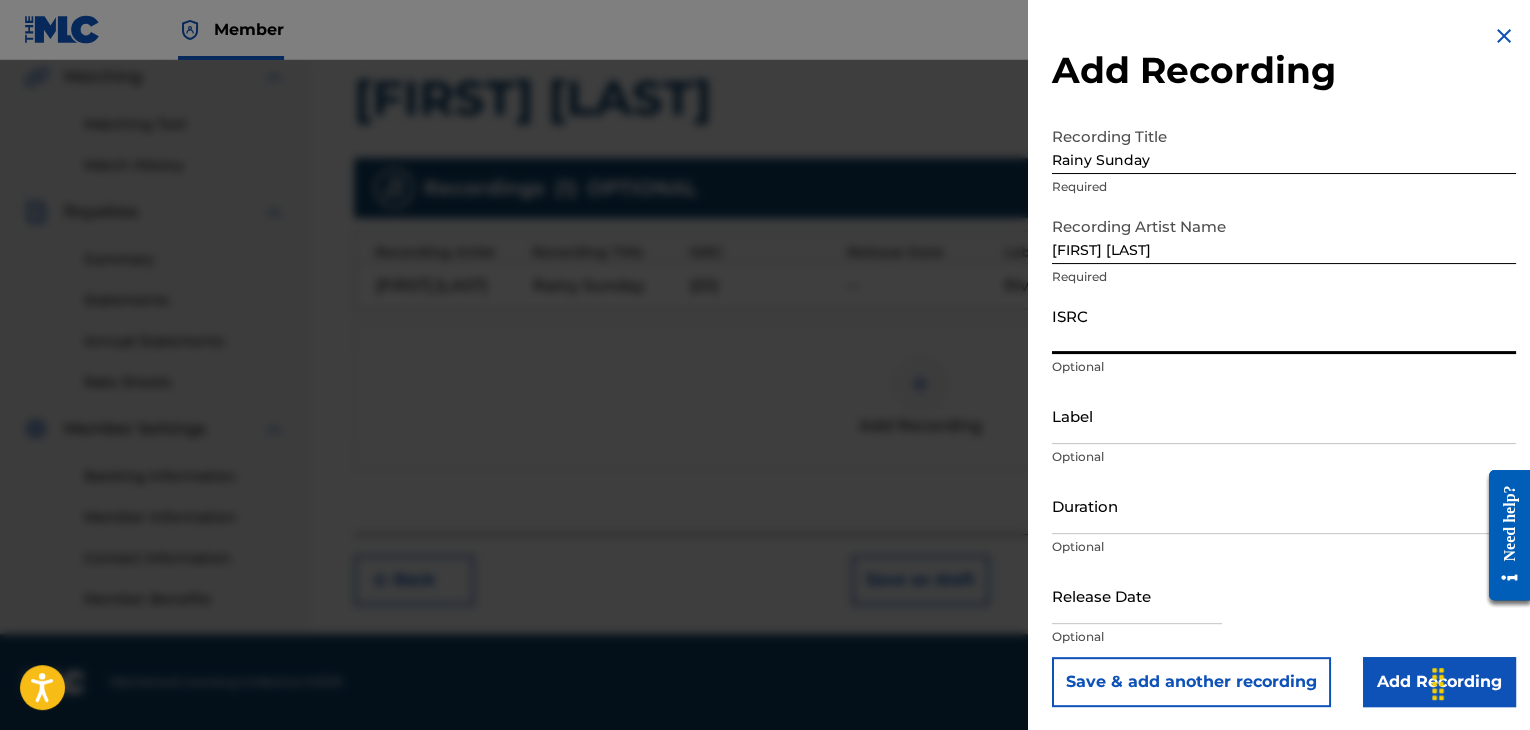 click on "ISRC" at bounding box center (1284, 325) 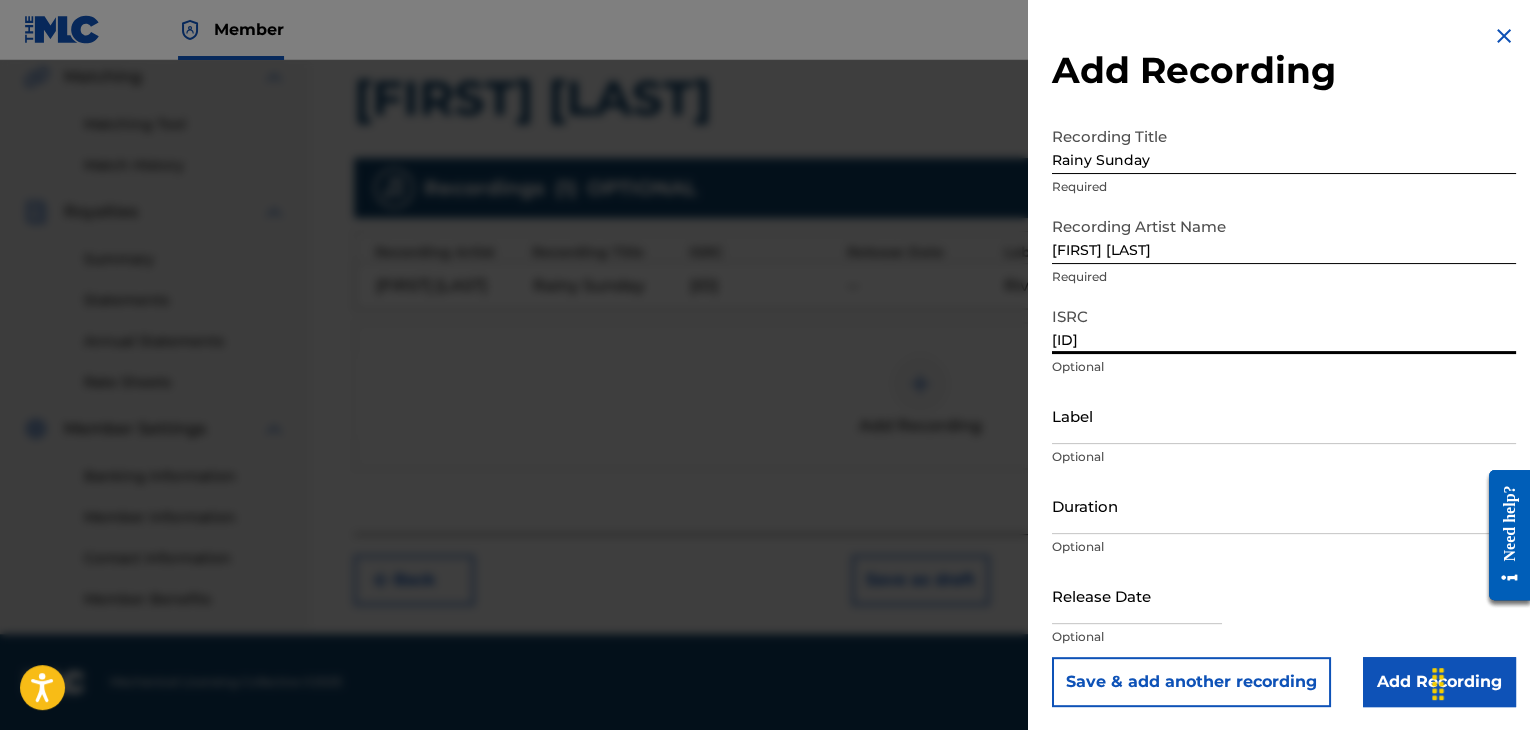 type on "[ID]" 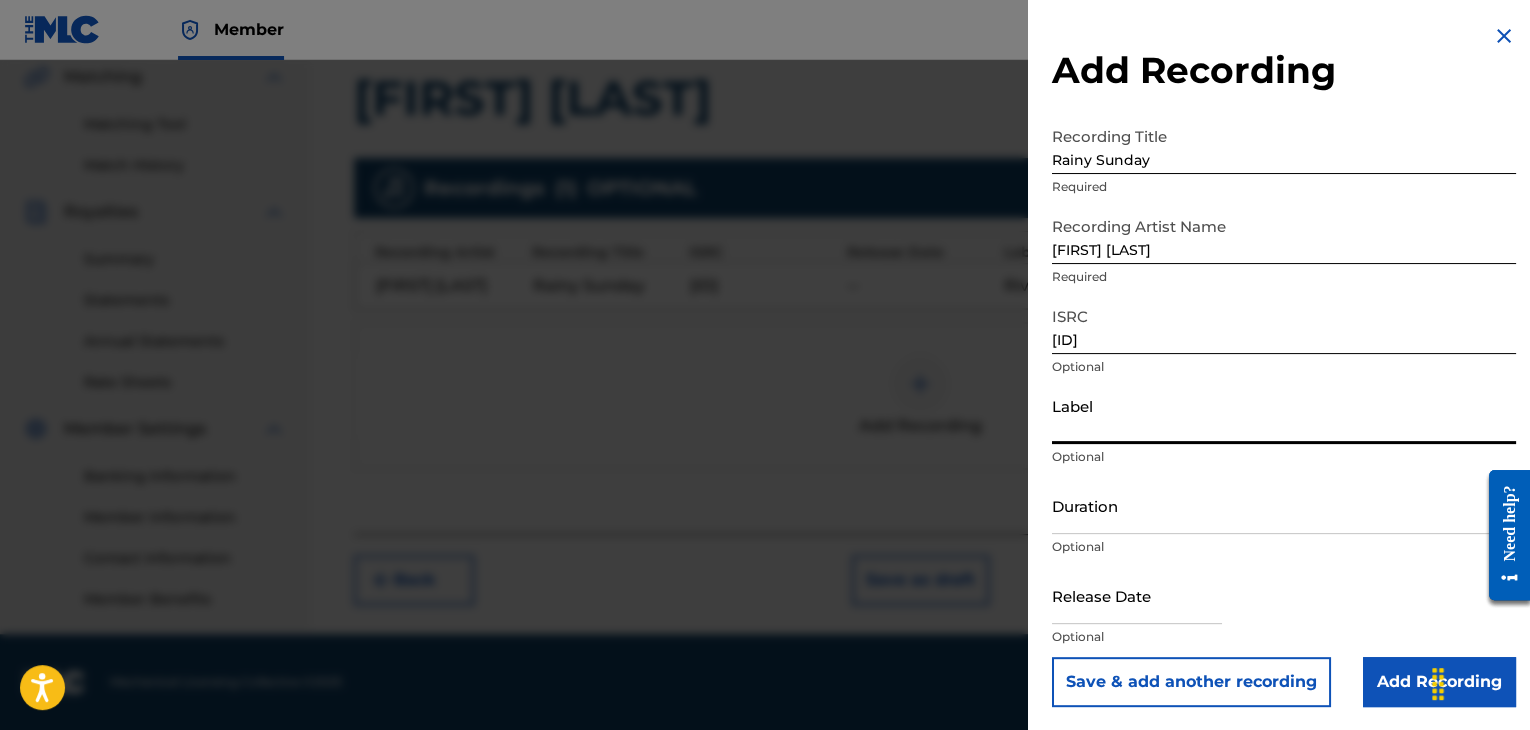 click on "Label" at bounding box center [1284, 415] 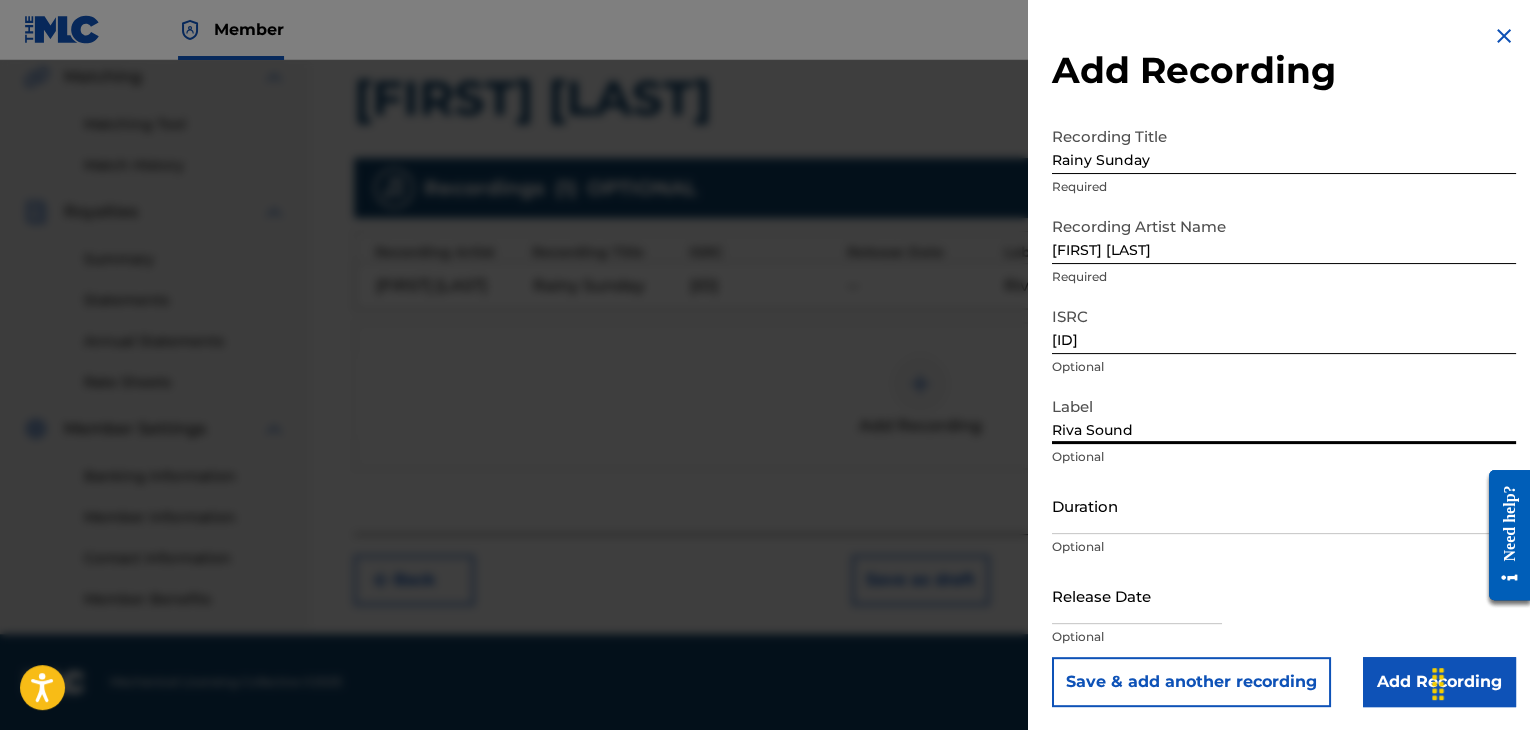type on "Riva Sound" 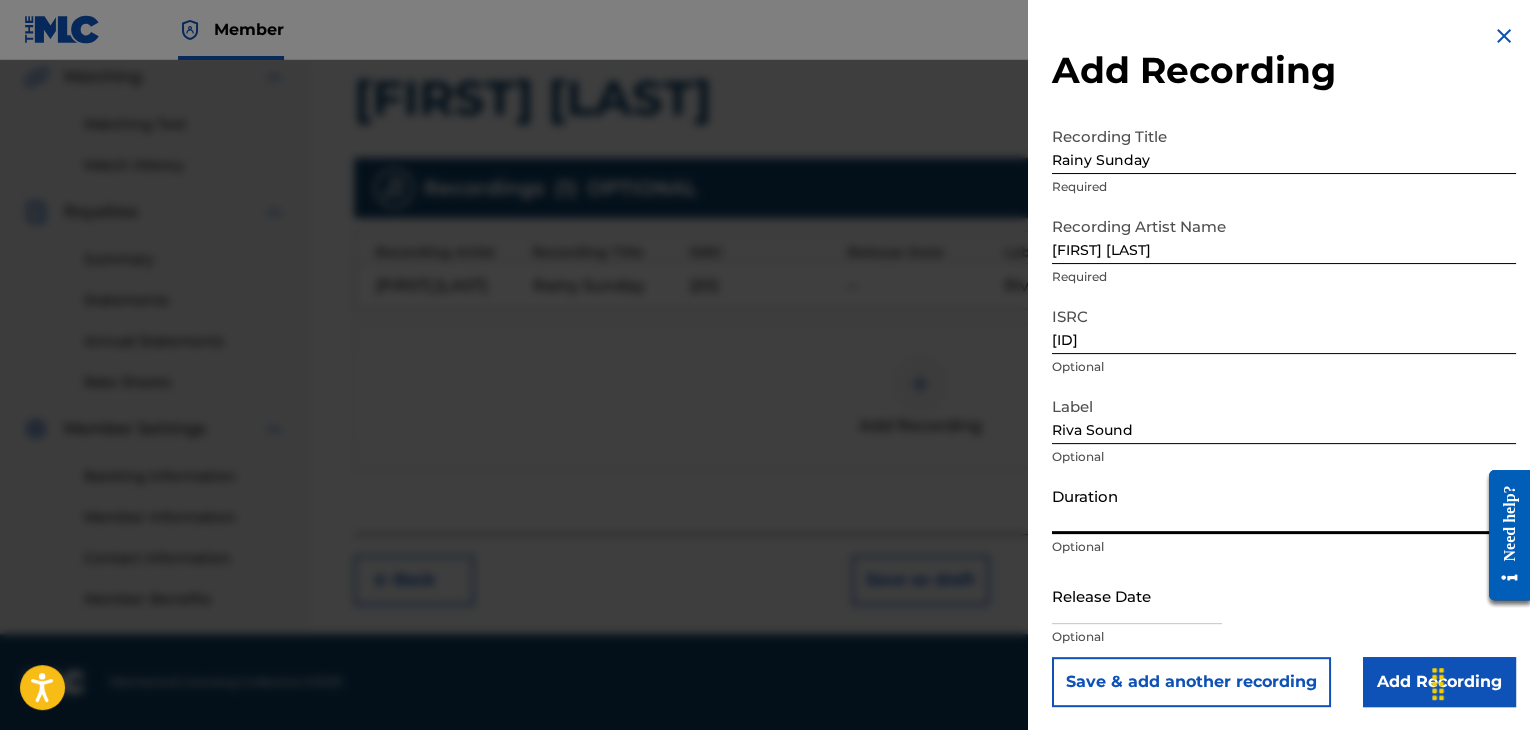 click on "Duration" at bounding box center (1284, 505) 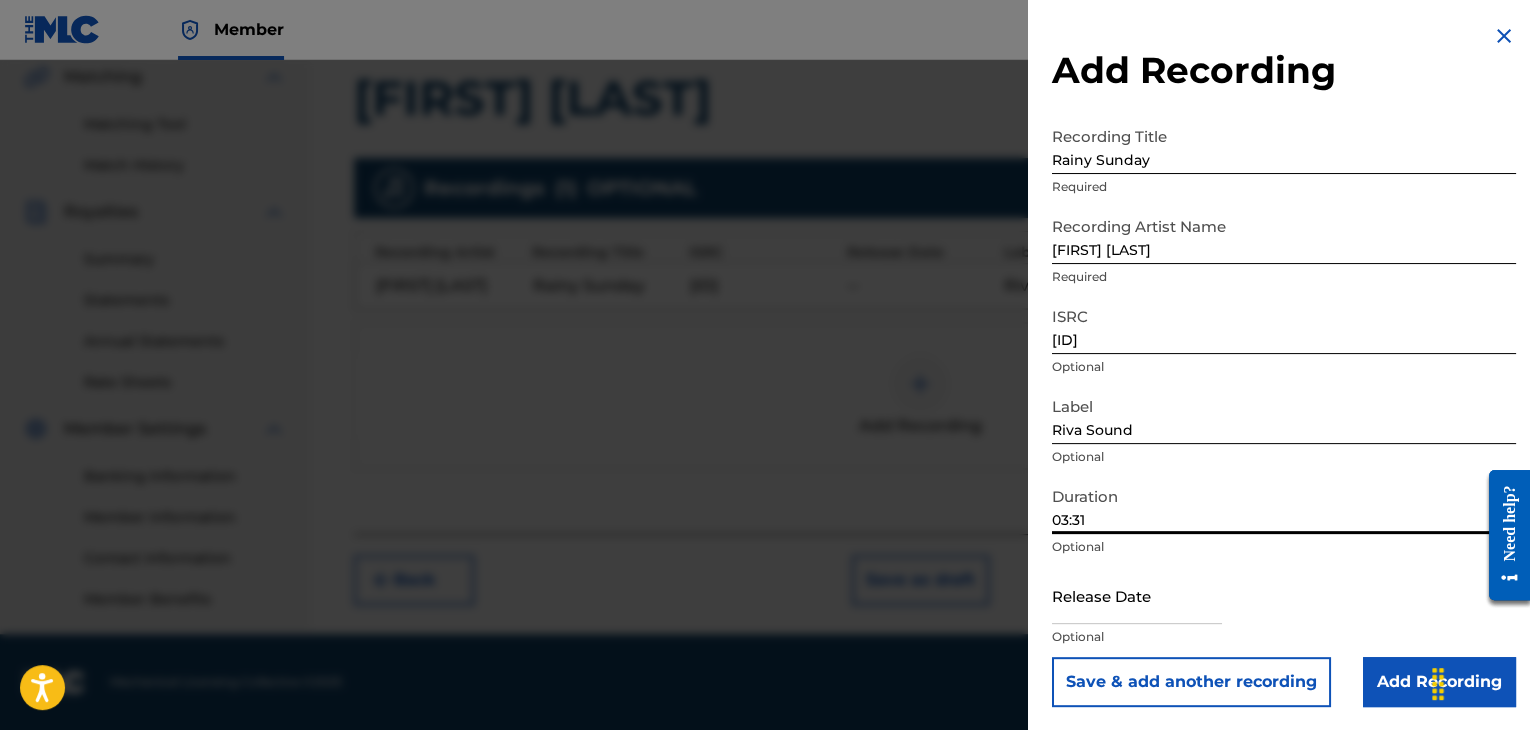type on "03:31" 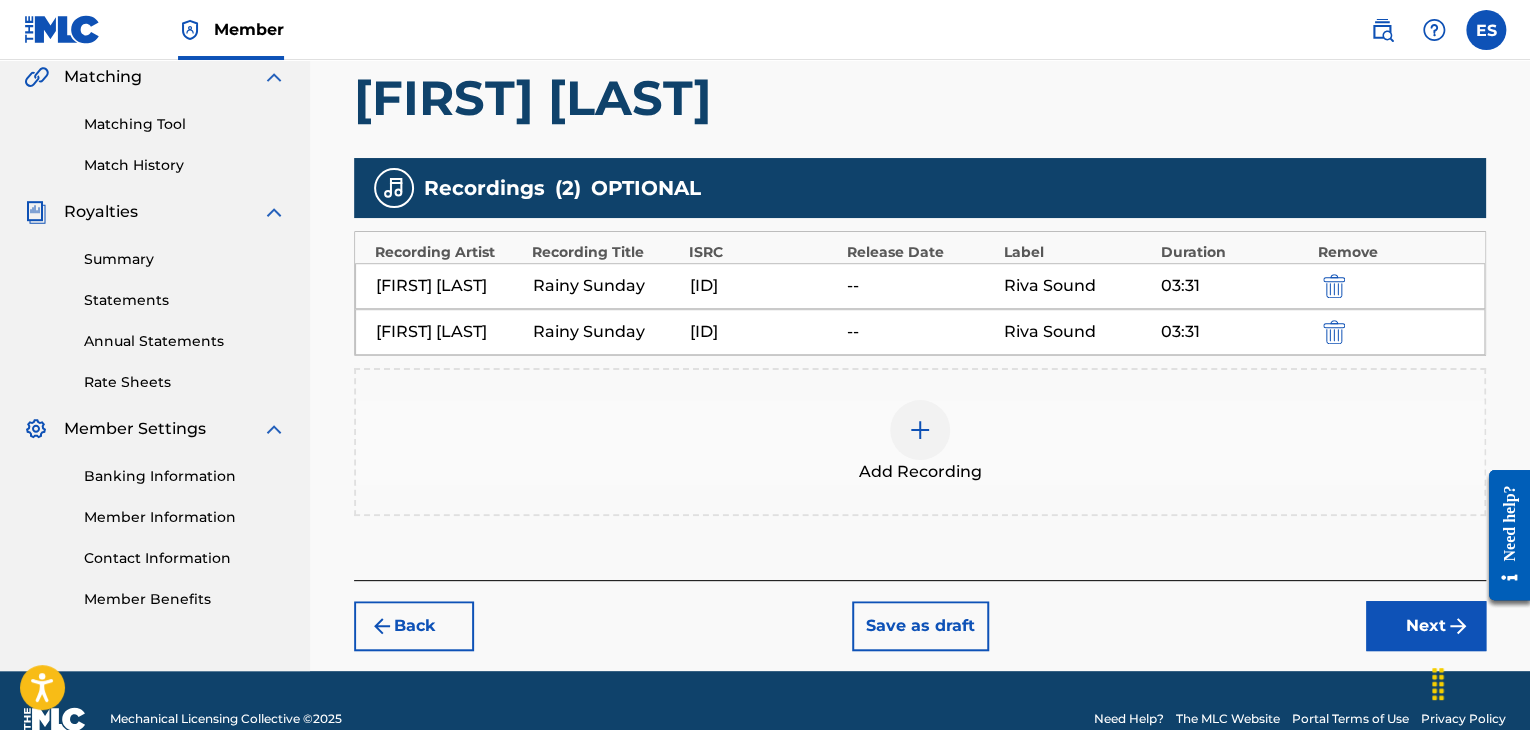 click on "Next" at bounding box center [1426, 626] 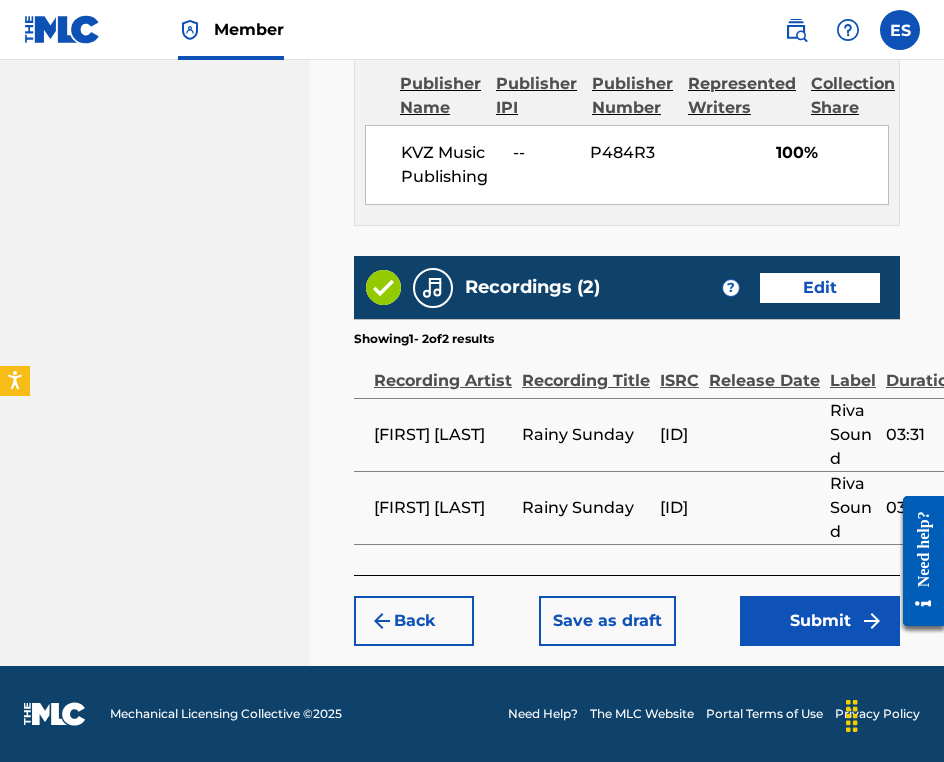 scroll, scrollTop: 1274, scrollLeft: 0, axis: vertical 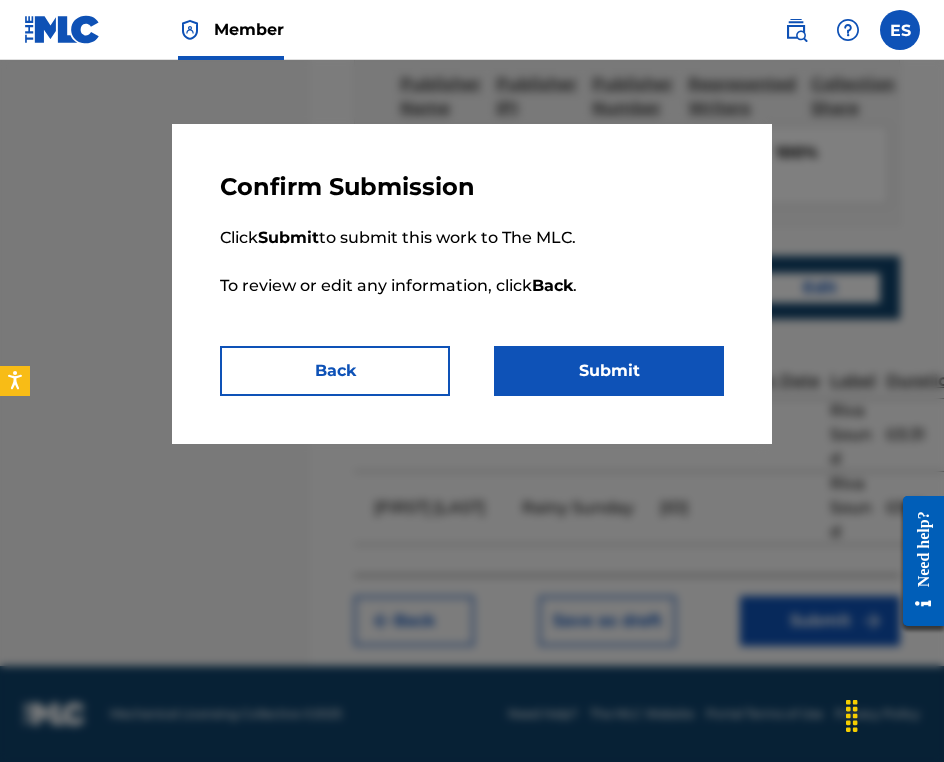click on "Submit" at bounding box center (609, 371) 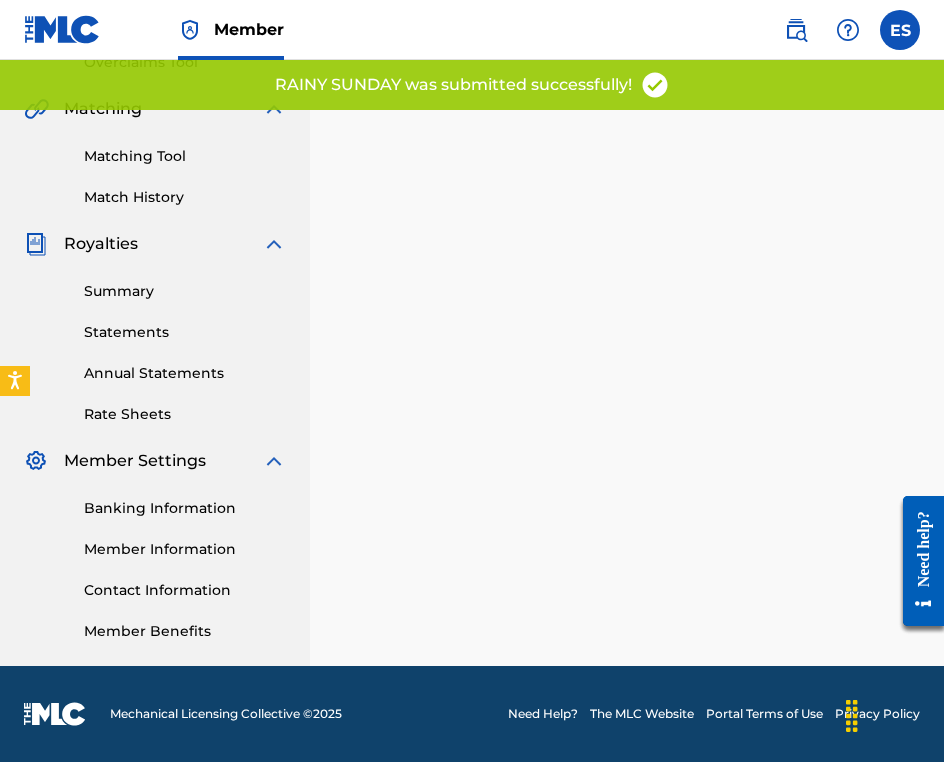 scroll, scrollTop: 0, scrollLeft: 0, axis: both 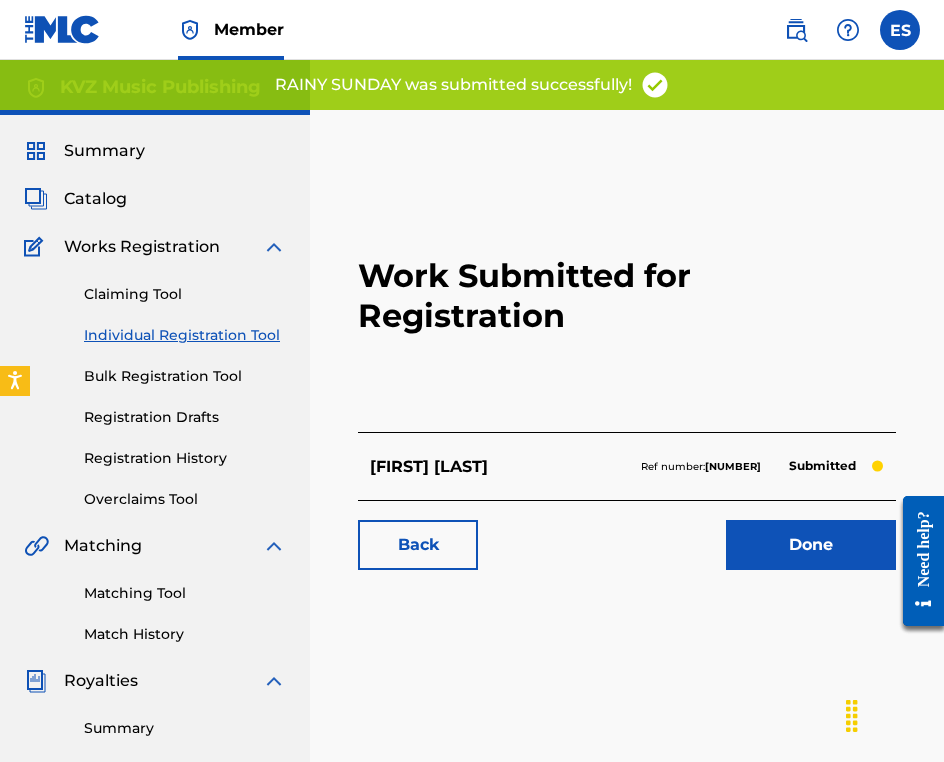 click on "Individual Registration Tool" at bounding box center (185, 335) 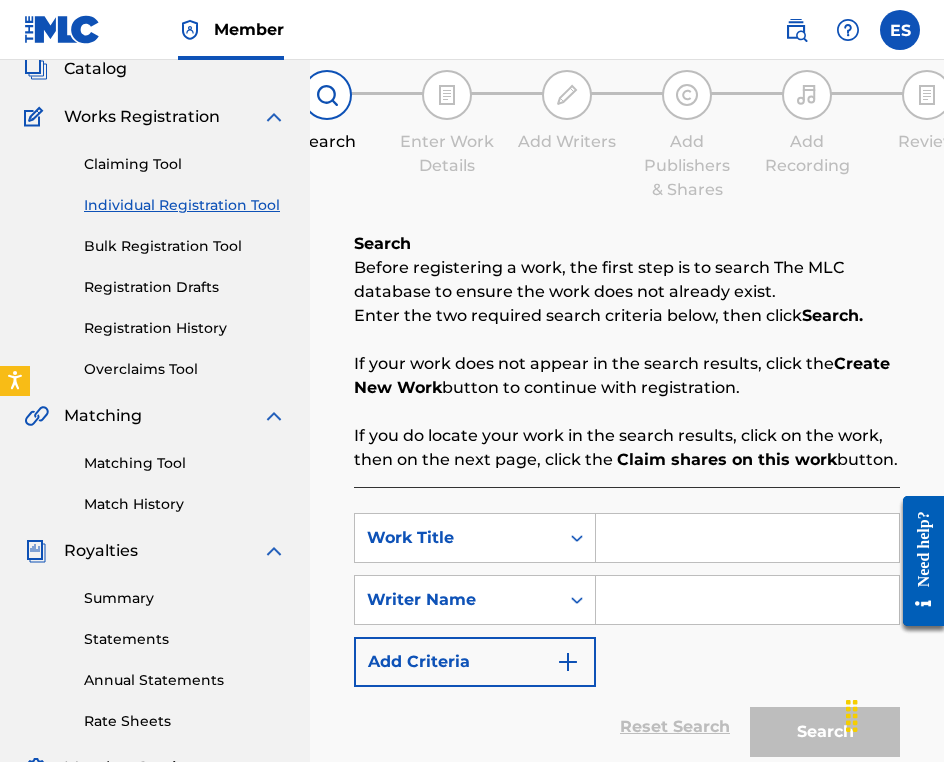 scroll, scrollTop: 300, scrollLeft: 0, axis: vertical 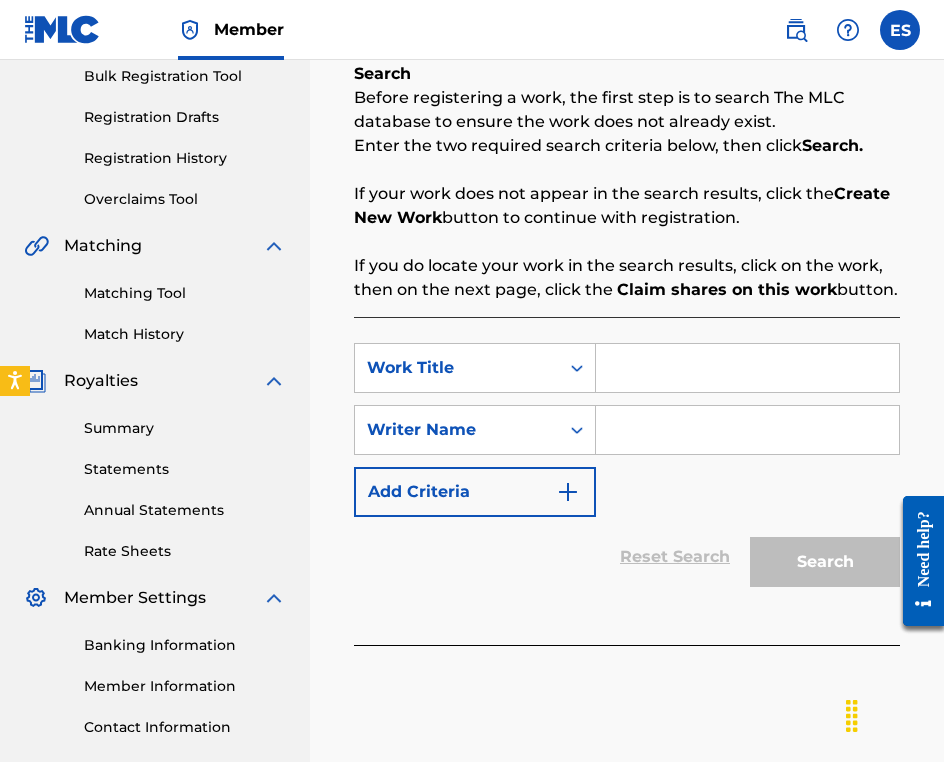 click at bounding box center (747, 368) 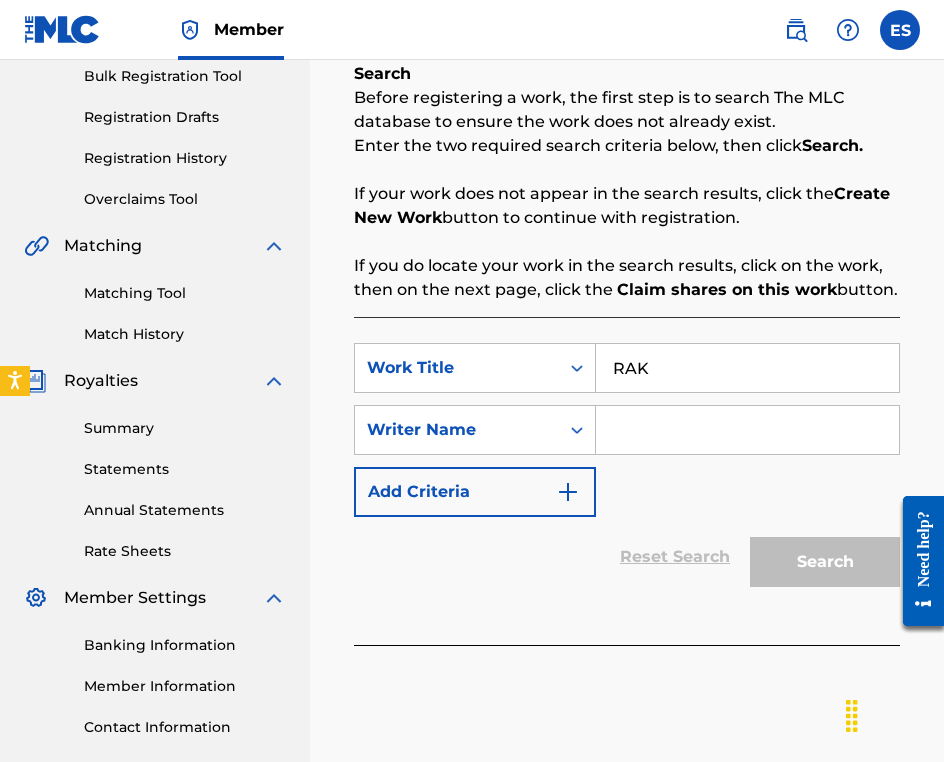 type on "RAK" 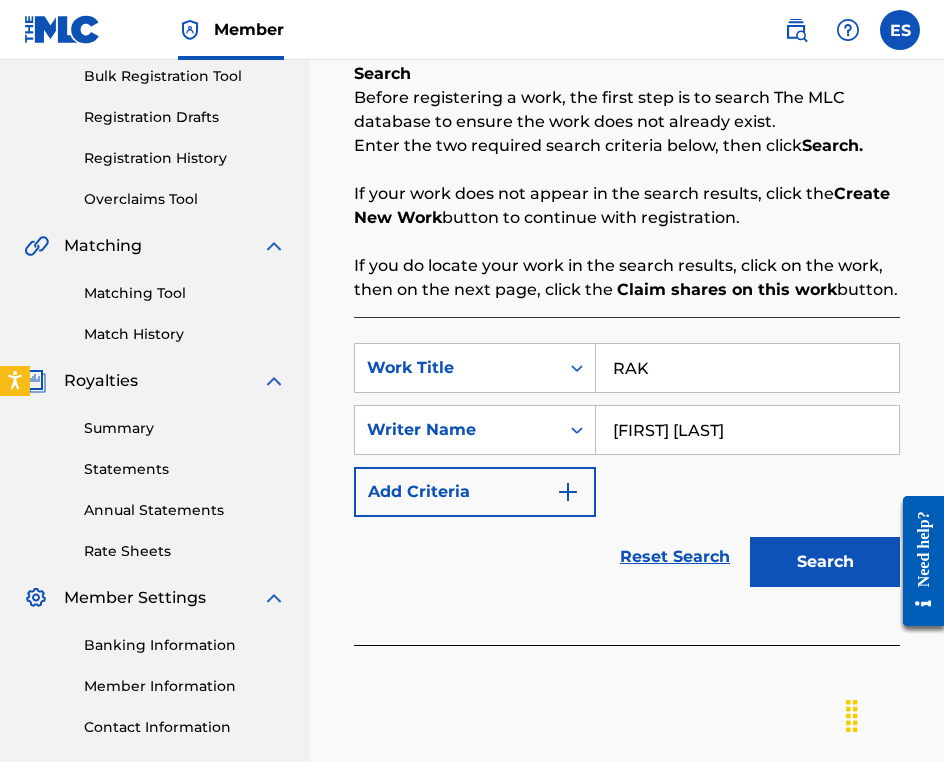 click on "Search" at bounding box center [825, 562] 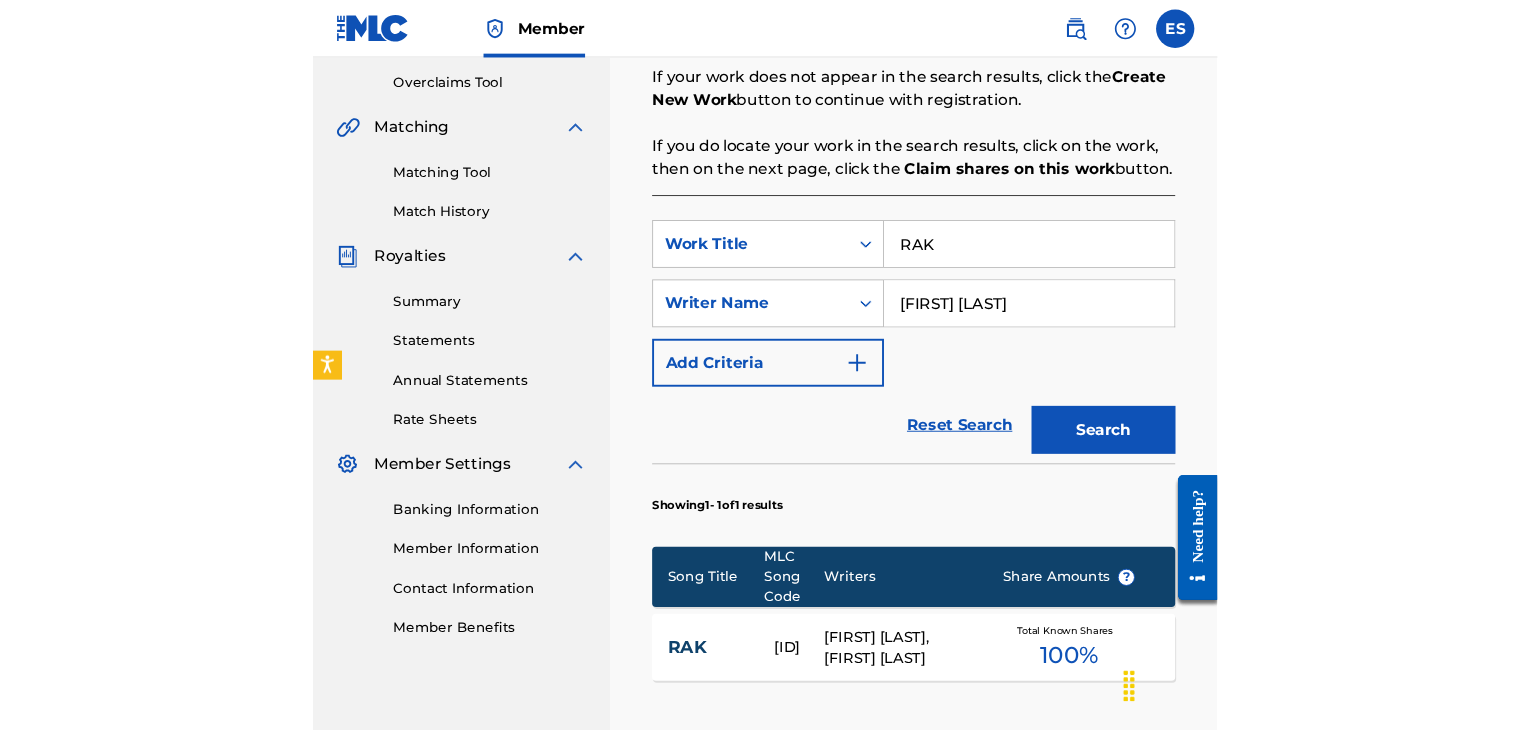 scroll, scrollTop: 600, scrollLeft: 0, axis: vertical 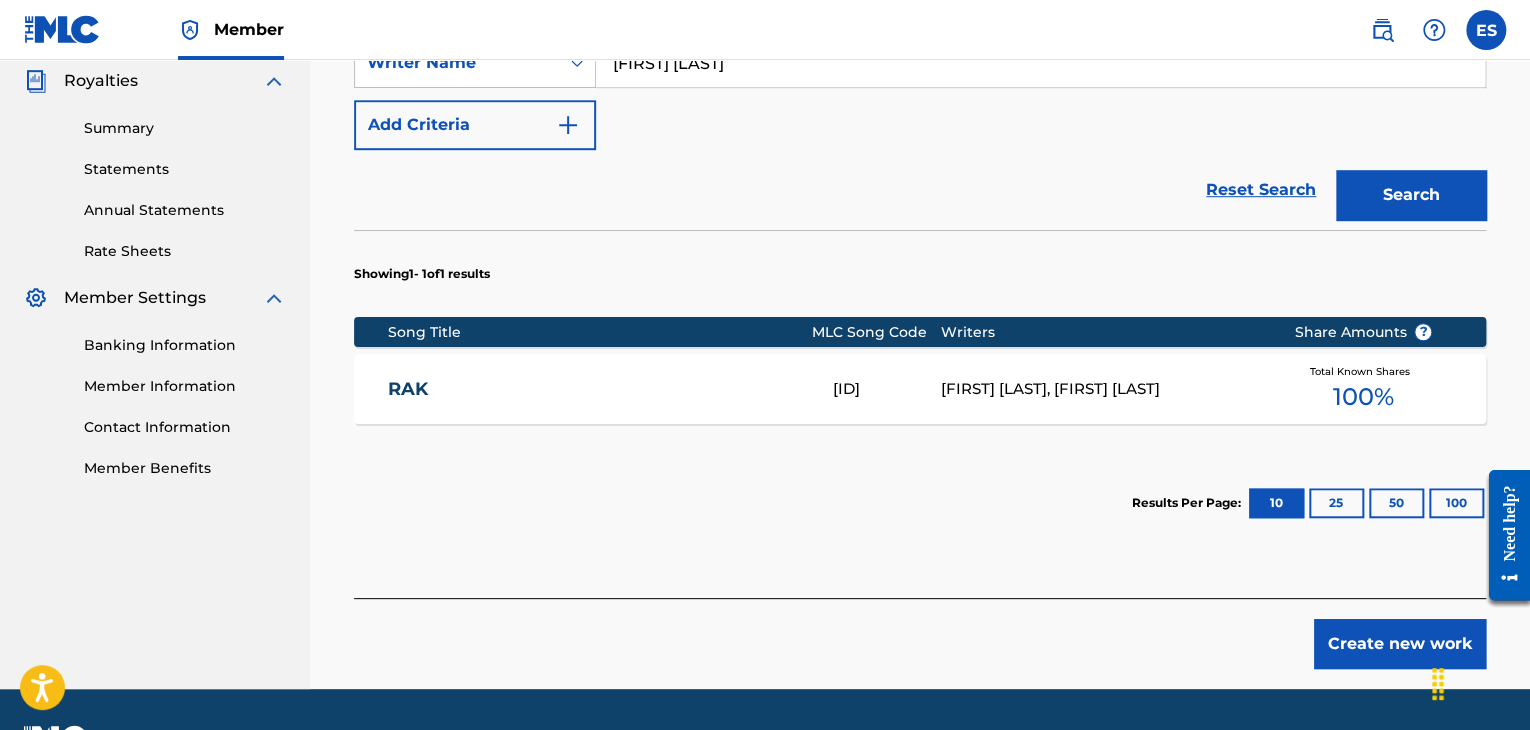 click on "RAK" at bounding box center (597, 389) 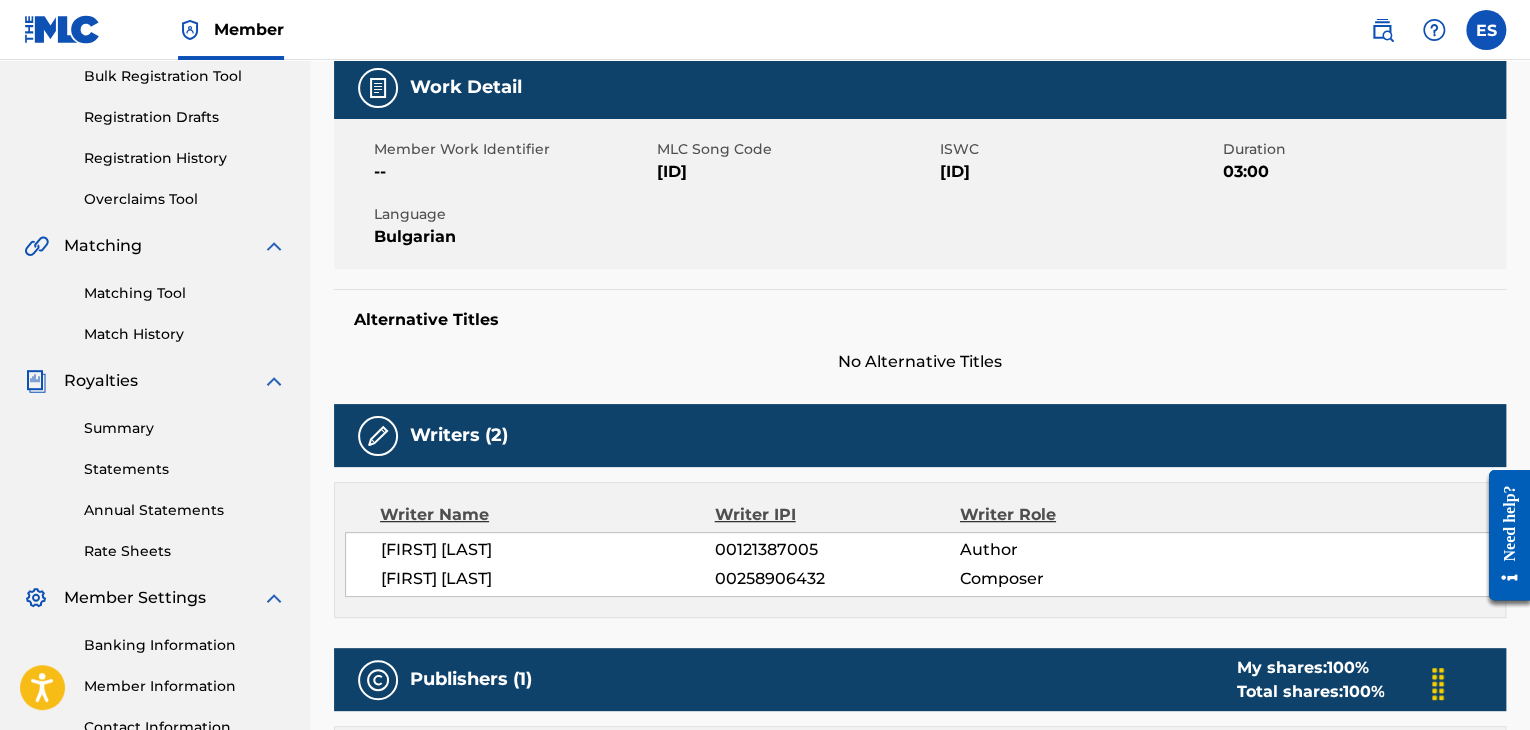 scroll, scrollTop: 500, scrollLeft: 0, axis: vertical 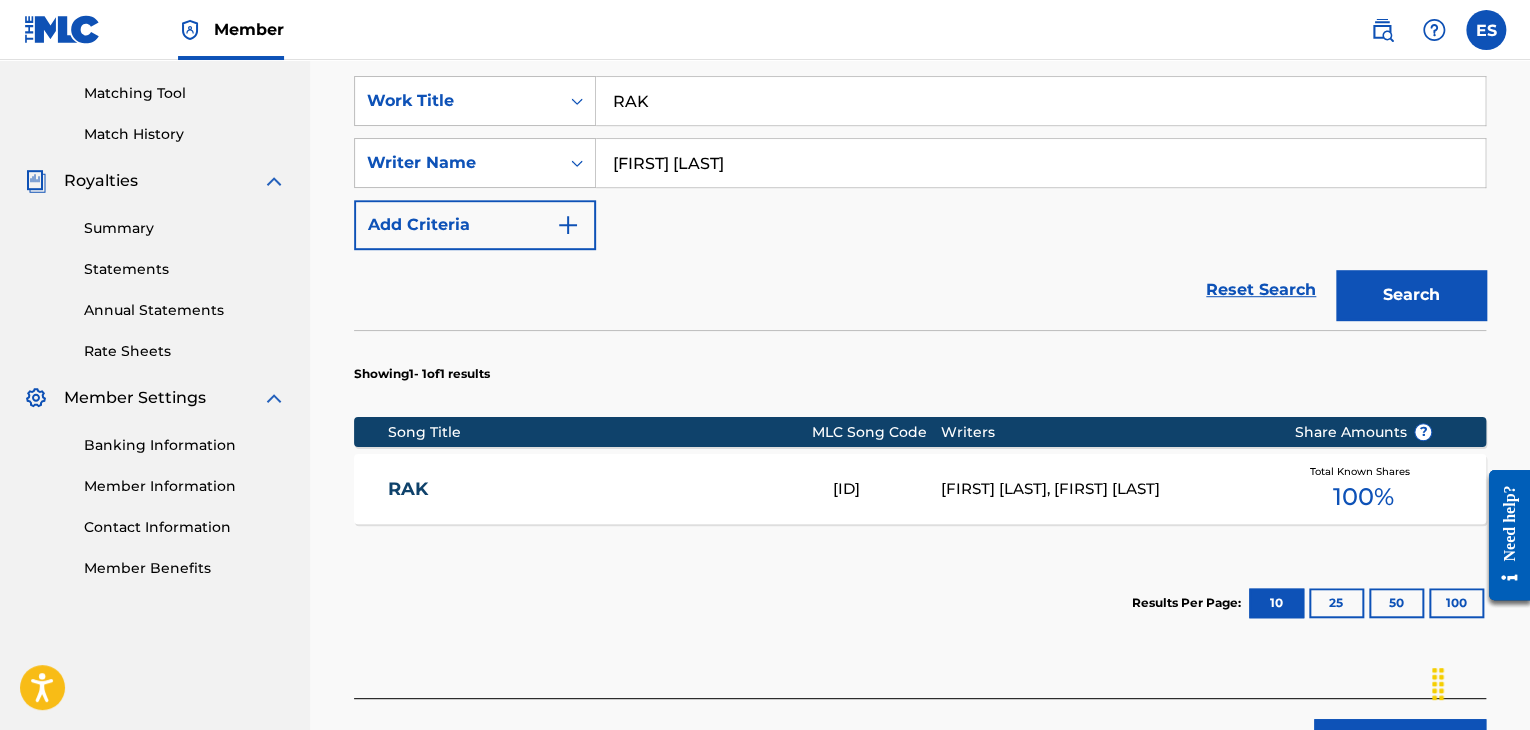 click on "RAK" at bounding box center [1040, 101] 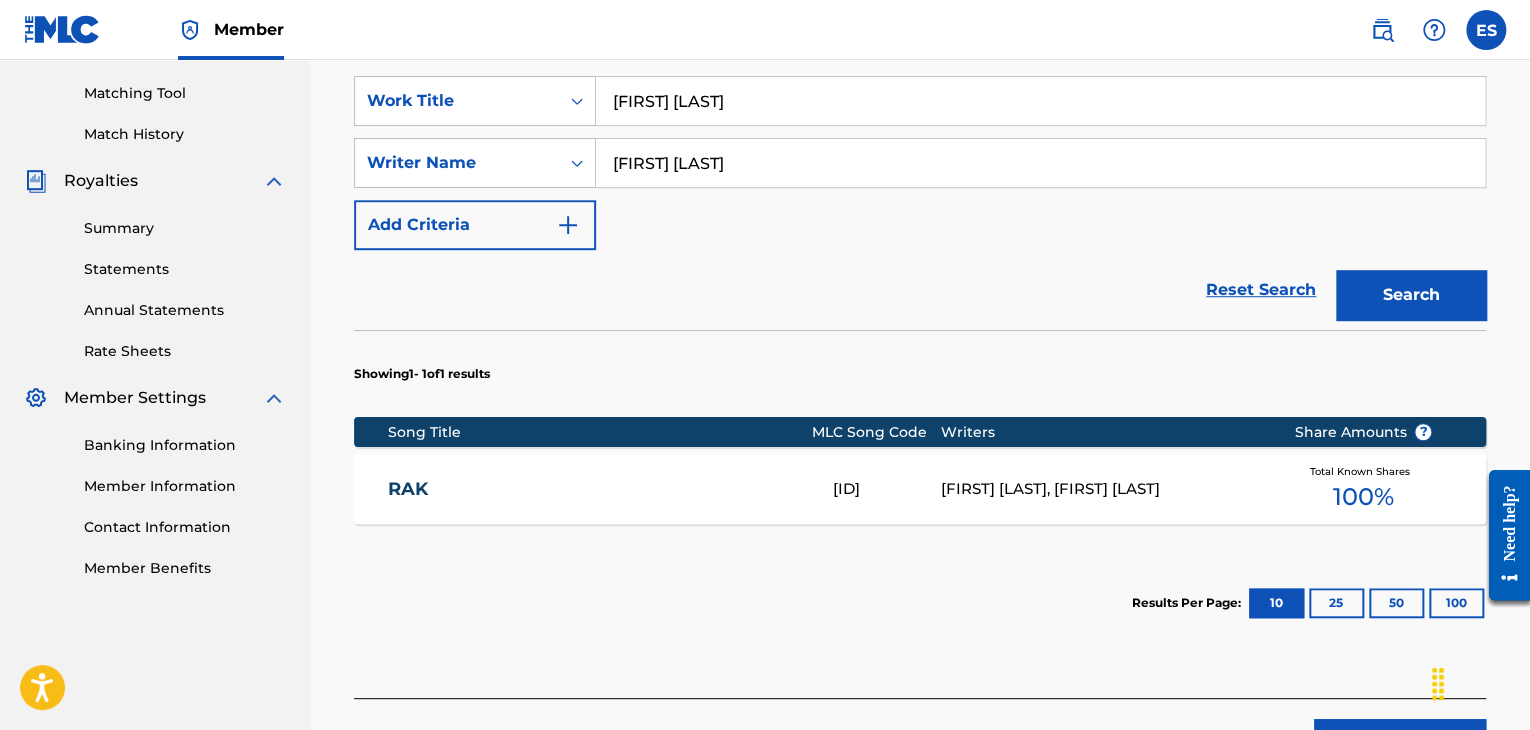 click on "[FIRST] [LAST]" at bounding box center [1040, 101] 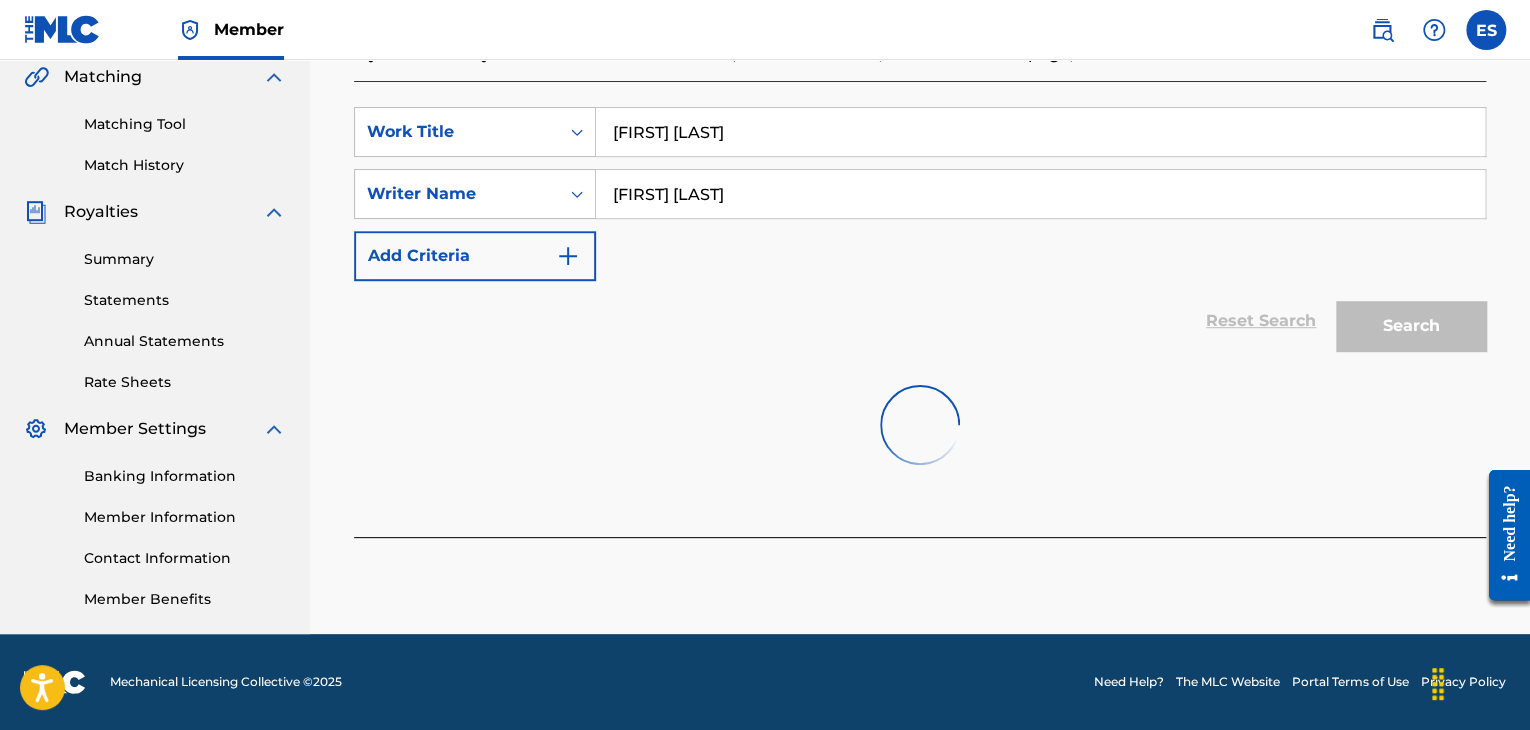 scroll, scrollTop: 500, scrollLeft: 0, axis: vertical 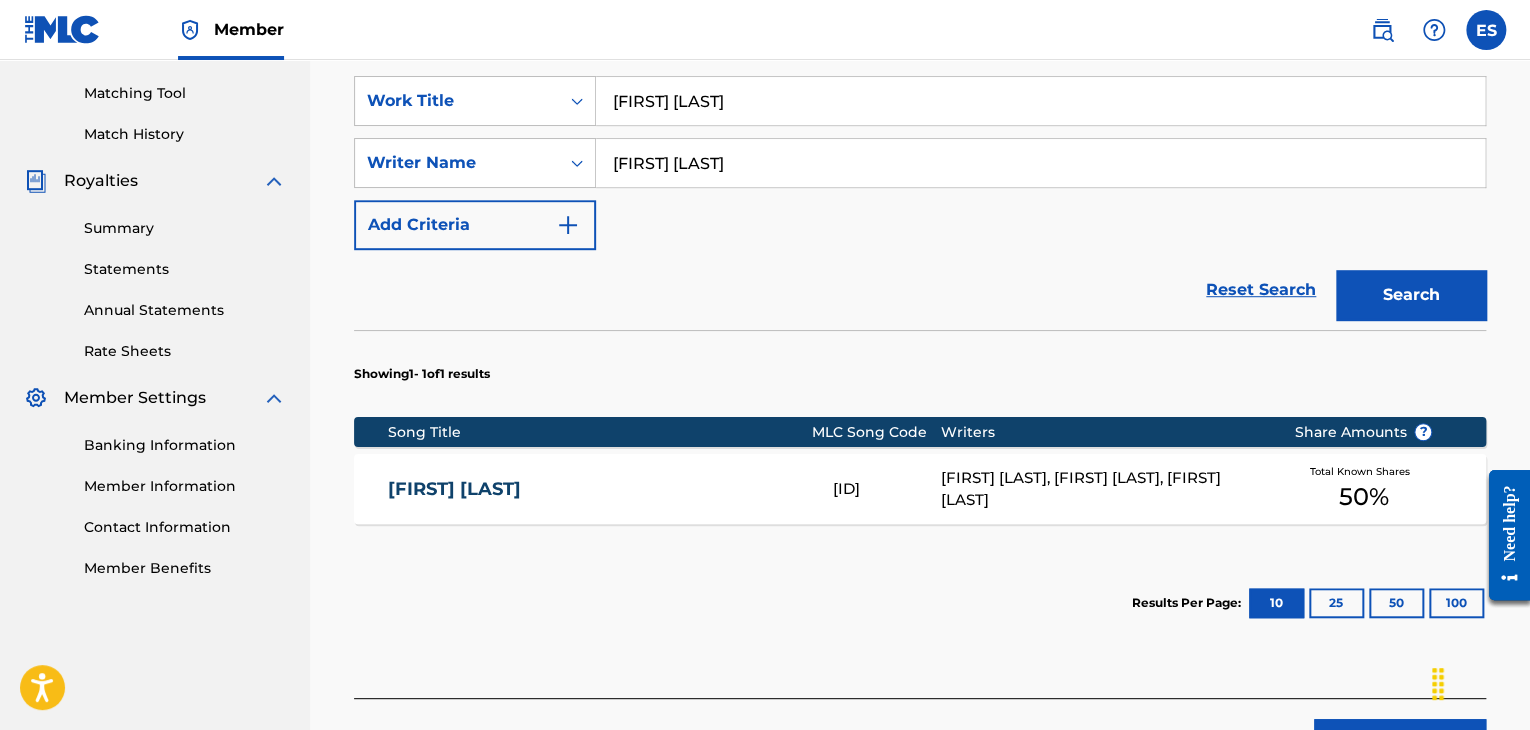 click on "[ID]" at bounding box center [887, 489] 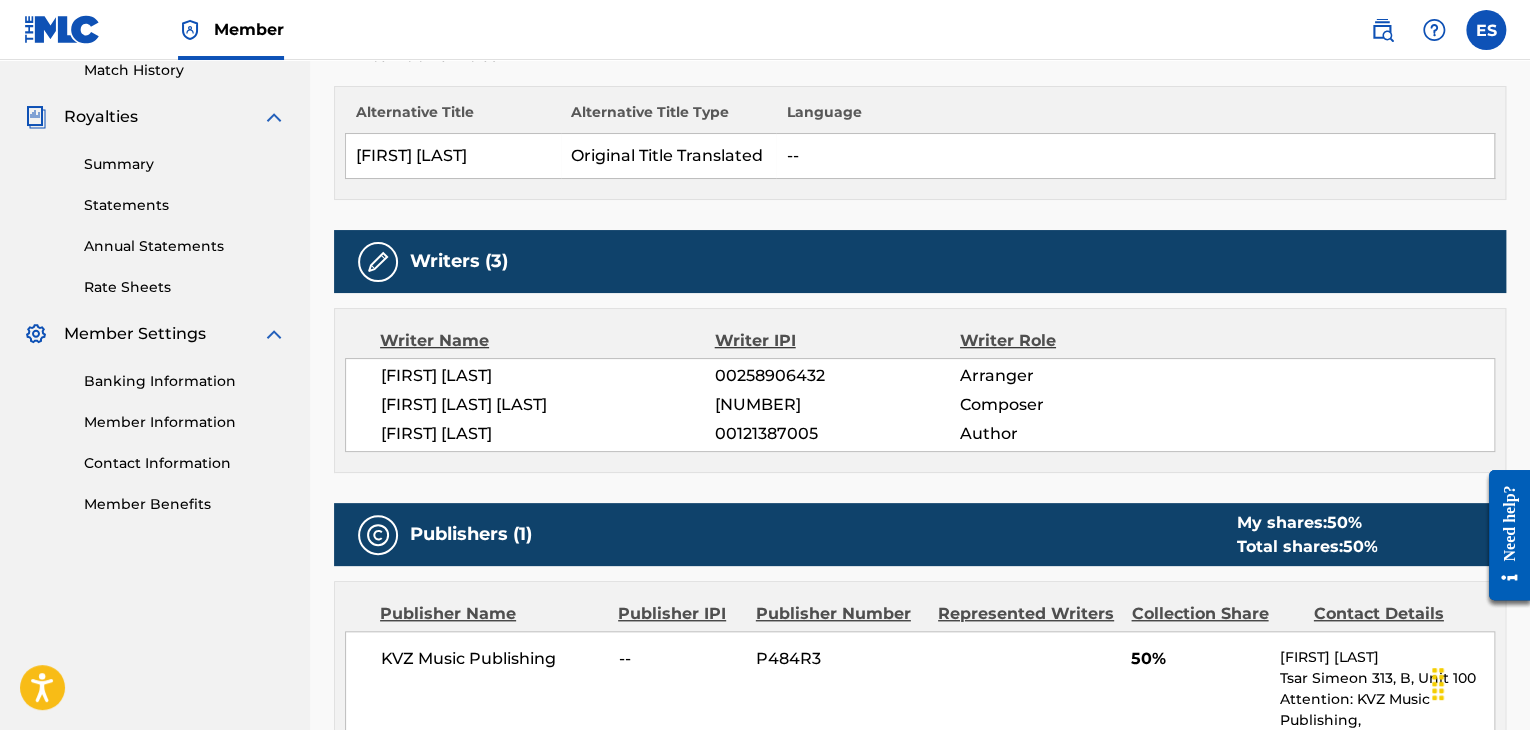 scroll, scrollTop: 600, scrollLeft: 0, axis: vertical 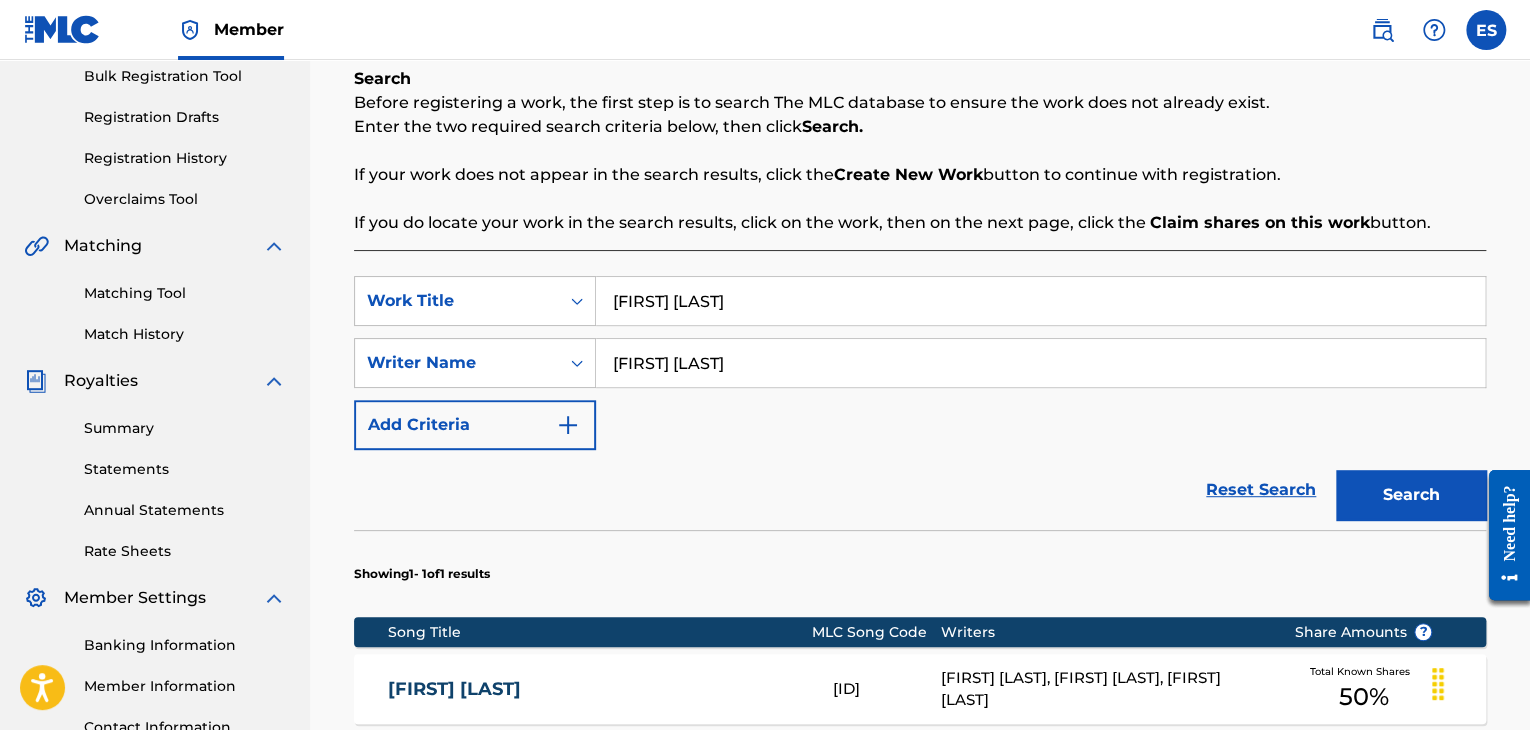 click on "[FIRST] [LAST]" at bounding box center (1040, 301) 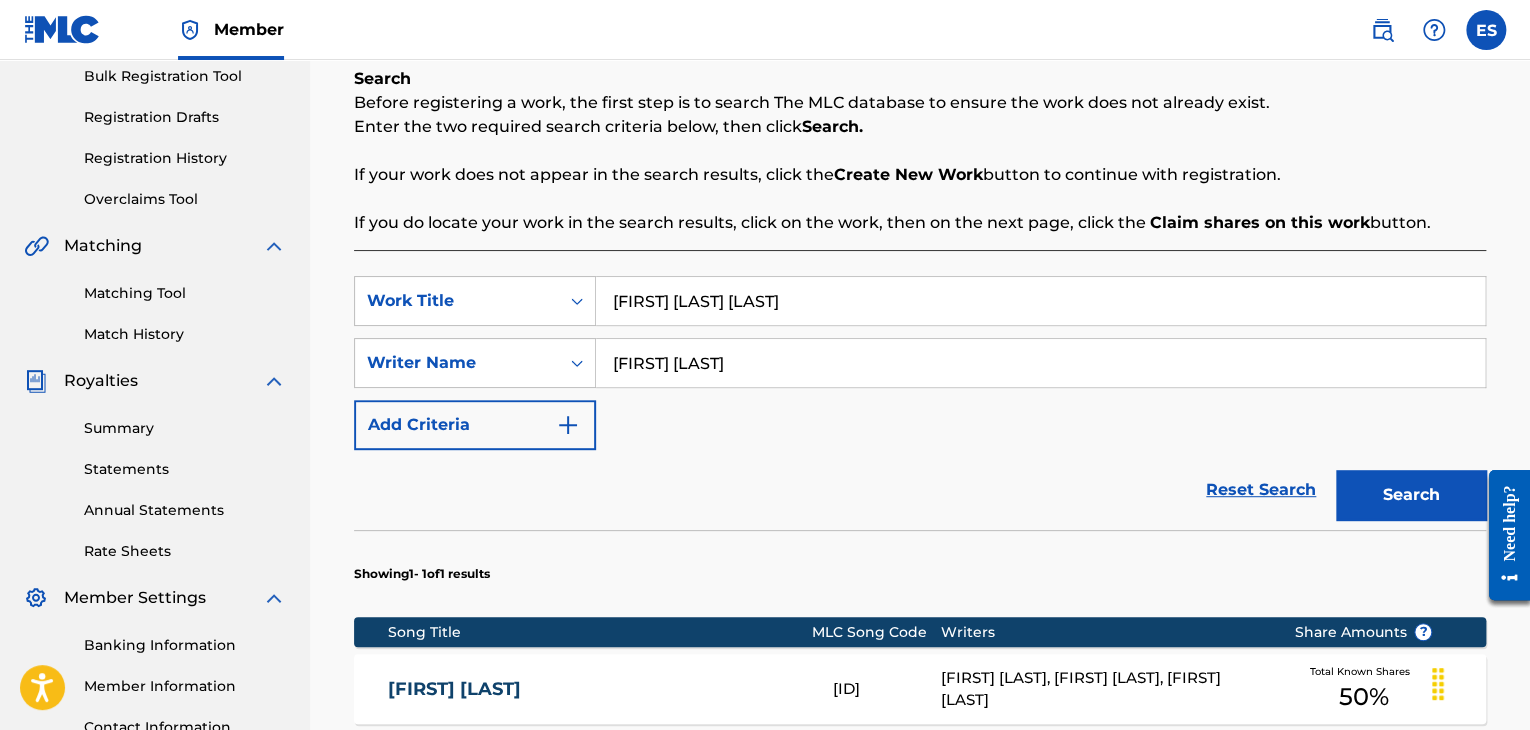 type on "[FIRST] [LAST] [LAST]" 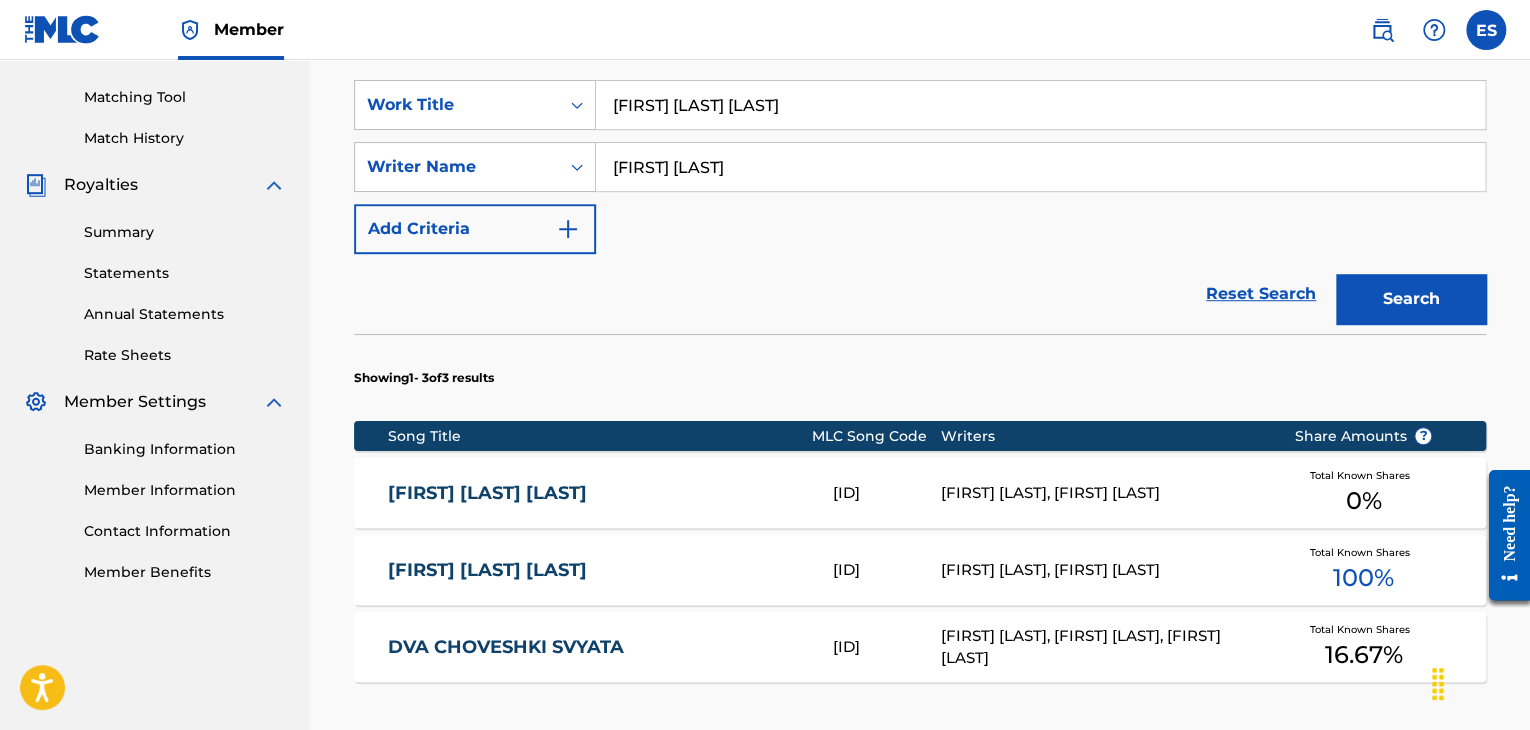 scroll, scrollTop: 500, scrollLeft: 0, axis: vertical 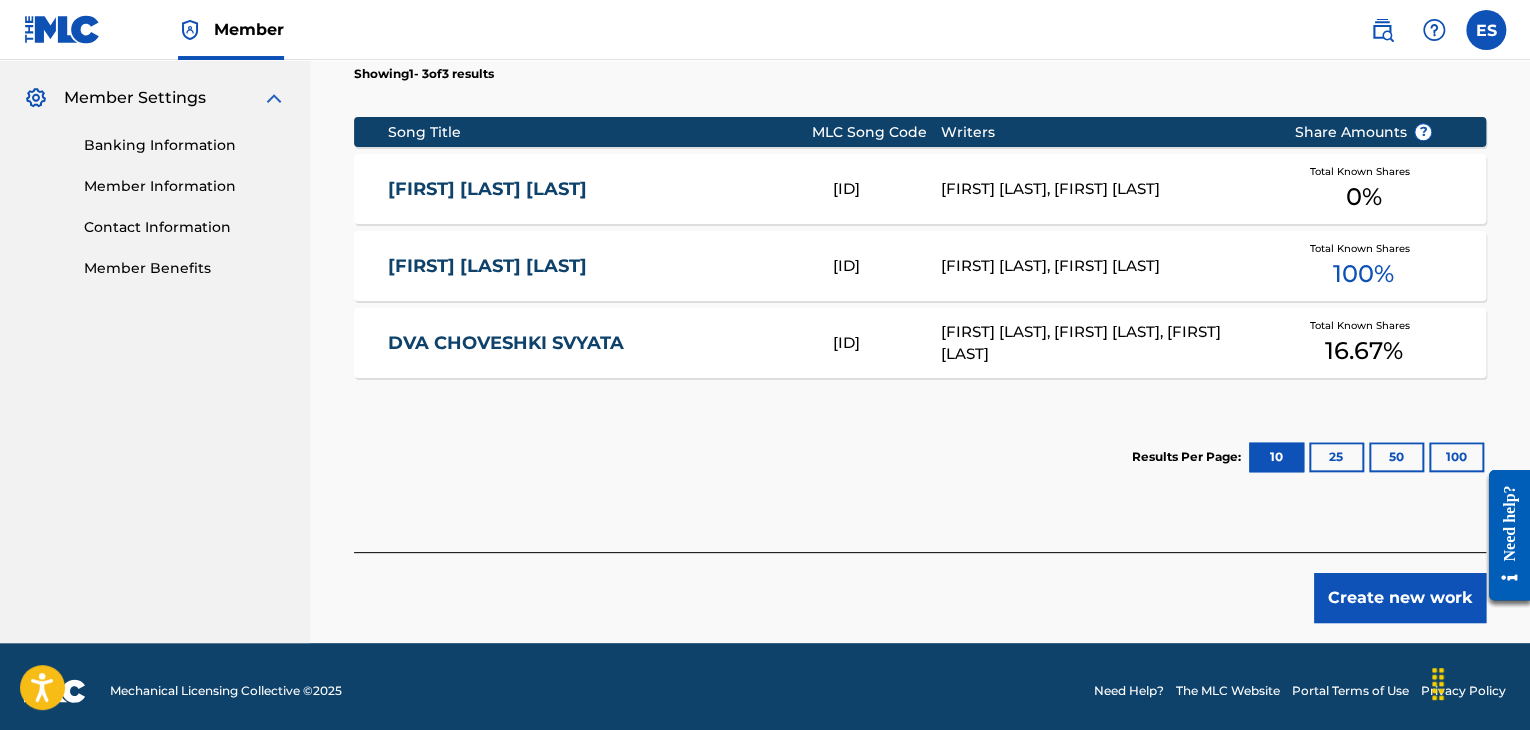 click on "Create new work" at bounding box center [1400, 598] 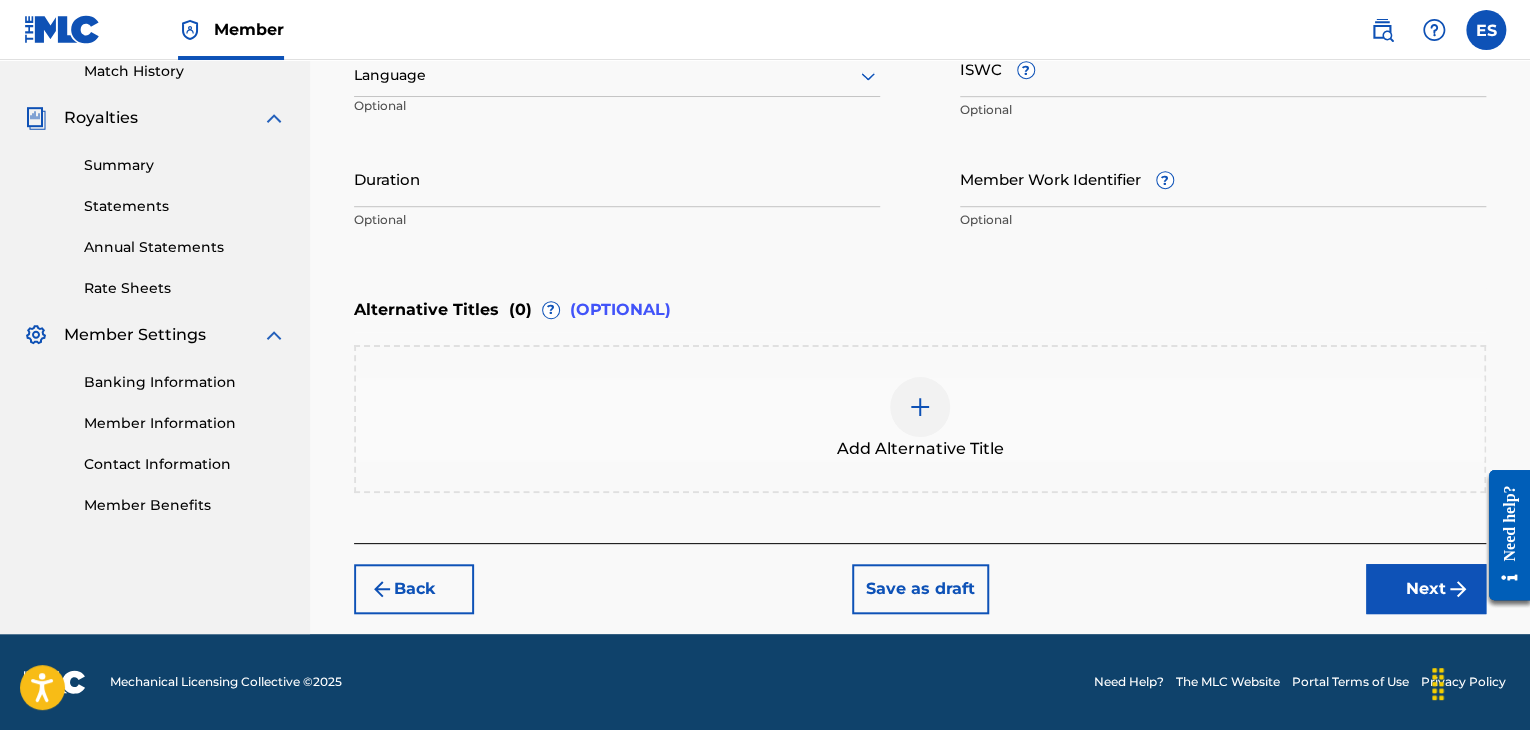scroll, scrollTop: 561, scrollLeft: 0, axis: vertical 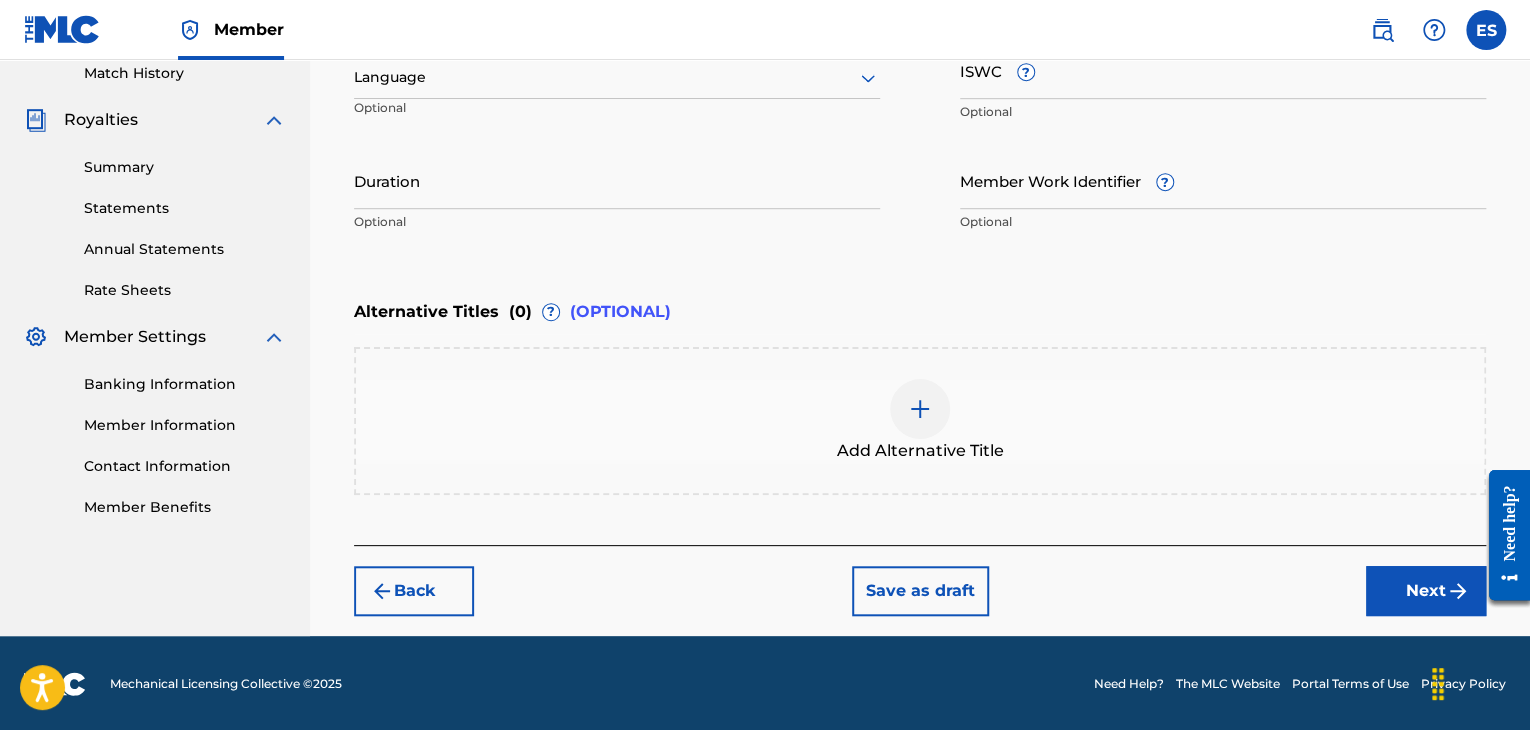 click at bounding box center [617, 77] 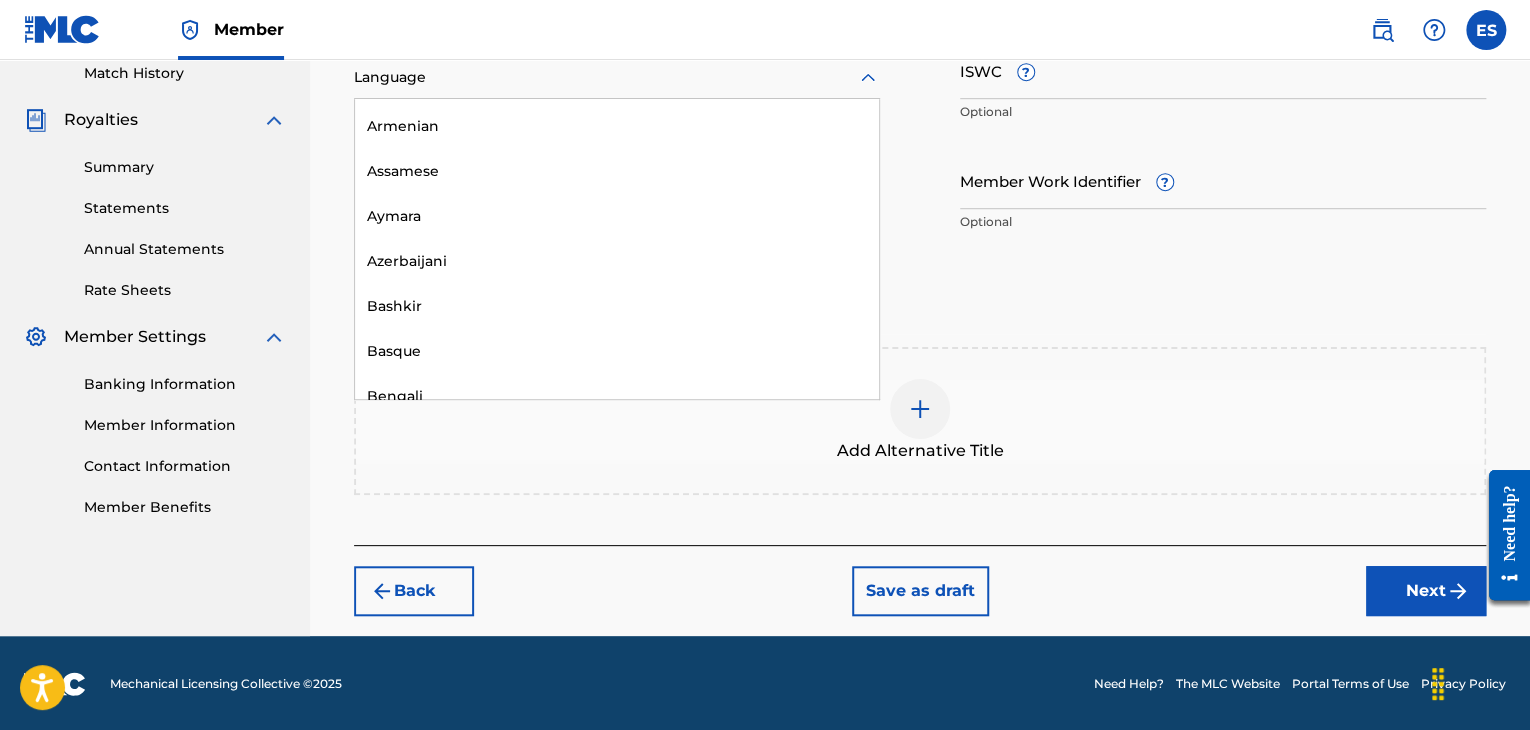 scroll, scrollTop: 700, scrollLeft: 0, axis: vertical 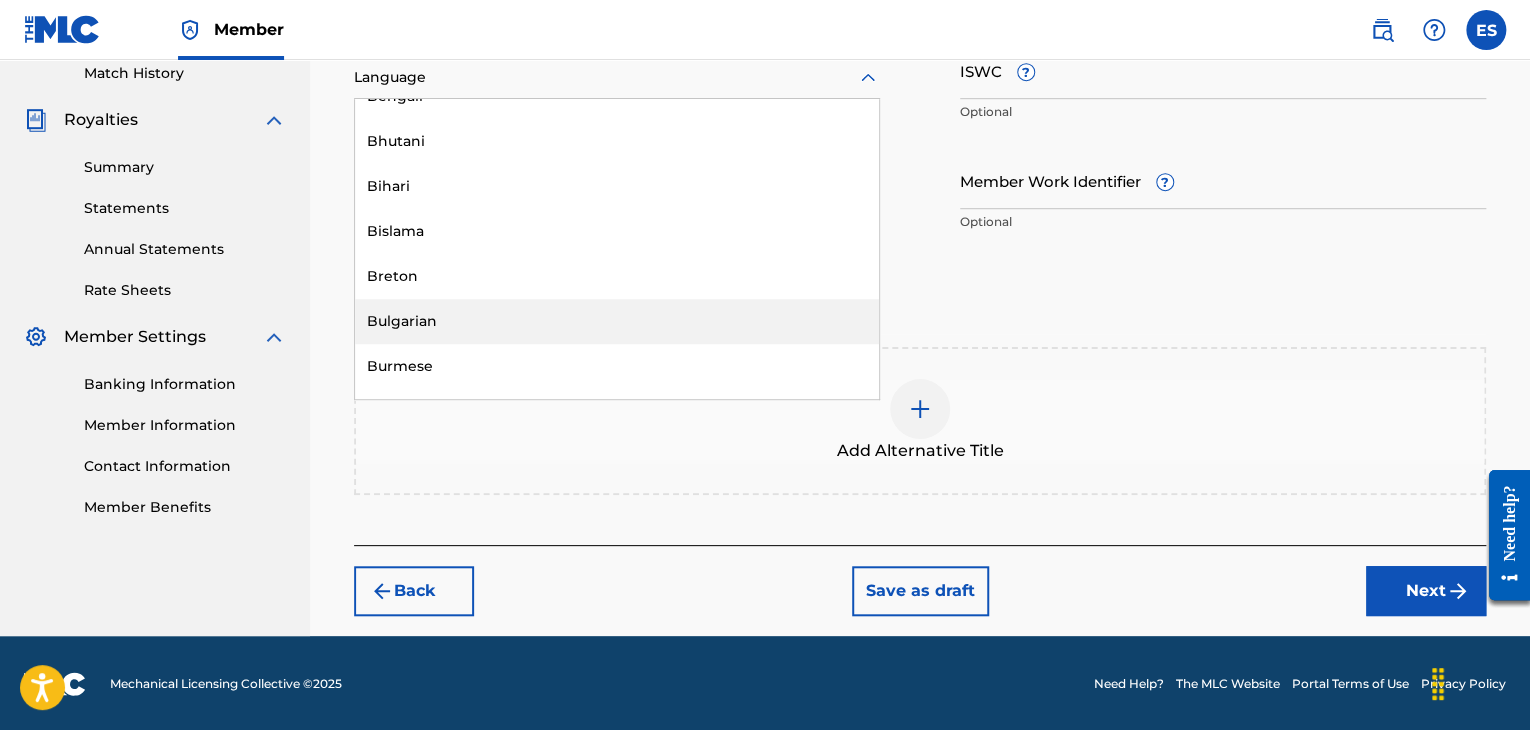 click on "Bulgarian" at bounding box center [617, 321] 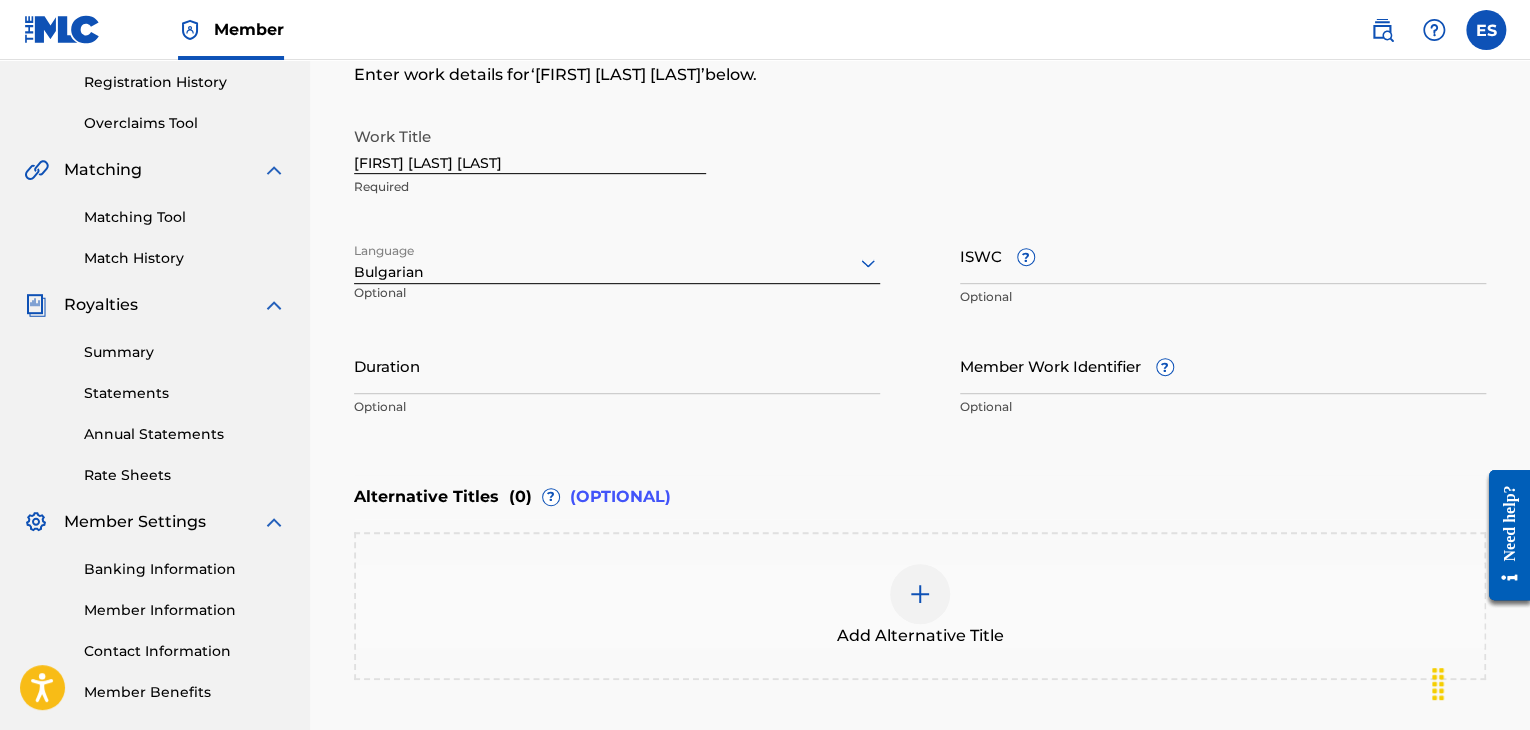 scroll, scrollTop: 461, scrollLeft: 0, axis: vertical 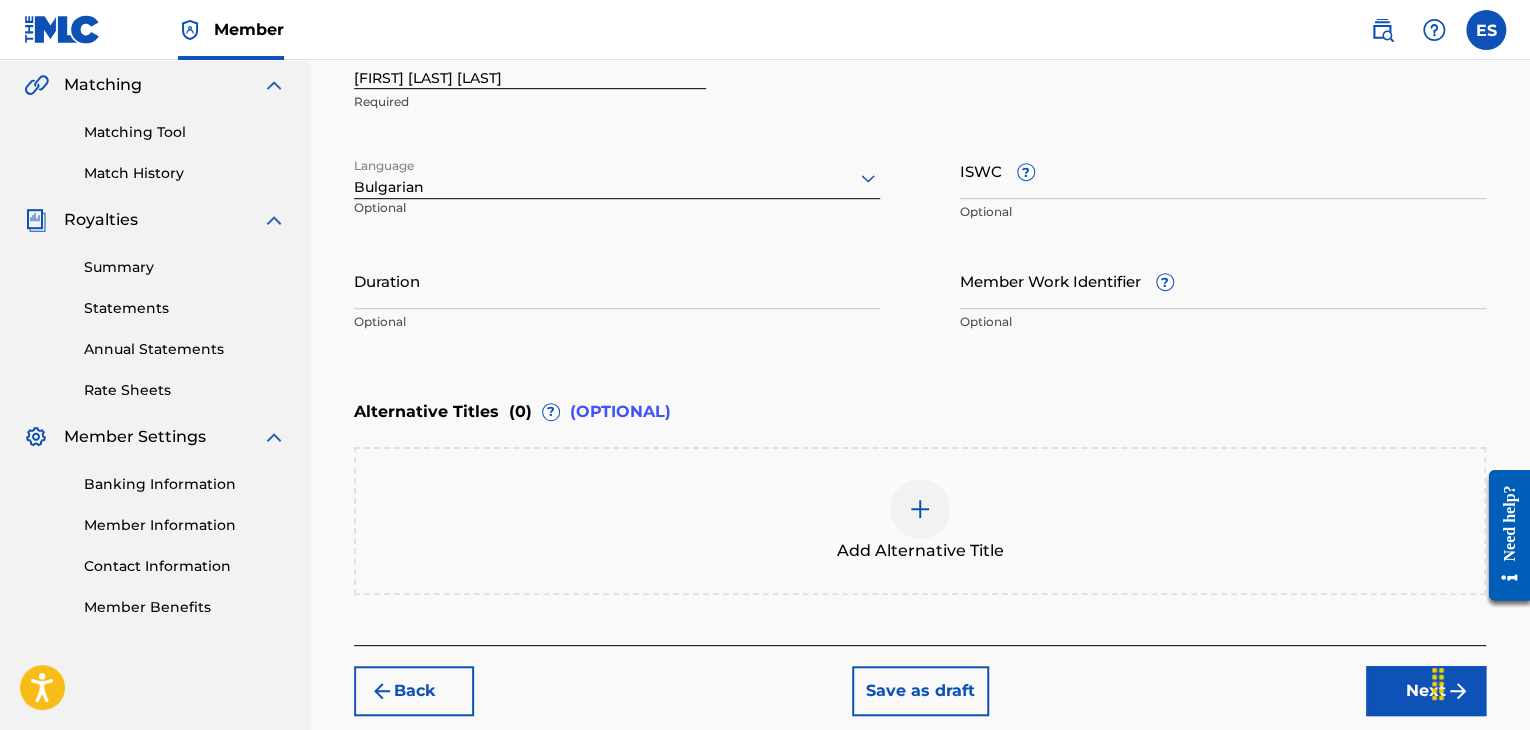 click at bounding box center (920, 509) 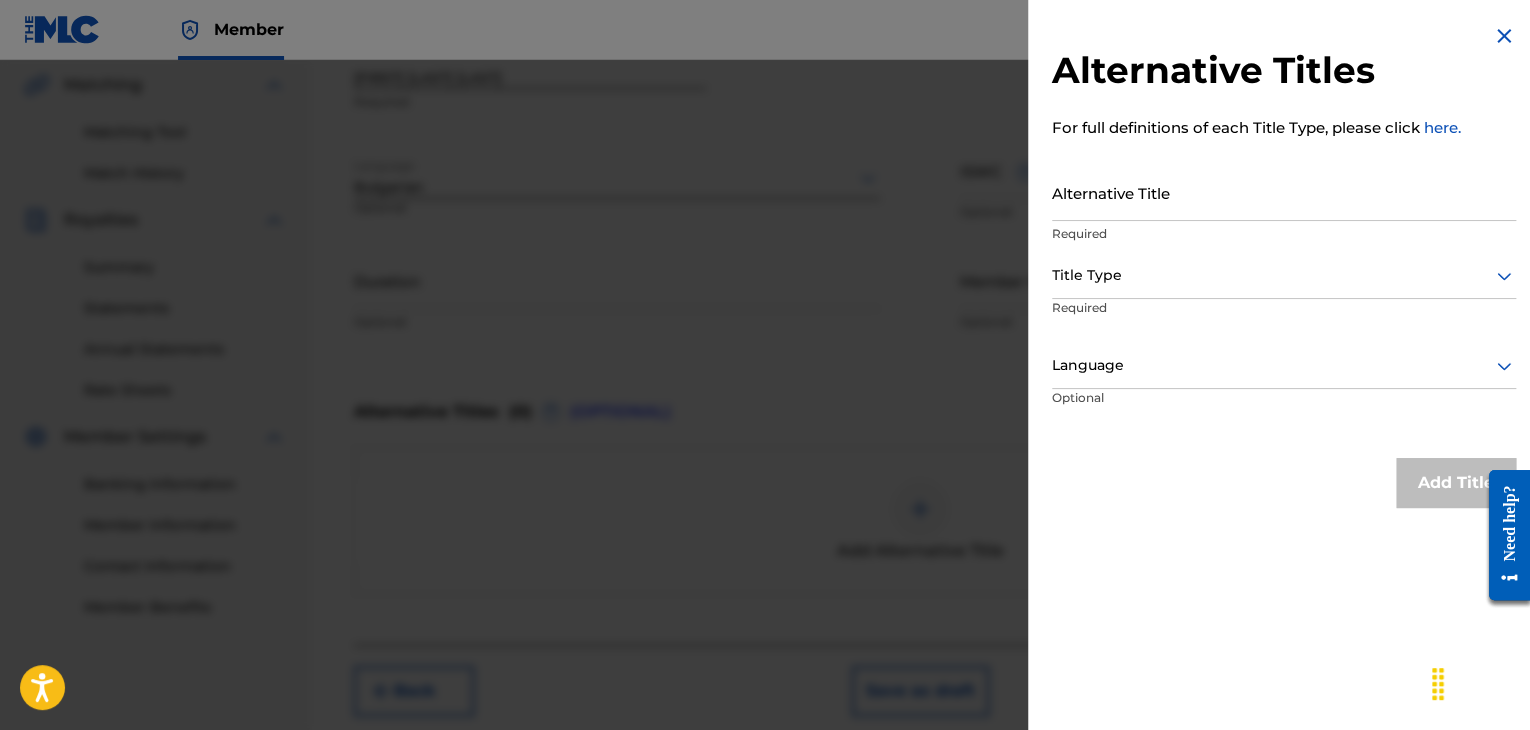 click on "Alternative Title" at bounding box center [1284, 192] 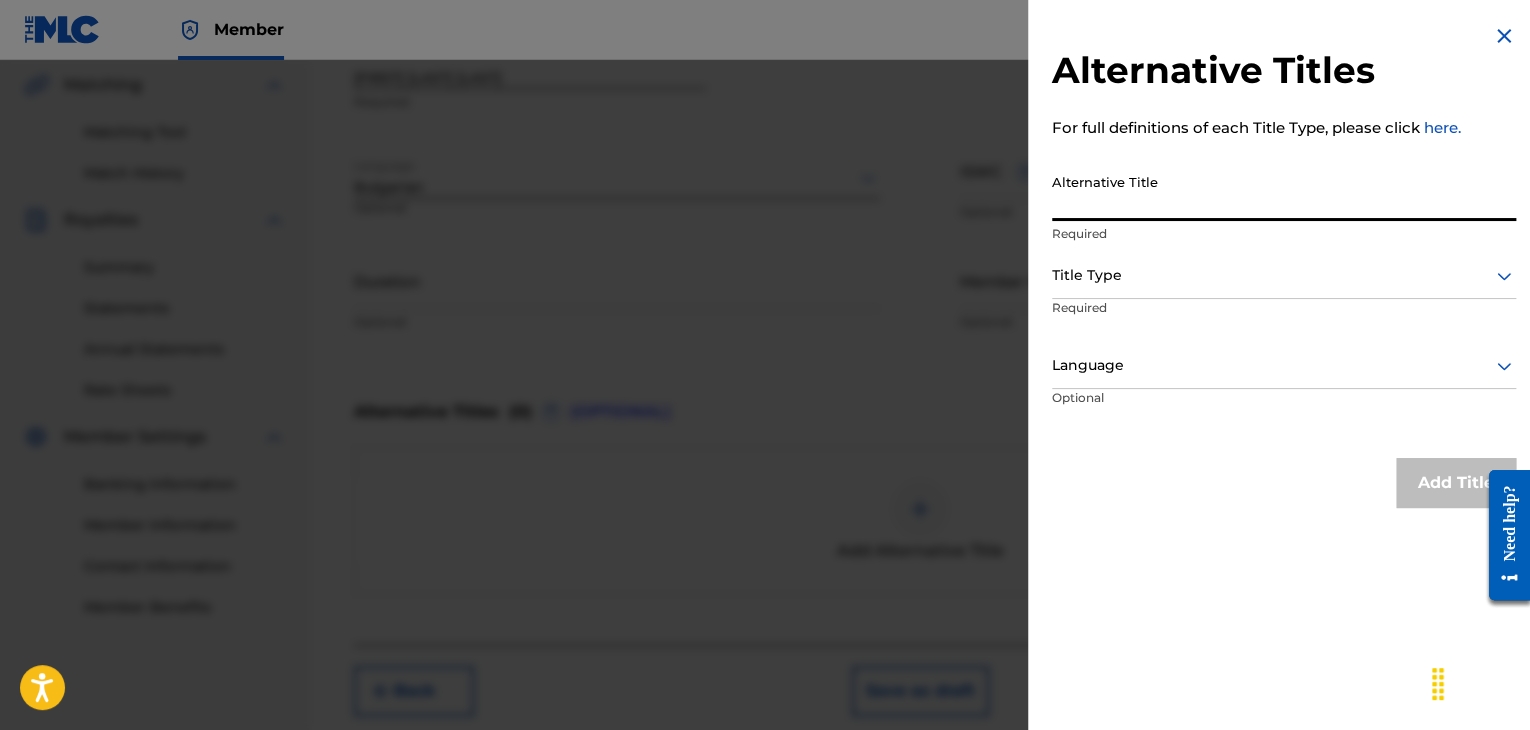paste on "[ID]" 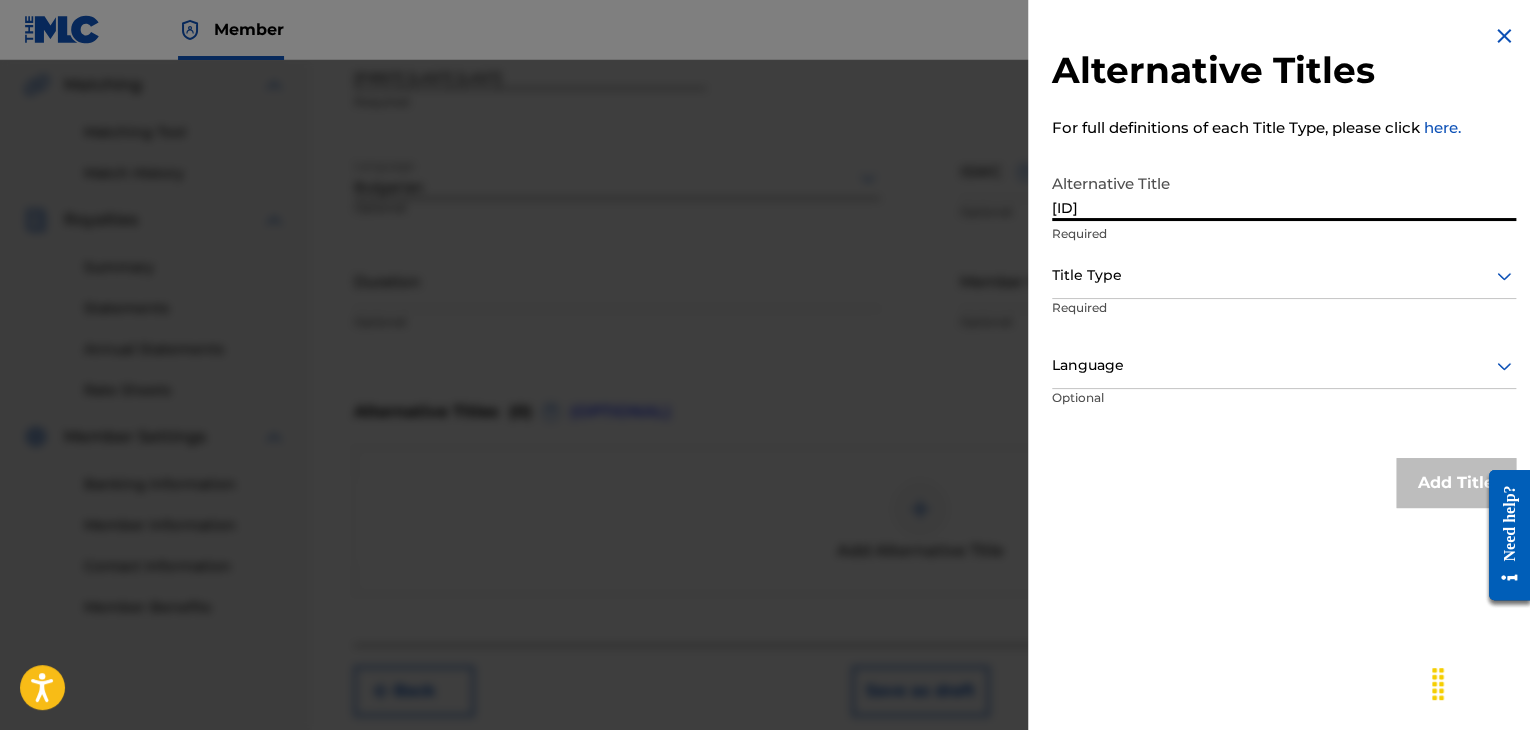 drag, startPoint x: 1160, startPoint y: 204, endPoint x: 1016, endPoint y: 172, distance: 147.51271 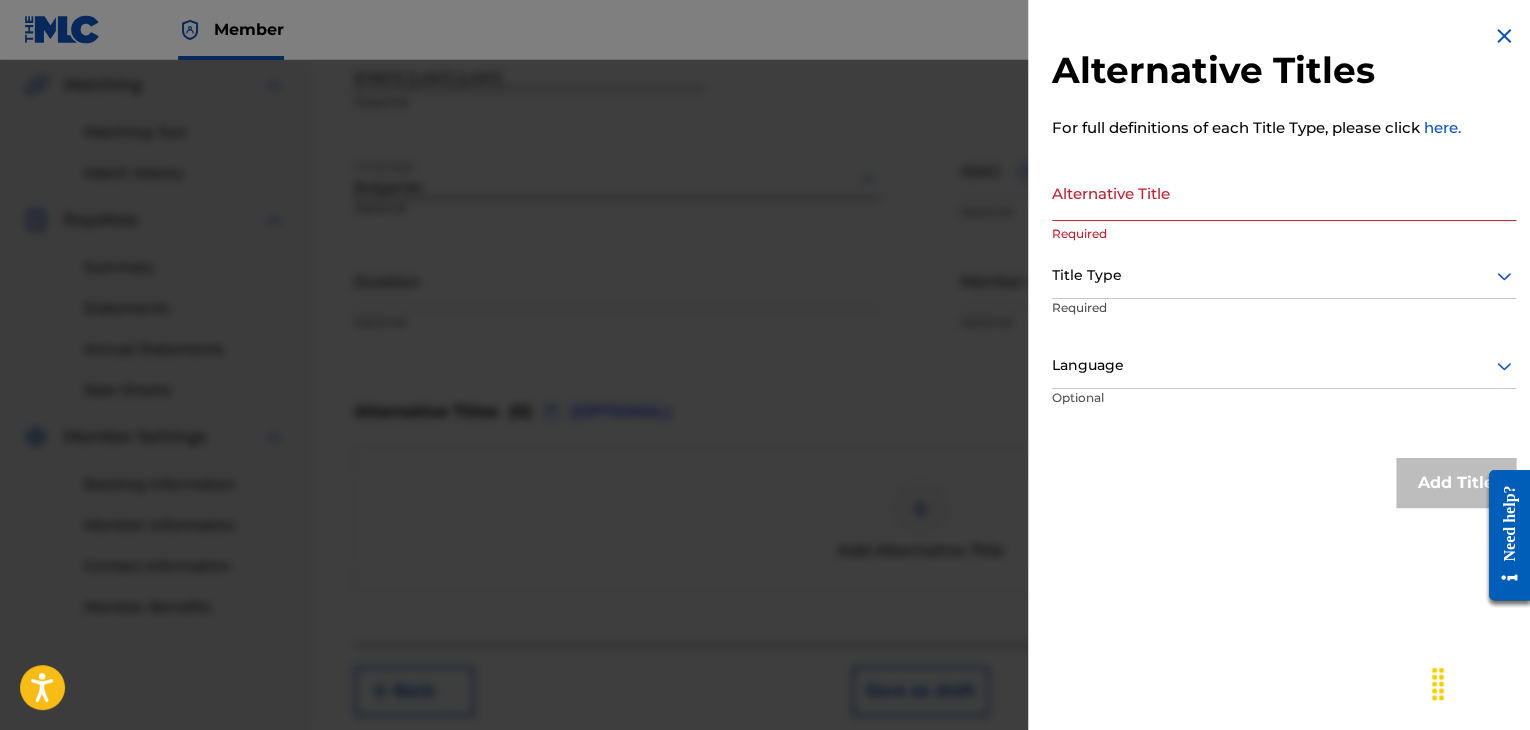click at bounding box center [1504, 36] 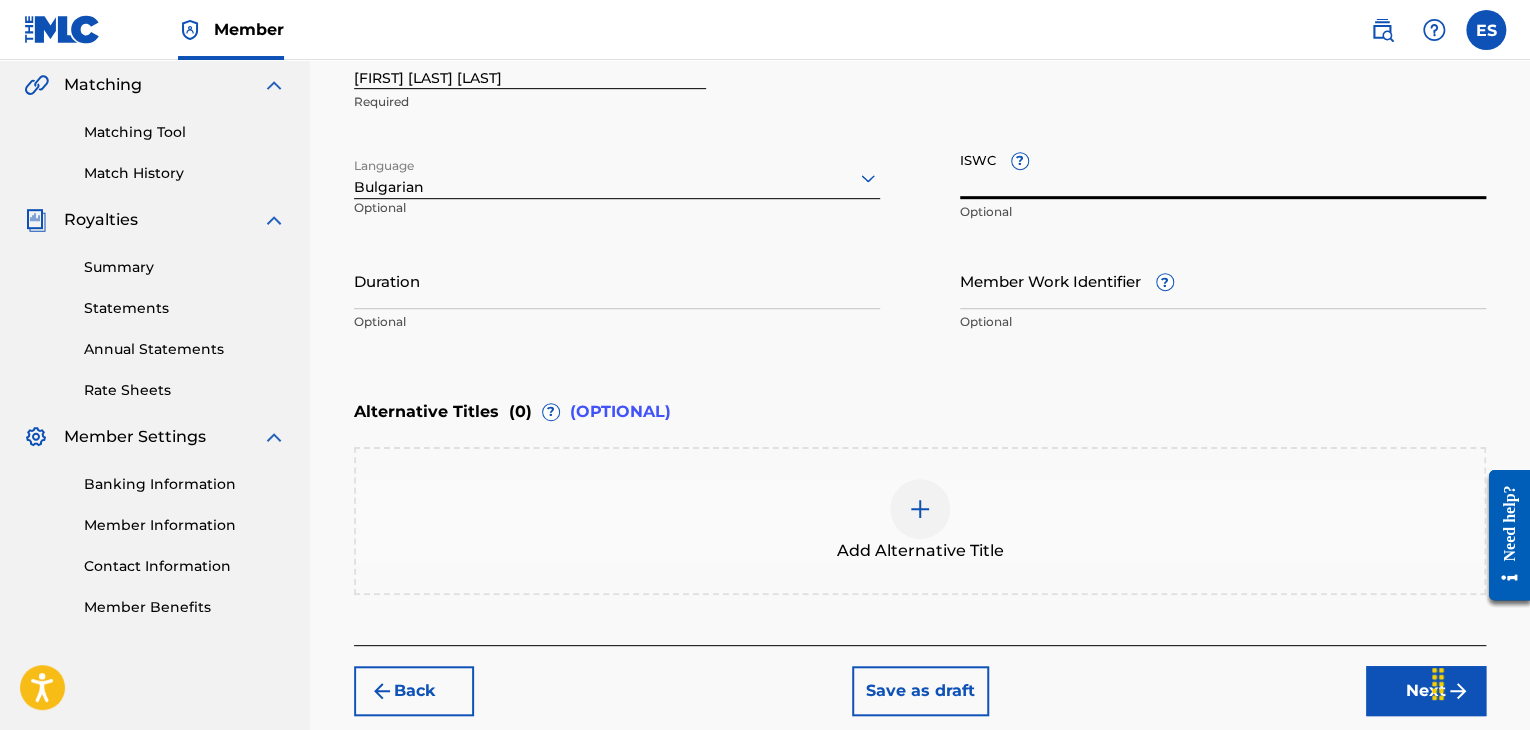 drag, startPoint x: 1018, startPoint y: 180, endPoint x: 982, endPoint y: 190, distance: 37.363083 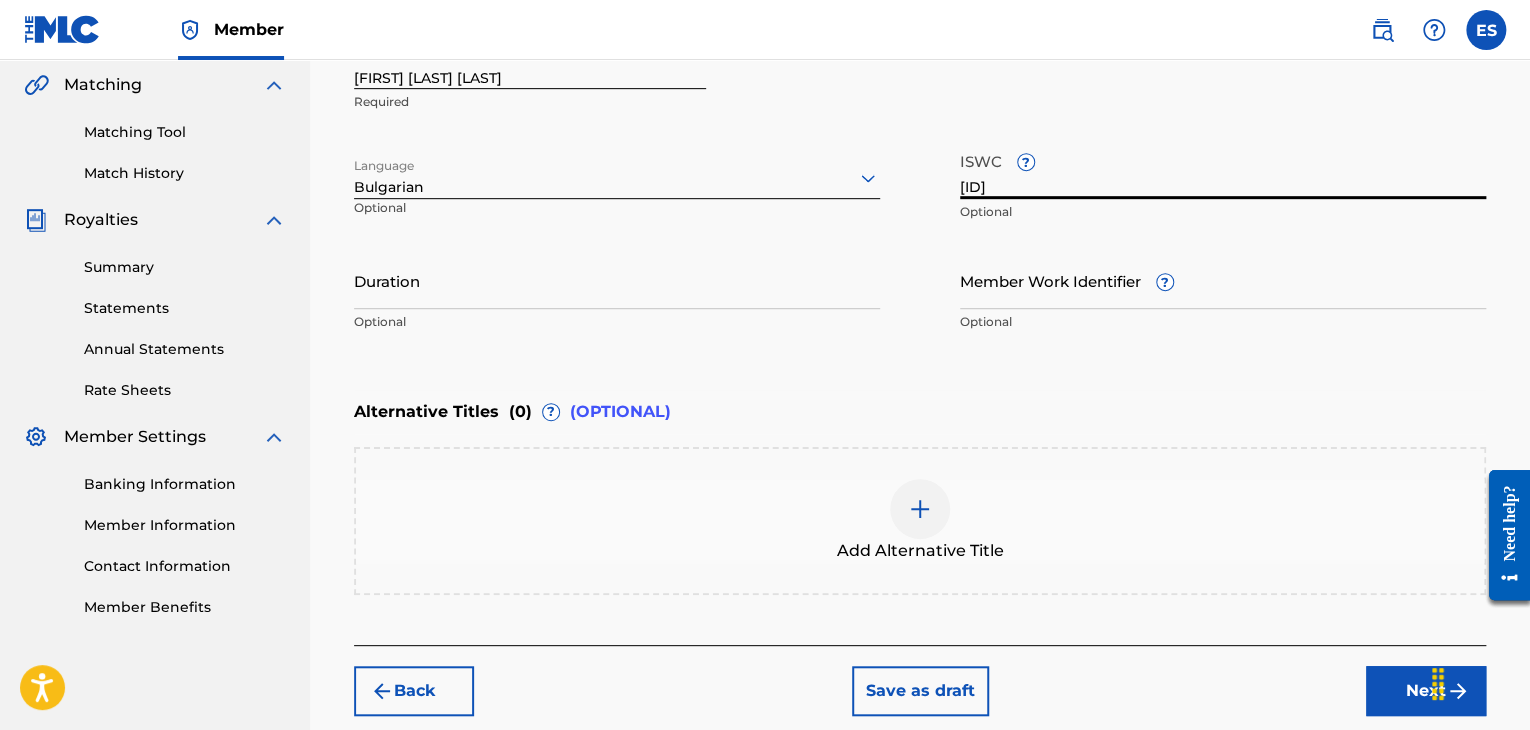 type on "[ID]" 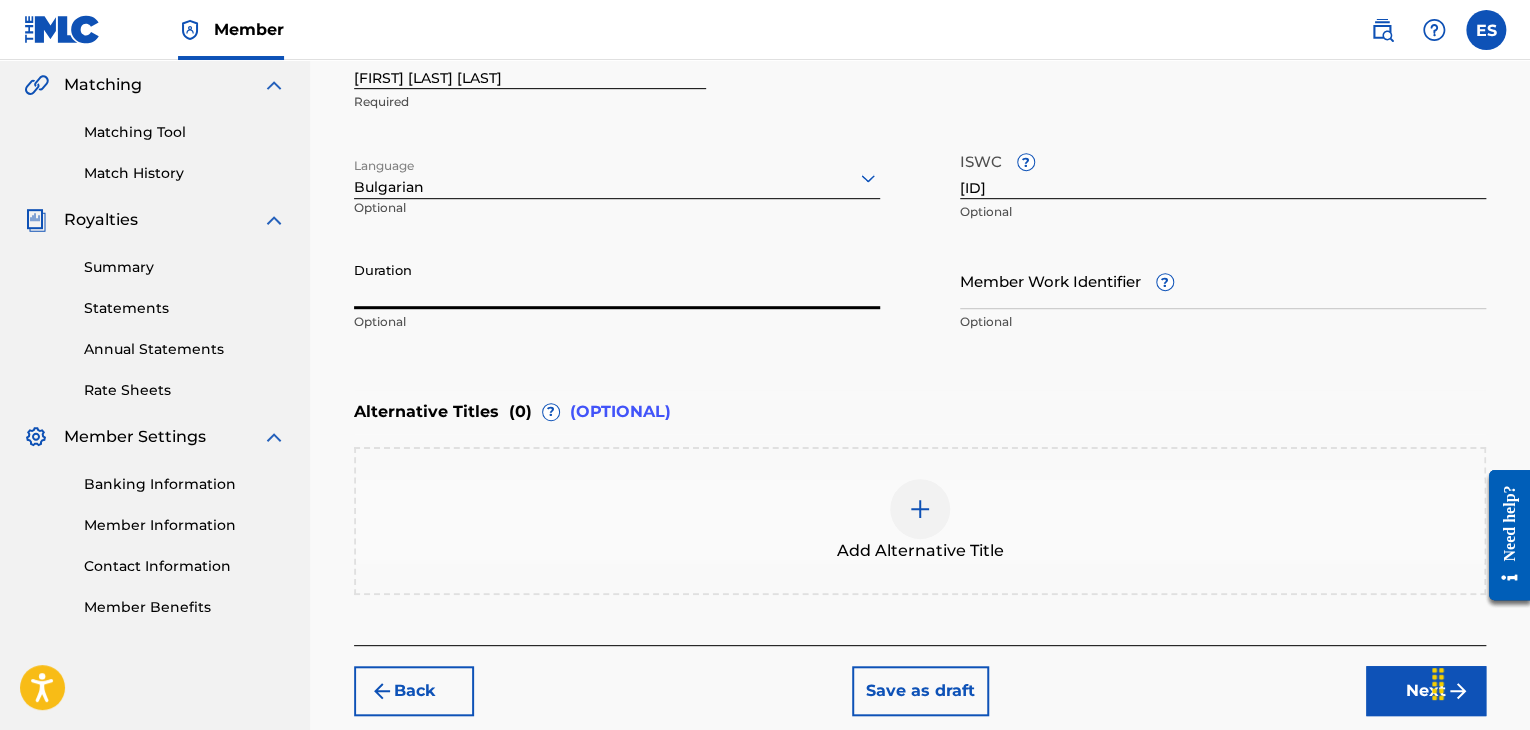 click on "Duration" at bounding box center [617, 280] 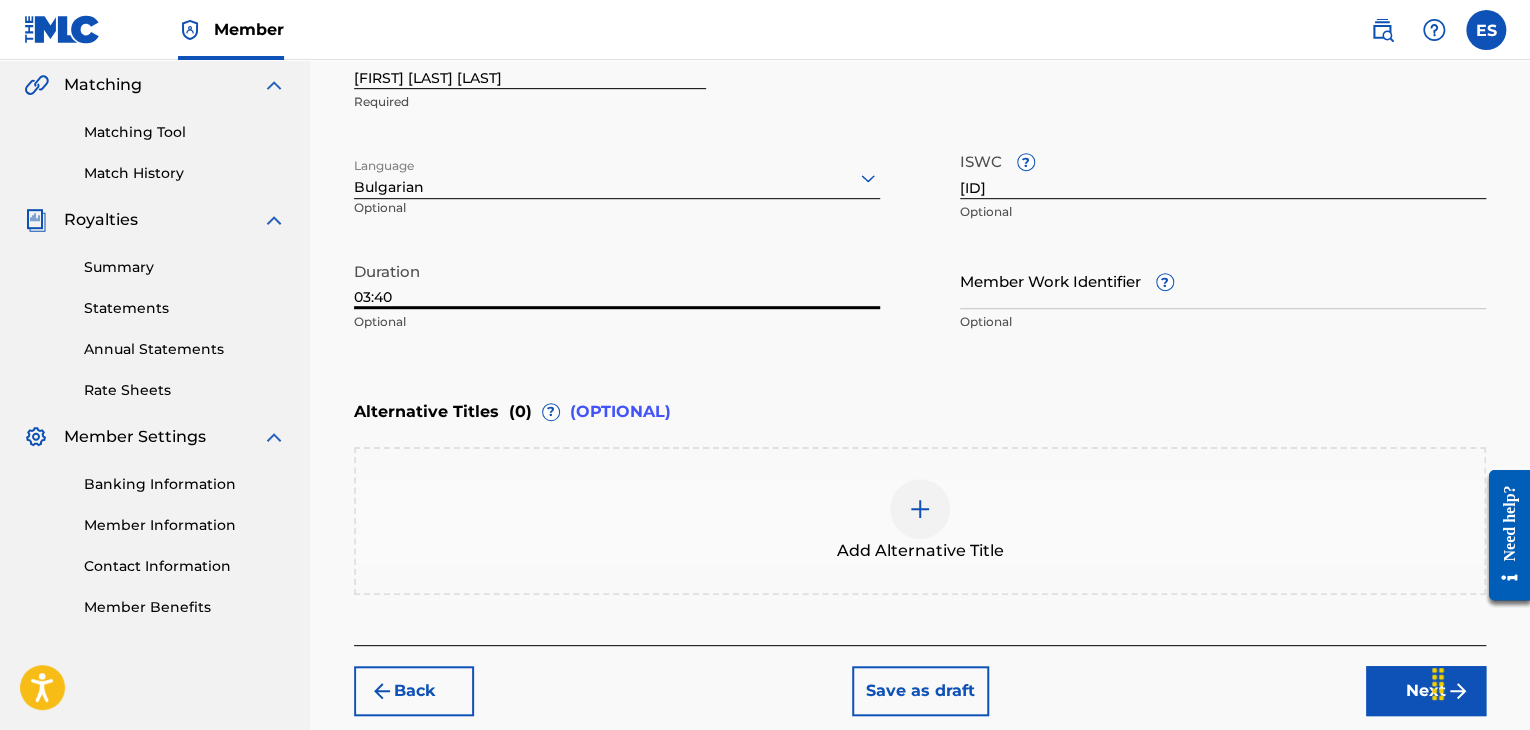 type on "03:40" 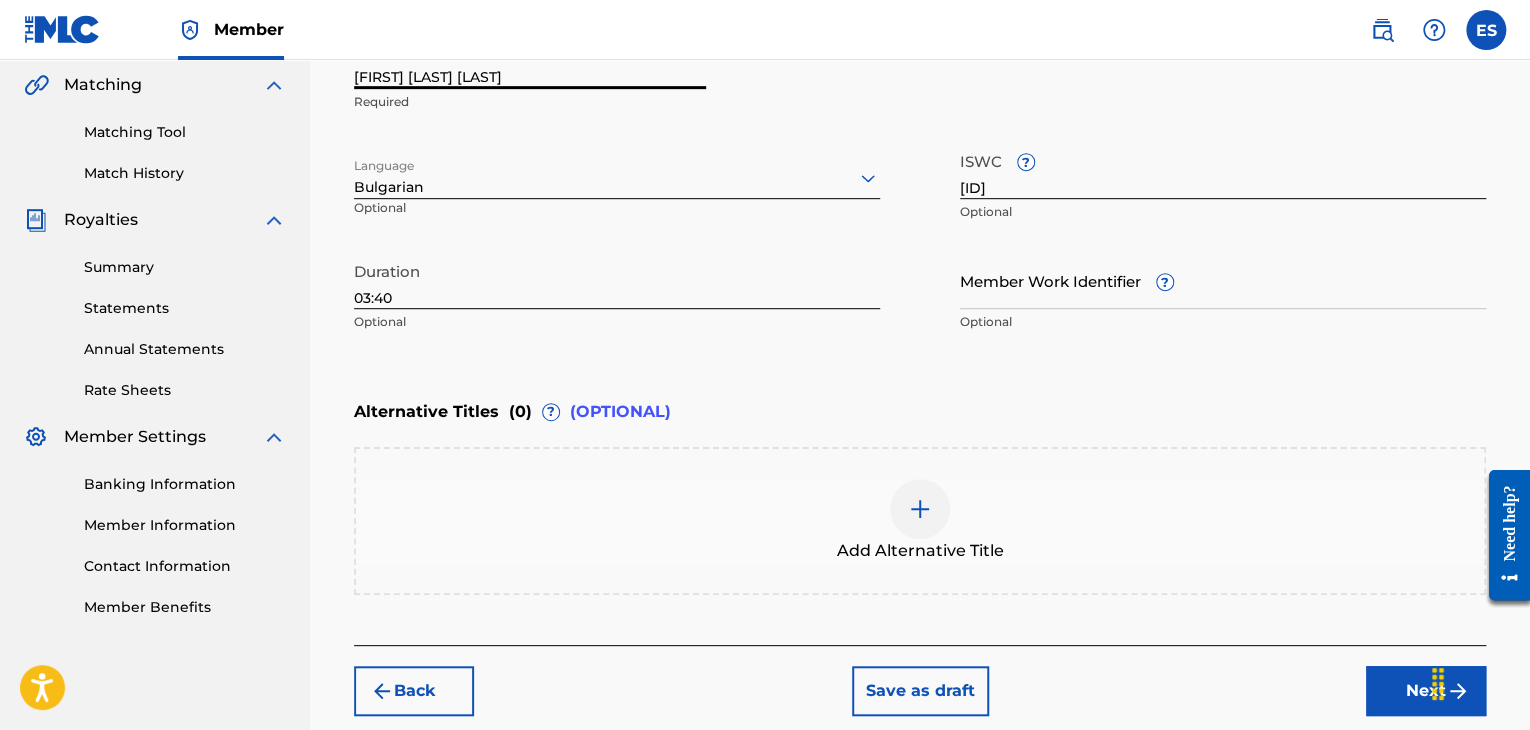 click on "[FIRST] [LAST] [LAST]" at bounding box center [530, 60] 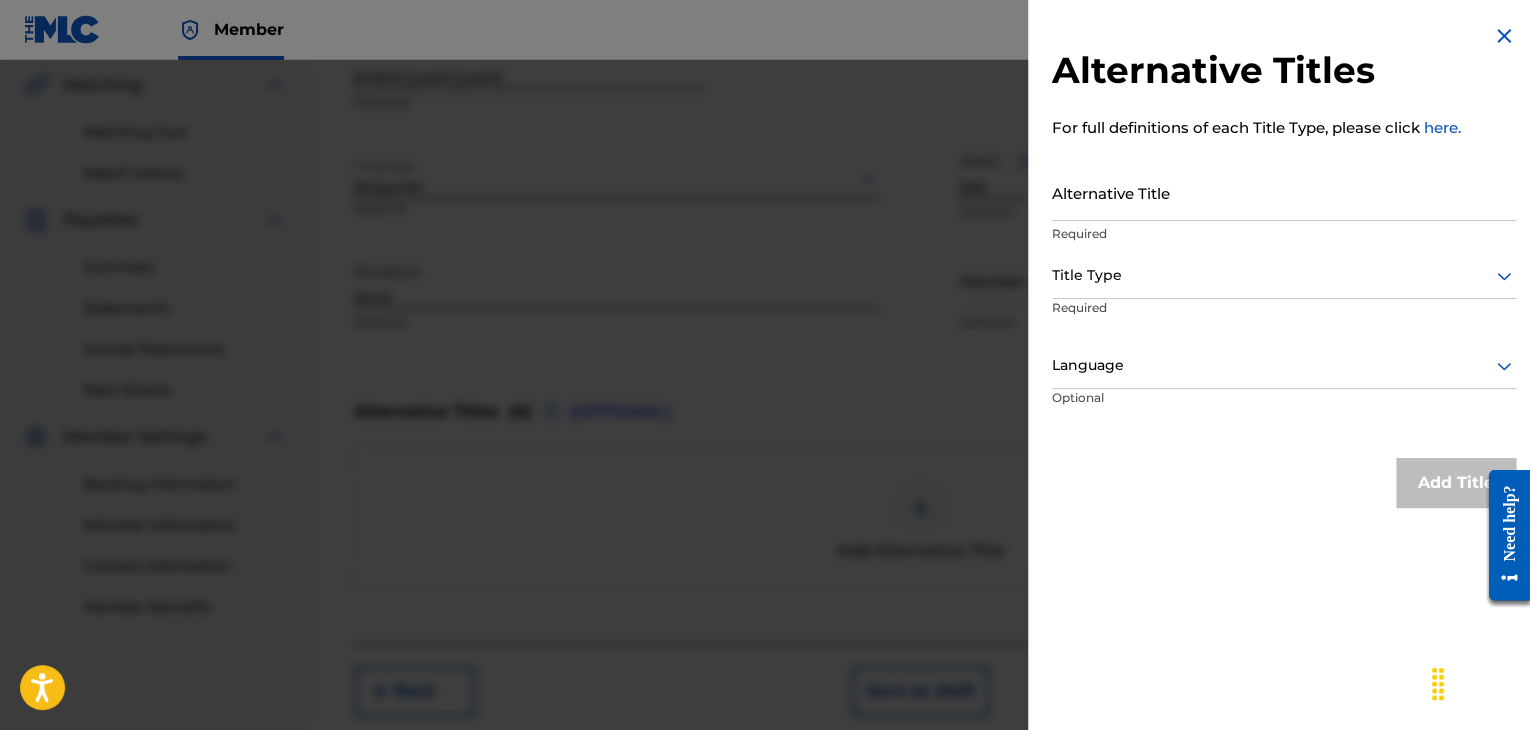click on "Alternative Title" at bounding box center [1284, 192] 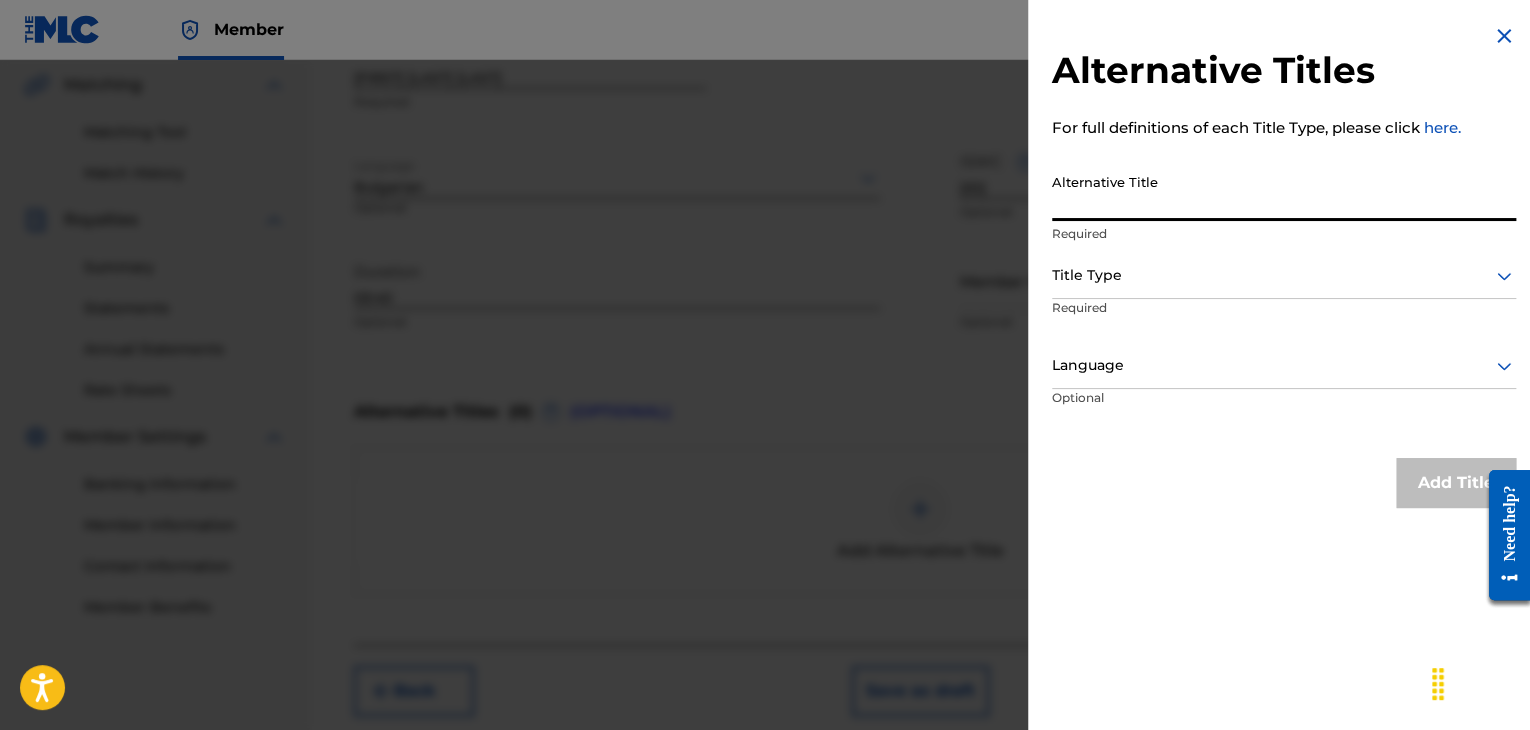 paste on "[FIRST] [LAST] [LAST]" 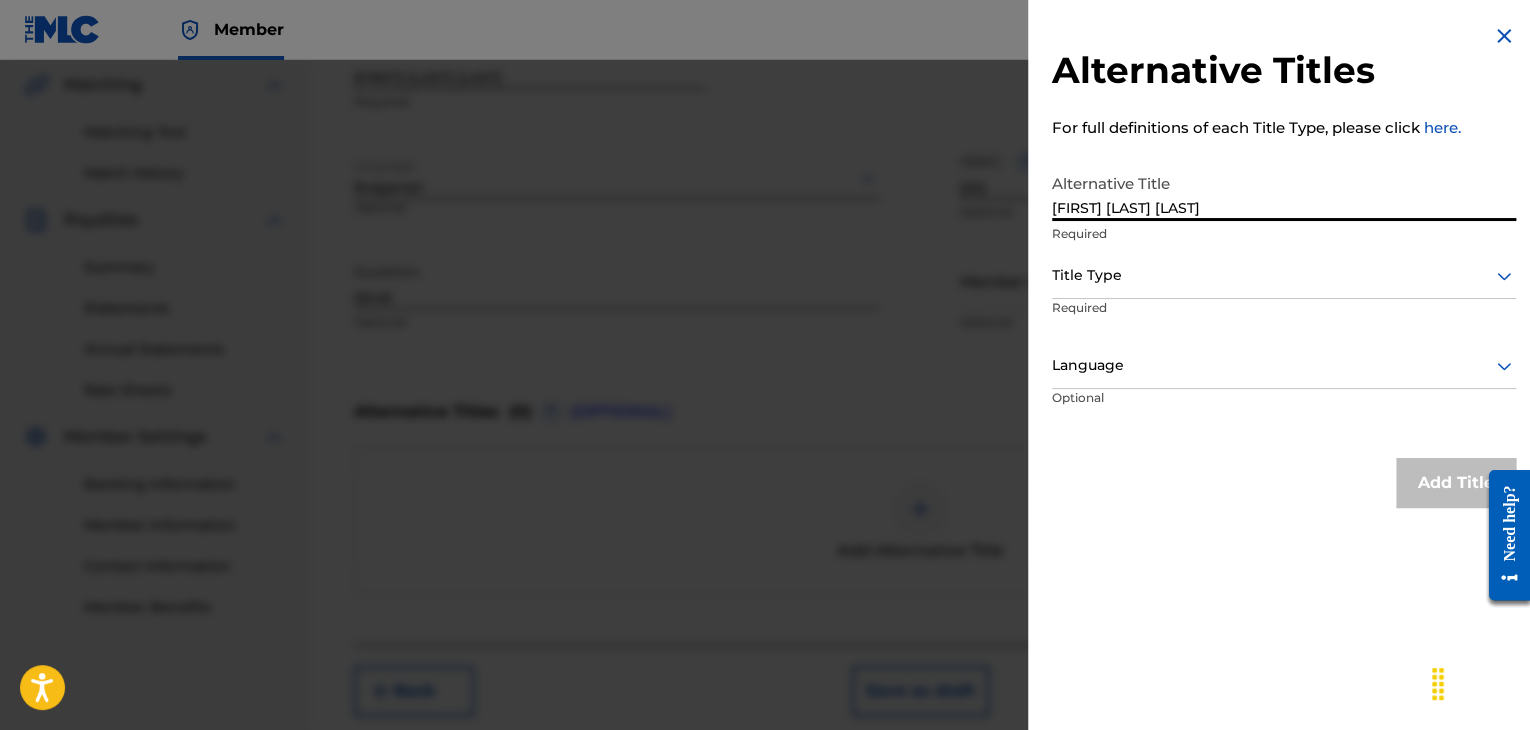 type on "[FIRST] [LAST] [LAST]" 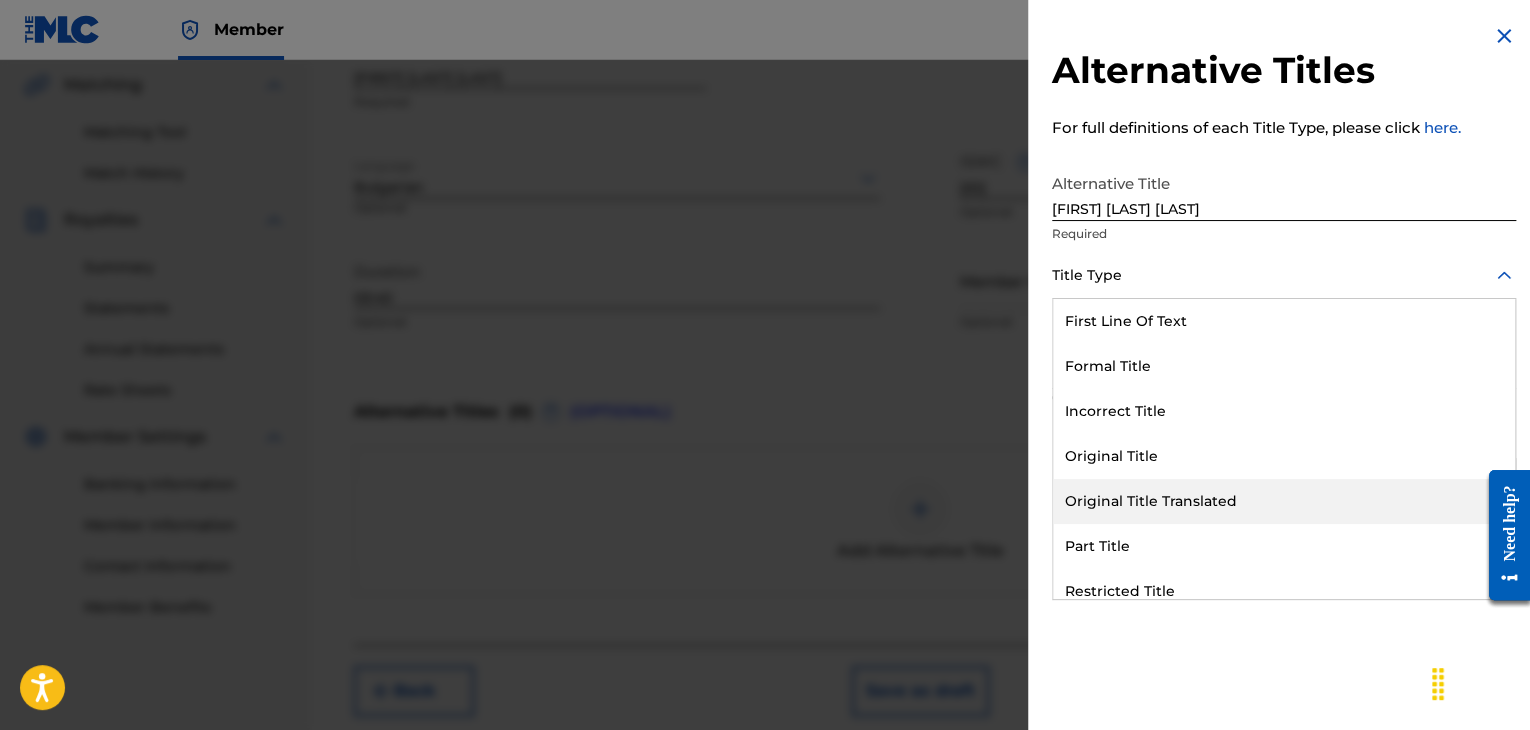 click on "Original Title Translated" at bounding box center (1284, 501) 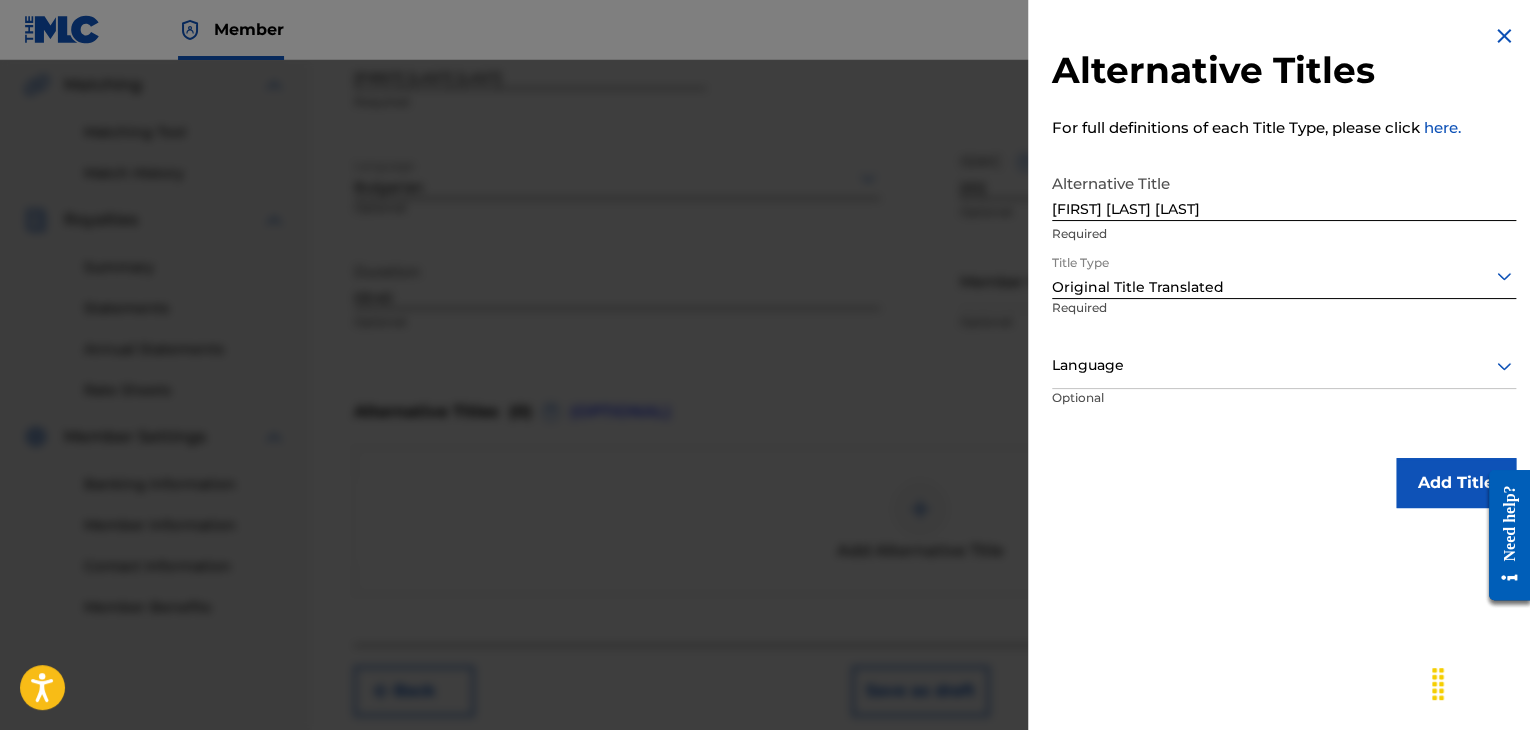 click at bounding box center [1284, 365] 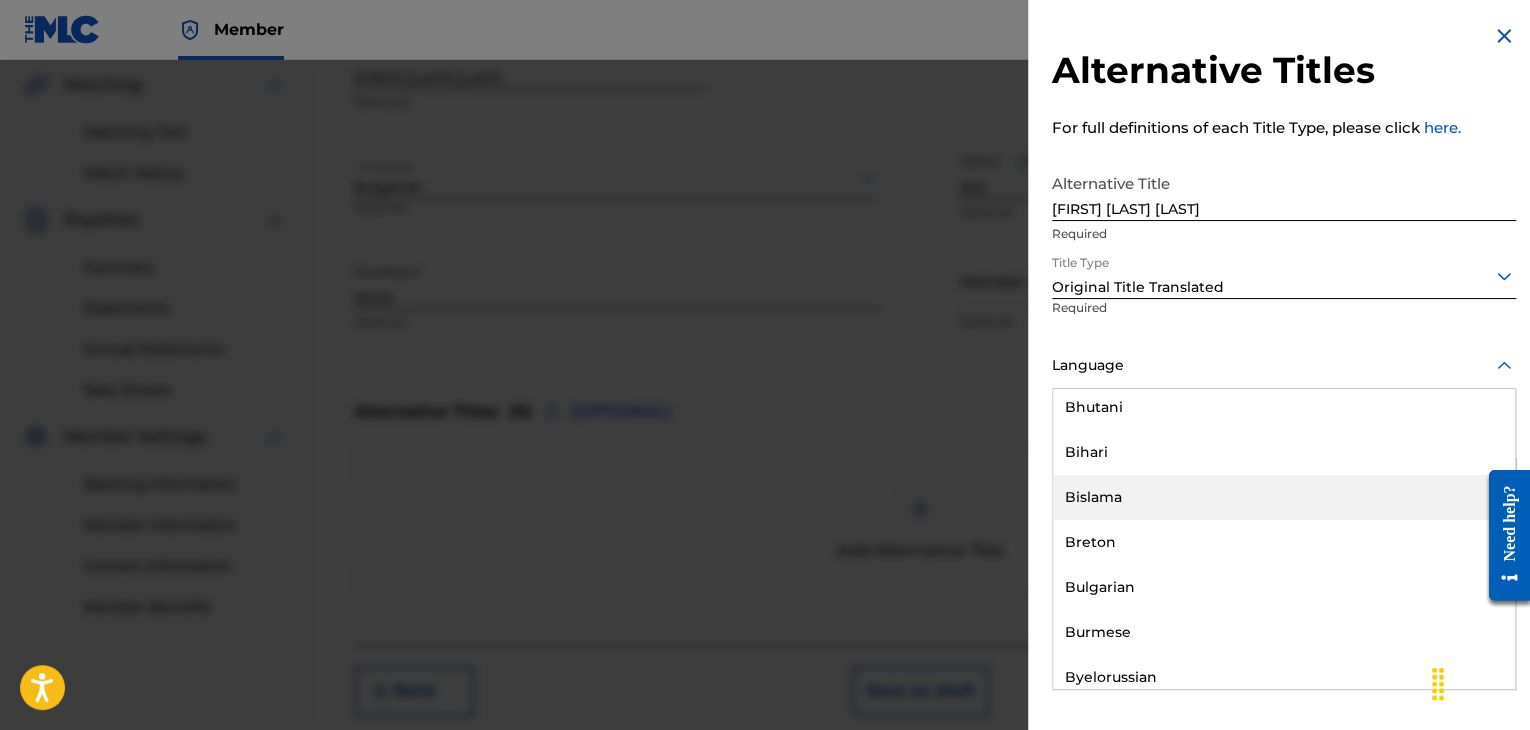 scroll, scrollTop: 800, scrollLeft: 0, axis: vertical 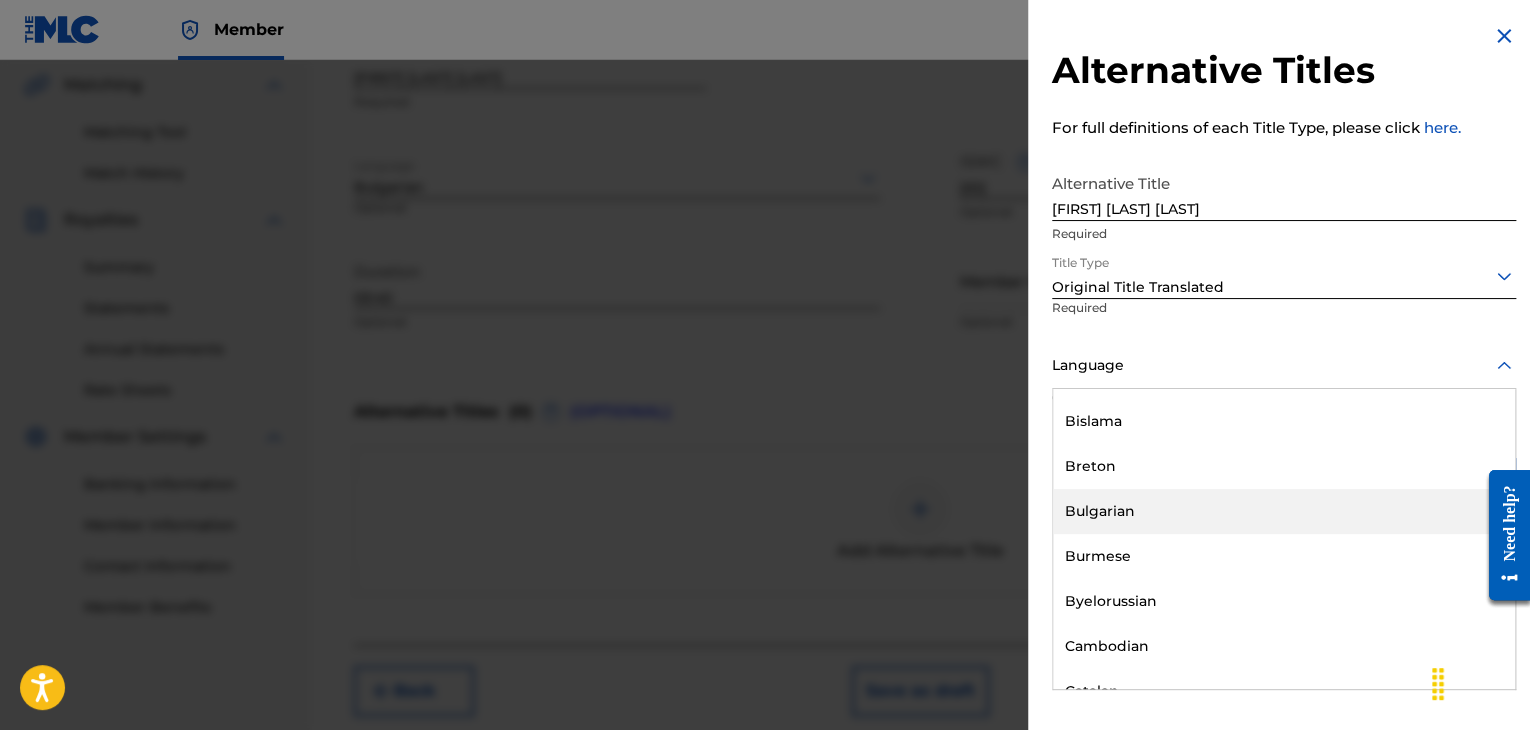 click on "Bulgarian" at bounding box center (1284, 511) 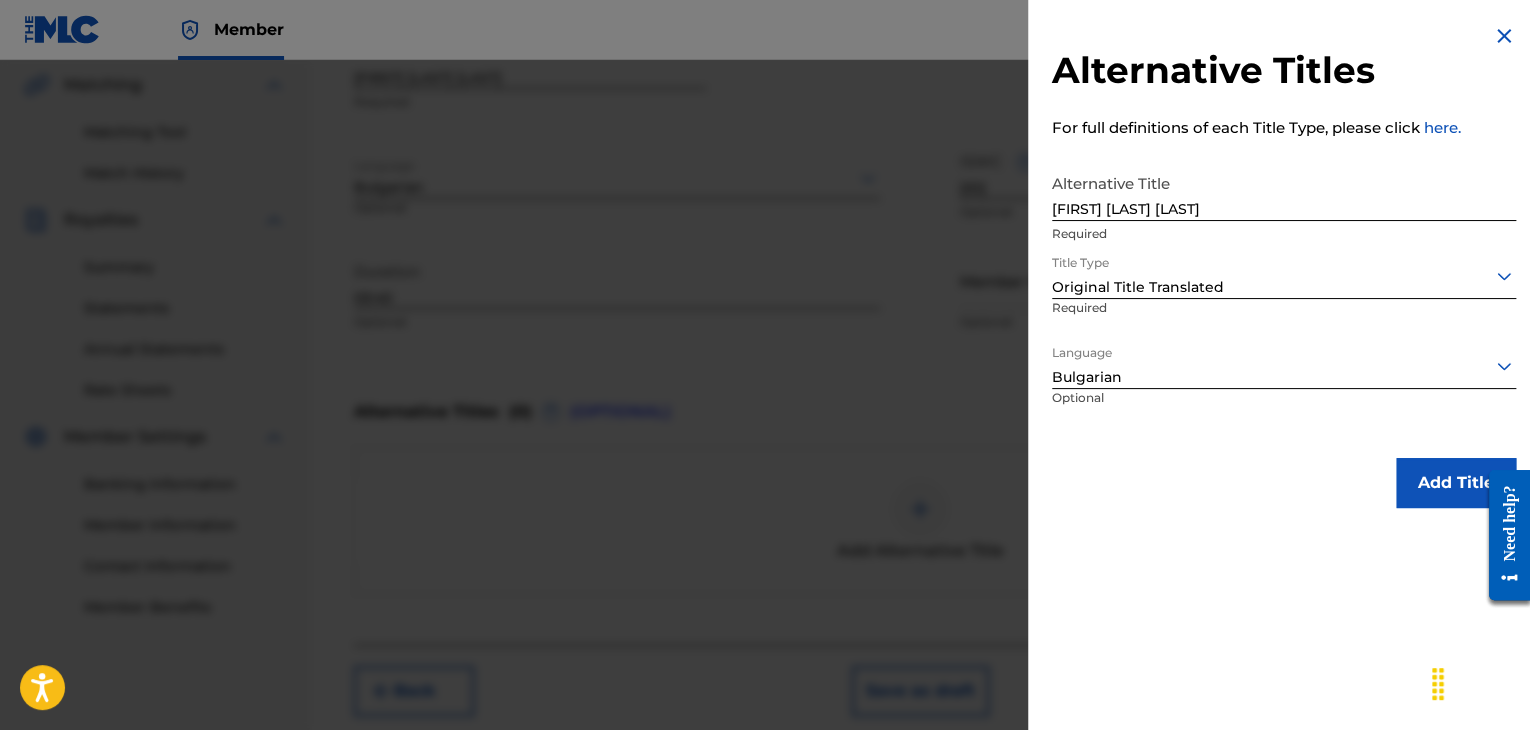 click on "Add Title" at bounding box center (1456, 483) 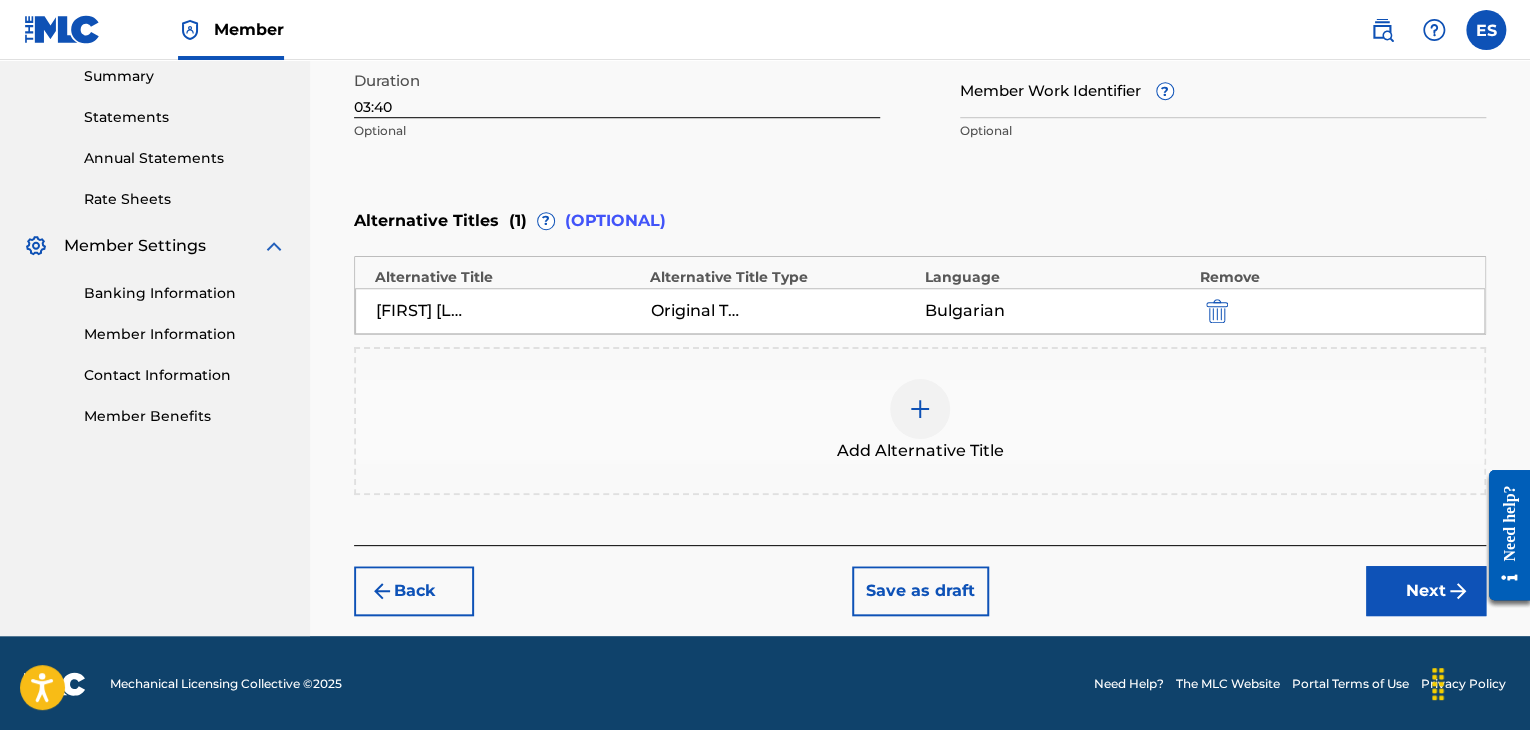 drag, startPoint x: 1379, startPoint y: 584, endPoint x: 1317, endPoint y: 549, distance: 71.19691 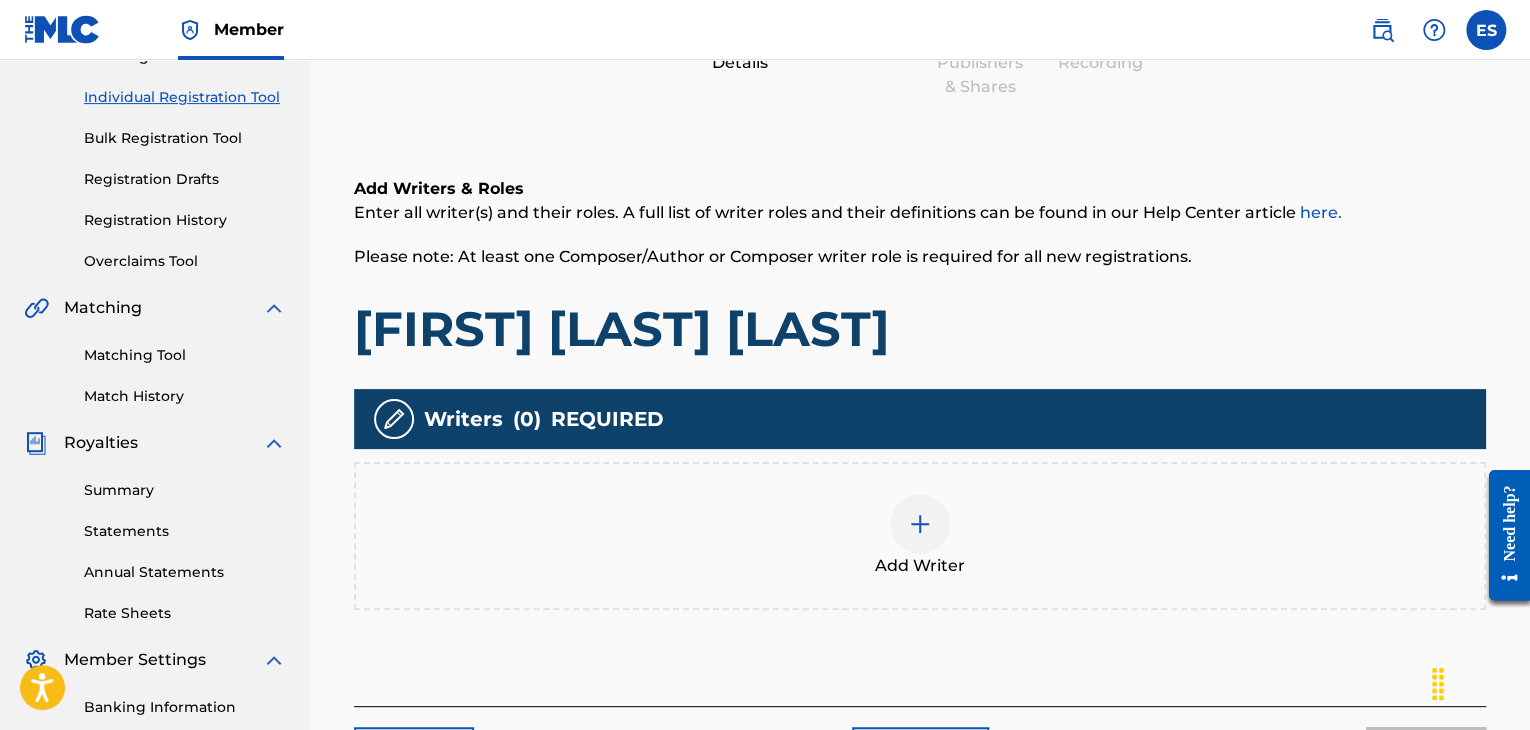 scroll, scrollTop: 469, scrollLeft: 0, axis: vertical 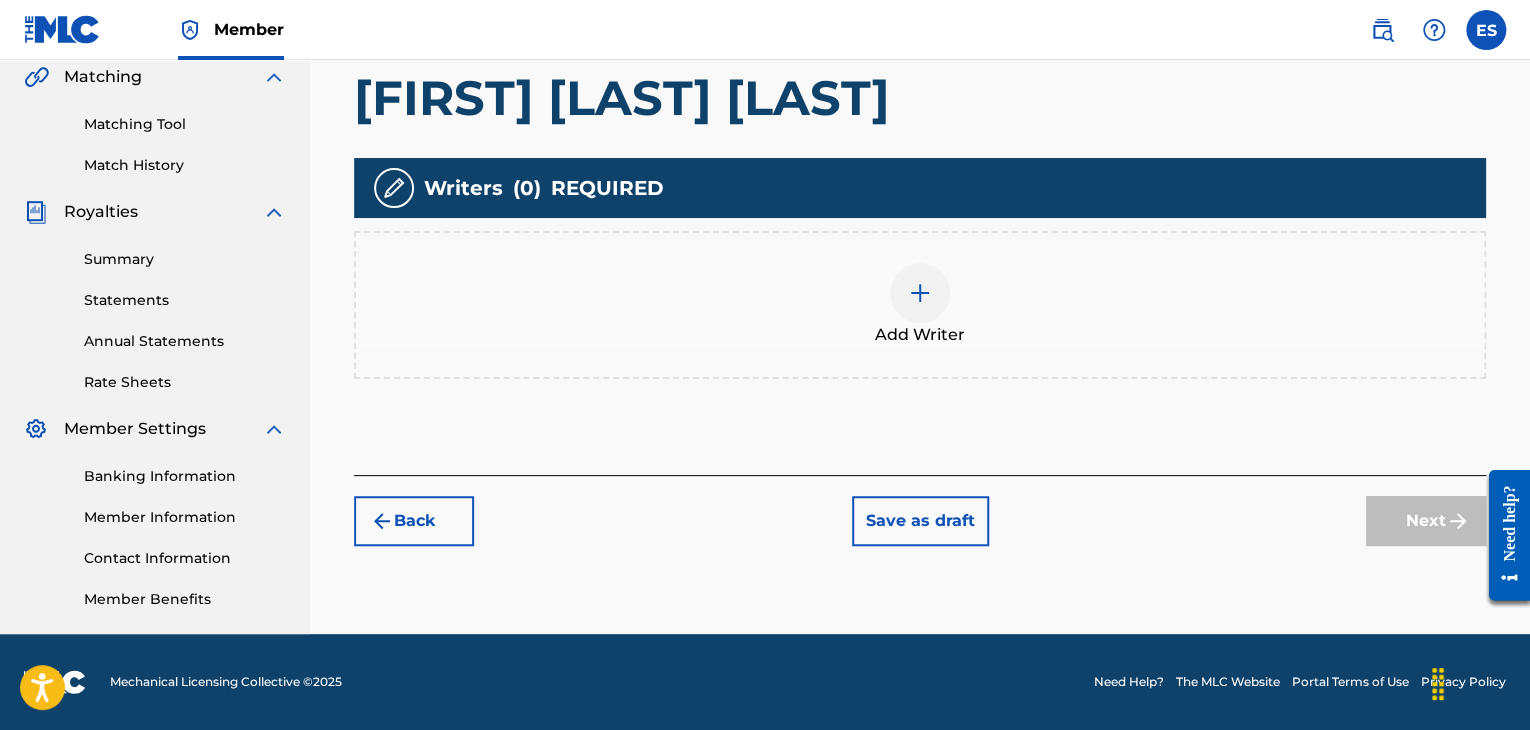 click at bounding box center (920, 293) 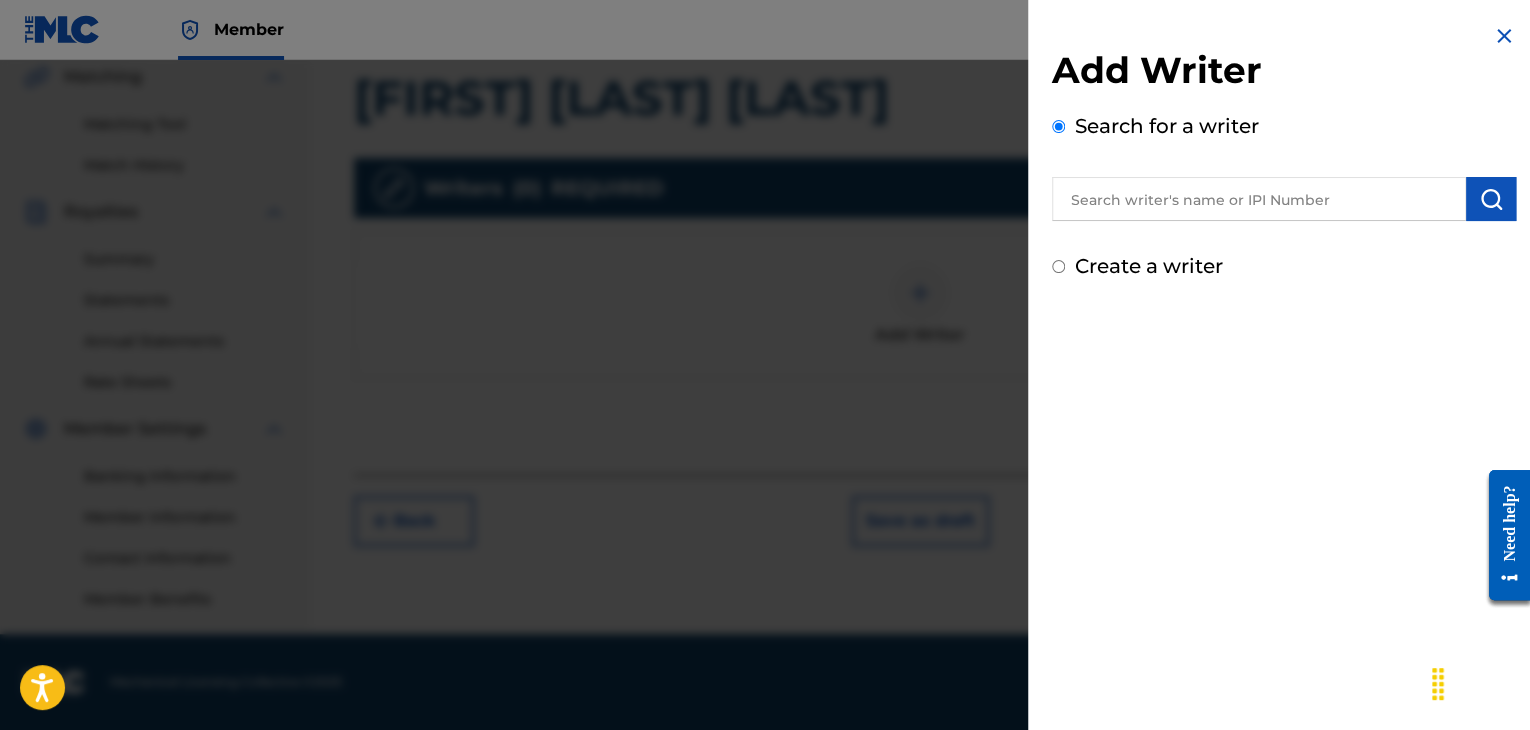 click at bounding box center [1259, 199] 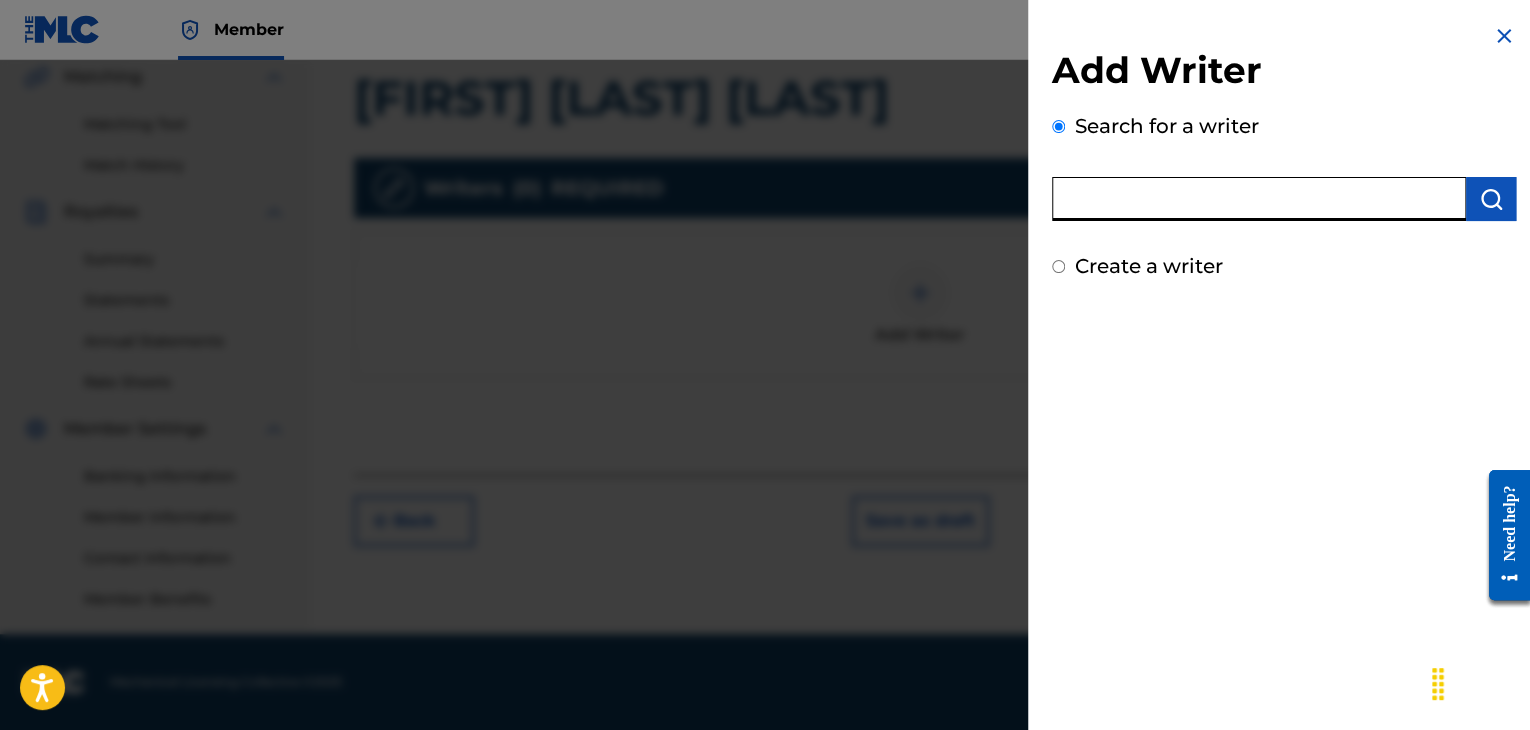paste on "00258906432" 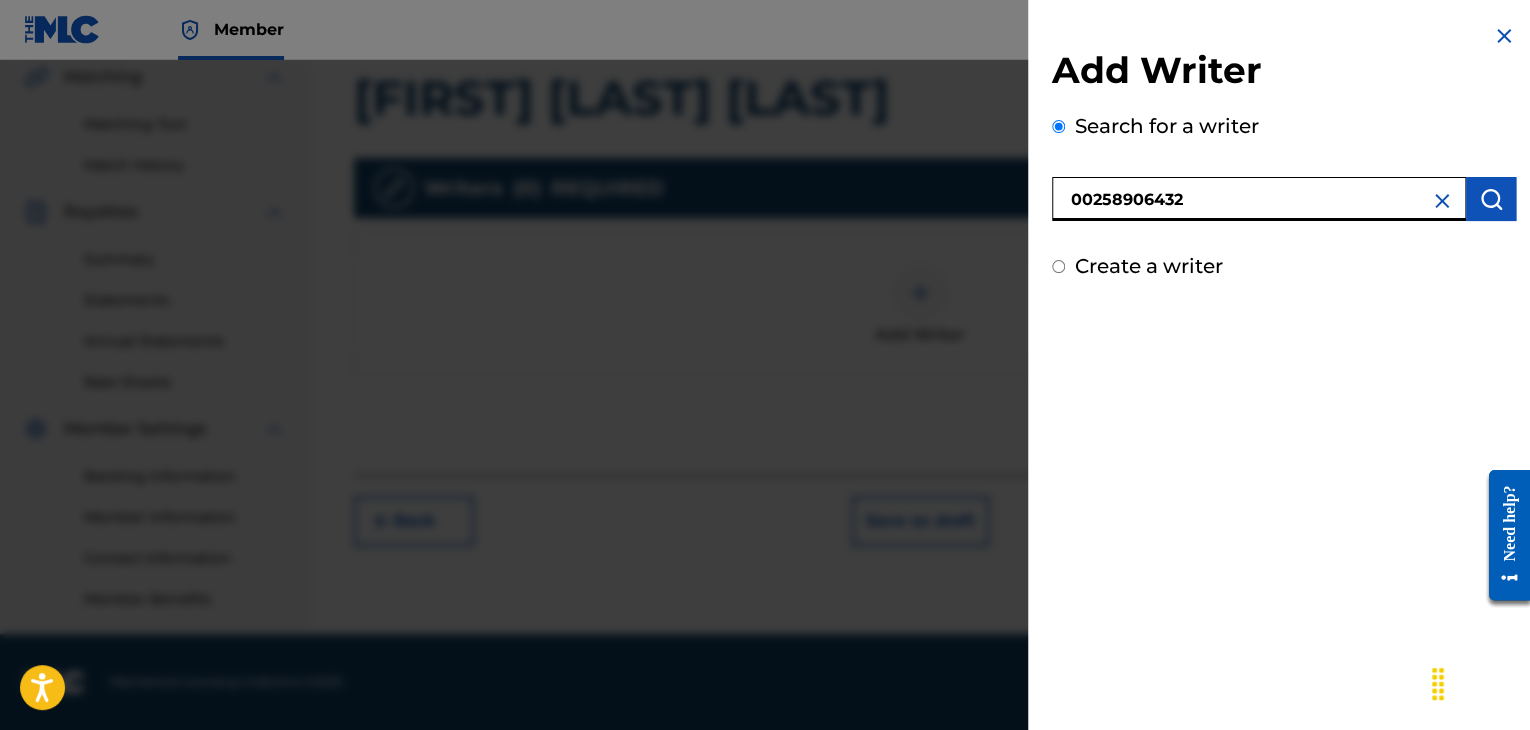 type on "00258906432" 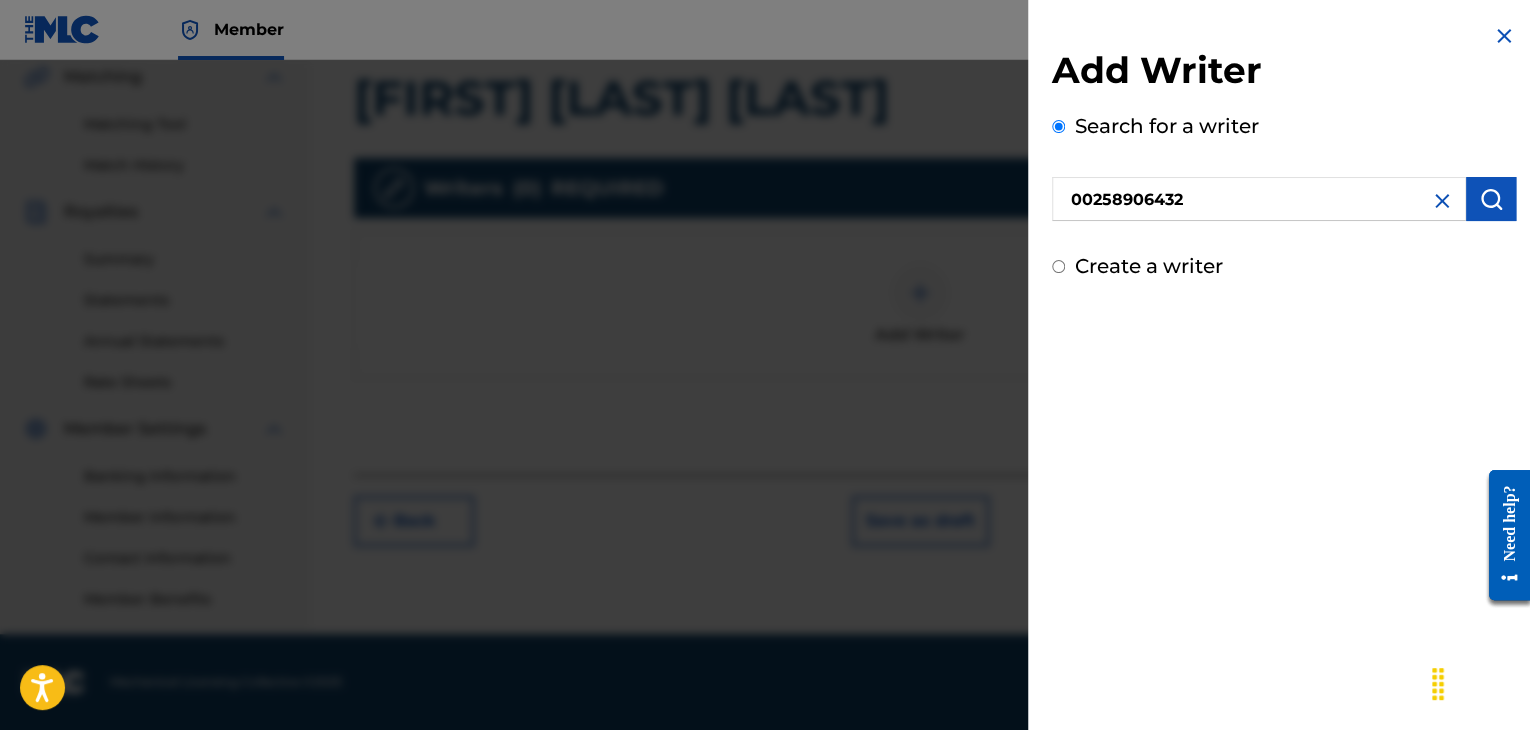 click at bounding box center (1491, 199) 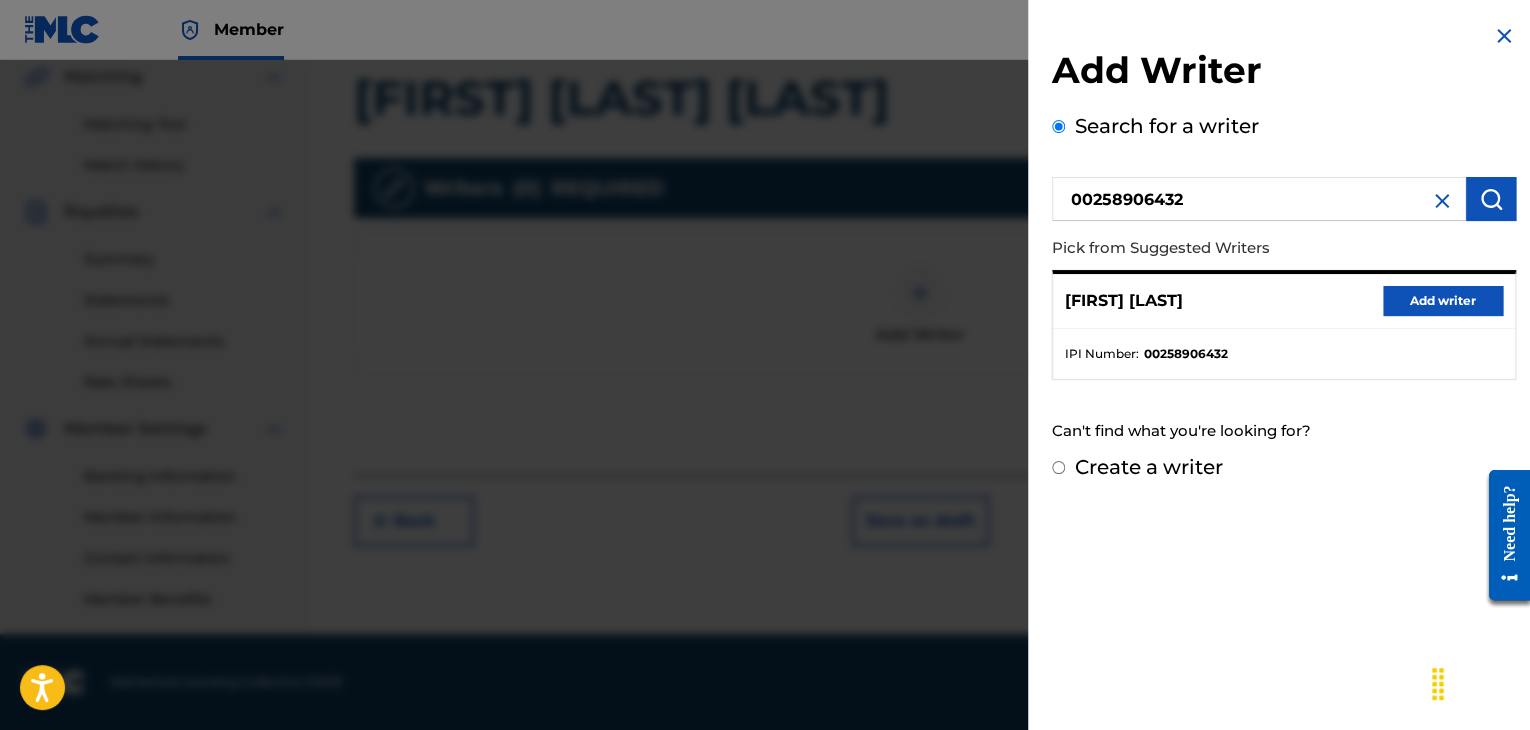 click on "Add writer" at bounding box center [1443, 301] 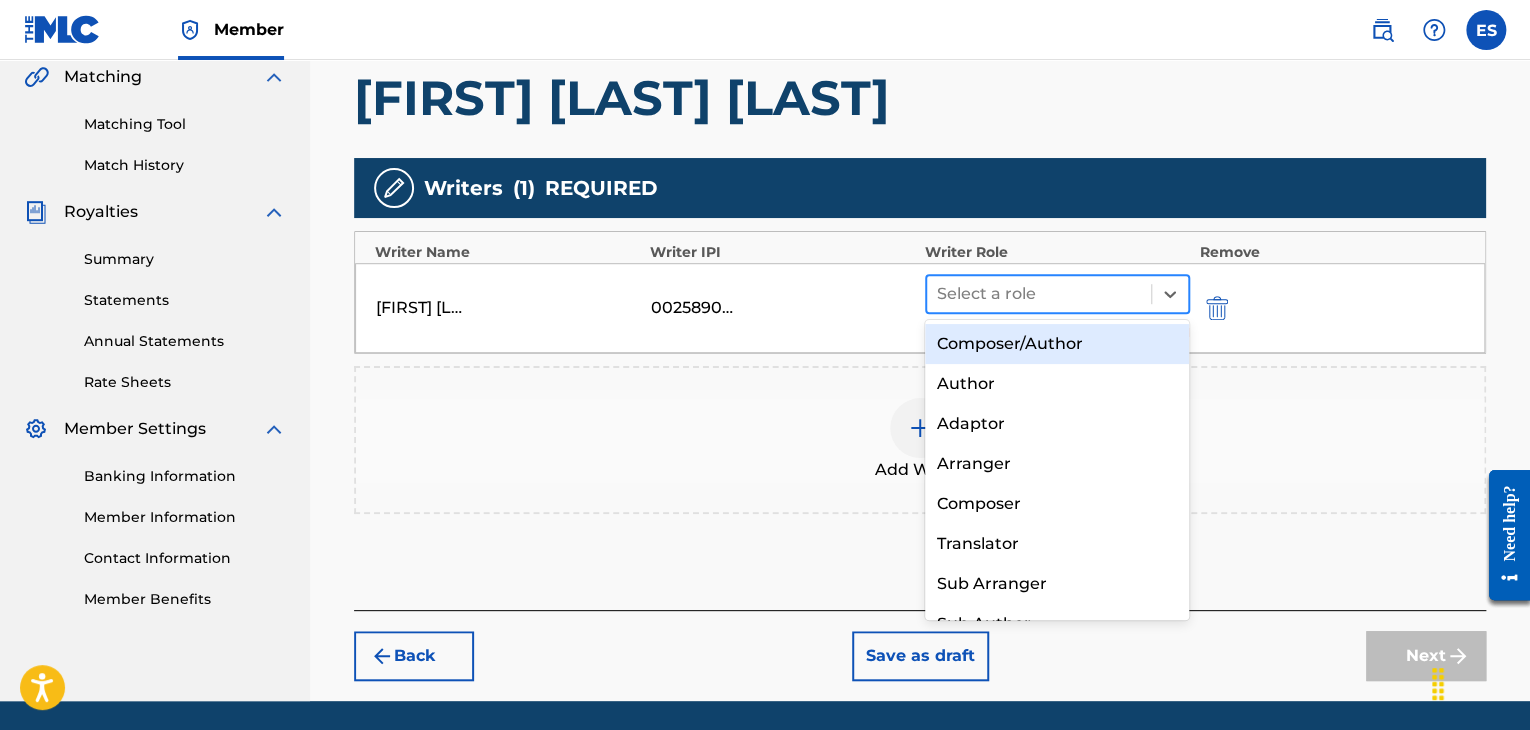 click at bounding box center (1039, 294) 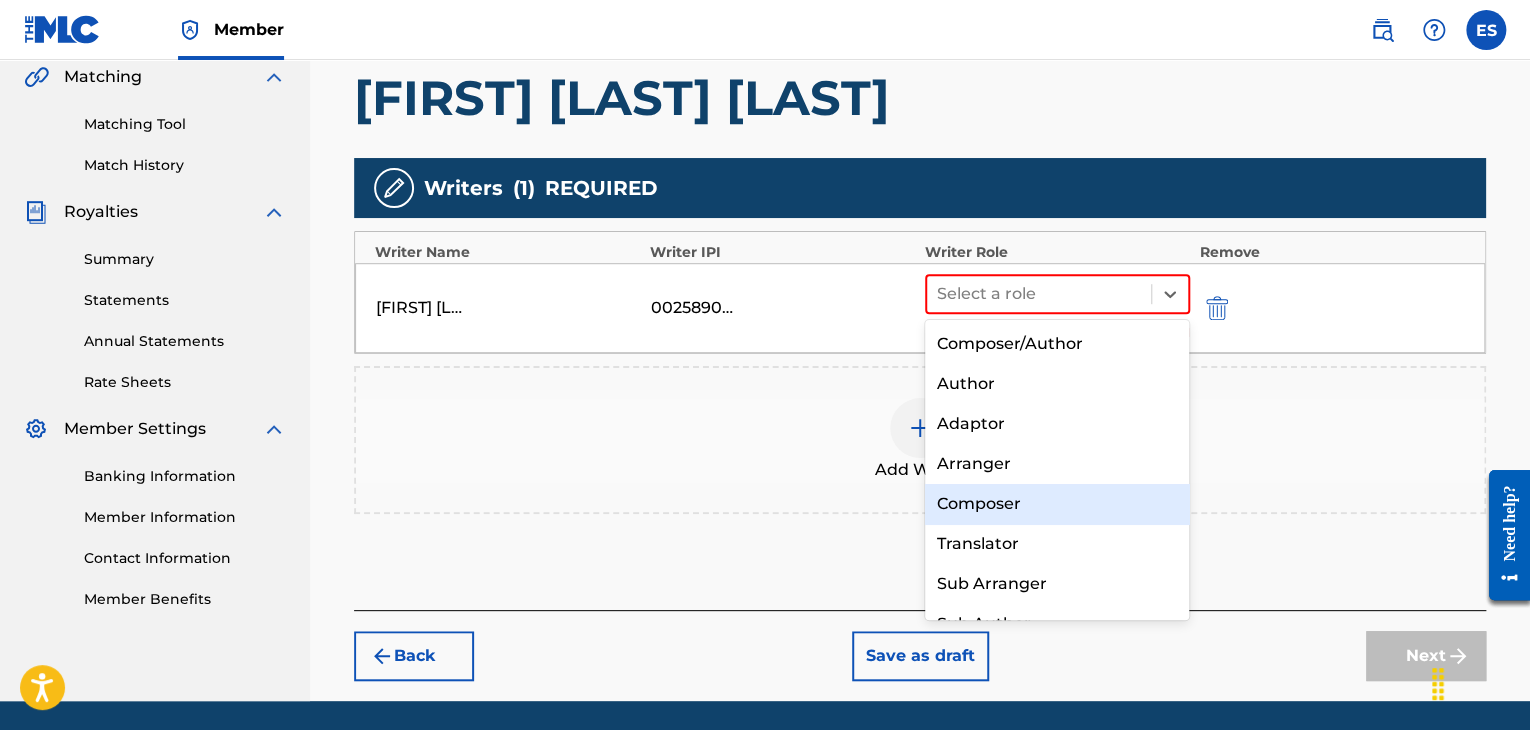 click on "Composer" at bounding box center (1057, 504) 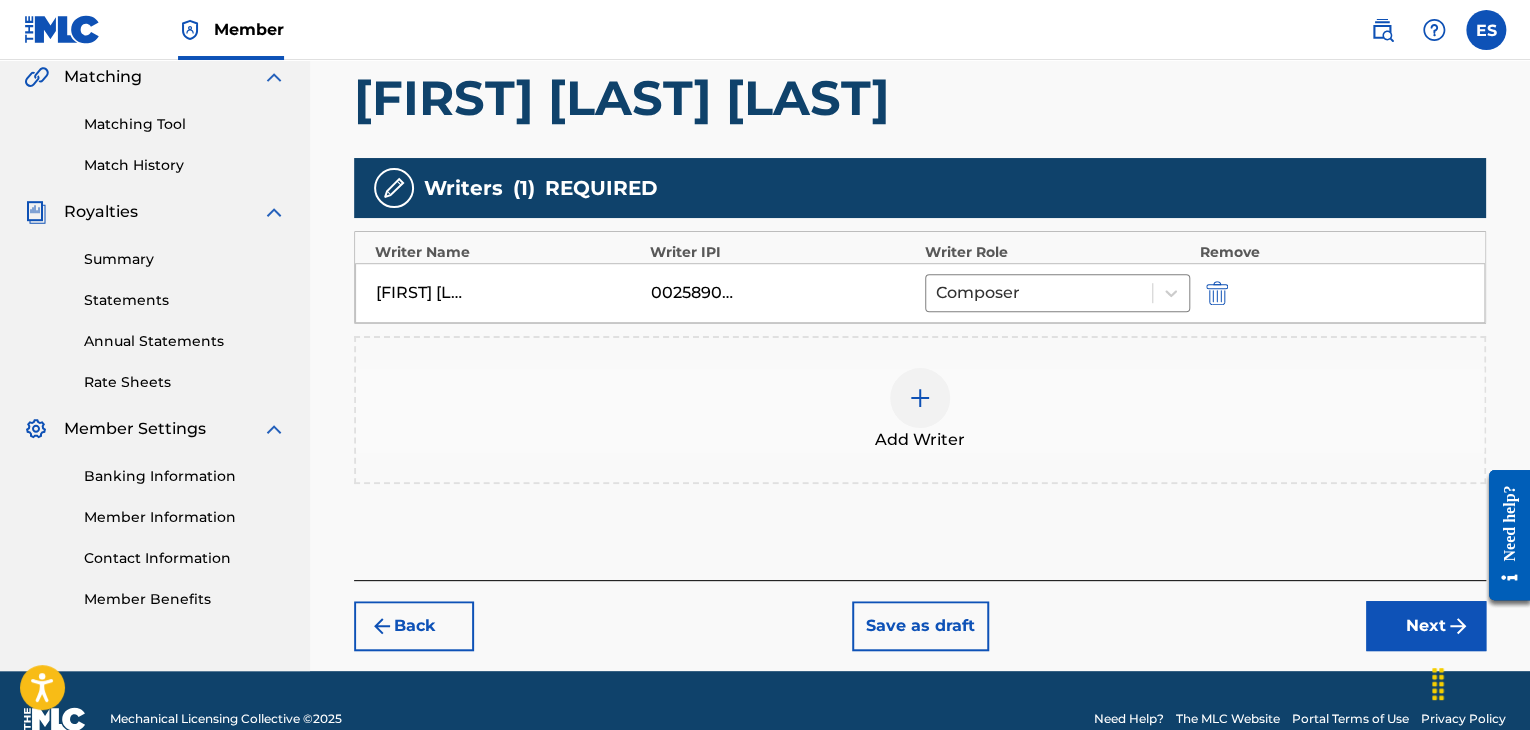click on "Add Writer" at bounding box center [920, 440] 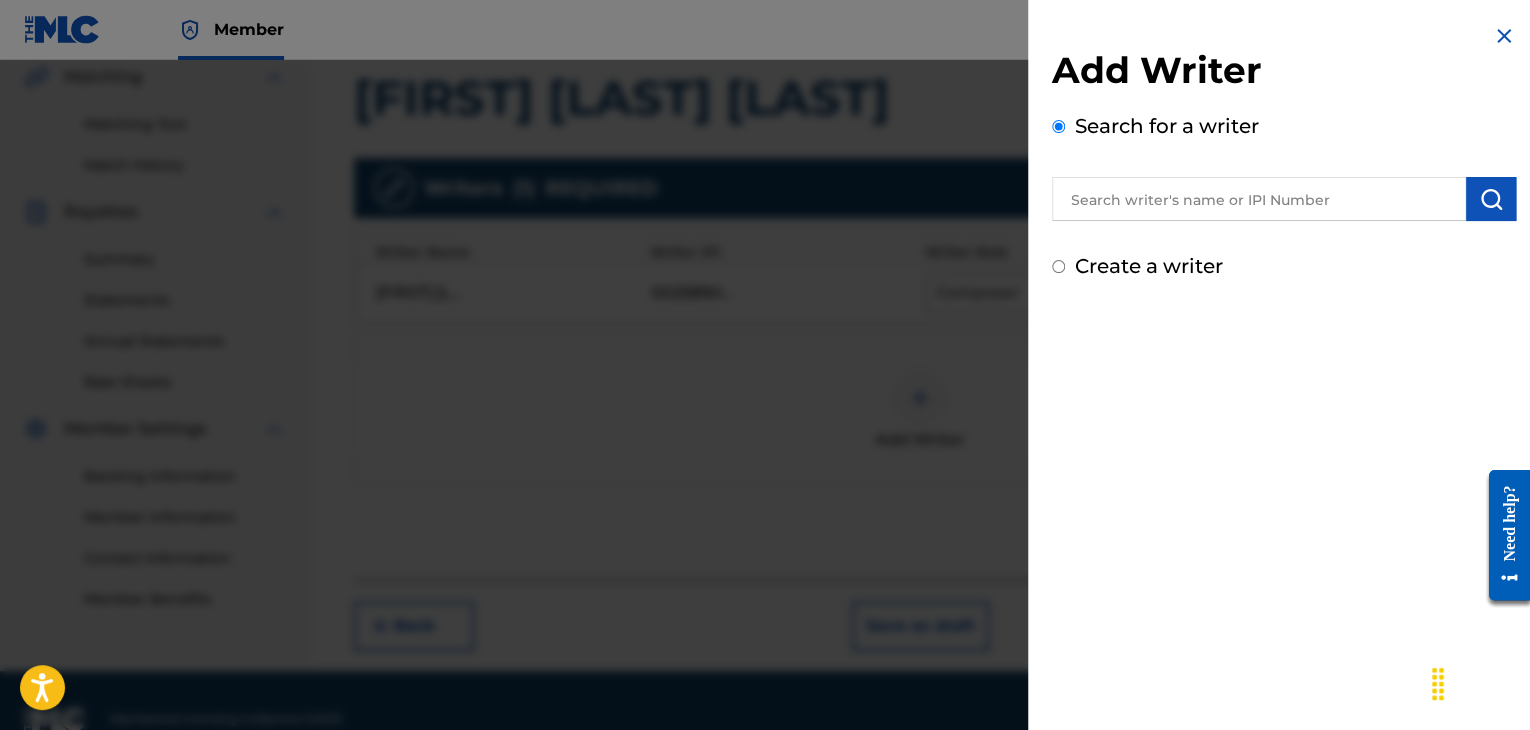 click on "Search for a writer" at bounding box center [1284, 166] 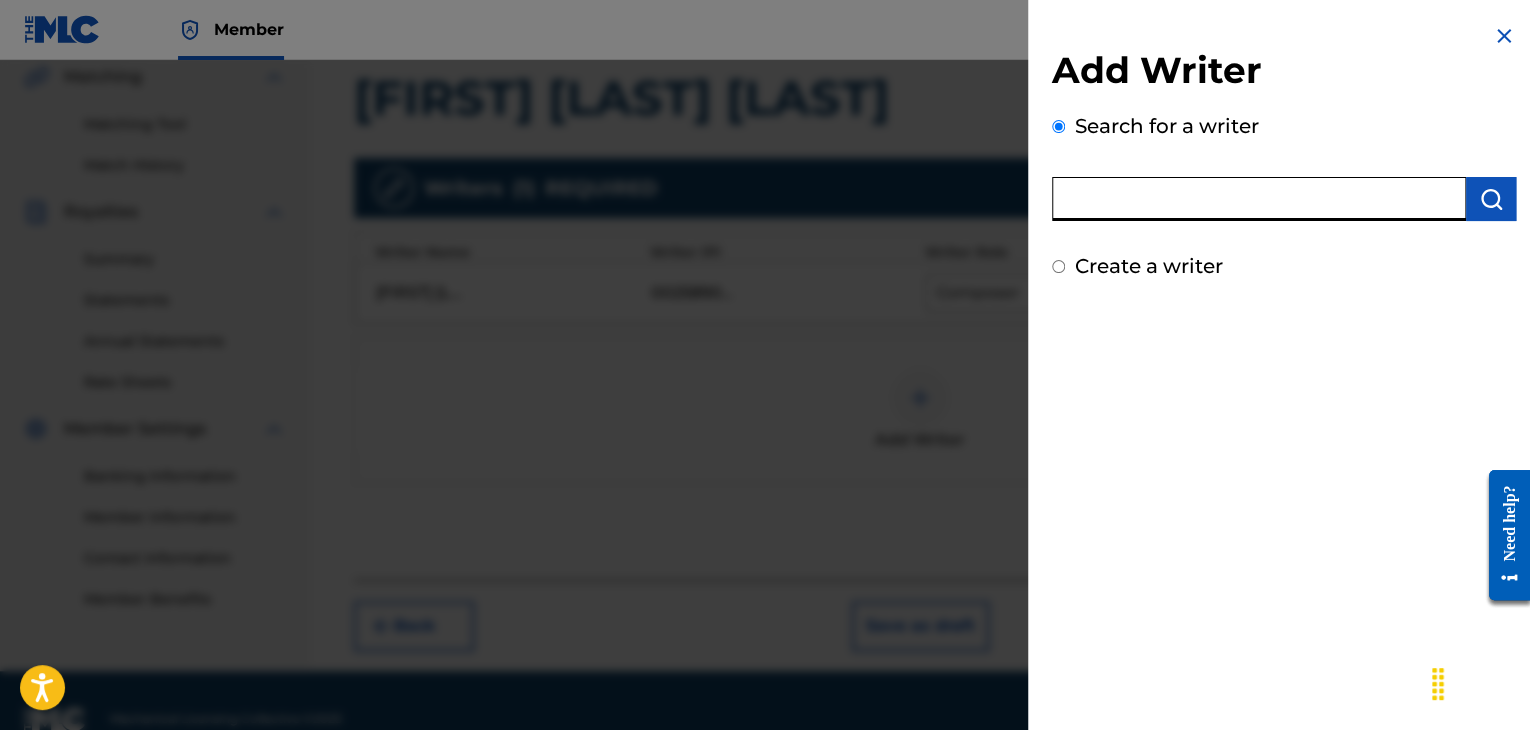 paste on "00143941476" 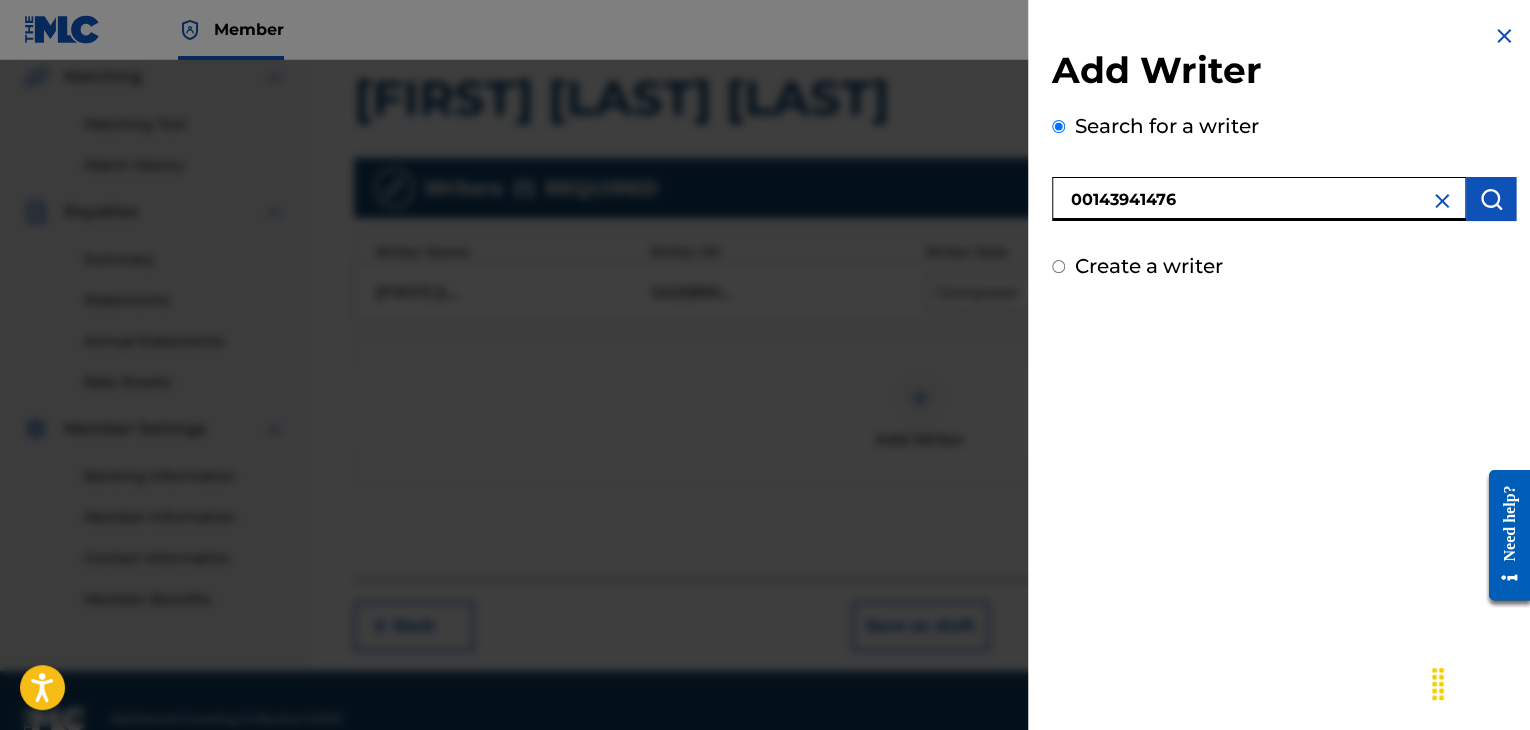 type on "00143941476" 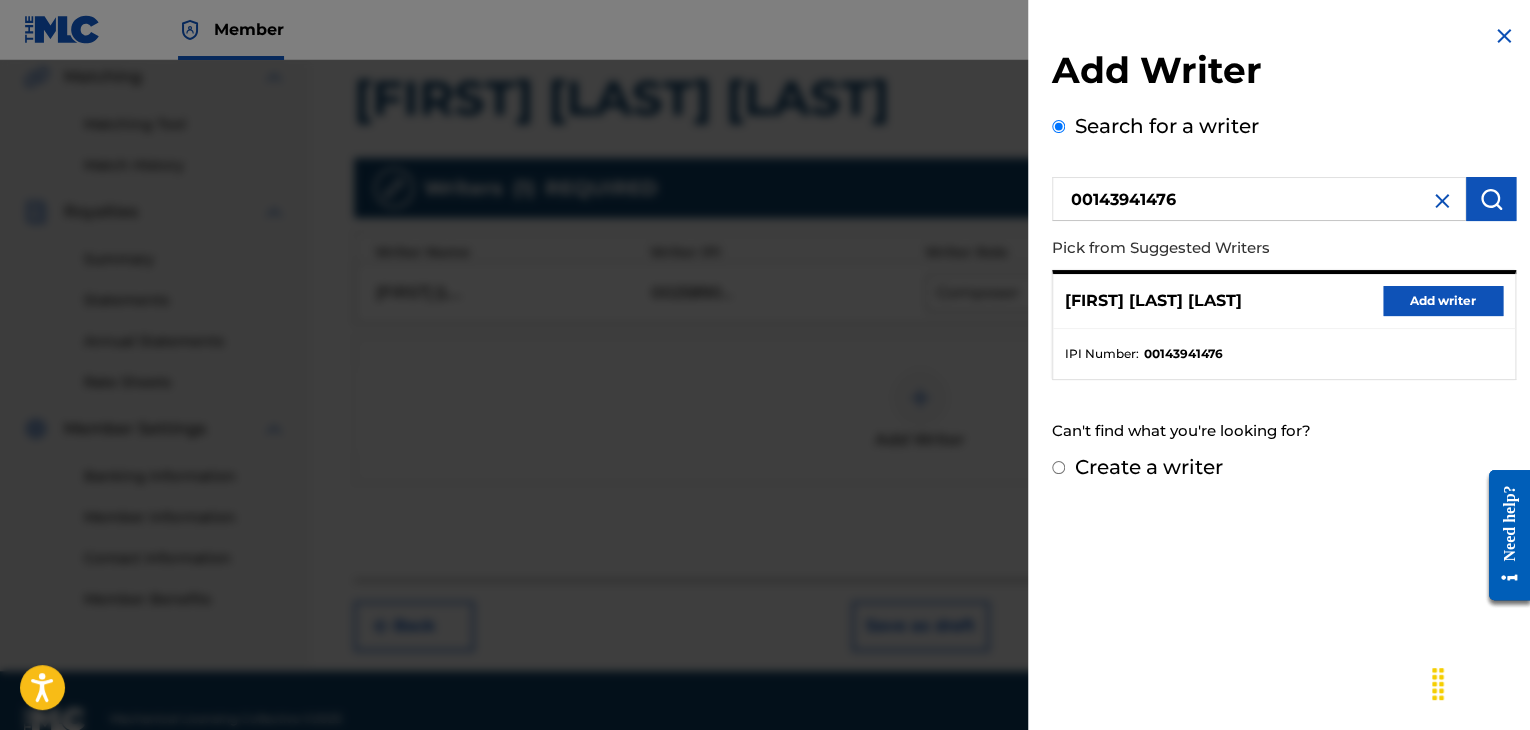 click on "Add writer" at bounding box center (1443, 301) 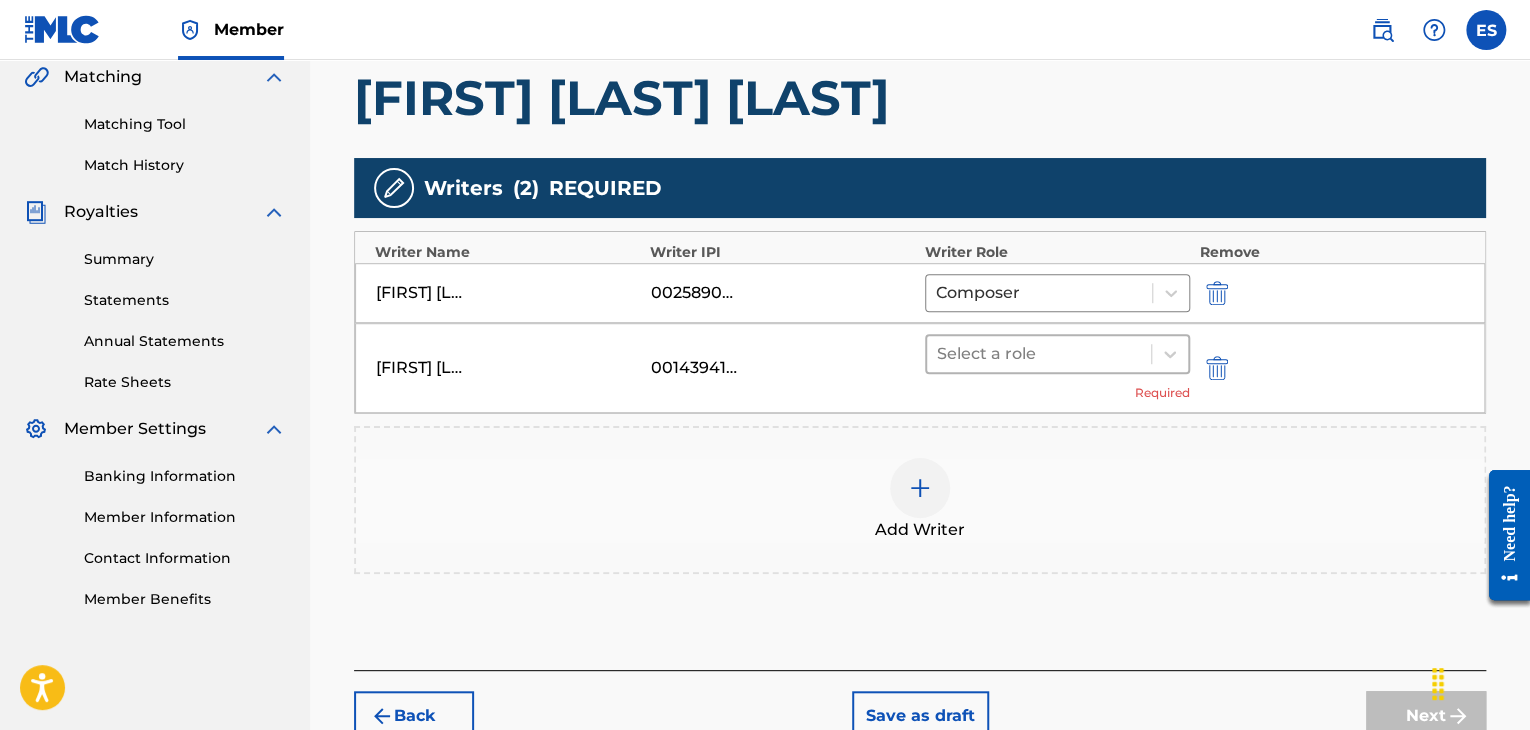 click at bounding box center [1039, 354] 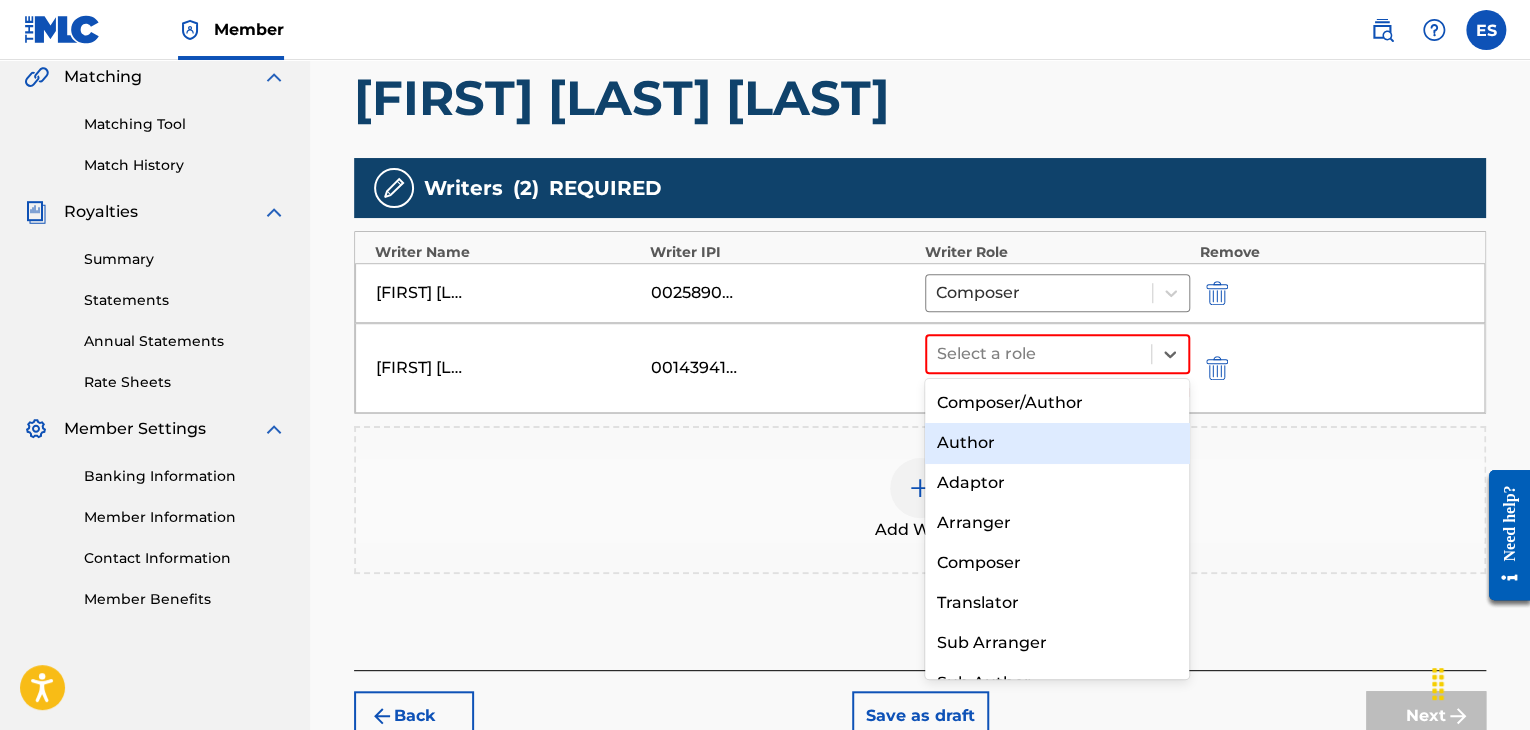 click on "Author" at bounding box center (1057, 443) 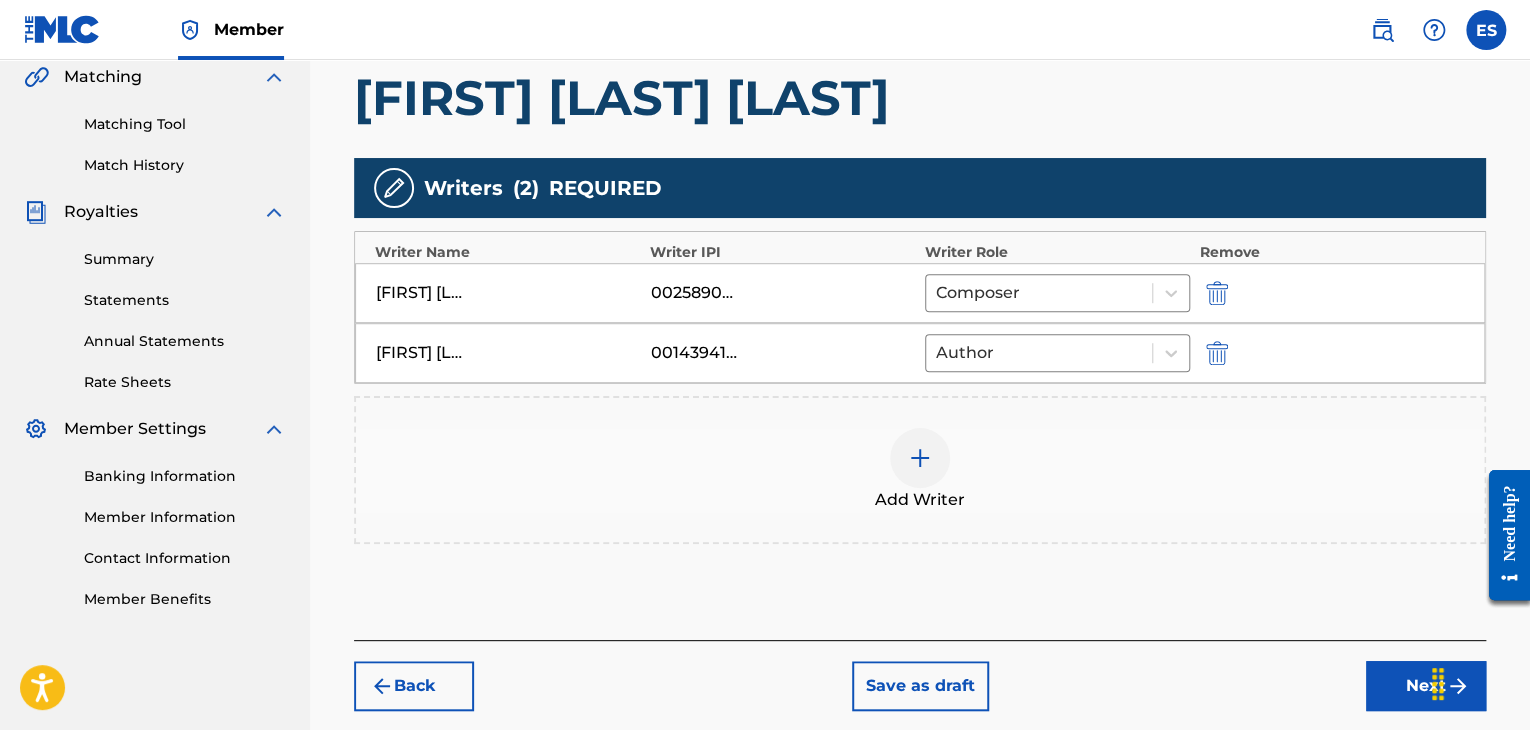 click on "Next" at bounding box center (1426, 686) 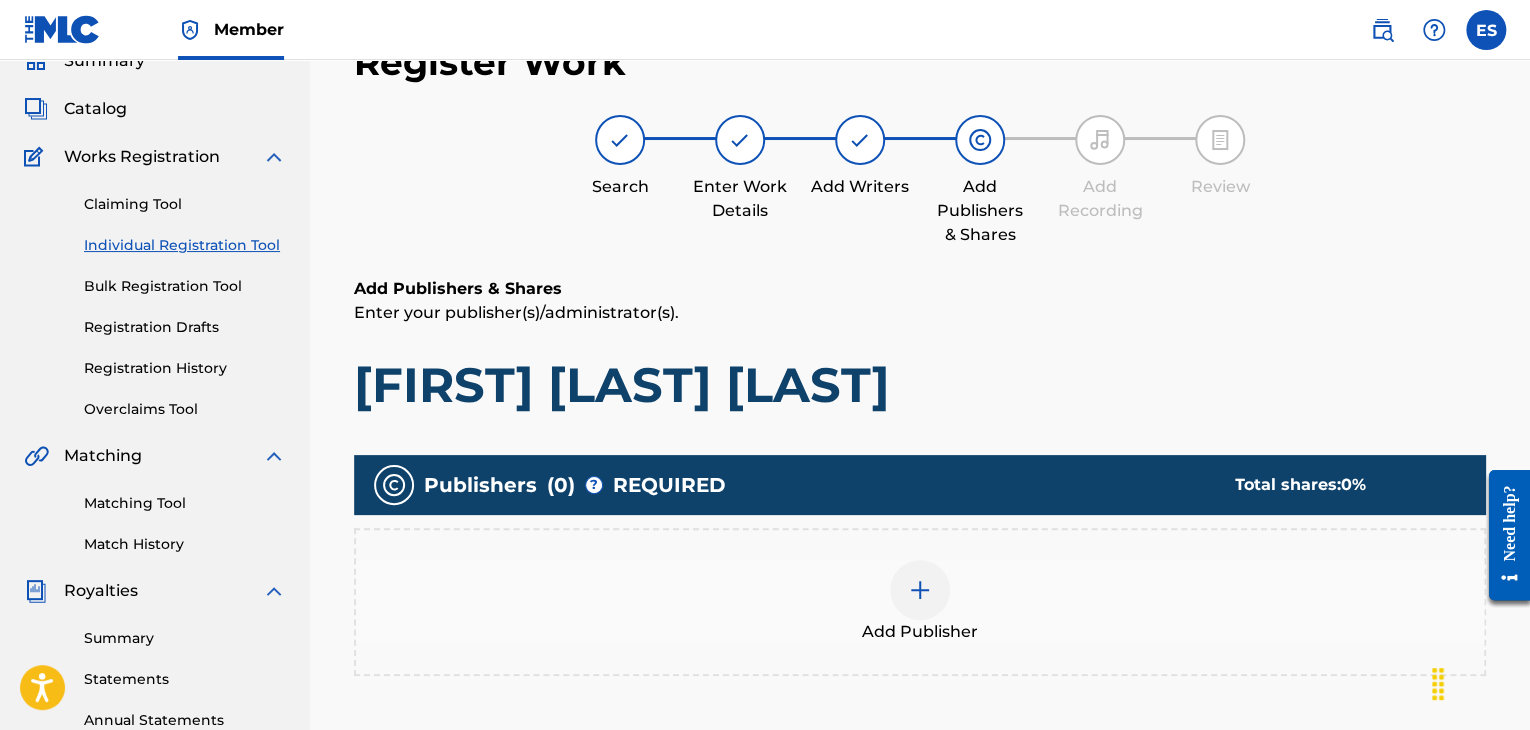 scroll, scrollTop: 190, scrollLeft: 0, axis: vertical 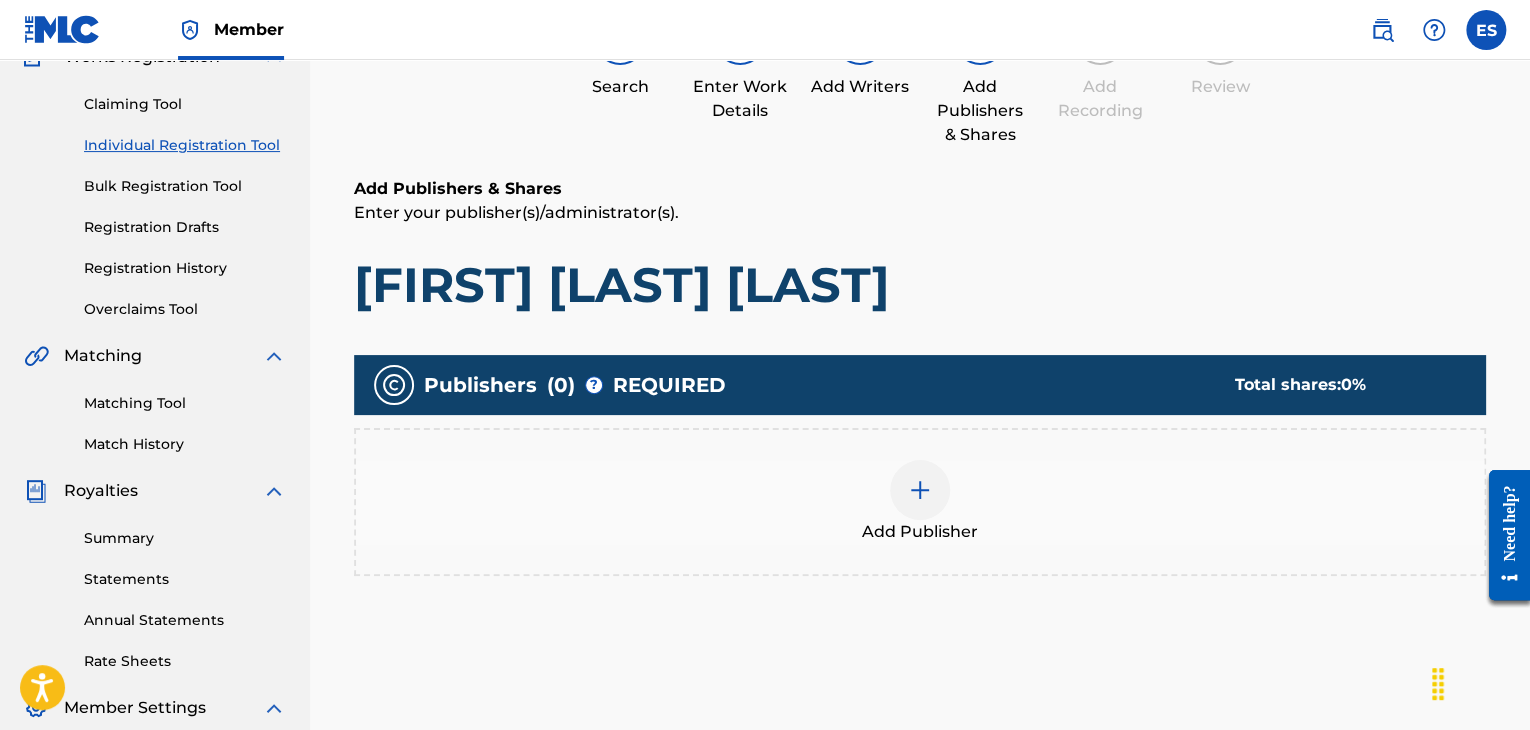 click at bounding box center [920, 490] 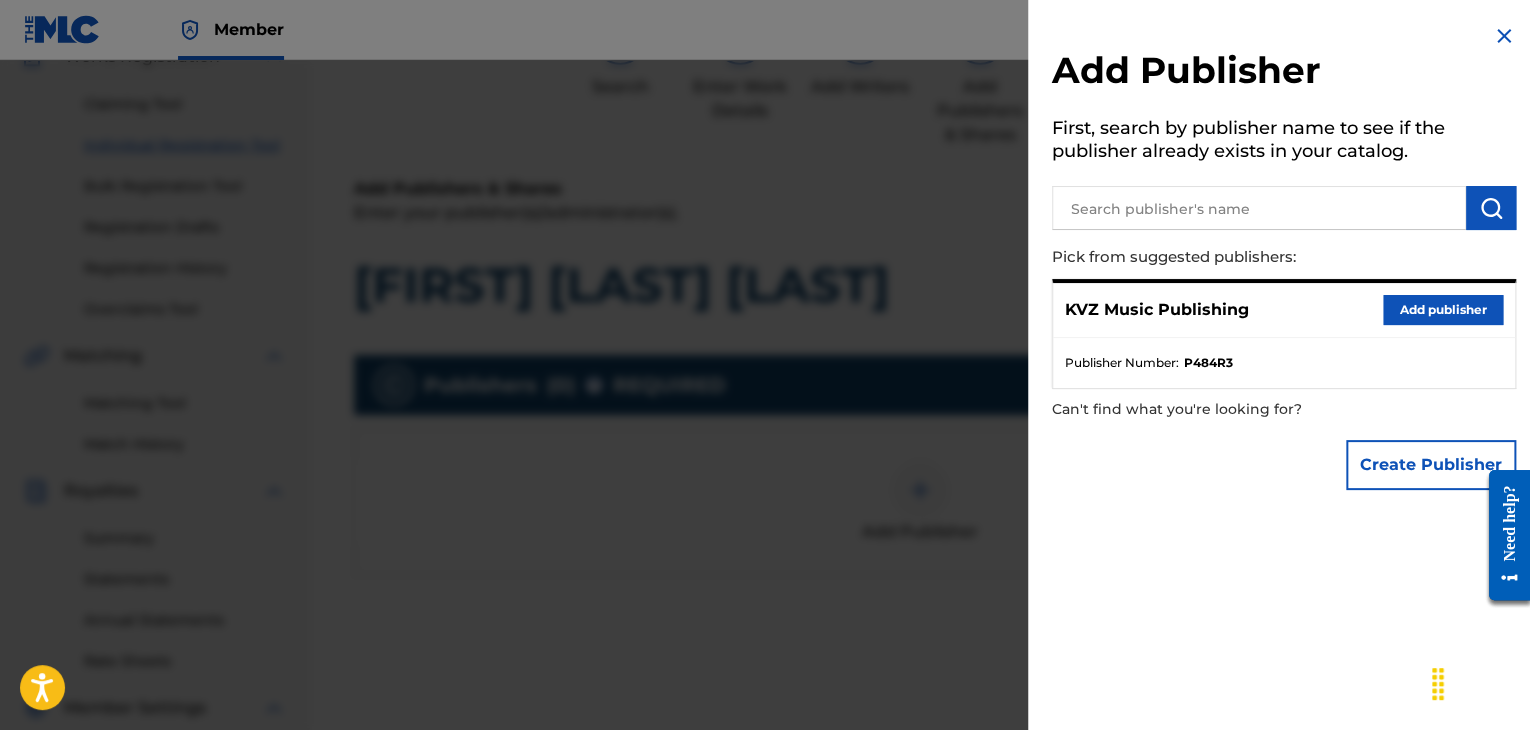 drag, startPoint x: 1408, startPoint y: 318, endPoint x: 1385, endPoint y: 321, distance: 23.194826 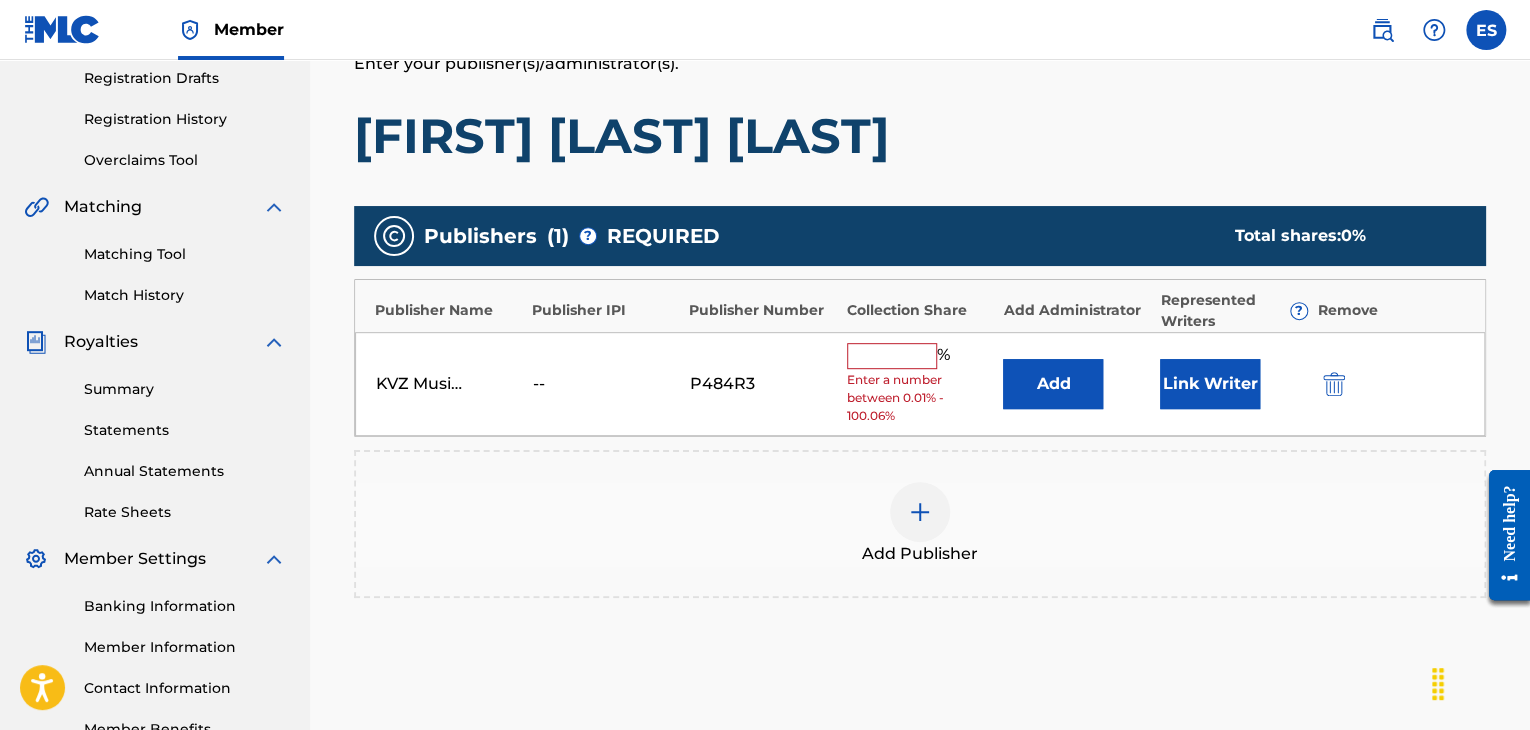 scroll, scrollTop: 490, scrollLeft: 0, axis: vertical 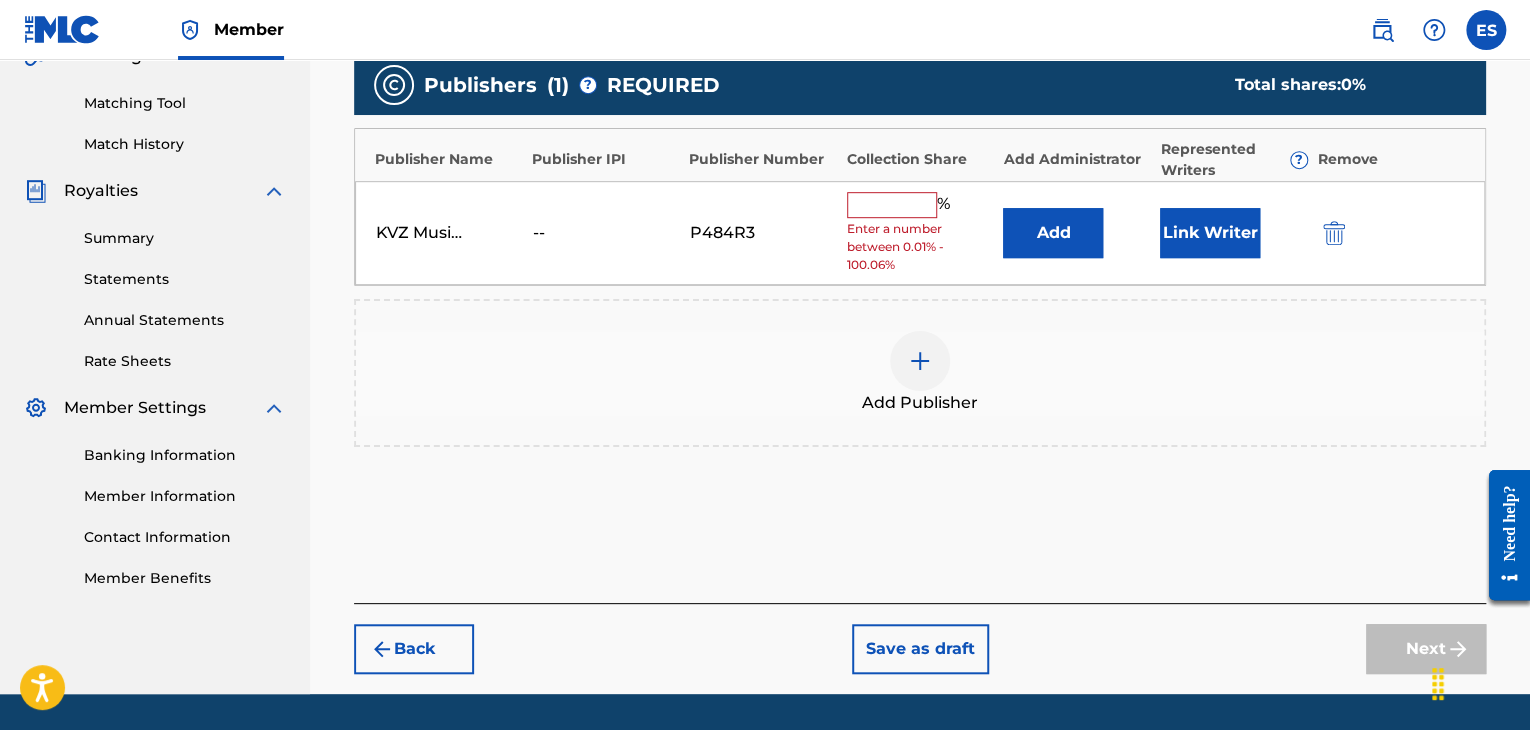 click on "Enter a number between 0.01% - 100.06%" at bounding box center [920, 247] 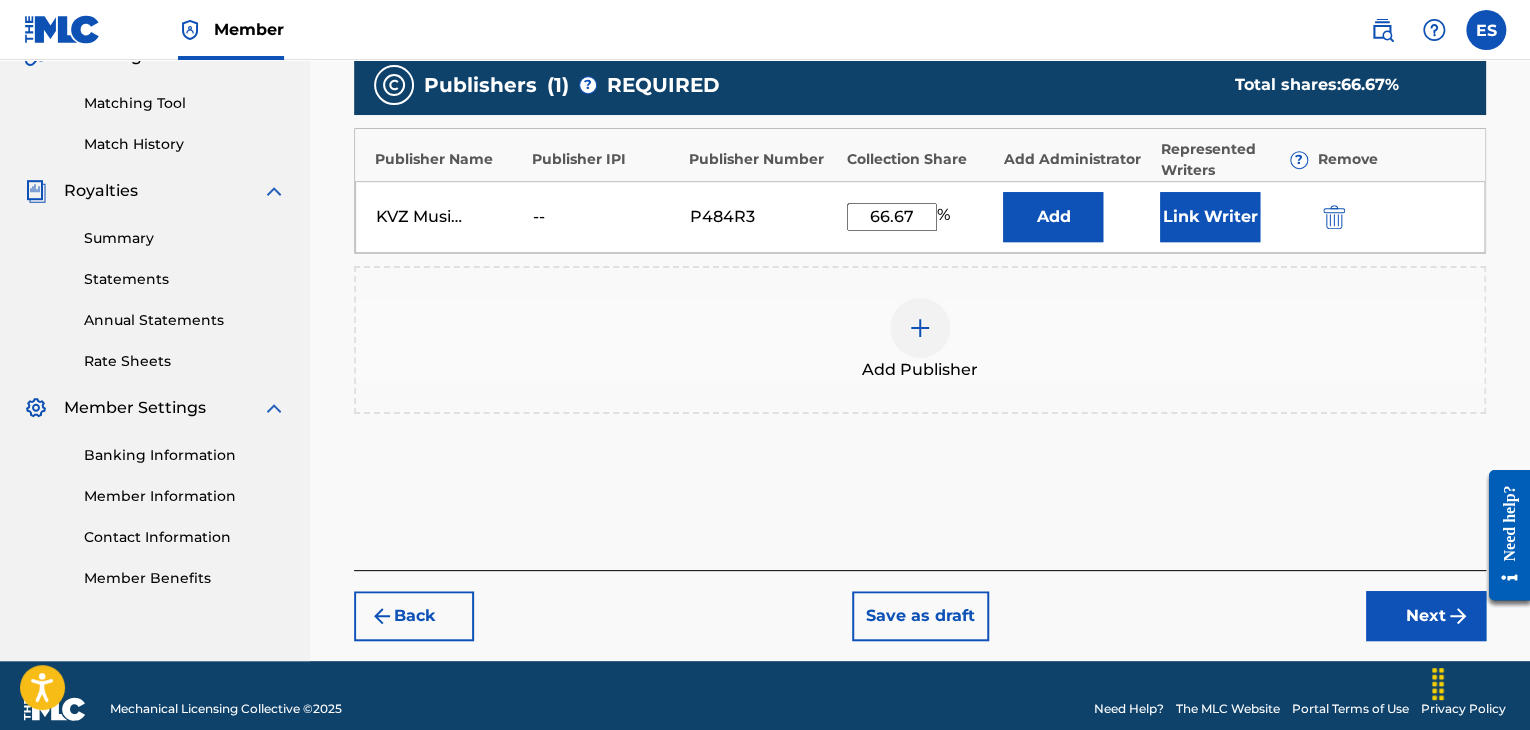 click on "Next" at bounding box center (1426, 616) 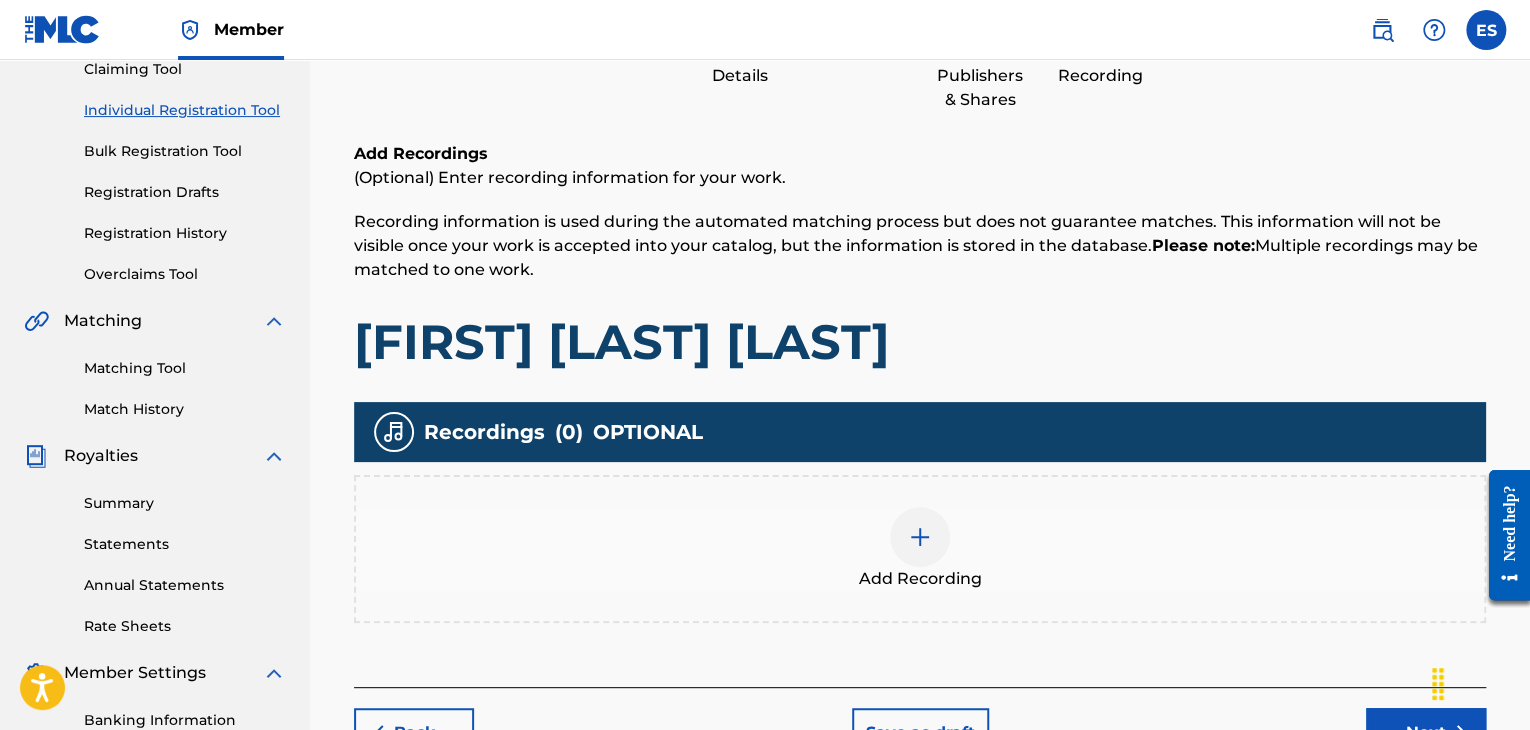 scroll, scrollTop: 390, scrollLeft: 0, axis: vertical 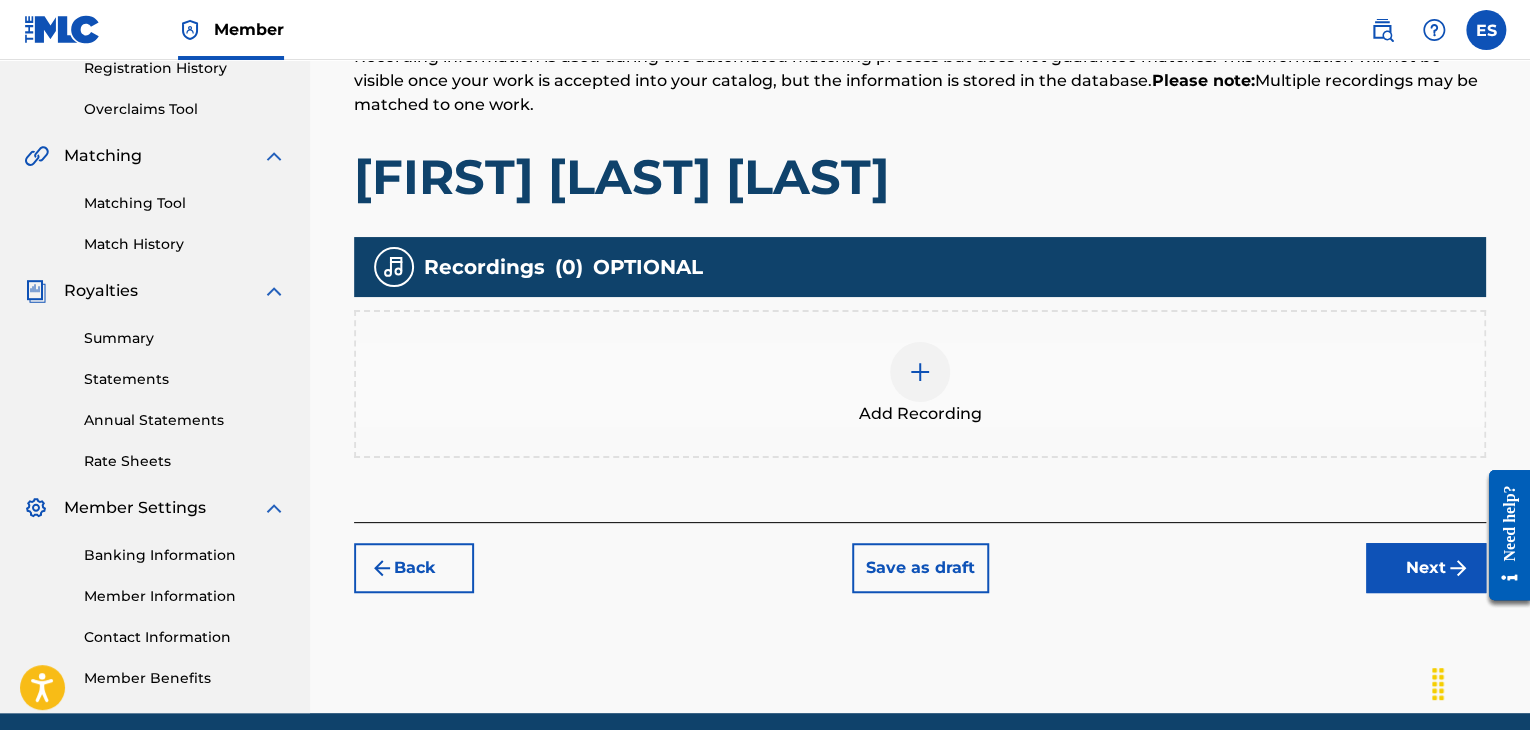 click on "Next" at bounding box center (1426, 568) 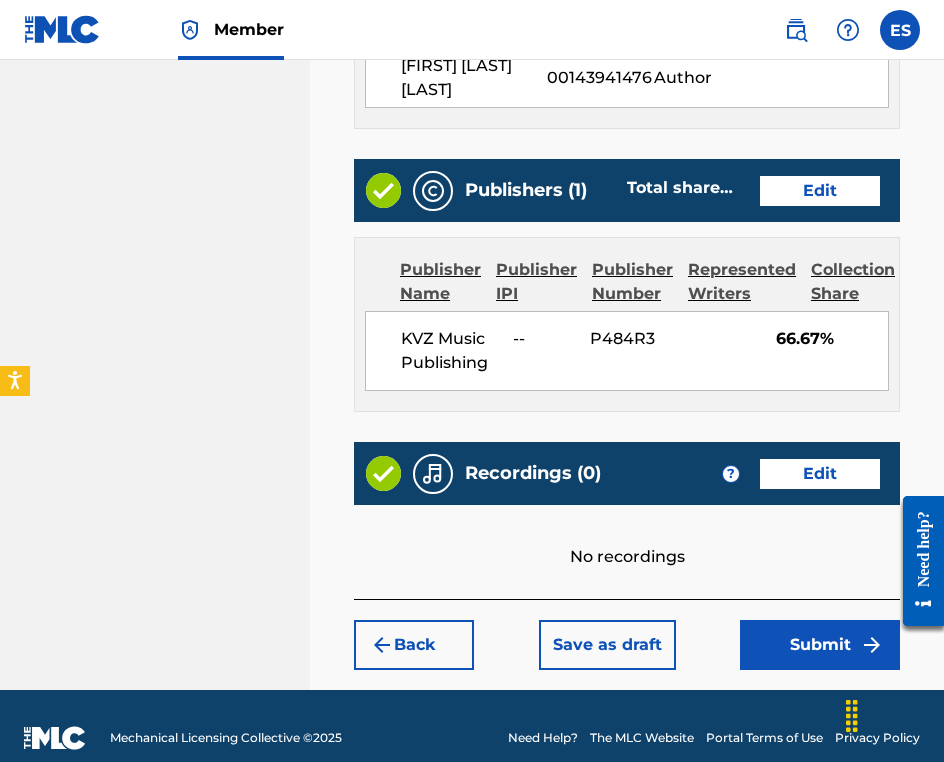 scroll, scrollTop: 1244, scrollLeft: 0, axis: vertical 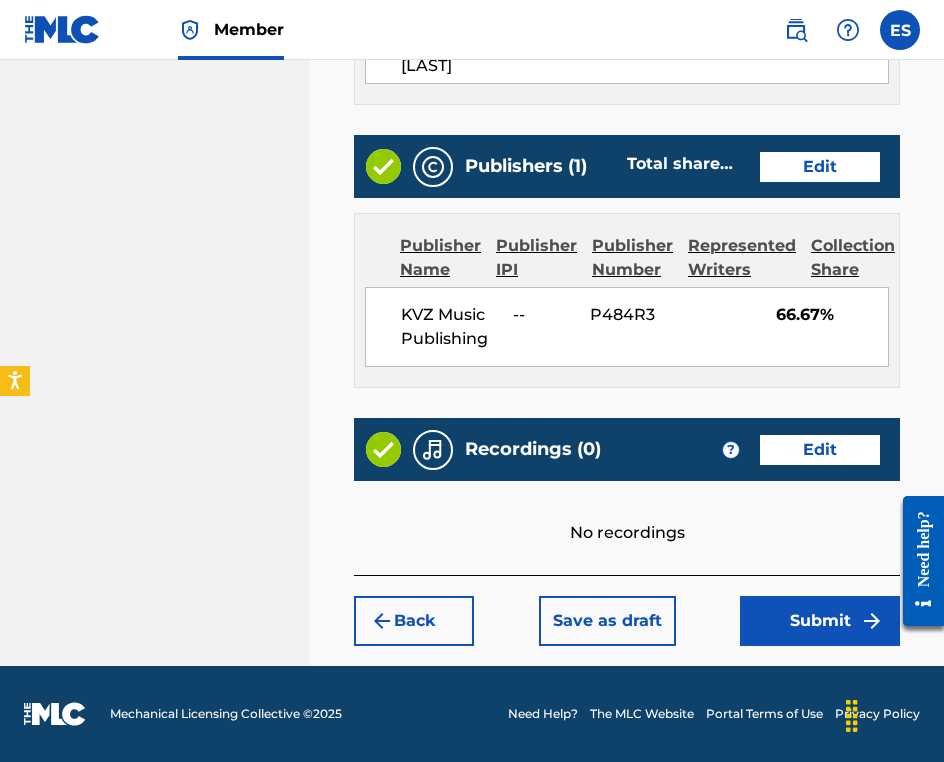 click on "Submit" at bounding box center [820, 621] 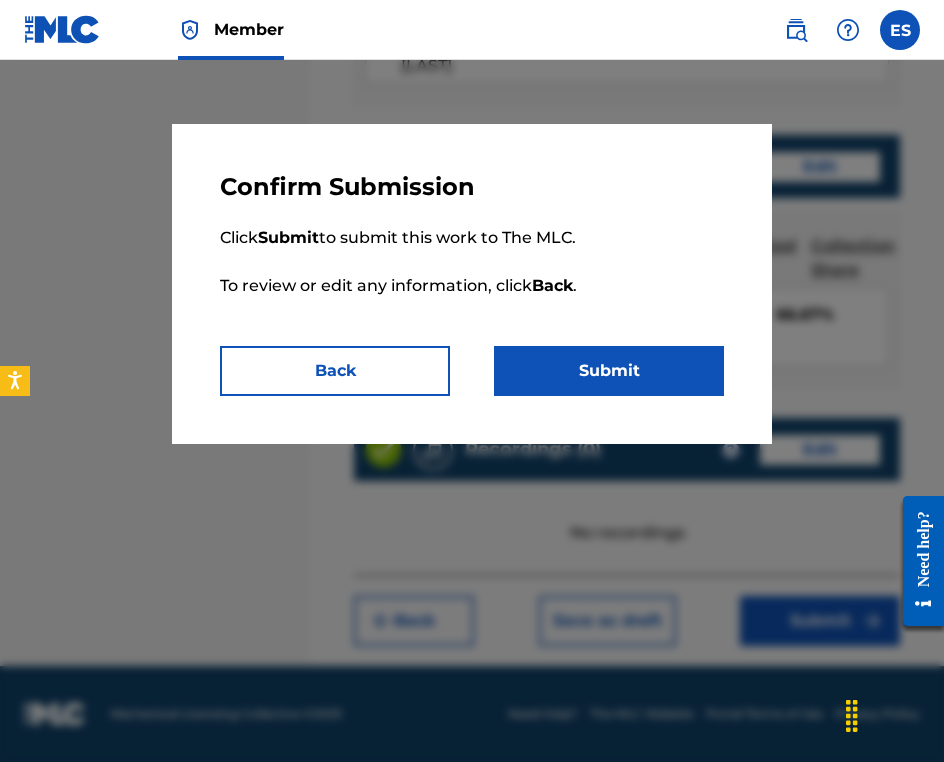 click on "Submit" at bounding box center [609, 371] 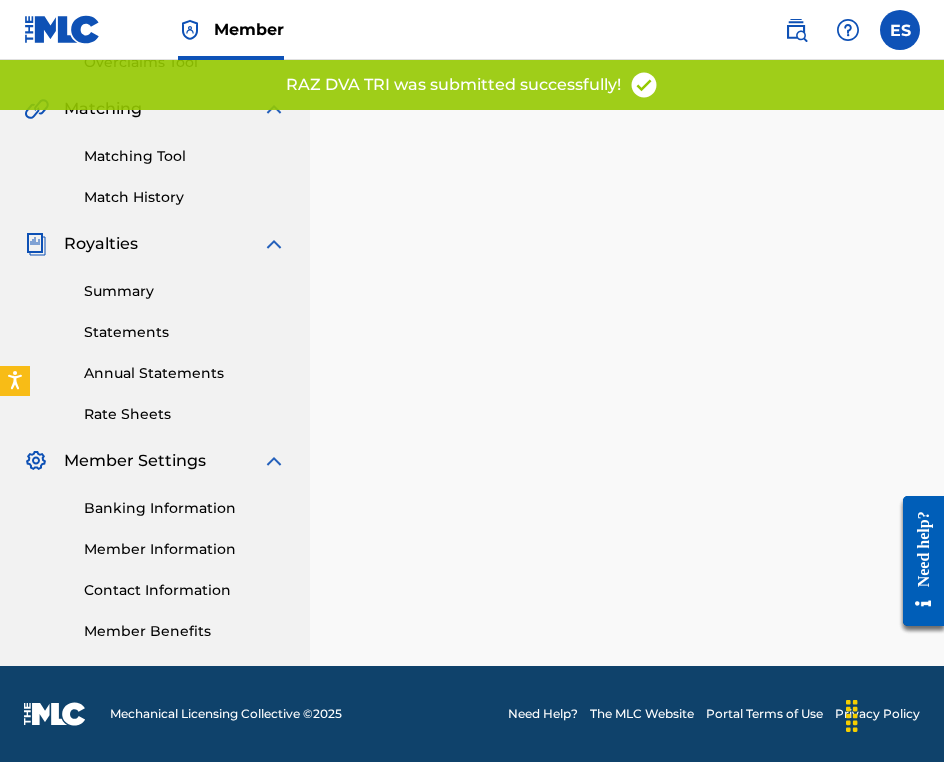 scroll, scrollTop: 0, scrollLeft: 0, axis: both 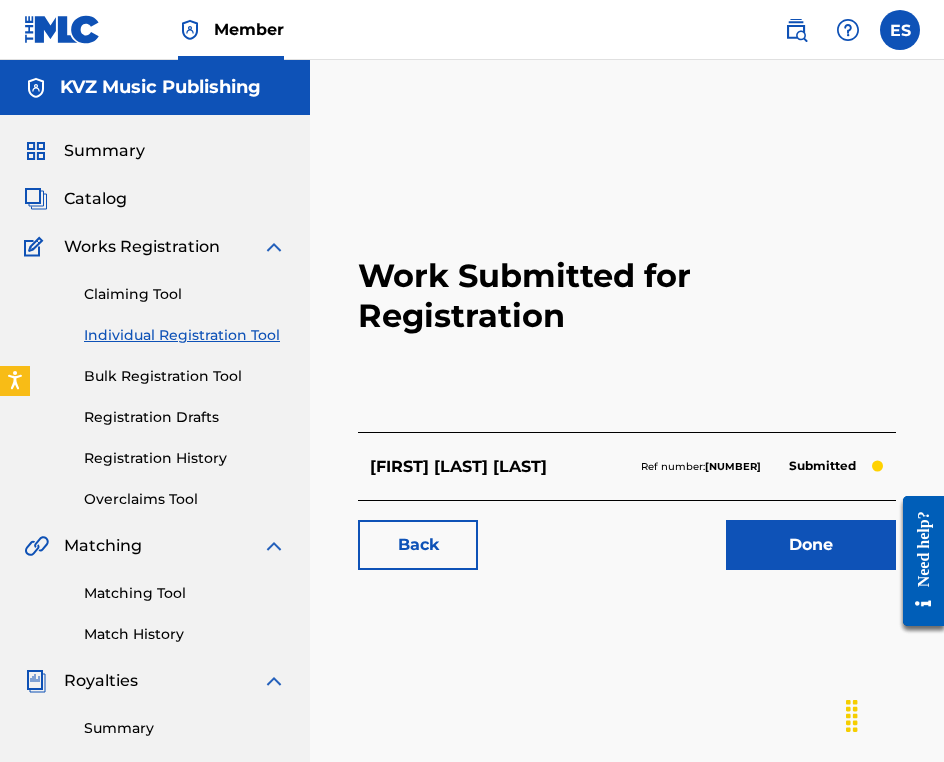 click on "Individual Registration Tool" at bounding box center (185, 335) 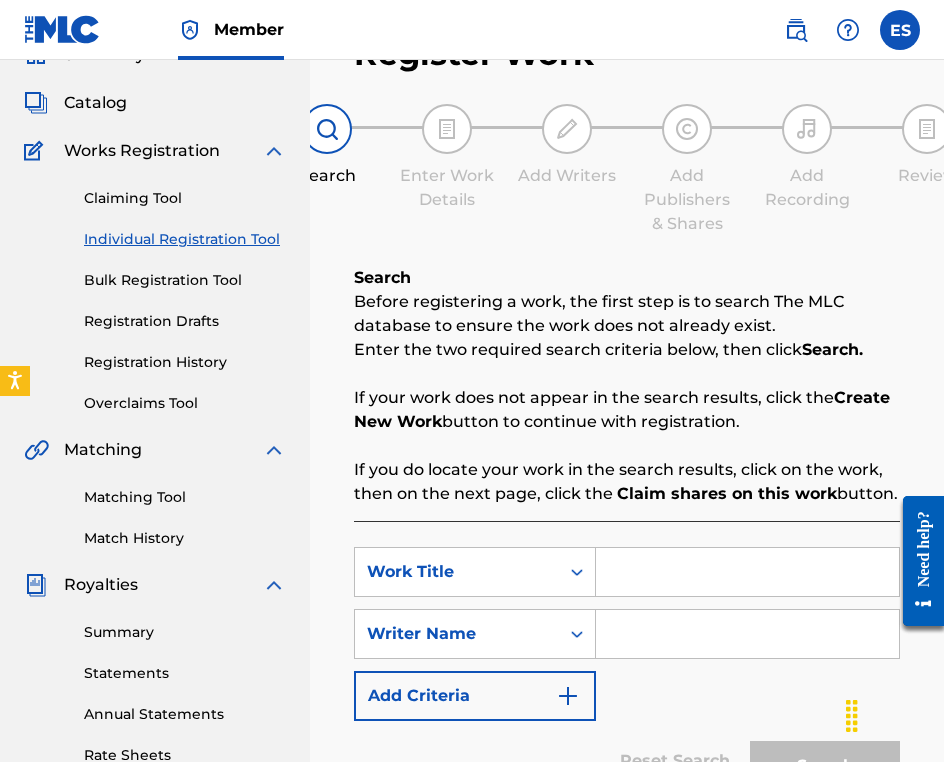 scroll, scrollTop: 200, scrollLeft: 0, axis: vertical 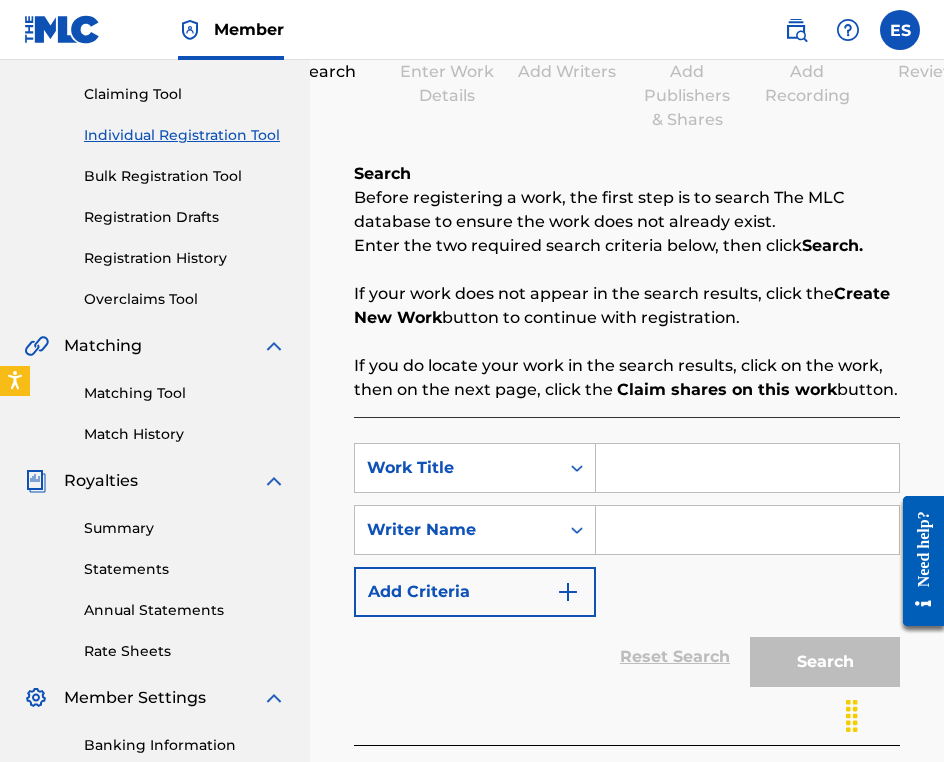 click at bounding box center (747, 468) 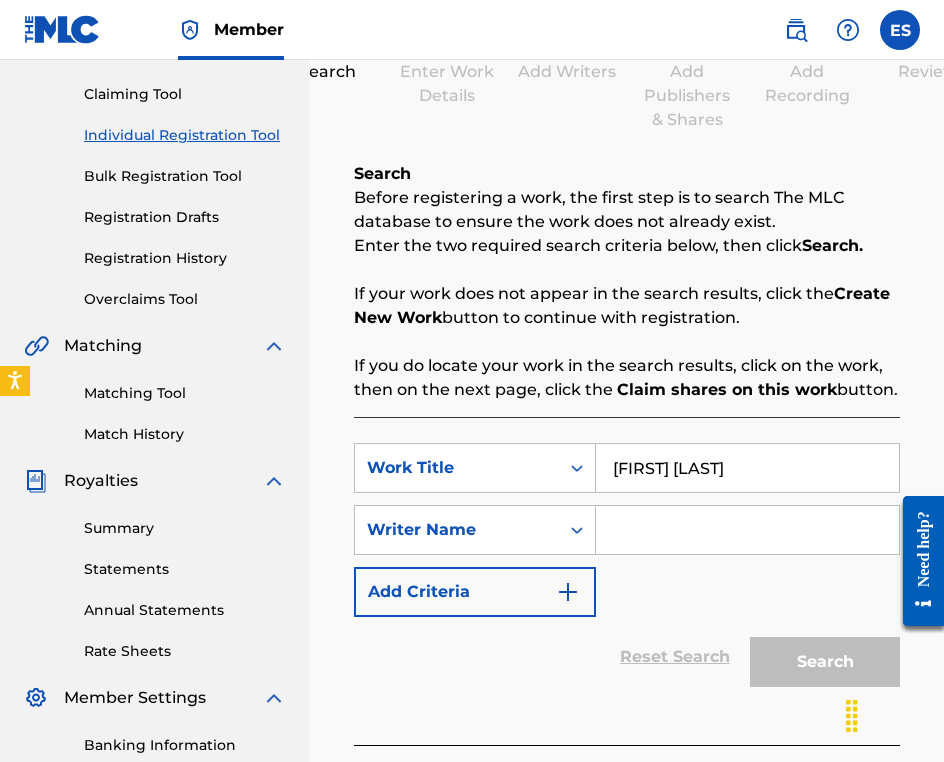 type on "[FIRST] [LAST]" 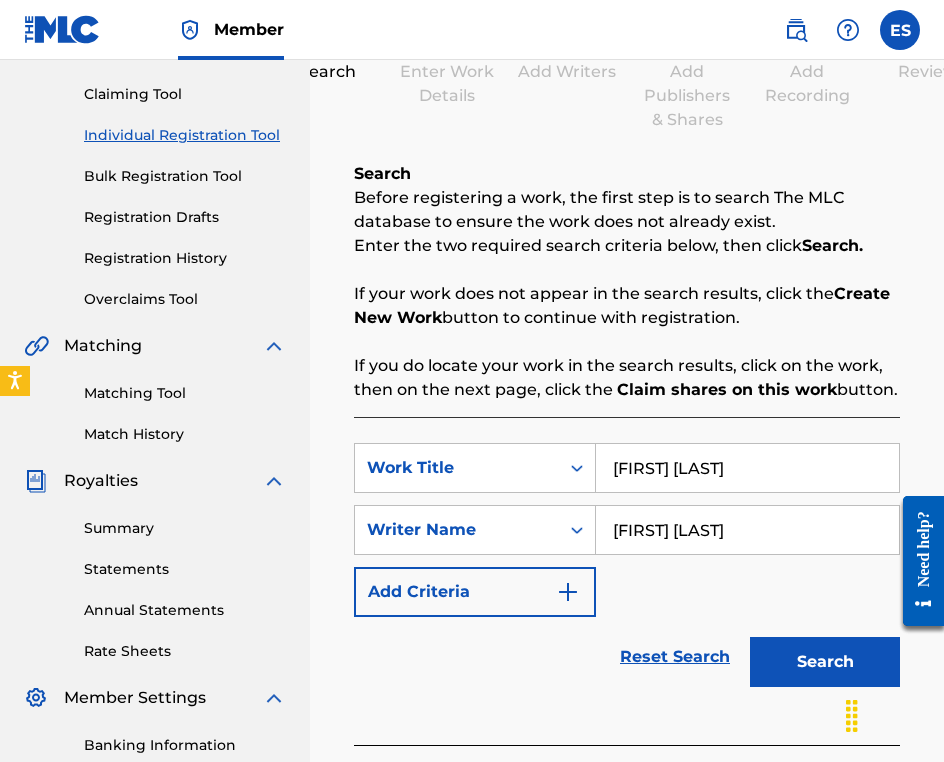 click on "[FIRST] [LAST]" at bounding box center (747, 468) 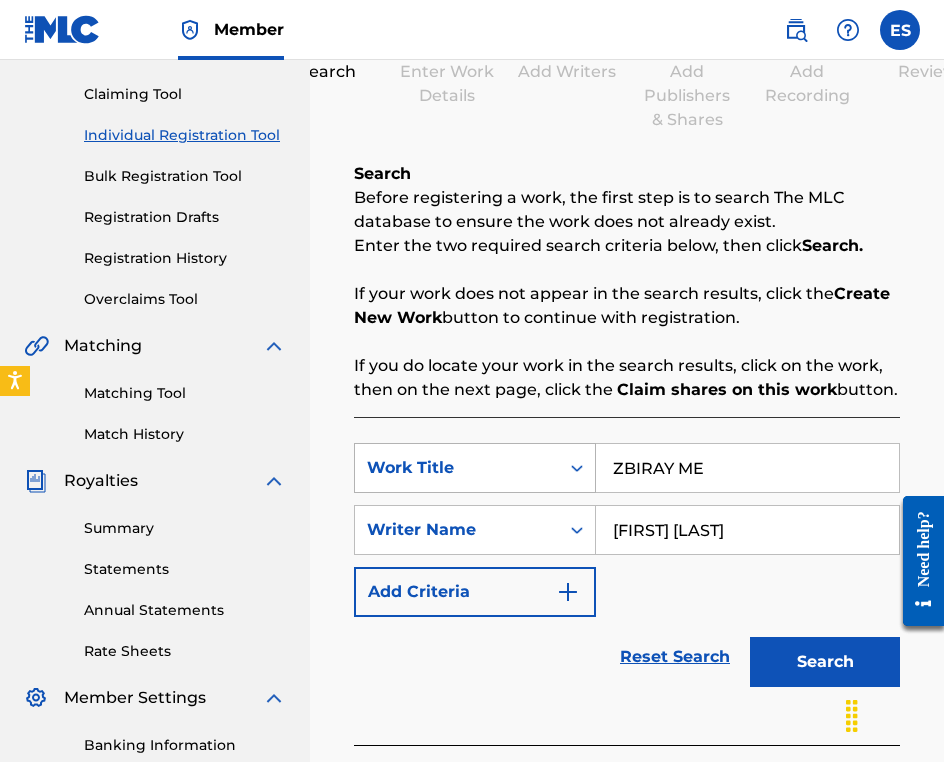 drag, startPoint x: 740, startPoint y: 456, endPoint x: 513, endPoint y: 445, distance: 227.26636 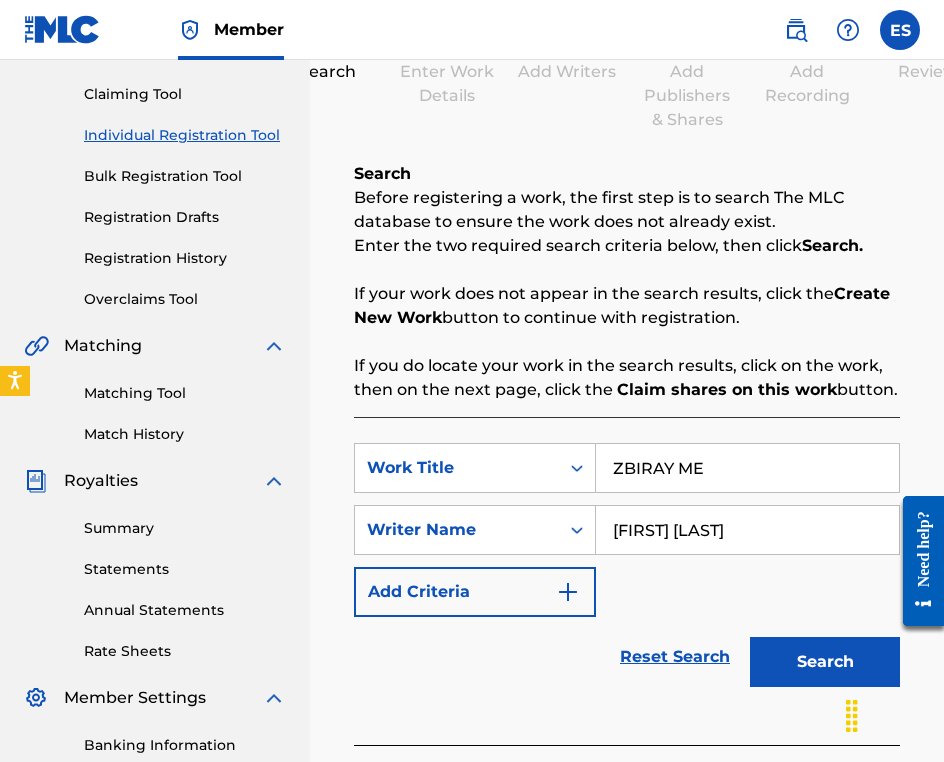 paste on "RA" 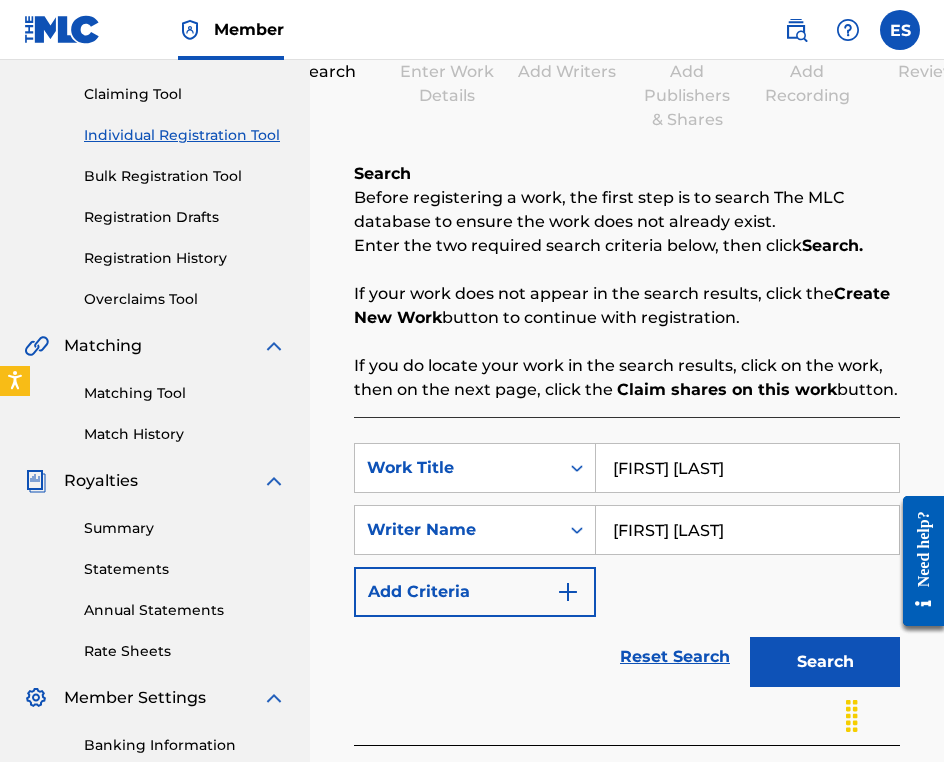 click on "[FIRST] [LAST]" at bounding box center (747, 468) 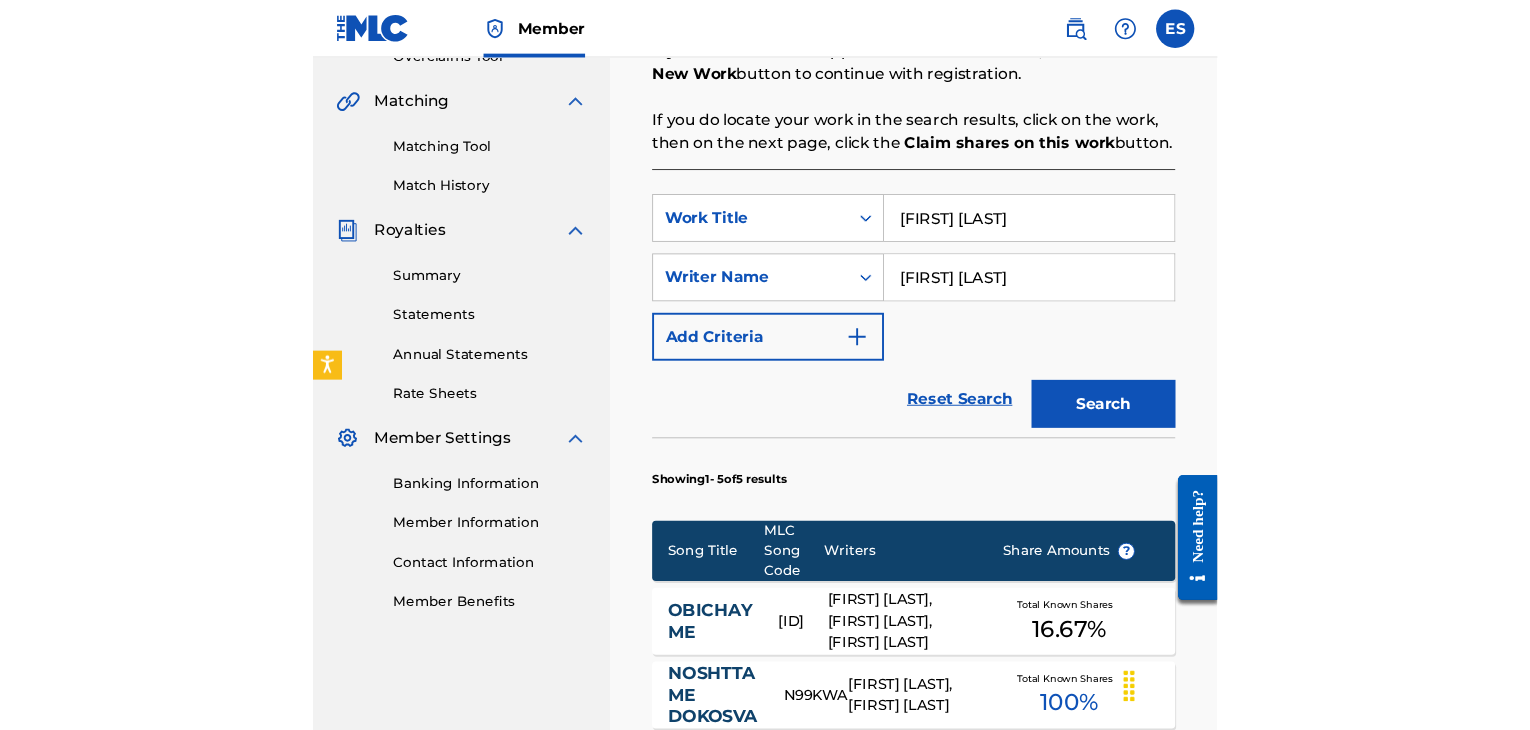 scroll, scrollTop: 600, scrollLeft: 0, axis: vertical 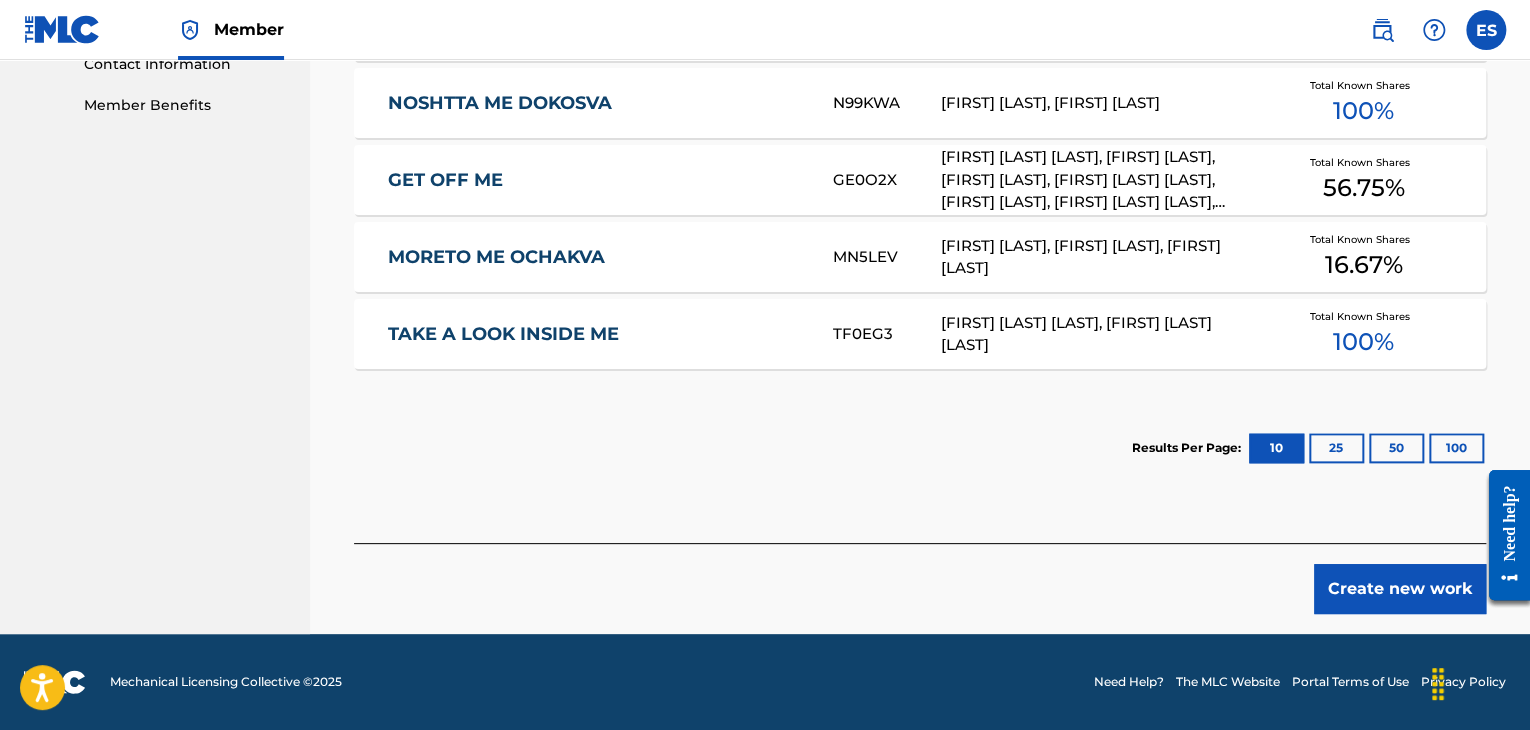 click on "Create new work" at bounding box center (1400, 589) 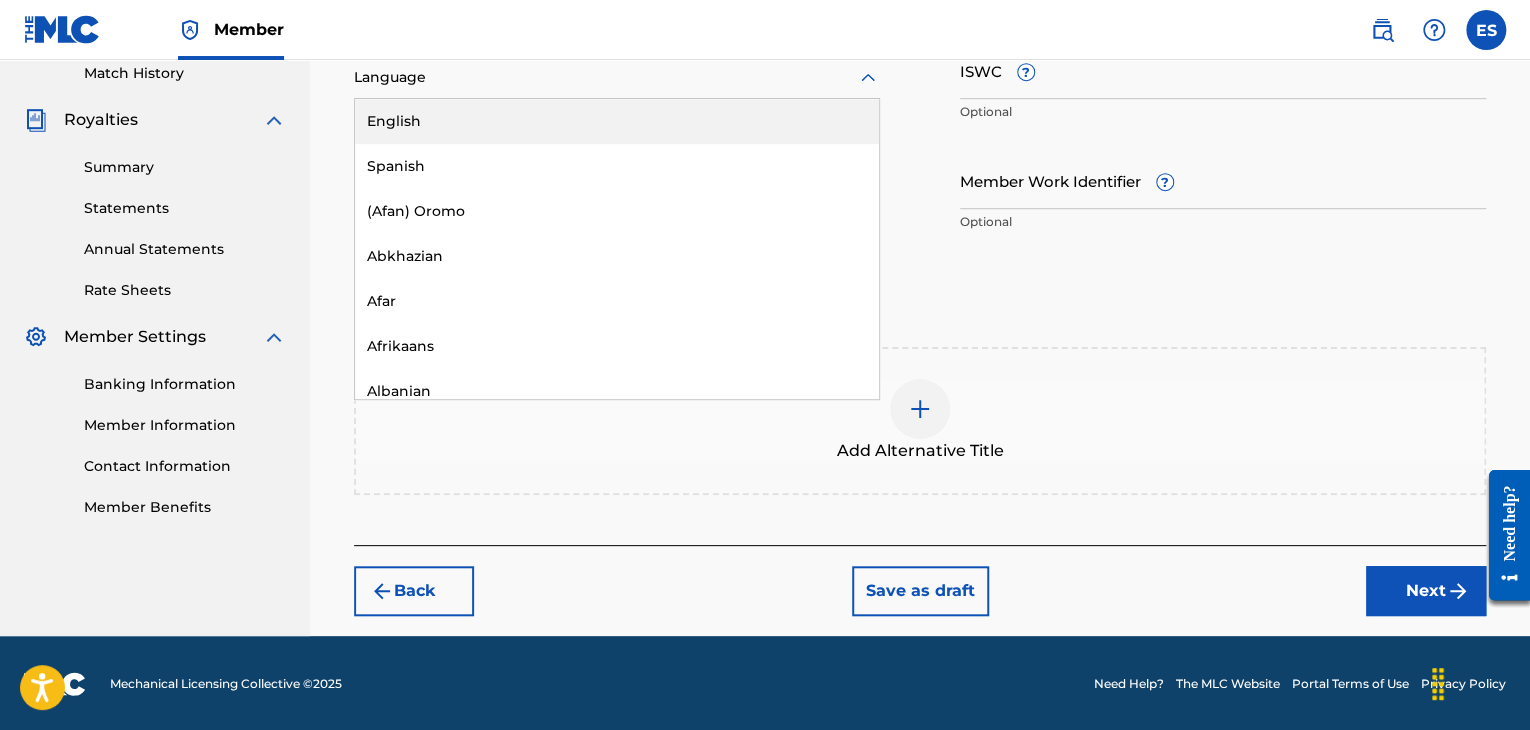 click at bounding box center [617, 77] 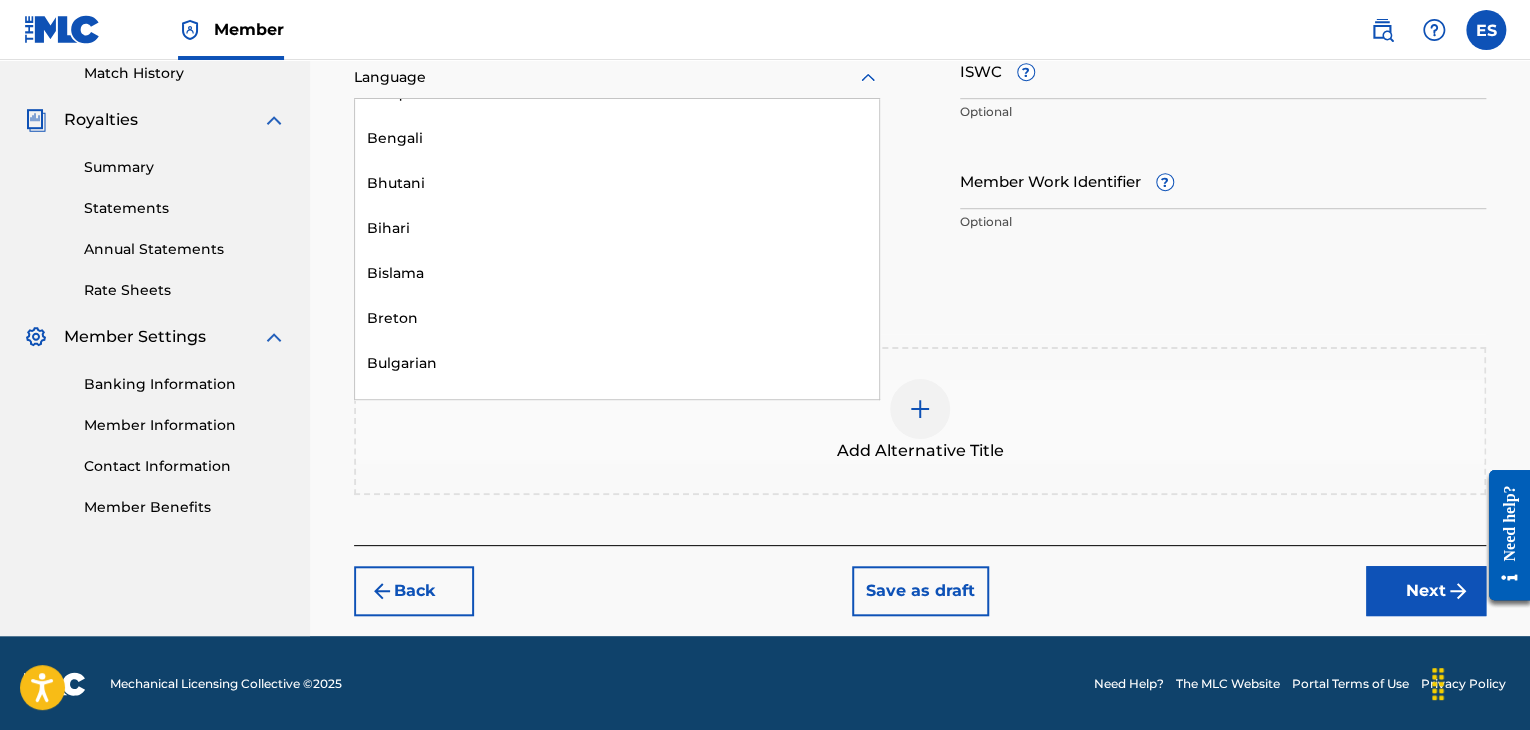 scroll, scrollTop: 800, scrollLeft: 0, axis: vertical 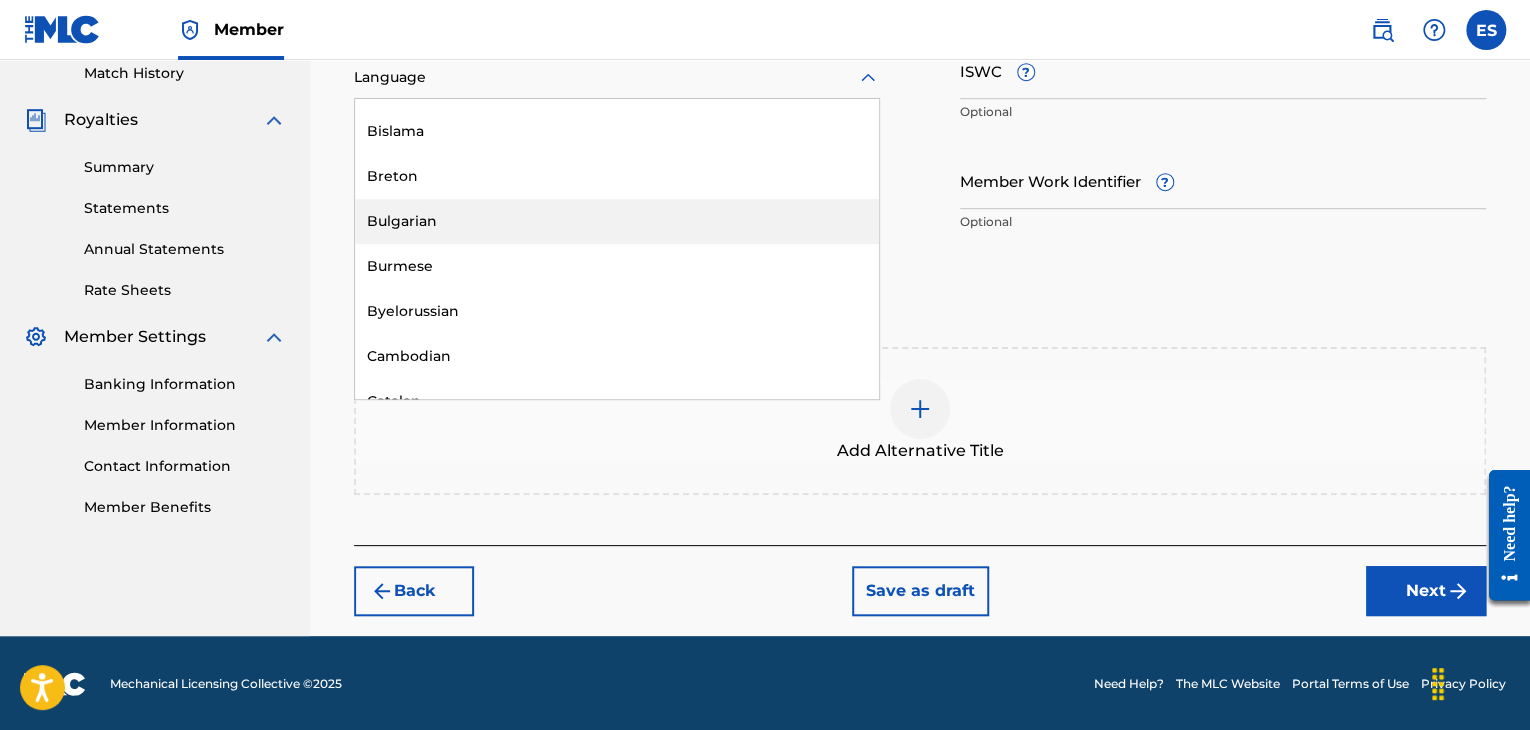 click on "Bulgarian" at bounding box center [617, 221] 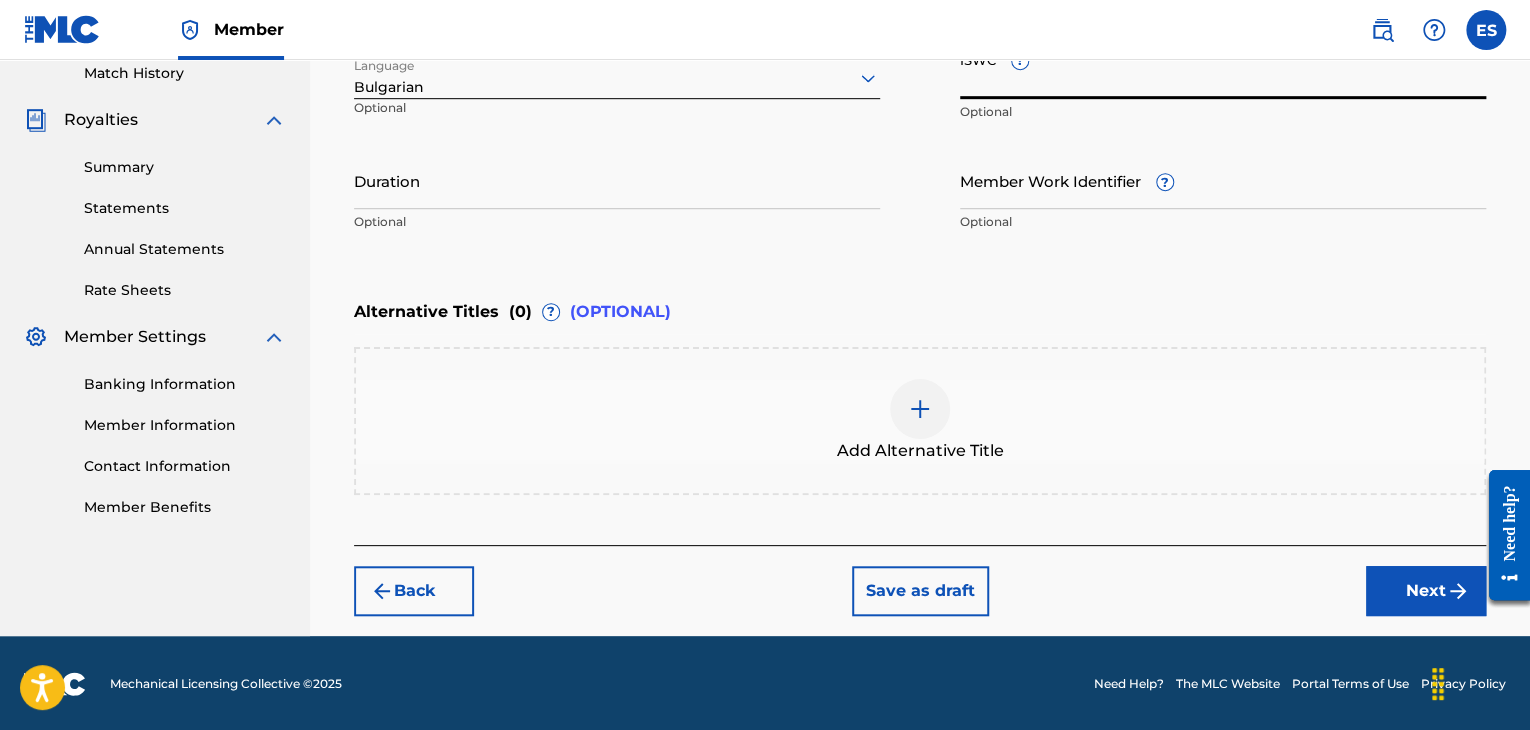 click on "ISWC   ?" at bounding box center [1223, 70] 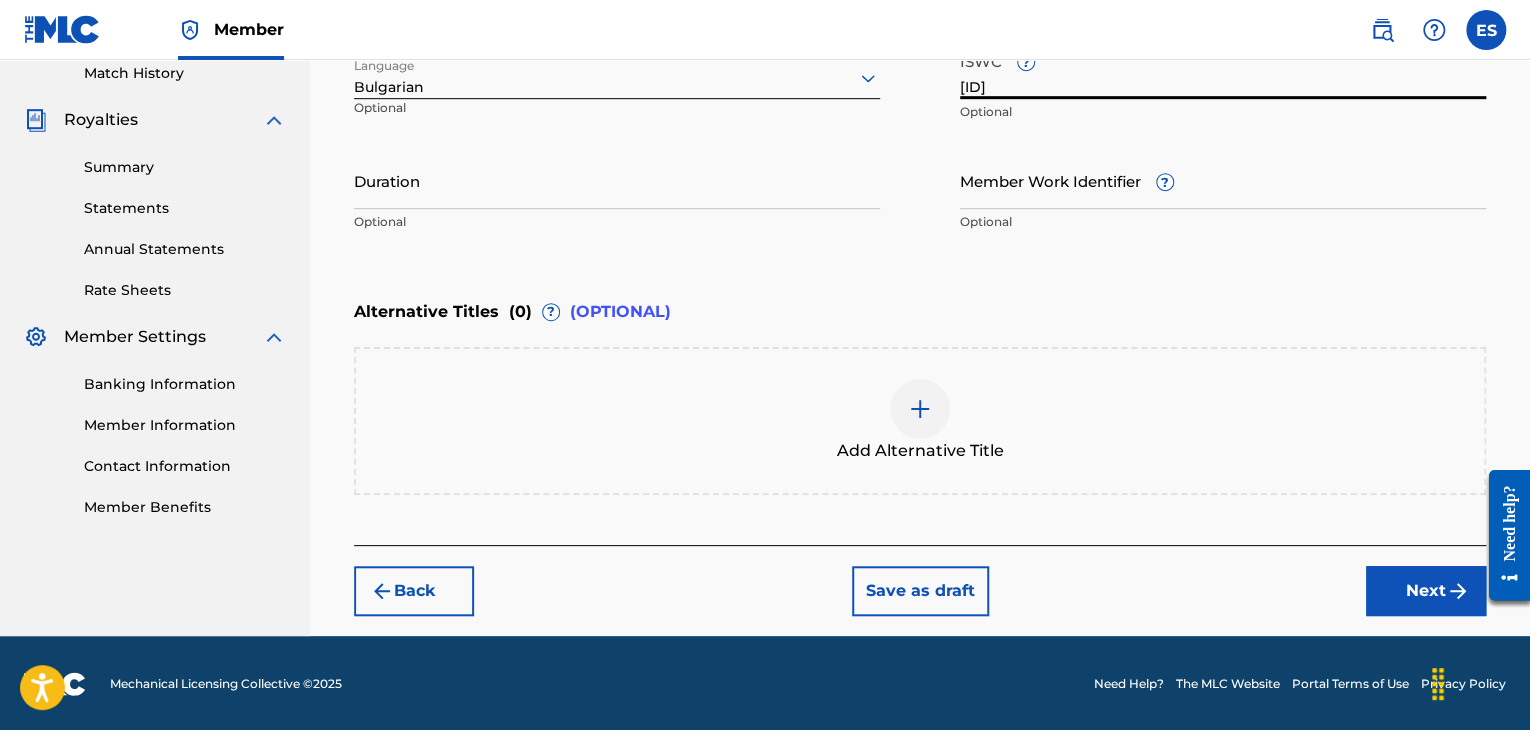 type on "[ID]" 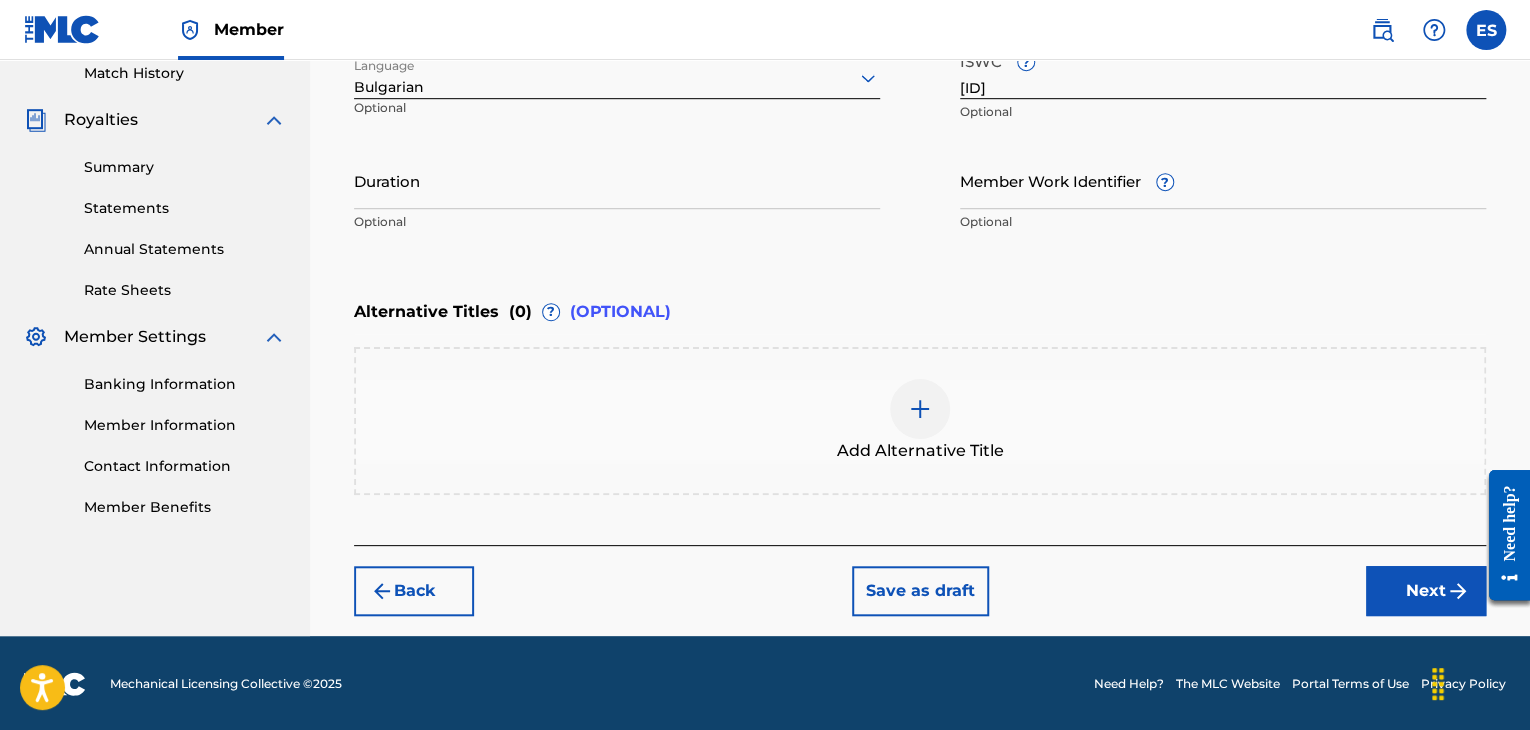 click on "Duration" at bounding box center (617, 180) 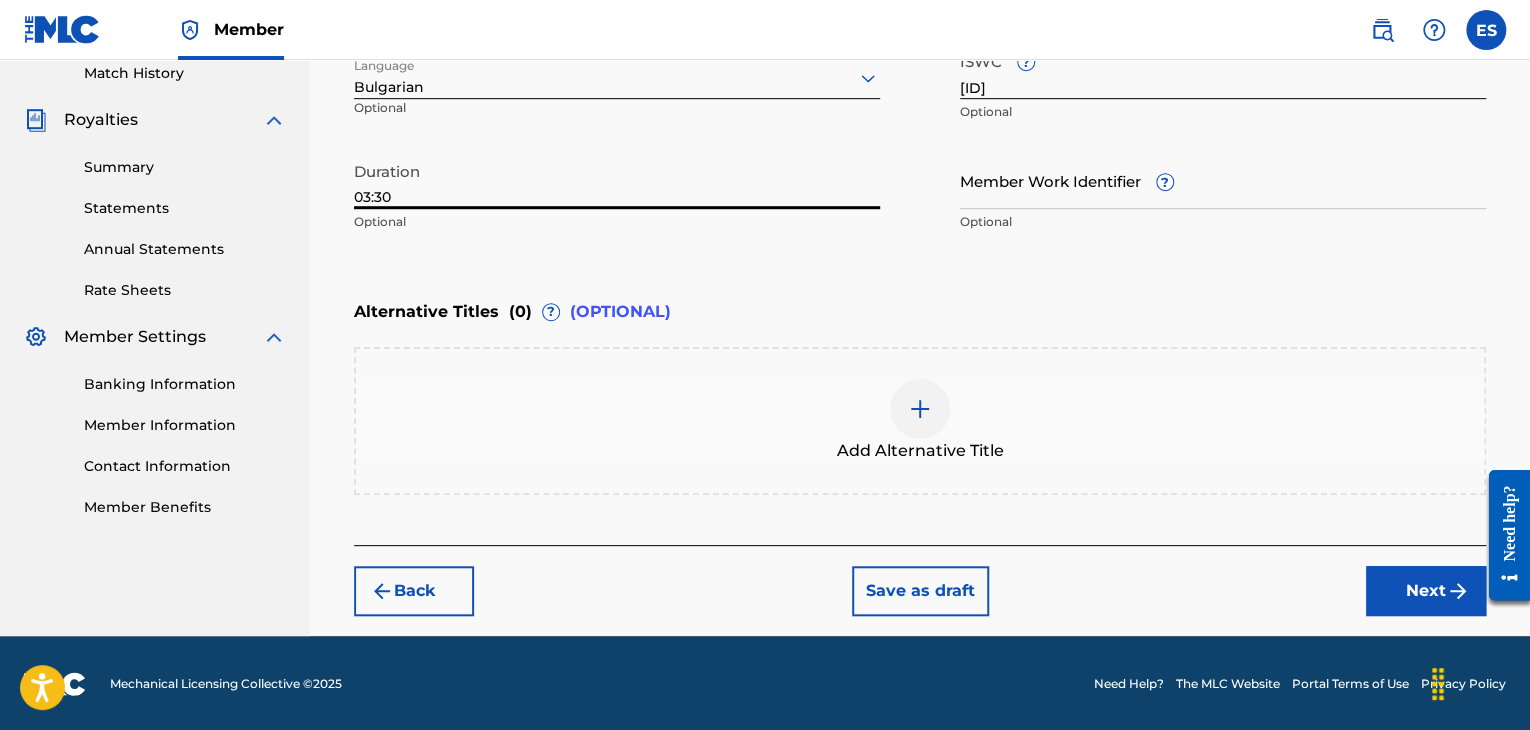 type on "03:30" 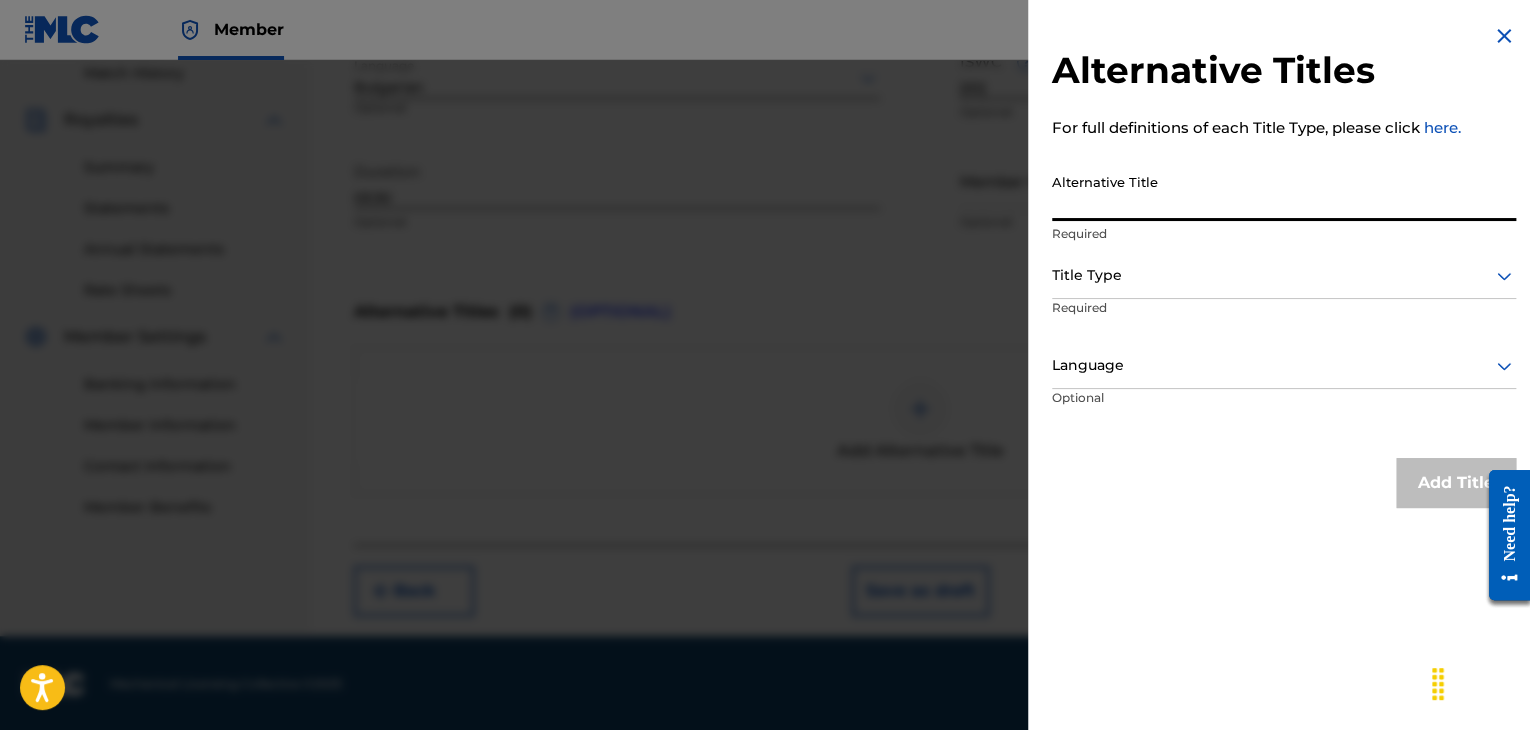 paste on "[FIRST] [LAST]" 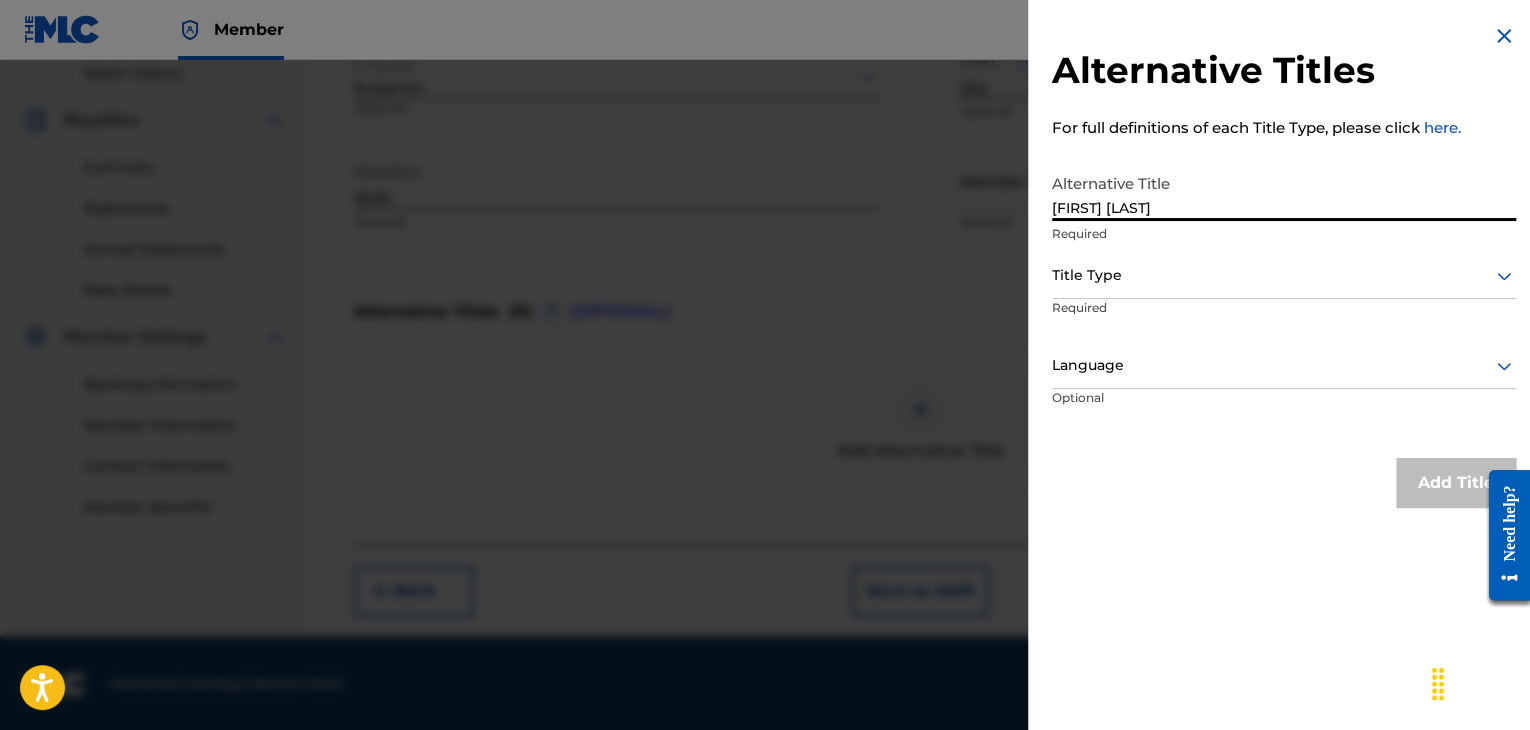 type on "[FIRST] [LAST]" 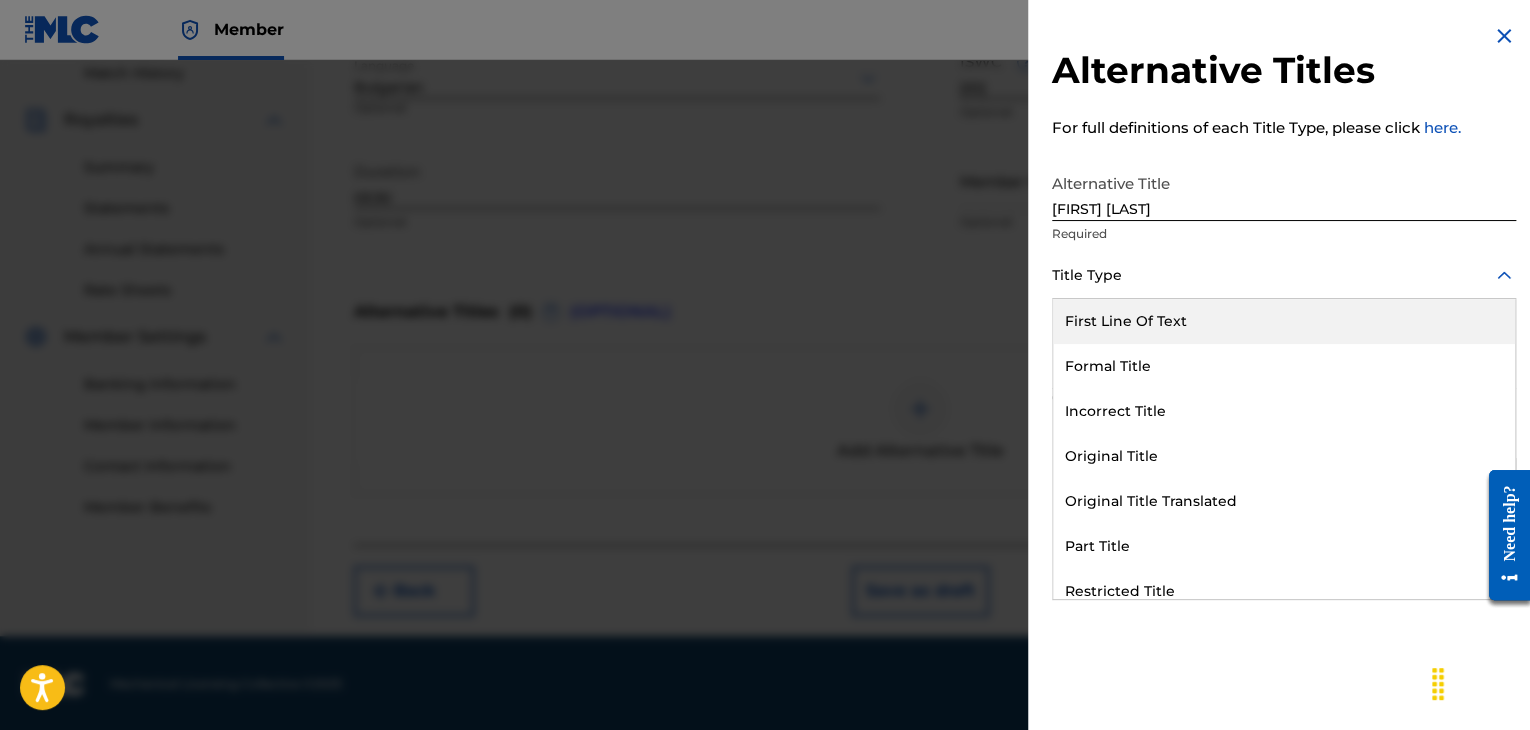 click at bounding box center [1284, 275] 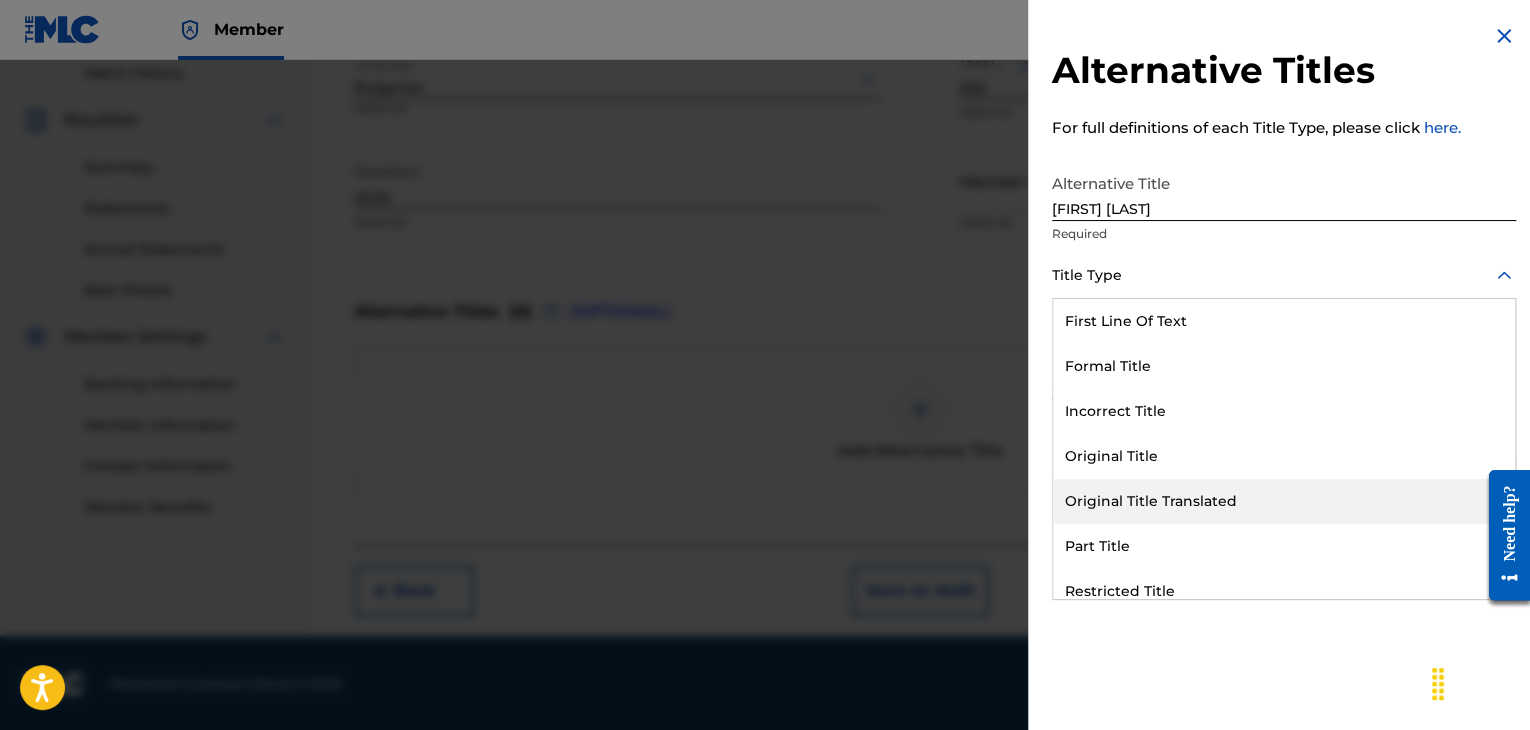 click on "Original Title Translated" at bounding box center (1284, 501) 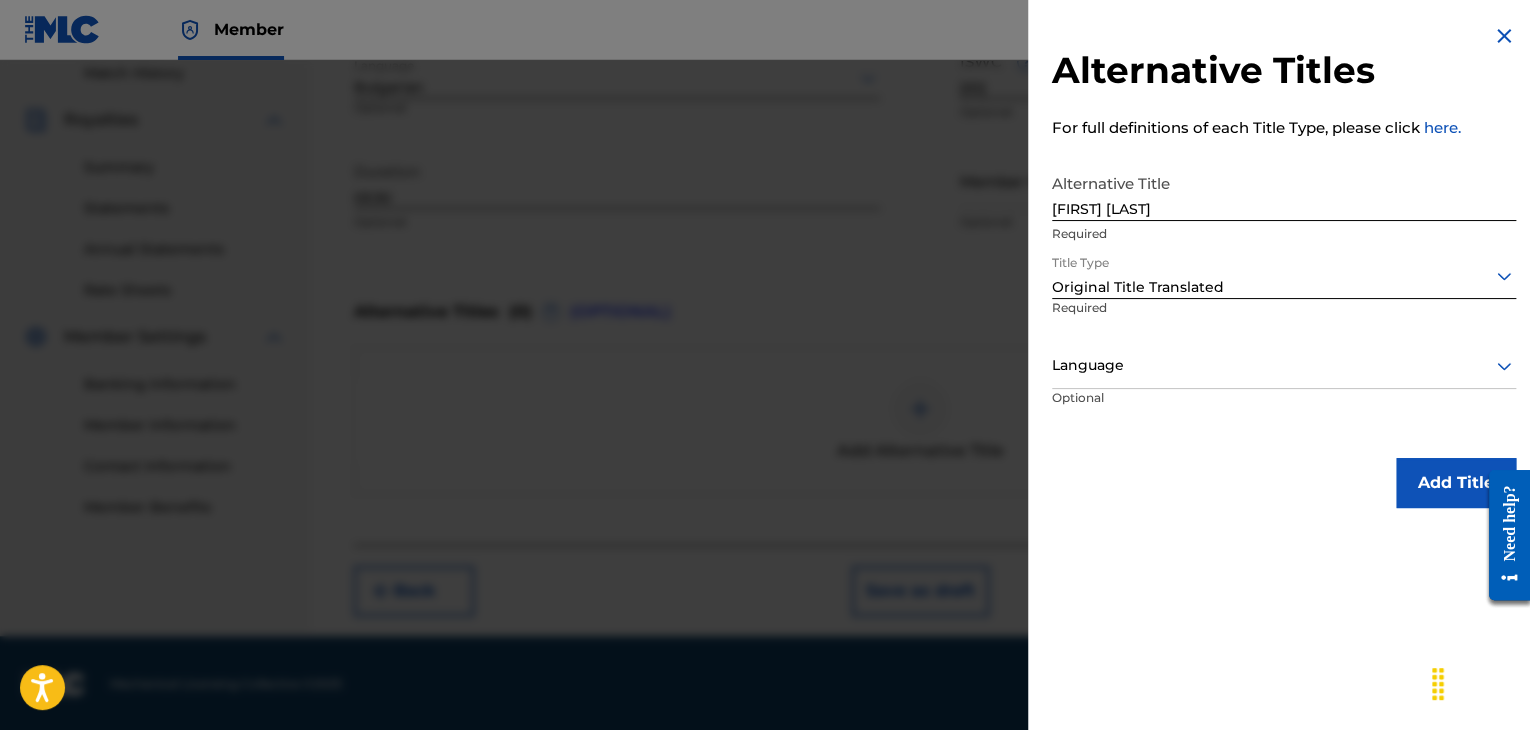 click at bounding box center [1284, 365] 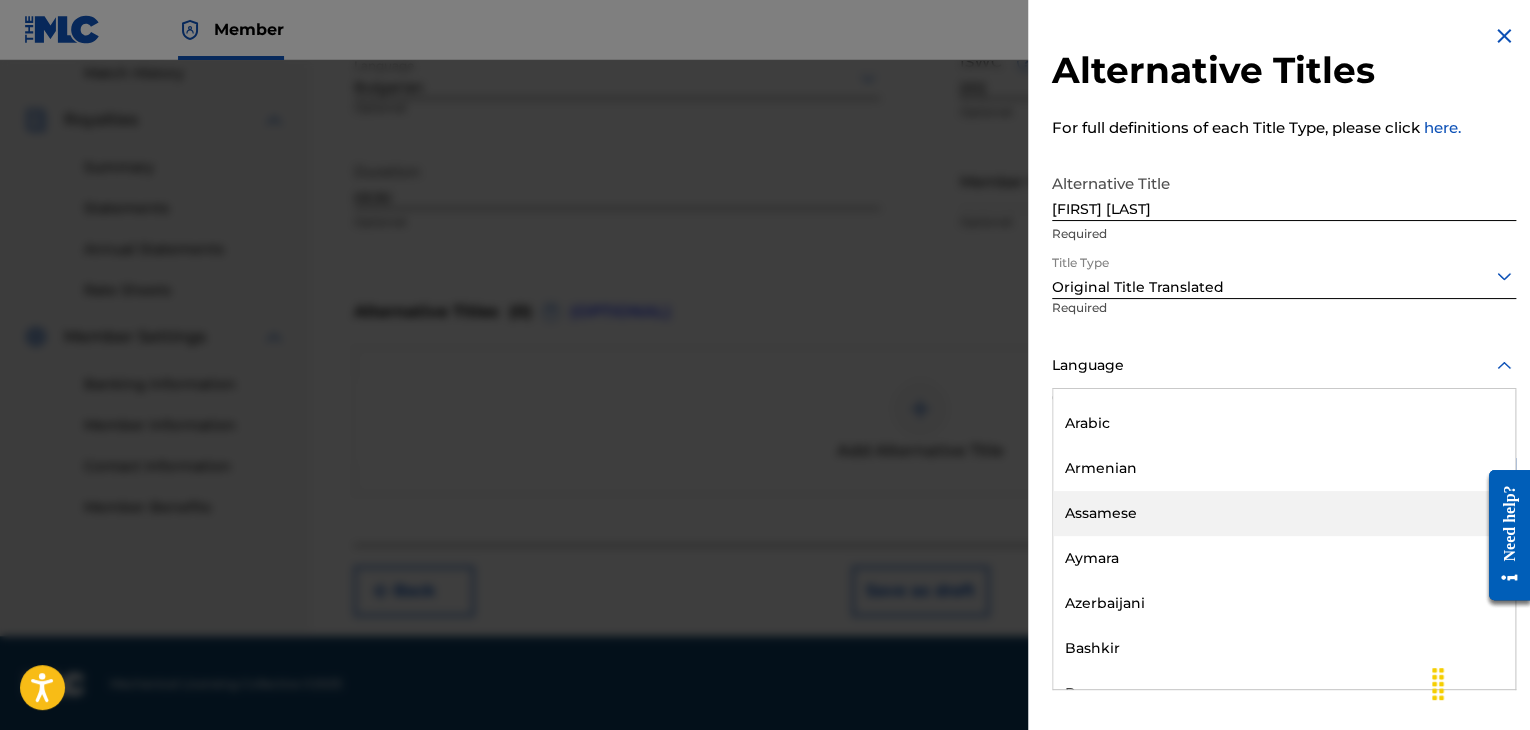 scroll, scrollTop: 800, scrollLeft: 0, axis: vertical 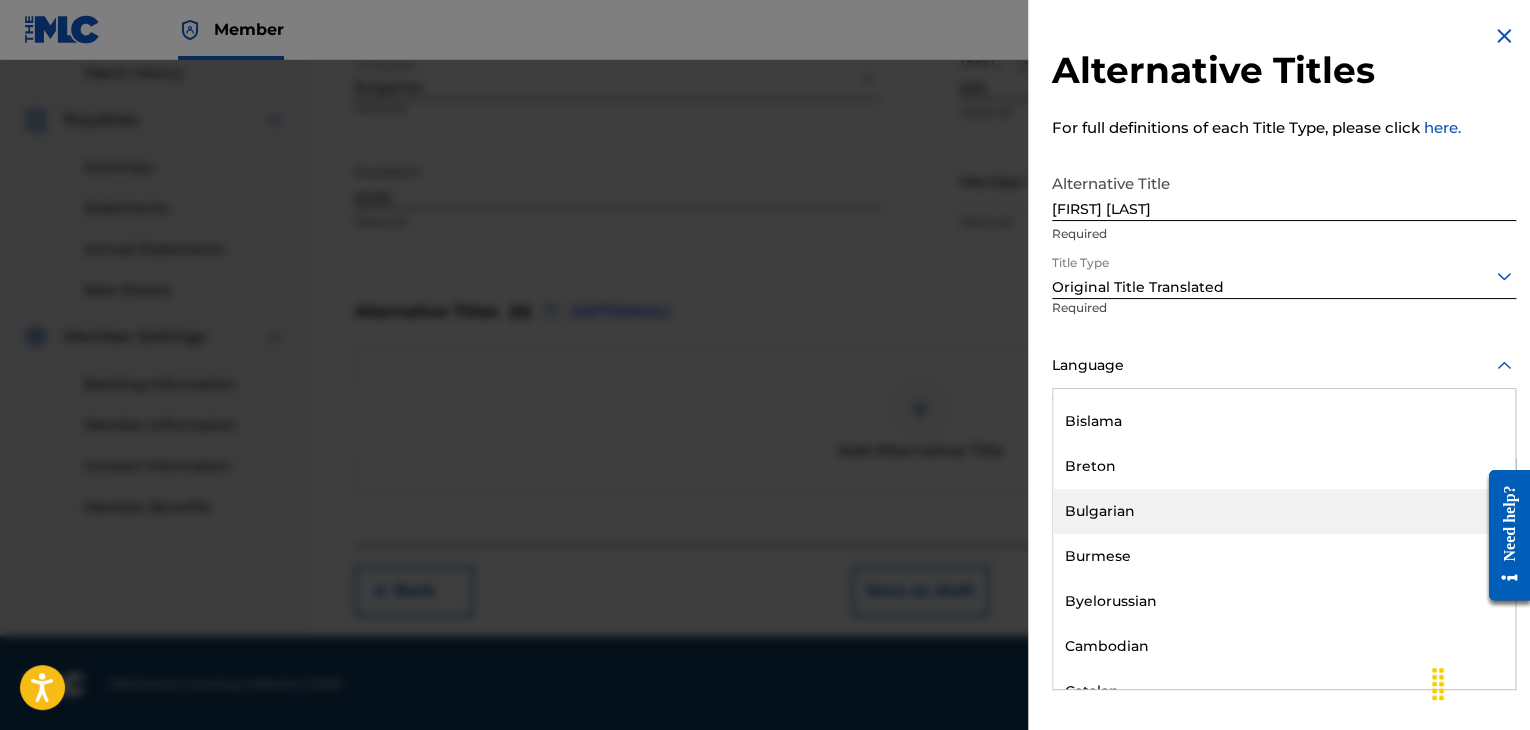 click on "Bulgarian" at bounding box center [1284, 511] 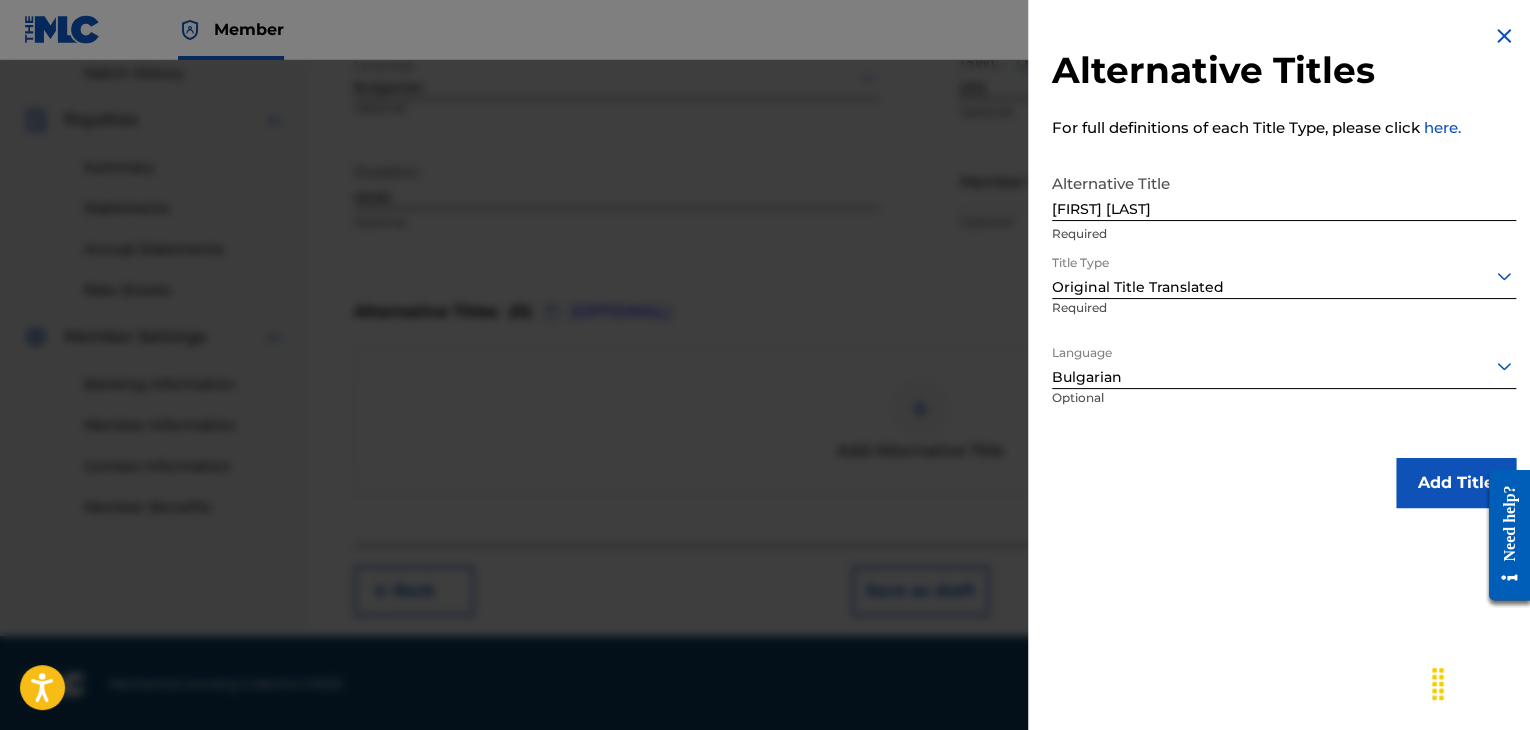 click on "Add Title" at bounding box center (1456, 483) 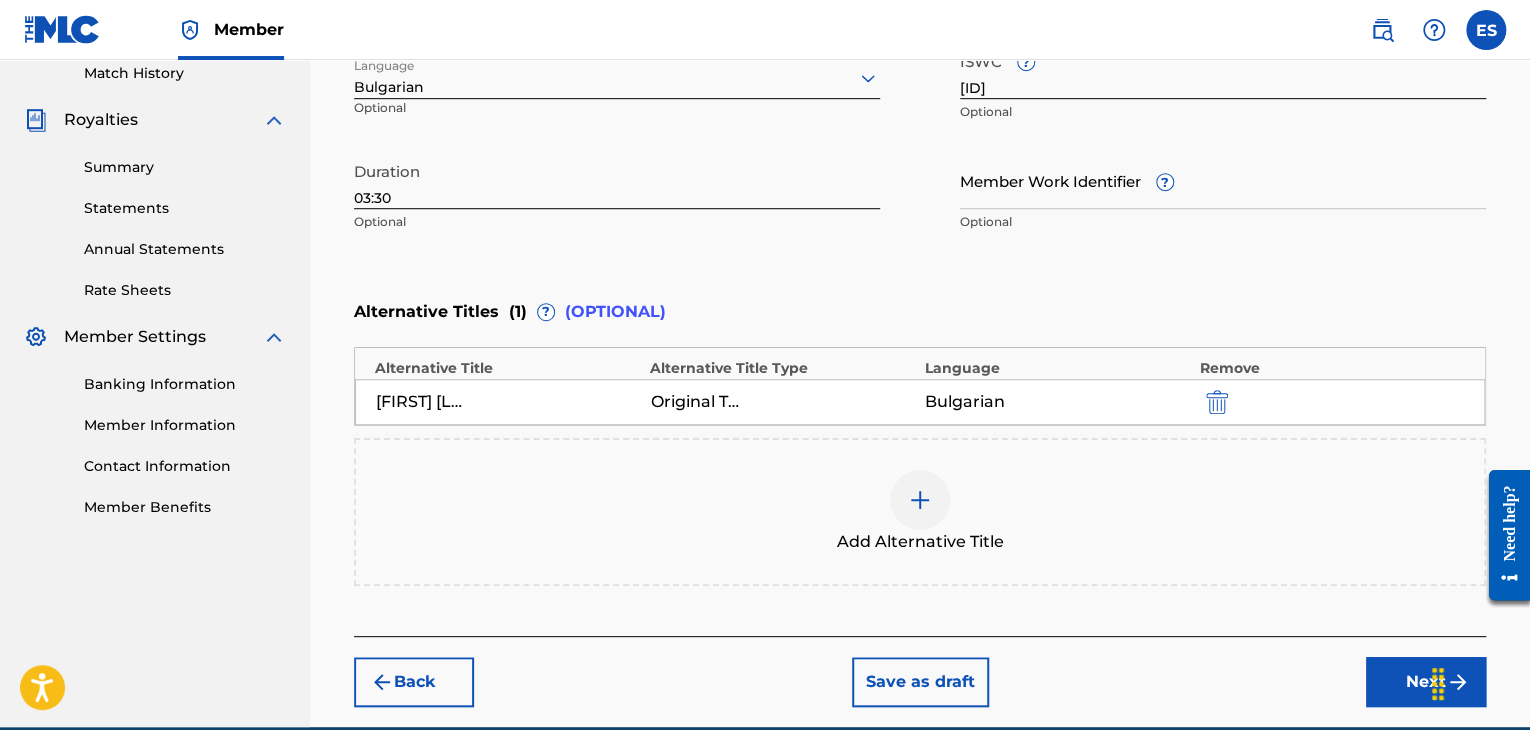 drag, startPoint x: 1384, startPoint y: 697, endPoint x: 1205, endPoint y: 602, distance: 202.64748 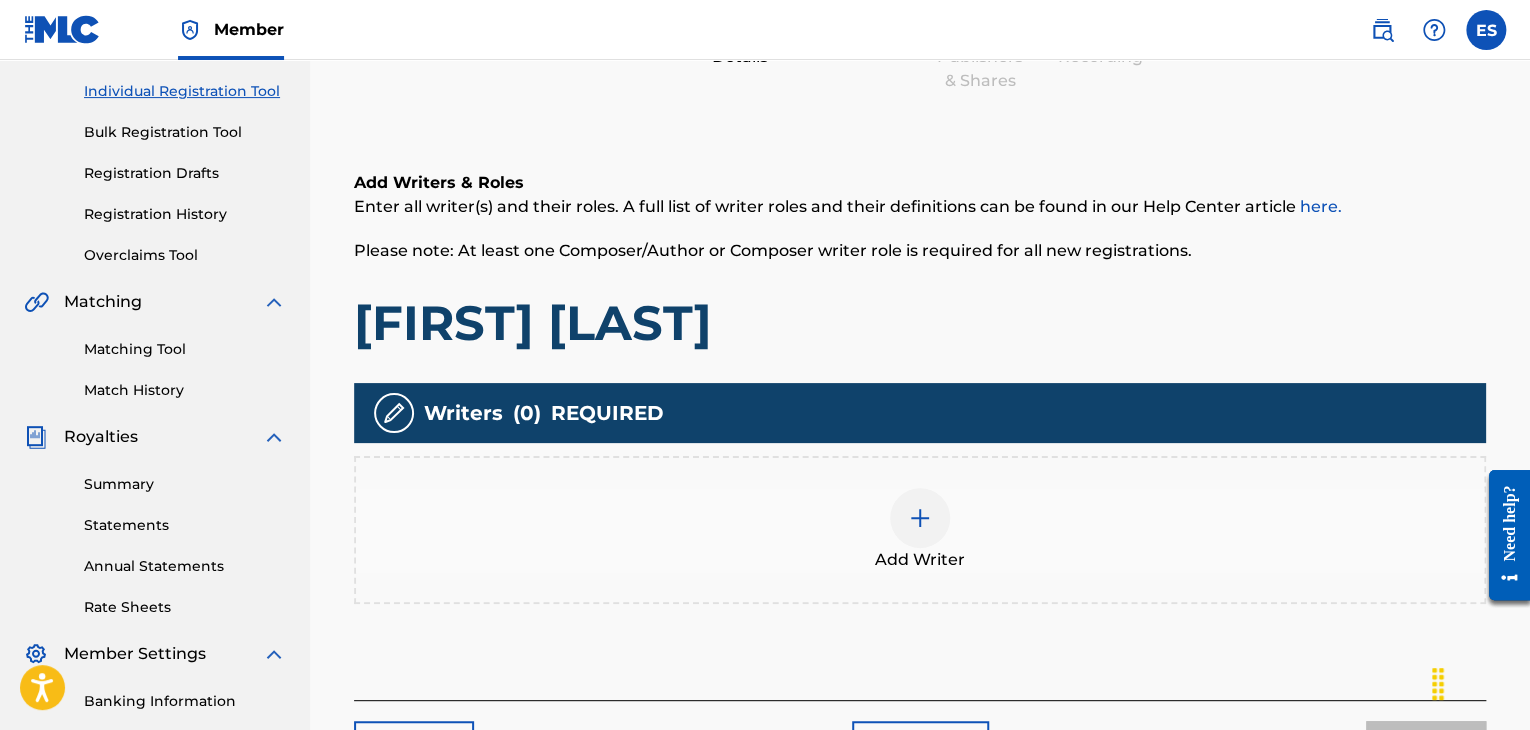 scroll, scrollTop: 390, scrollLeft: 0, axis: vertical 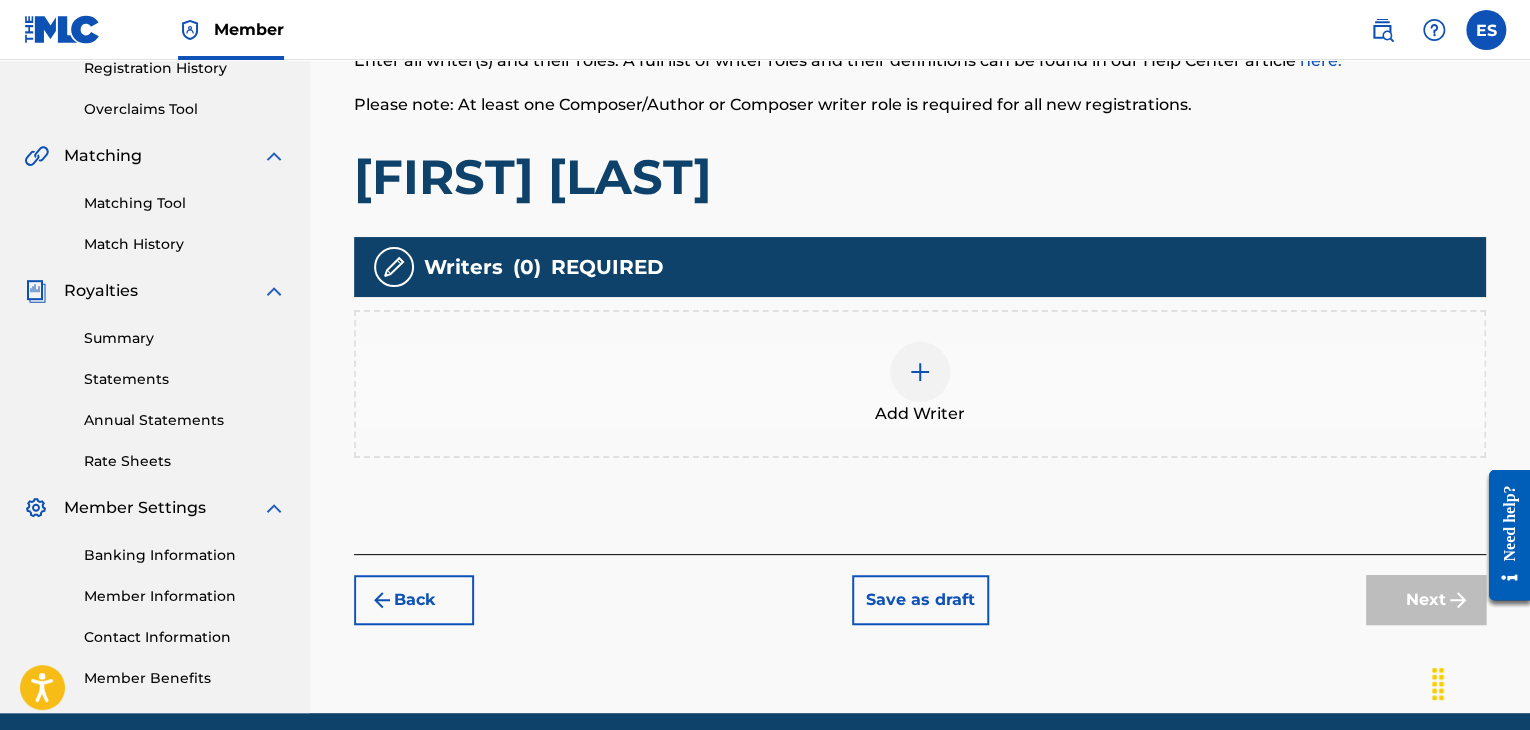 click on "Add Writer" at bounding box center [920, 414] 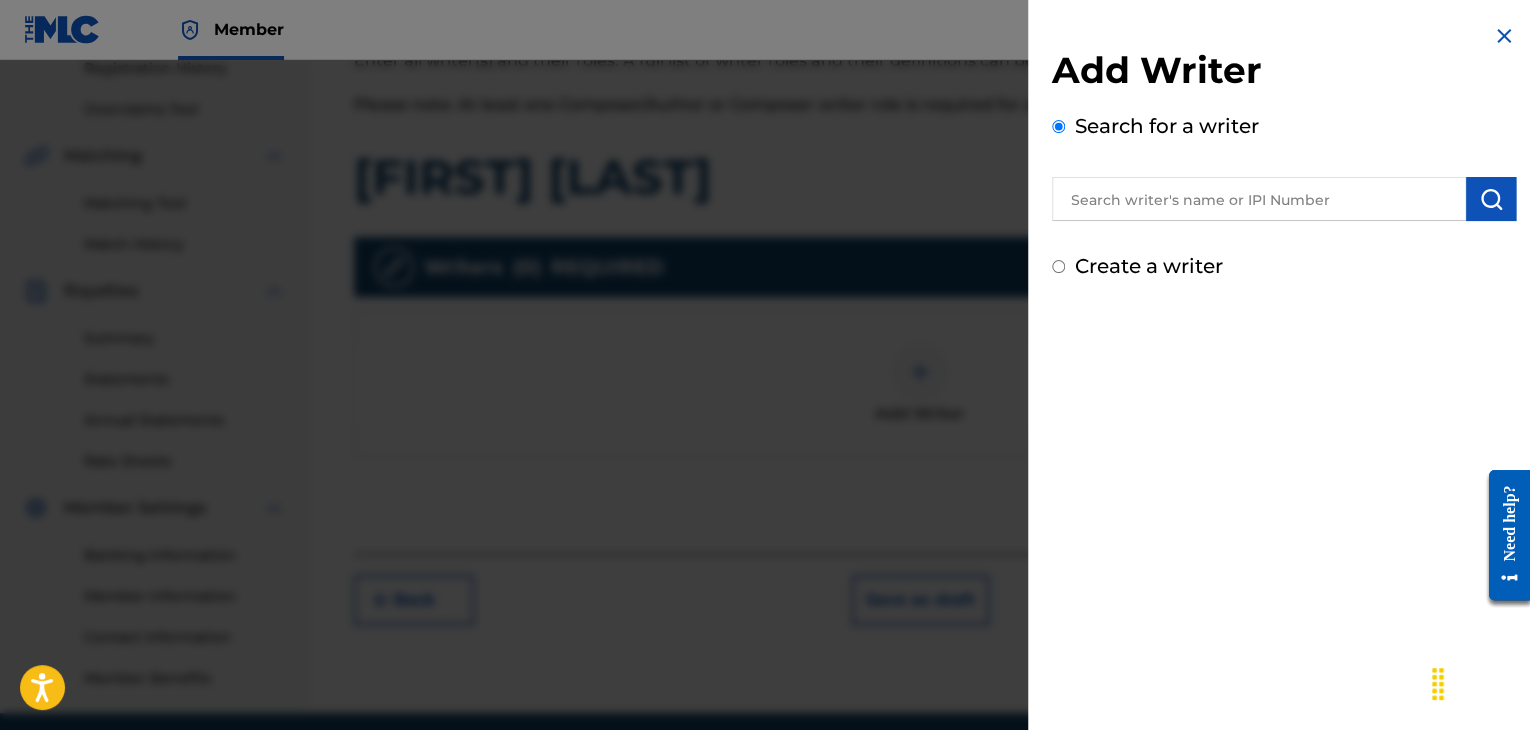 click at bounding box center (1259, 199) 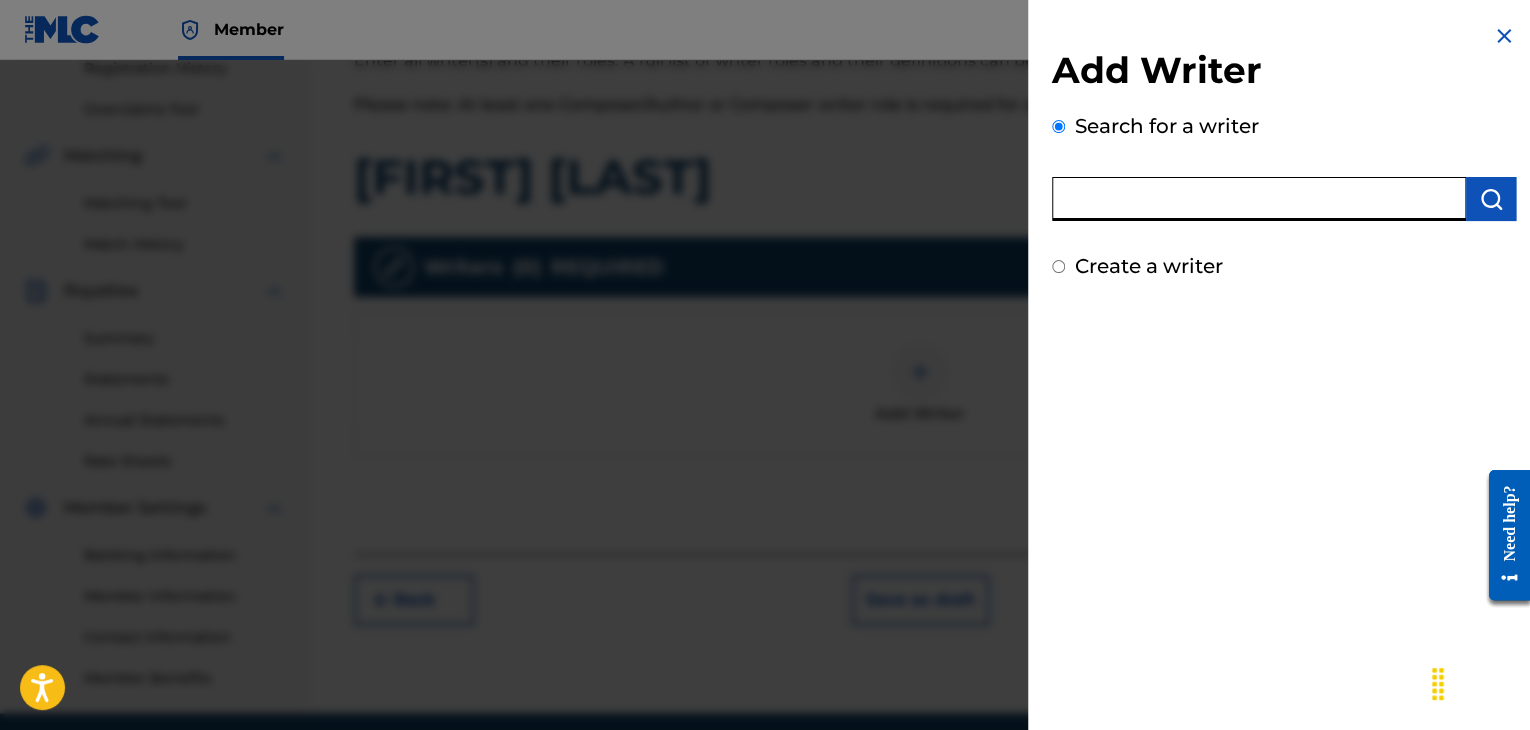 paste on "[NUMBER]" 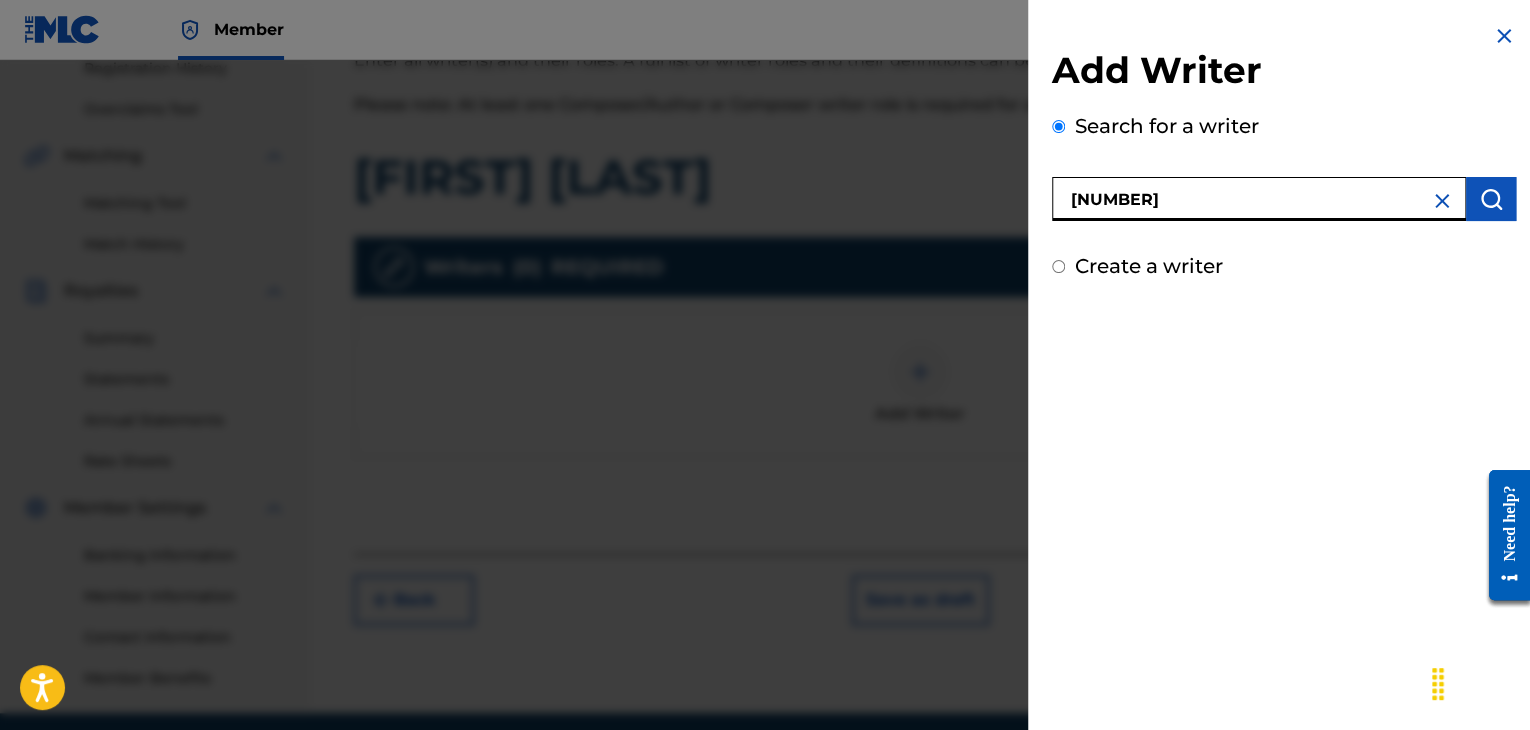 type on "[NUMBER]" 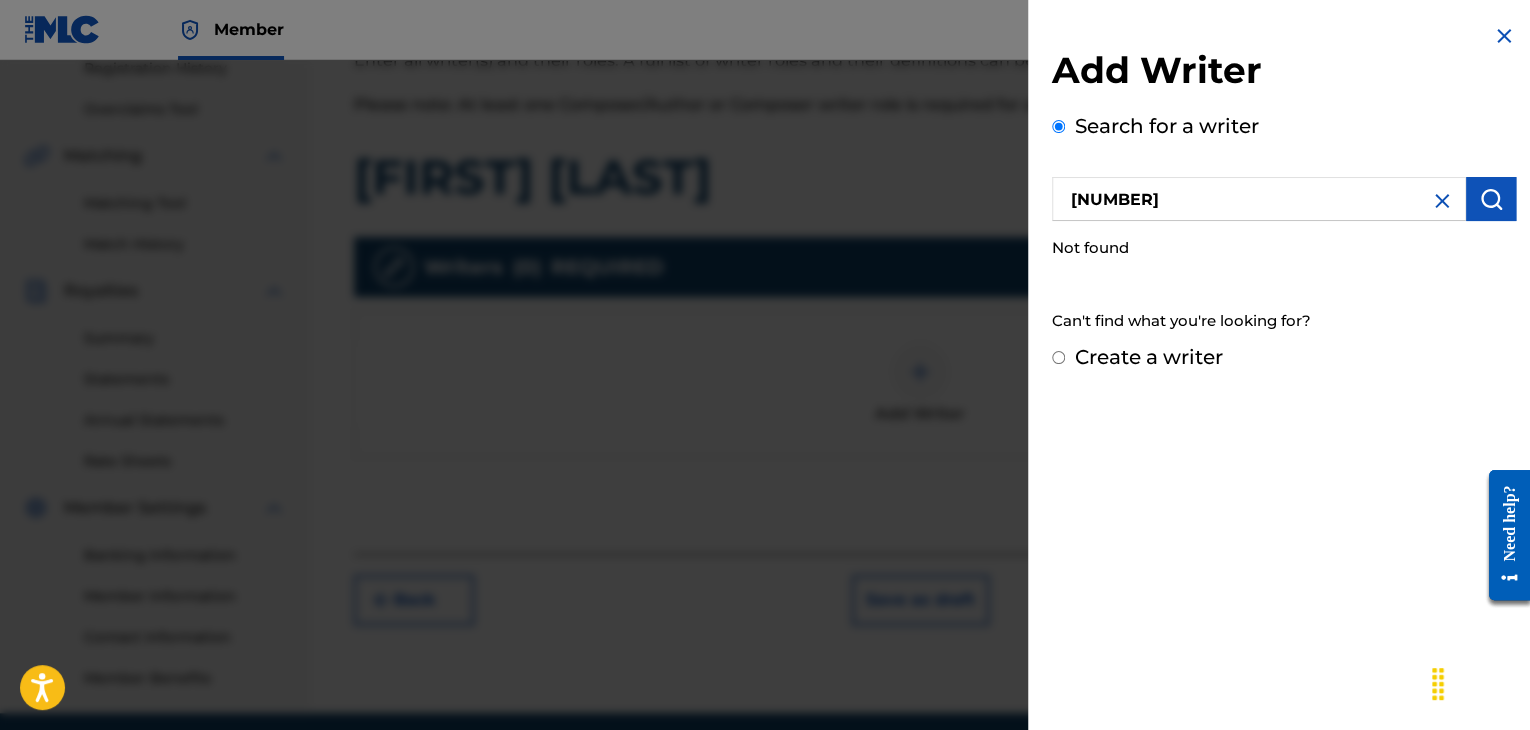 click on "[NUMBER]" at bounding box center [1259, 199] 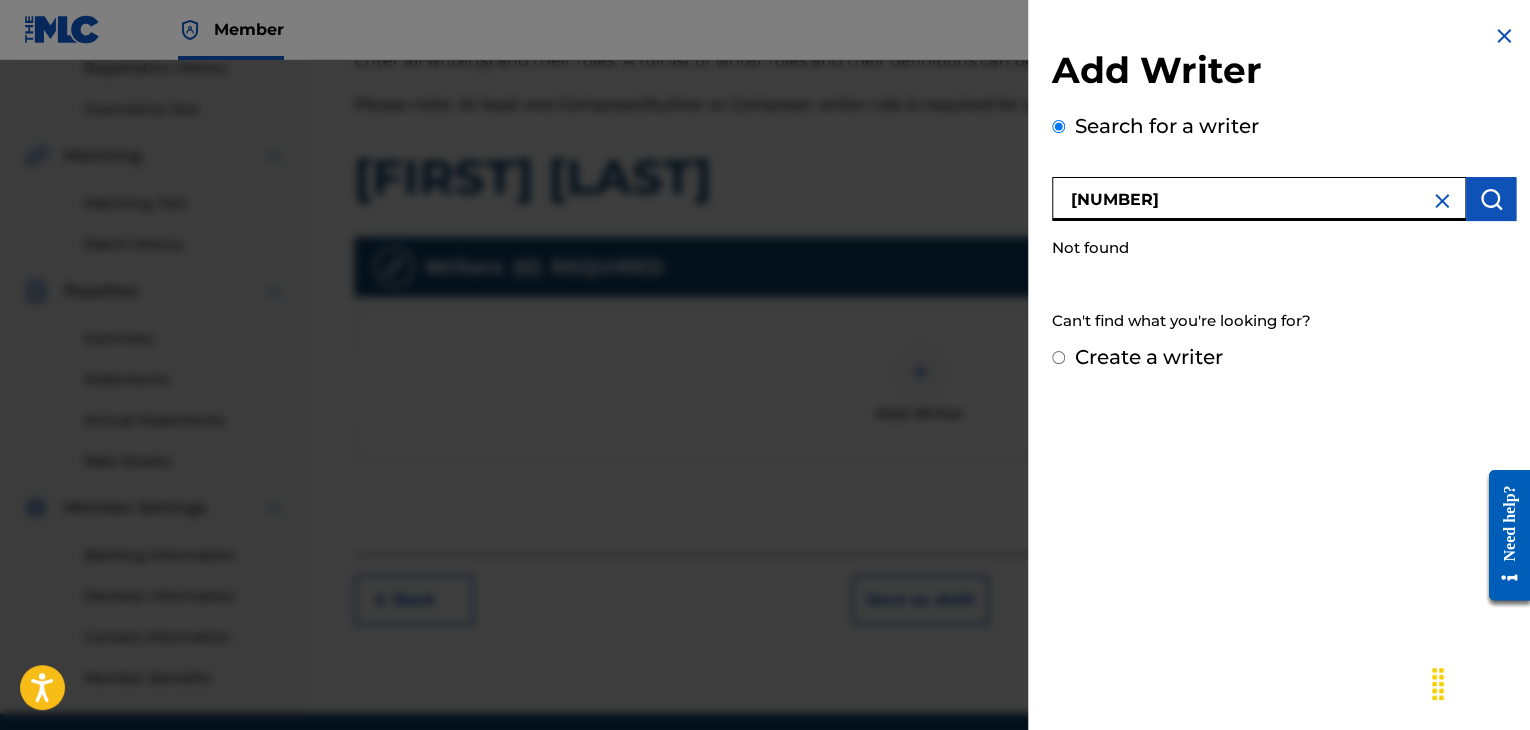 click at bounding box center (1491, 199) 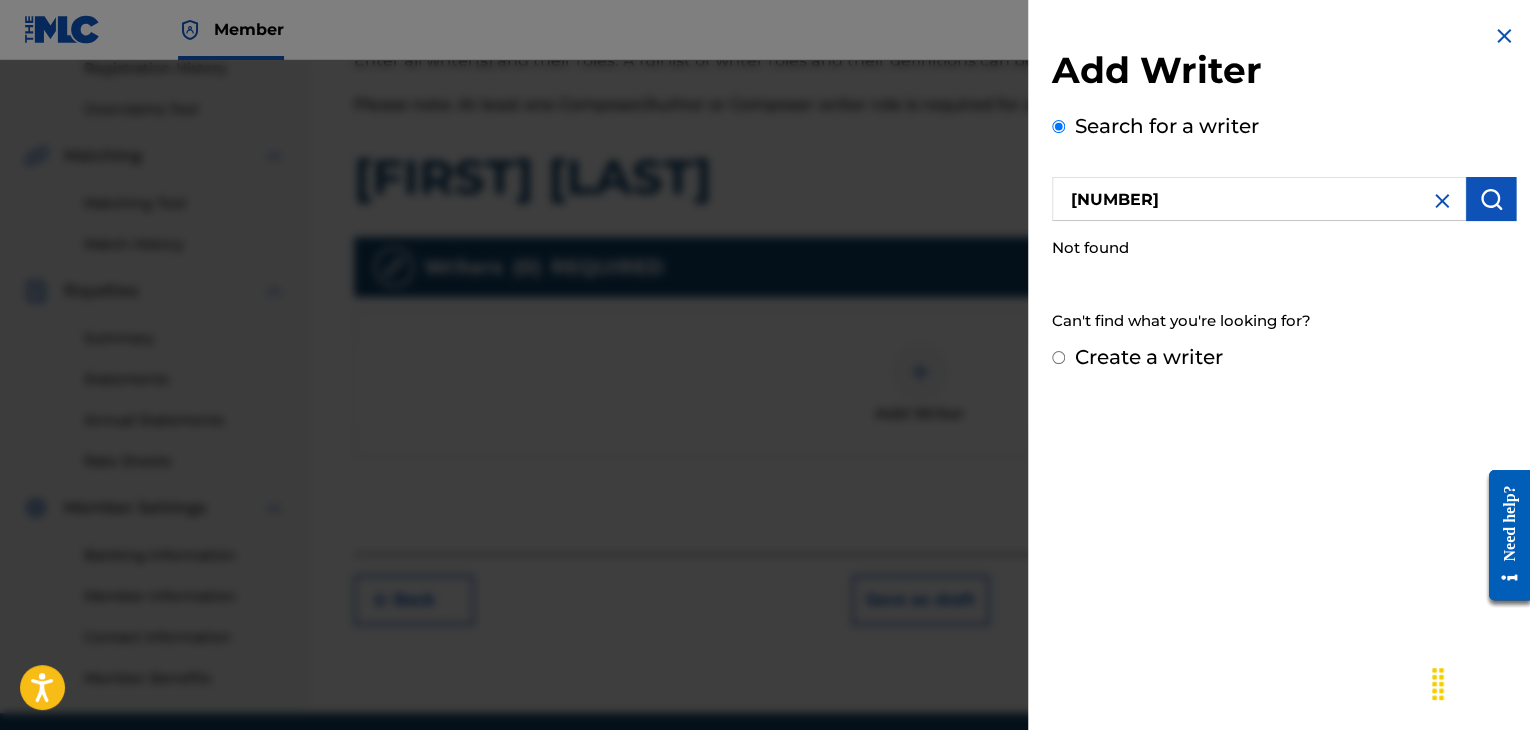 click on "Create a writer" at bounding box center [1149, 357] 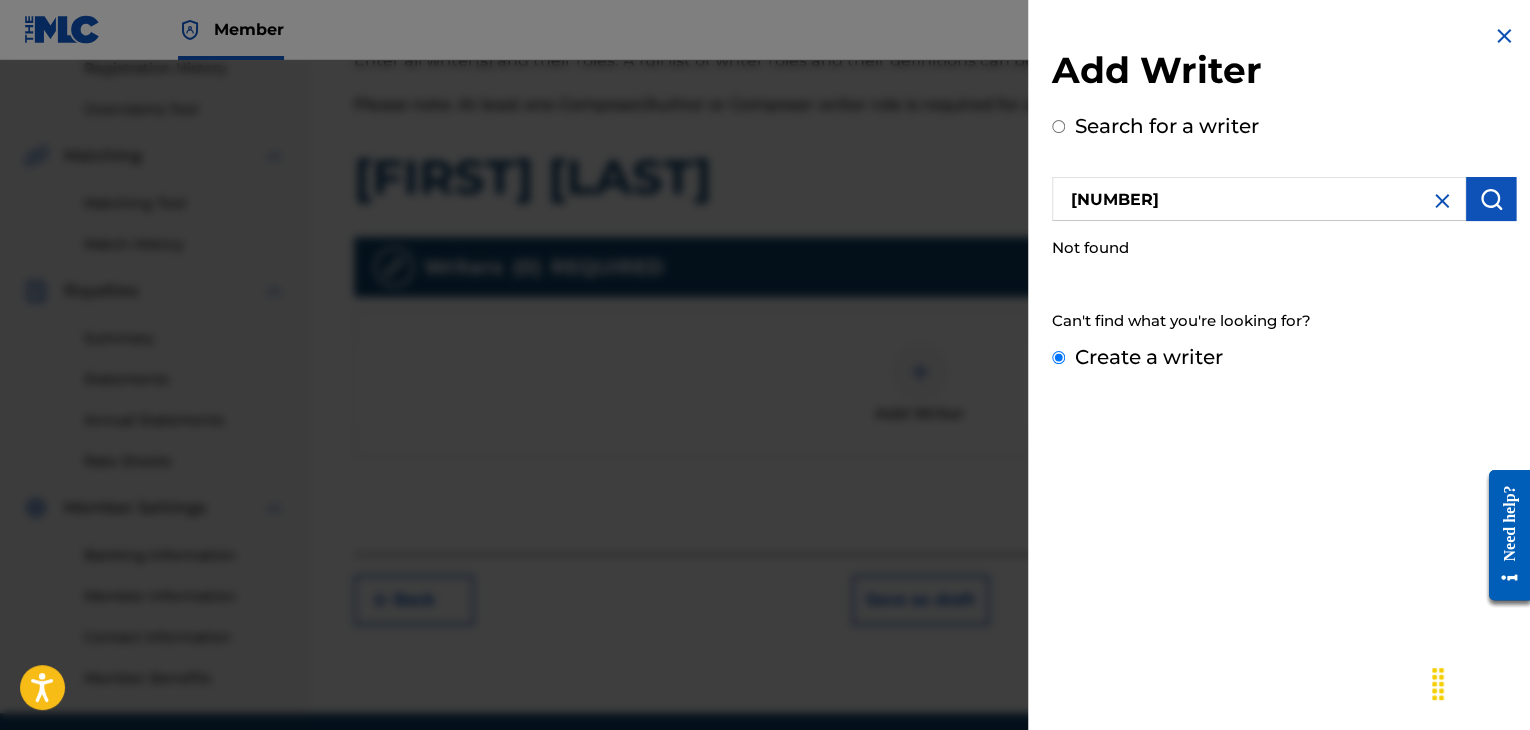 click on "Create a writer" at bounding box center [1058, 357] 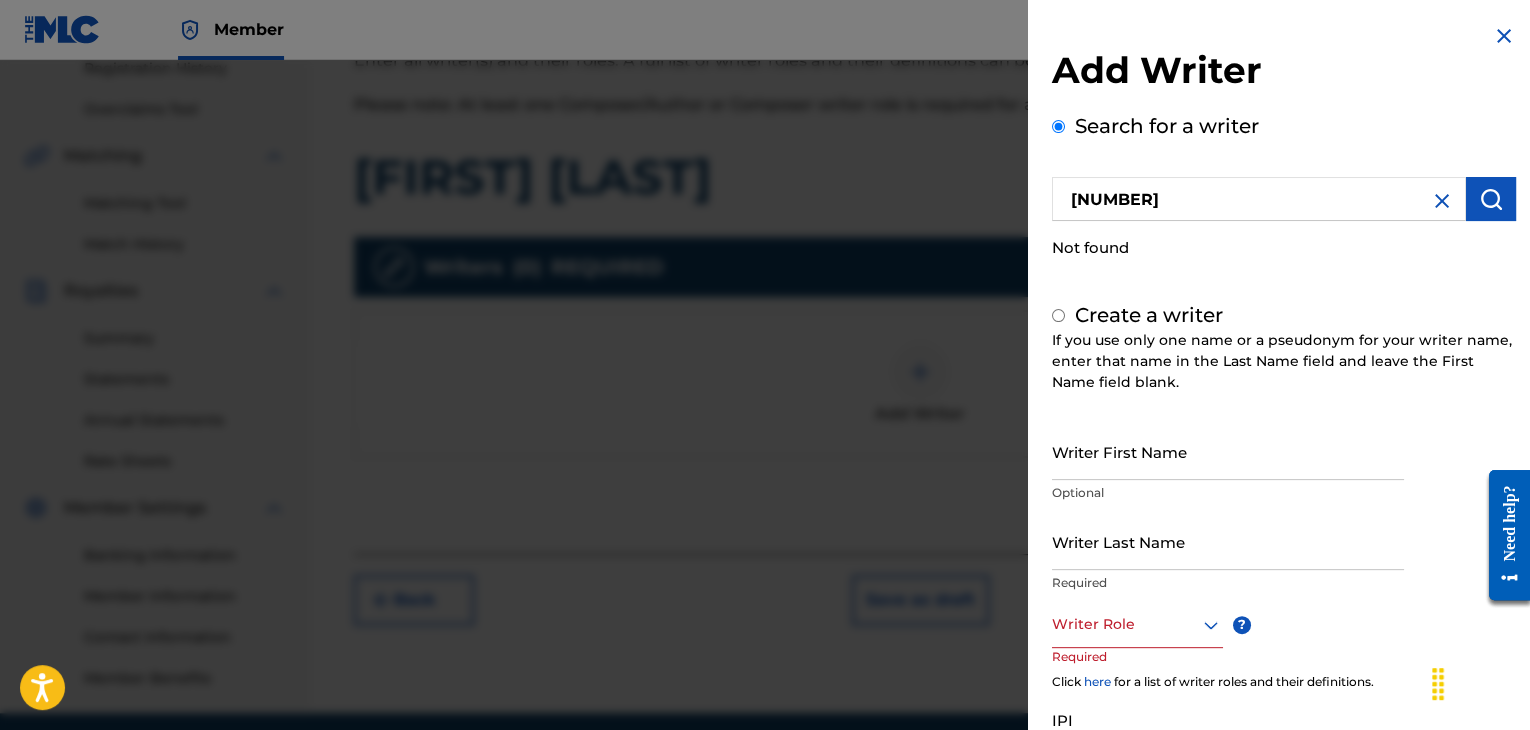 radio on "false" 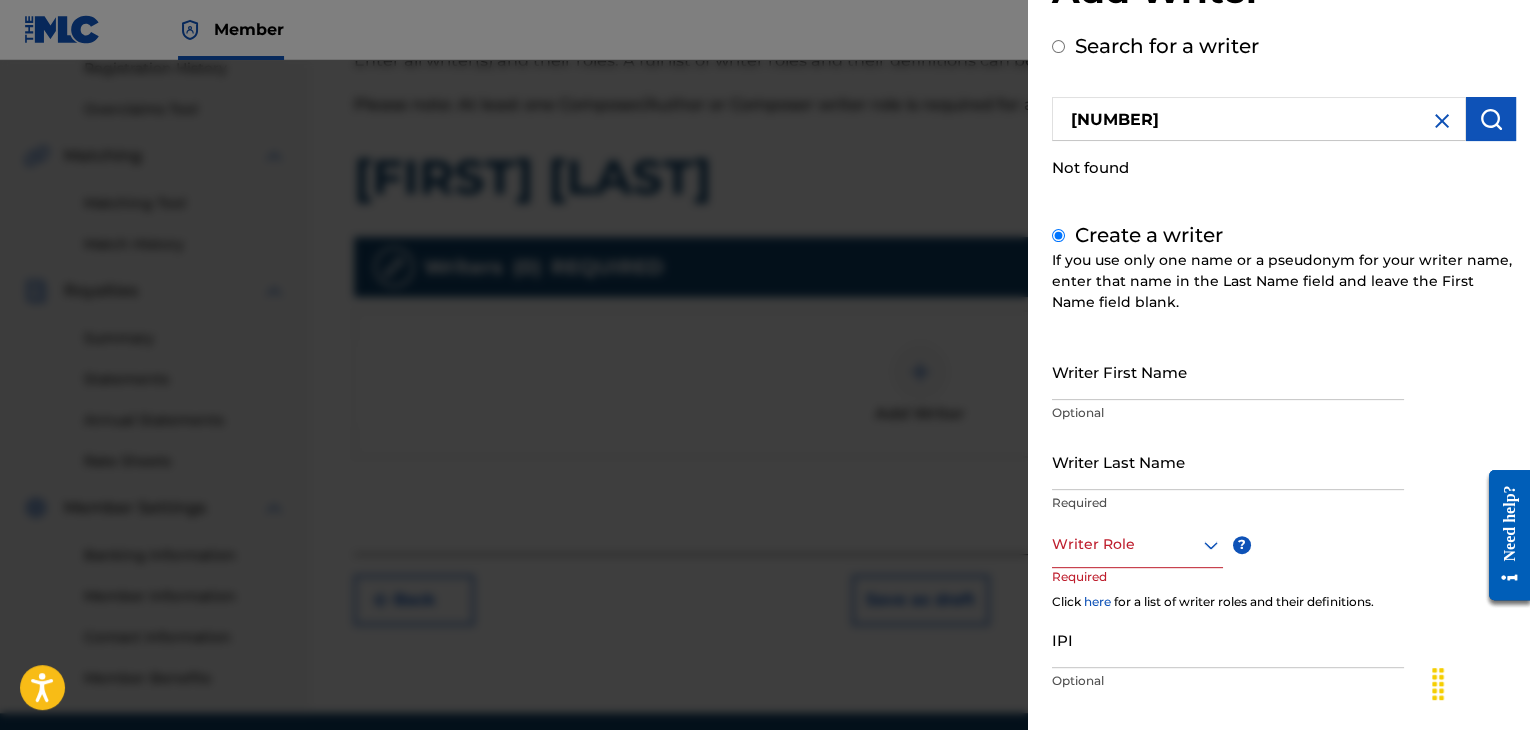 scroll, scrollTop: 184, scrollLeft: 0, axis: vertical 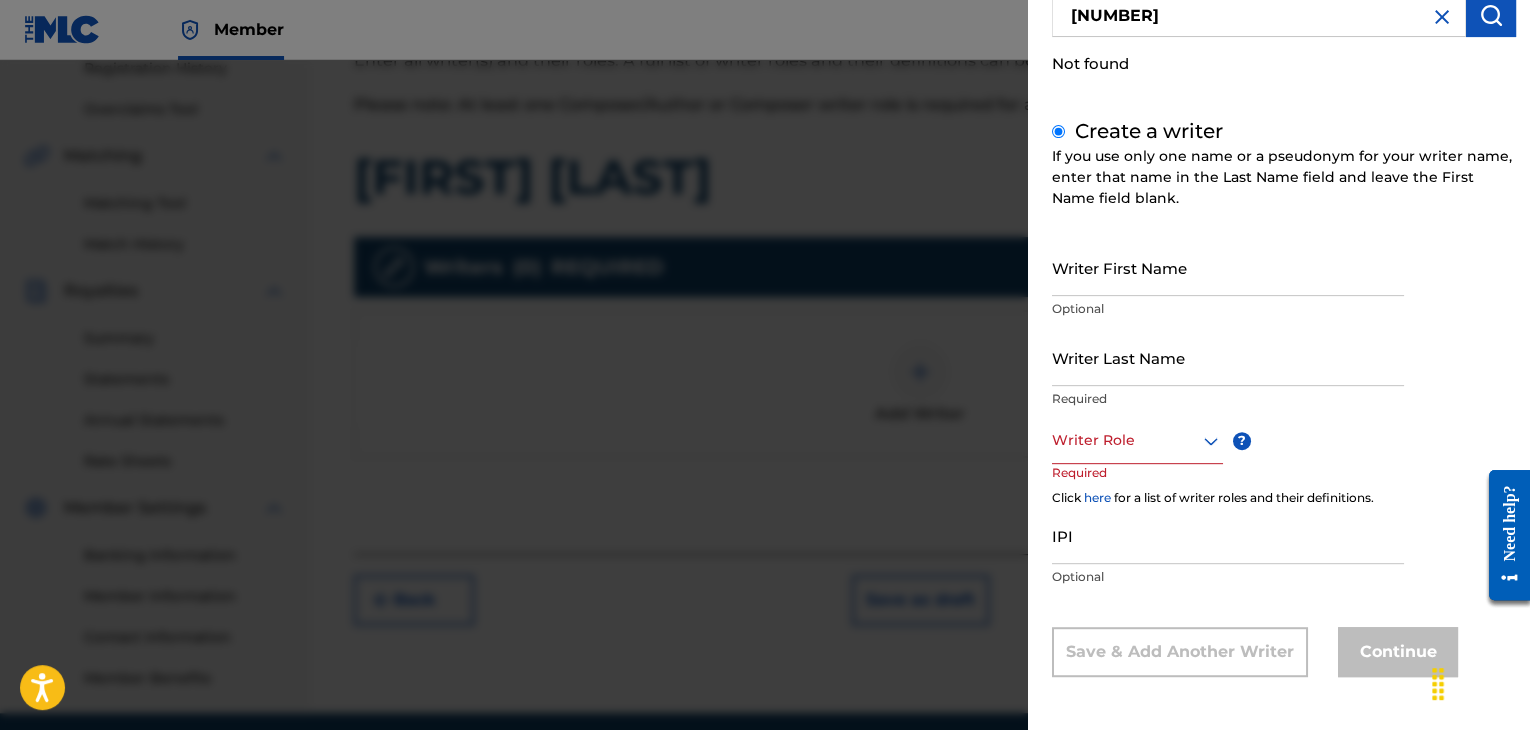 click on "IPI" at bounding box center (1228, 535) 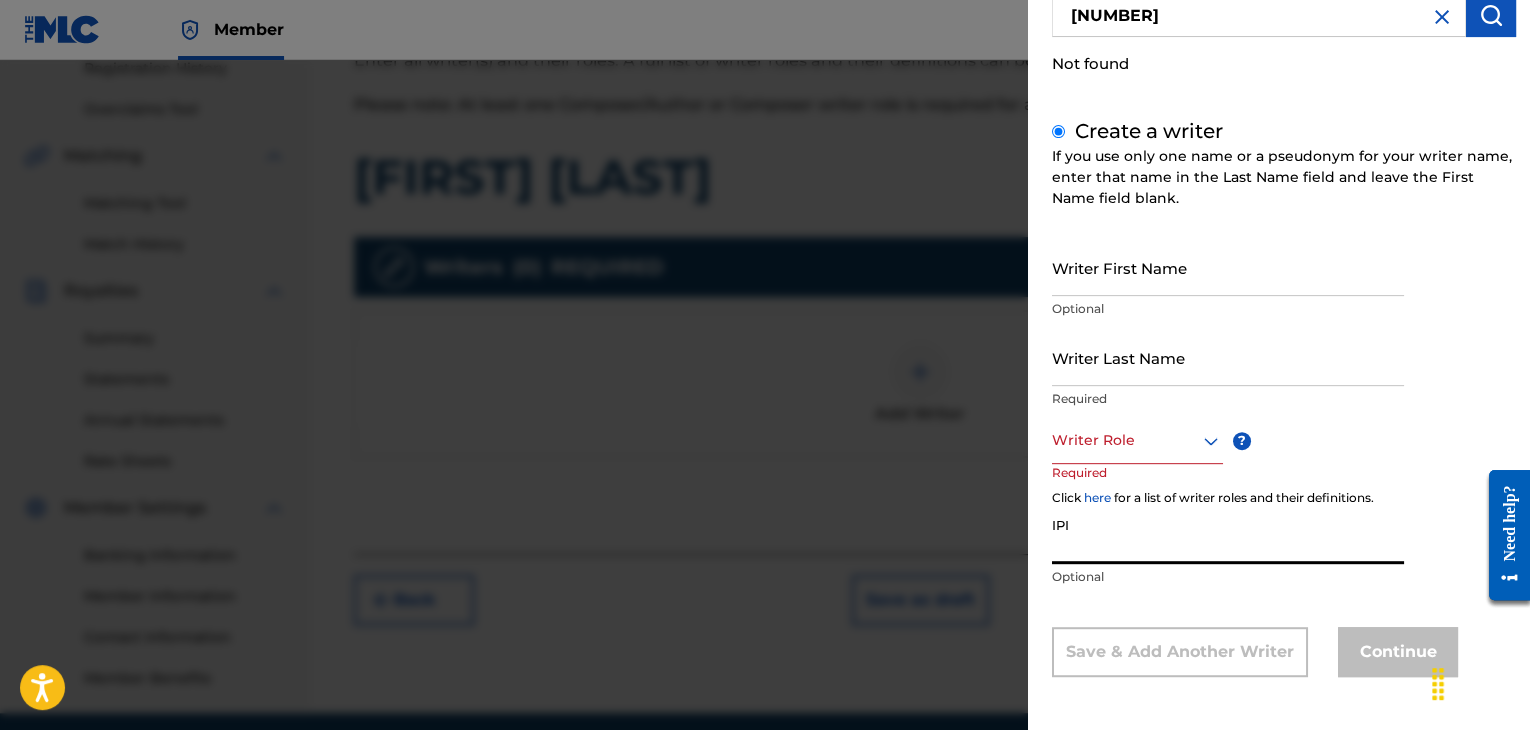 paste on "[NUMBER]" 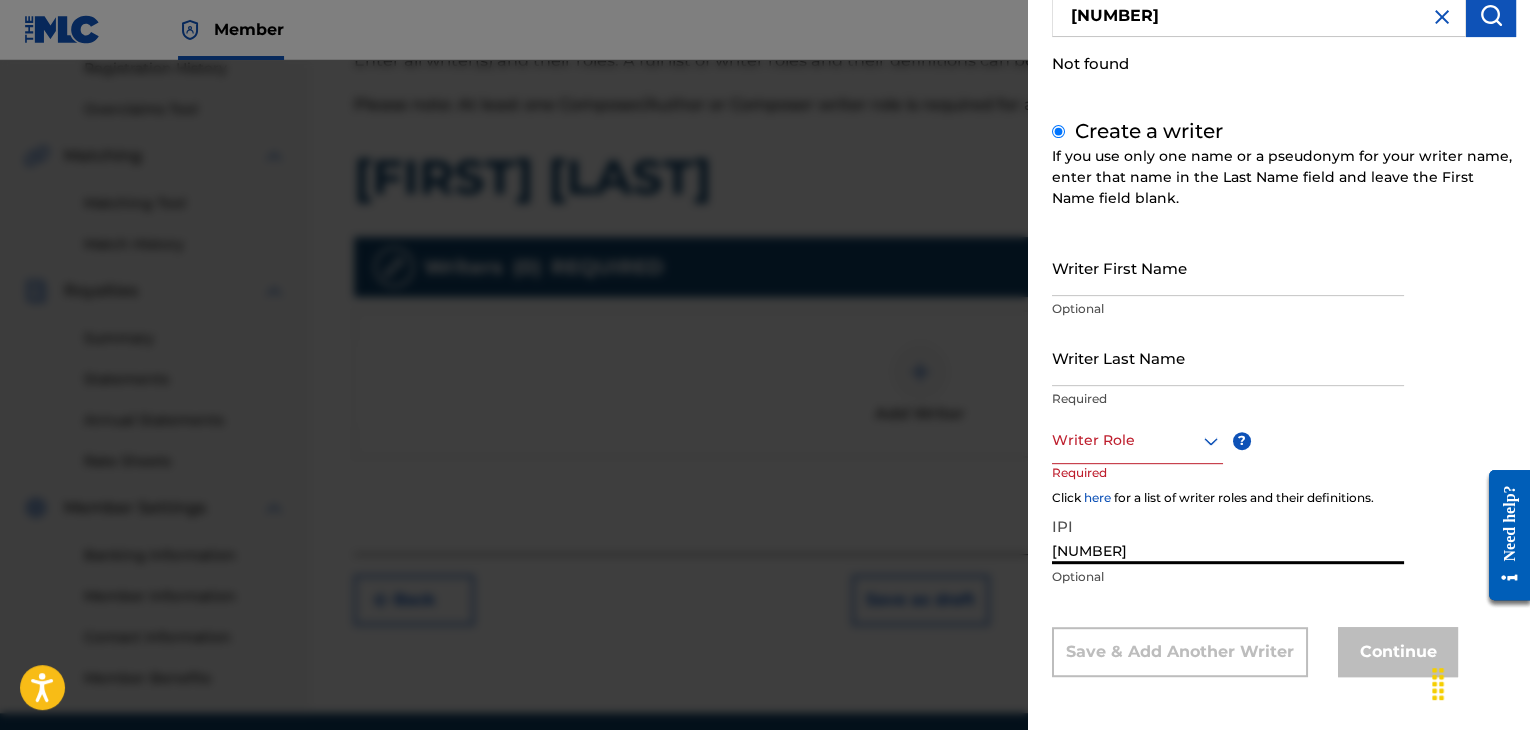 type on "[NUMBER]" 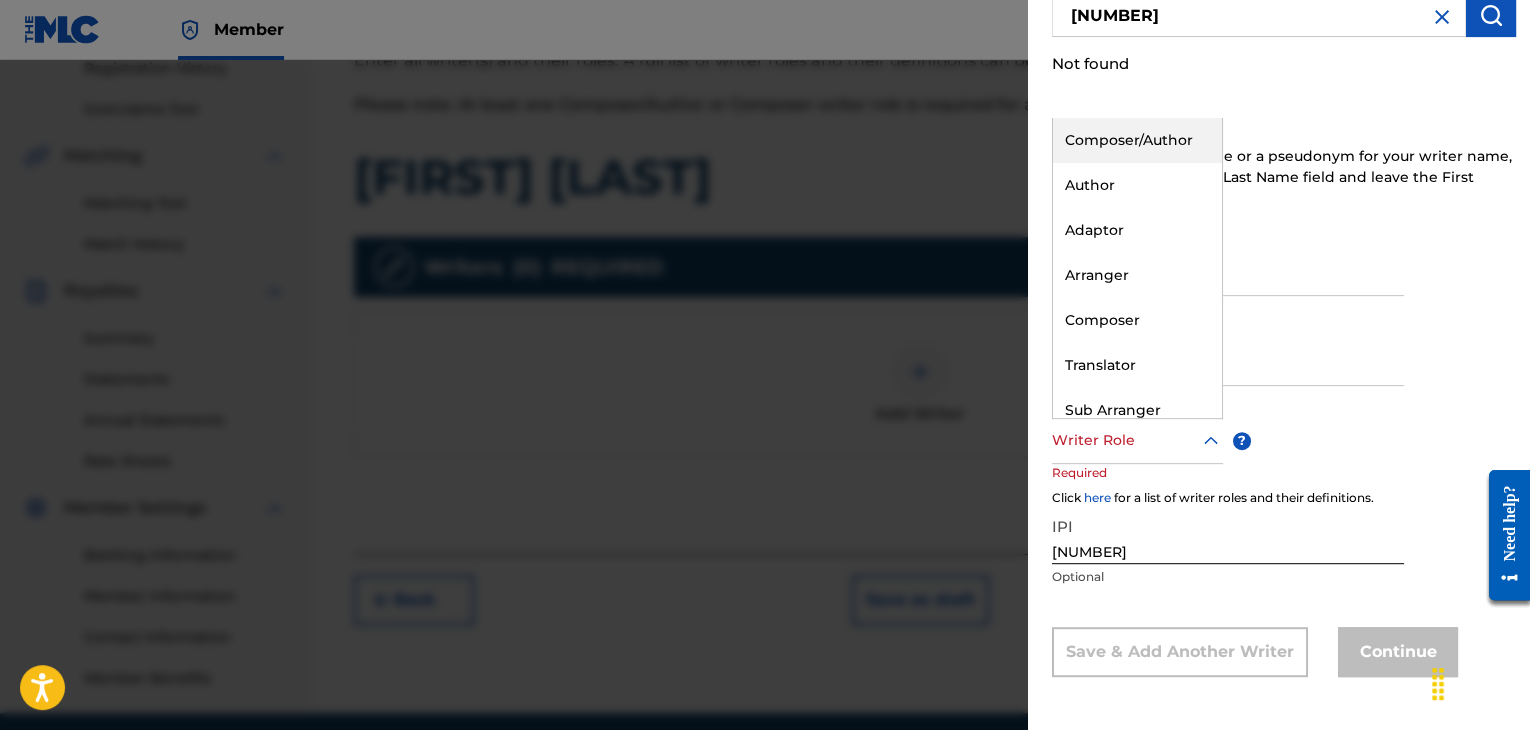 click at bounding box center (1137, 440) 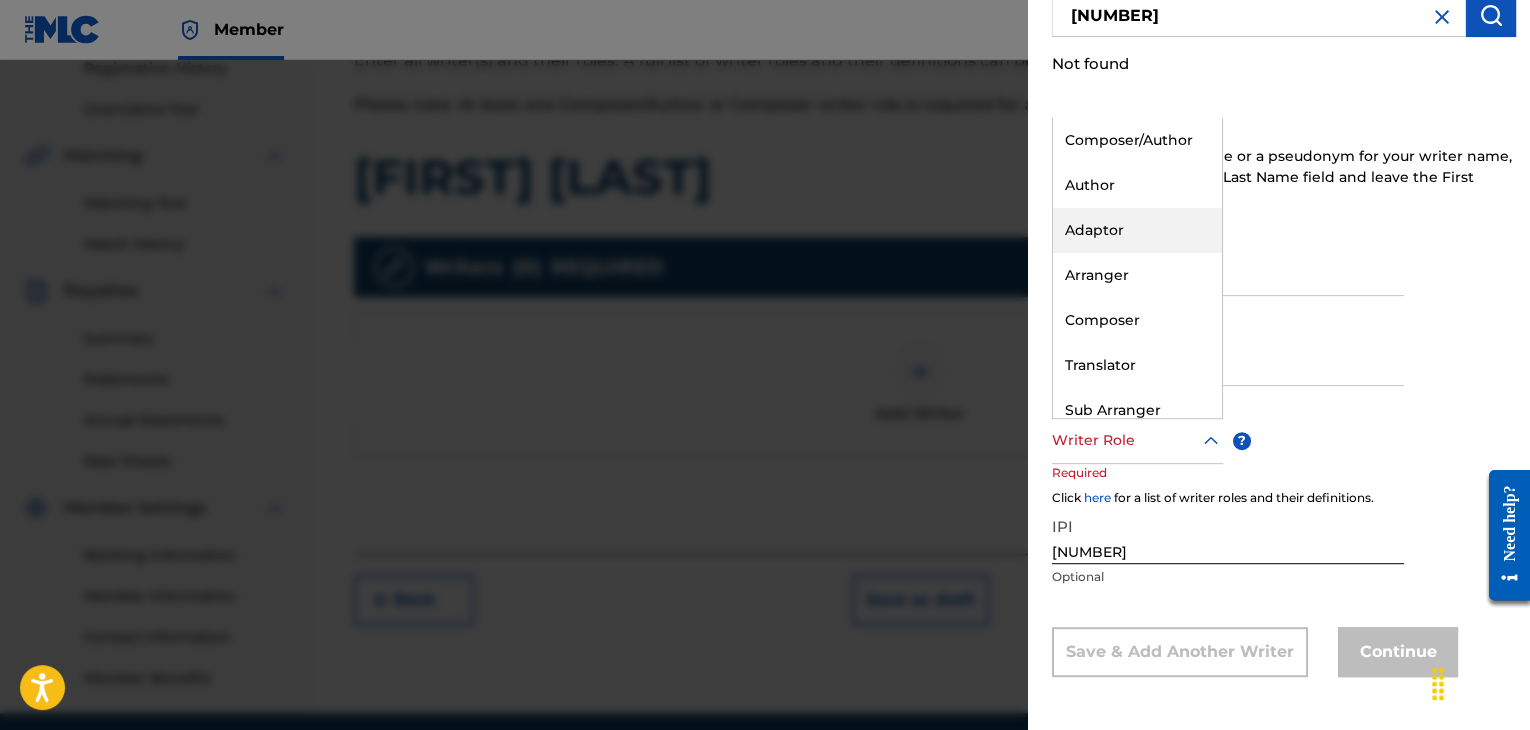 click on "Author" at bounding box center (1137, 185) 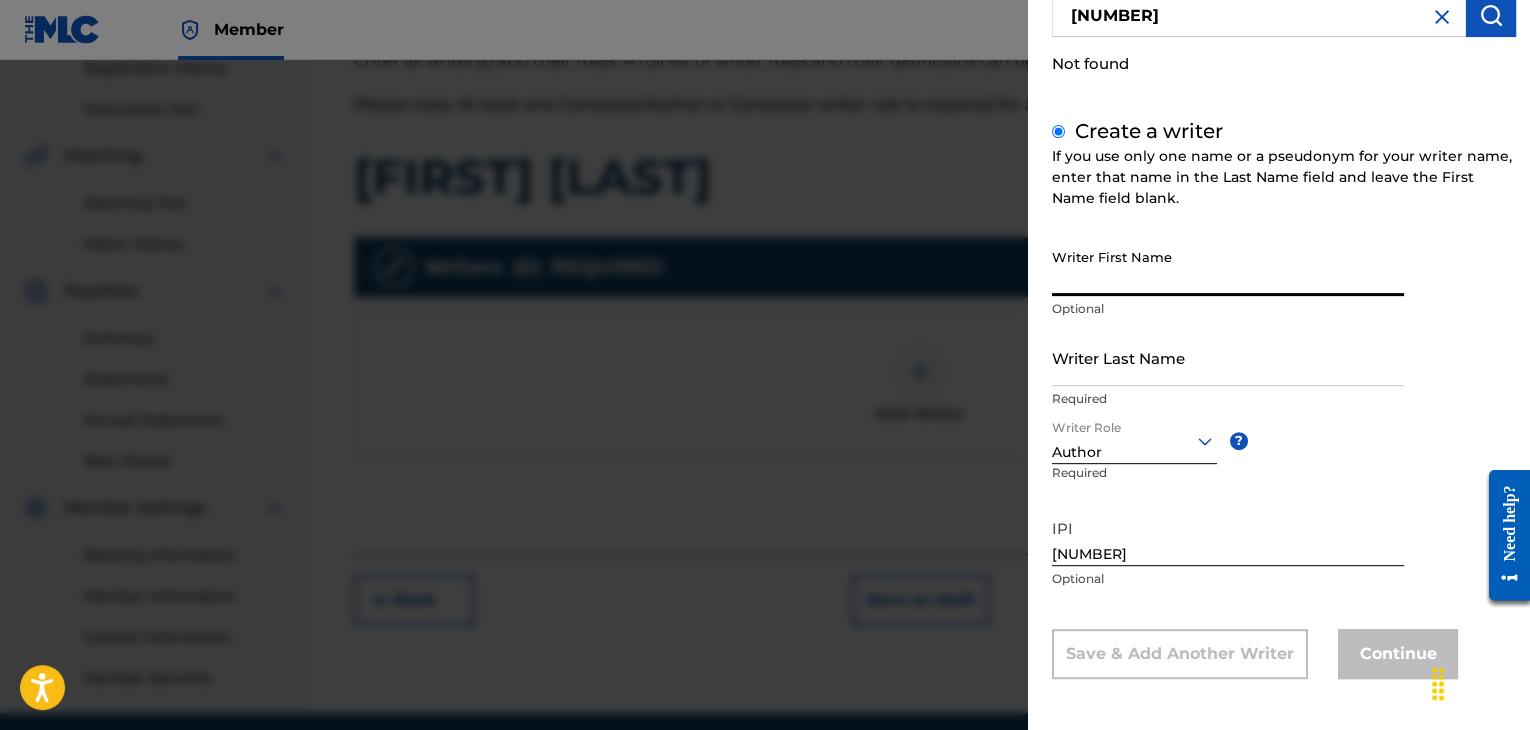 paste on "[FIRST] [LAST] [LAST]-[LAST]" 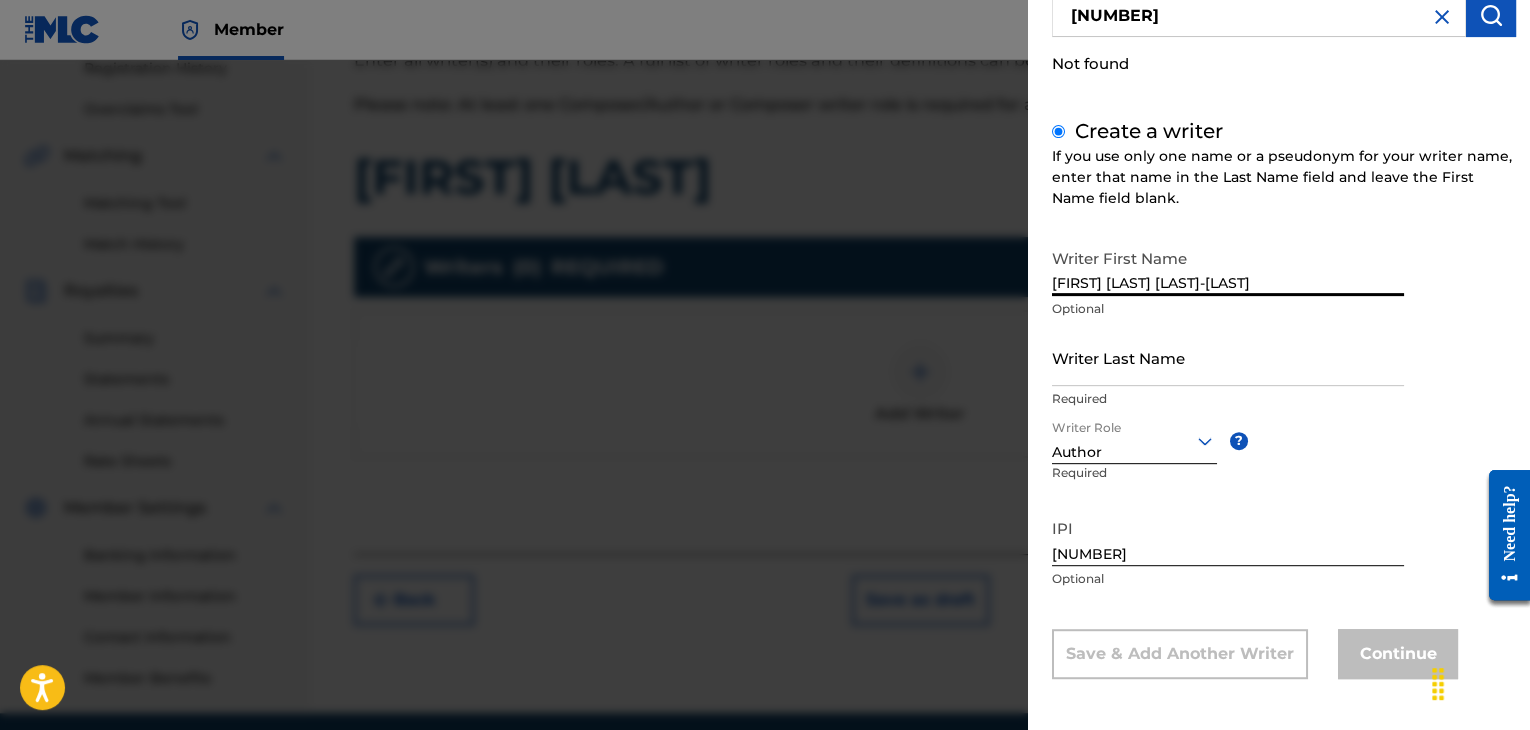 type on "[FIRST] [LAST] [LAST]-[LAST]" 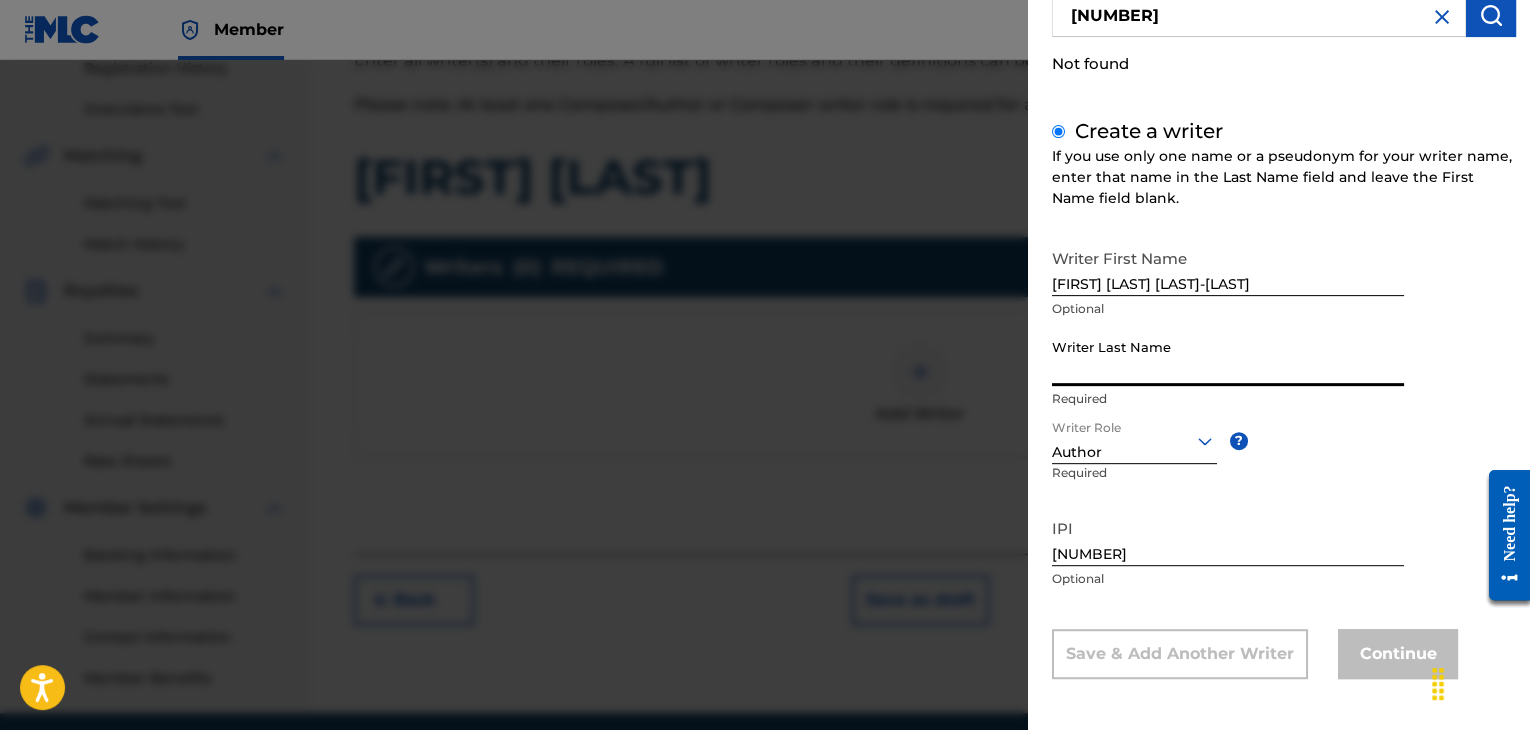 paste on "[FIRST] [LAST] [LAST]-[LAST]" 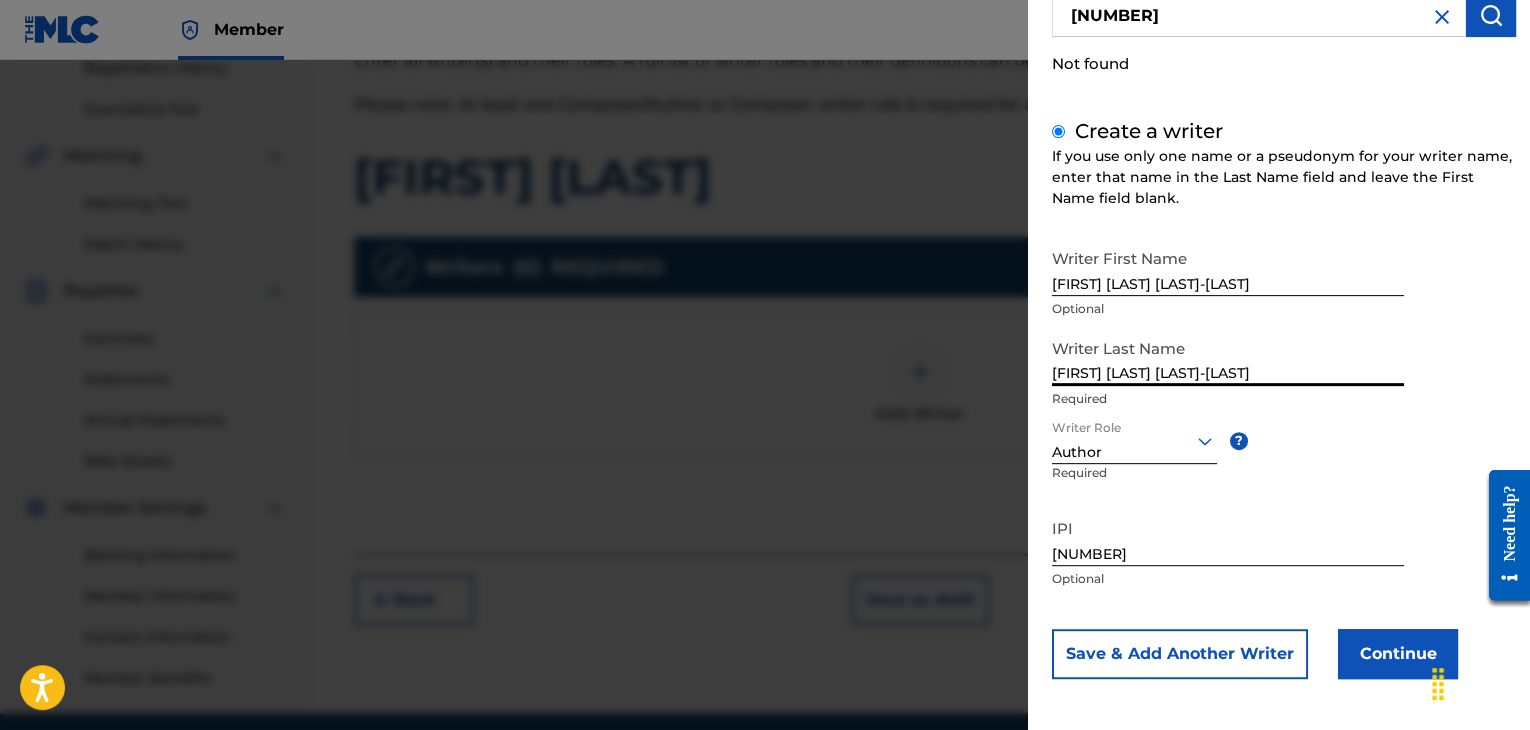 drag, startPoint x: 1191, startPoint y: 371, endPoint x: 1008, endPoint y: 353, distance: 183.88312 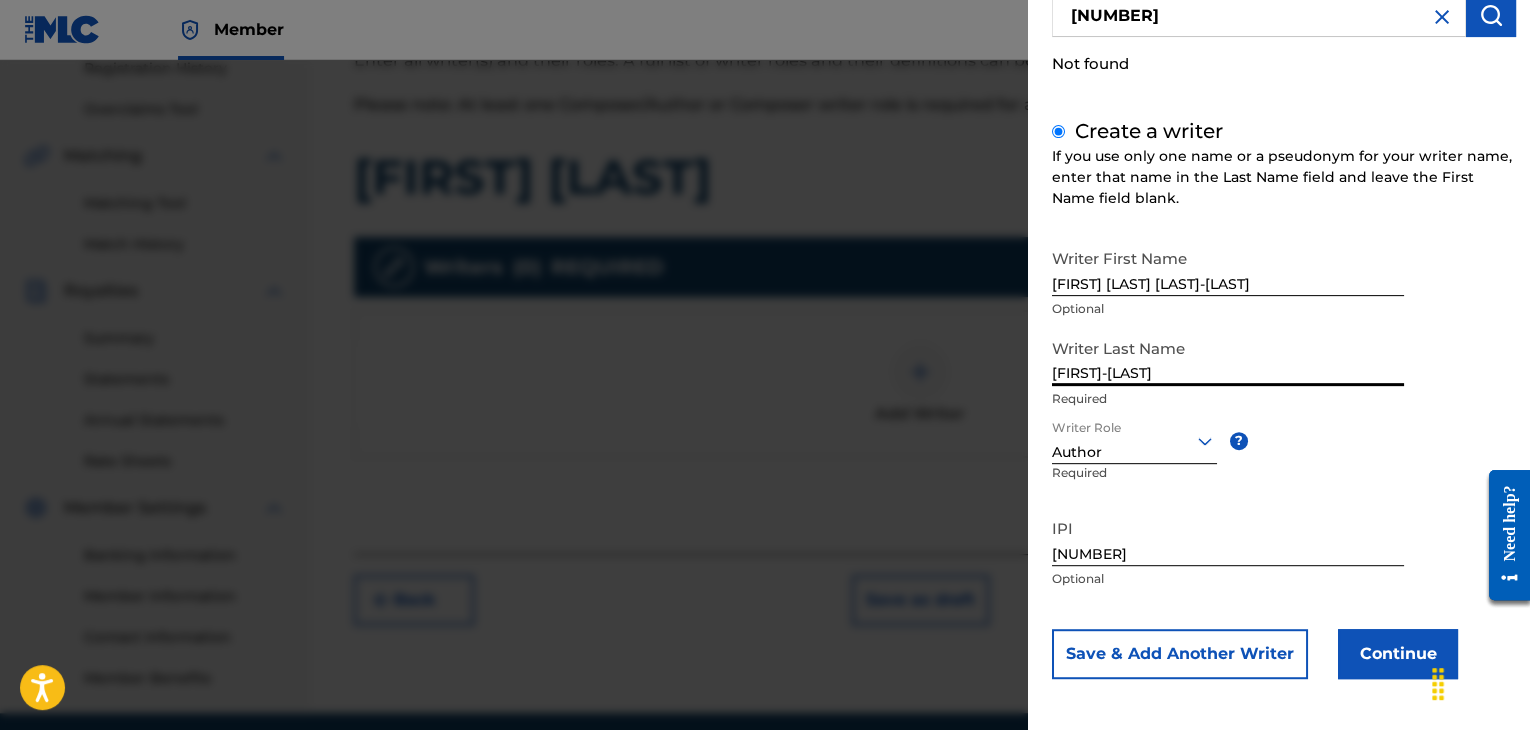 type on "[FIRST]-[LAST]" 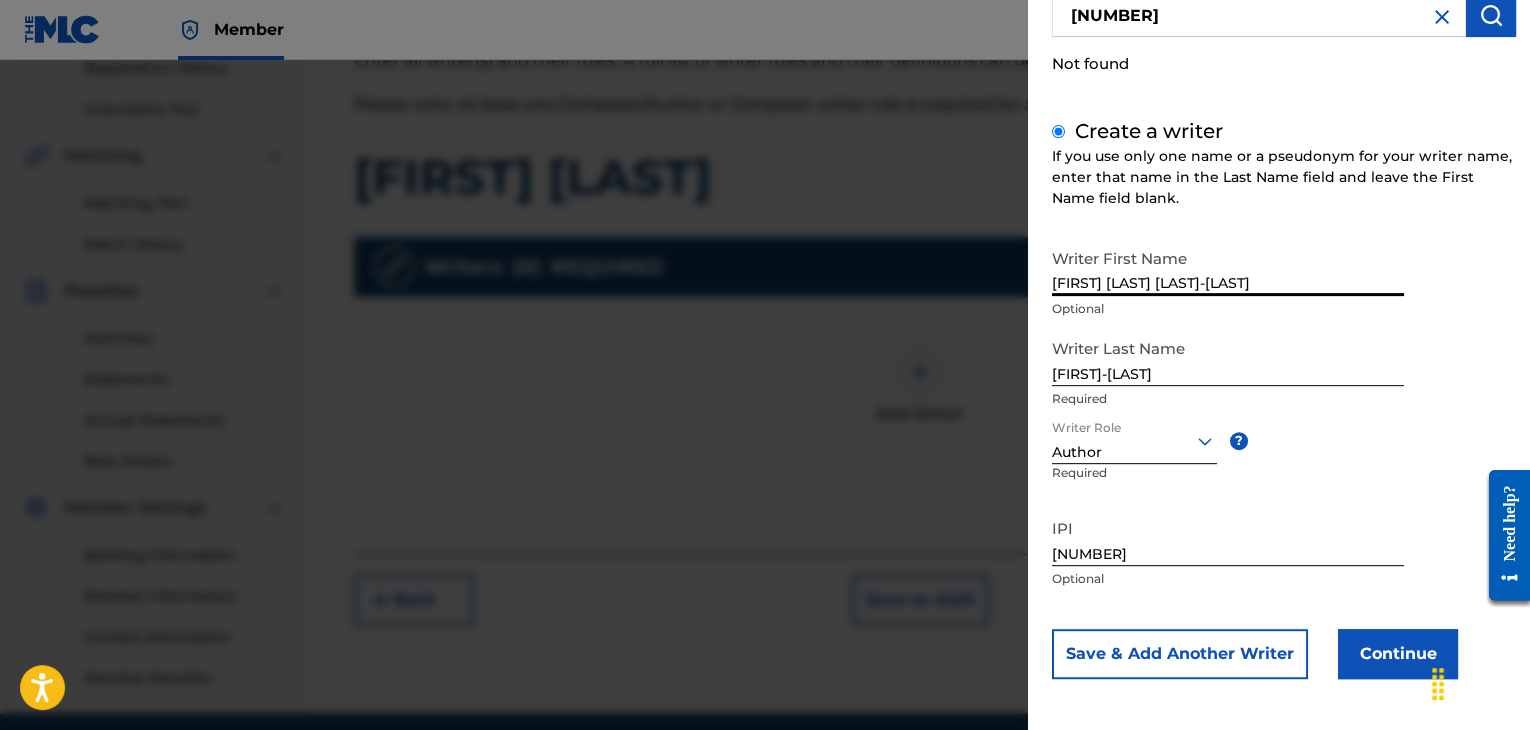 drag, startPoint x: 1189, startPoint y: 285, endPoint x: 1397, endPoint y: 301, distance: 208.61447 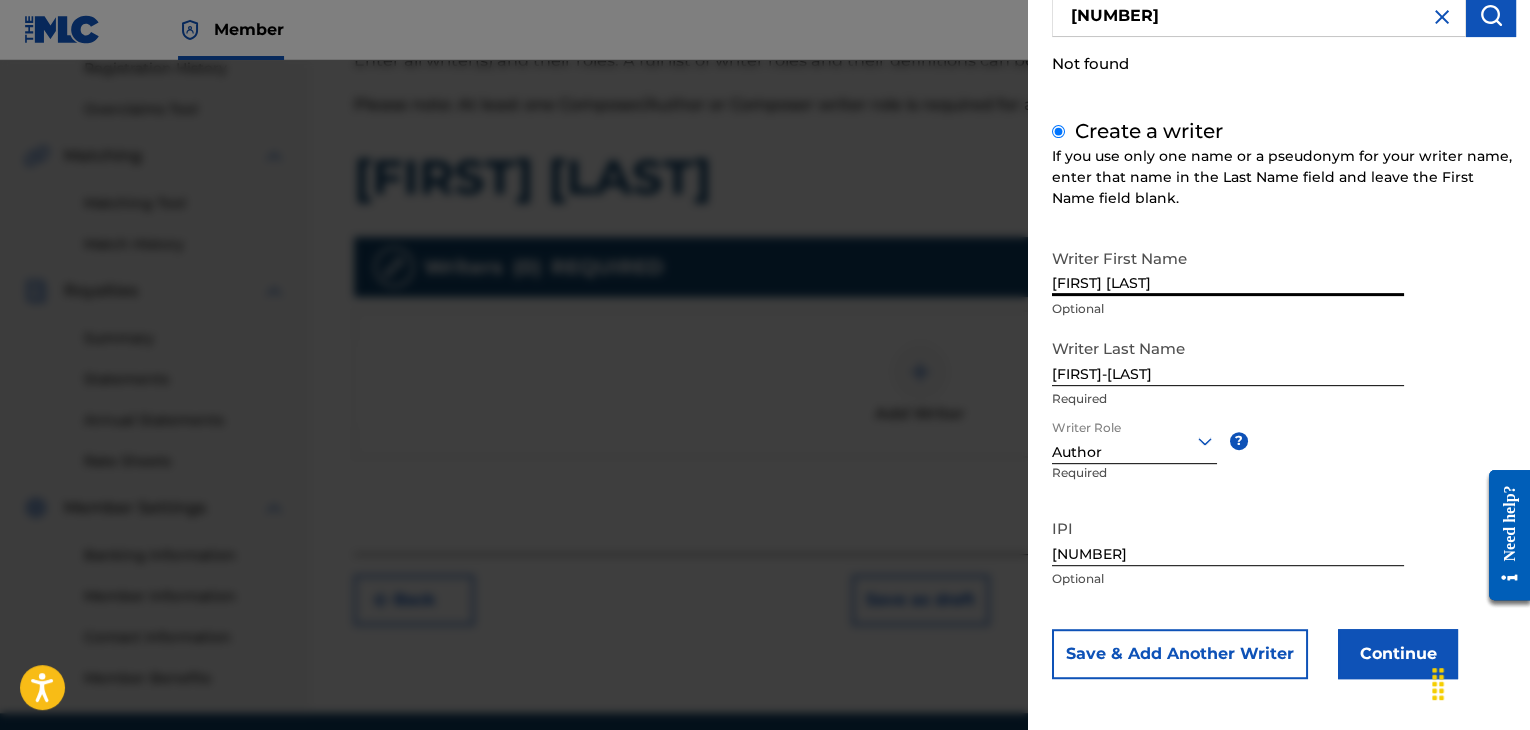 type on "[FIRST] [LAST]" 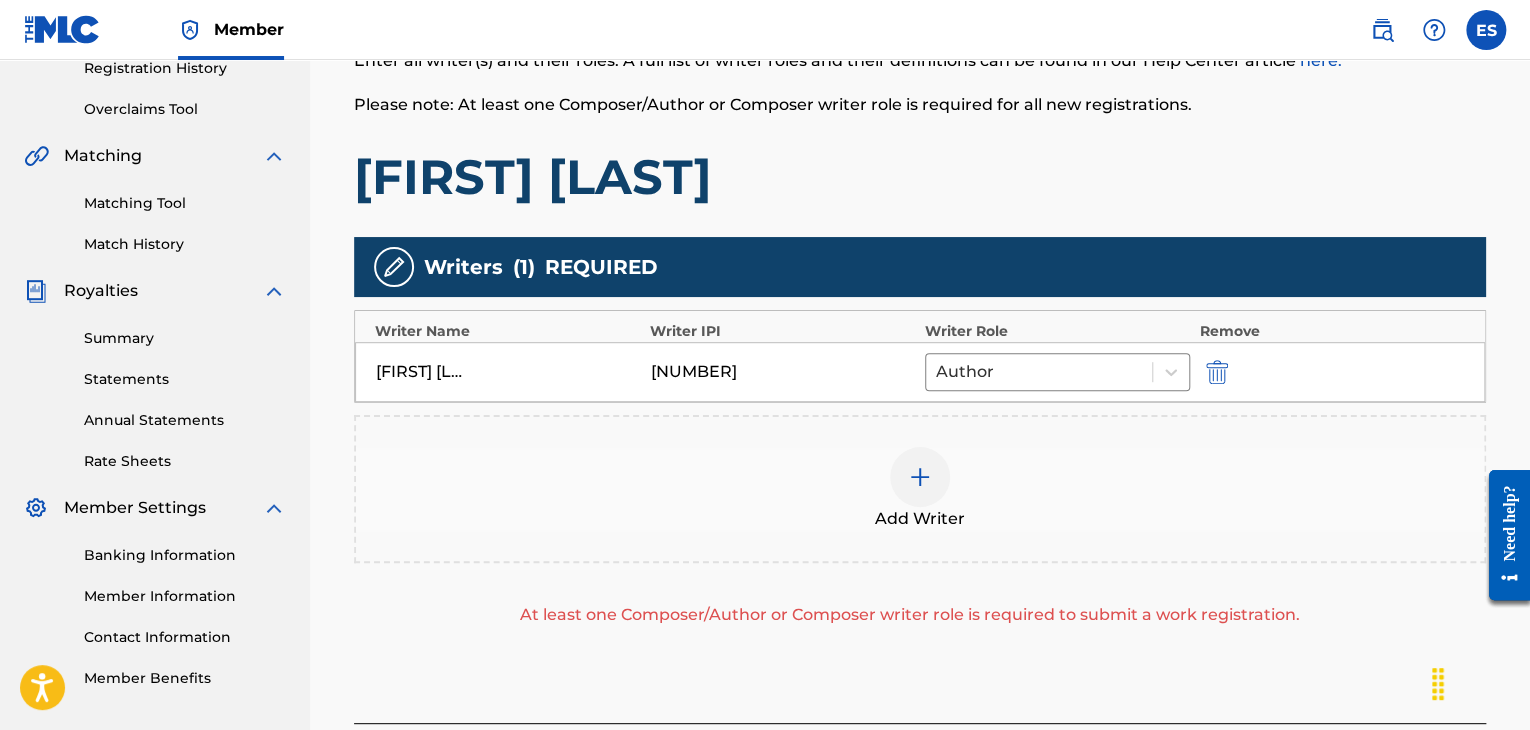 click at bounding box center [920, 477] 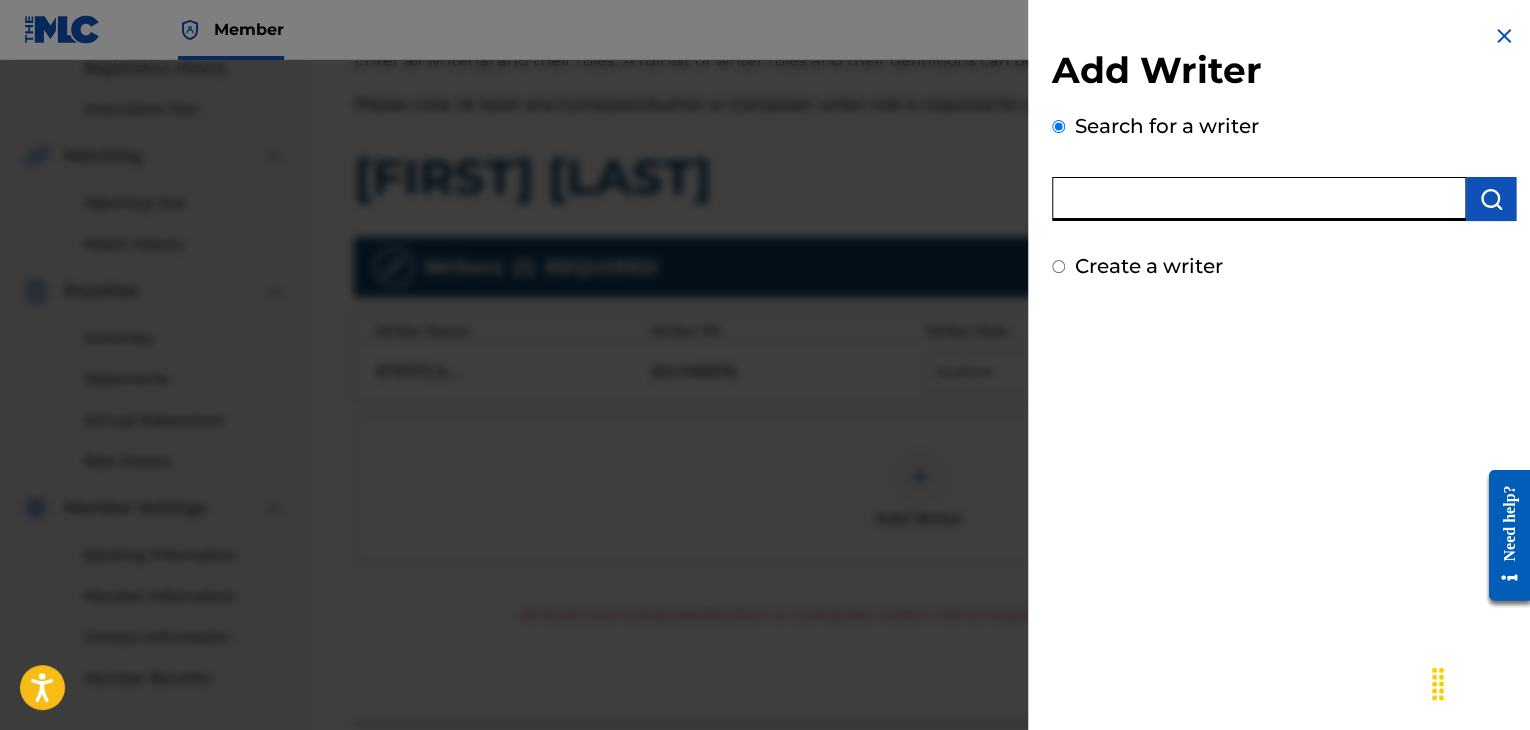 click at bounding box center [1259, 199] 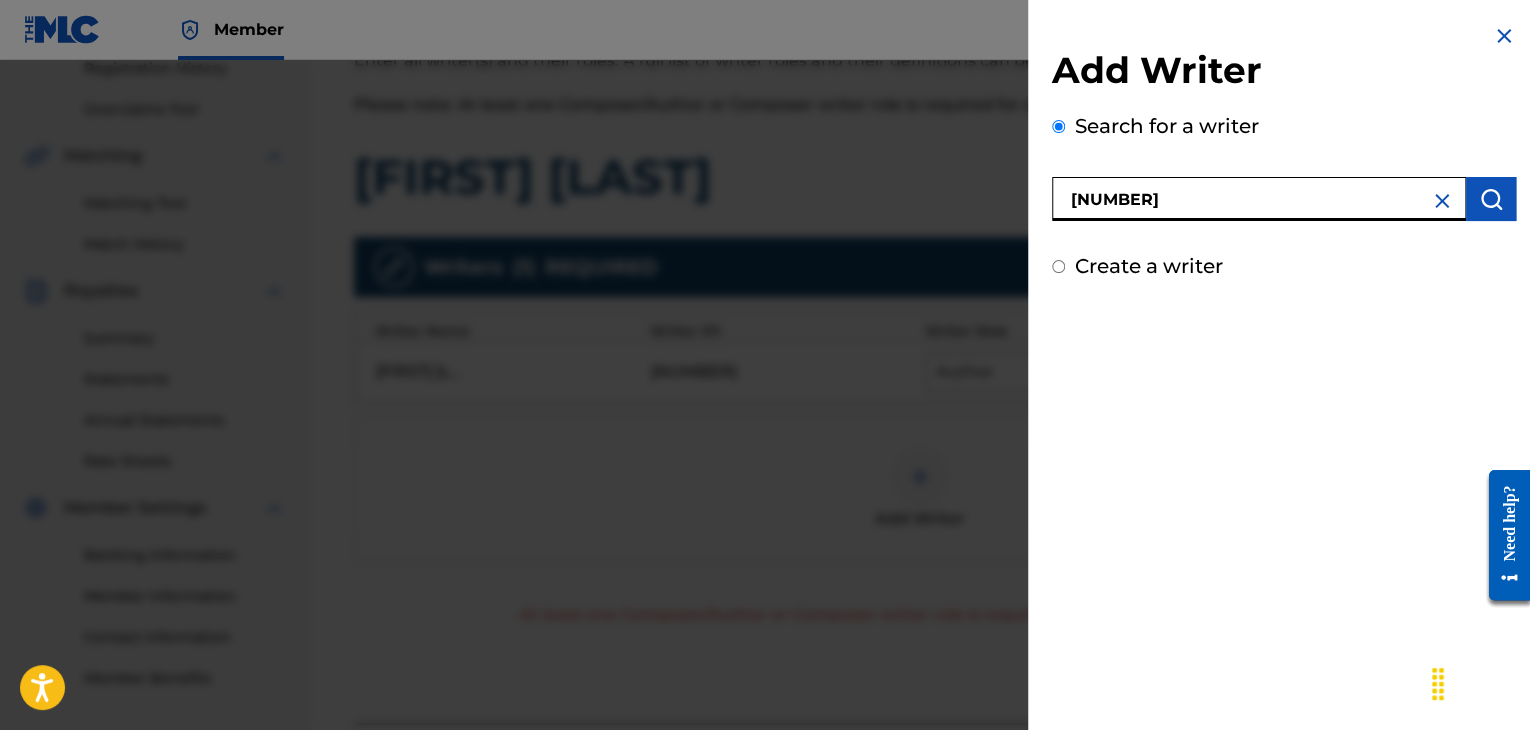 type on "[NUMBER]" 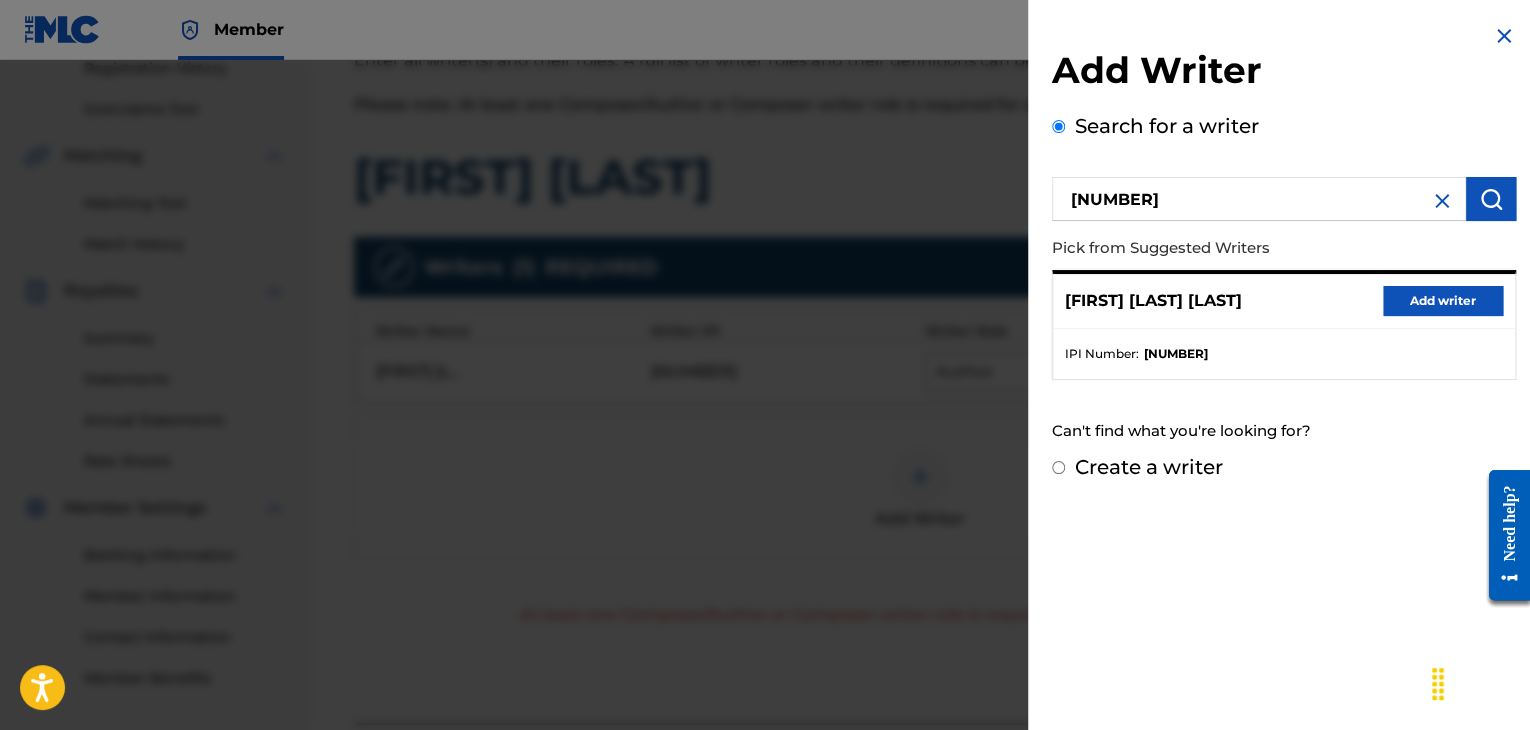 click on "Add writer" at bounding box center (1443, 301) 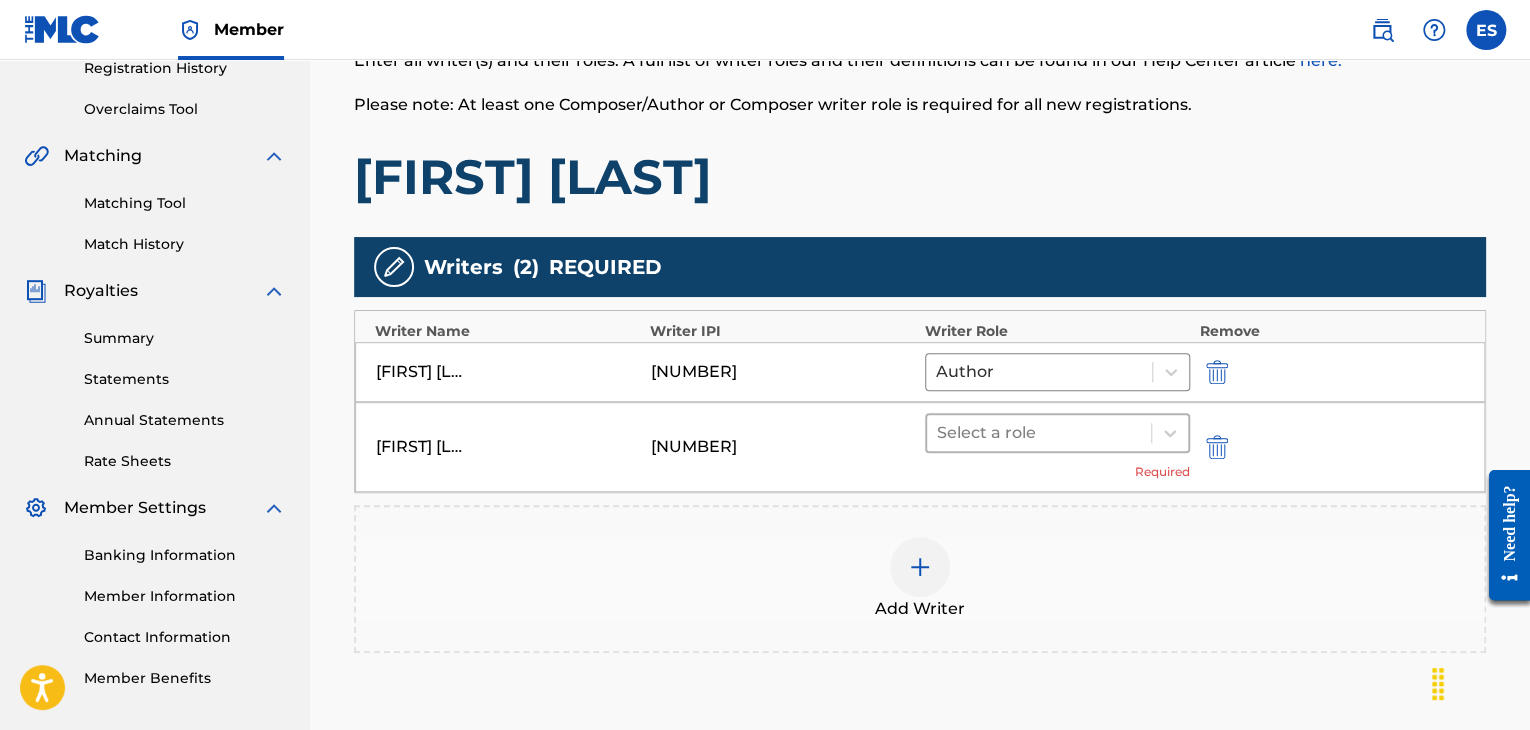 click at bounding box center (1039, 433) 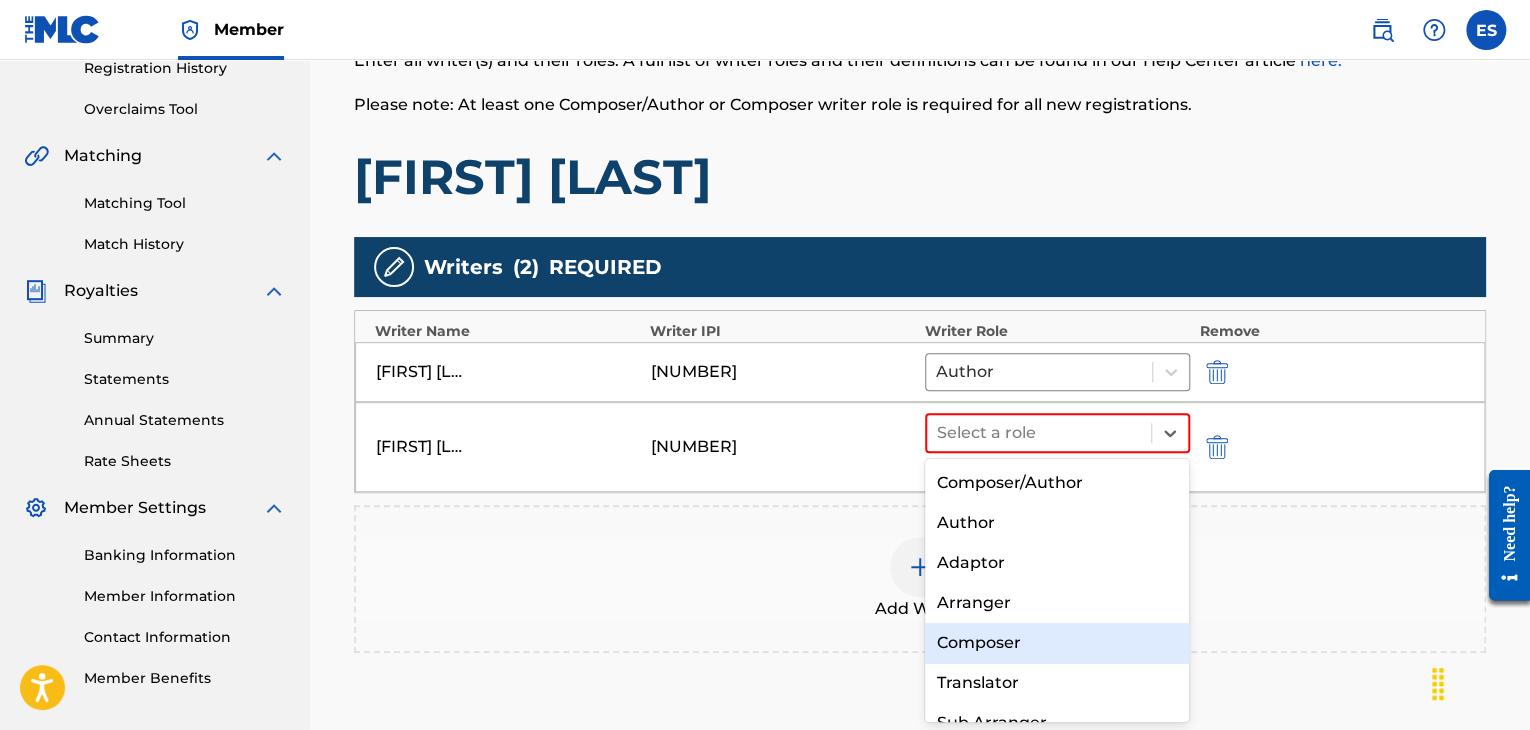 click on "Composer" at bounding box center (1057, 643) 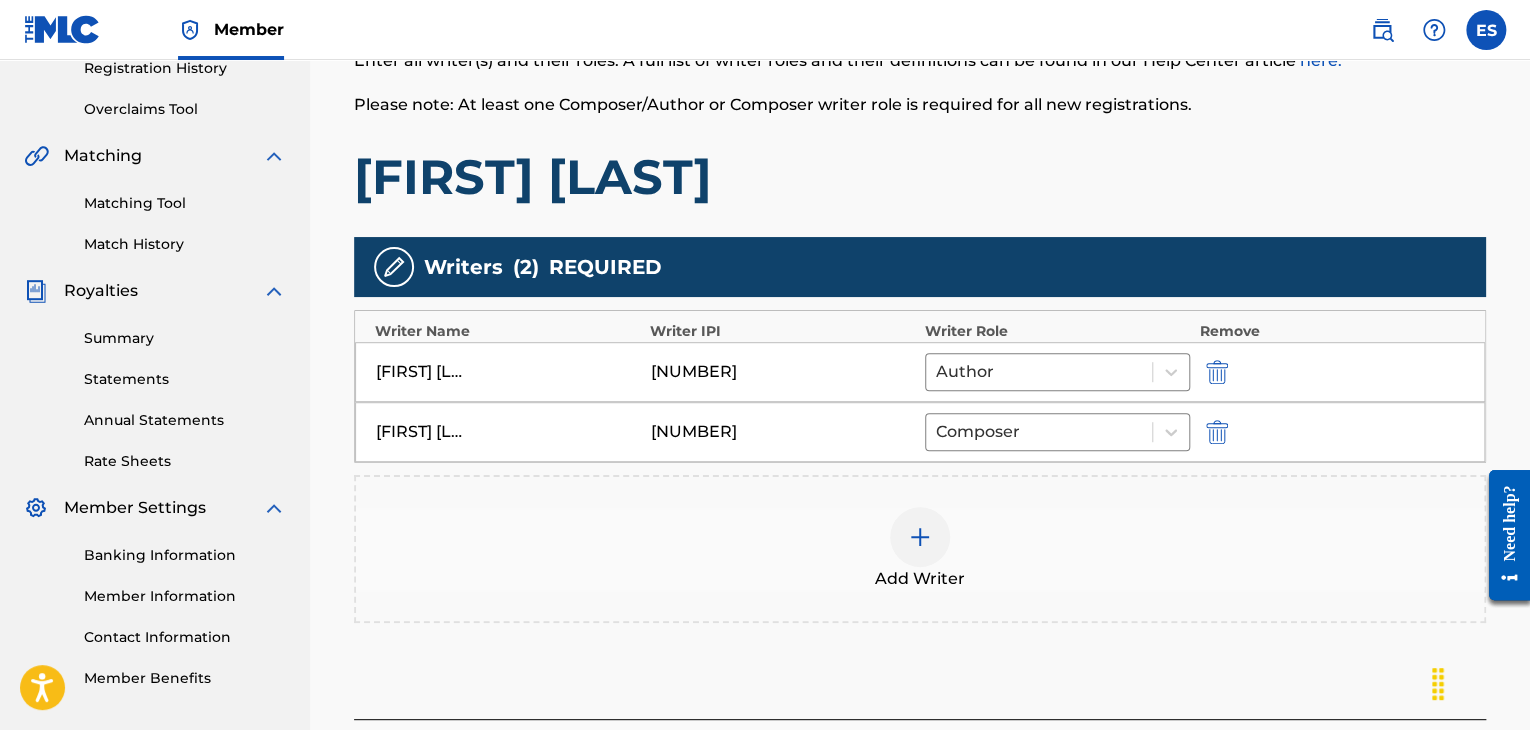 click at bounding box center (920, 537) 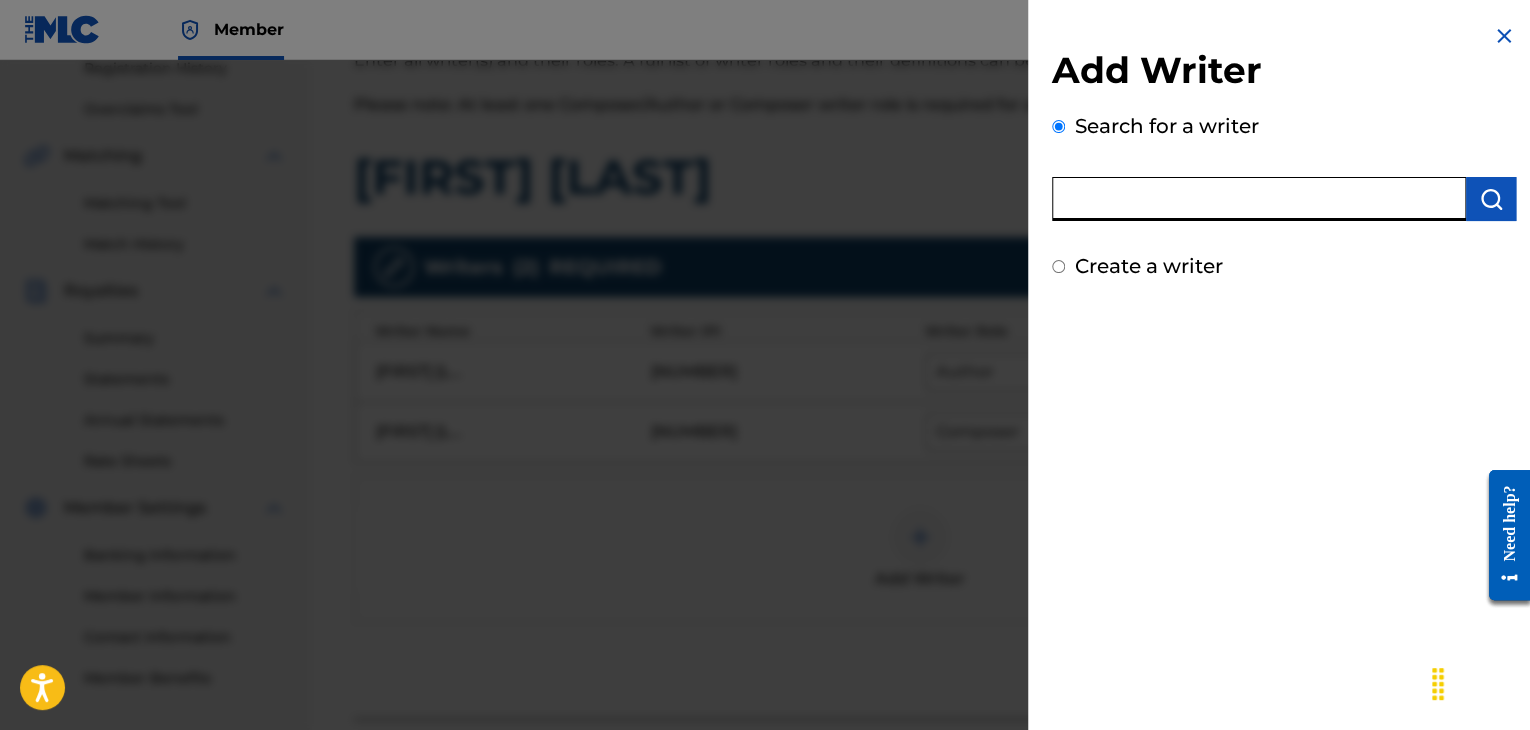 click at bounding box center (1259, 199) 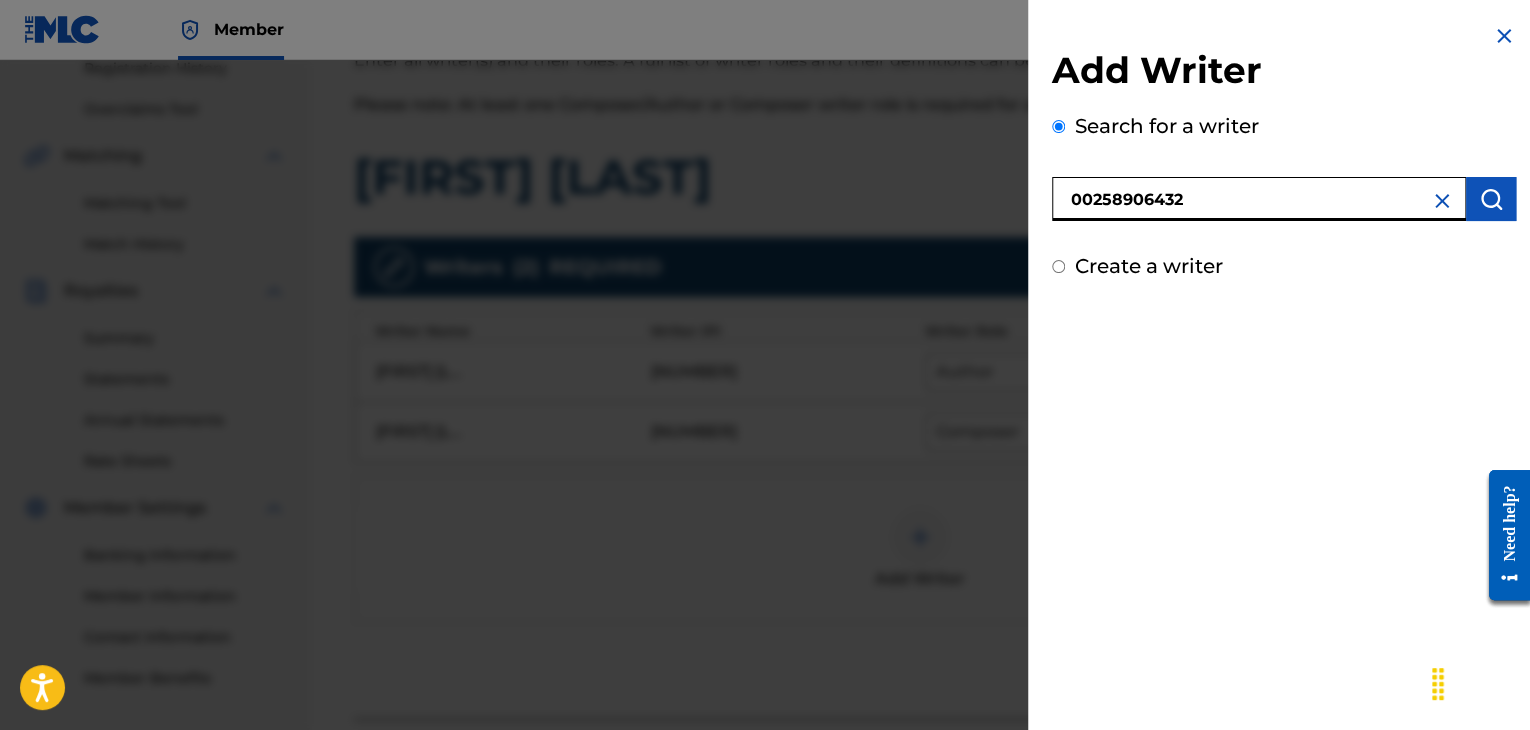 type on "00258906432" 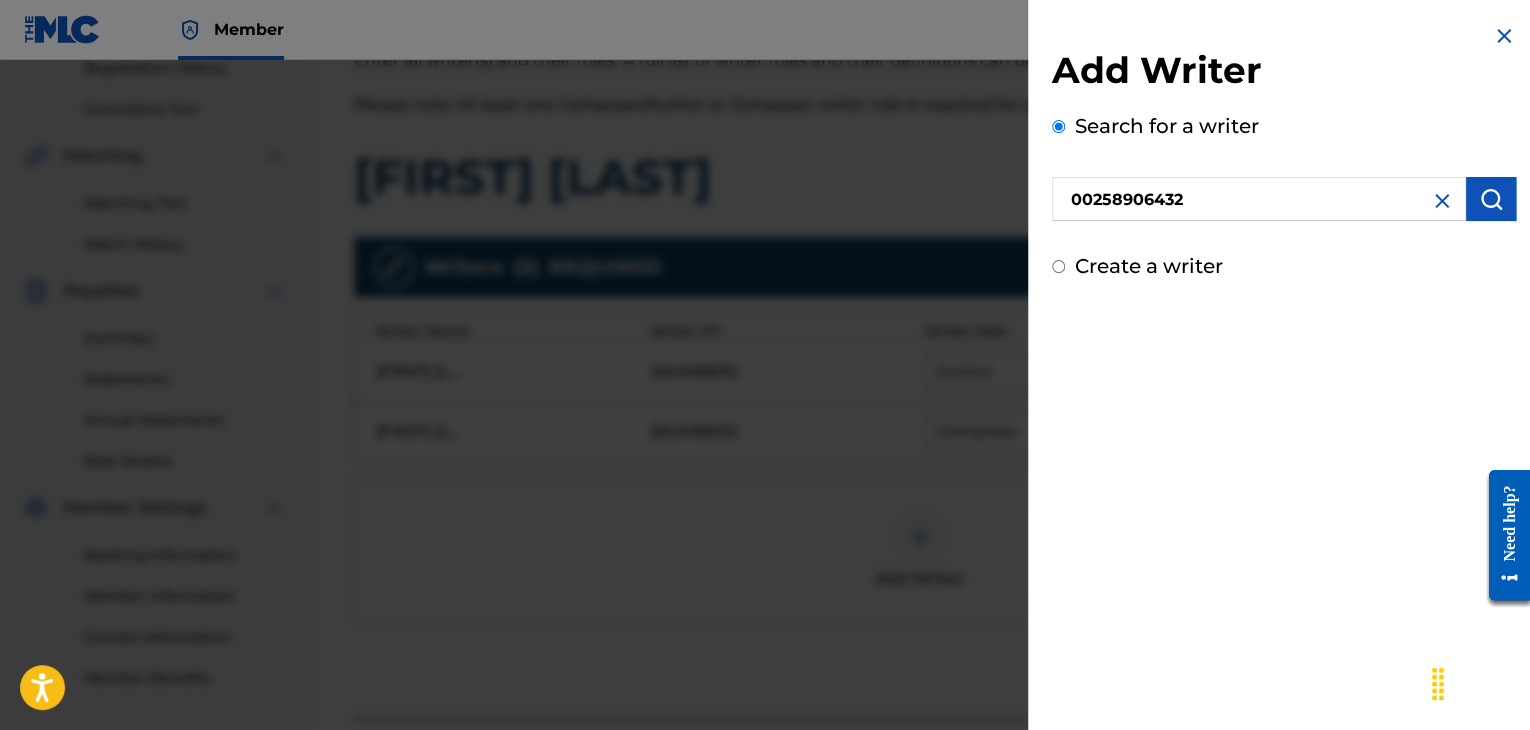 click at bounding box center (1491, 199) 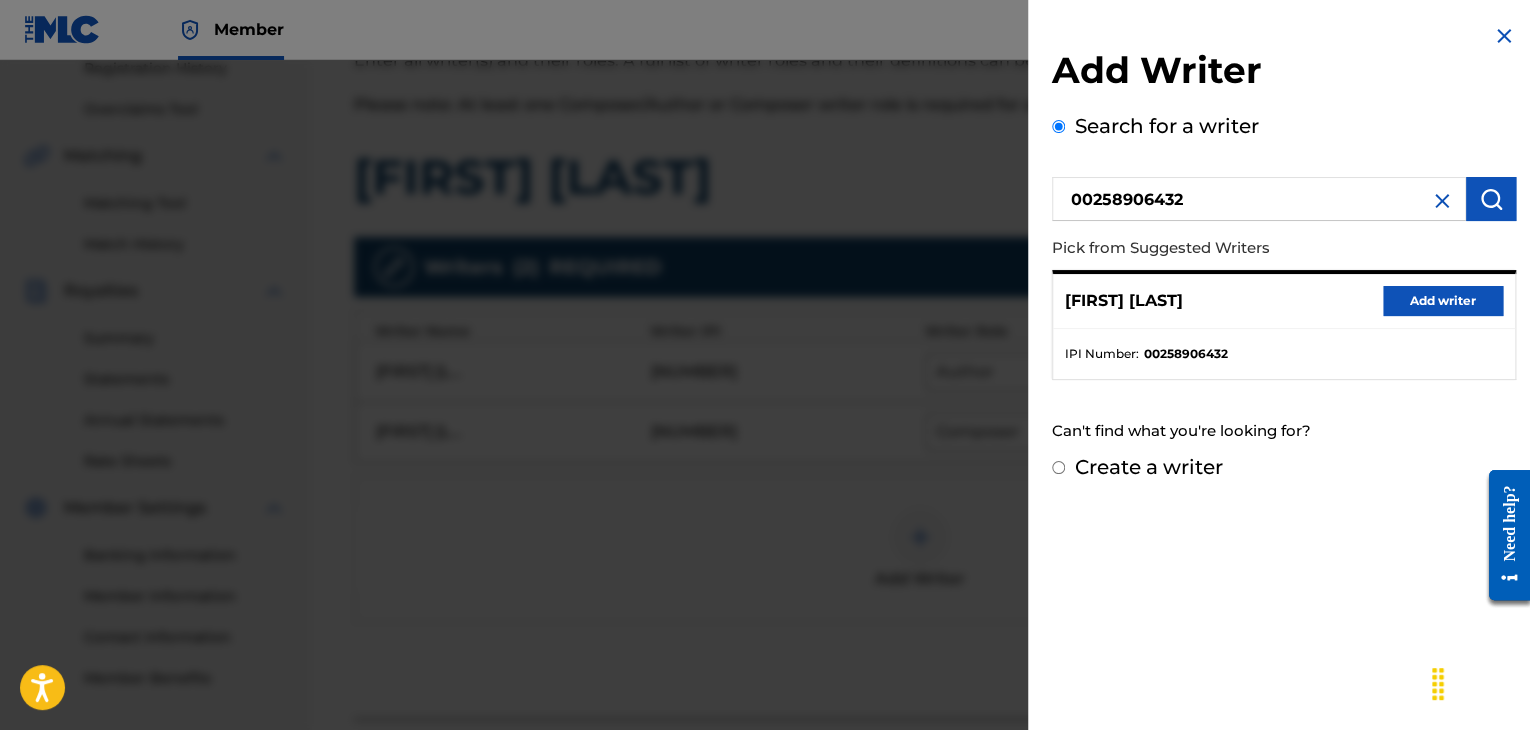 click on "Add writer" at bounding box center [1443, 301] 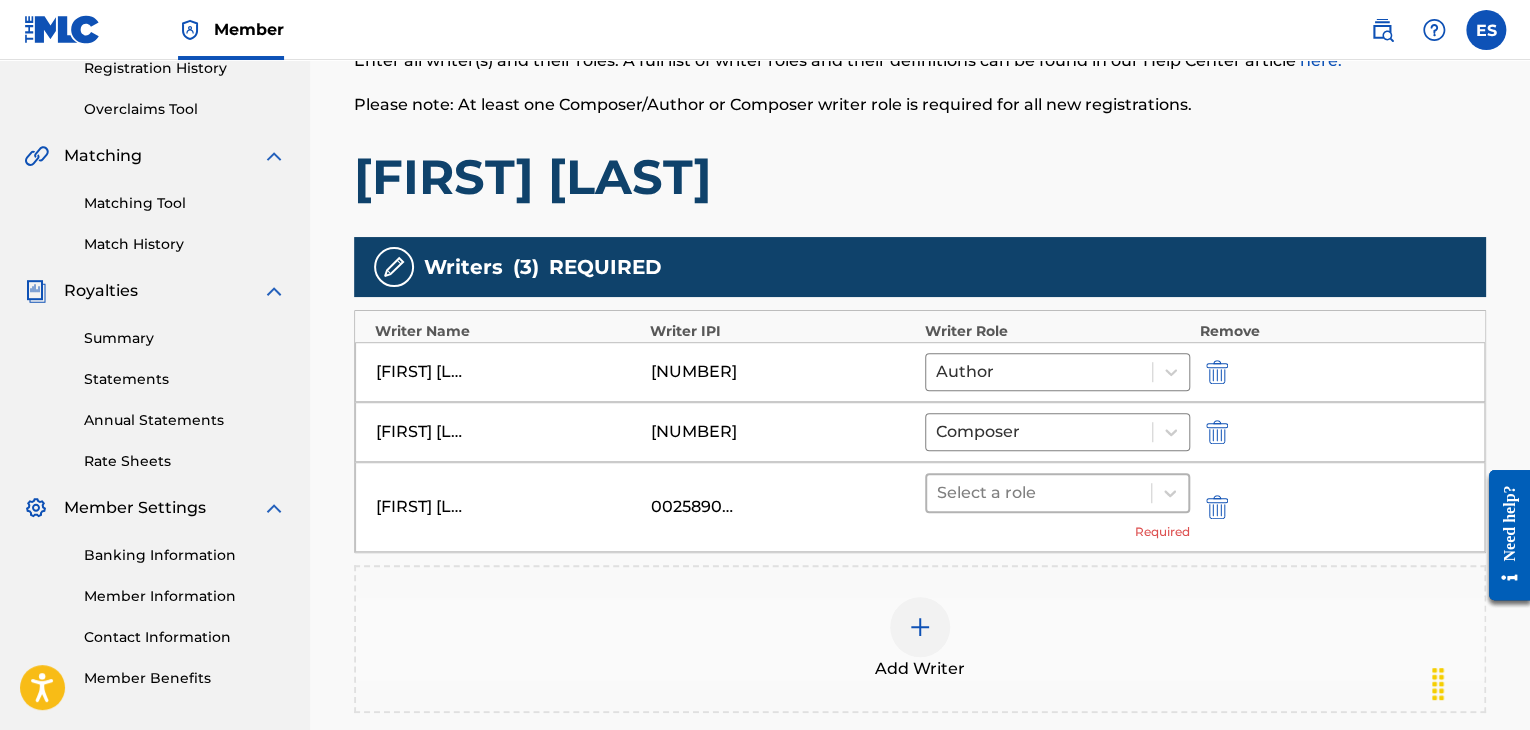 click at bounding box center [1039, 493] 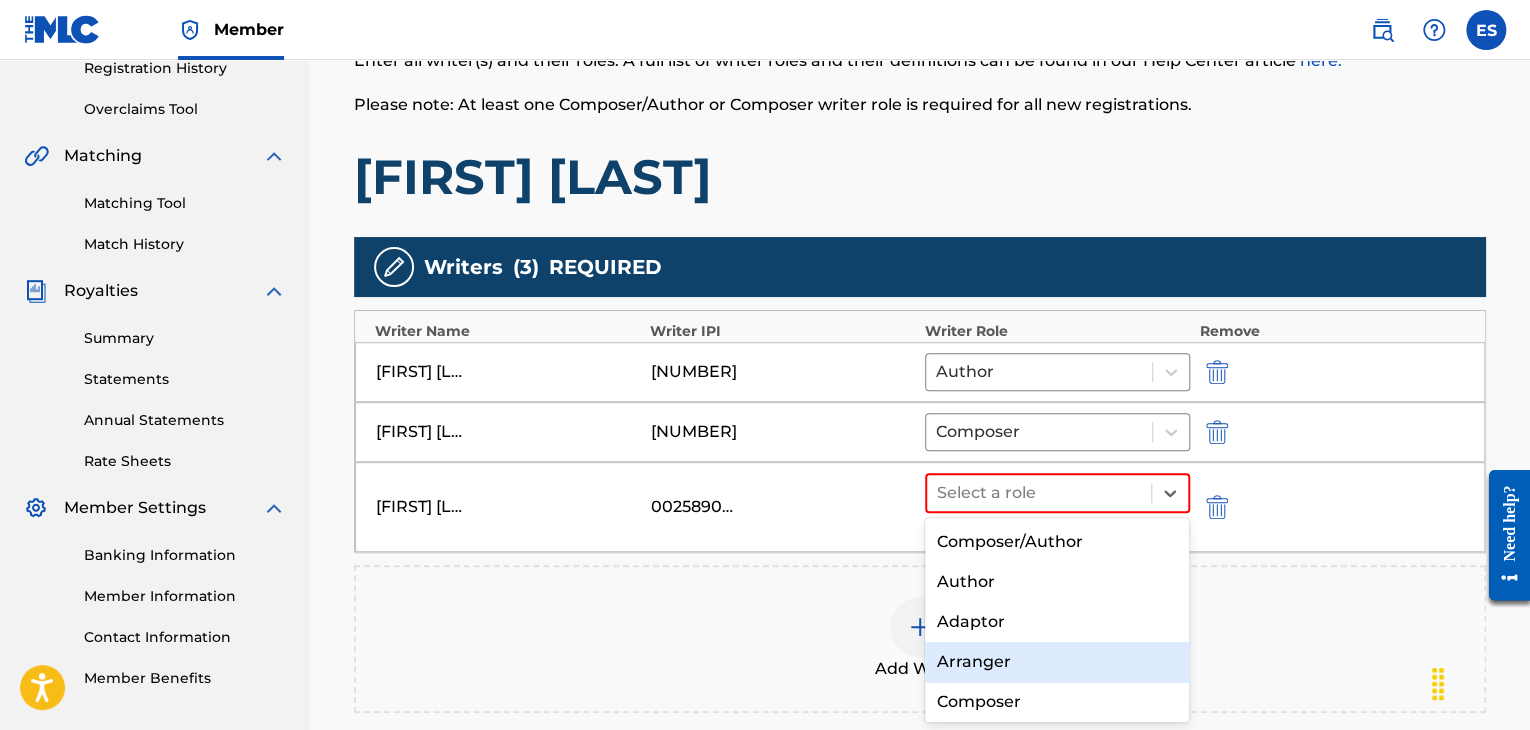 click on "Arranger" at bounding box center [1057, 662] 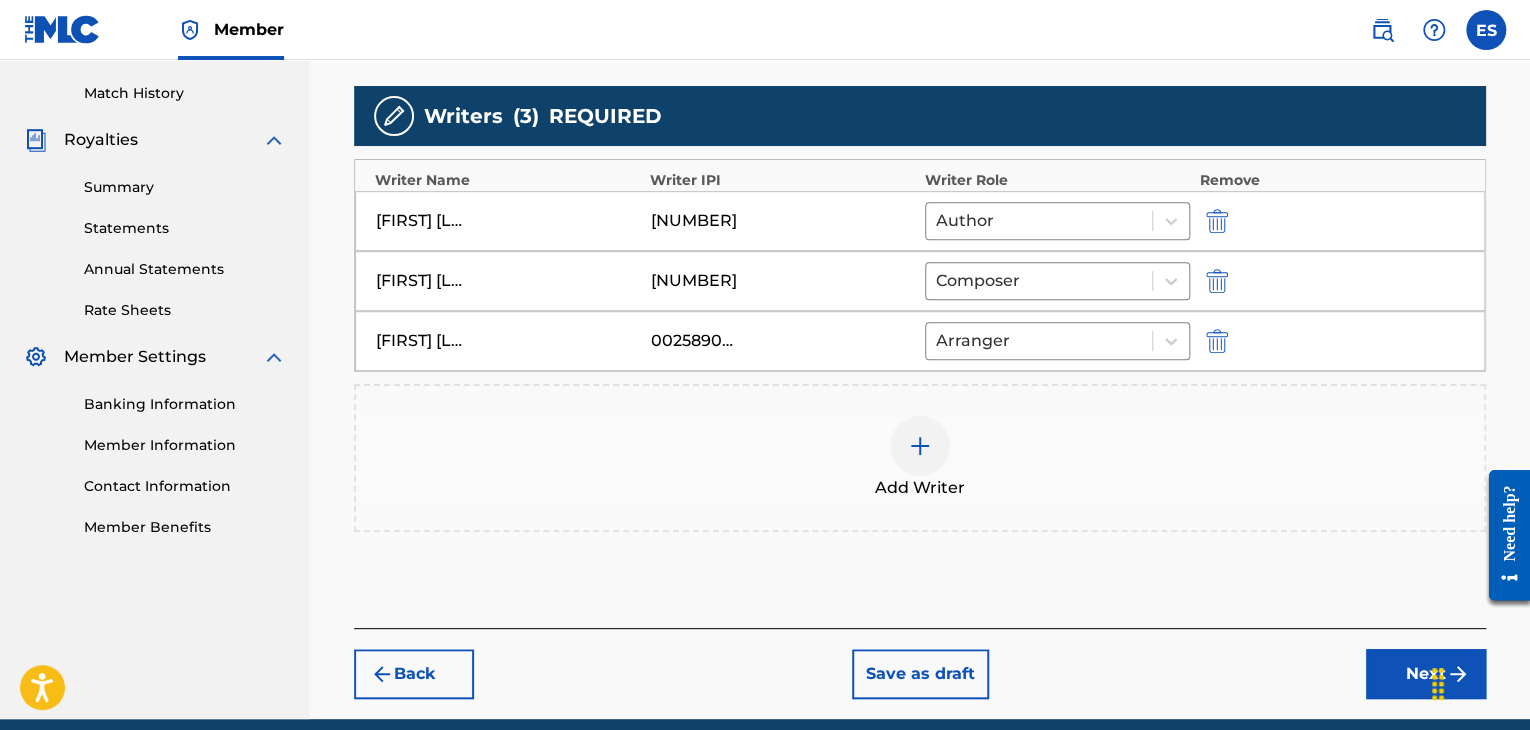 scroll, scrollTop: 590, scrollLeft: 0, axis: vertical 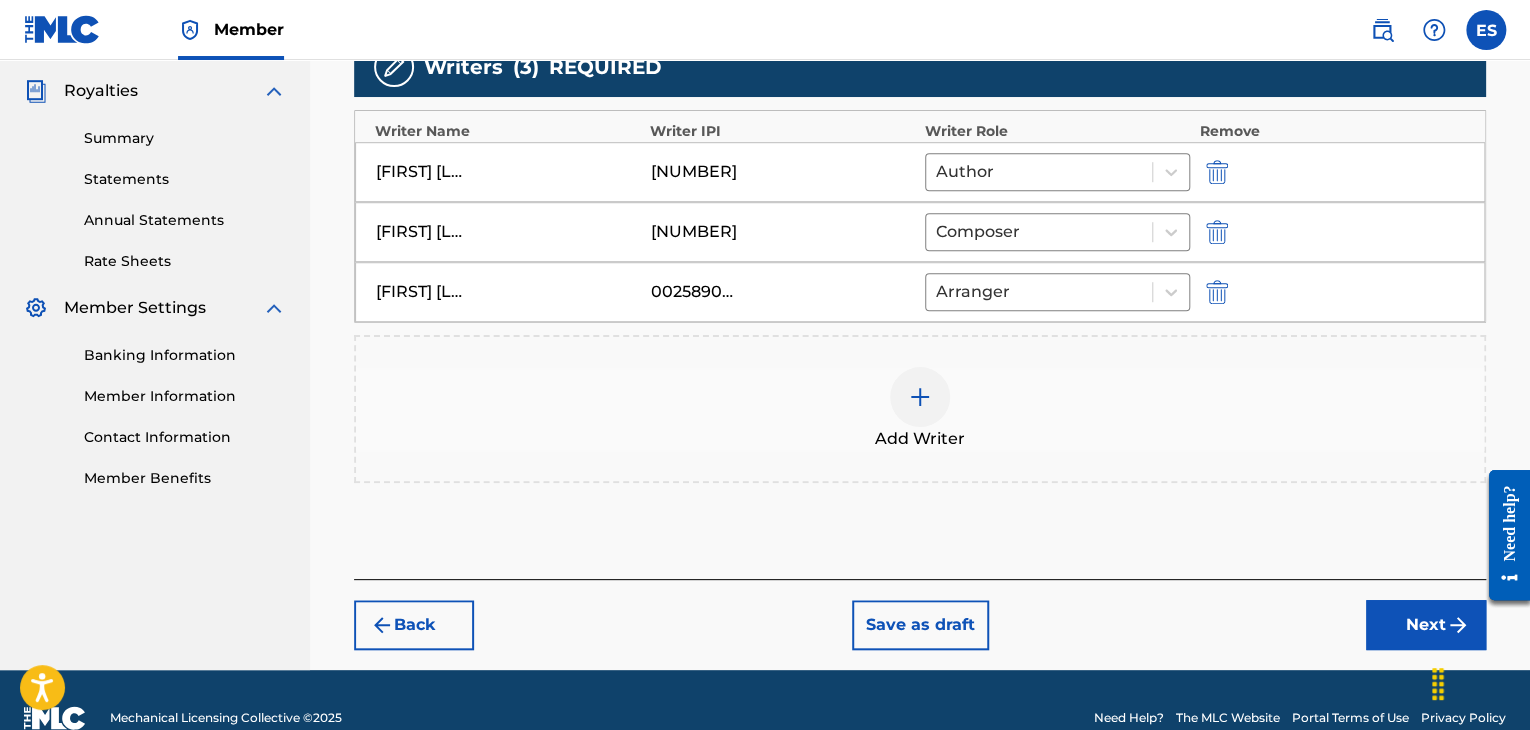 click on "Next" at bounding box center (1426, 625) 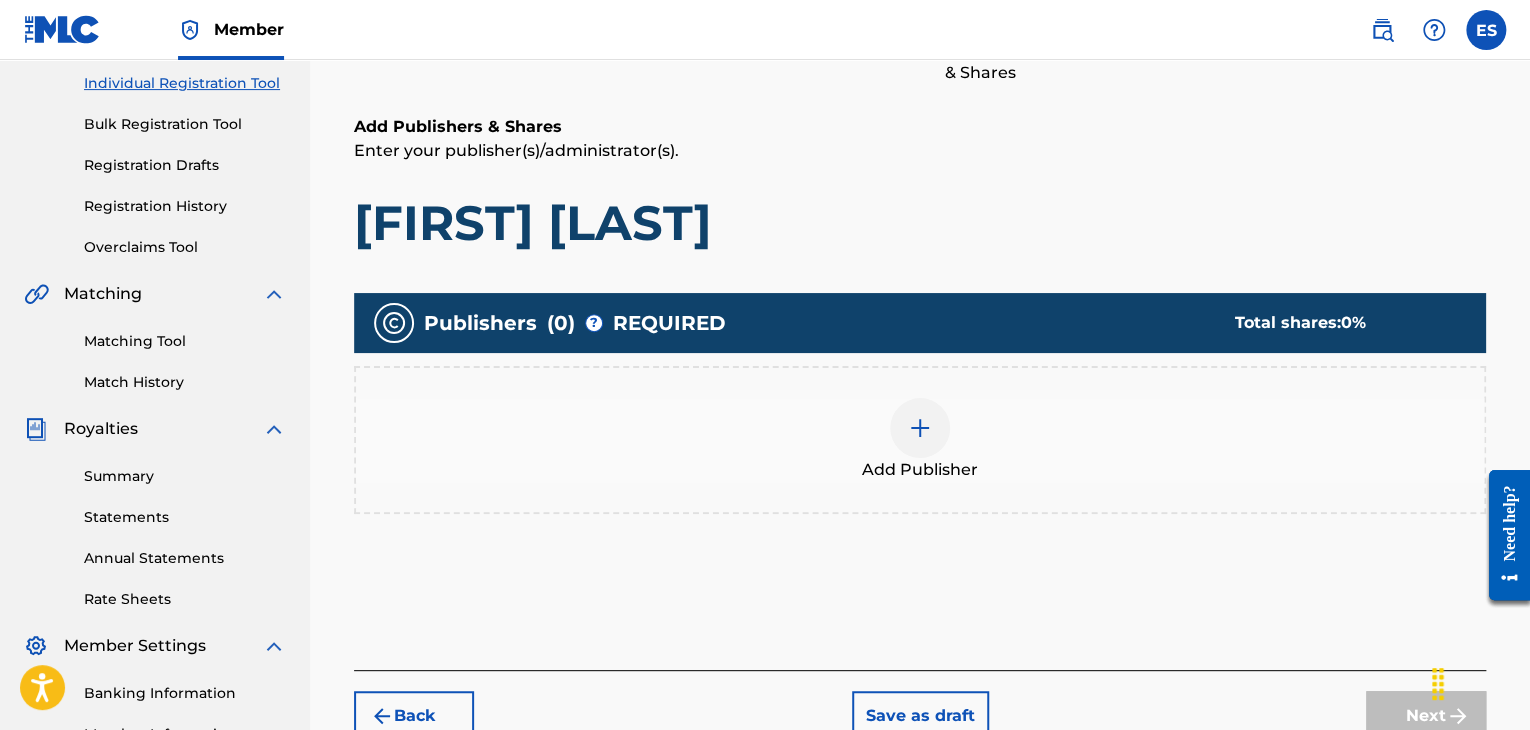 scroll, scrollTop: 390, scrollLeft: 0, axis: vertical 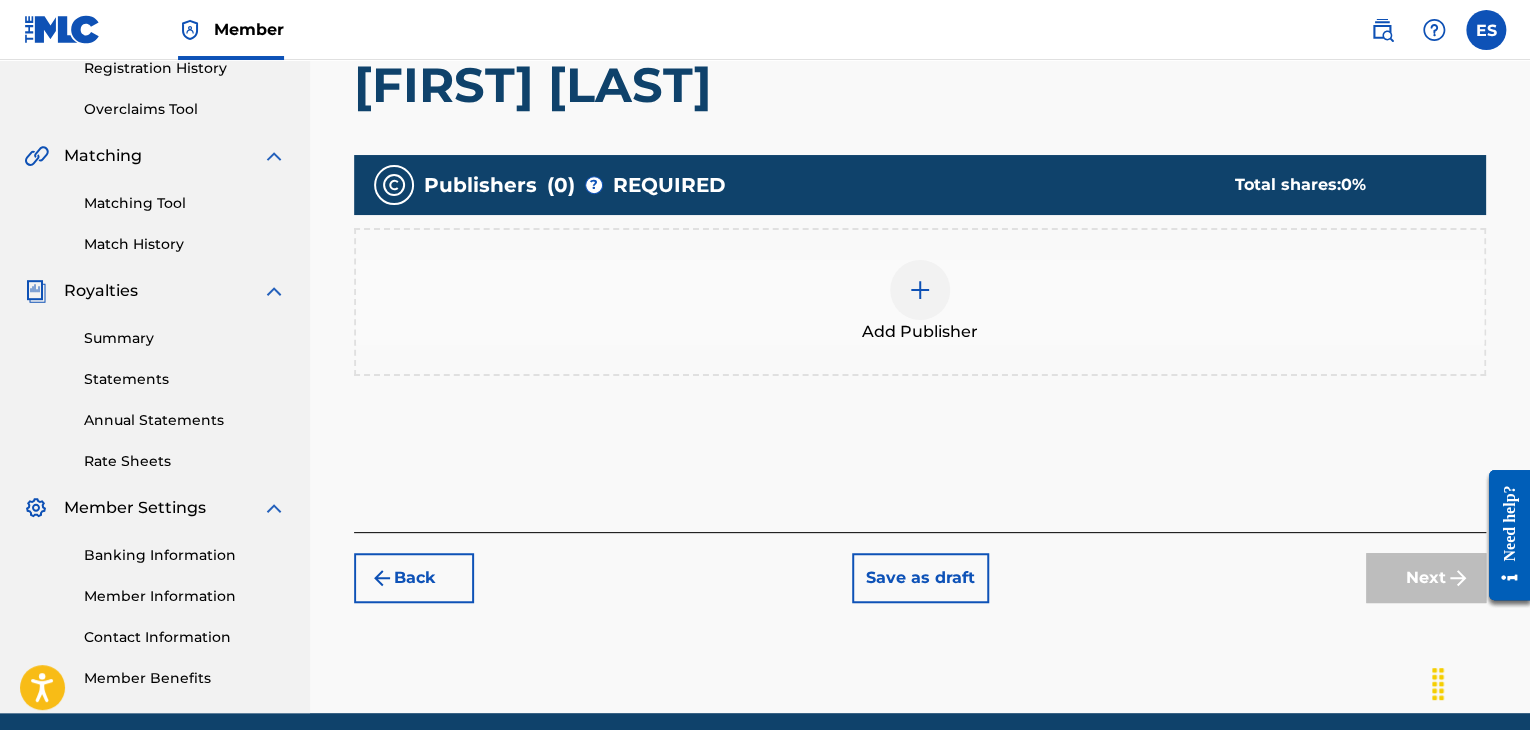 click at bounding box center (920, 290) 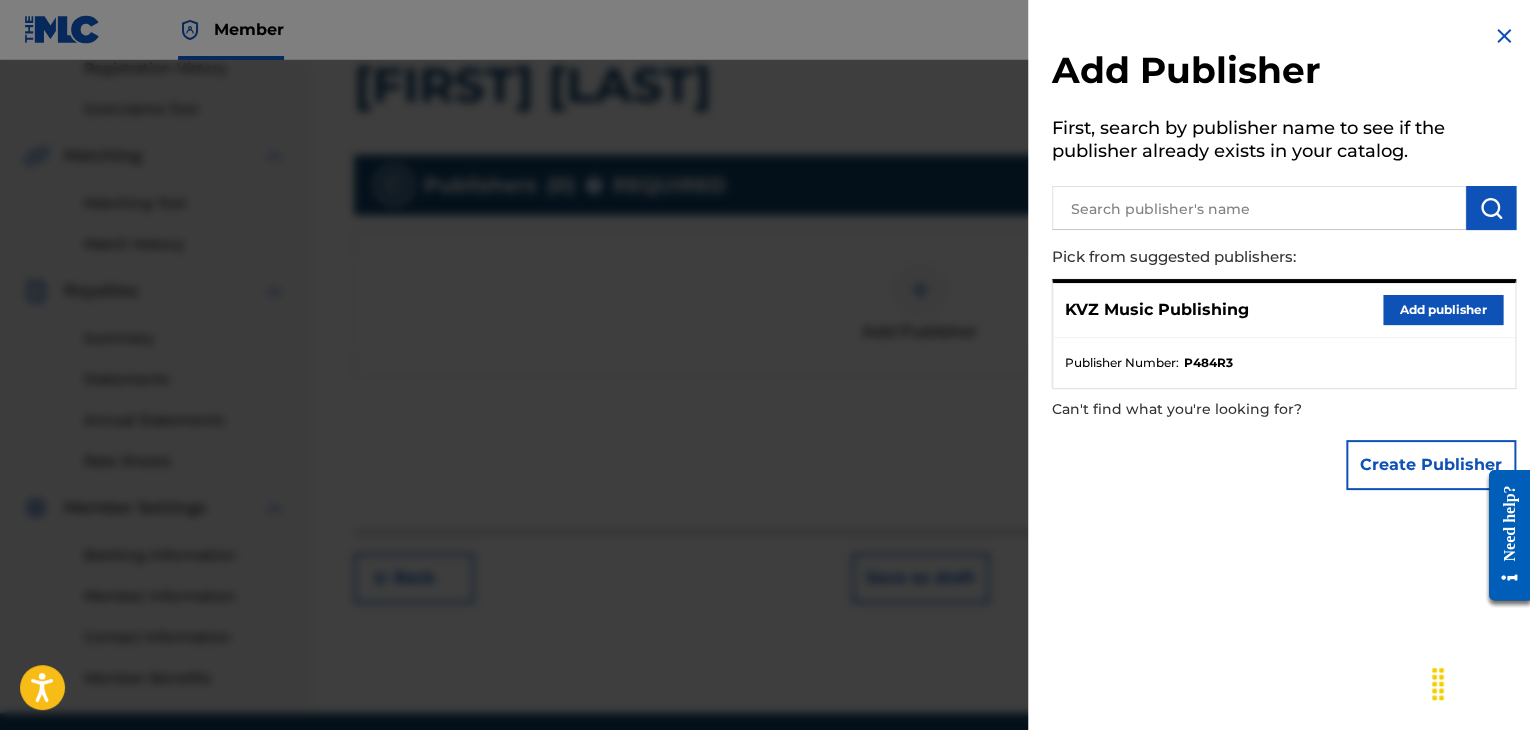 click on "Add publisher" at bounding box center [1443, 310] 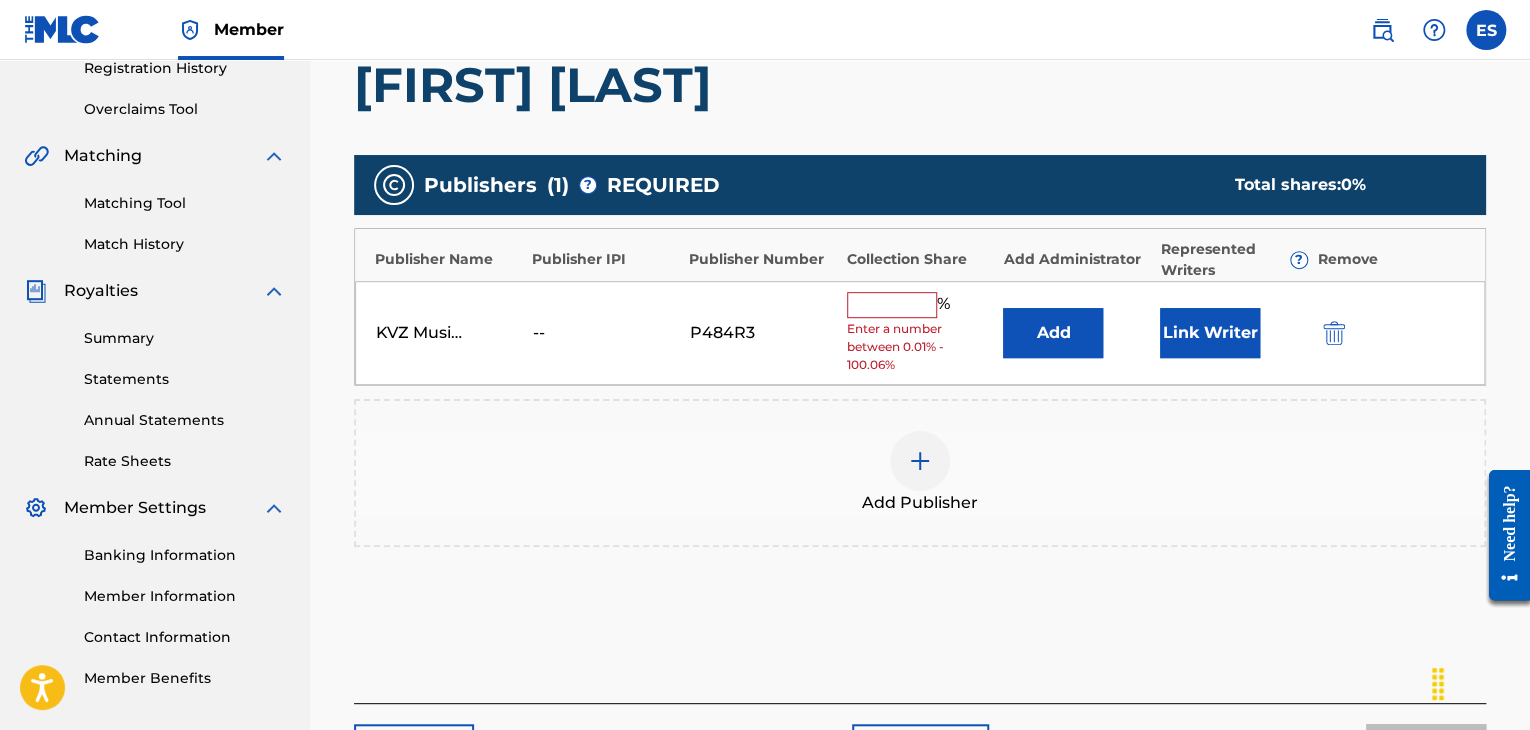 click at bounding box center (892, 305) 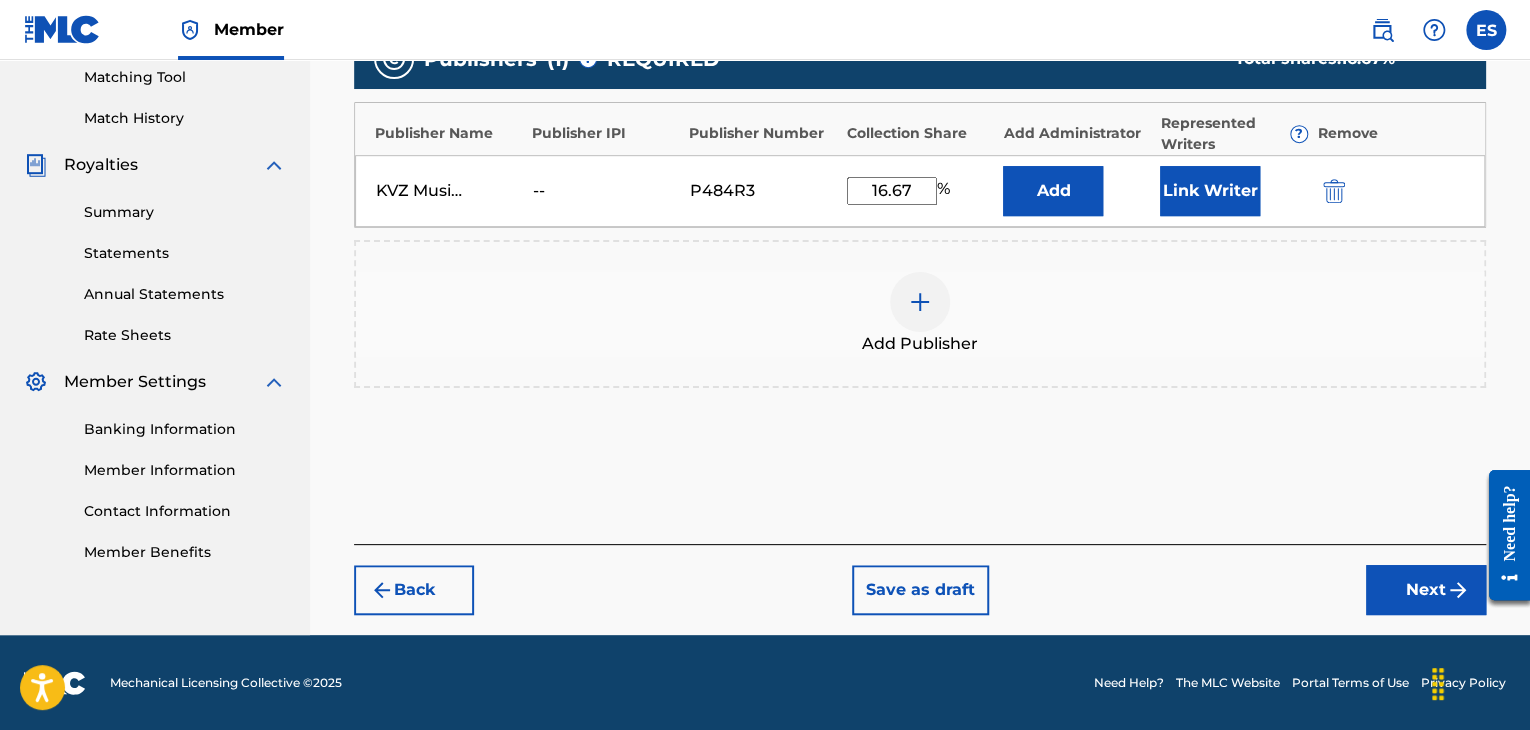 click on "Next" at bounding box center (1426, 590) 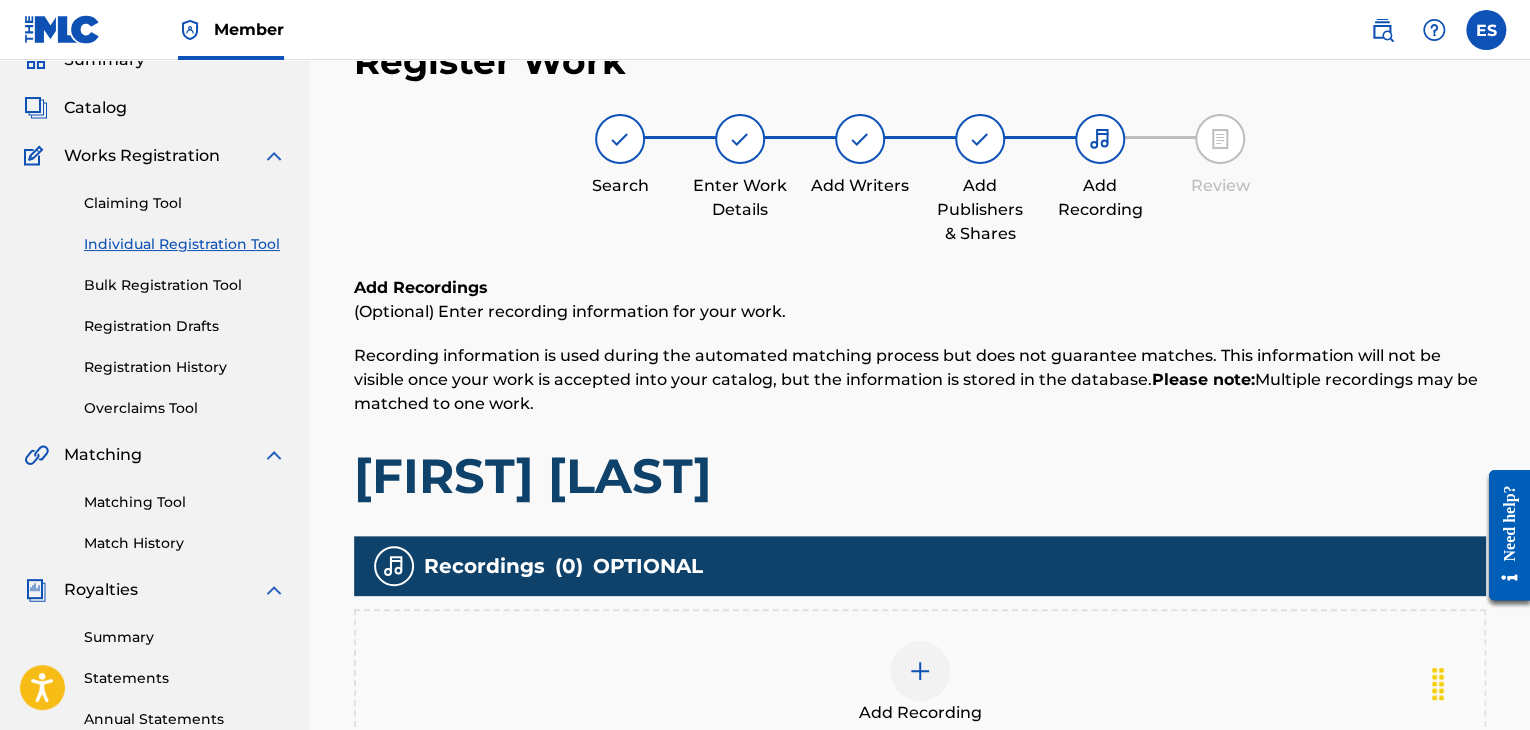 scroll, scrollTop: 469, scrollLeft: 0, axis: vertical 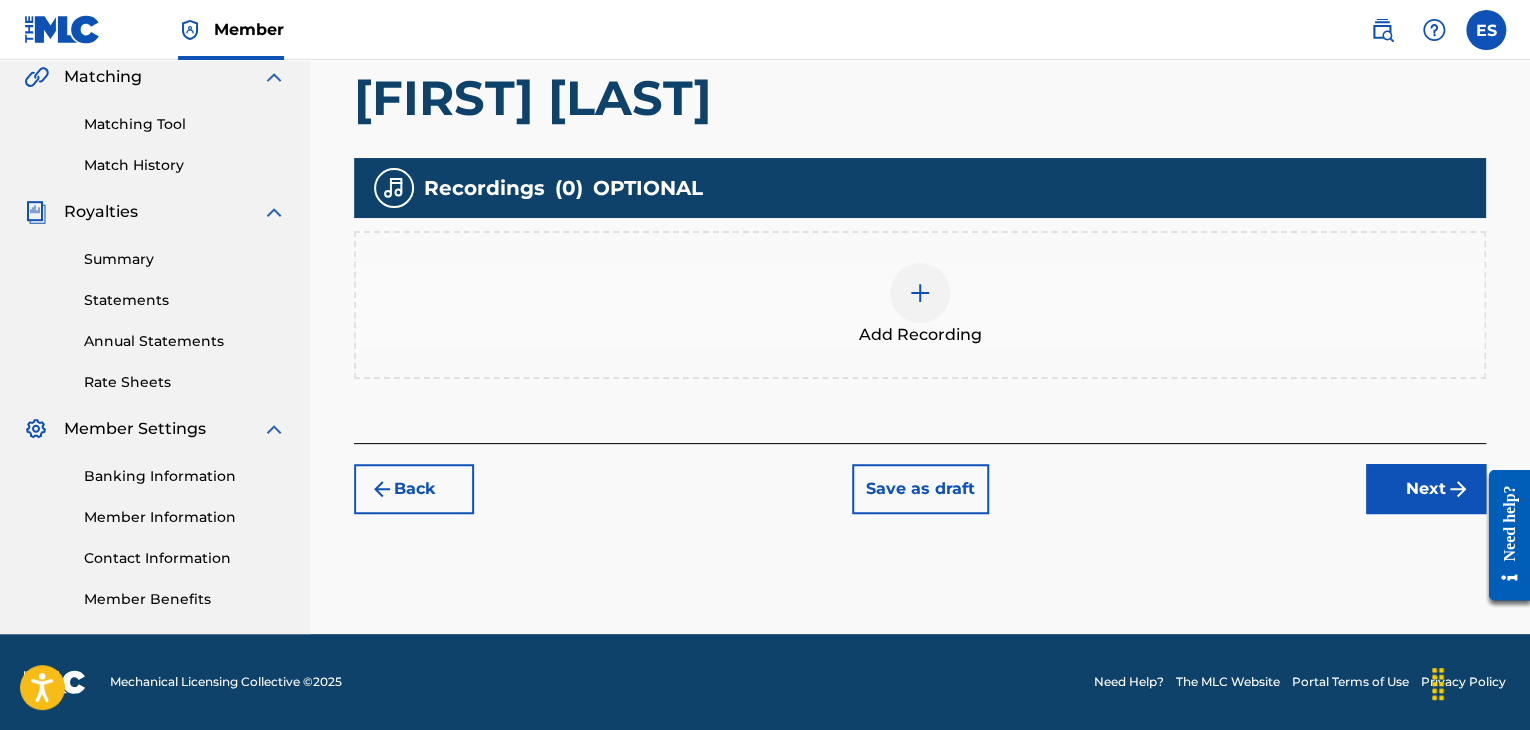 click on "Add Recording" at bounding box center [920, 305] 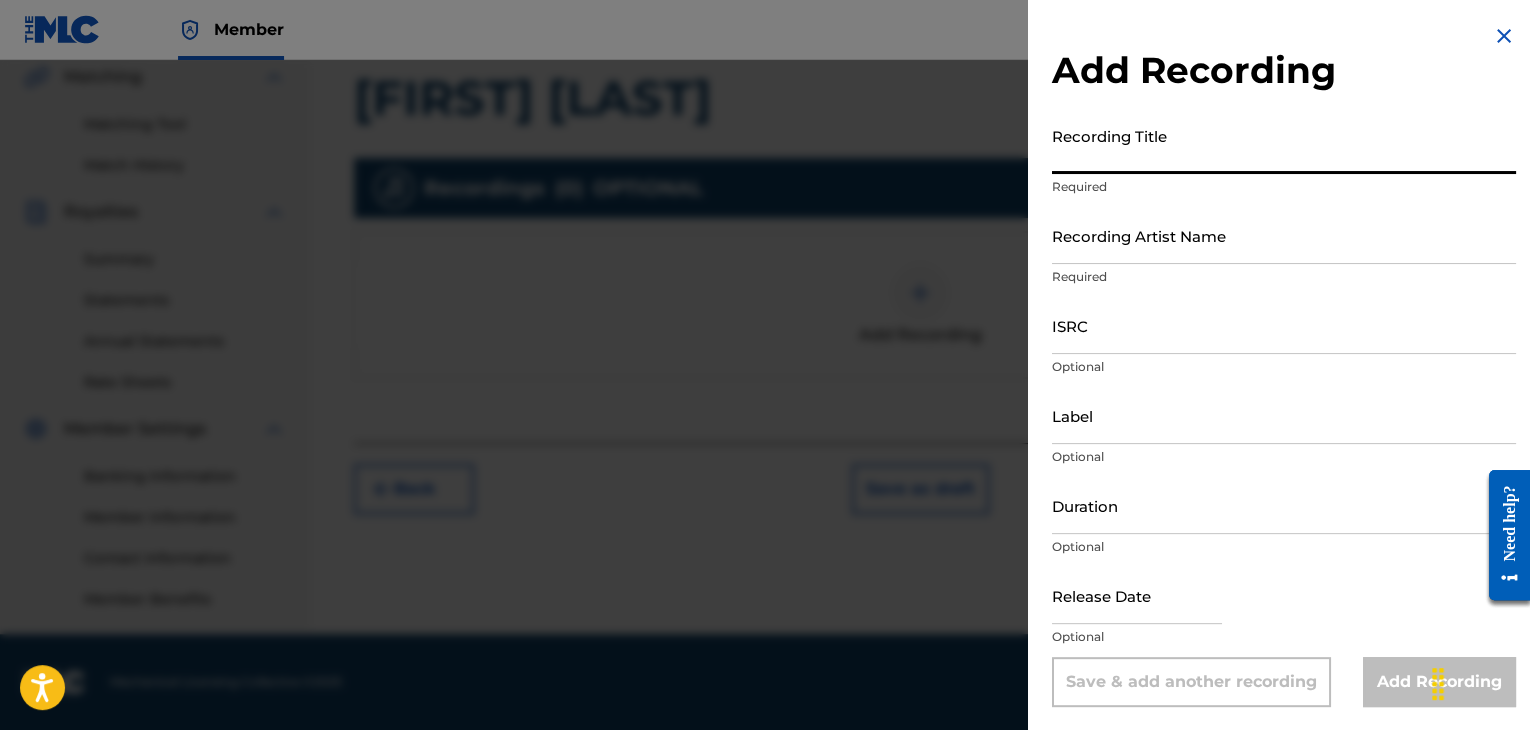 click on "Recording Title" at bounding box center (1284, 145) 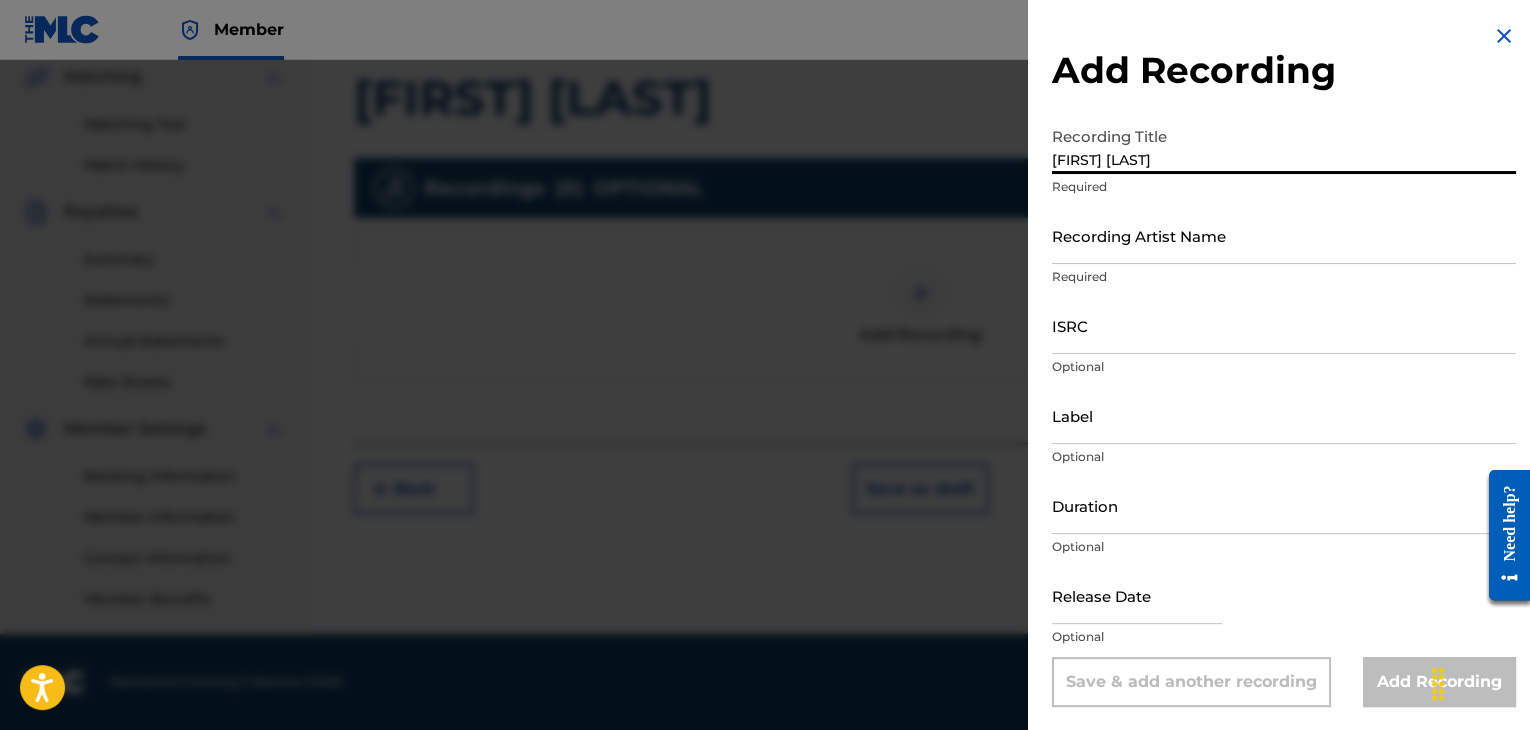 click on "[FIRST] [LAST]" at bounding box center (1284, 145) 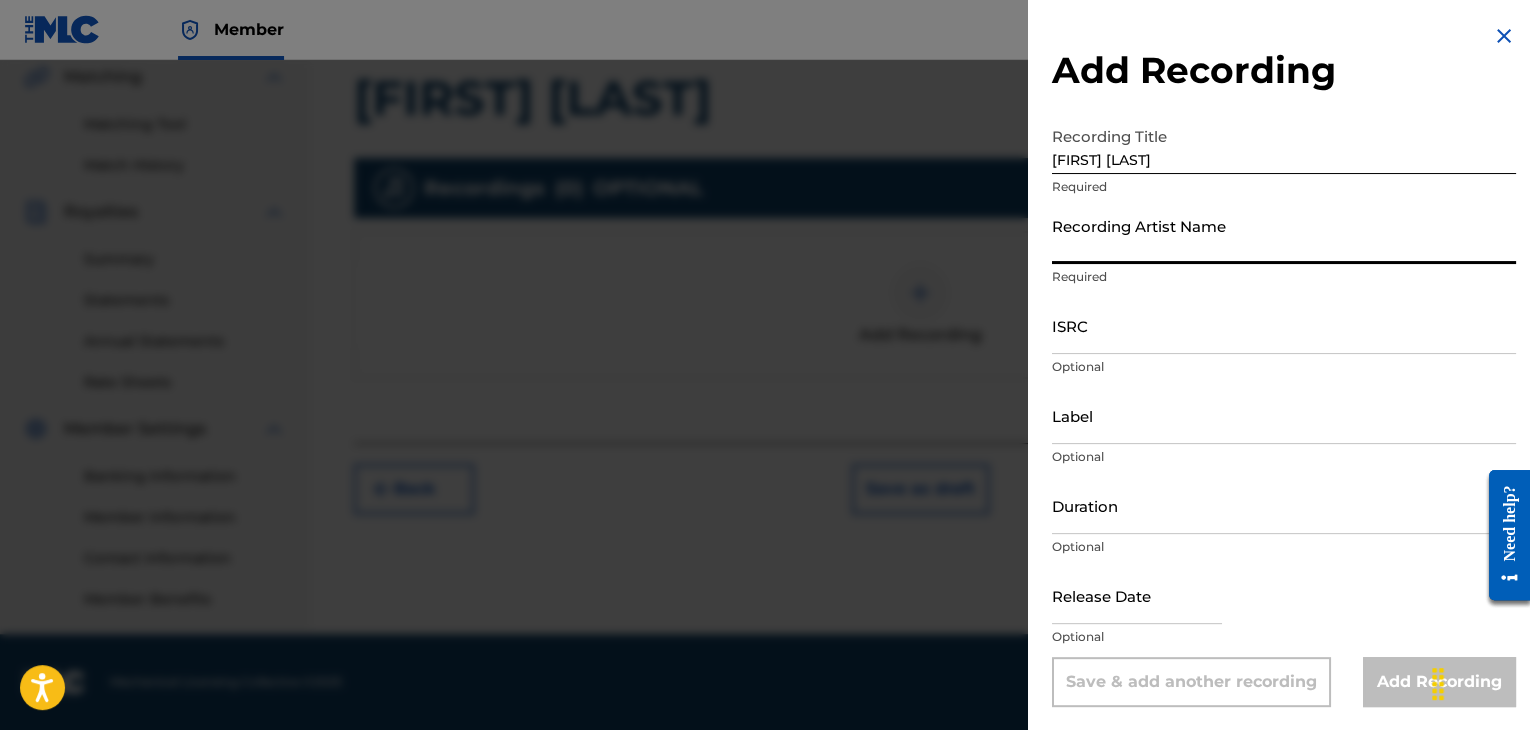 paste on "[FIRST] [LAST]" 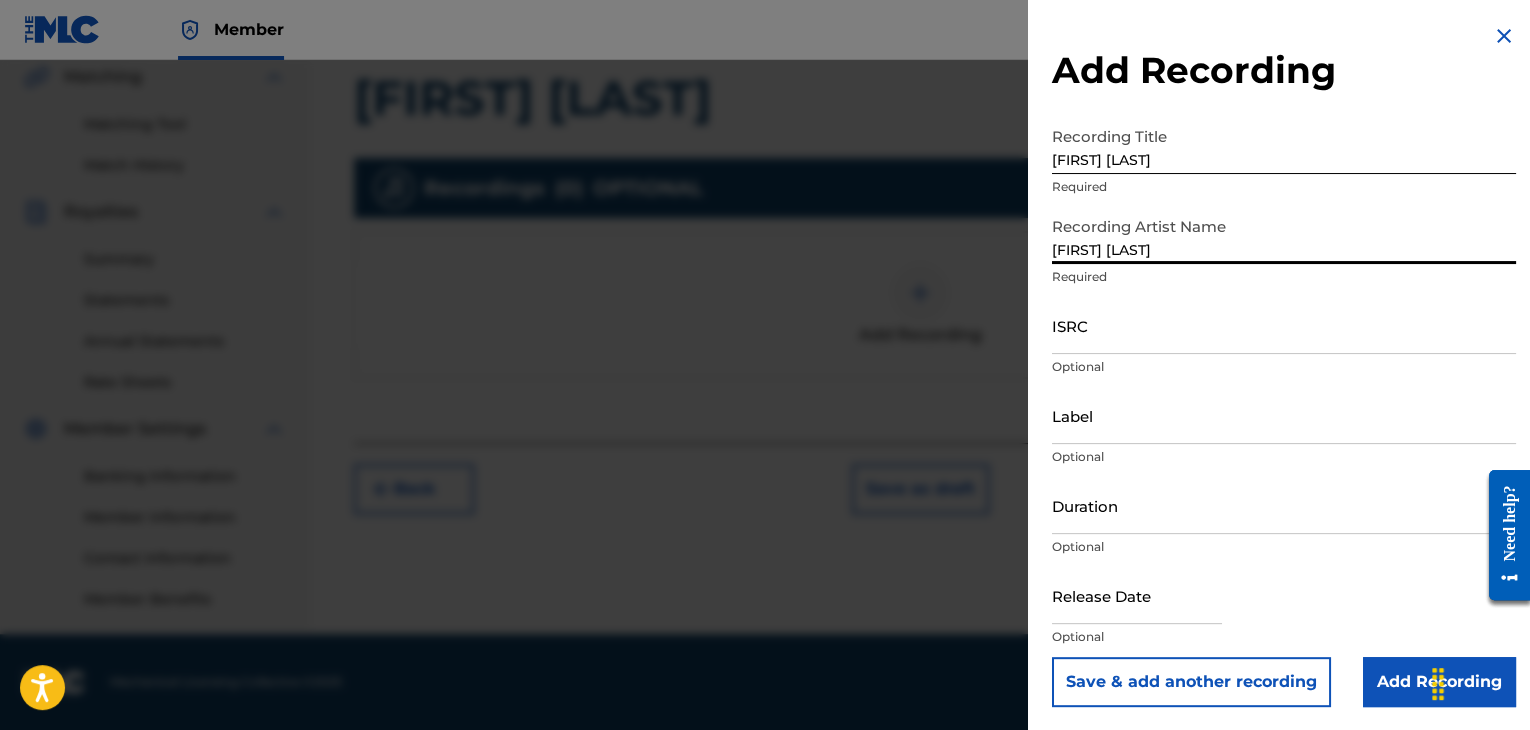 click on "[FIRST] [LAST]" at bounding box center (1284, 235) 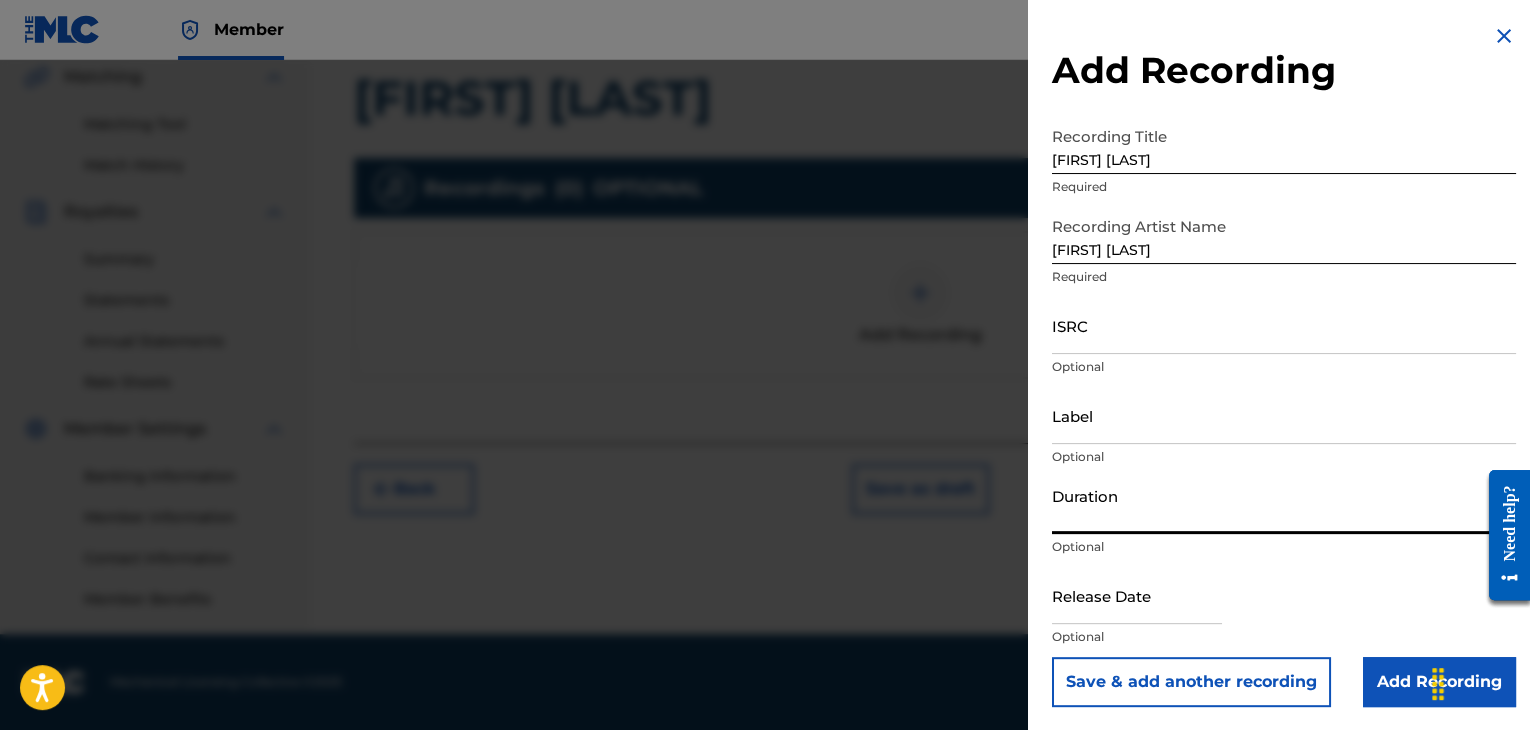 type on "03:30" 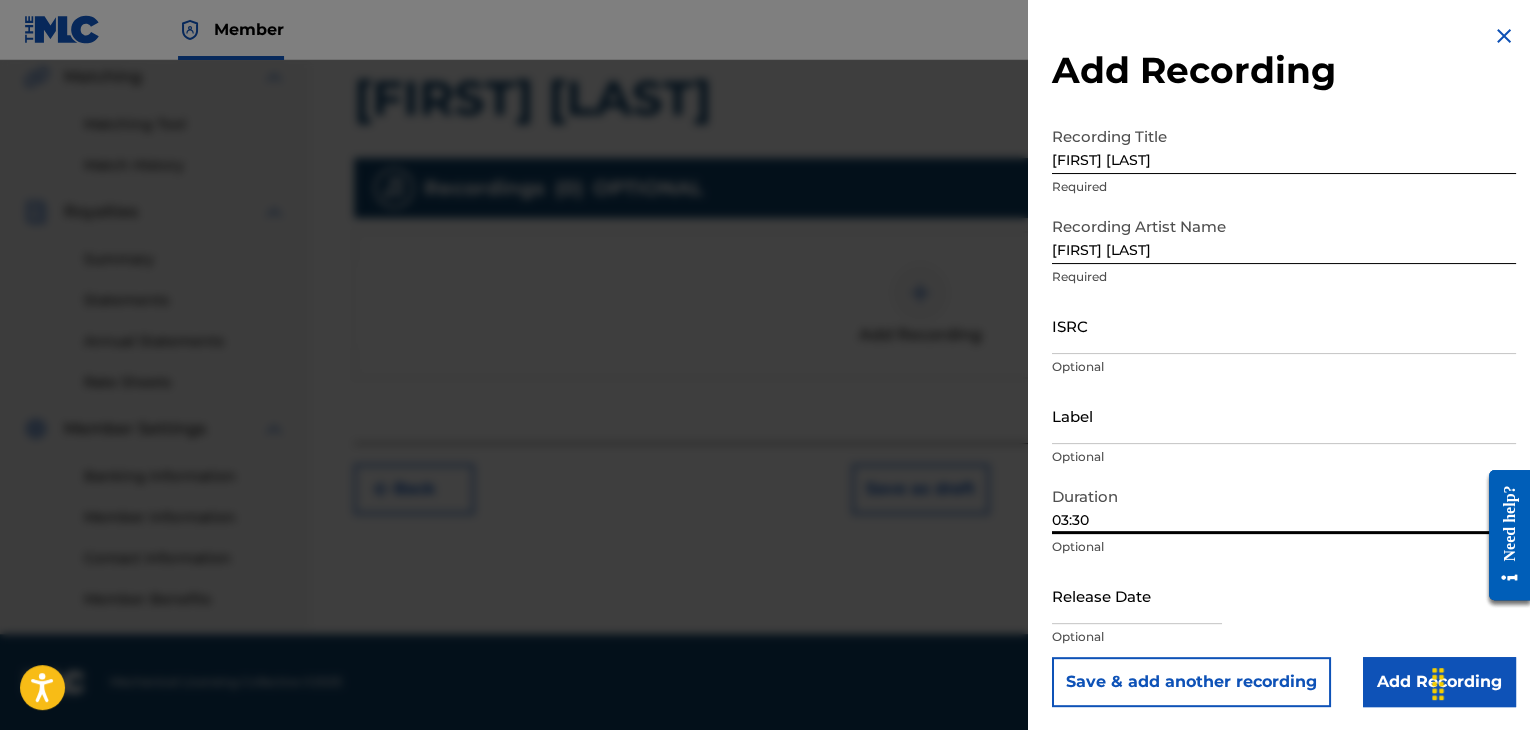 click on "Add Recording" at bounding box center (1439, 682) 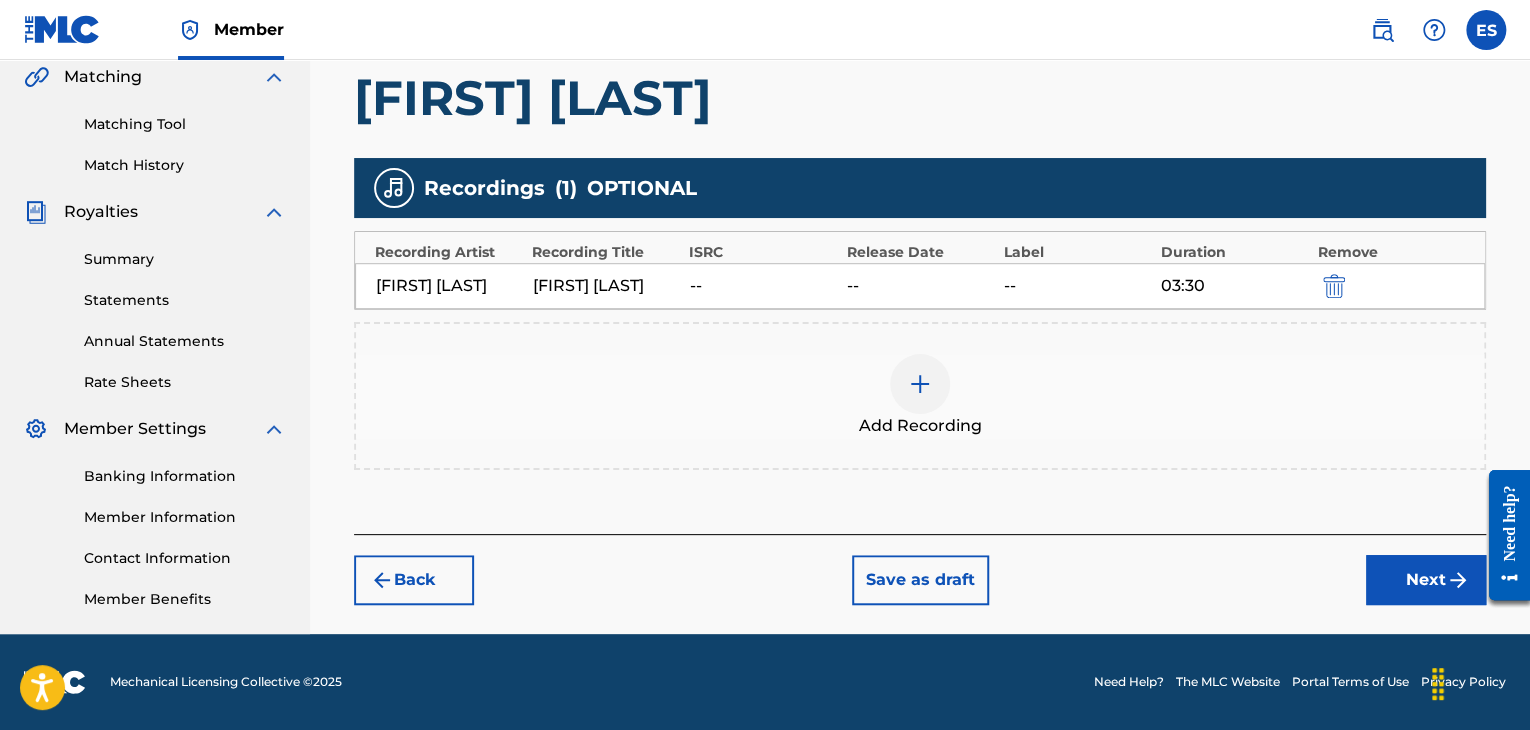 click on "Next" at bounding box center (1426, 580) 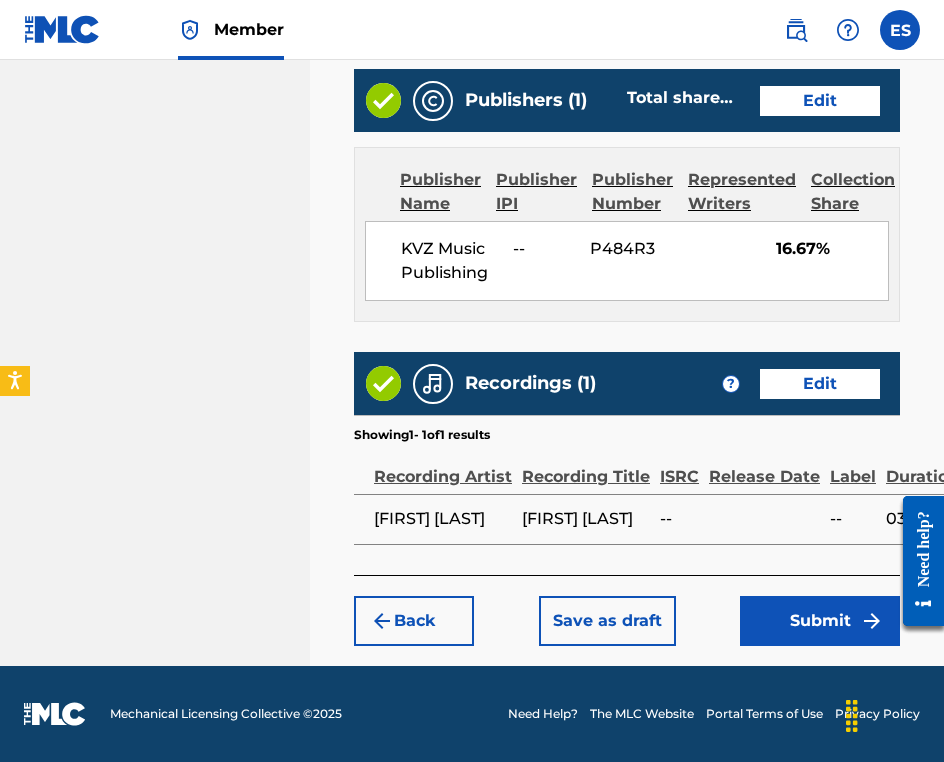 scroll, scrollTop: 1411, scrollLeft: 0, axis: vertical 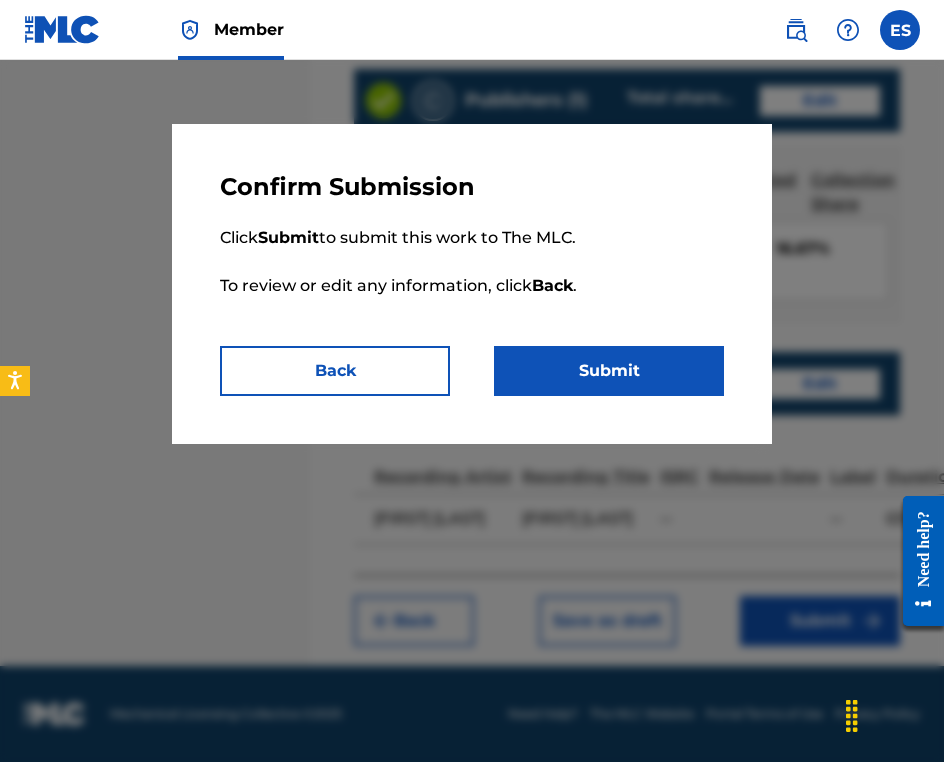 click on "Submit" at bounding box center [609, 371] 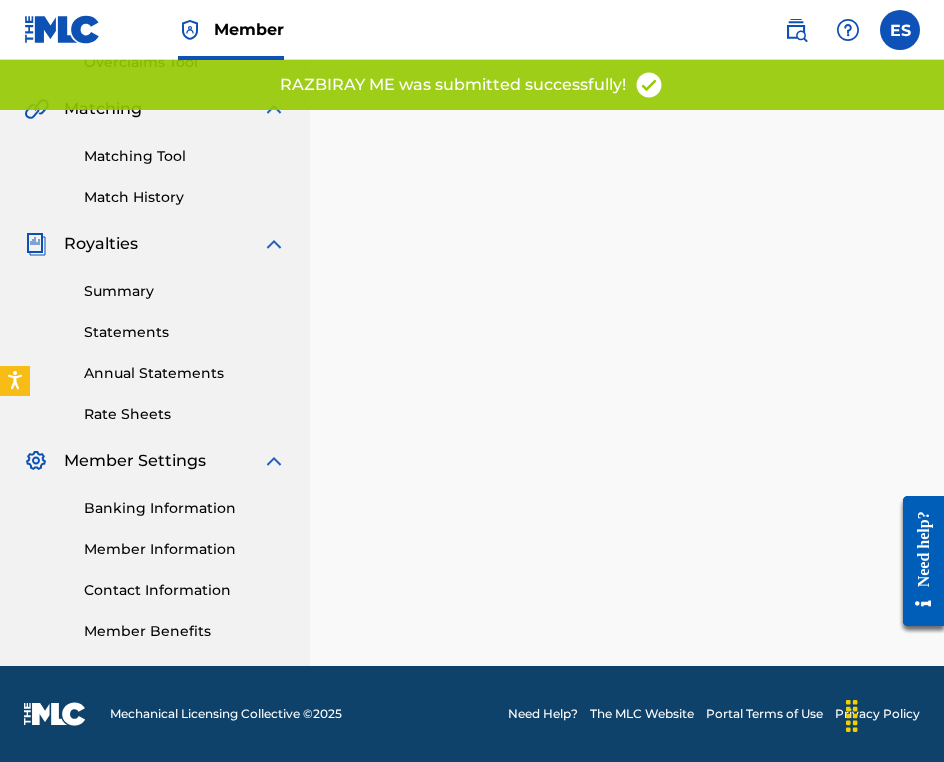 scroll, scrollTop: 0, scrollLeft: 0, axis: both 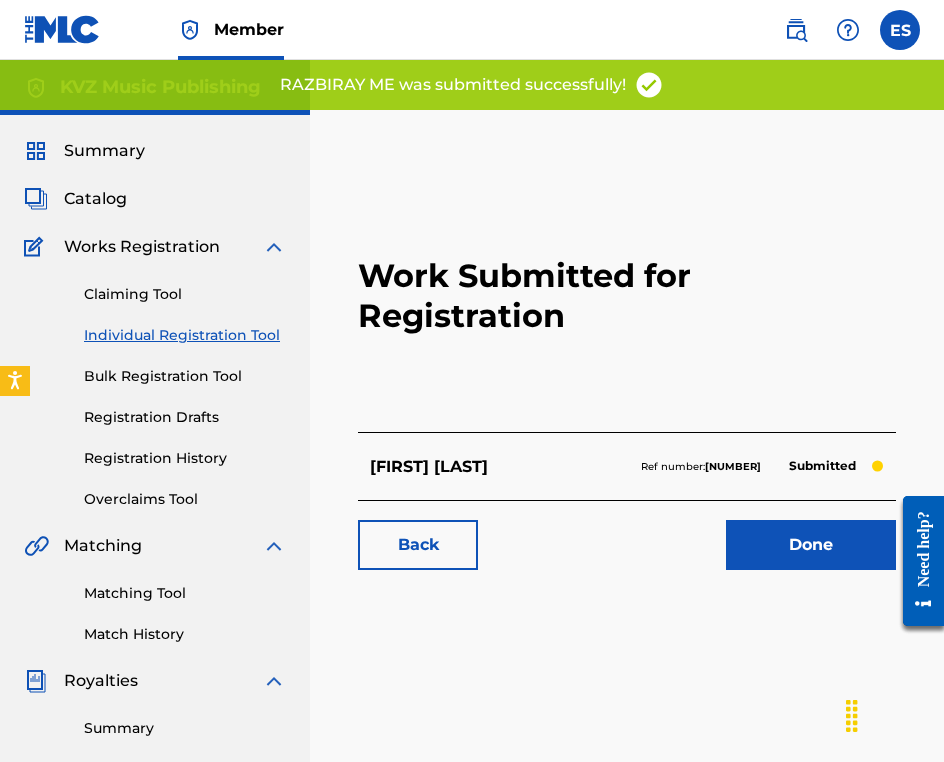 click on "Individual Registration Tool" at bounding box center [185, 335] 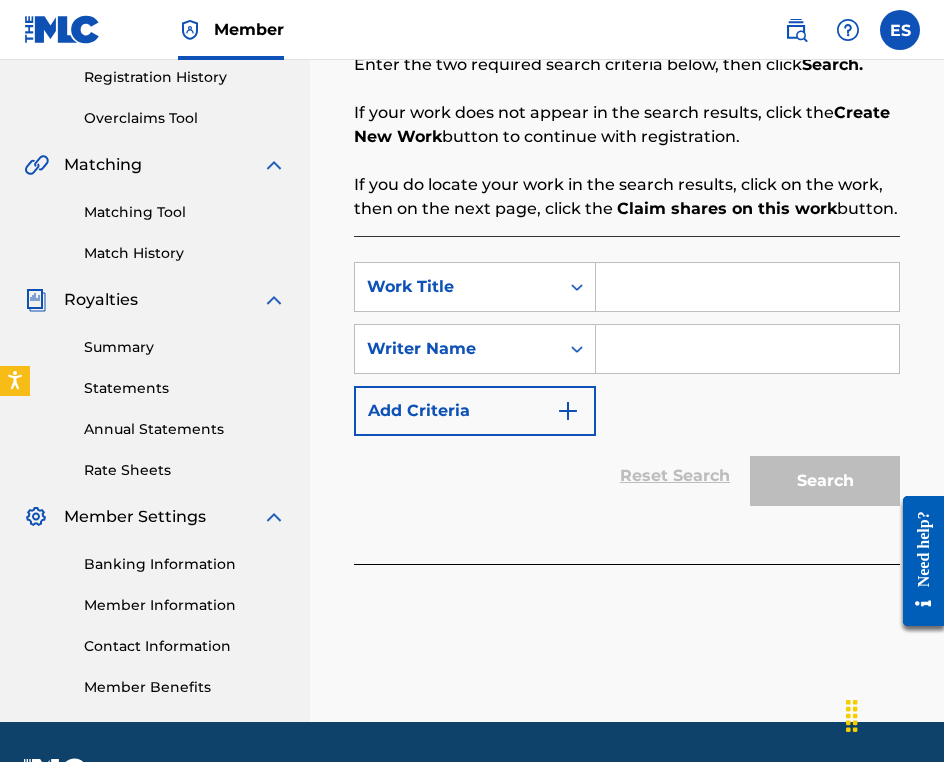 scroll, scrollTop: 400, scrollLeft: 0, axis: vertical 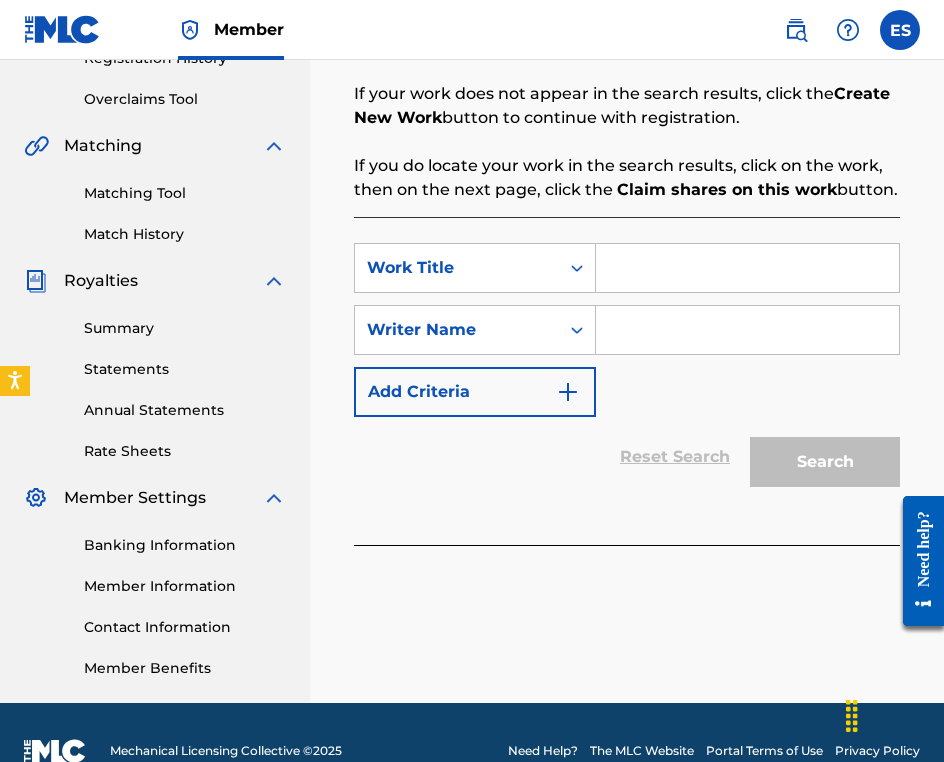 click at bounding box center (747, 268) 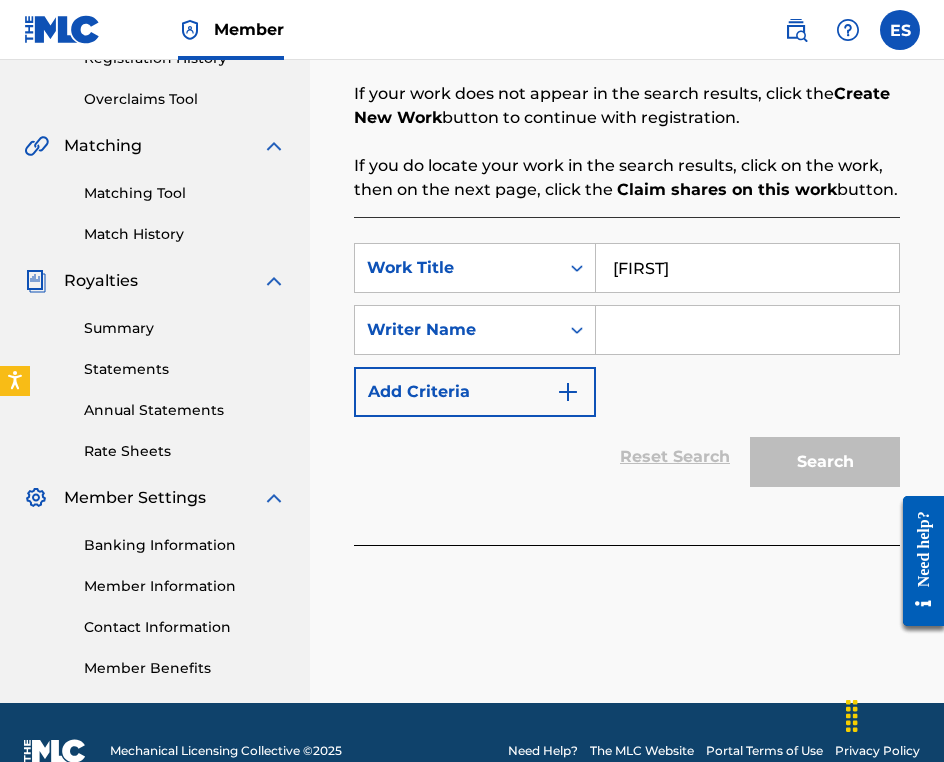 type on "[FIRST]" 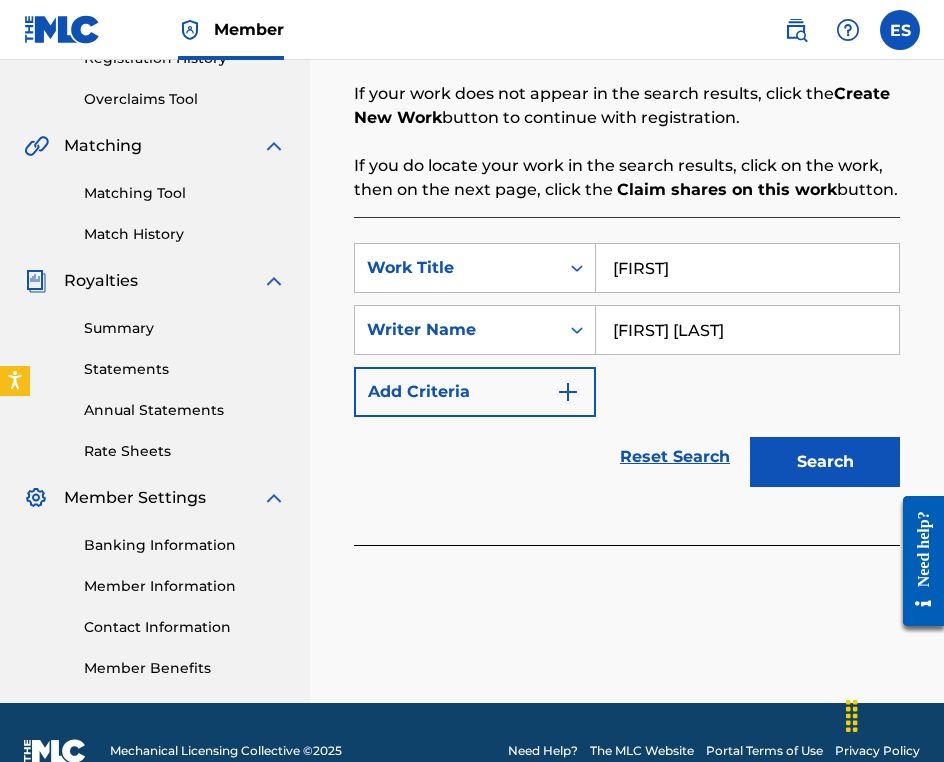 click on "Search" at bounding box center [825, 462] 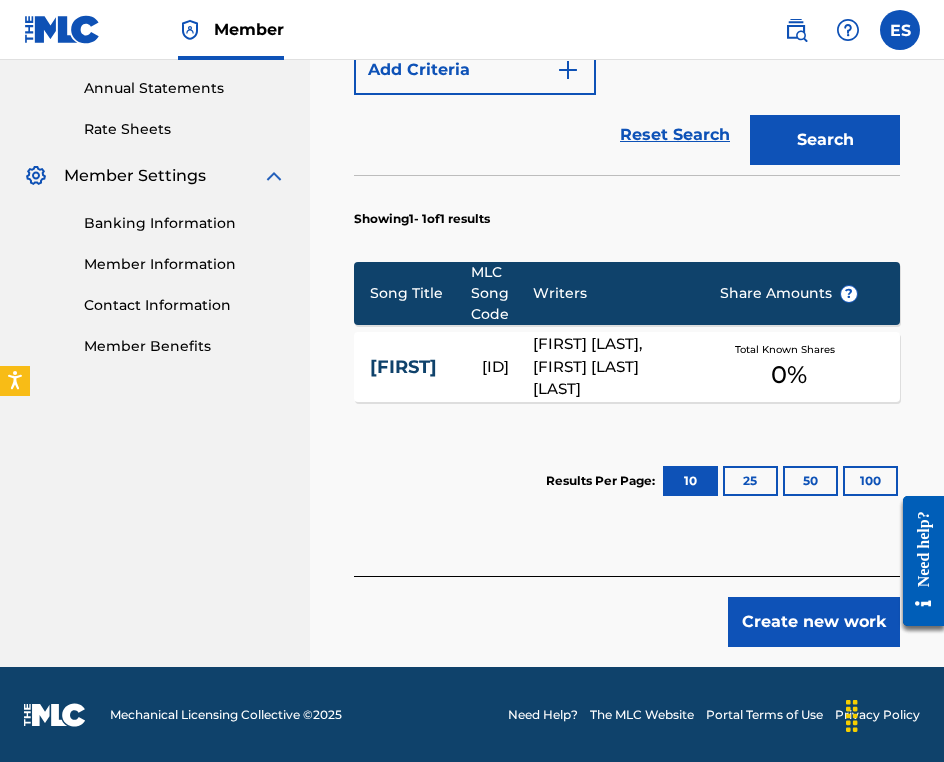 click on "Create new work" at bounding box center (814, 622) 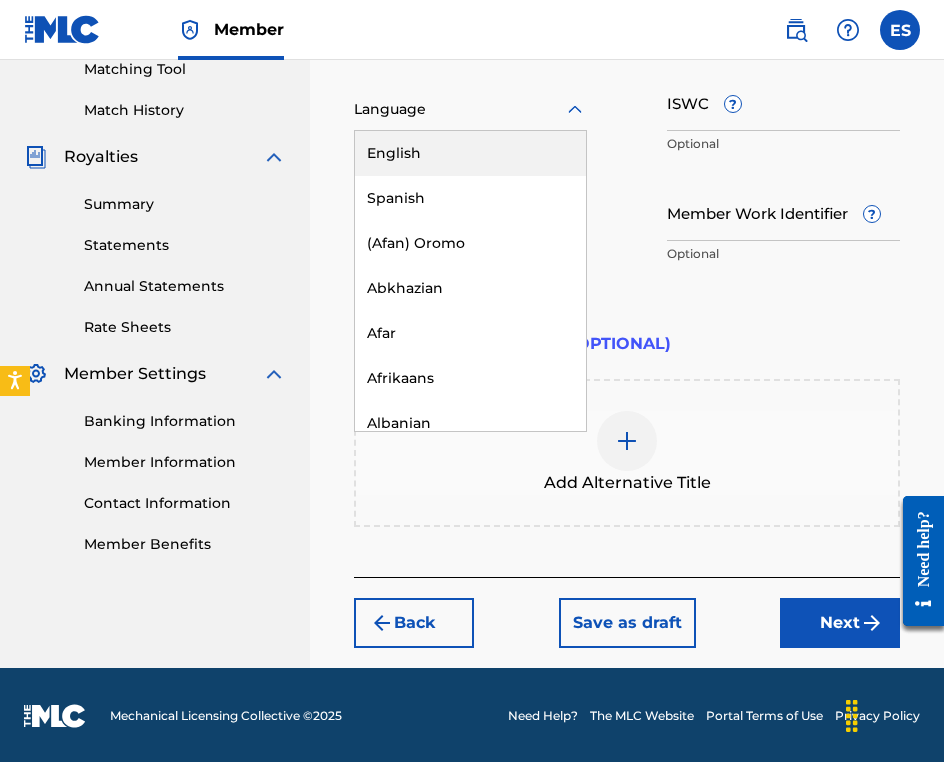 click at bounding box center [470, 109] 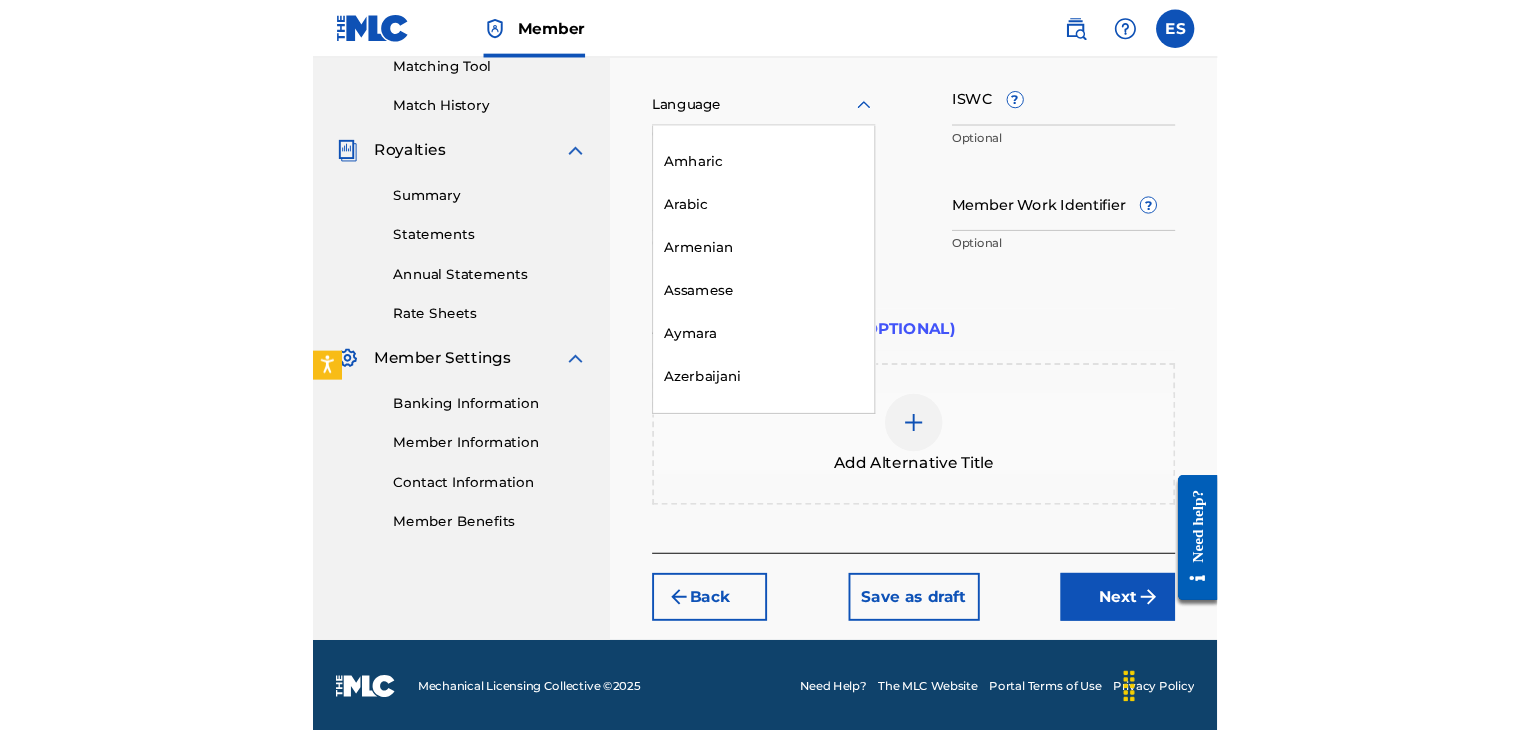 scroll, scrollTop: 700, scrollLeft: 0, axis: vertical 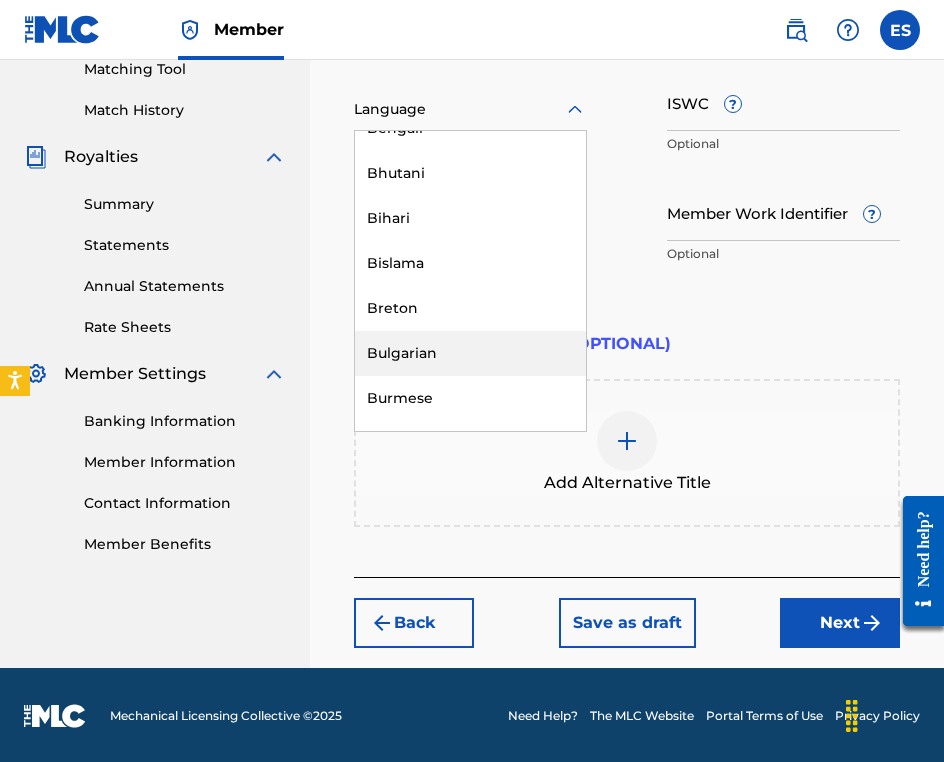 click on "Bulgarian" at bounding box center (470, 353) 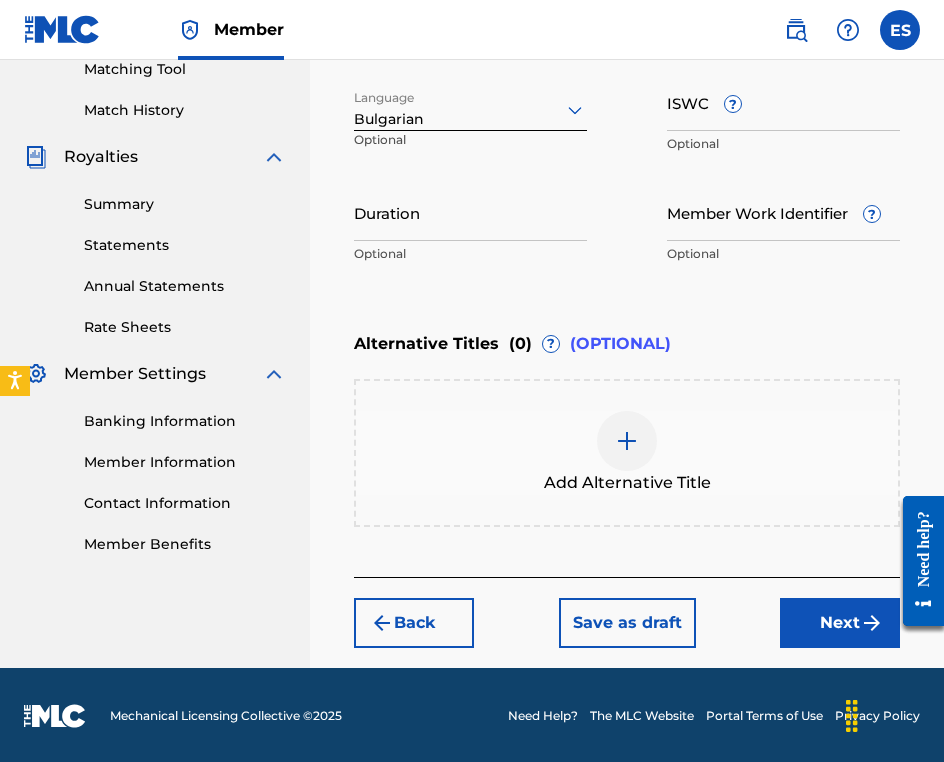 click on "ISWC   ?" at bounding box center [783, 102] 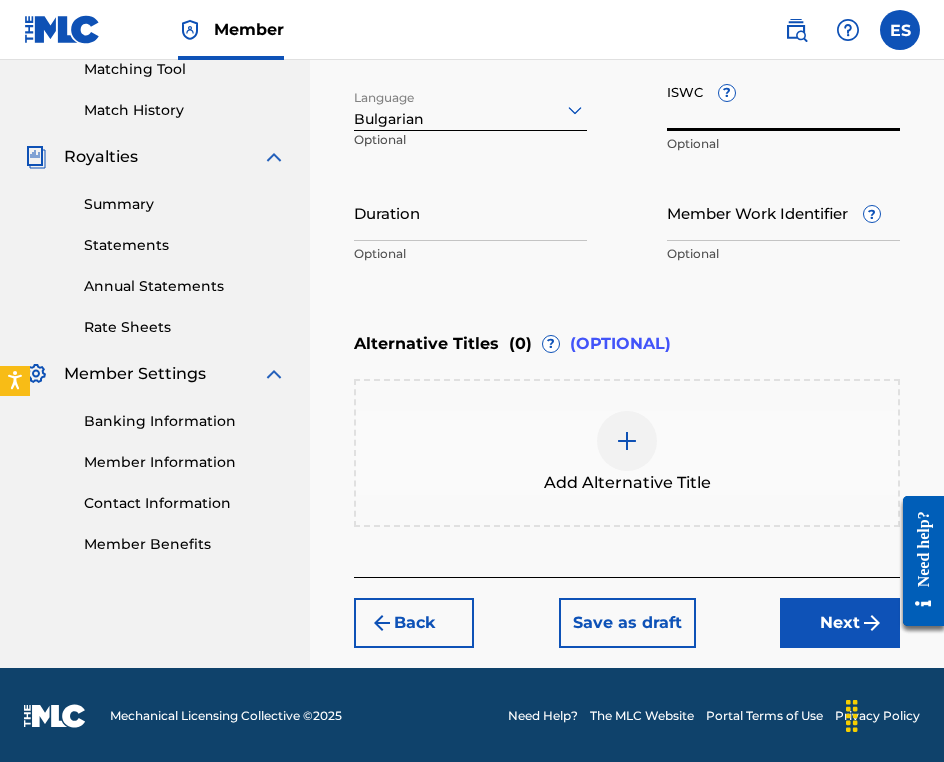 paste on "[ID]" 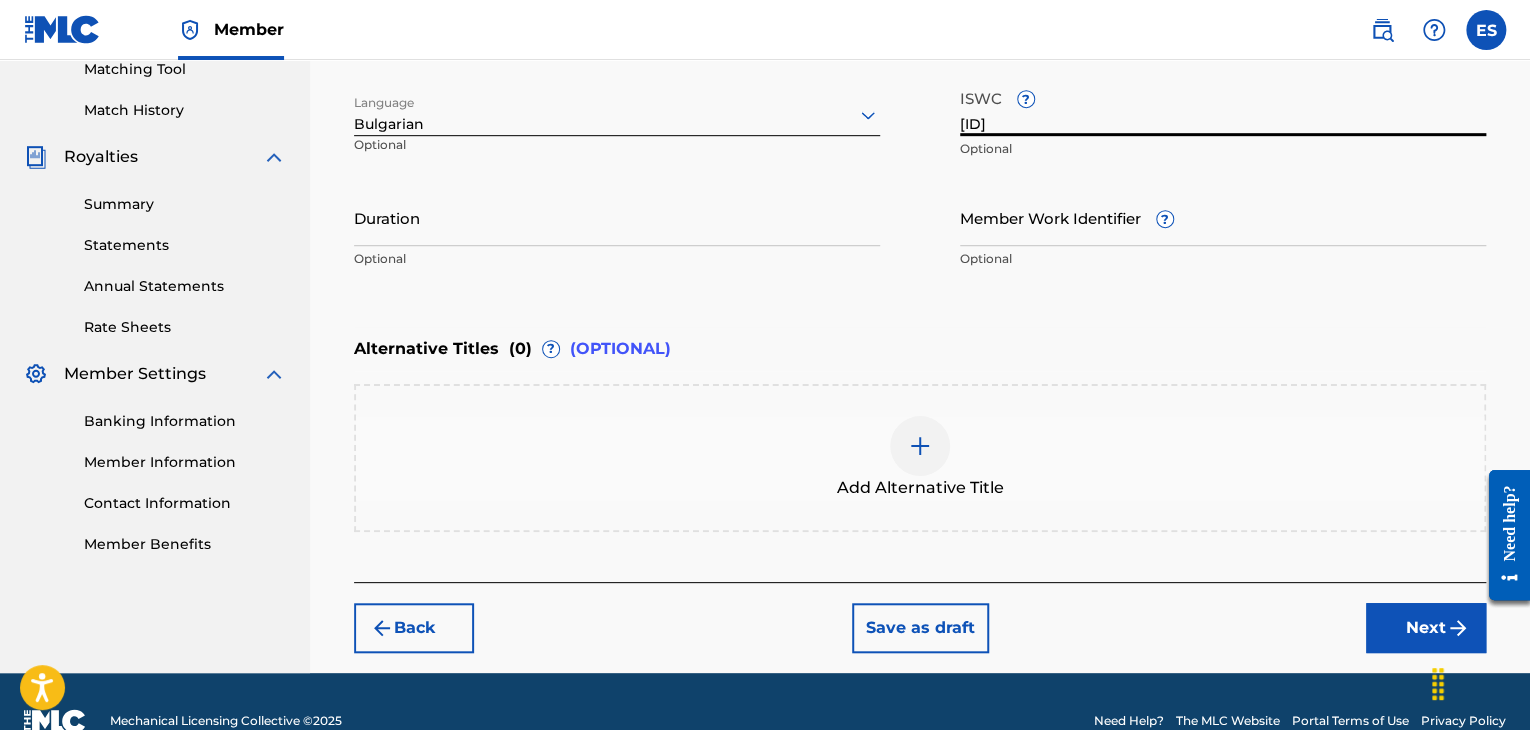 type on "[ID]" 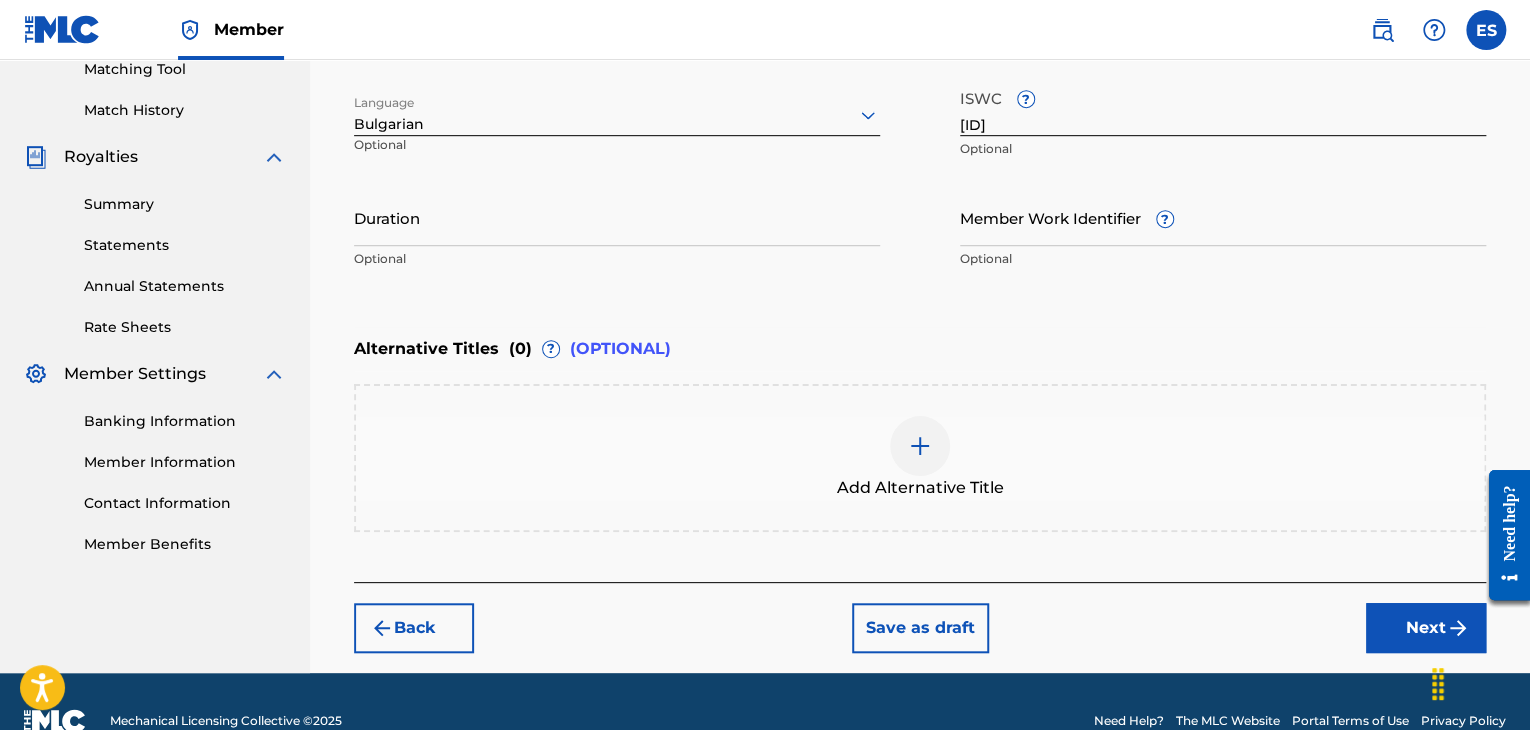 drag, startPoint x: 568, startPoint y: 201, endPoint x: 572, endPoint y: 186, distance: 15.524175 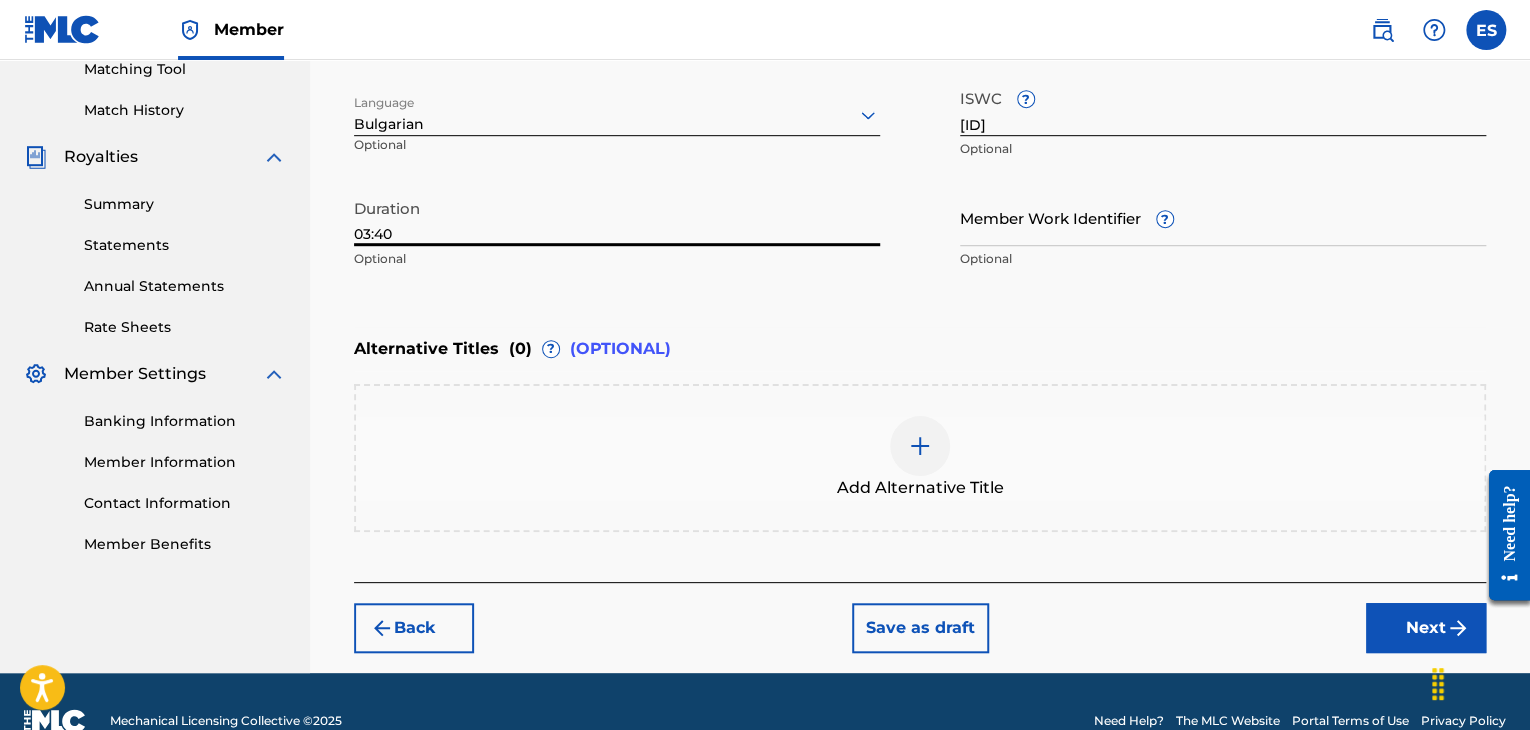 type on "03:40" 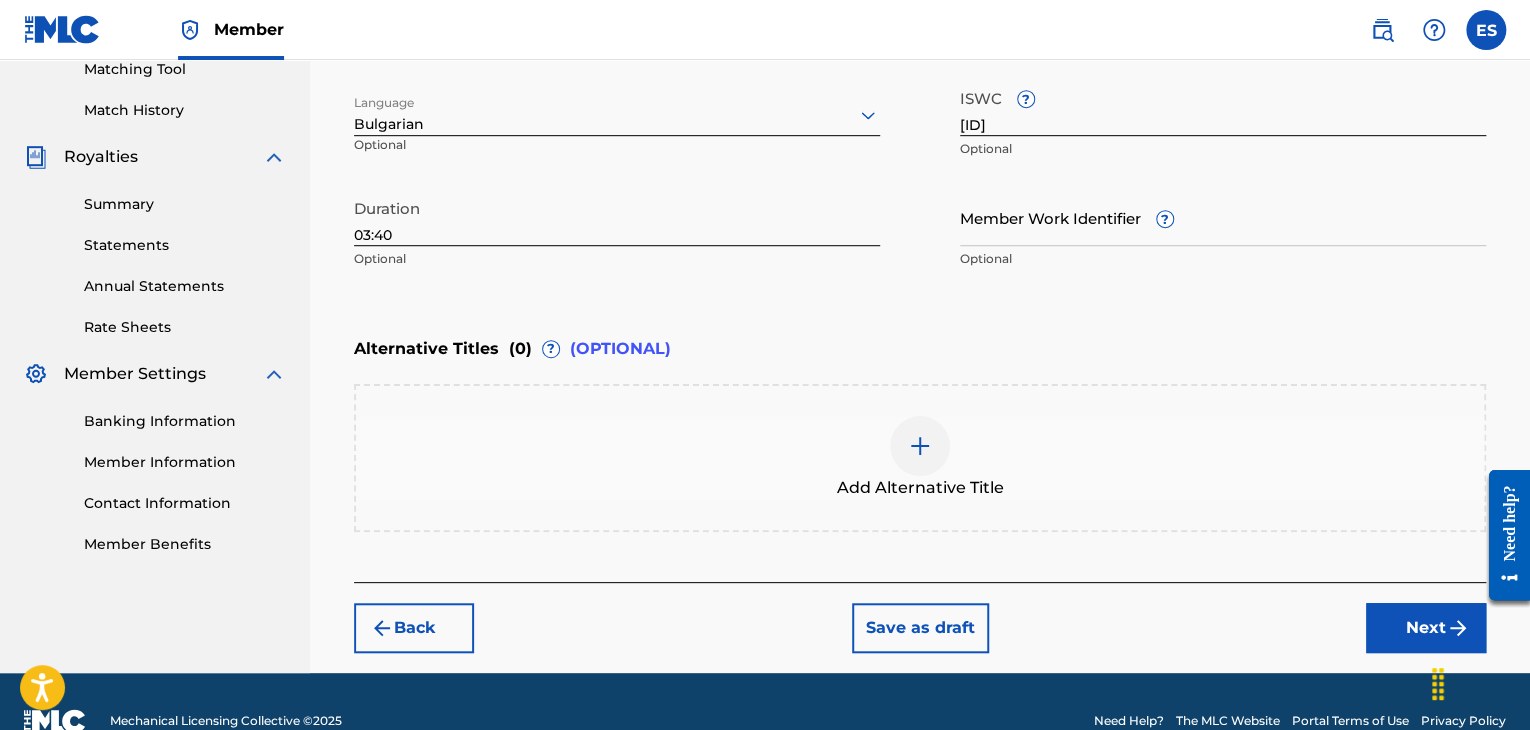 click at bounding box center (920, 446) 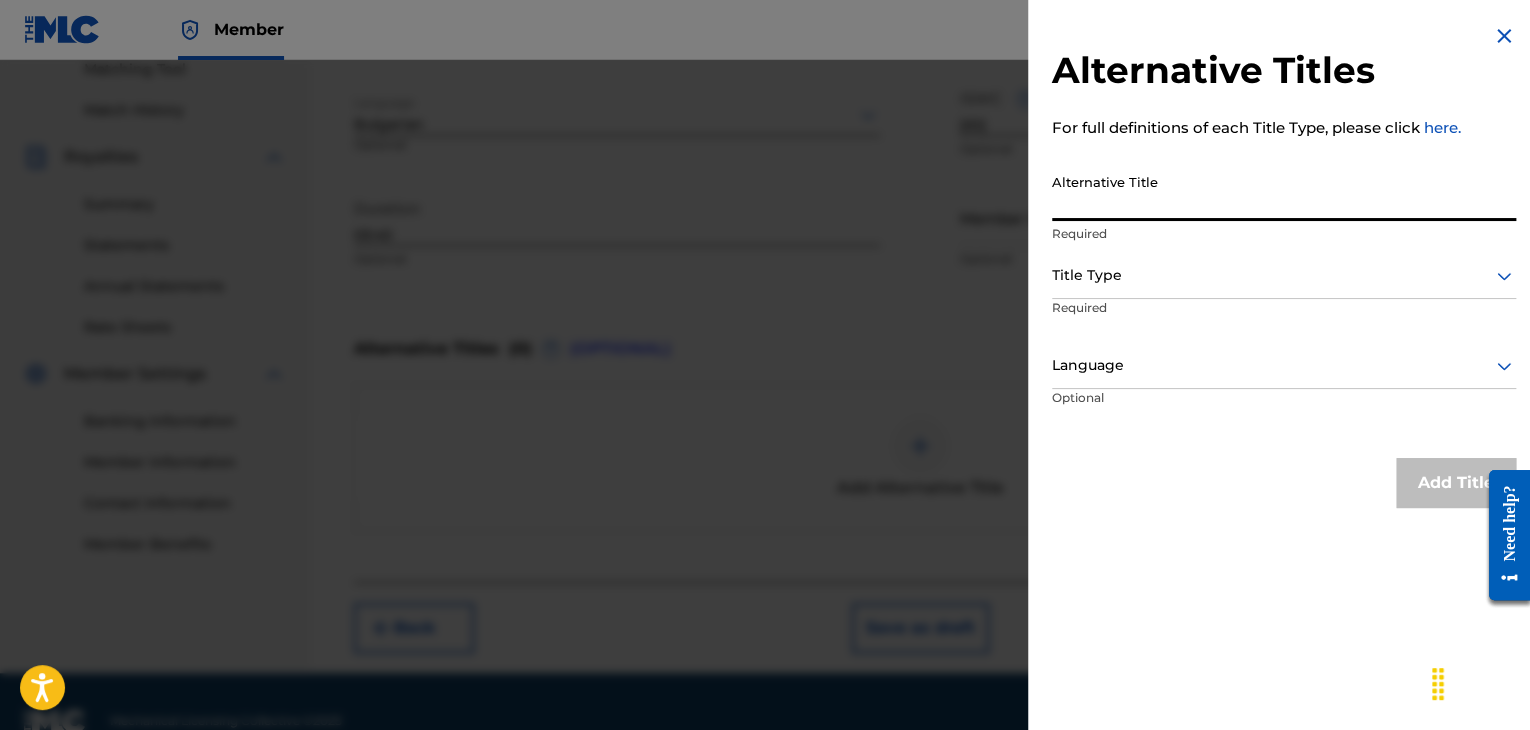 click on "Alternative Title" at bounding box center (1284, 192) 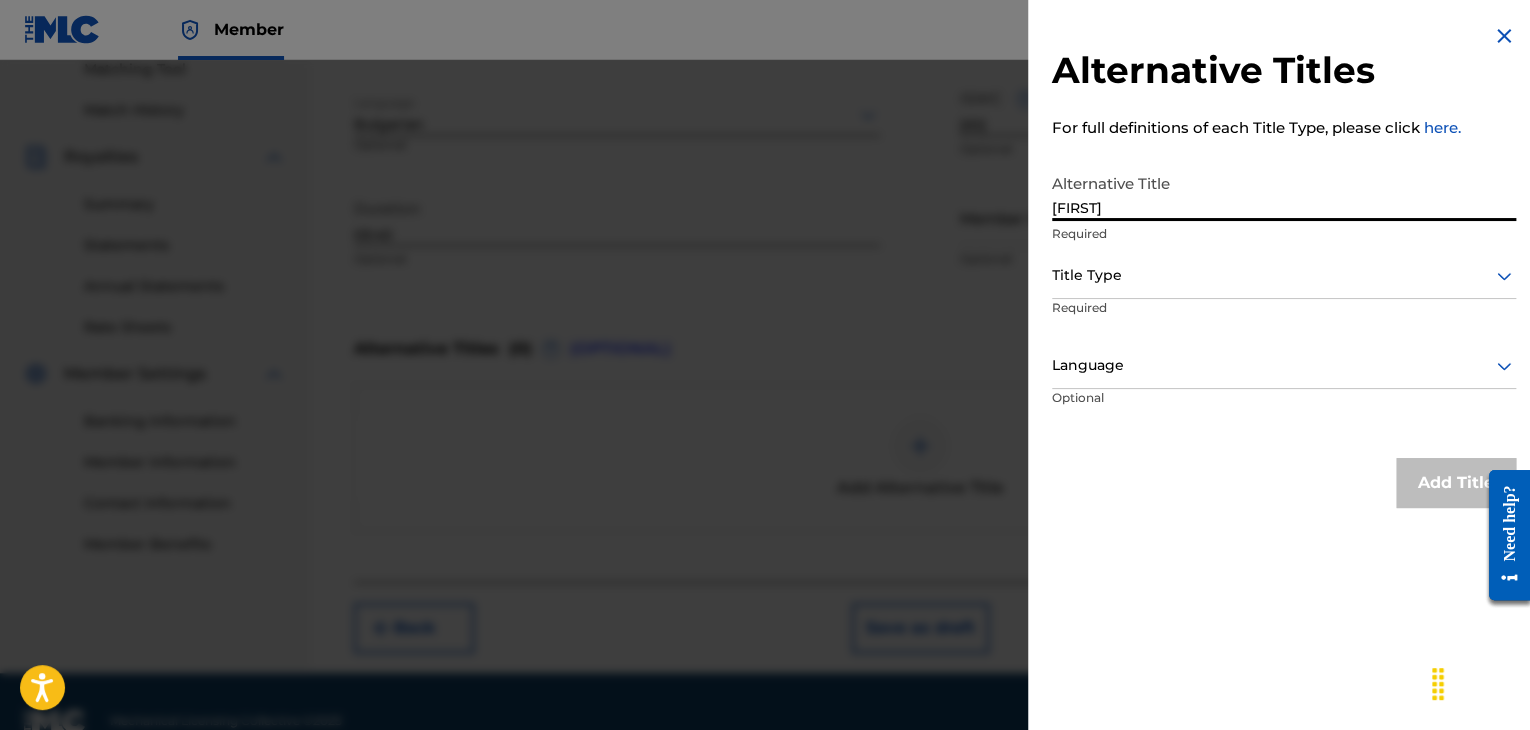 type on "[FIRST]" 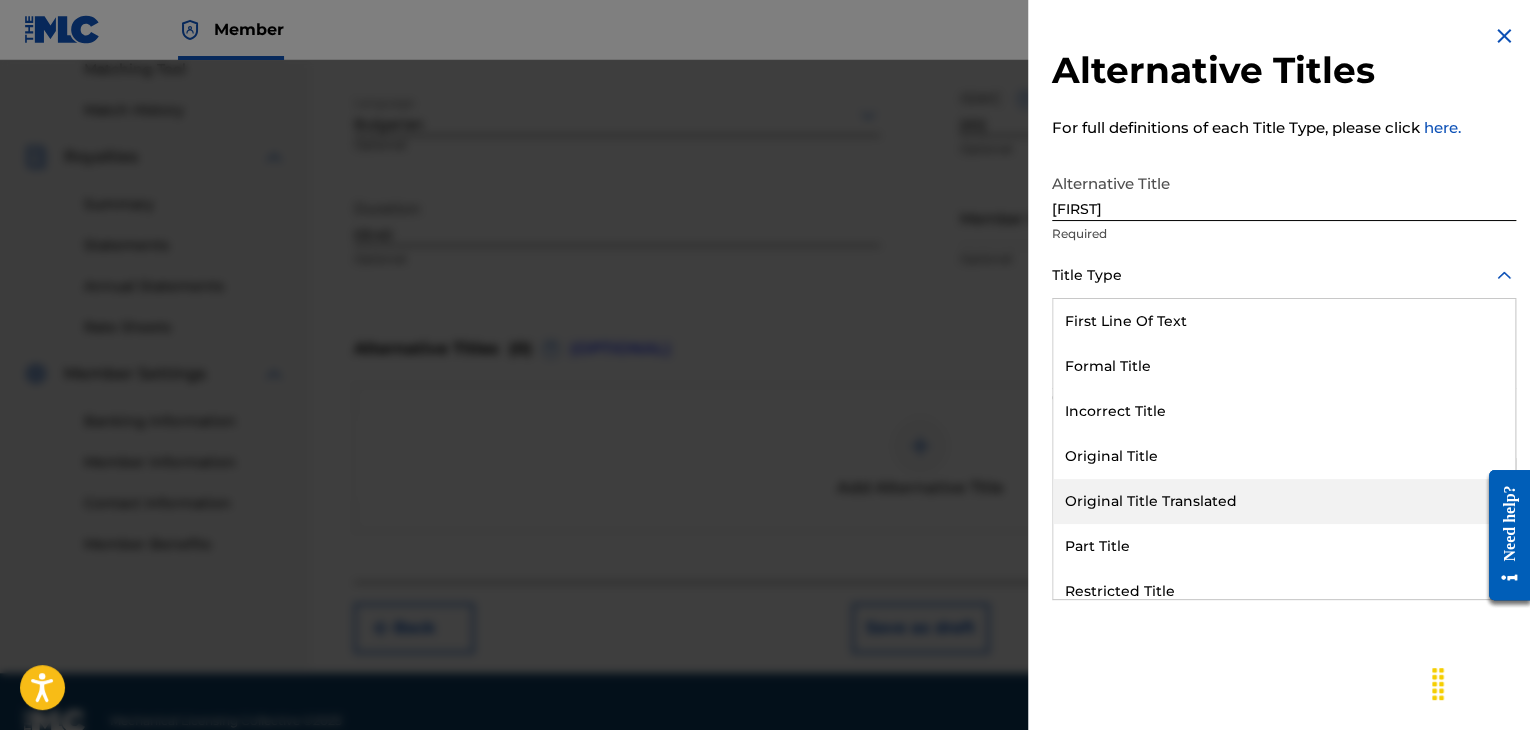click on "Original Title Translated" at bounding box center [1284, 501] 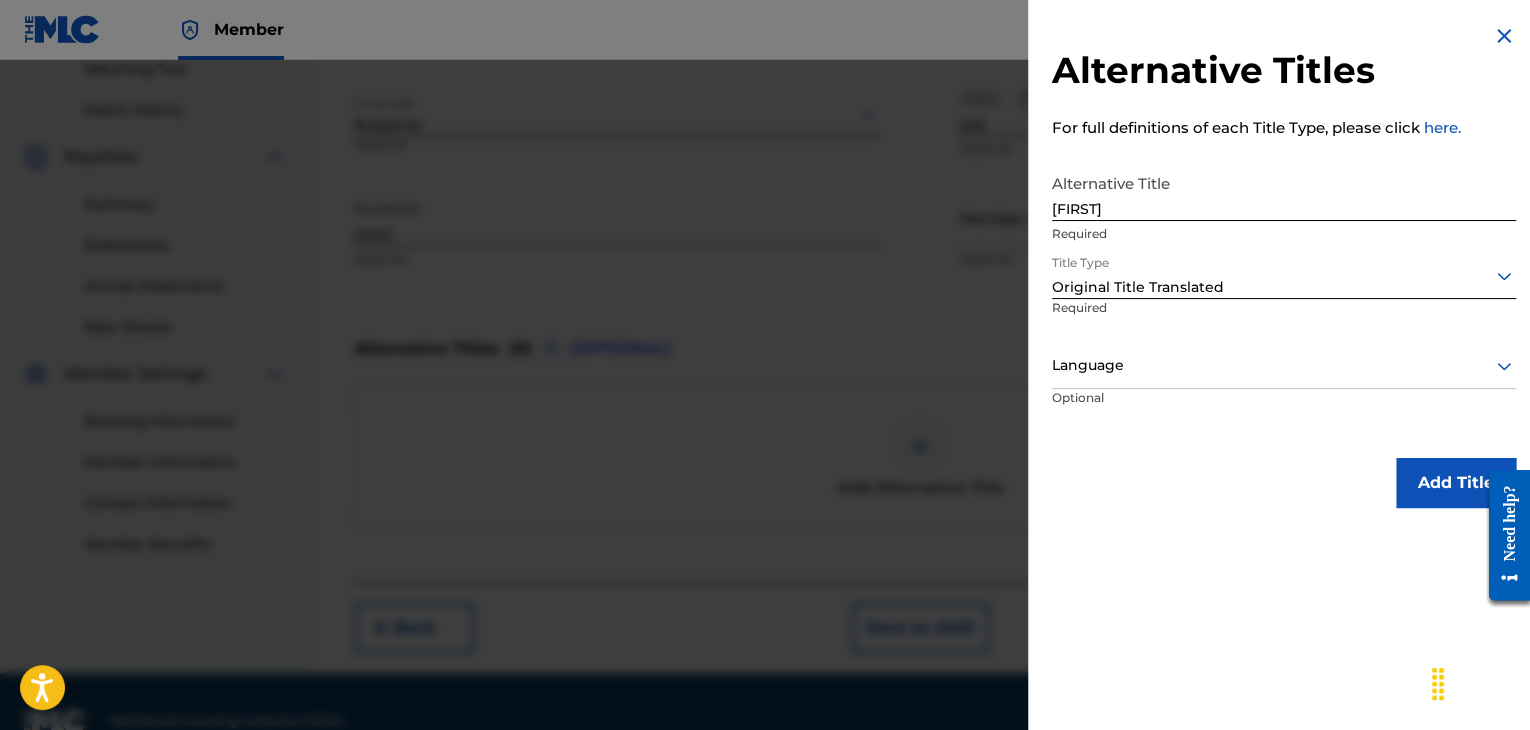 click at bounding box center (1284, 365) 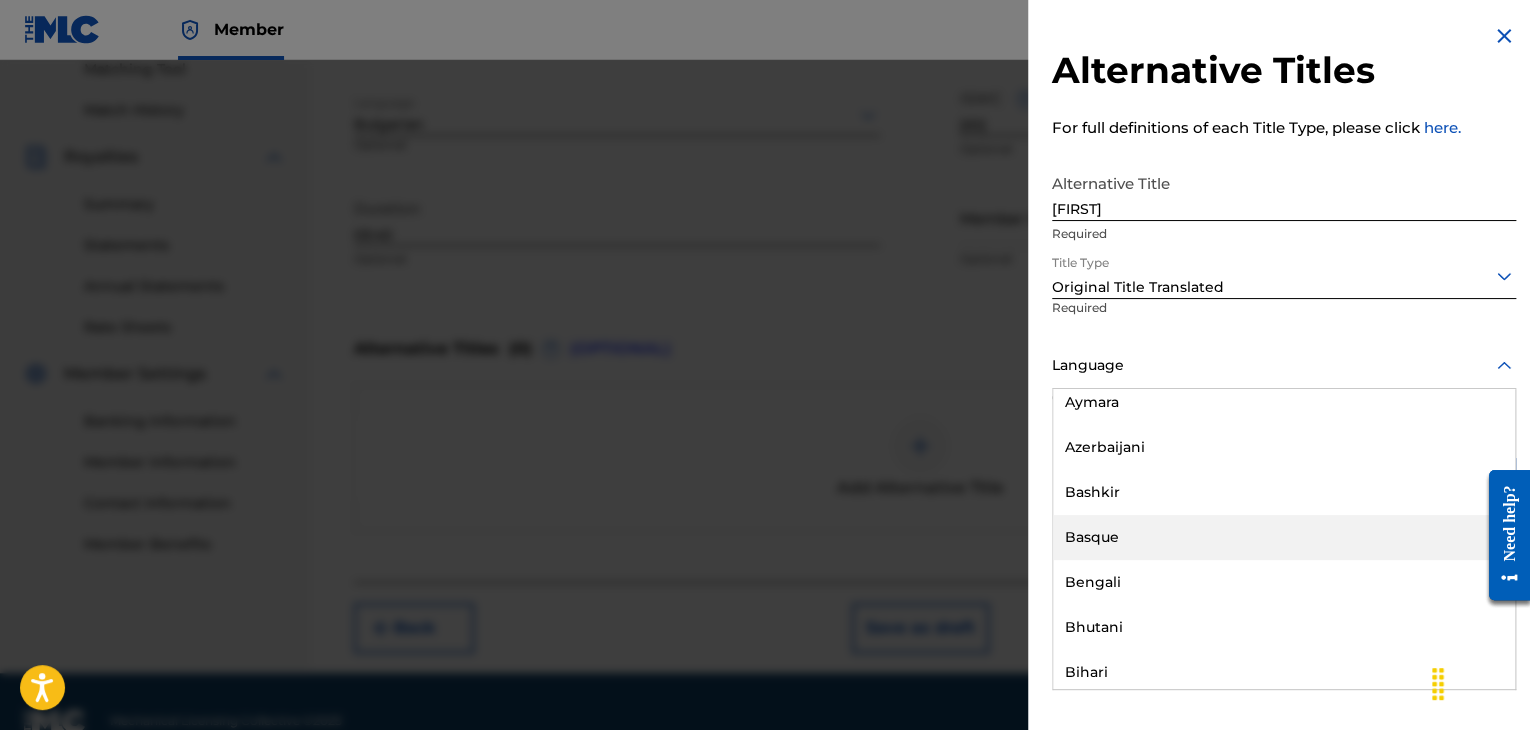 scroll, scrollTop: 900, scrollLeft: 0, axis: vertical 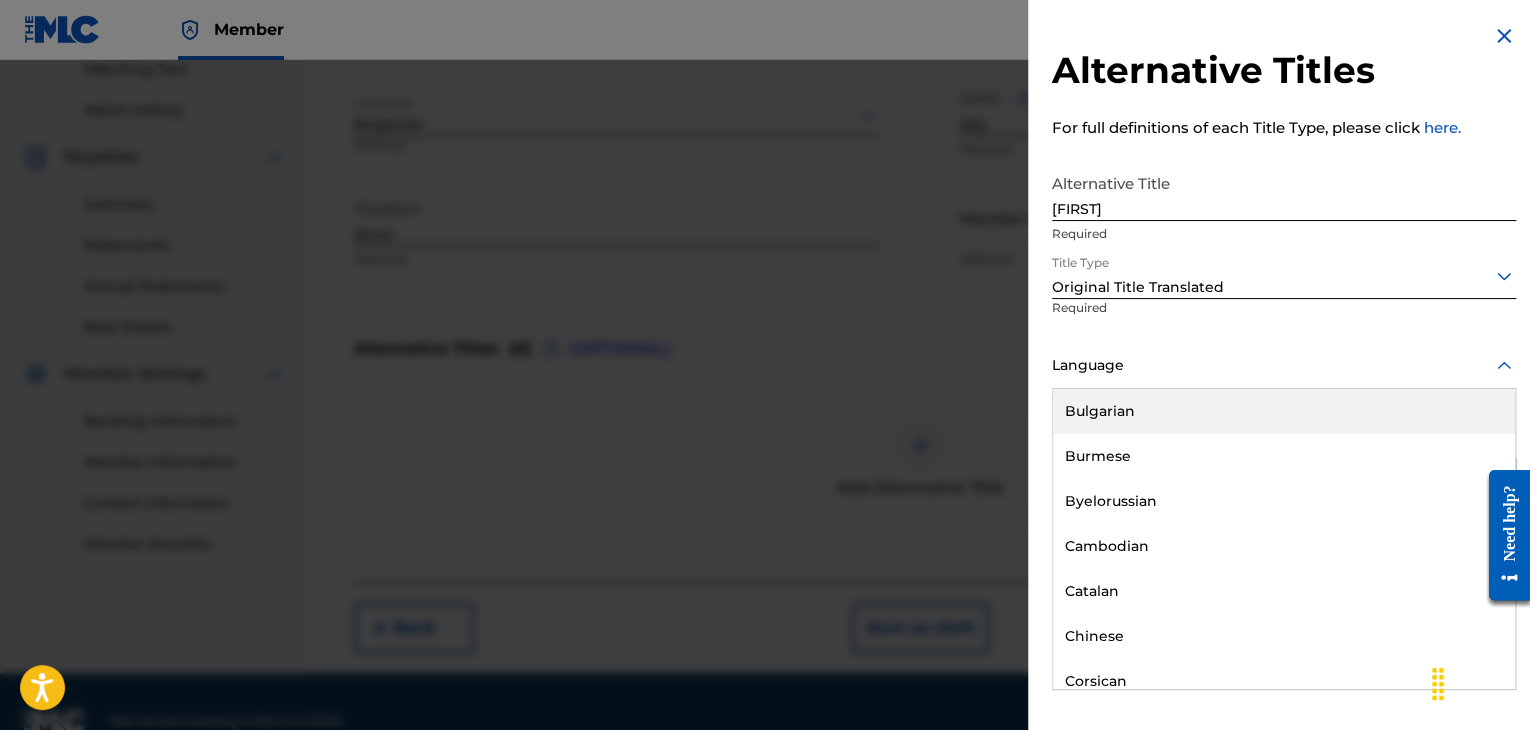 click on "Bulgarian" at bounding box center (1284, 411) 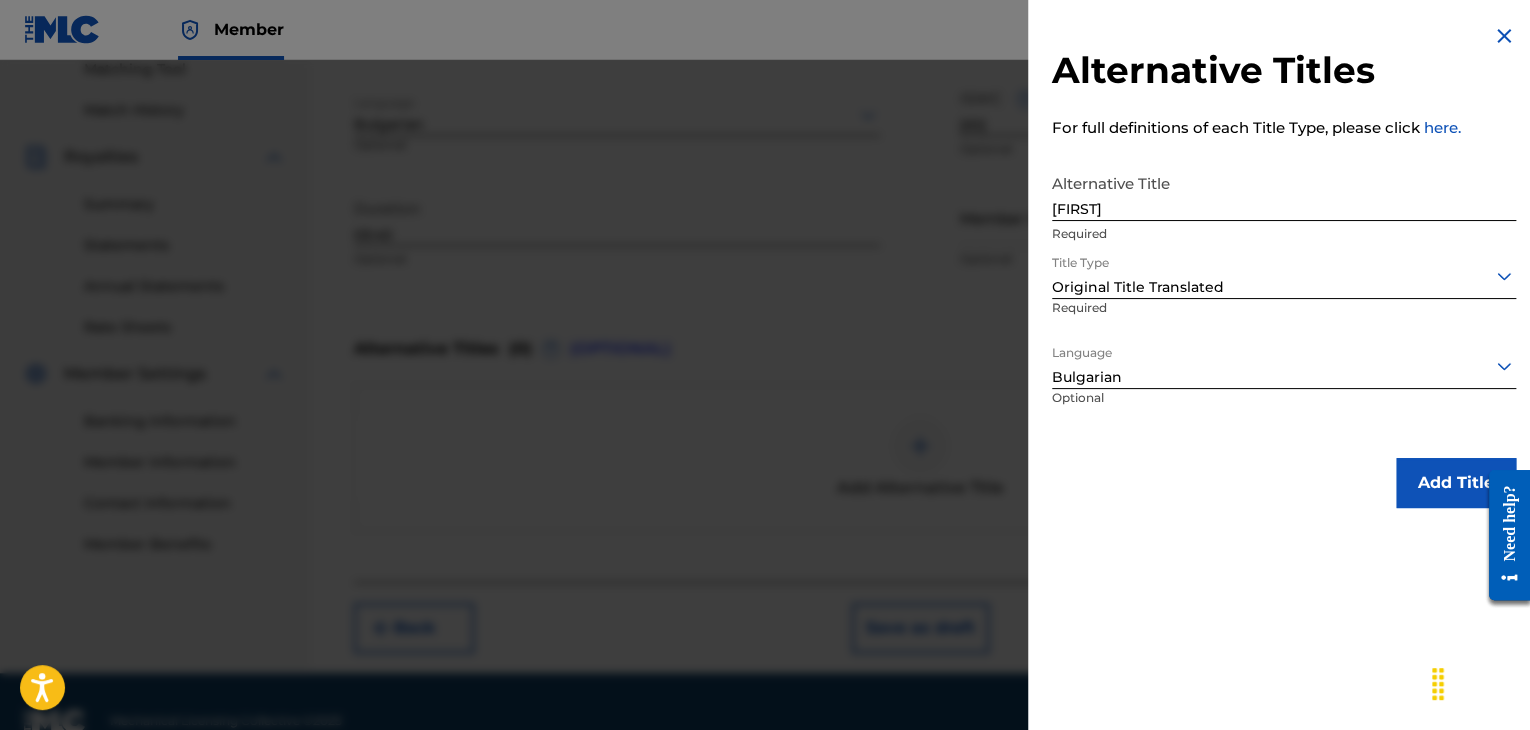 click on "Add Title" at bounding box center (1456, 483) 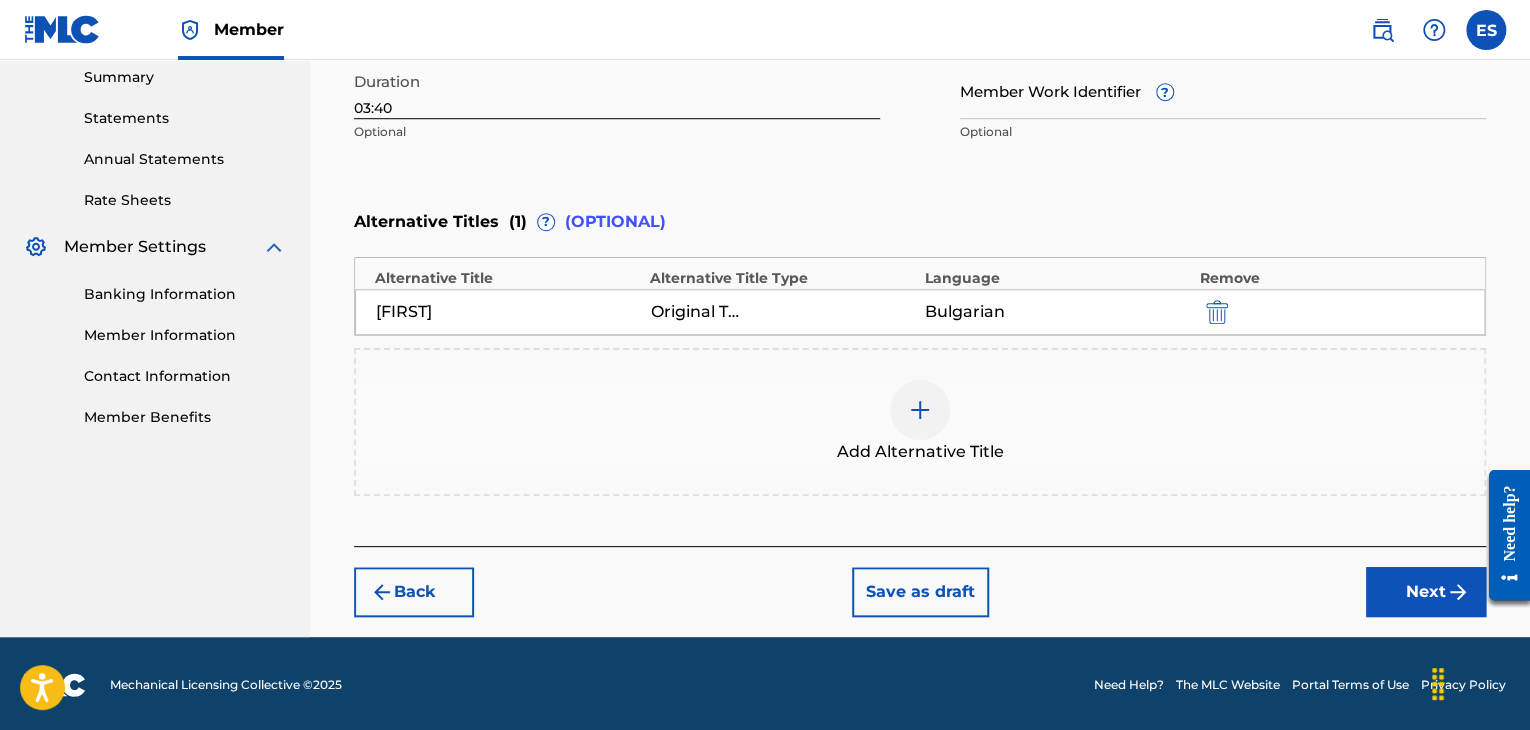 scroll, scrollTop: 652, scrollLeft: 0, axis: vertical 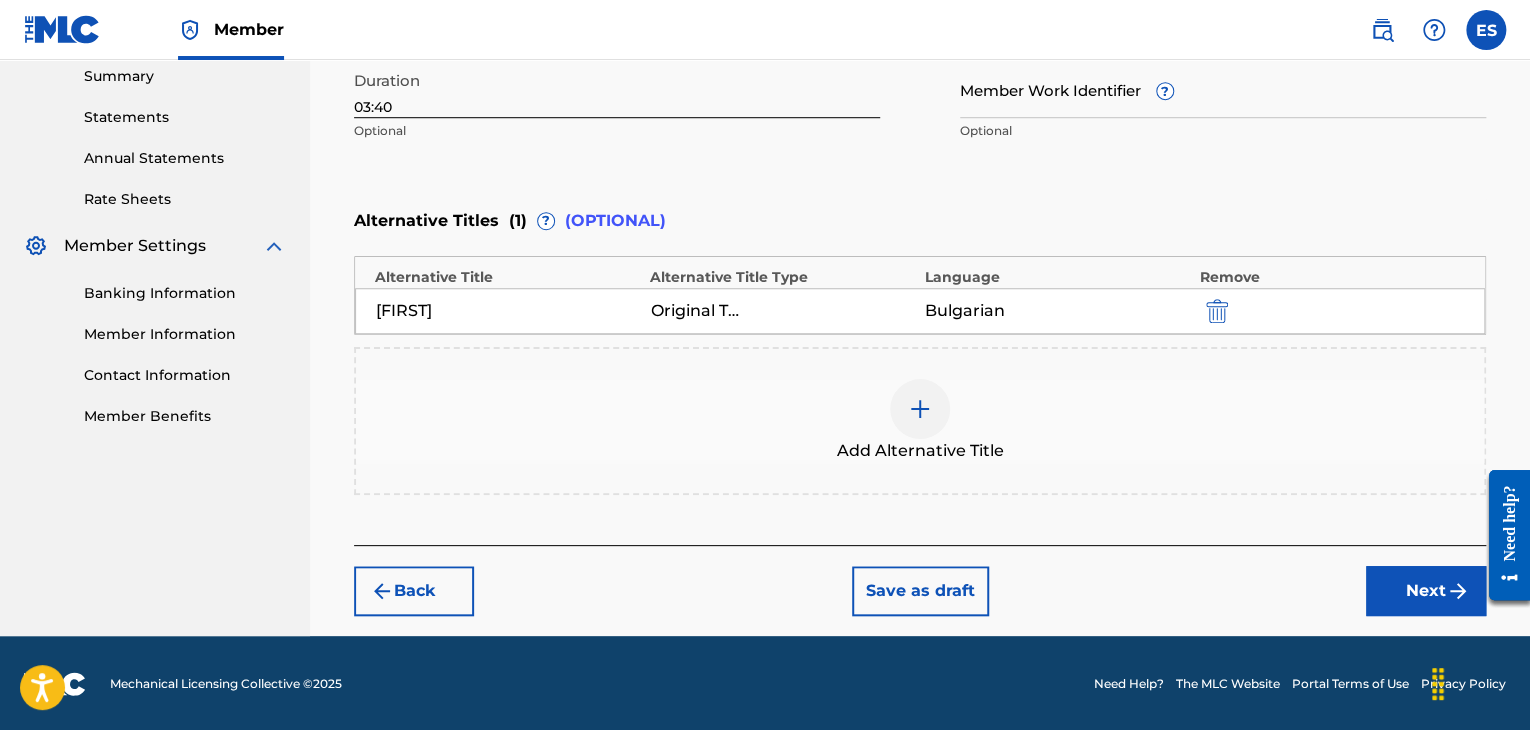 click on "Next" at bounding box center (1426, 591) 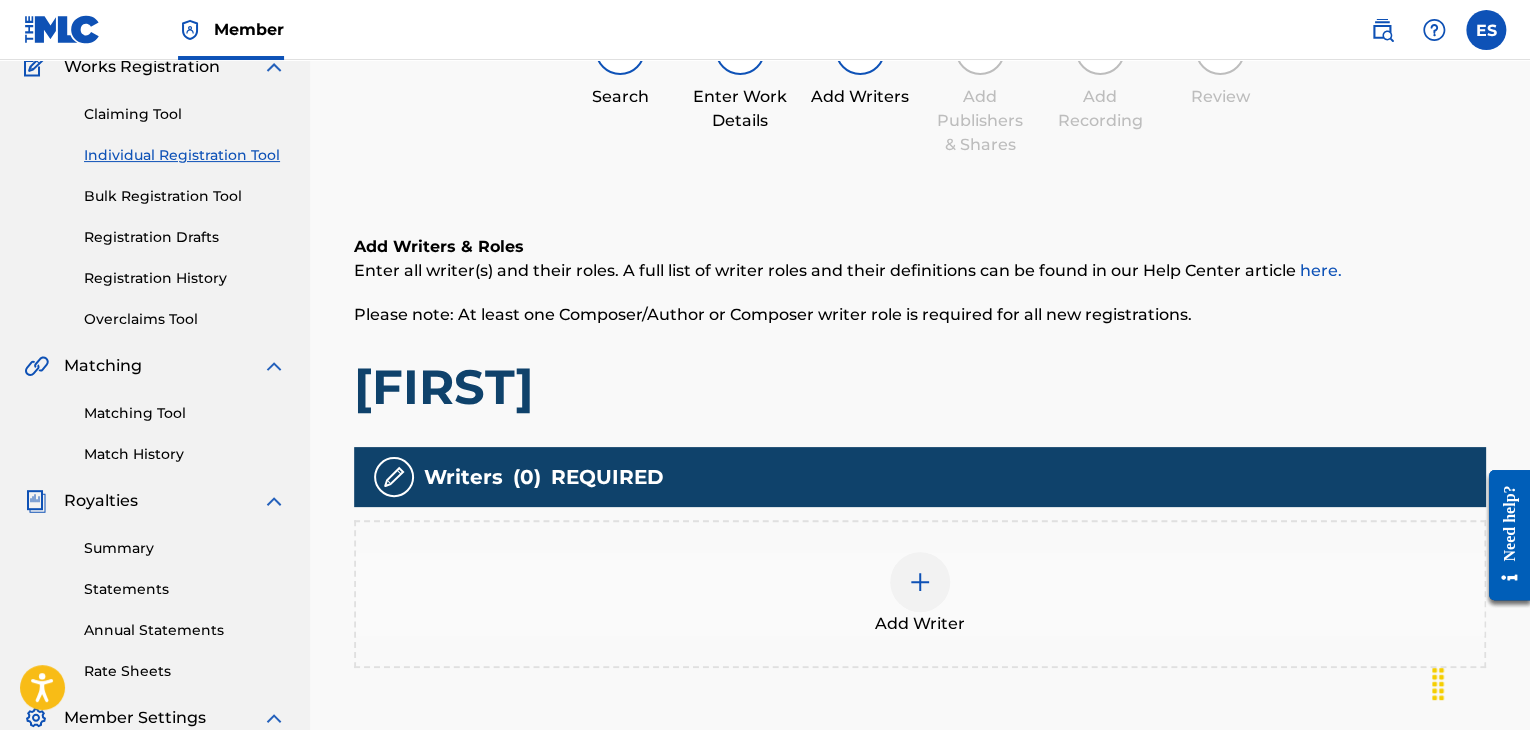 scroll, scrollTop: 290, scrollLeft: 0, axis: vertical 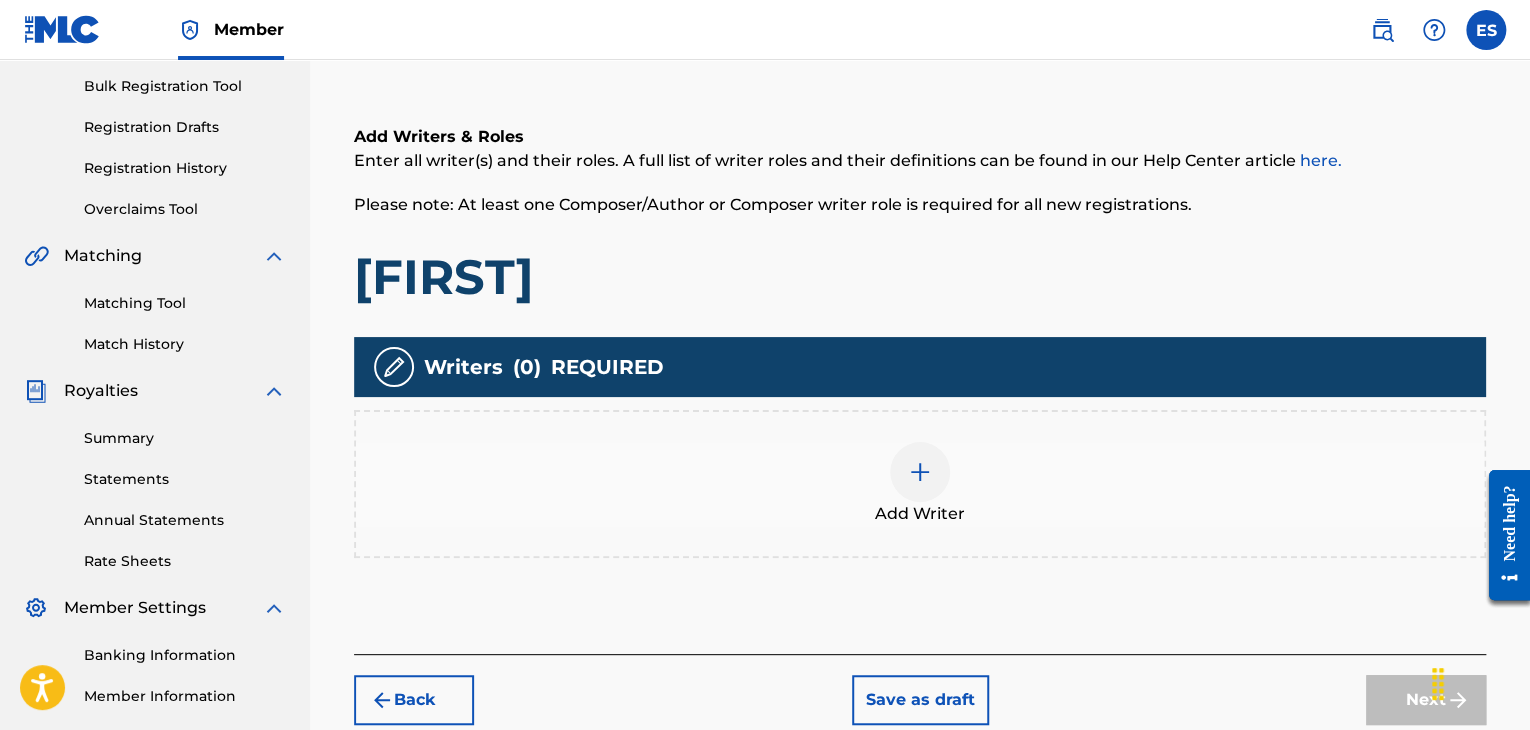 click at bounding box center [920, 472] 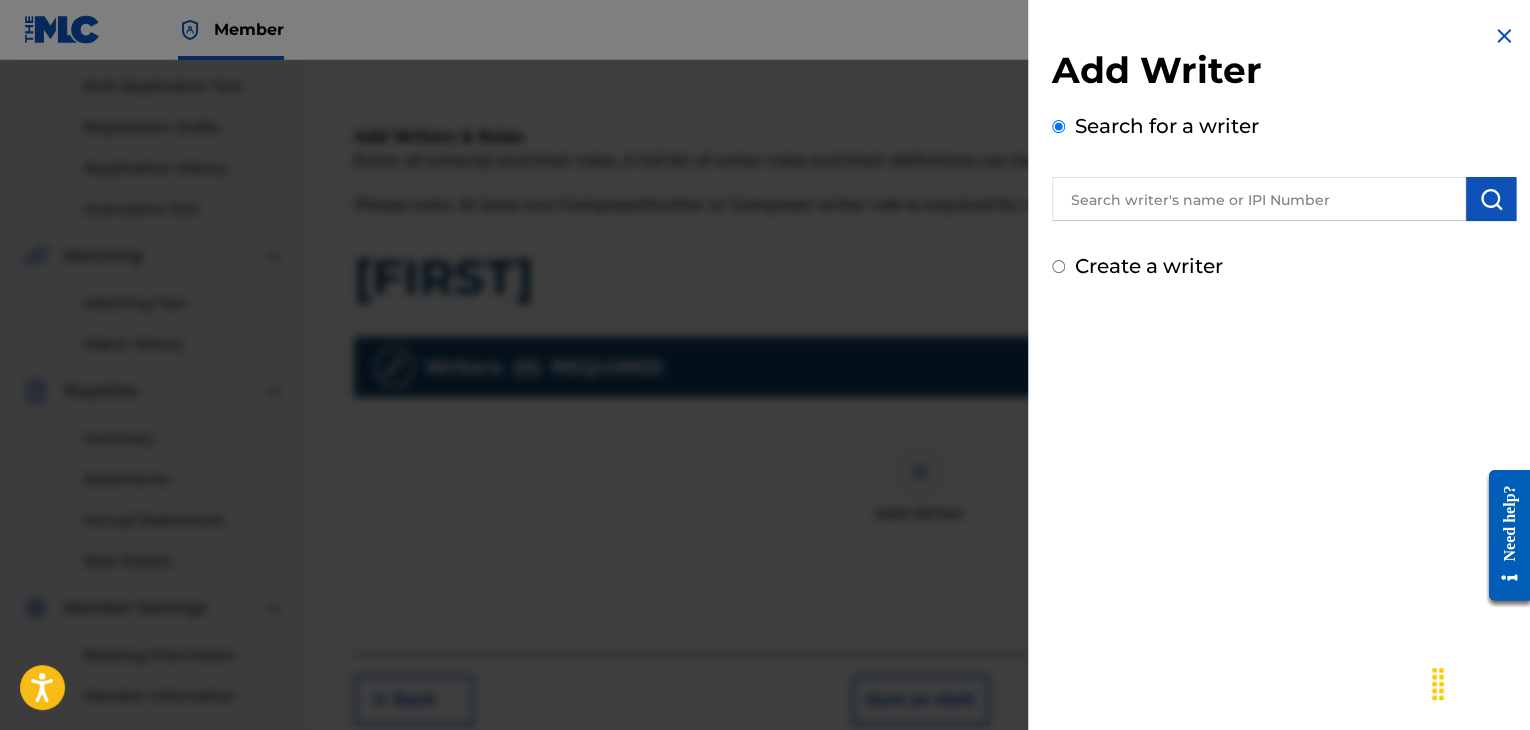 click at bounding box center (1259, 199) 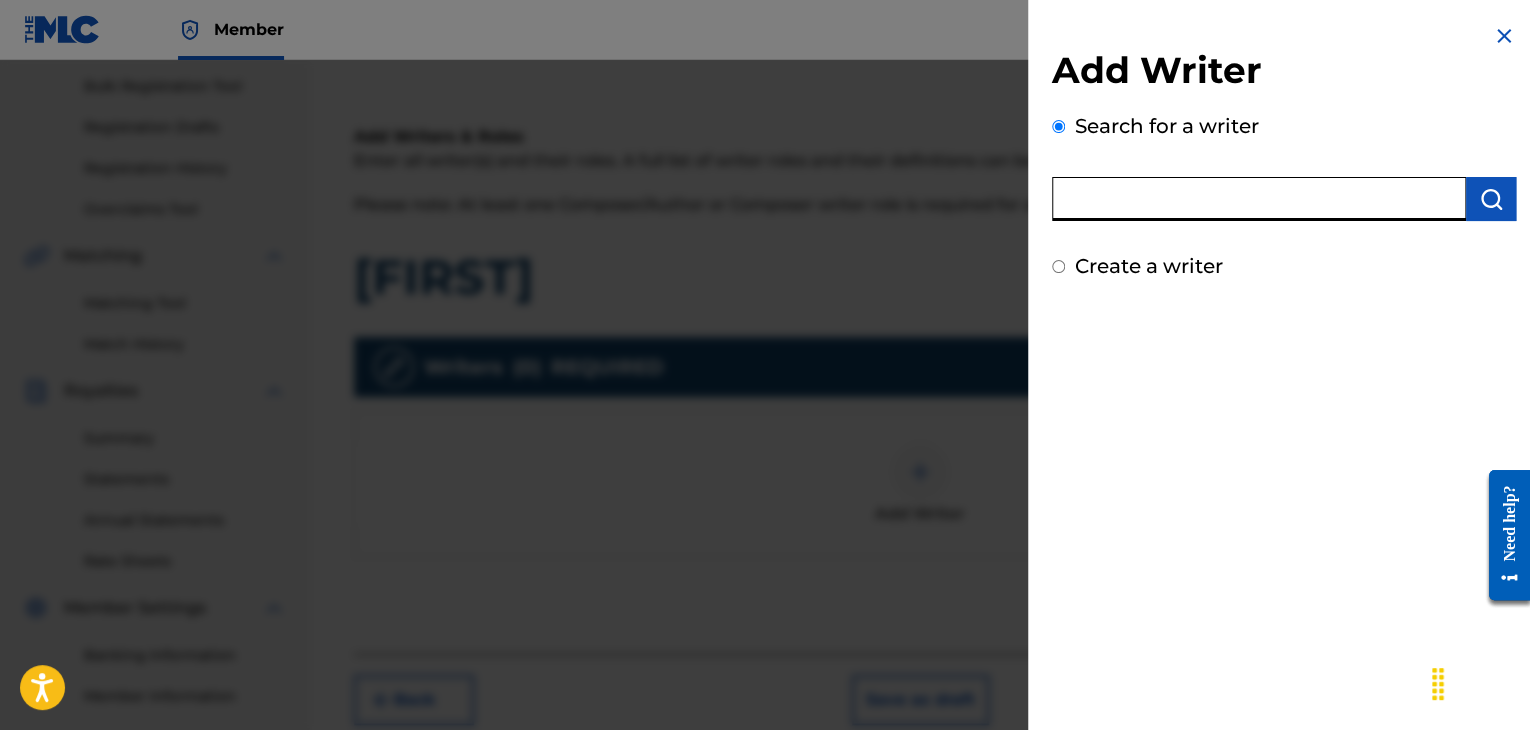 paste on "00258906432" 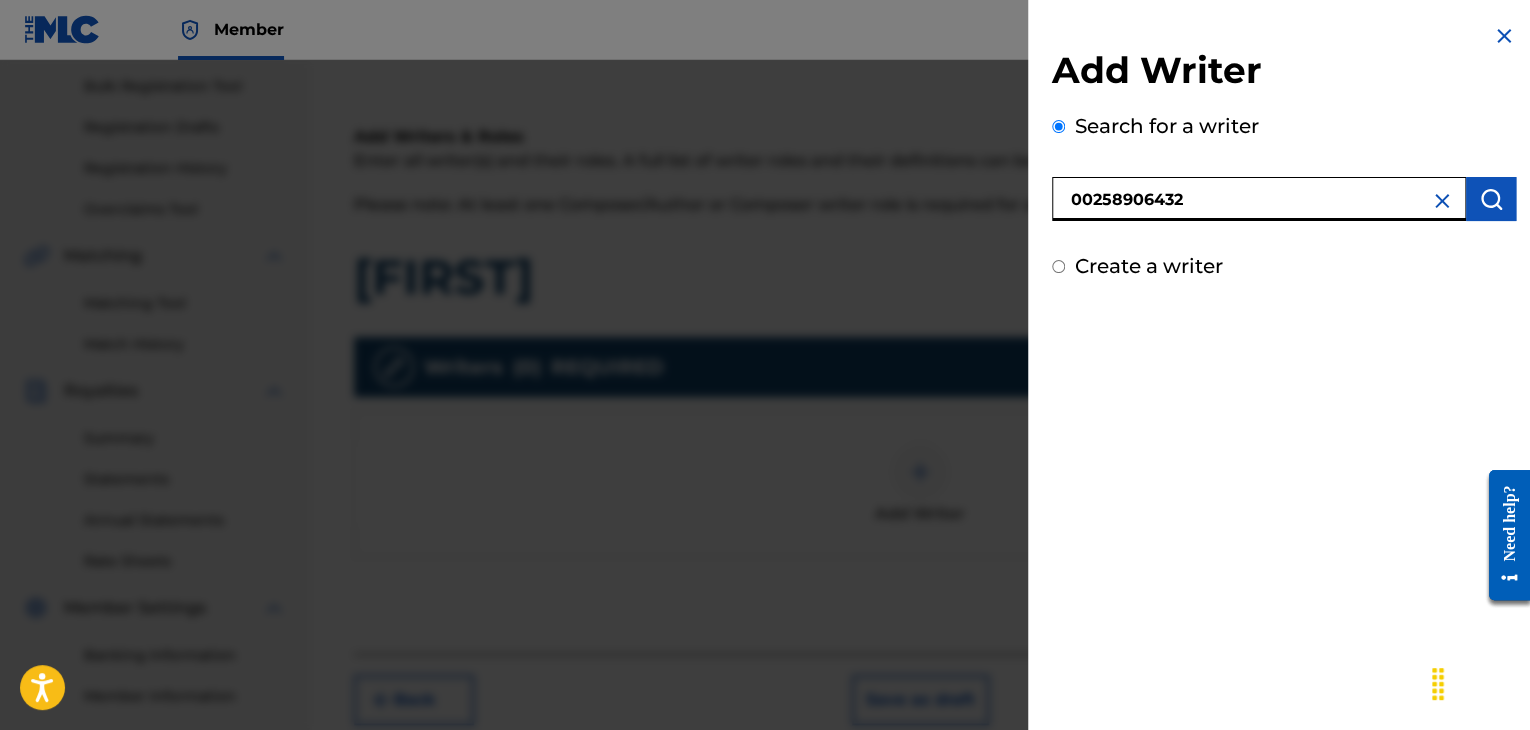 type on "00258906432" 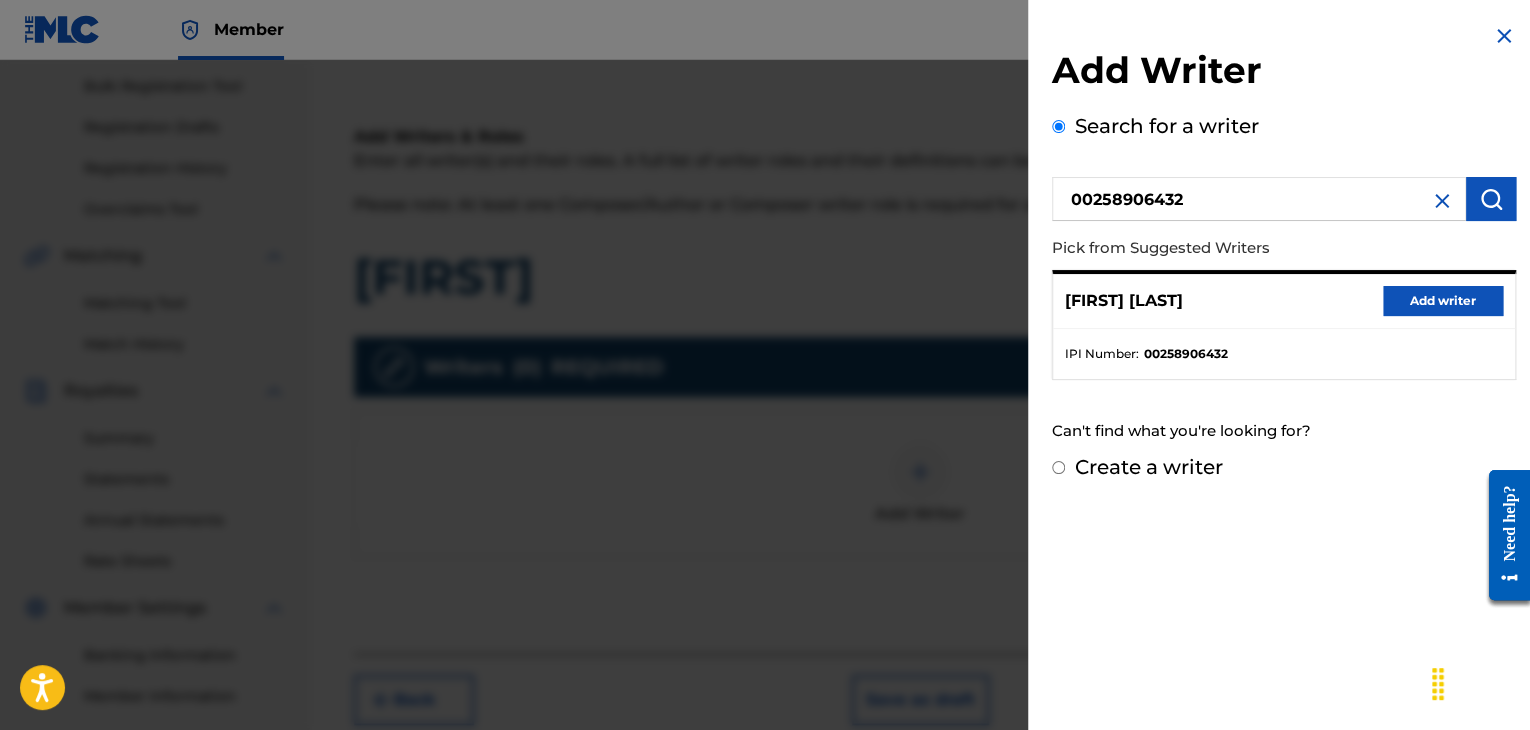 click on "Add writer" at bounding box center [1443, 301] 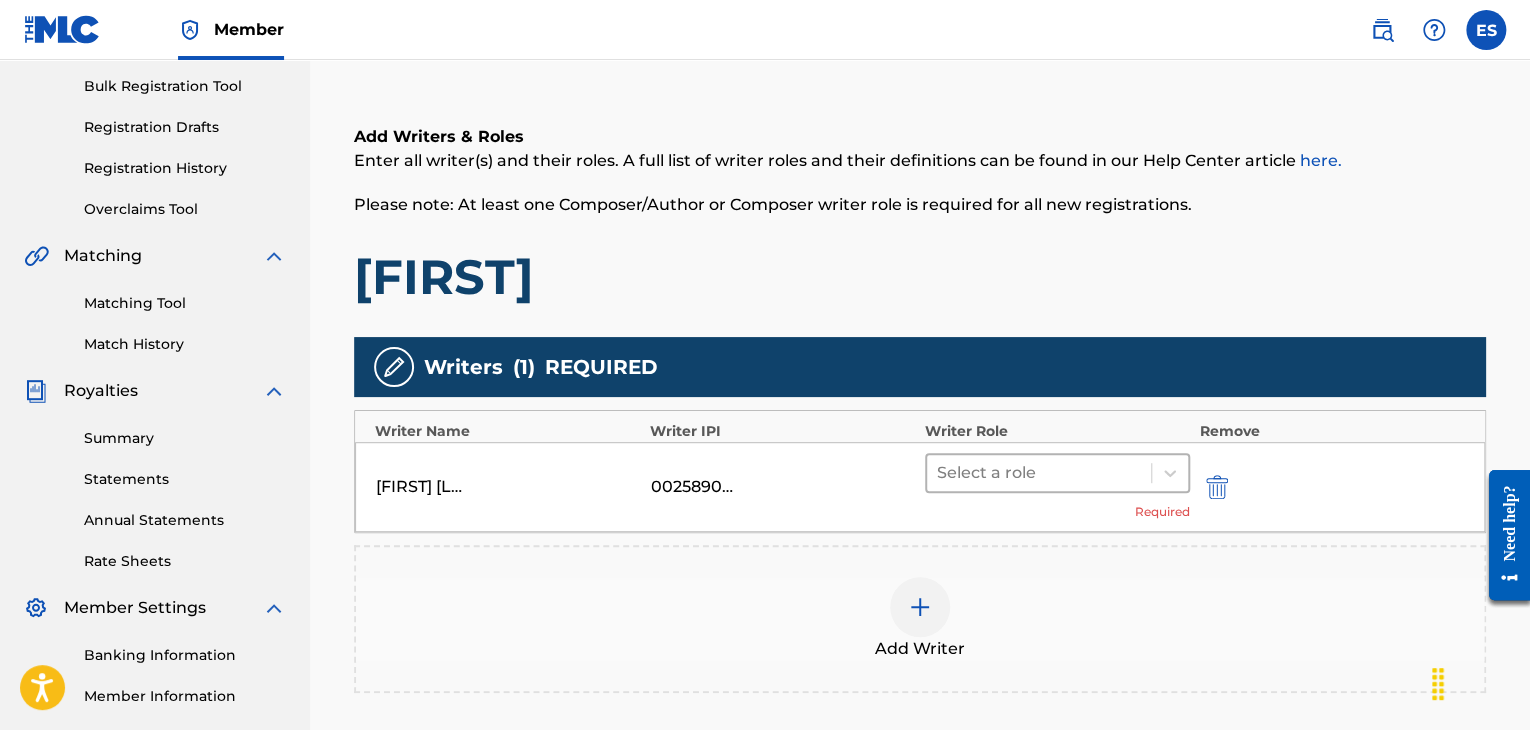 click at bounding box center (1039, 473) 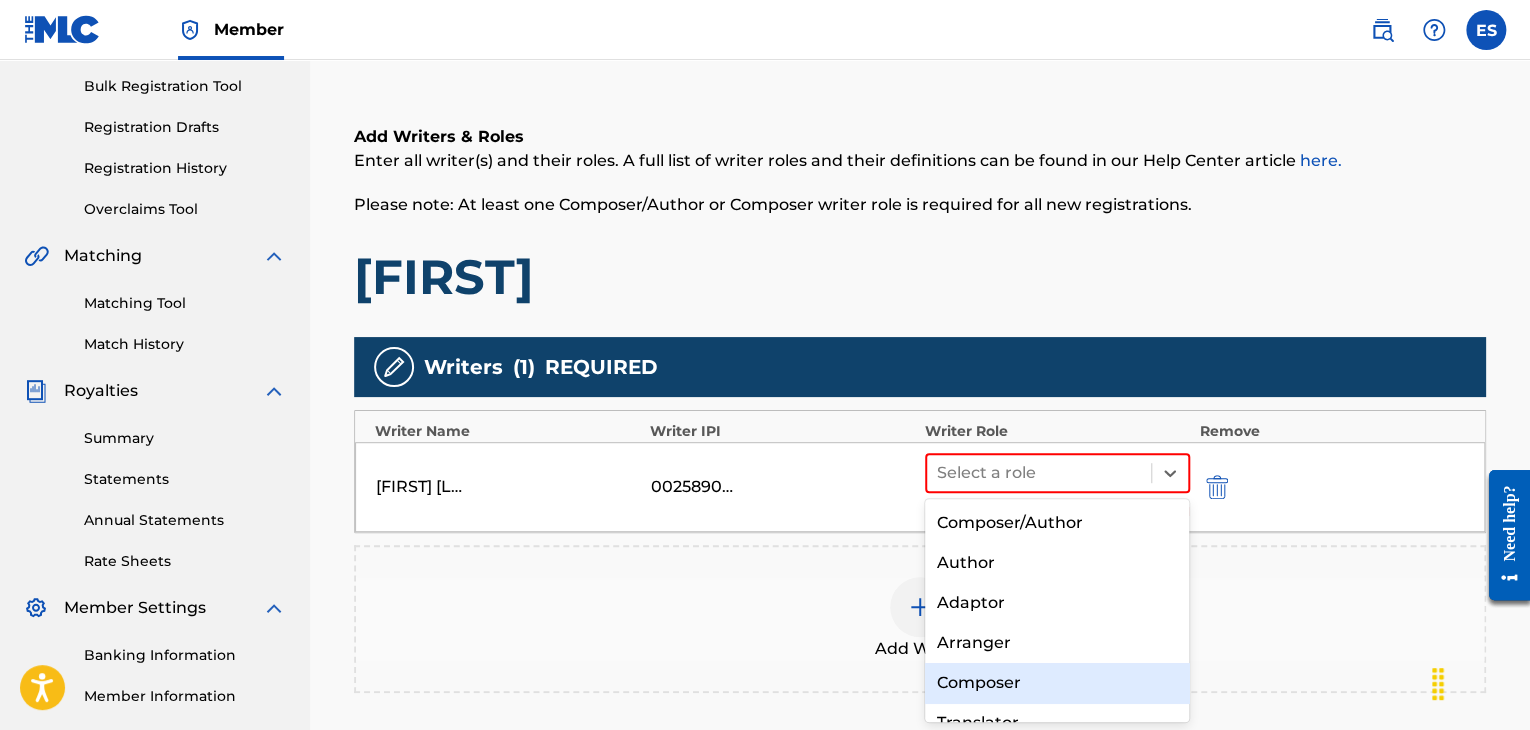 click on "Composer" at bounding box center [1057, 683] 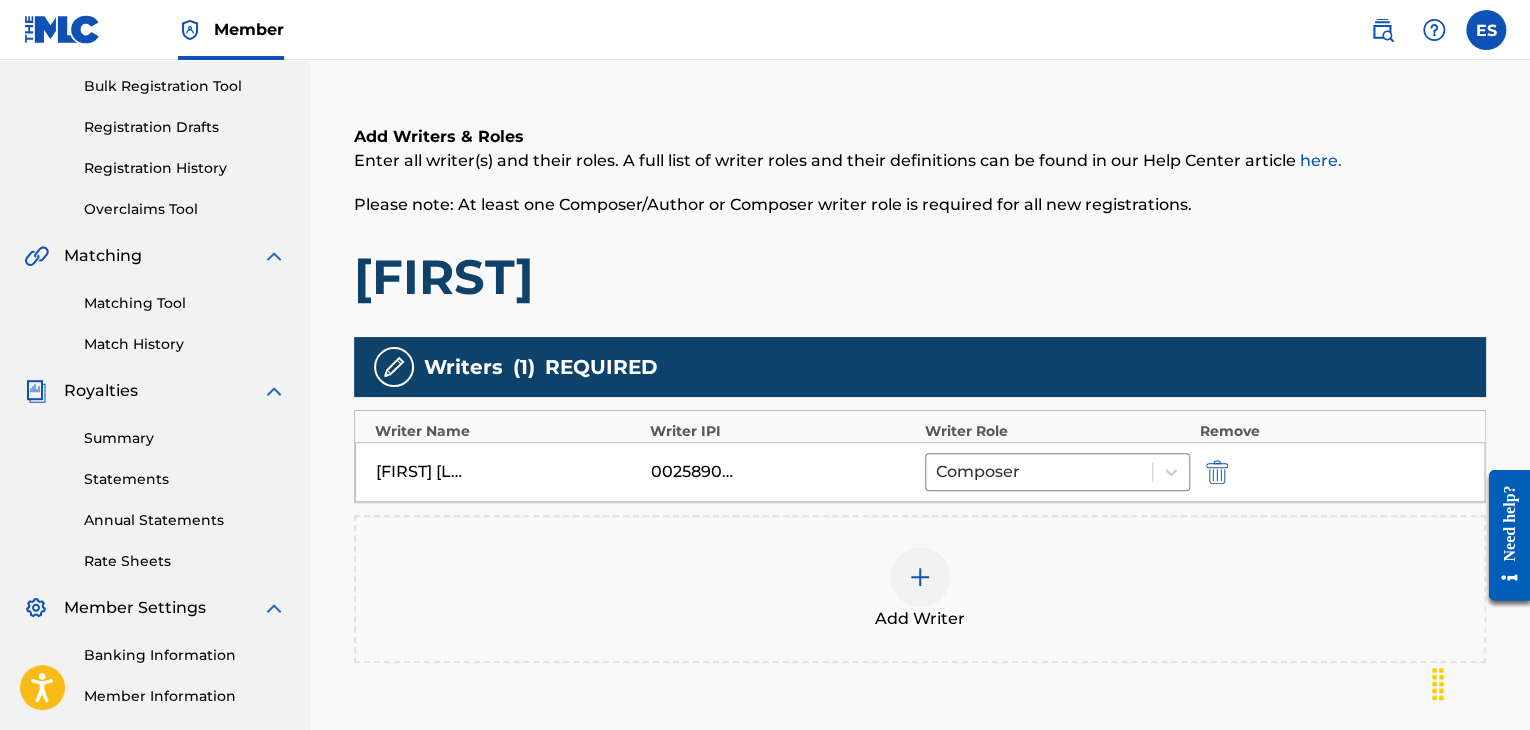click at bounding box center [920, 577] 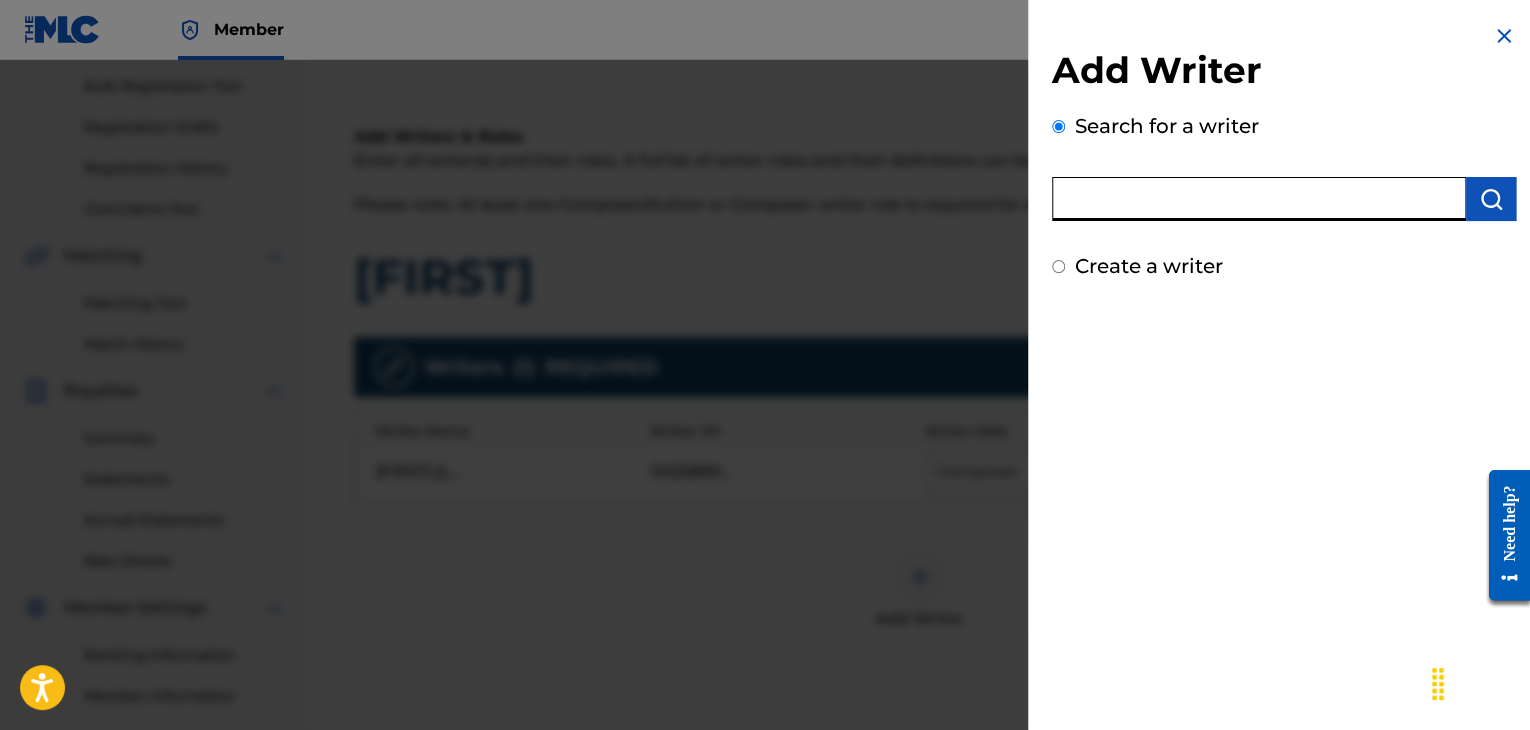click at bounding box center (1259, 199) 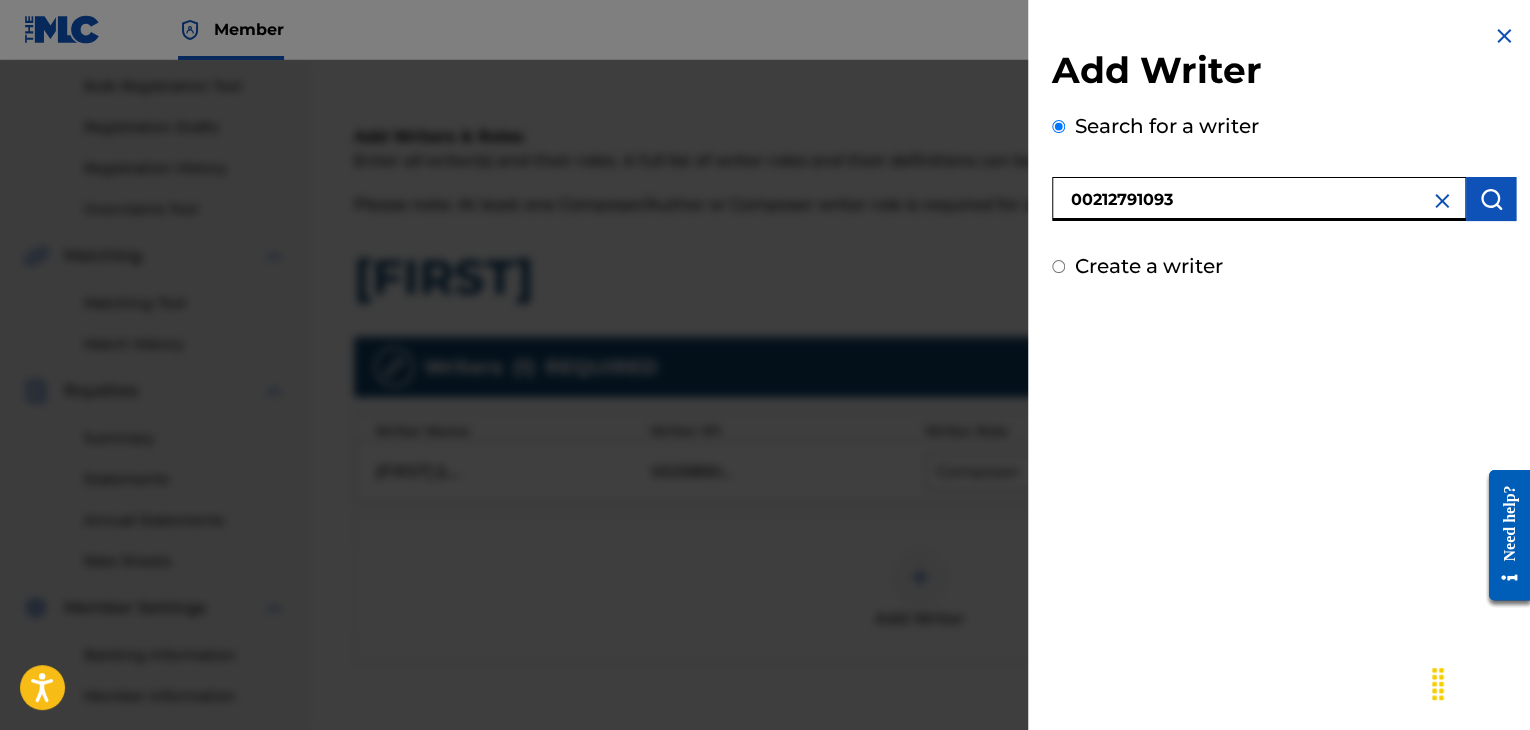 type on "00212791093" 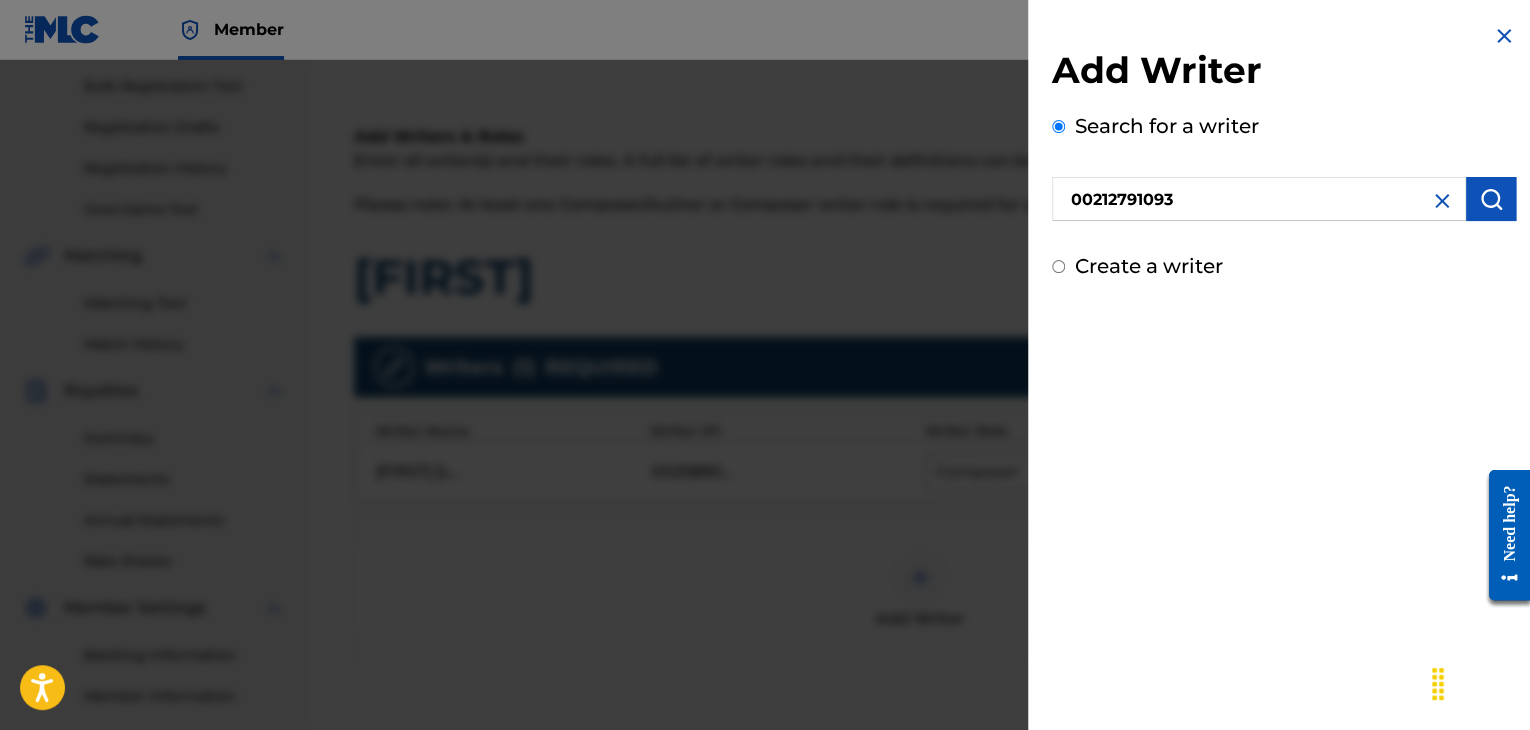click at bounding box center (1491, 199) 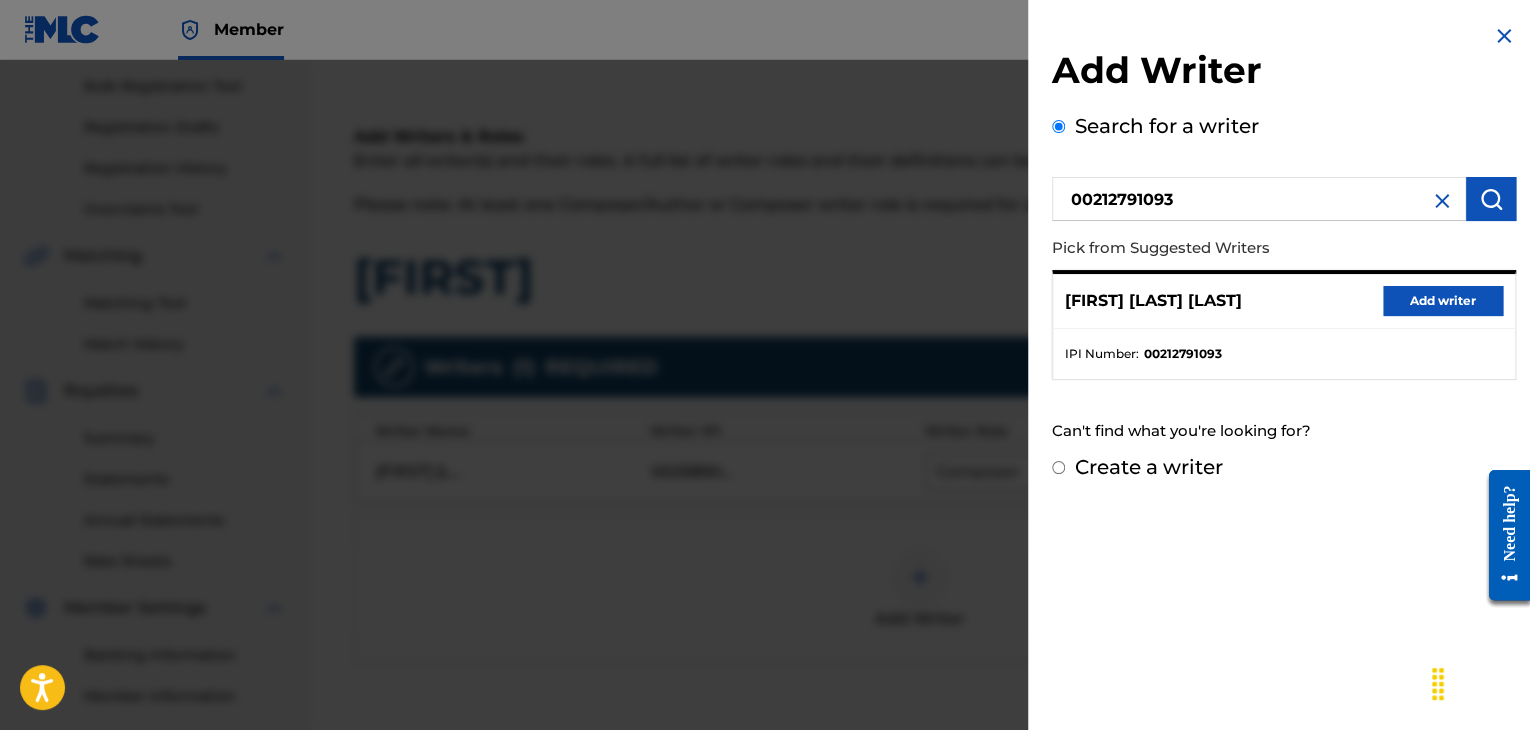 click on "Add writer" at bounding box center (1443, 301) 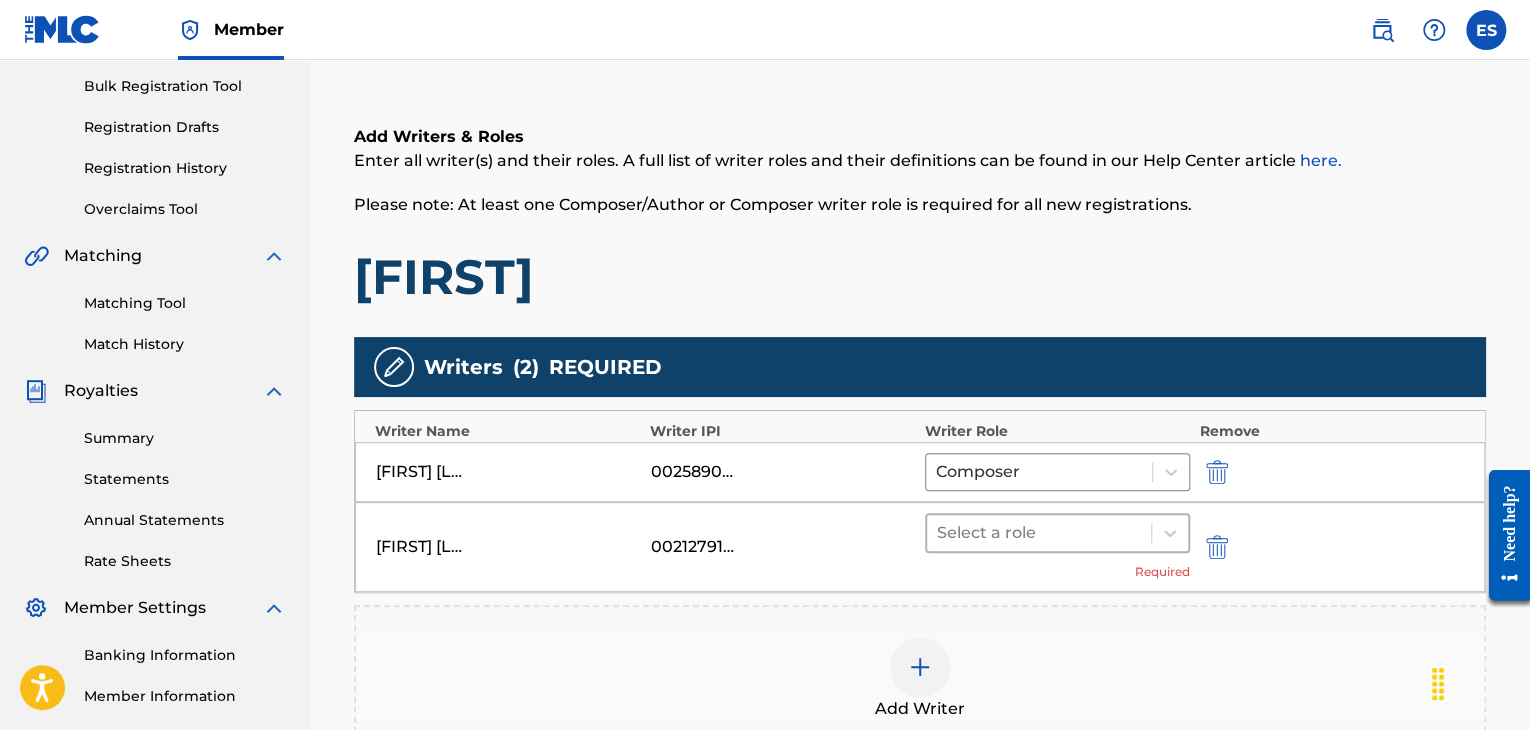 click at bounding box center (1039, 533) 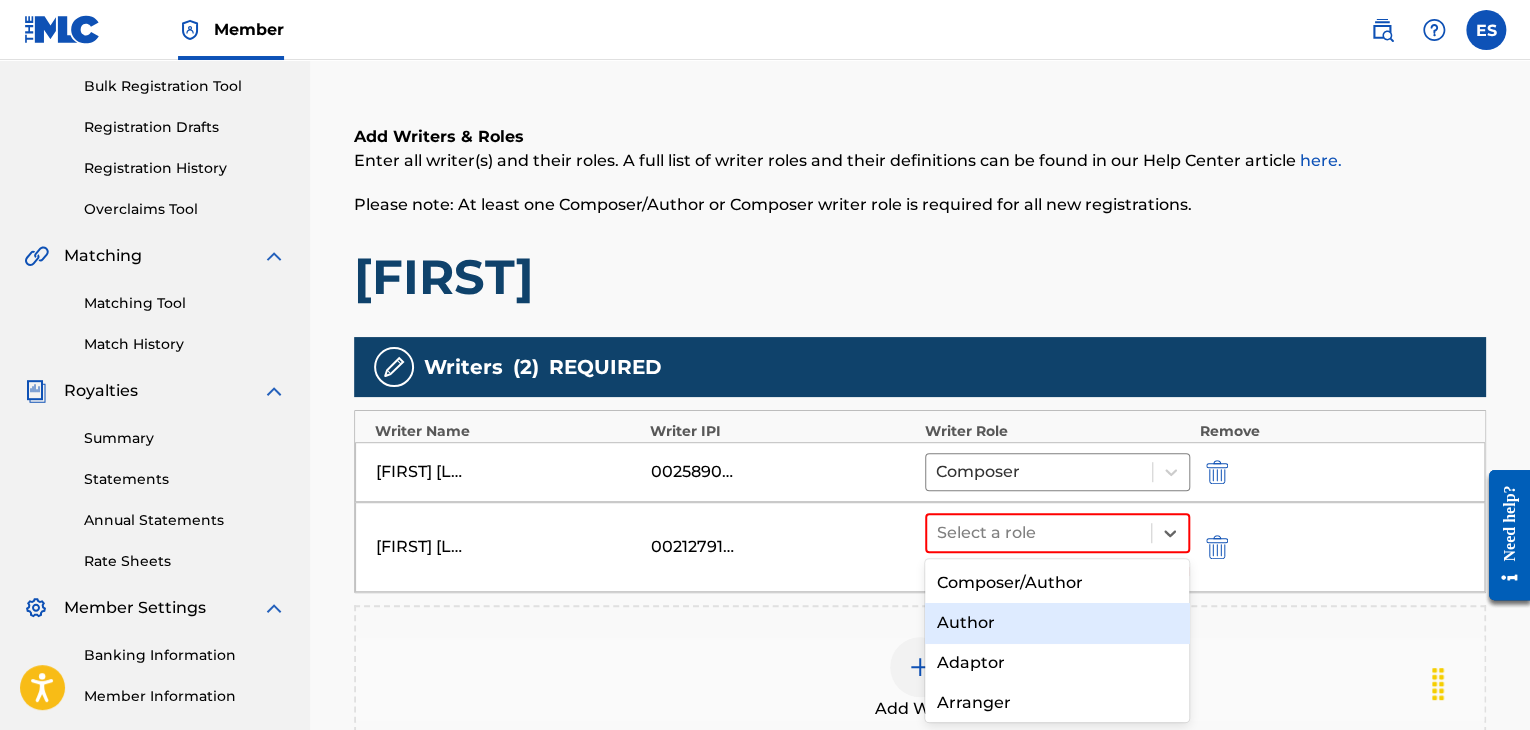click on "Author" at bounding box center (1057, 623) 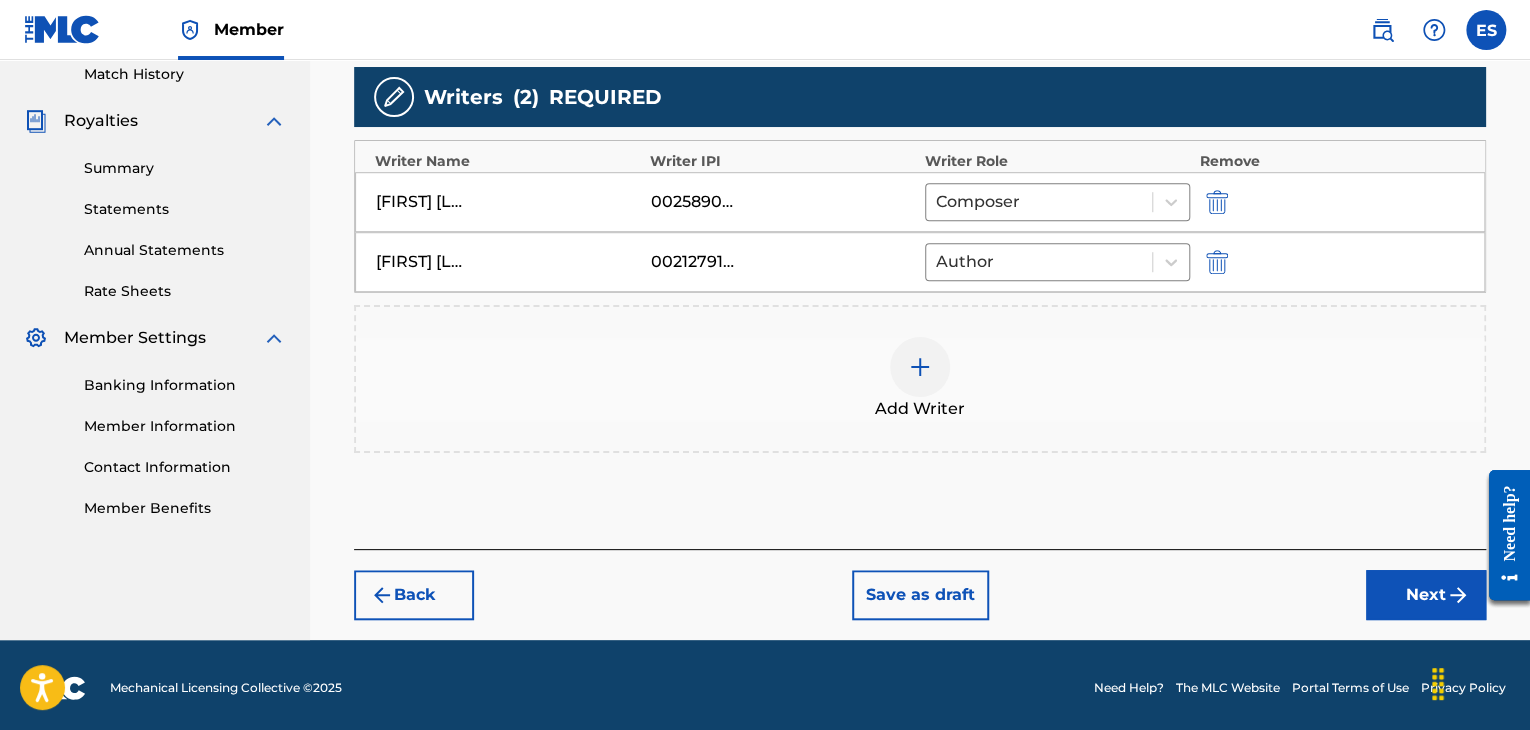 scroll, scrollTop: 564, scrollLeft: 0, axis: vertical 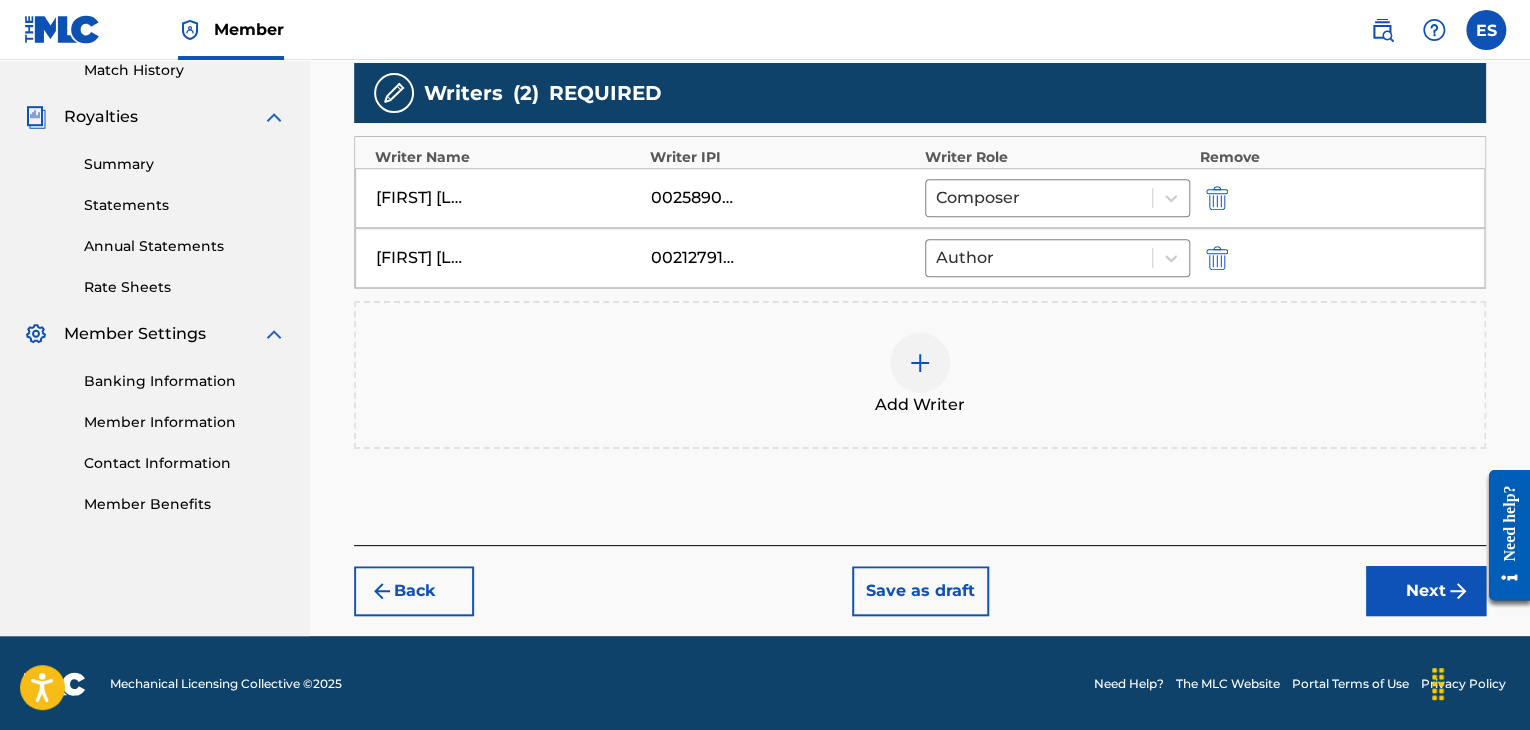 click on "Next" at bounding box center (1426, 591) 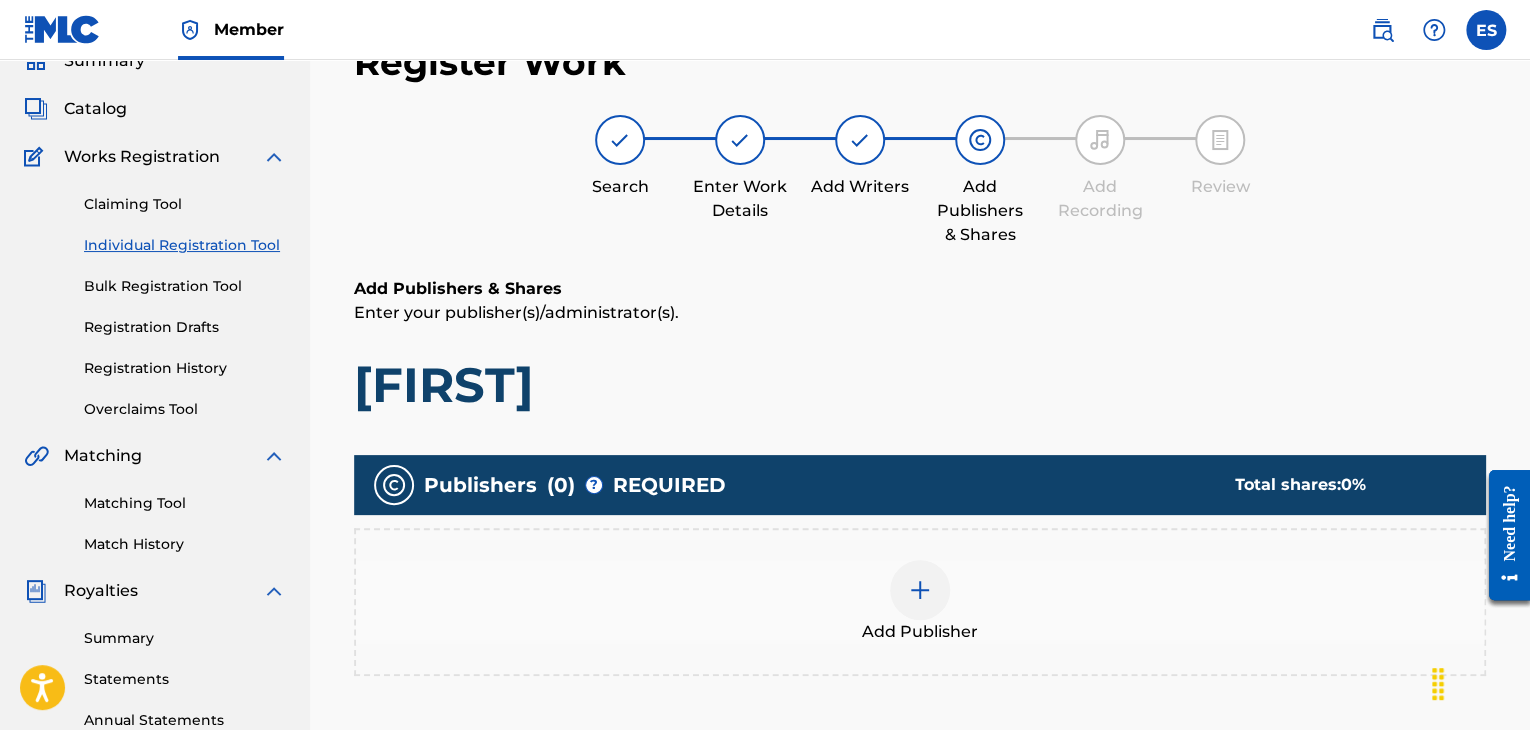 scroll, scrollTop: 390, scrollLeft: 0, axis: vertical 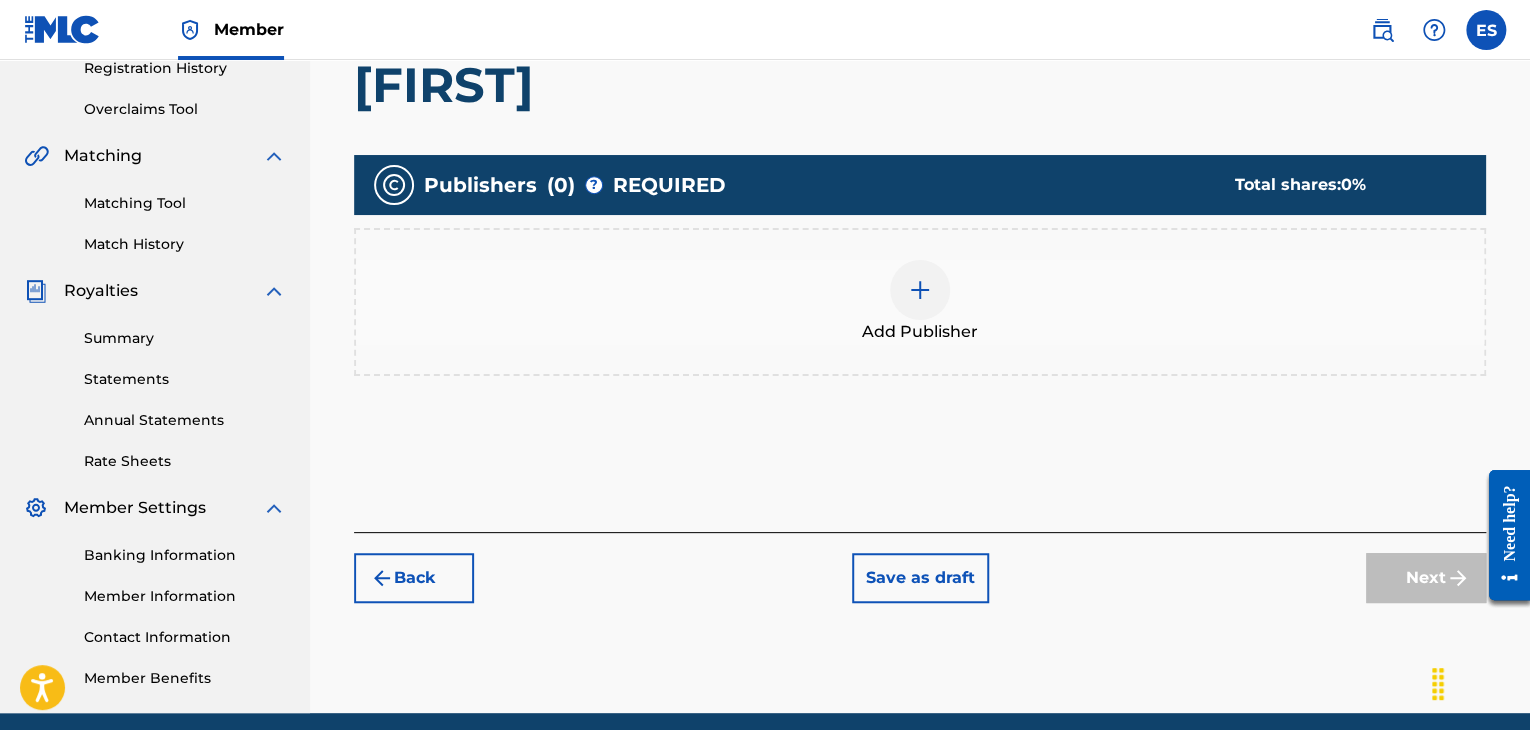 click at bounding box center (920, 290) 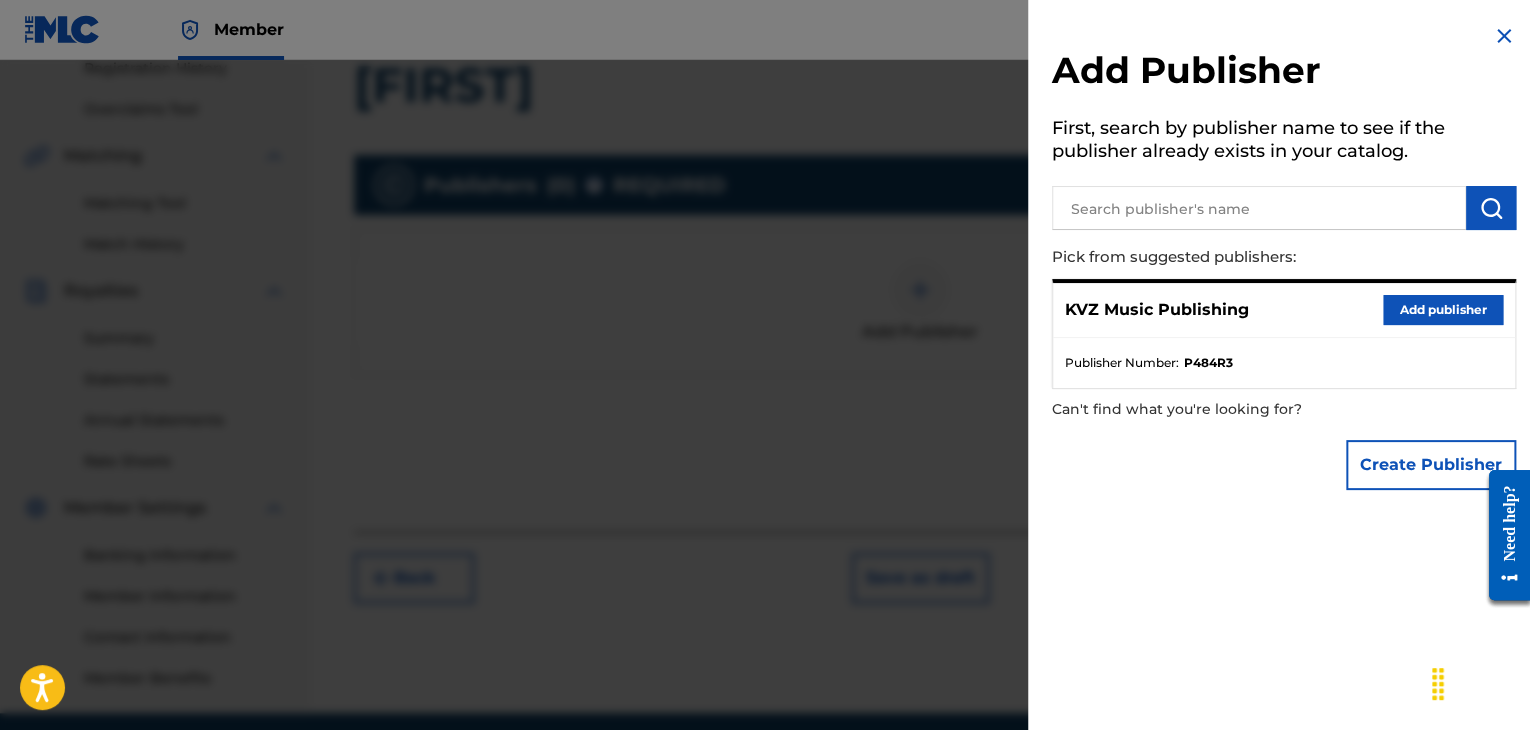 click on "Add publisher" at bounding box center [1443, 310] 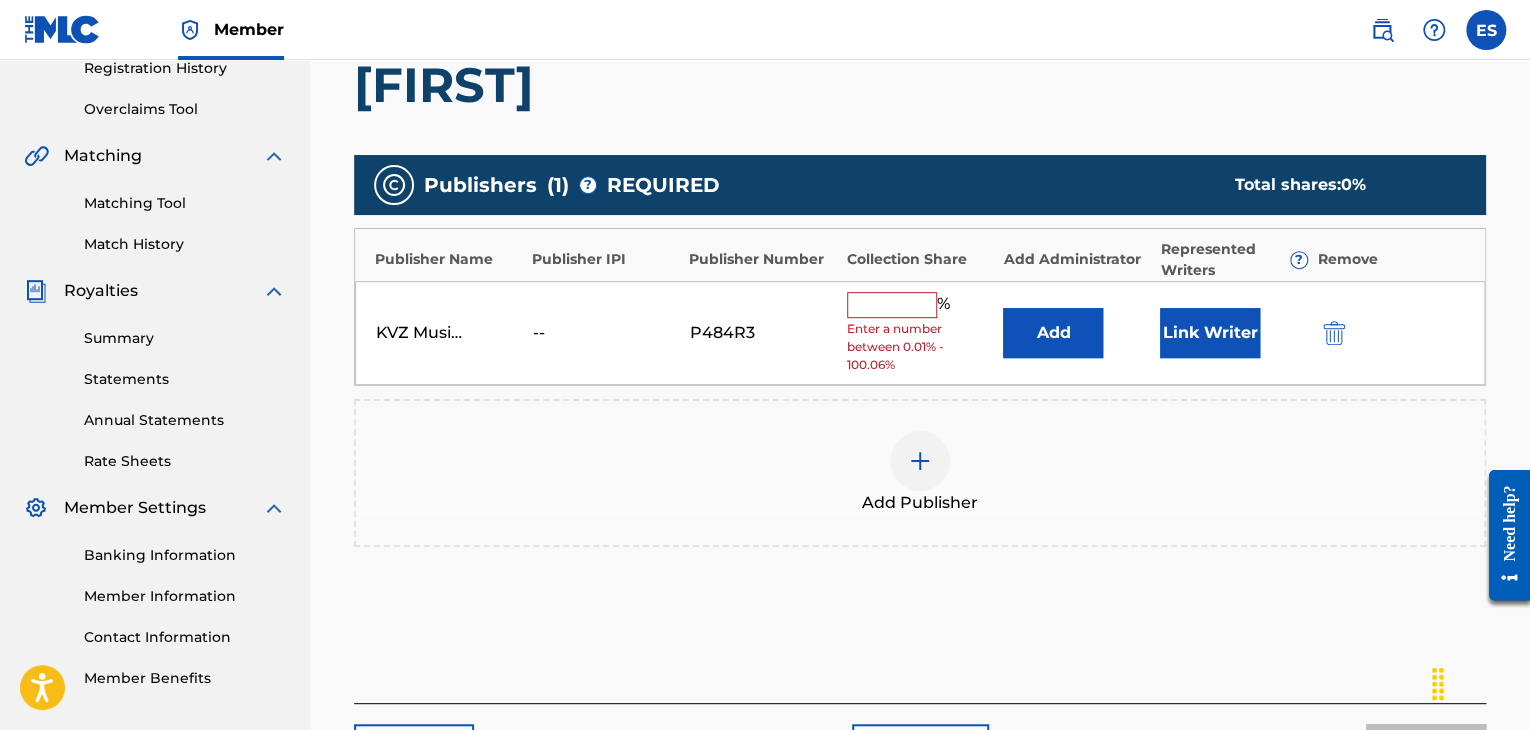 click at bounding box center (892, 305) 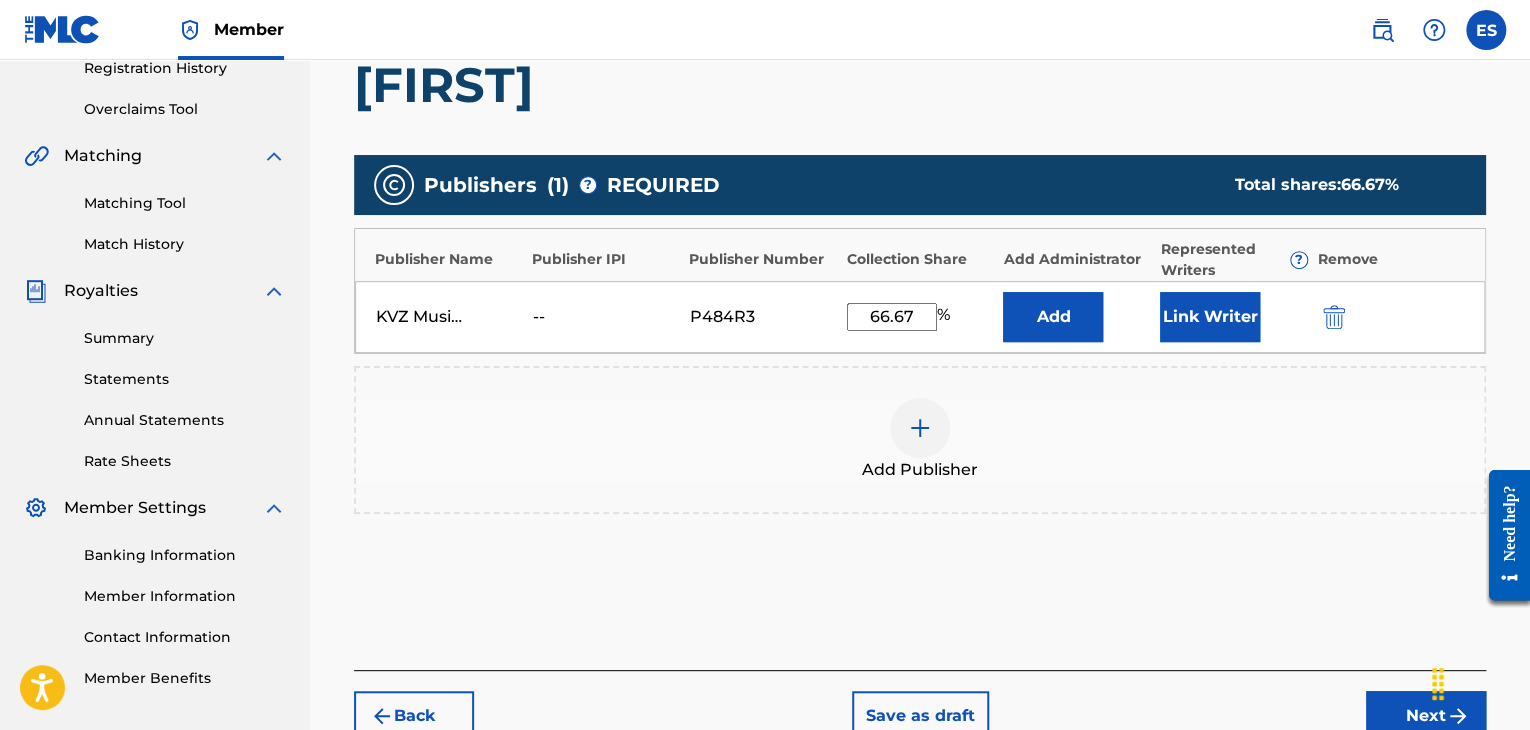 click on "Next" at bounding box center [1426, 716] 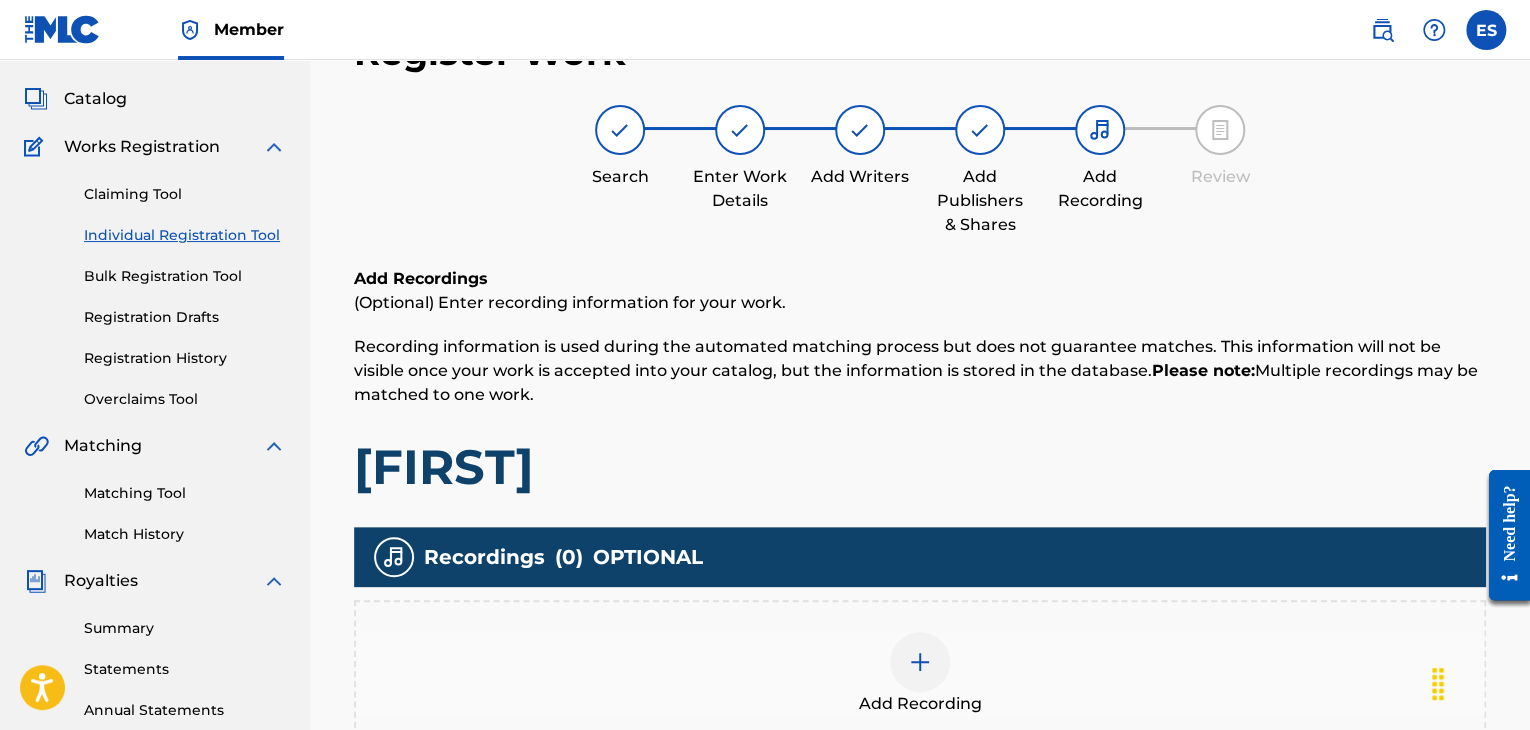 scroll, scrollTop: 90, scrollLeft: 0, axis: vertical 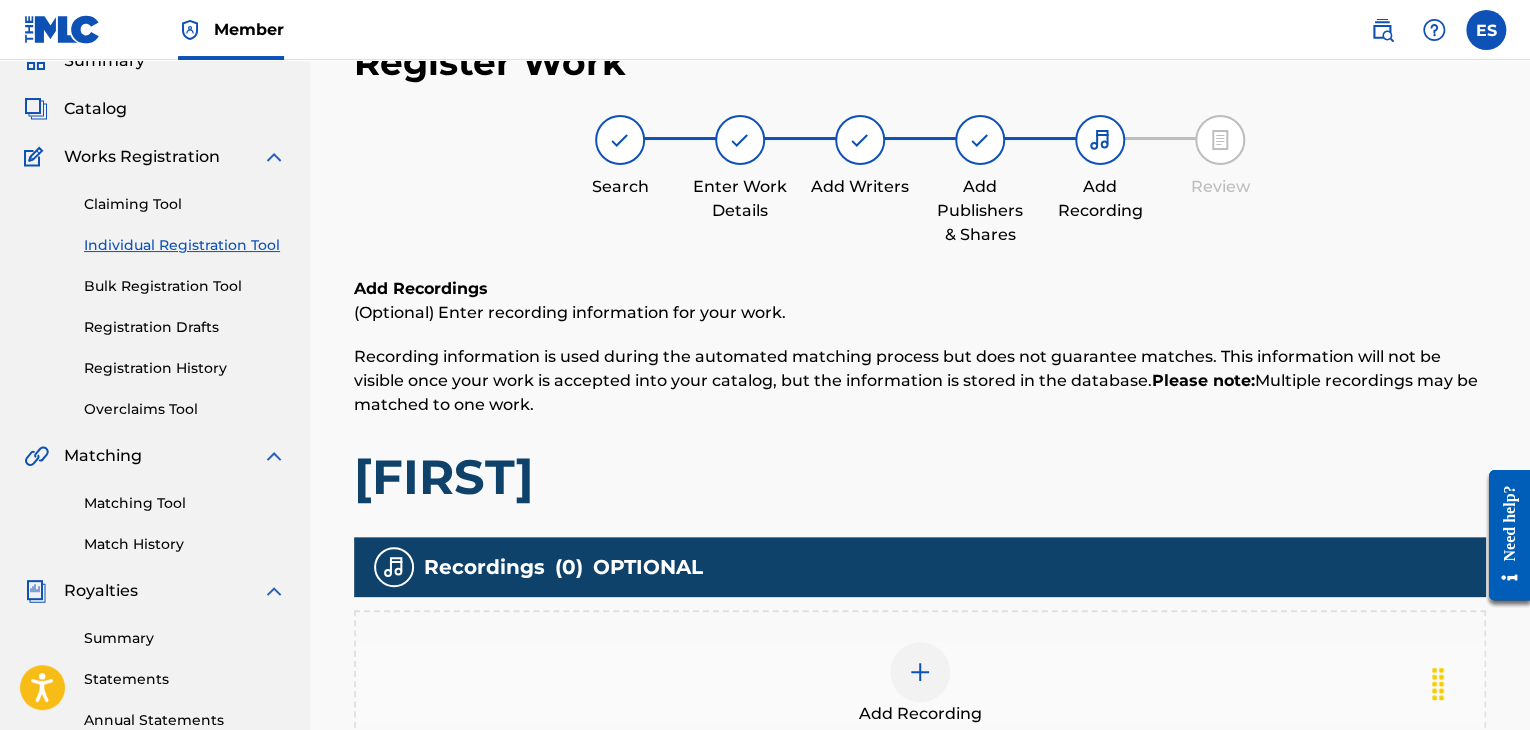 click at bounding box center [920, 672] 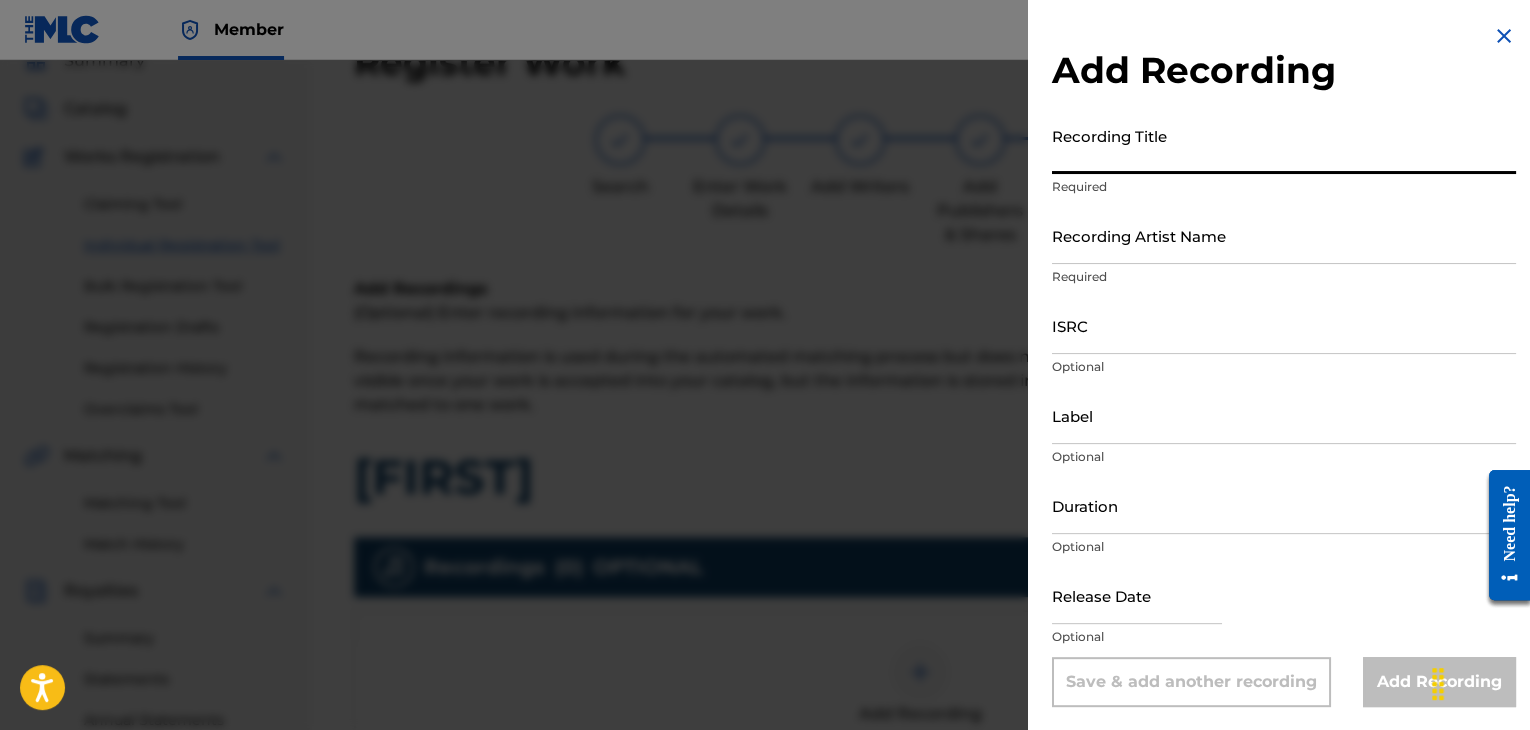 click on "Recording Title" at bounding box center (1284, 145) 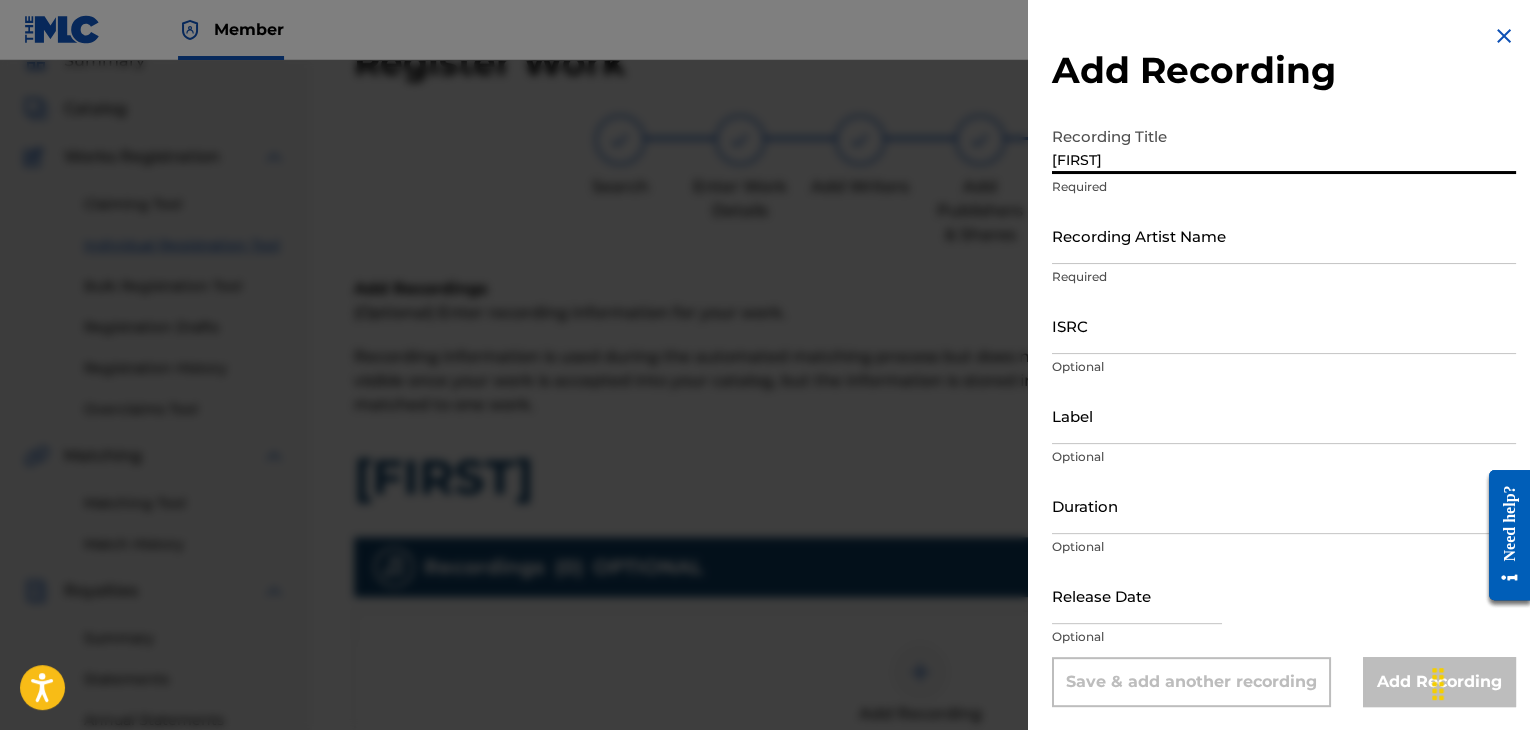 type on "[FIRST]" 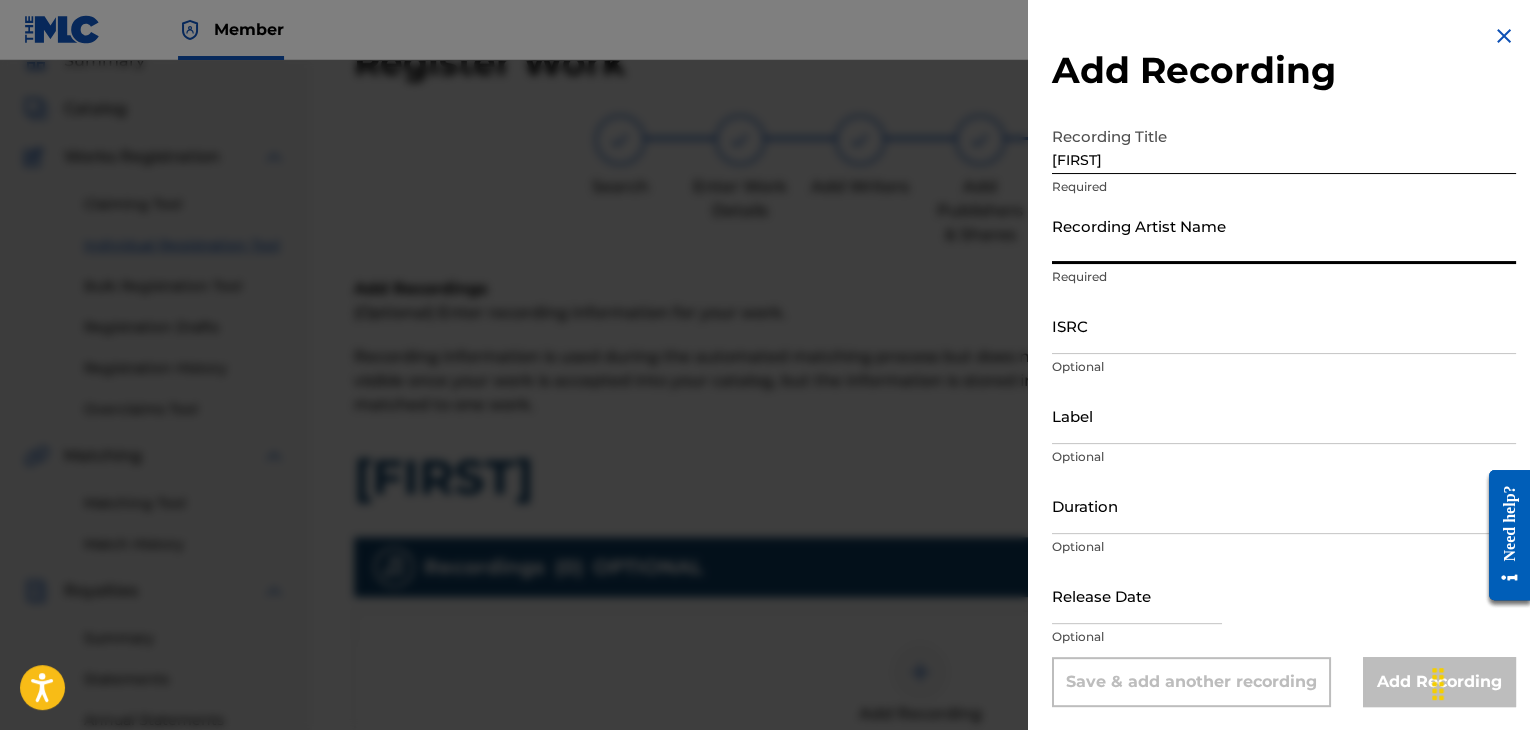 type on "[FIRST] [LAST]" 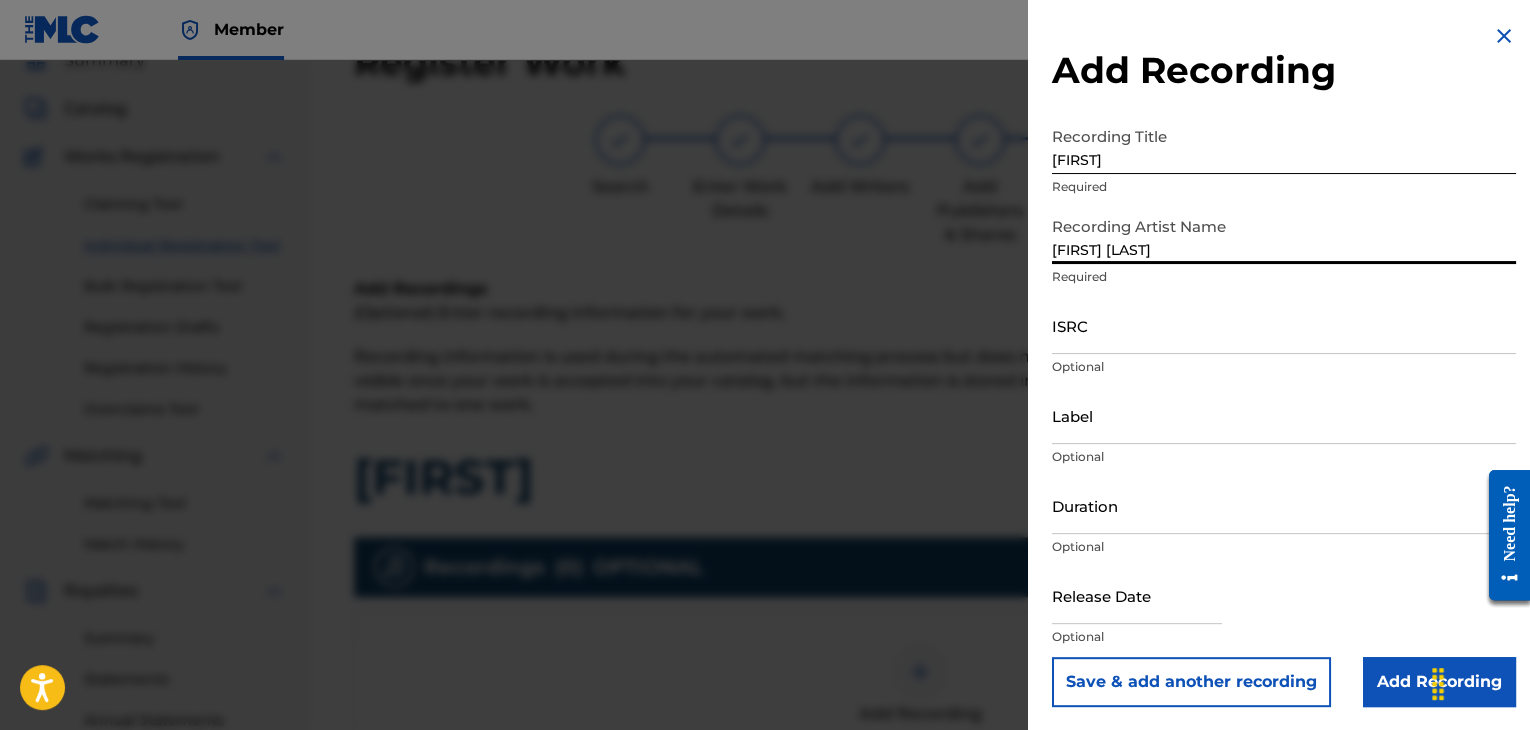 click on "Duration" at bounding box center (1284, 505) 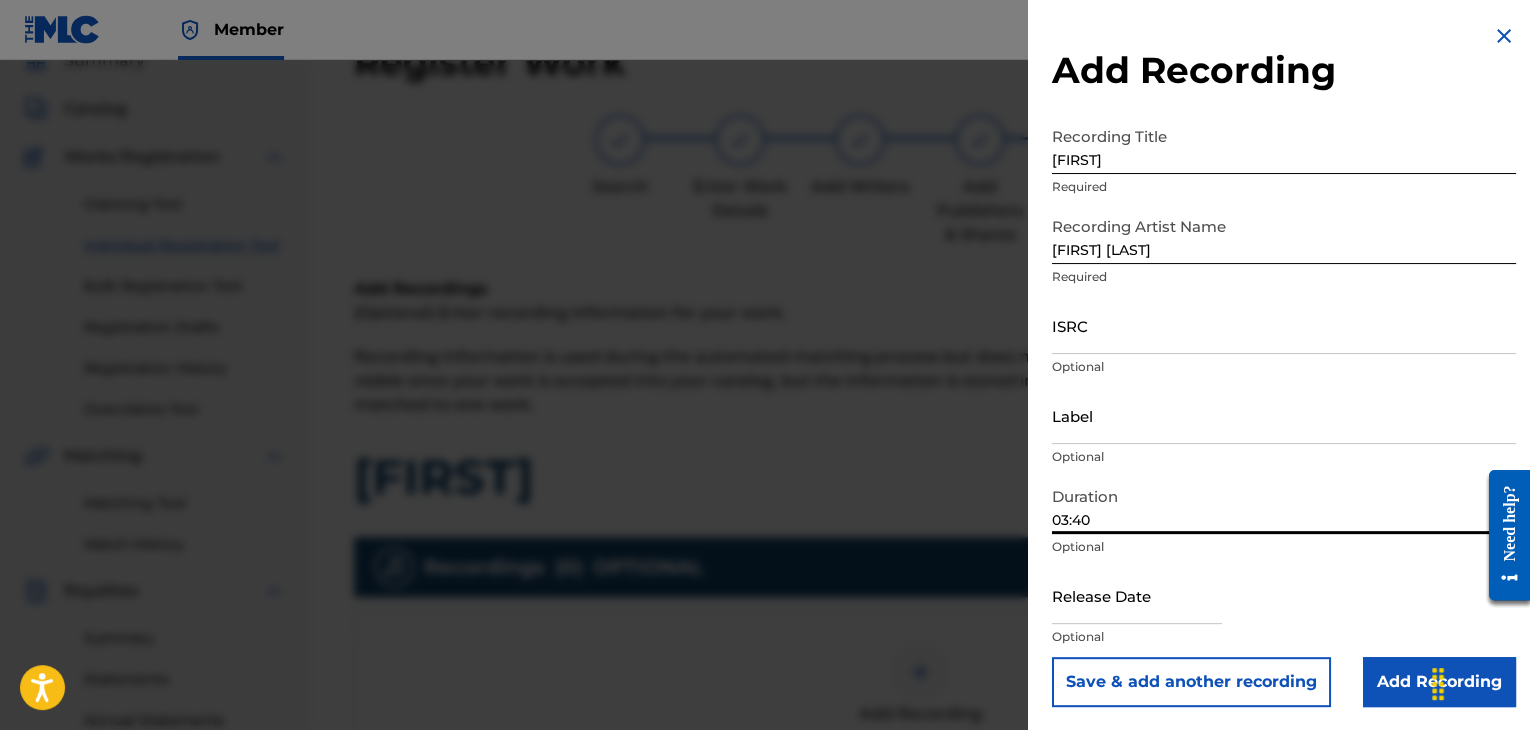 type on "03:40" 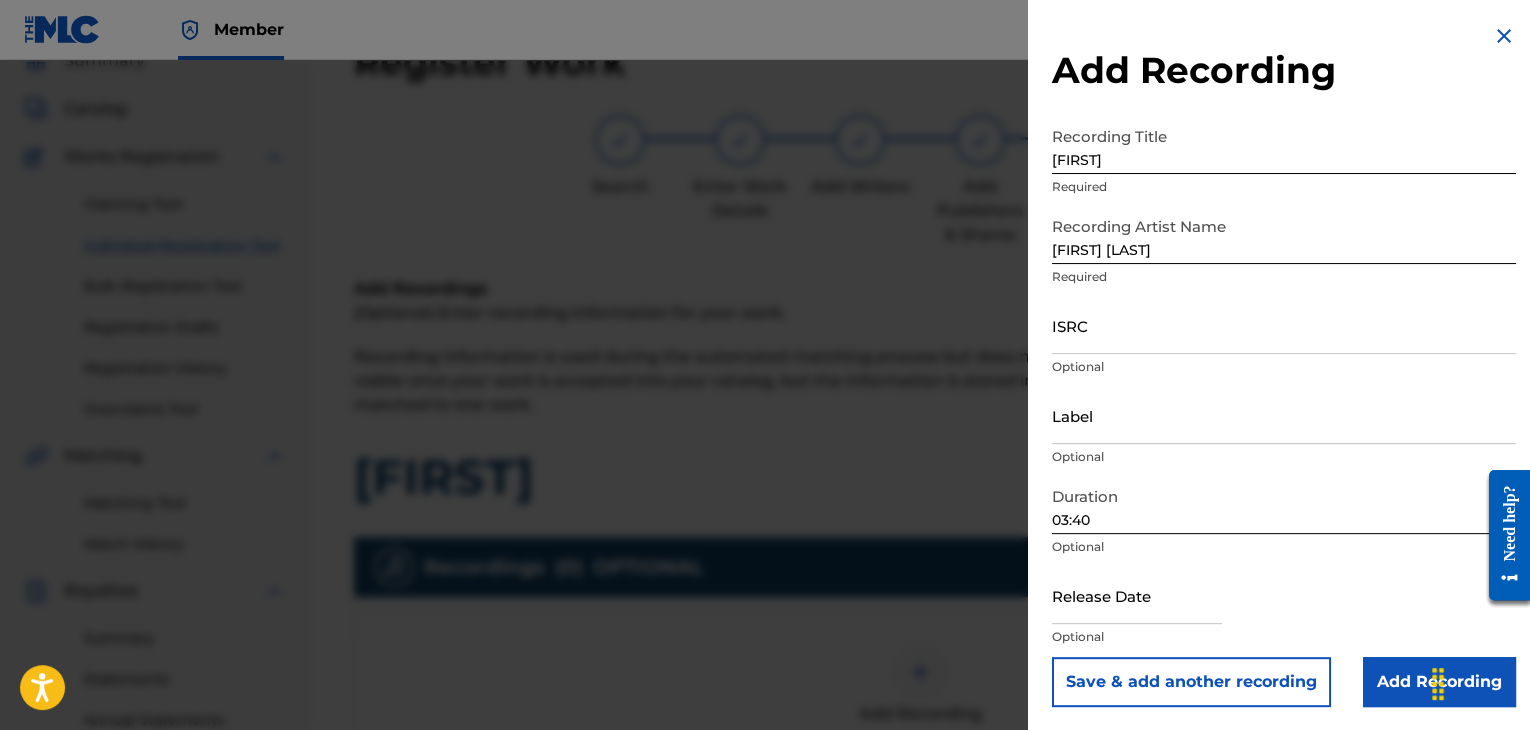click on "Add Recording" at bounding box center (1439, 682) 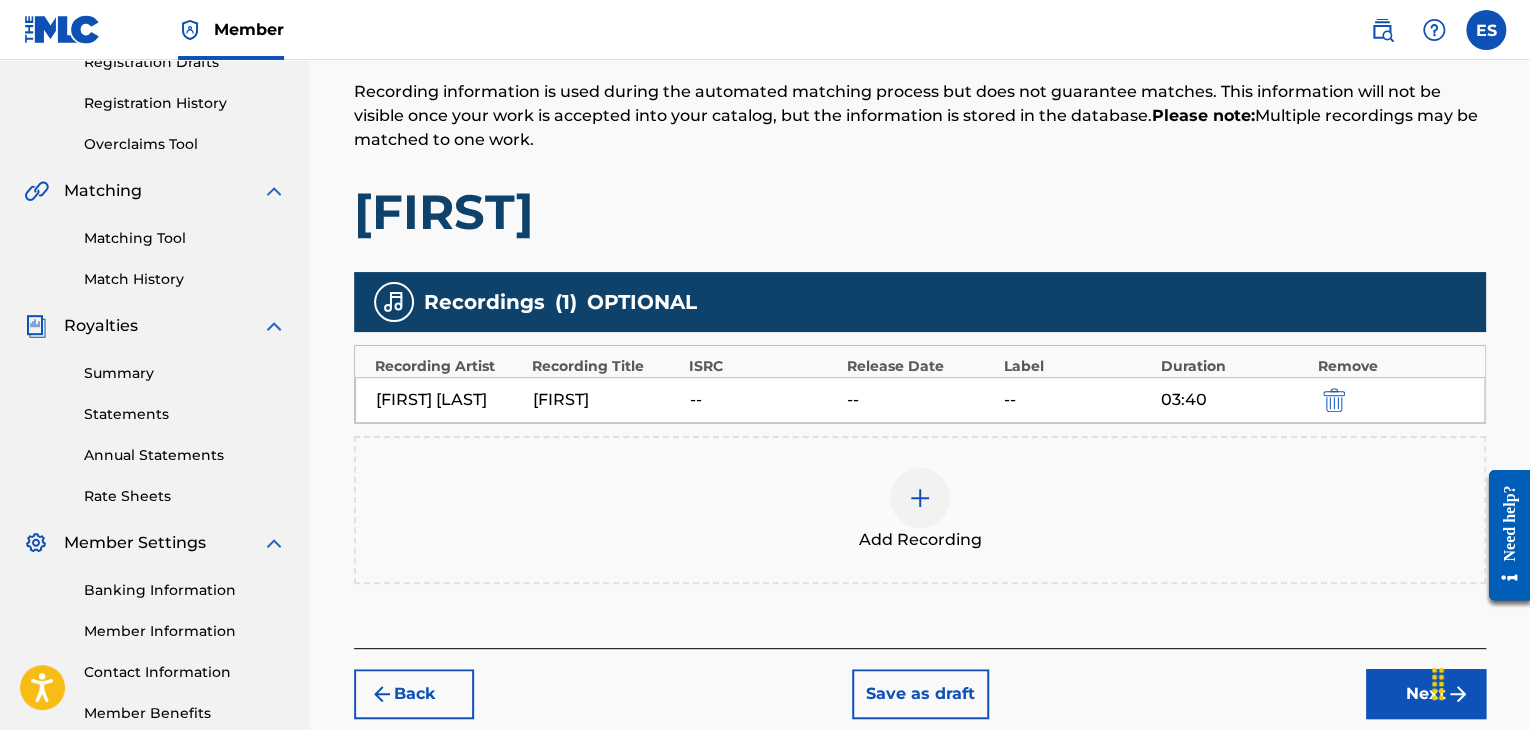 scroll, scrollTop: 390, scrollLeft: 0, axis: vertical 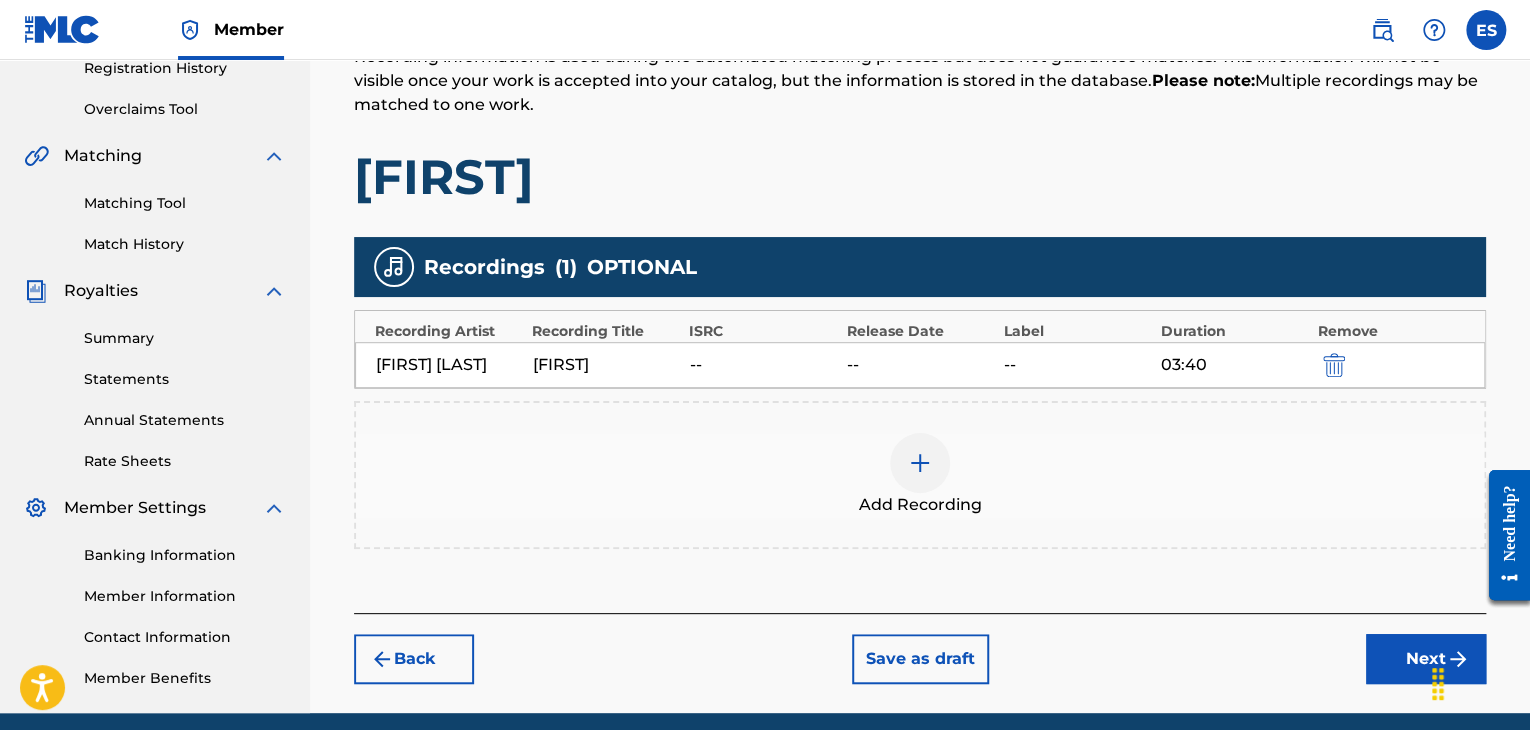 click on "Next" at bounding box center (1426, 659) 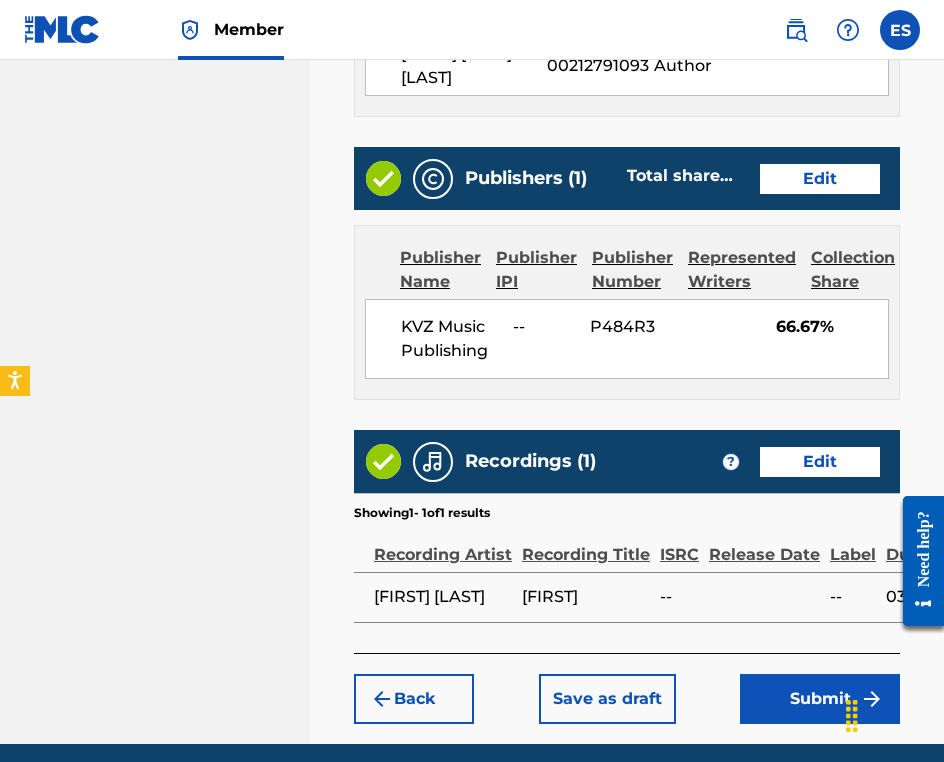 scroll, scrollTop: 1310, scrollLeft: 0, axis: vertical 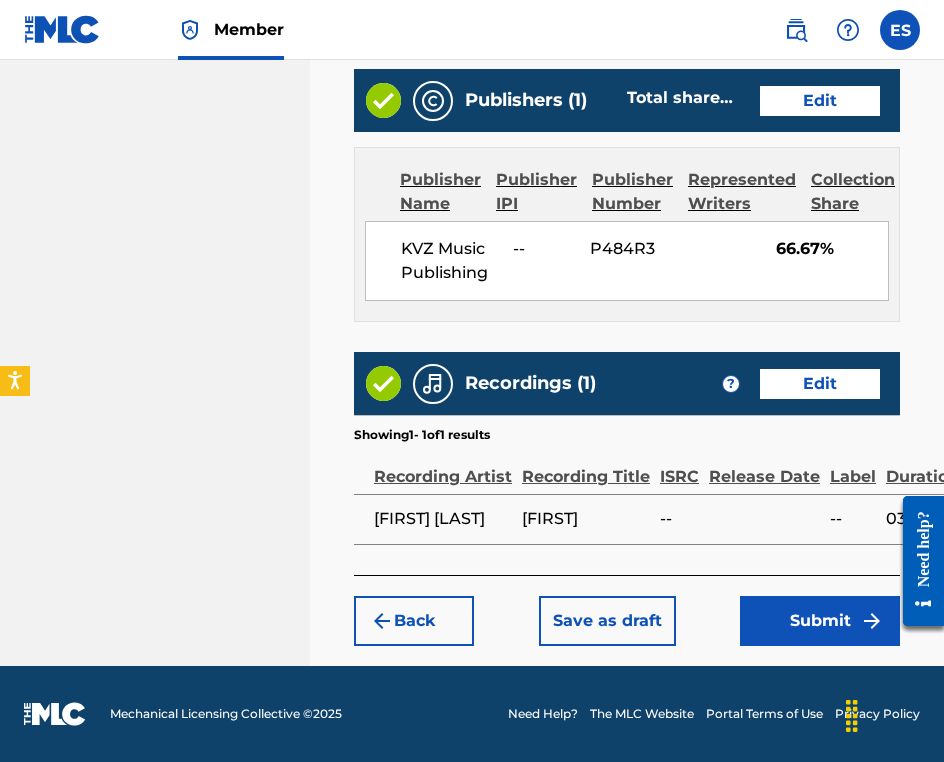 click on "Submit" at bounding box center [820, 621] 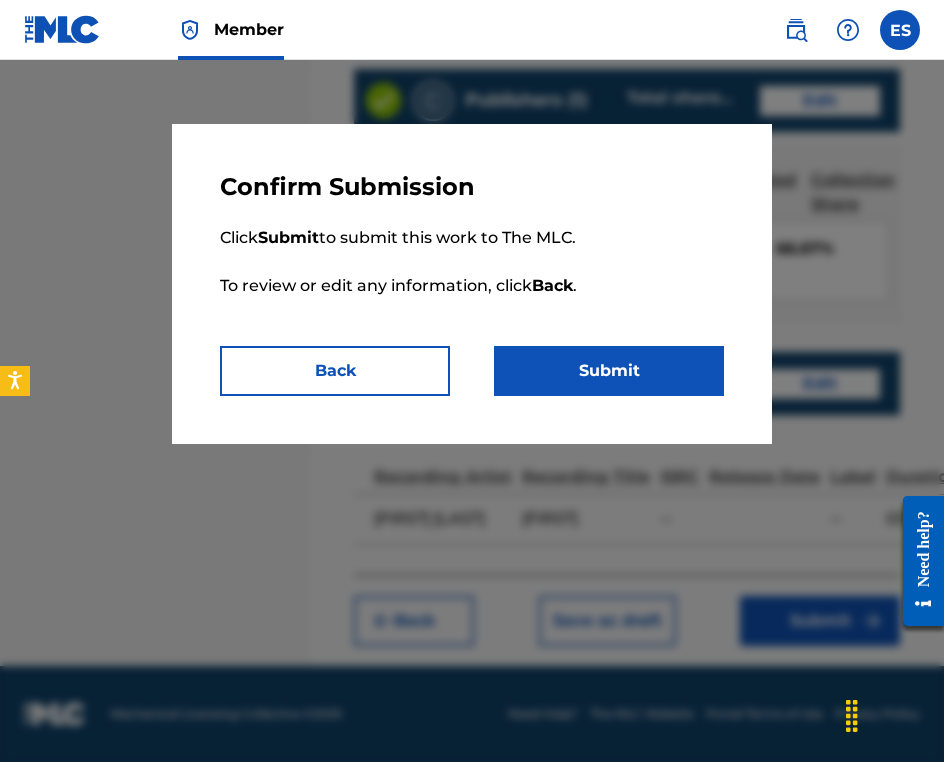 click on "Submit" at bounding box center (609, 371) 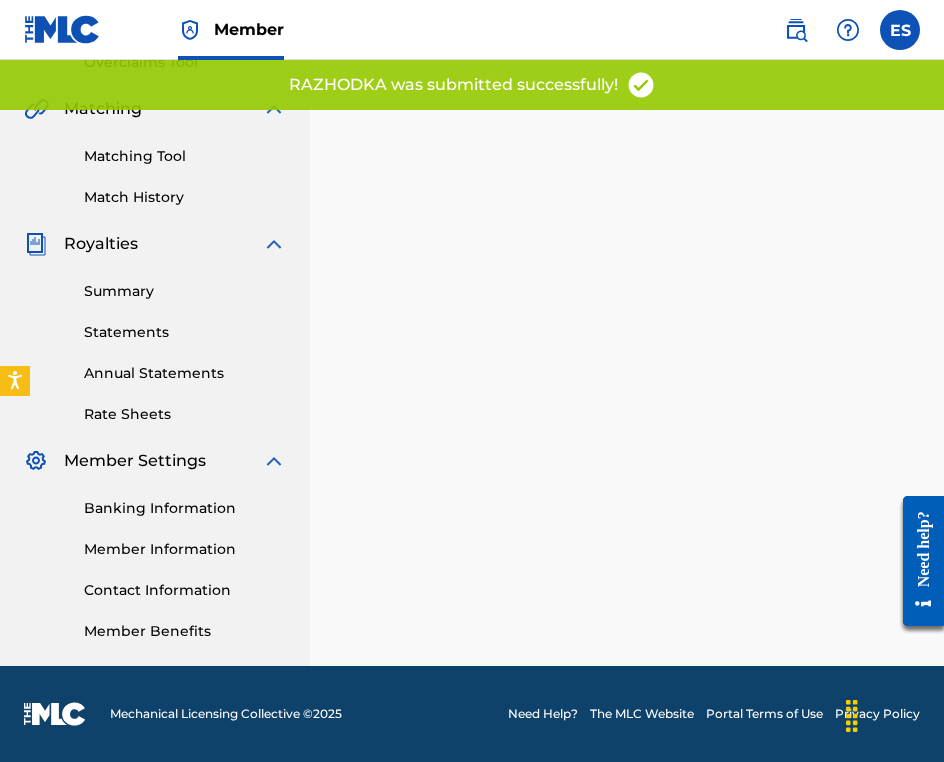 scroll, scrollTop: 0, scrollLeft: 0, axis: both 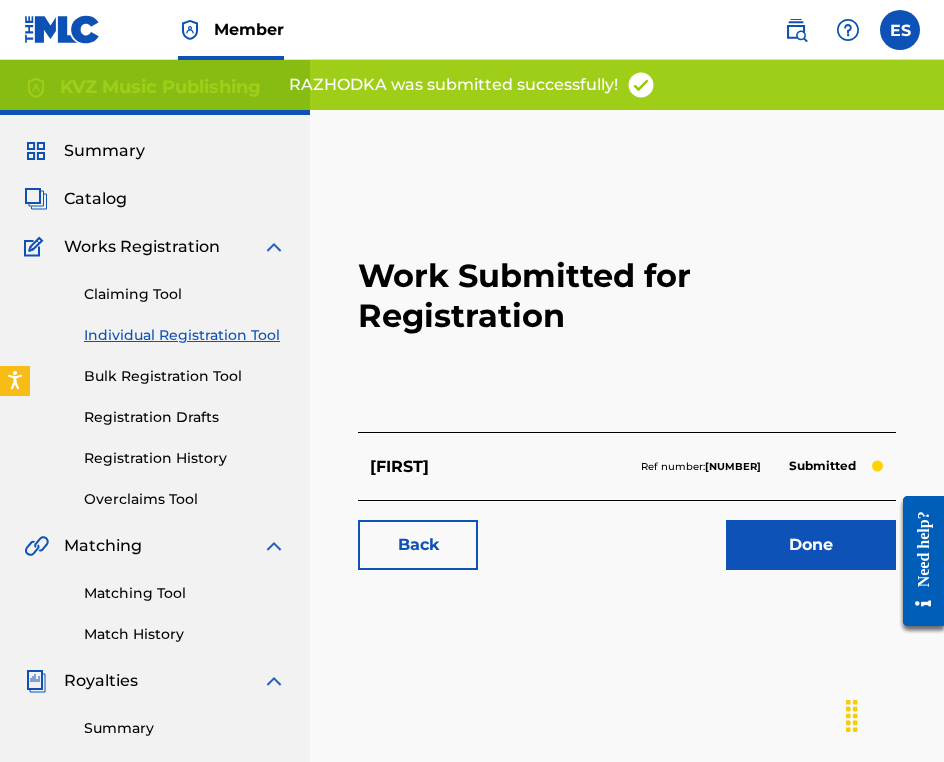 click on "Individual Registration Tool" at bounding box center (185, 335) 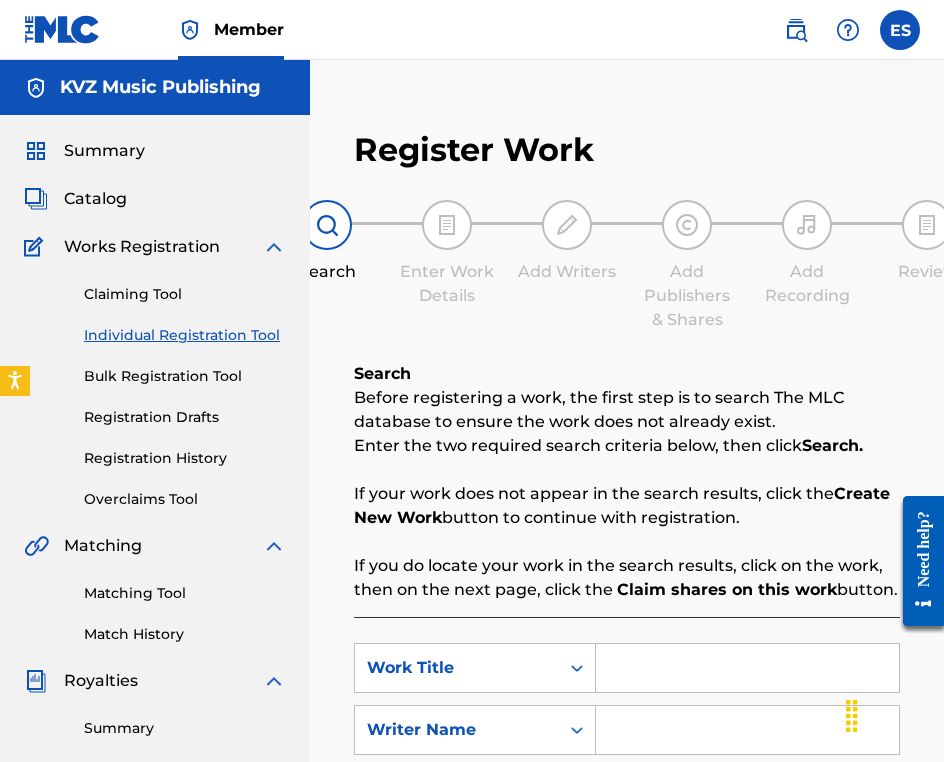 scroll, scrollTop: 200, scrollLeft: 0, axis: vertical 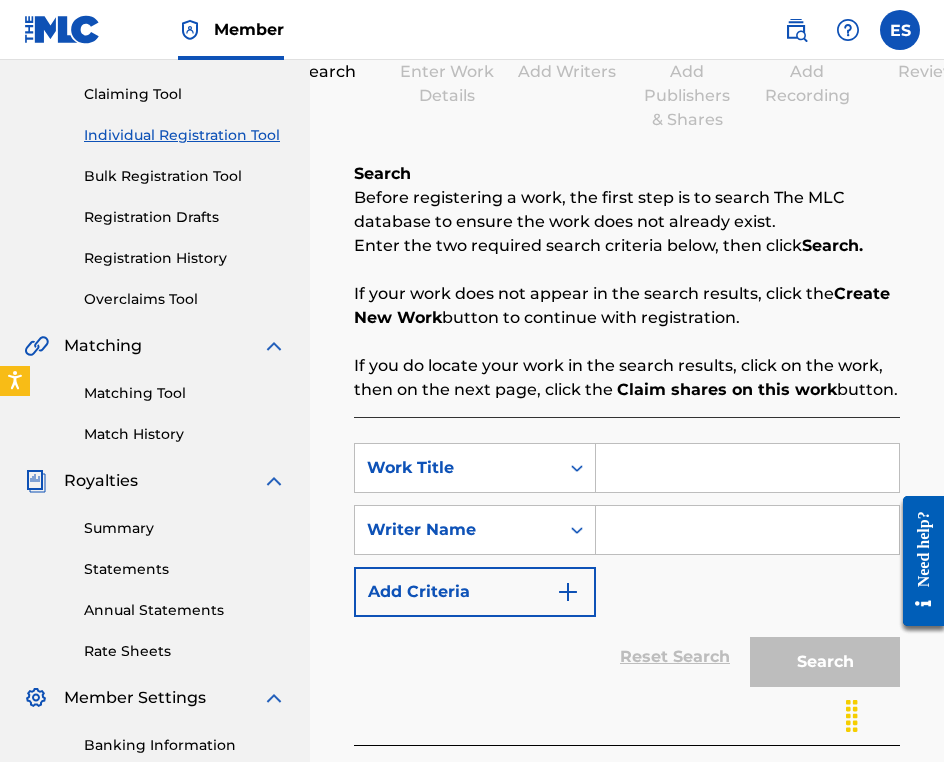 click at bounding box center (747, 468) 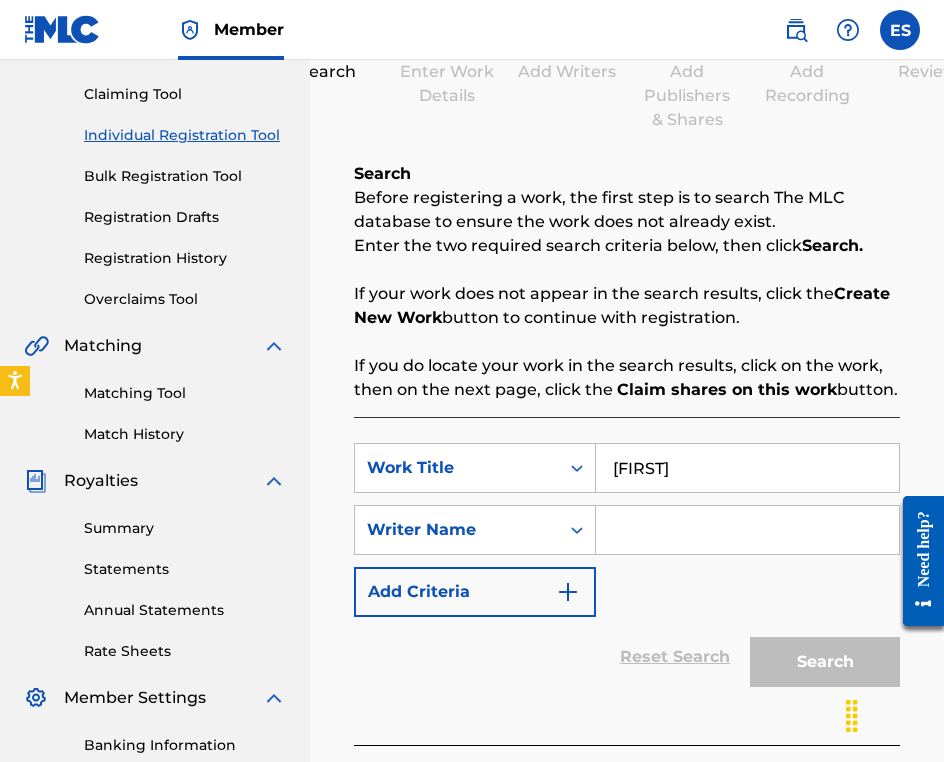 type on "[FIRST]" 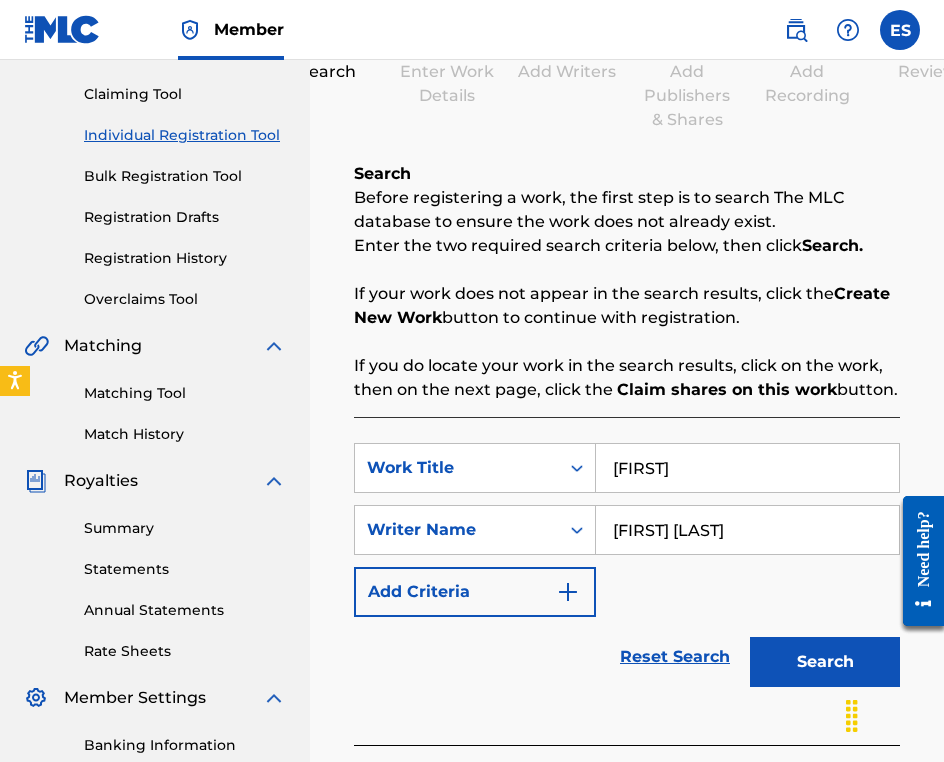 click on "Search" at bounding box center (825, 662) 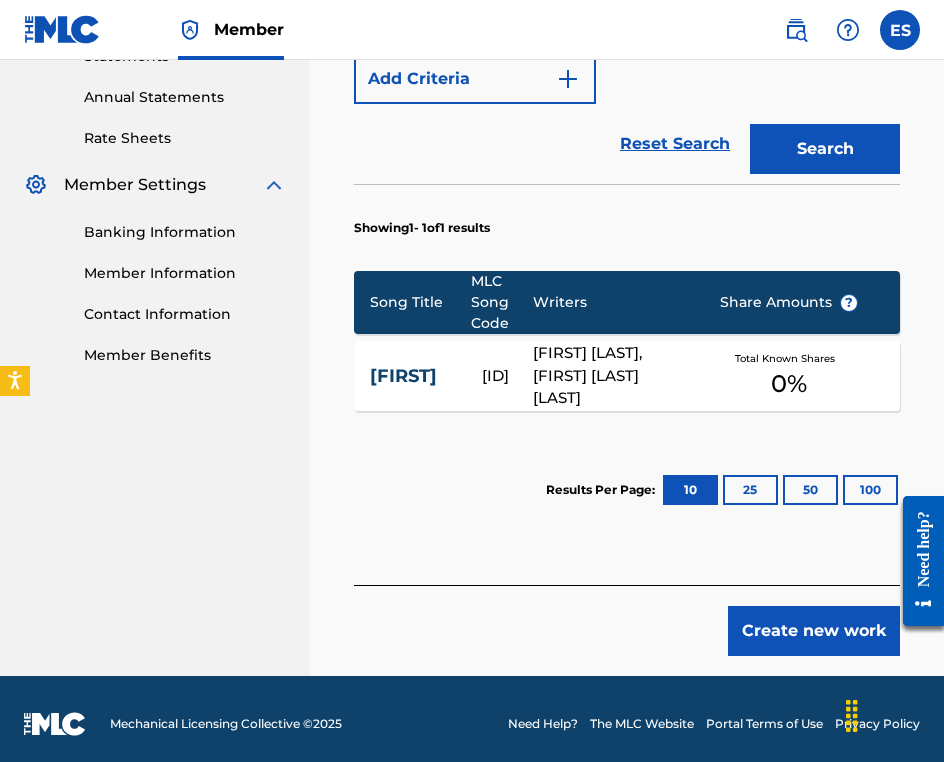 scroll, scrollTop: 722, scrollLeft: 0, axis: vertical 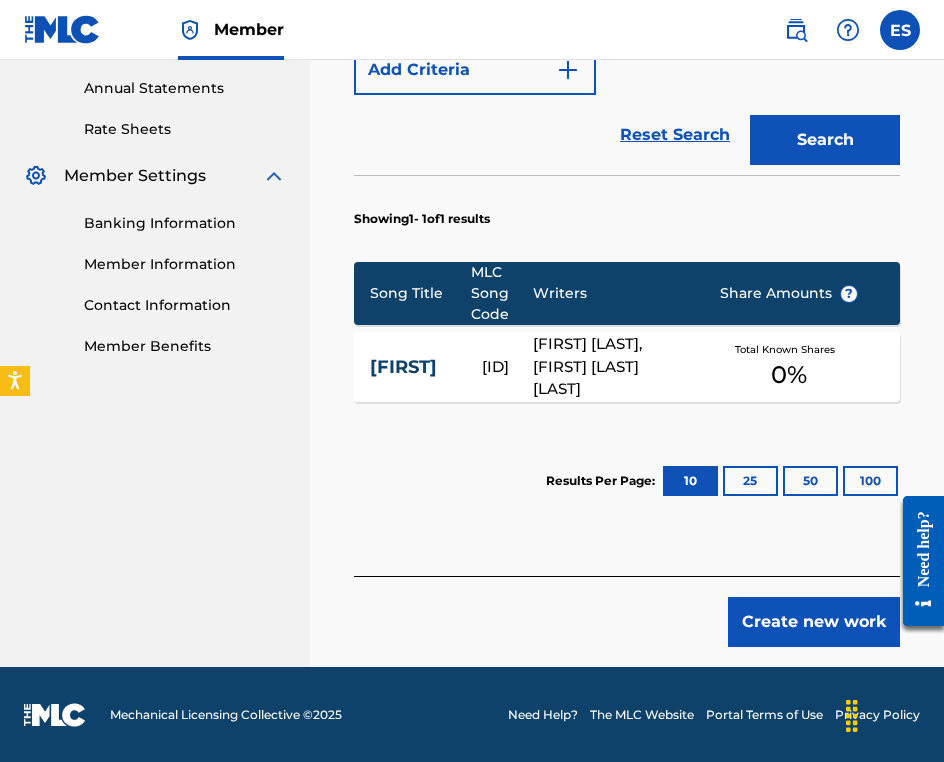 click on "Create new work" at bounding box center [814, 622] 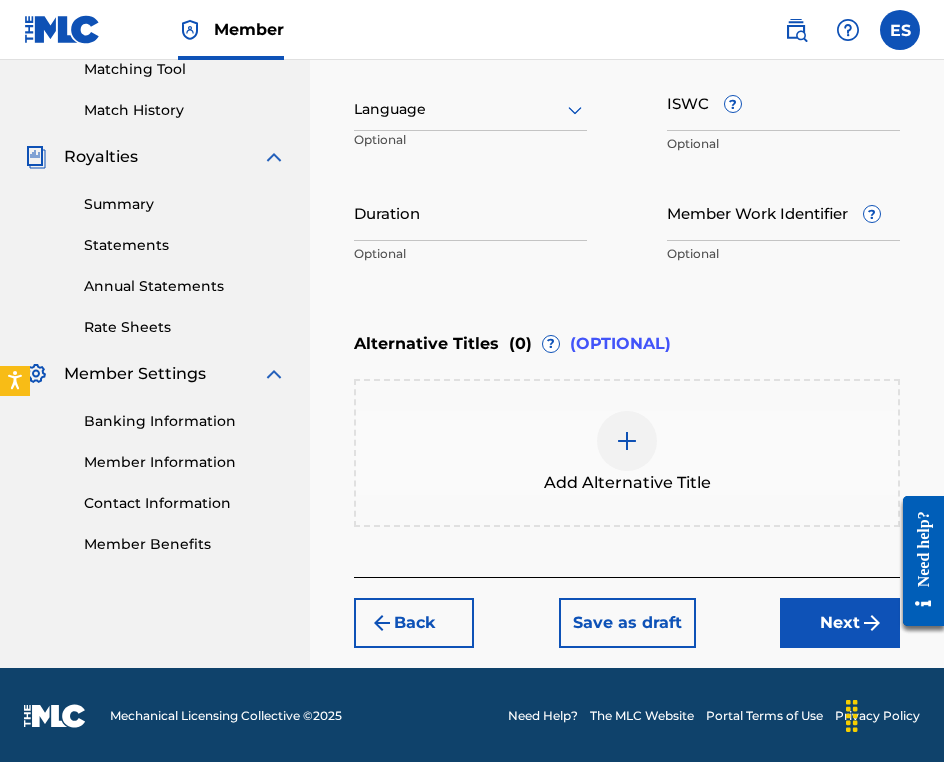 click at bounding box center [470, 109] 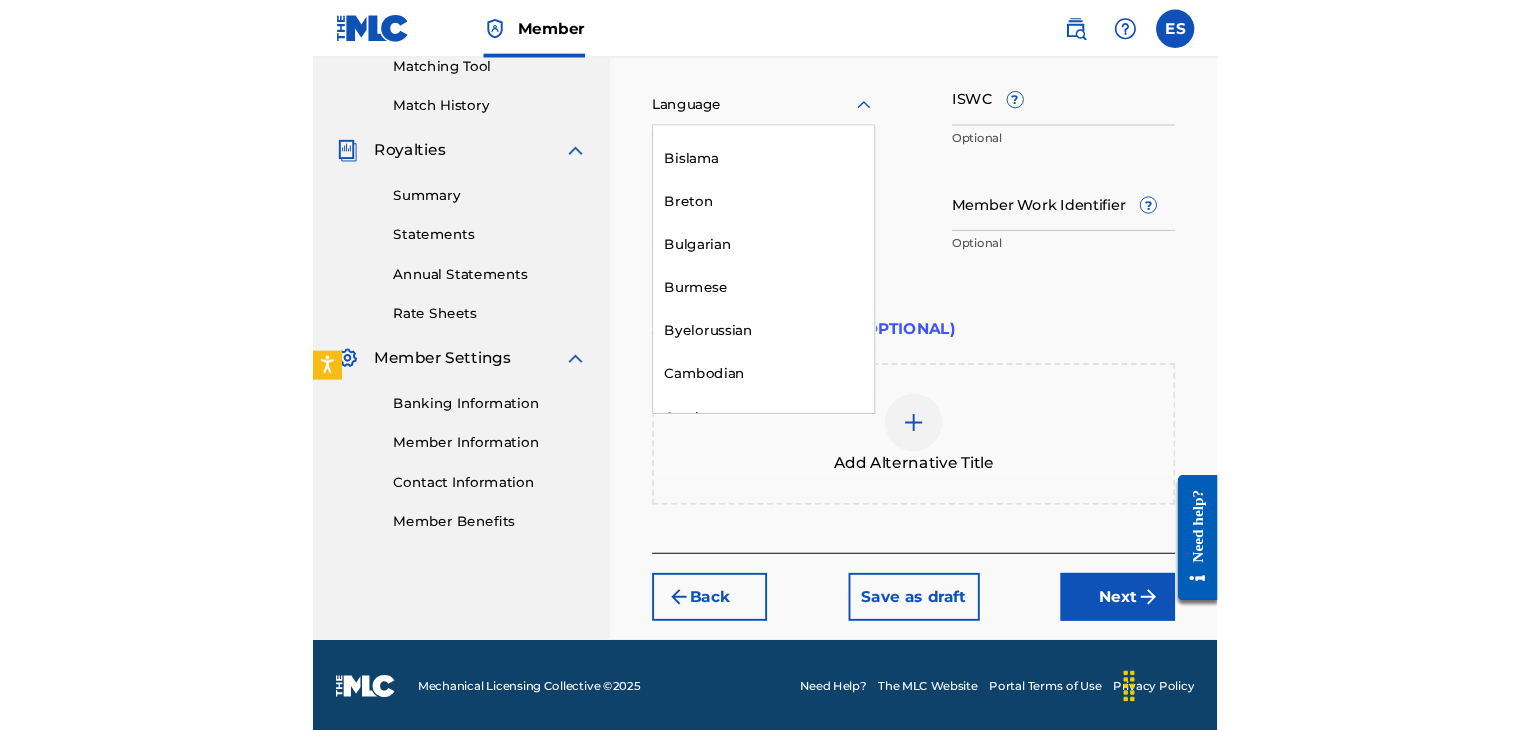 scroll, scrollTop: 800, scrollLeft: 0, axis: vertical 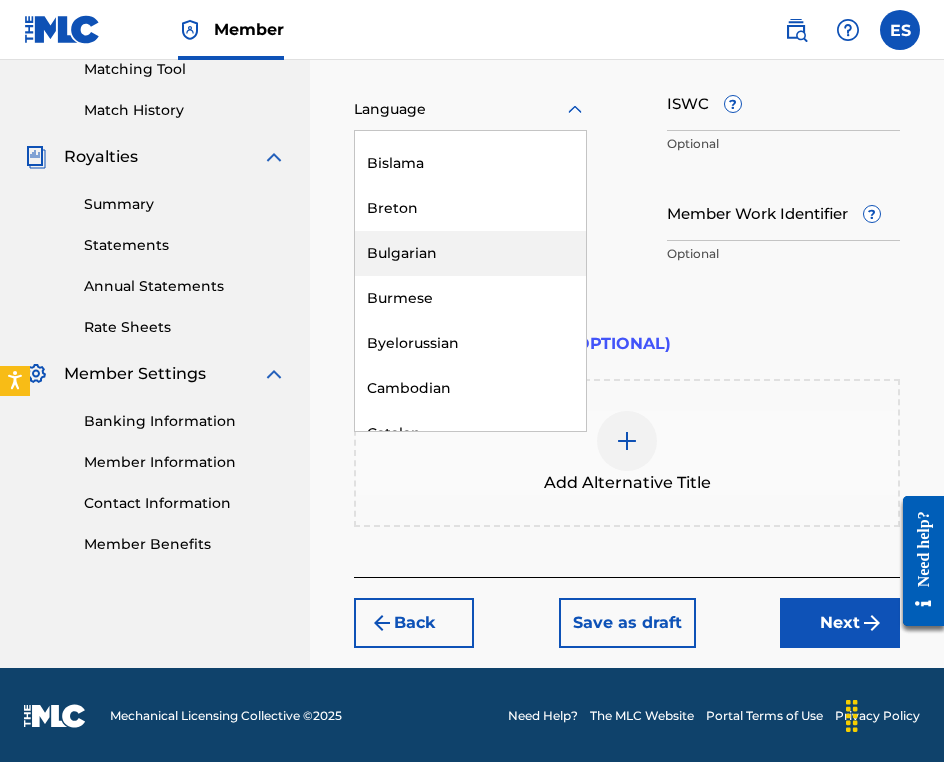 click on "Bulgarian" at bounding box center [470, 253] 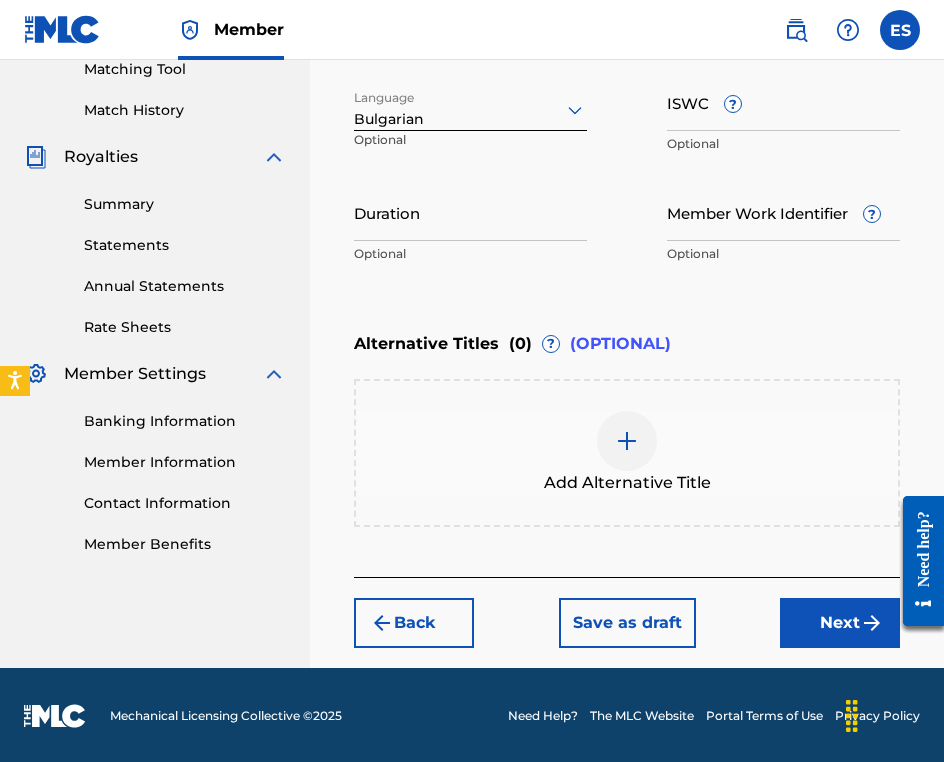 click on "ISWC   ?" at bounding box center [783, 102] 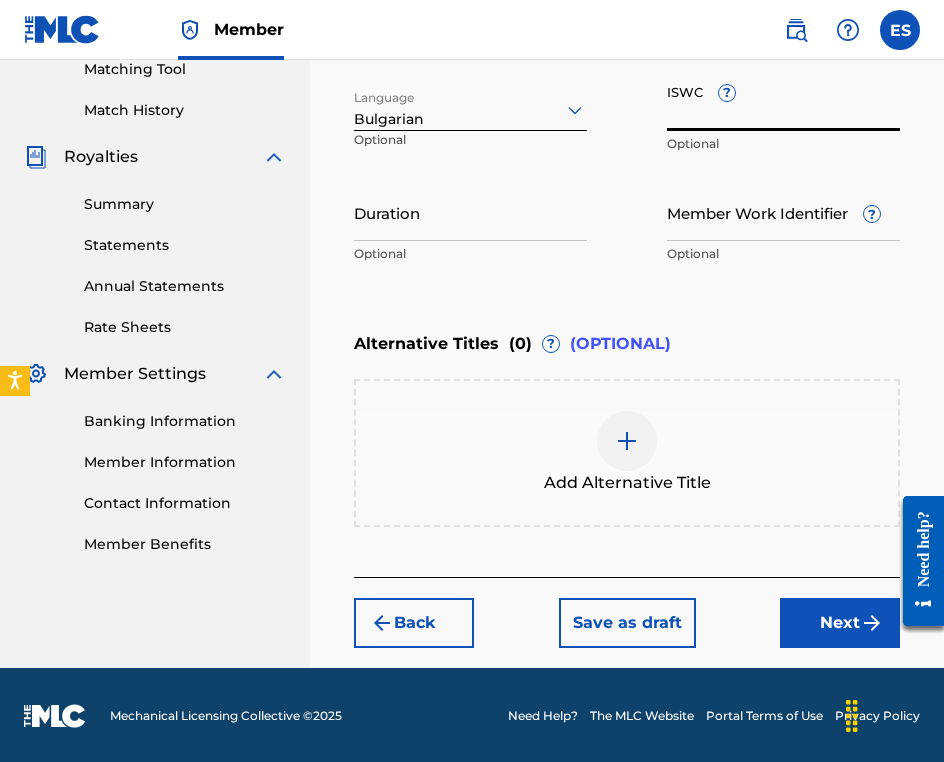 paste on "[ID]" 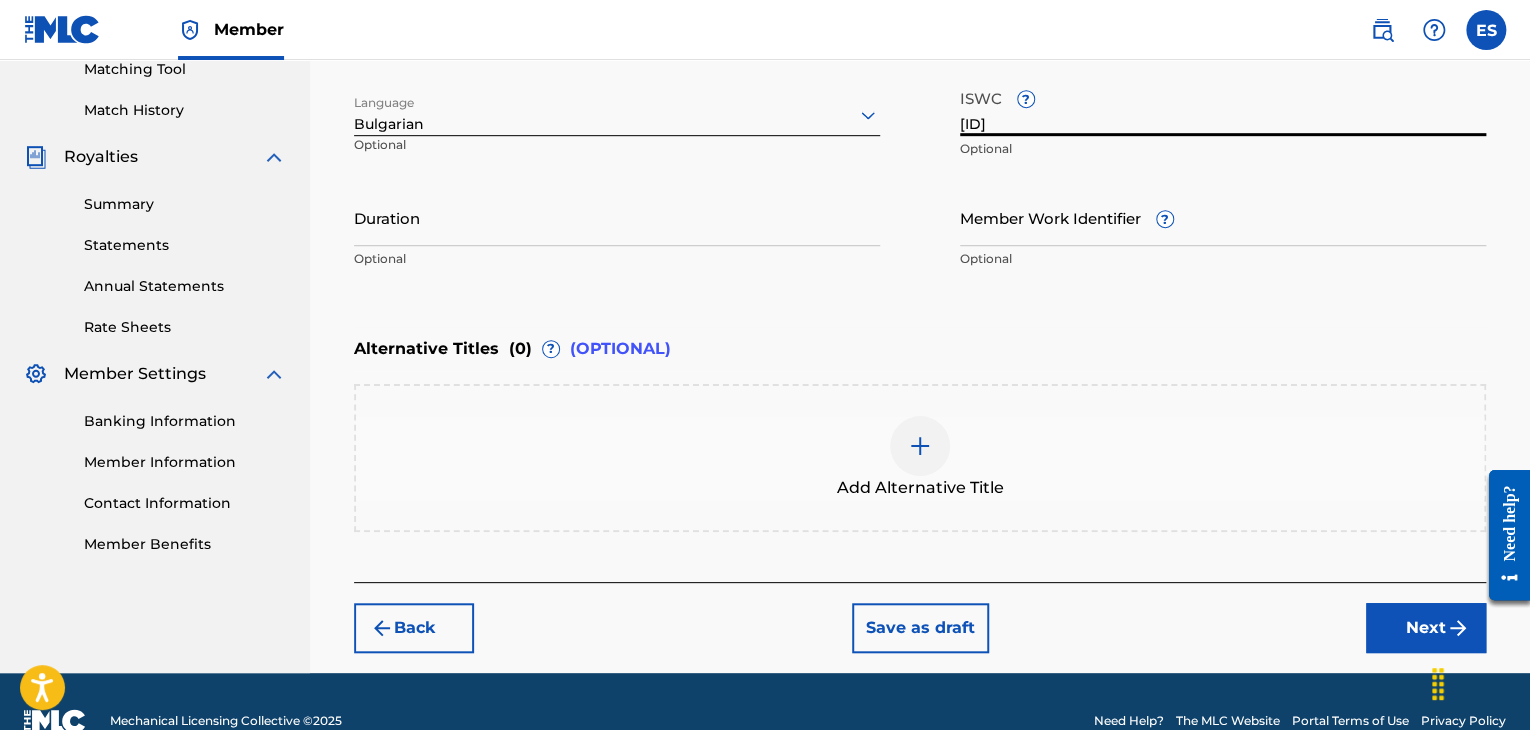 type on "[ID]" 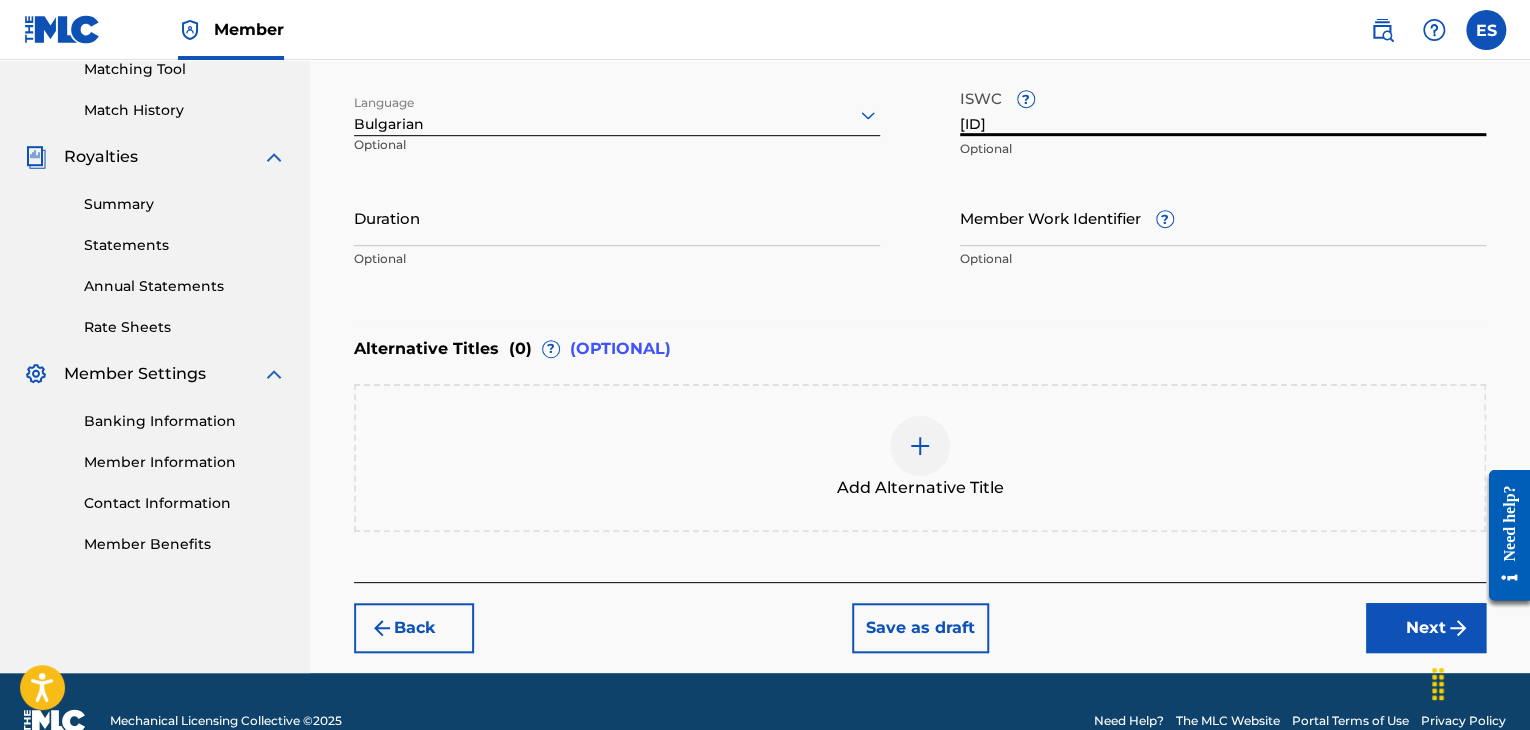 drag, startPoint x: 469, startPoint y: 211, endPoint x: 472, endPoint y: 201, distance: 10.440307 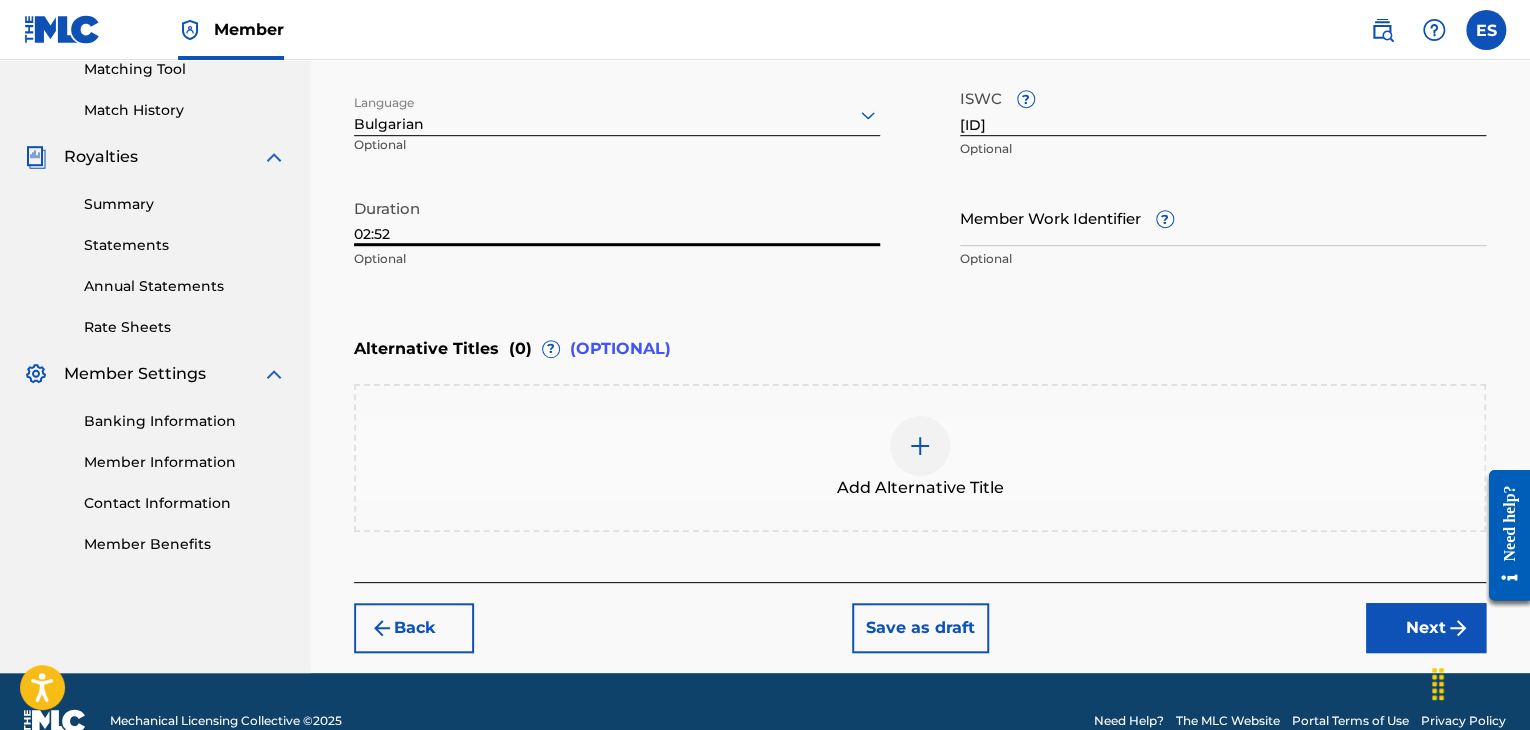 type on "02:52" 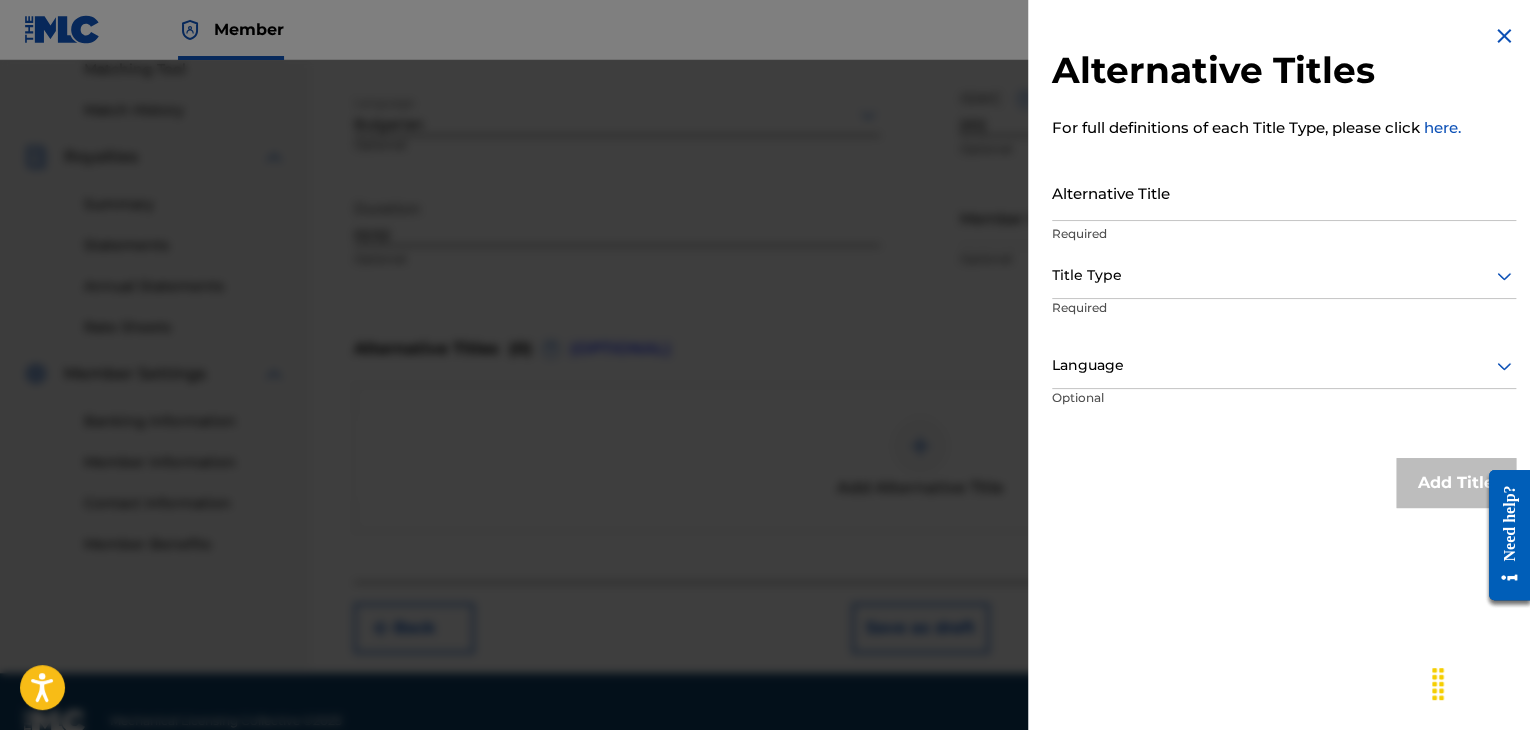 click on "Alternative Title" at bounding box center (1284, 192) 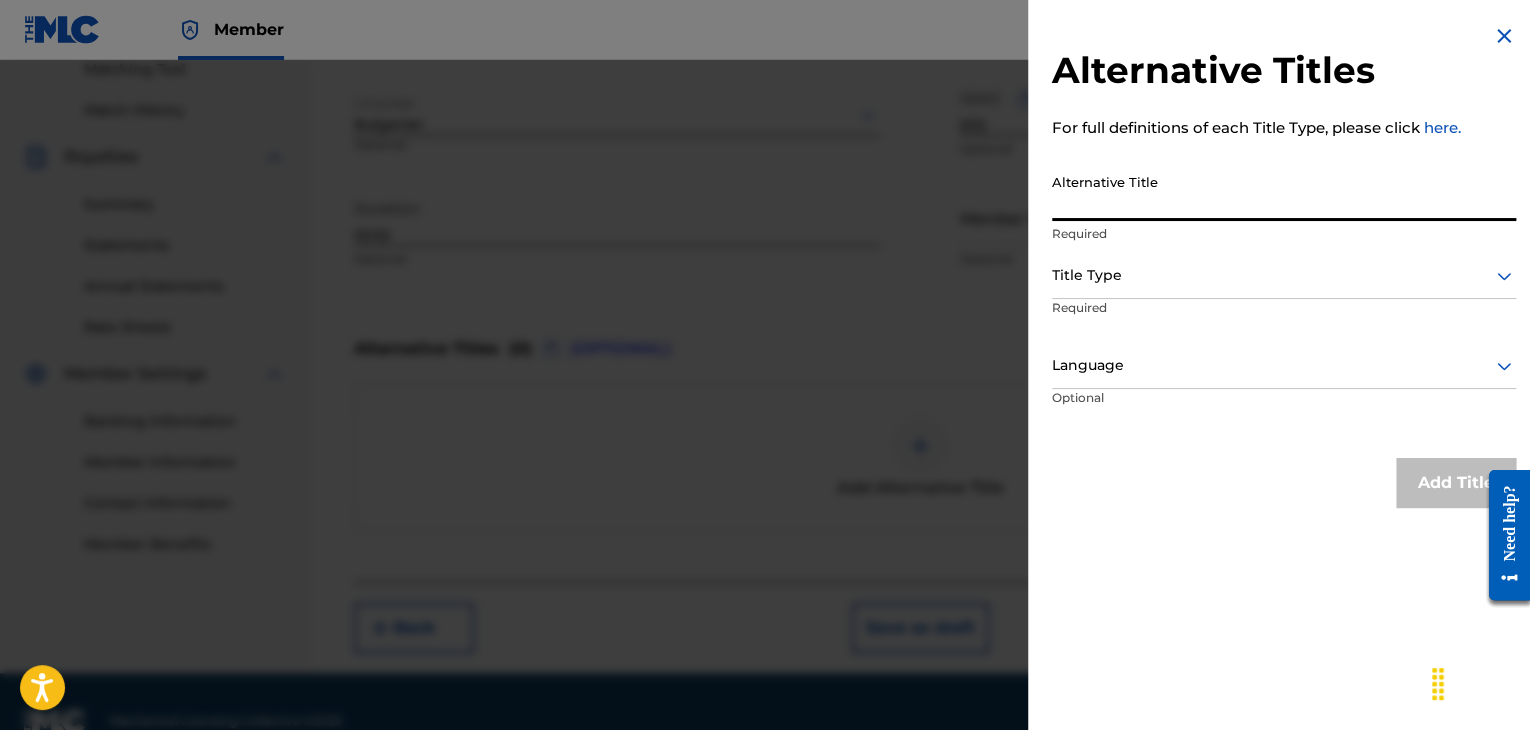 paste on "[FIRST]" 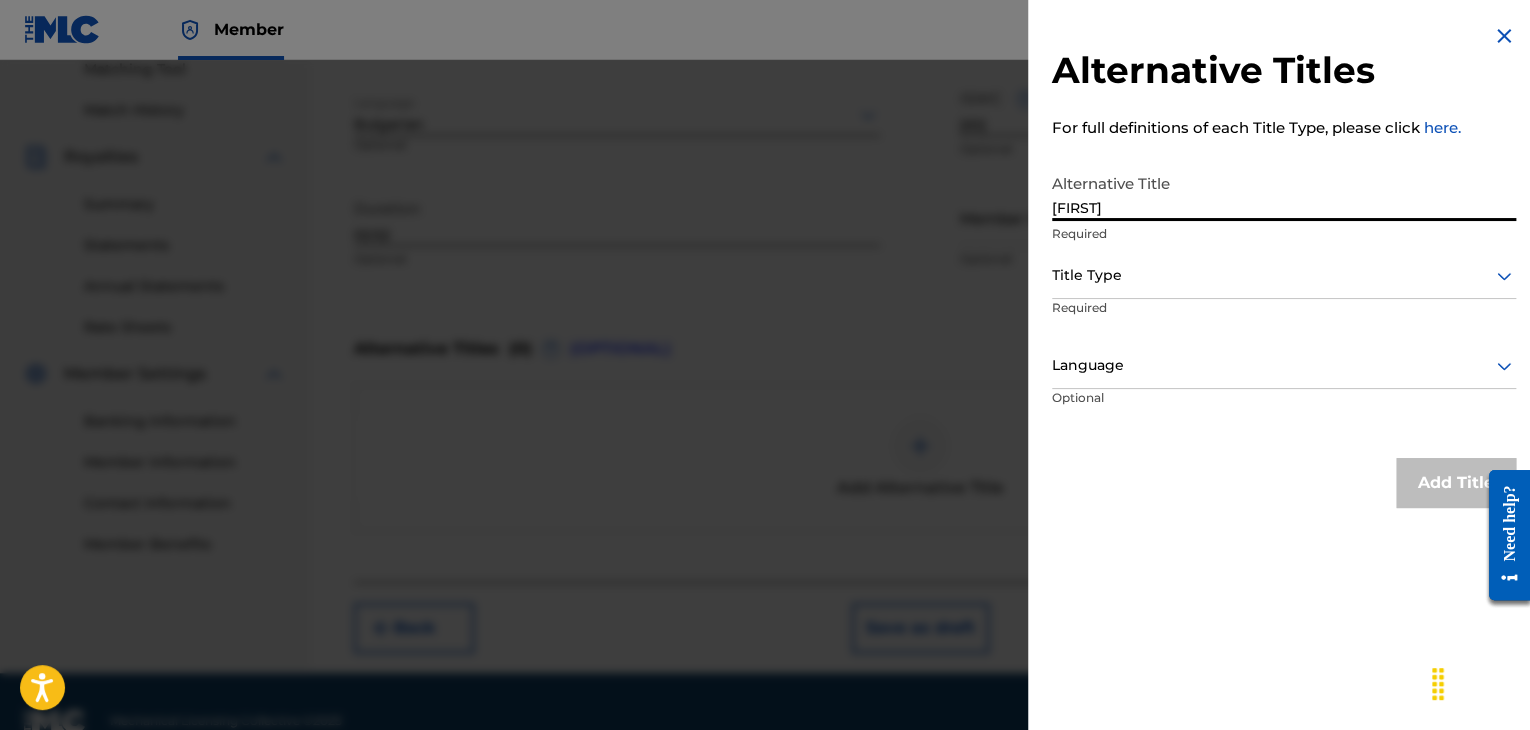 type on "[FIRST]" 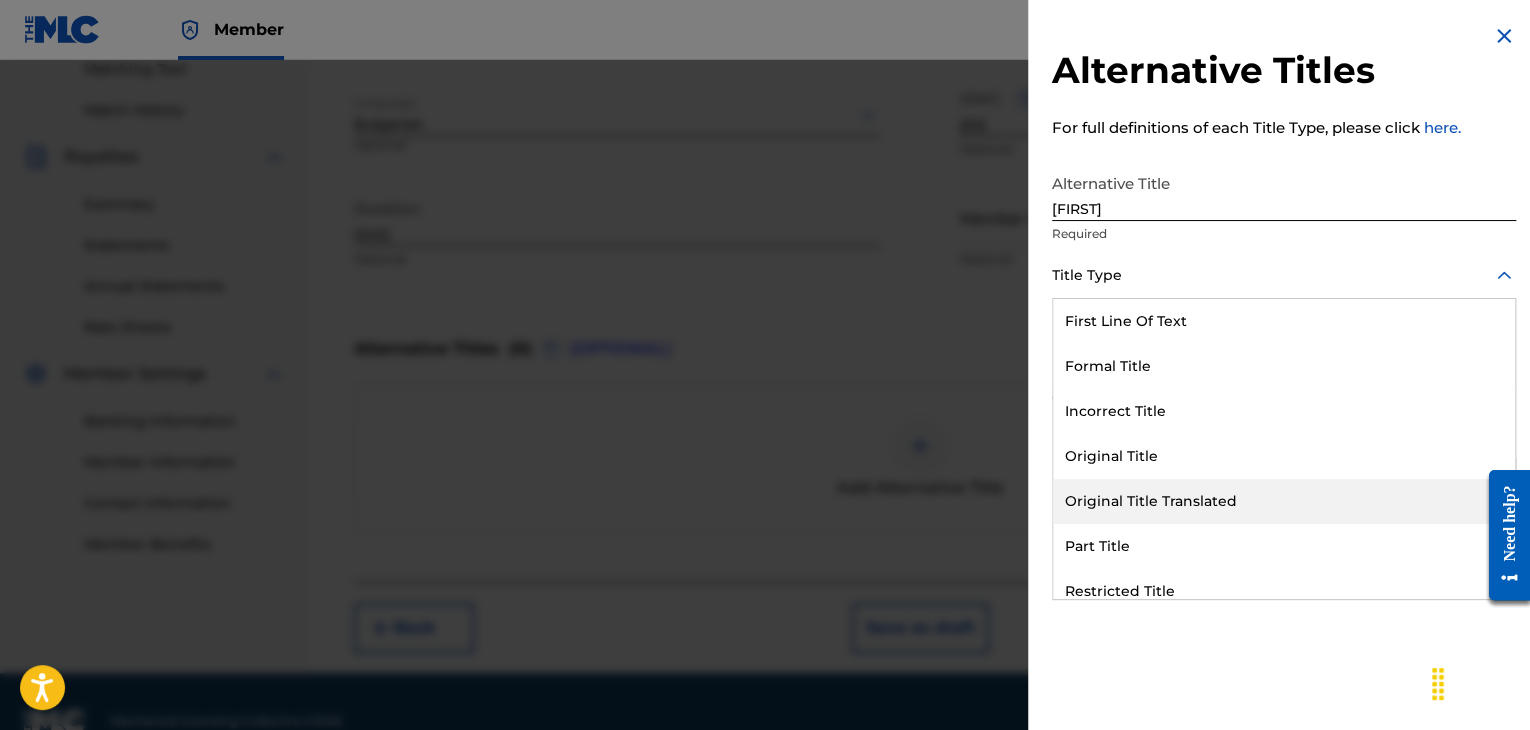 drag, startPoint x: 1132, startPoint y: 505, endPoint x: 1122, endPoint y: 383, distance: 122.40915 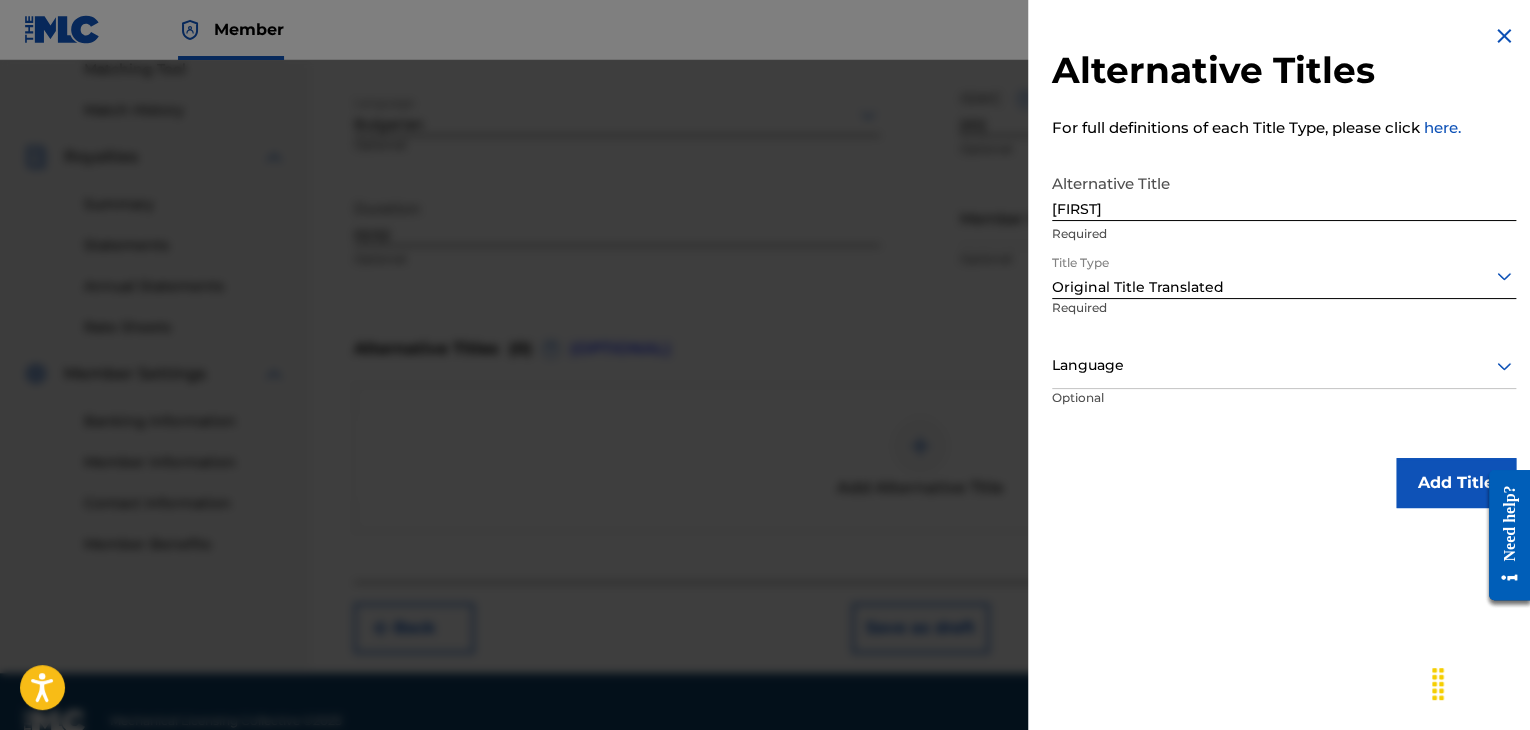 click at bounding box center [1284, 365] 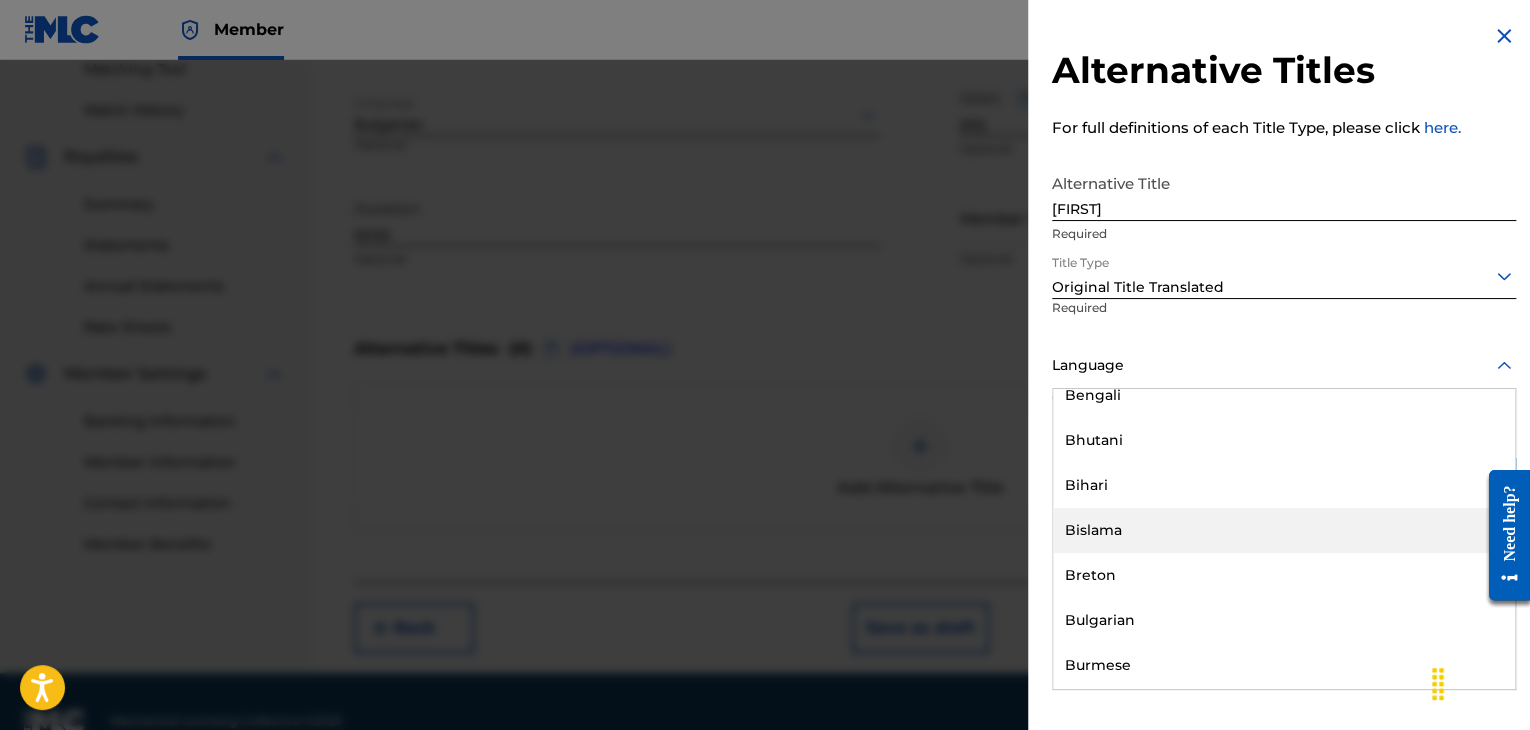 scroll, scrollTop: 700, scrollLeft: 0, axis: vertical 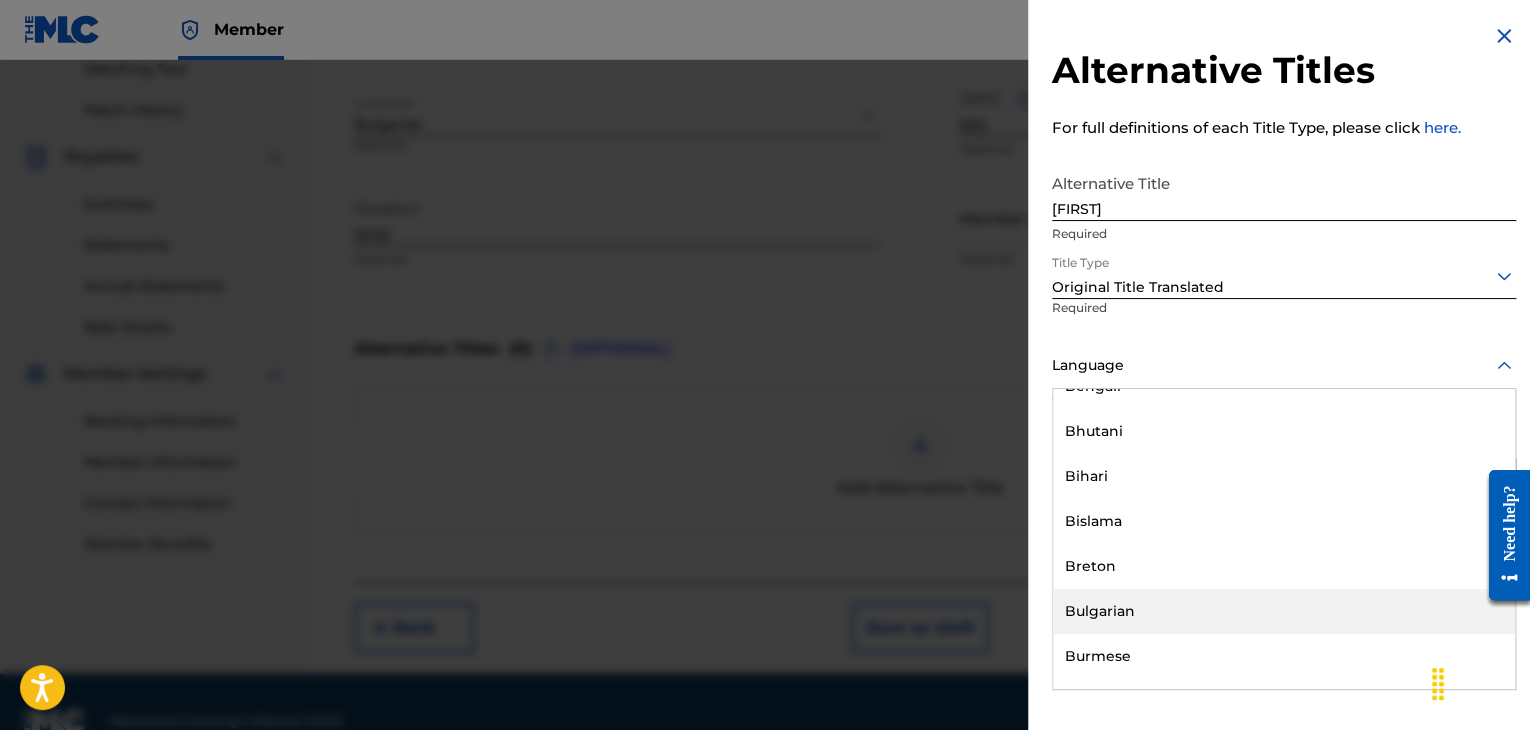 click on "Bulgarian" at bounding box center (1284, 611) 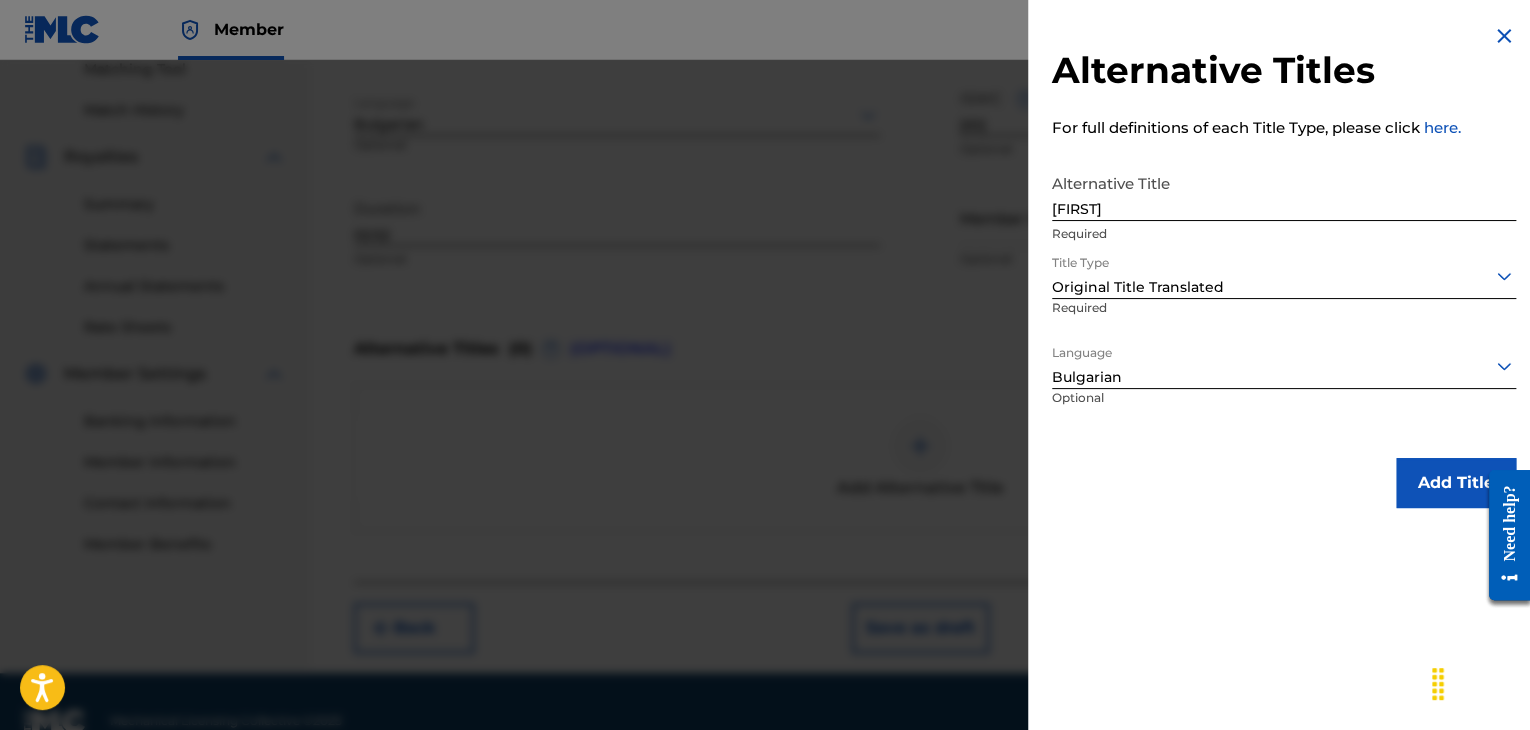 click on "Add Title" at bounding box center [1456, 483] 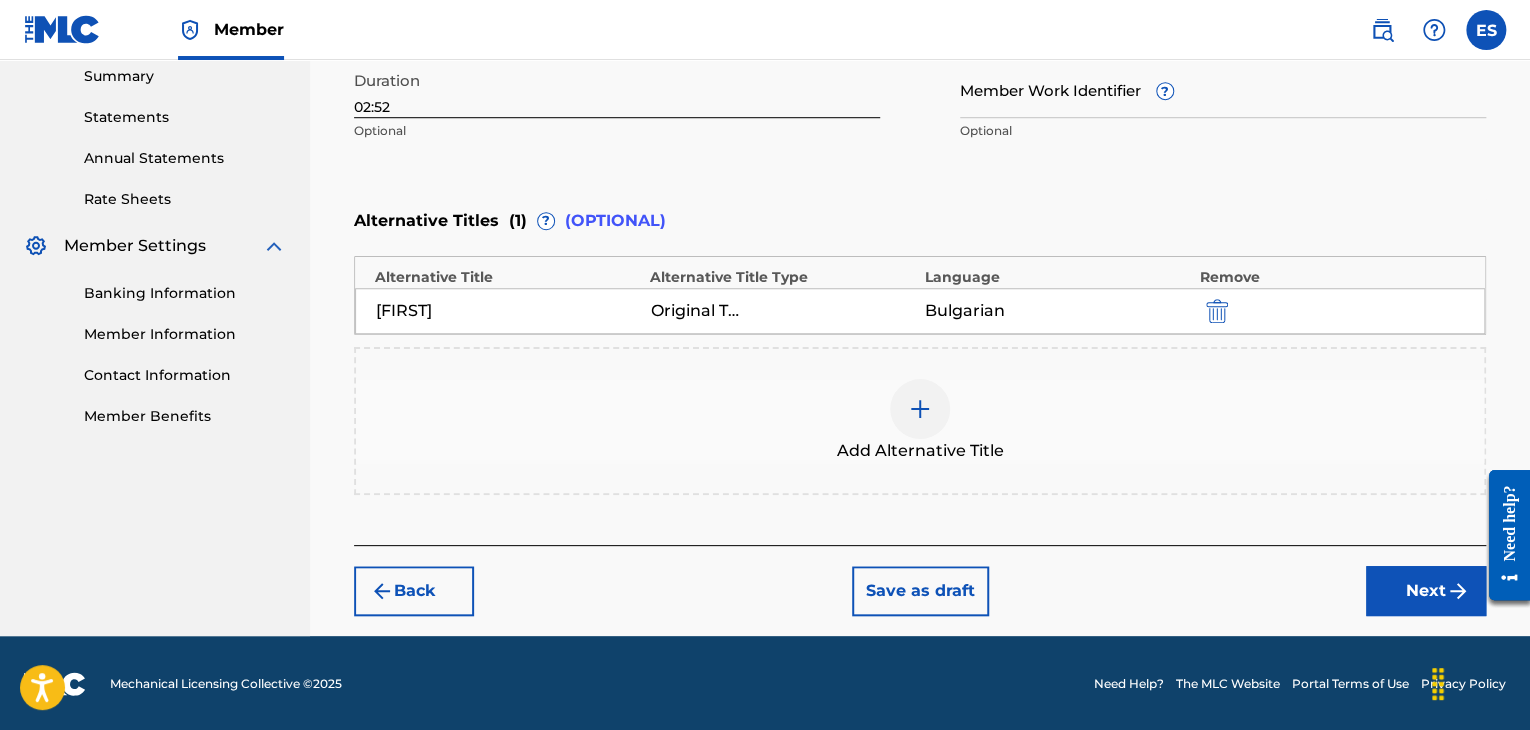 click on "Next" at bounding box center [1426, 591] 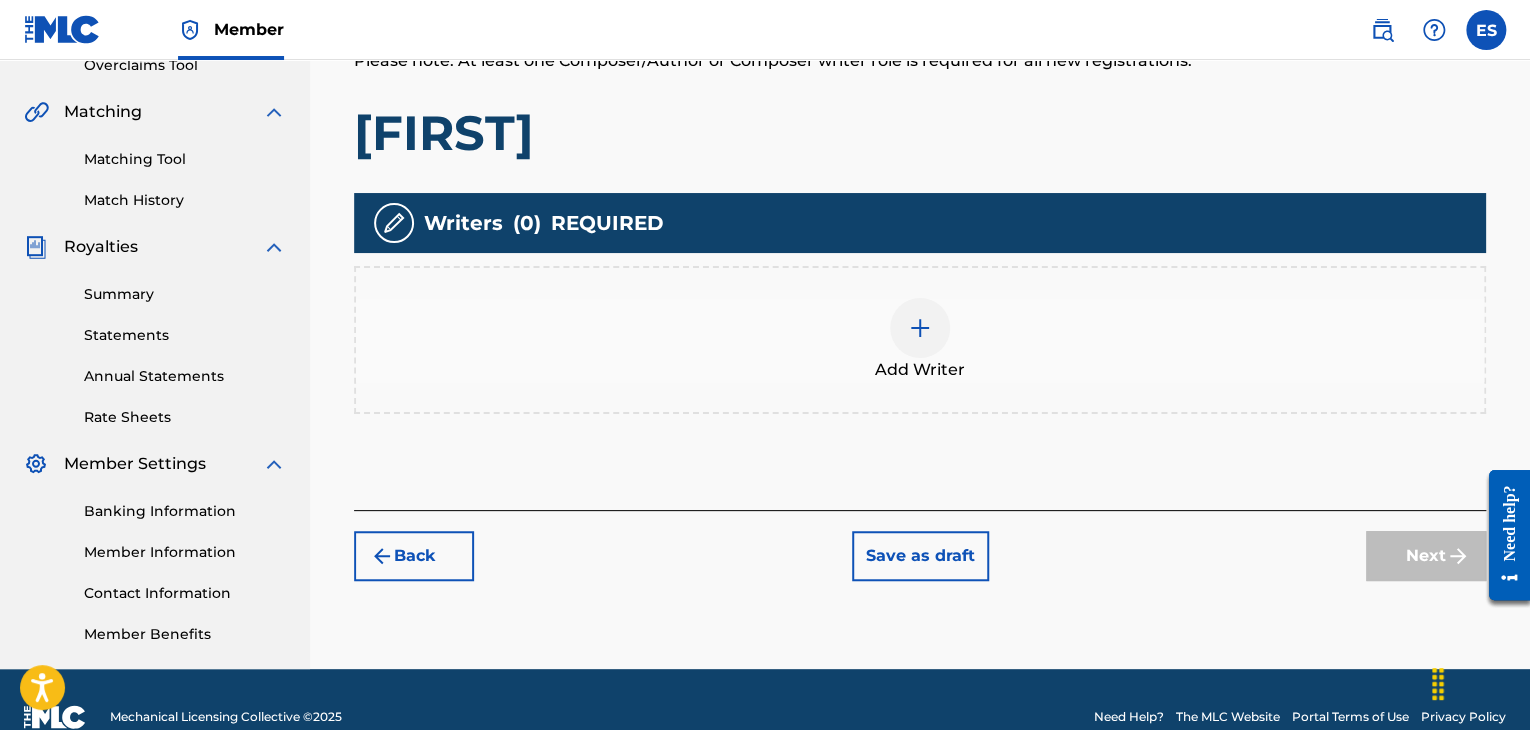 scroll, scrollTop: 469, scrollLeft: 0, axis: vertical 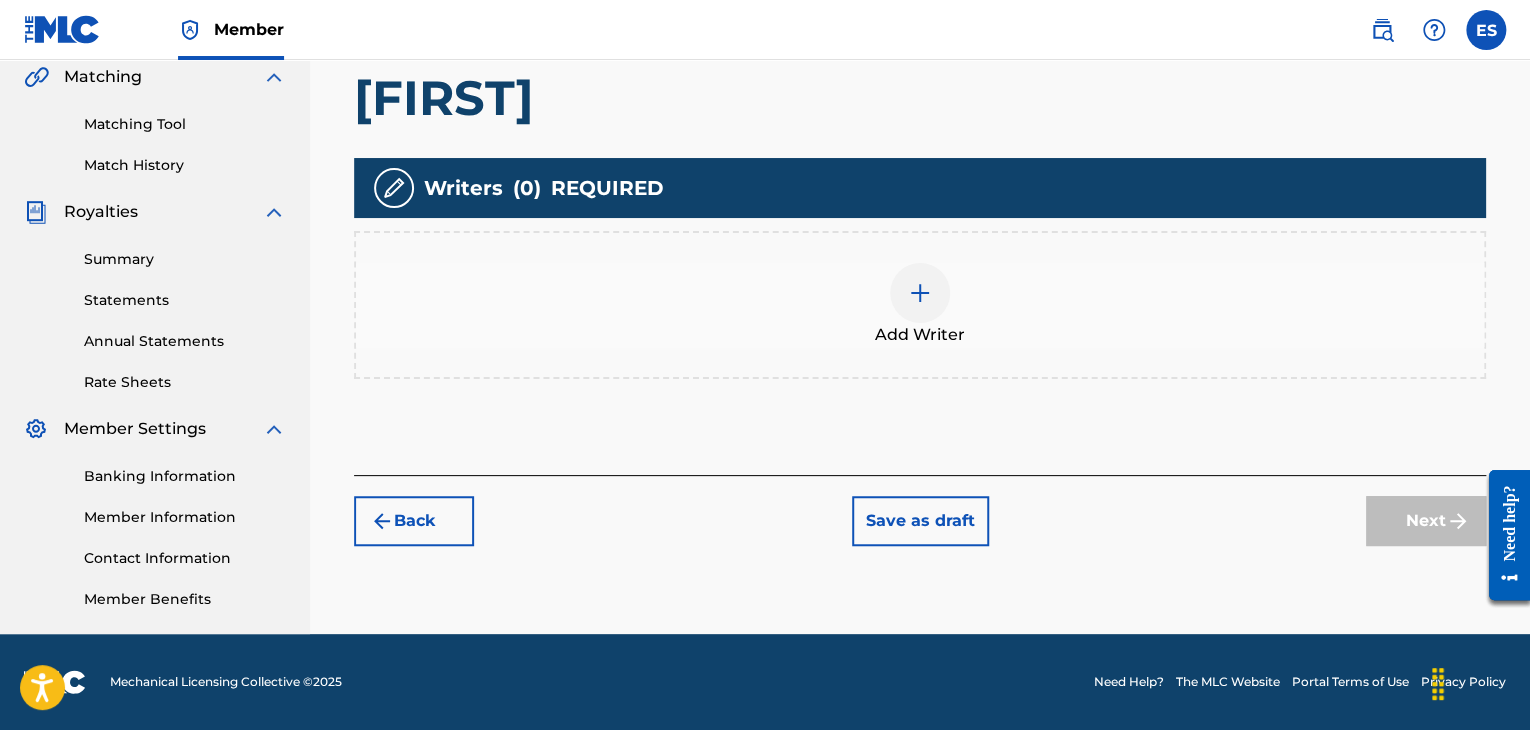 click at bounding box center (920, 293) 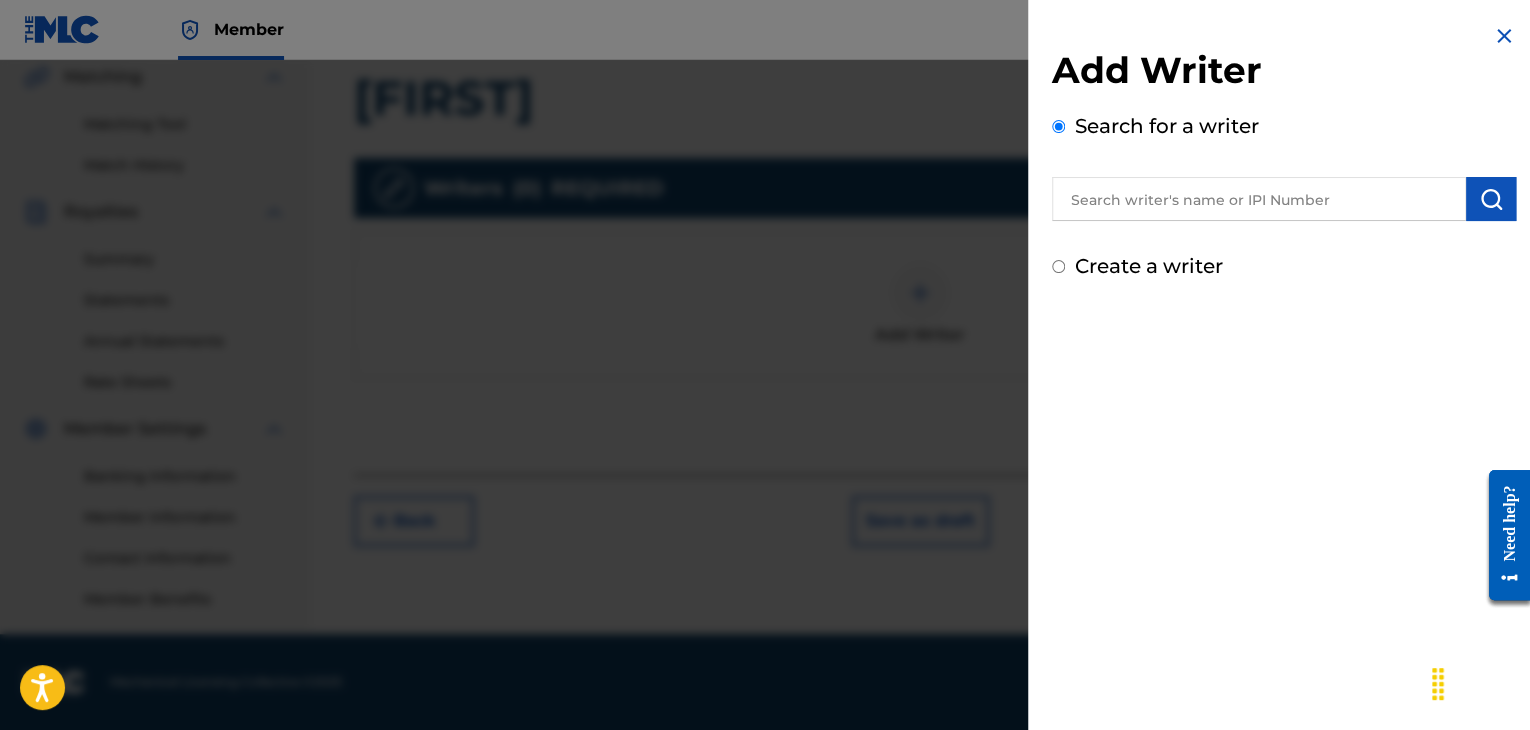 click at bounding box center (1259, 199) 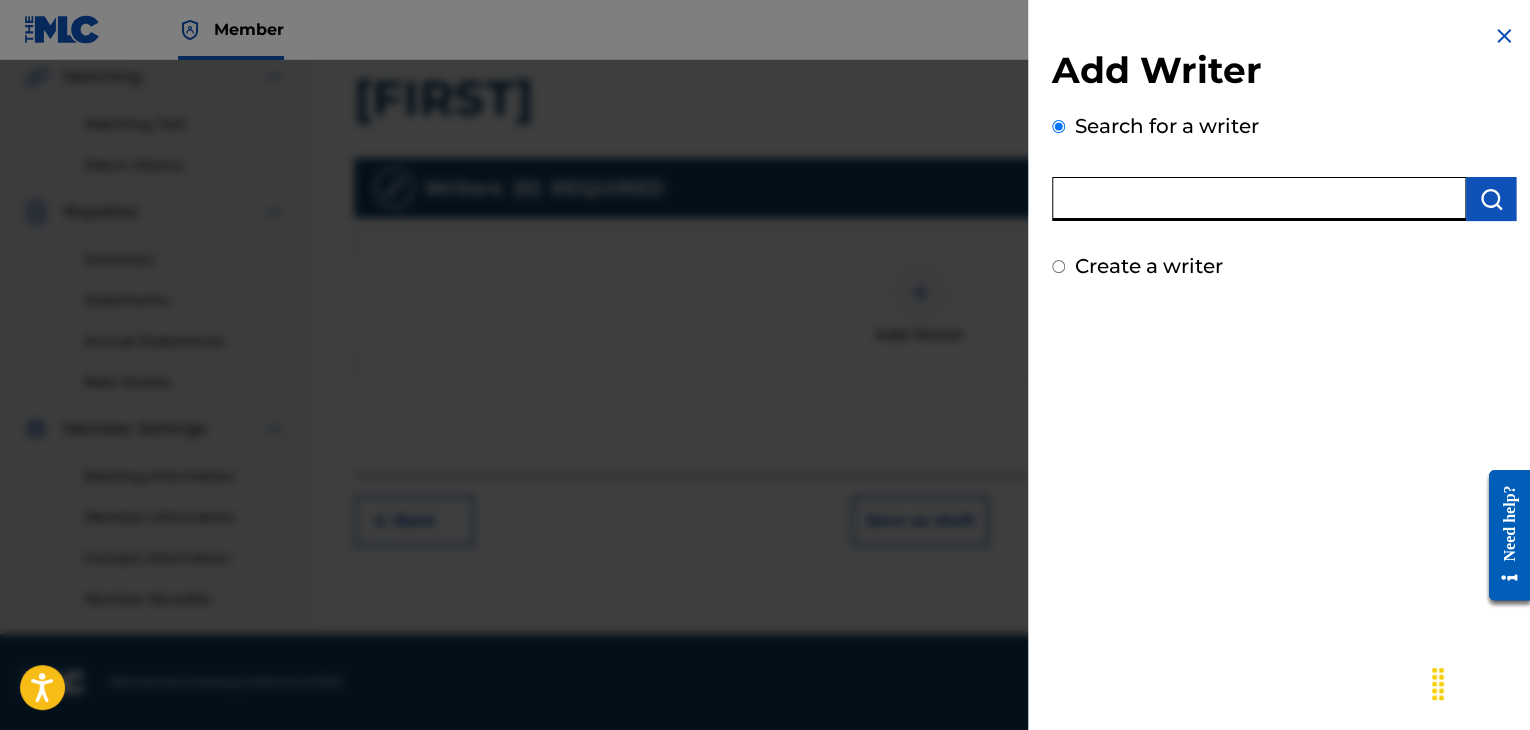 paste on "00143941476" 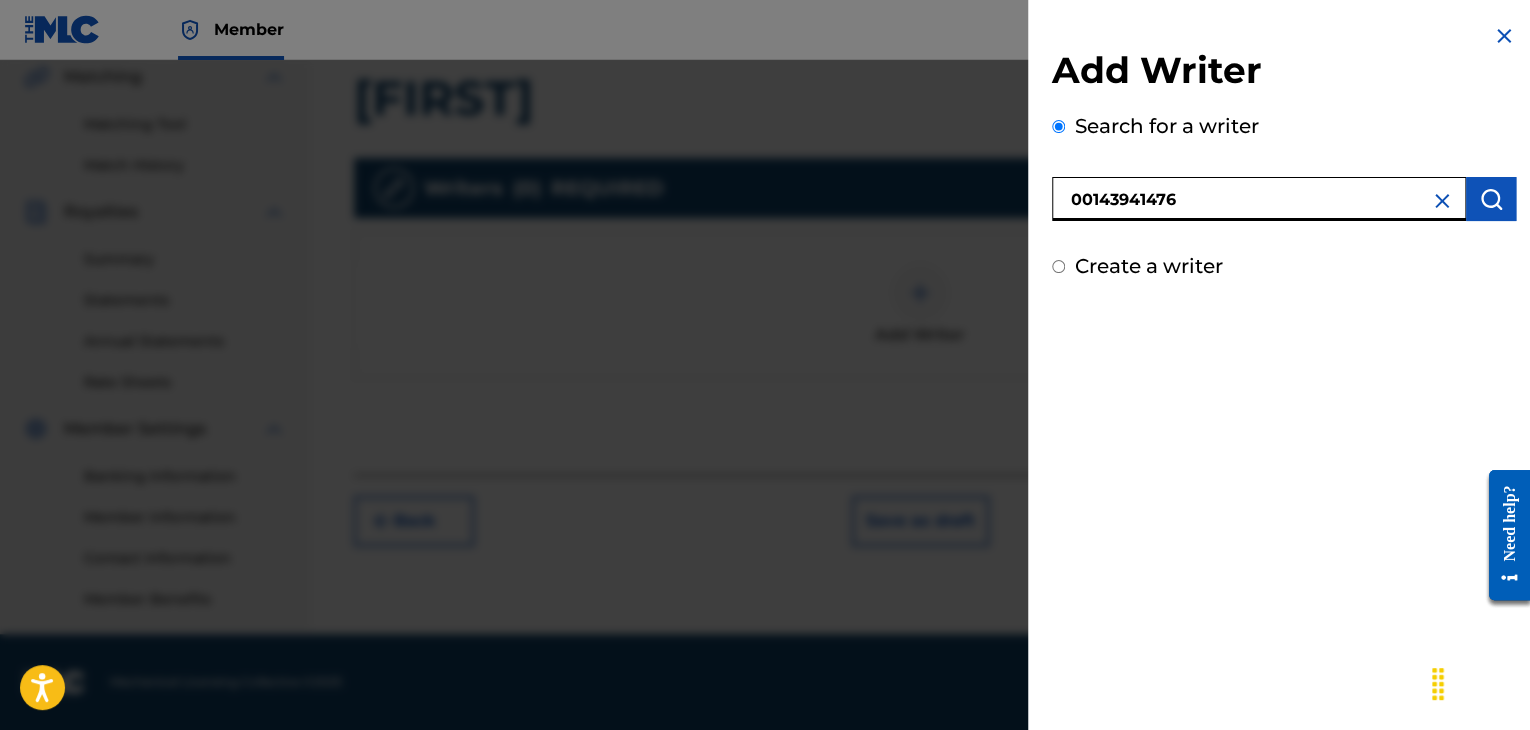 type on "00143941476" 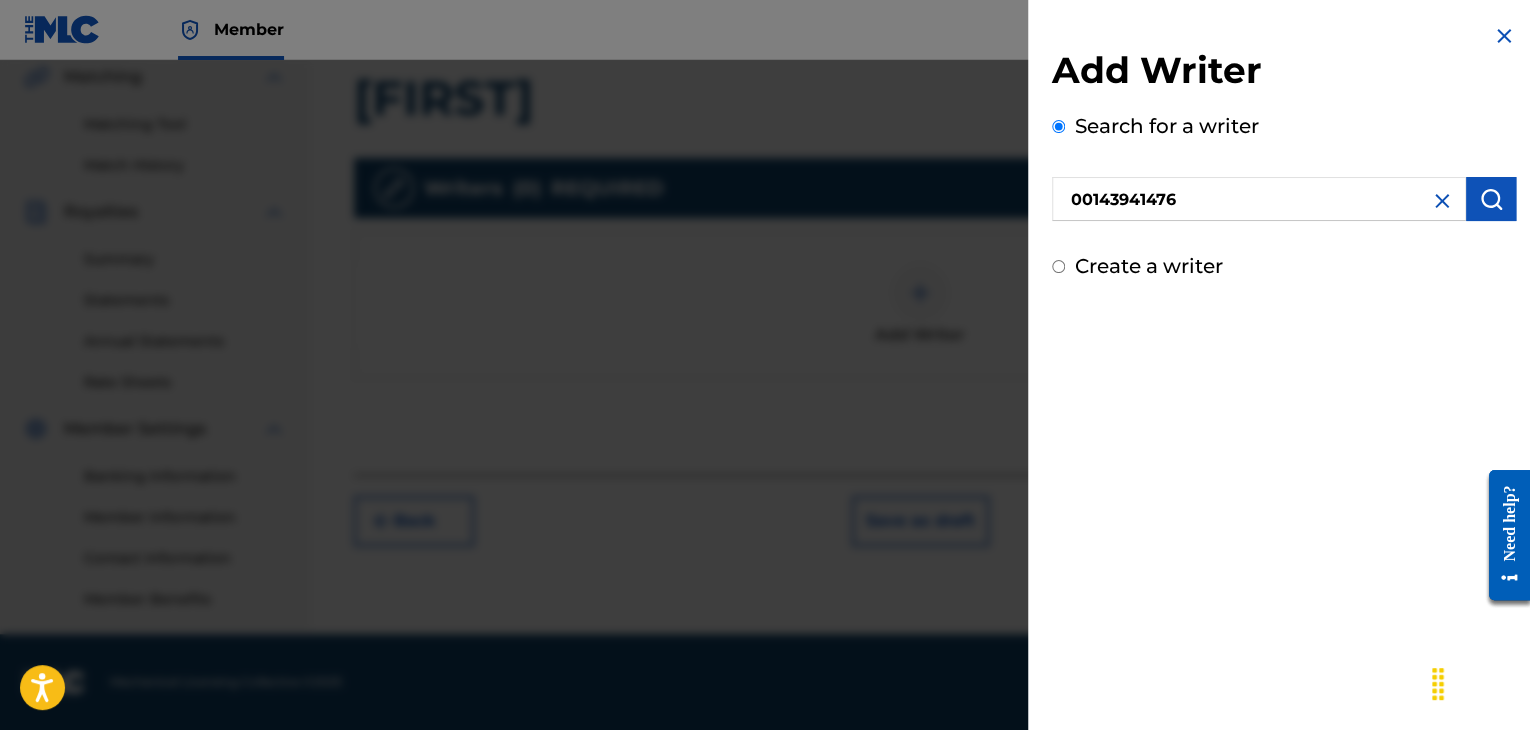 click at bounding box center [1491, 199] 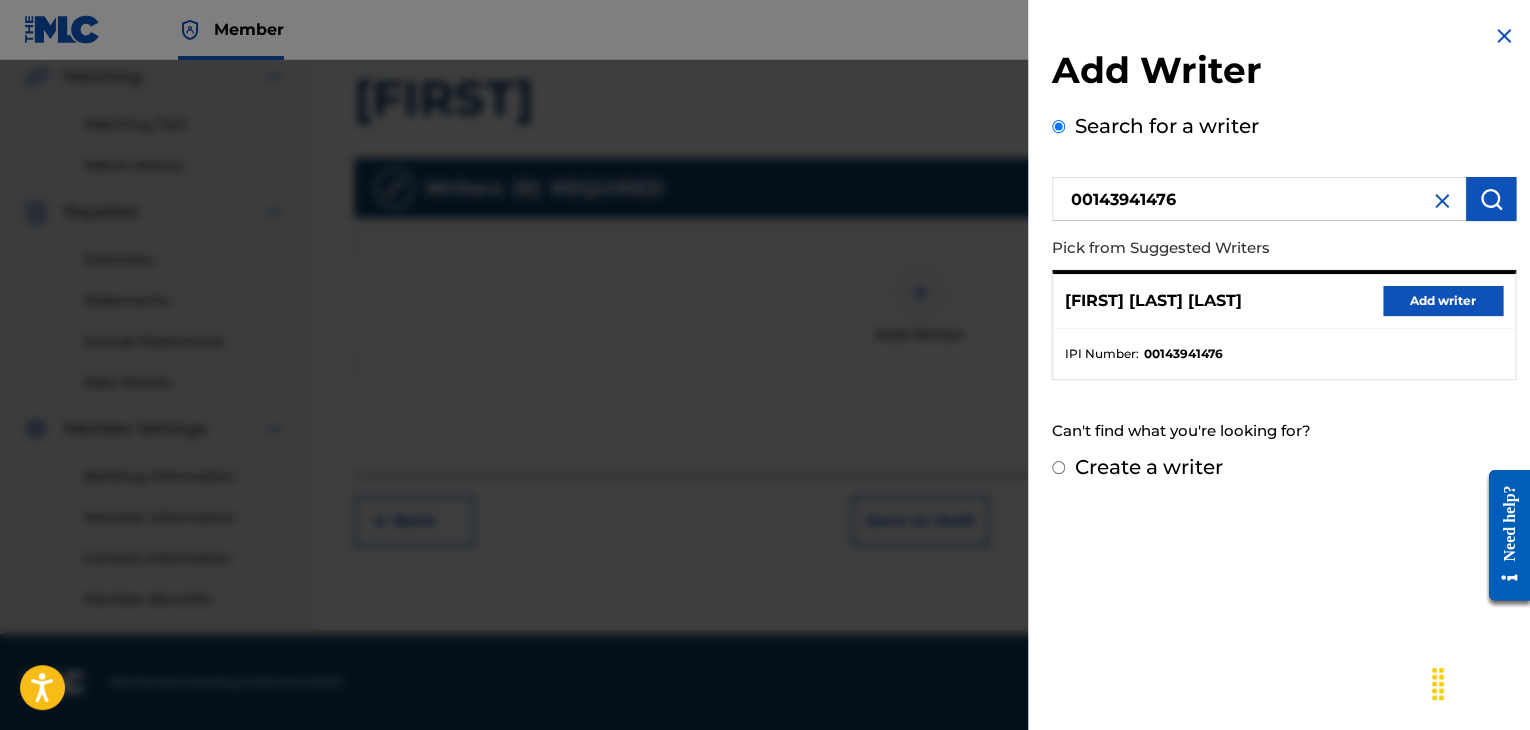 click on "[FIRST] [LAST] Add writer" at bounding box center (1284, 301) 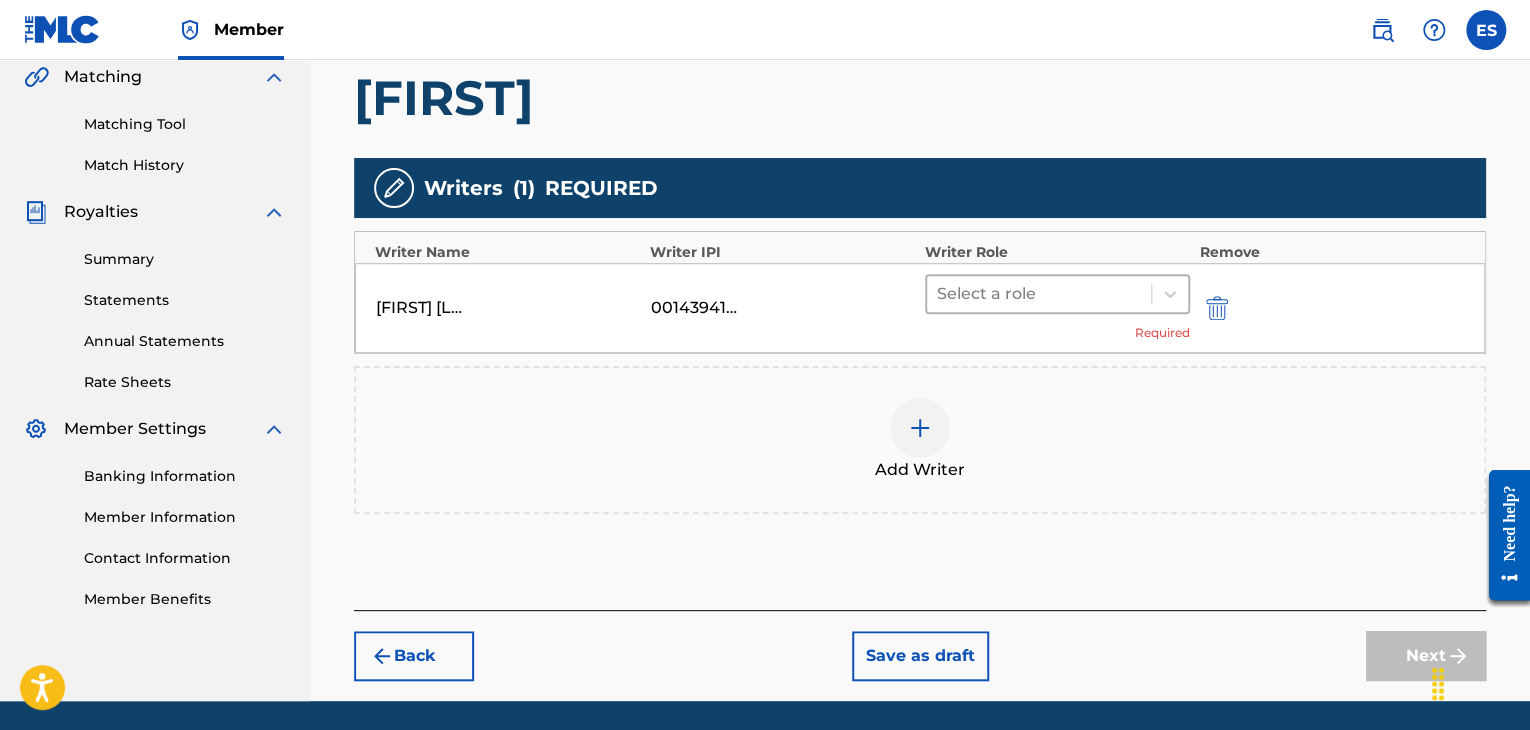 click at bounding box center [1039, 294] 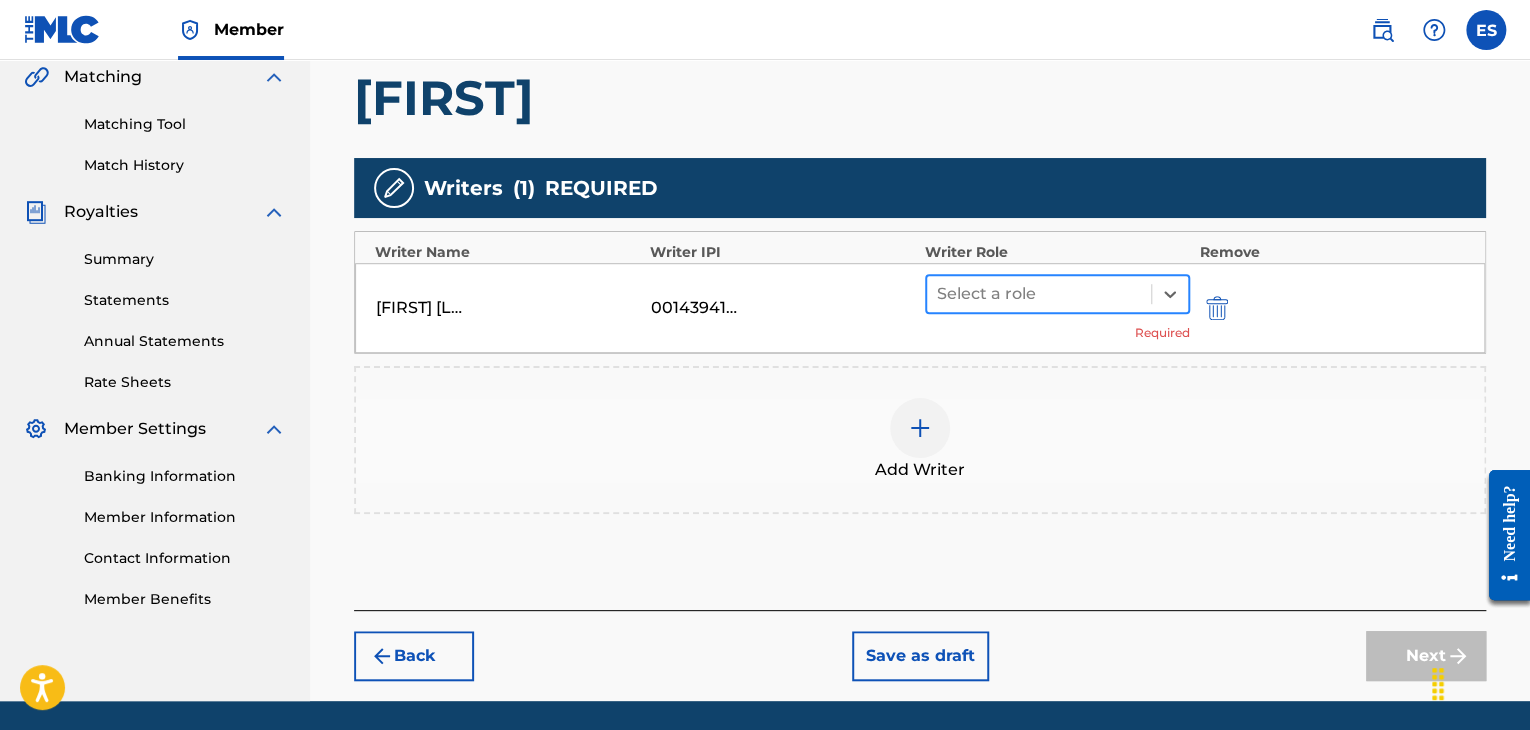 click on "Select a role" at bounding box center (1039, 294) 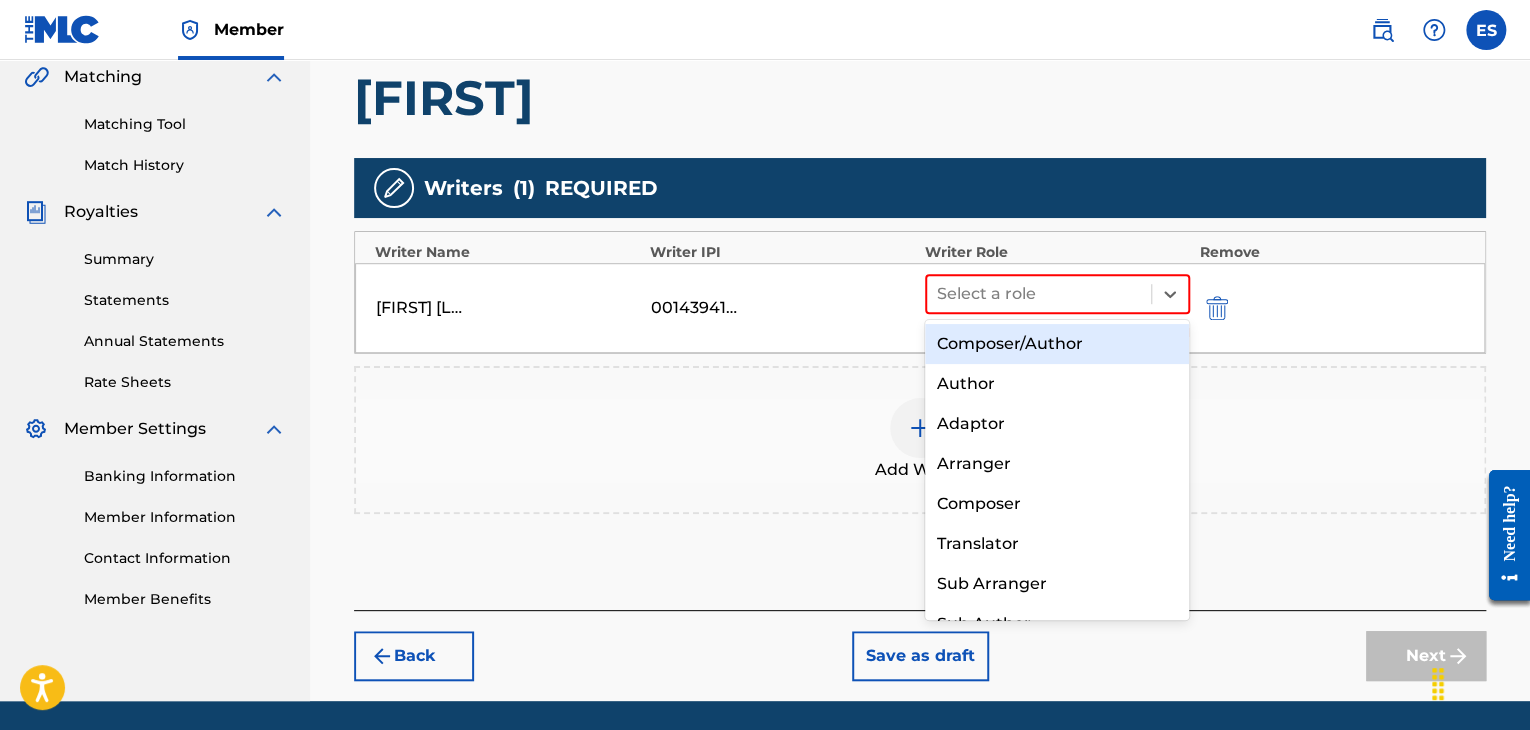 click on "Composer/Author" at bounding box center [1057, 344] 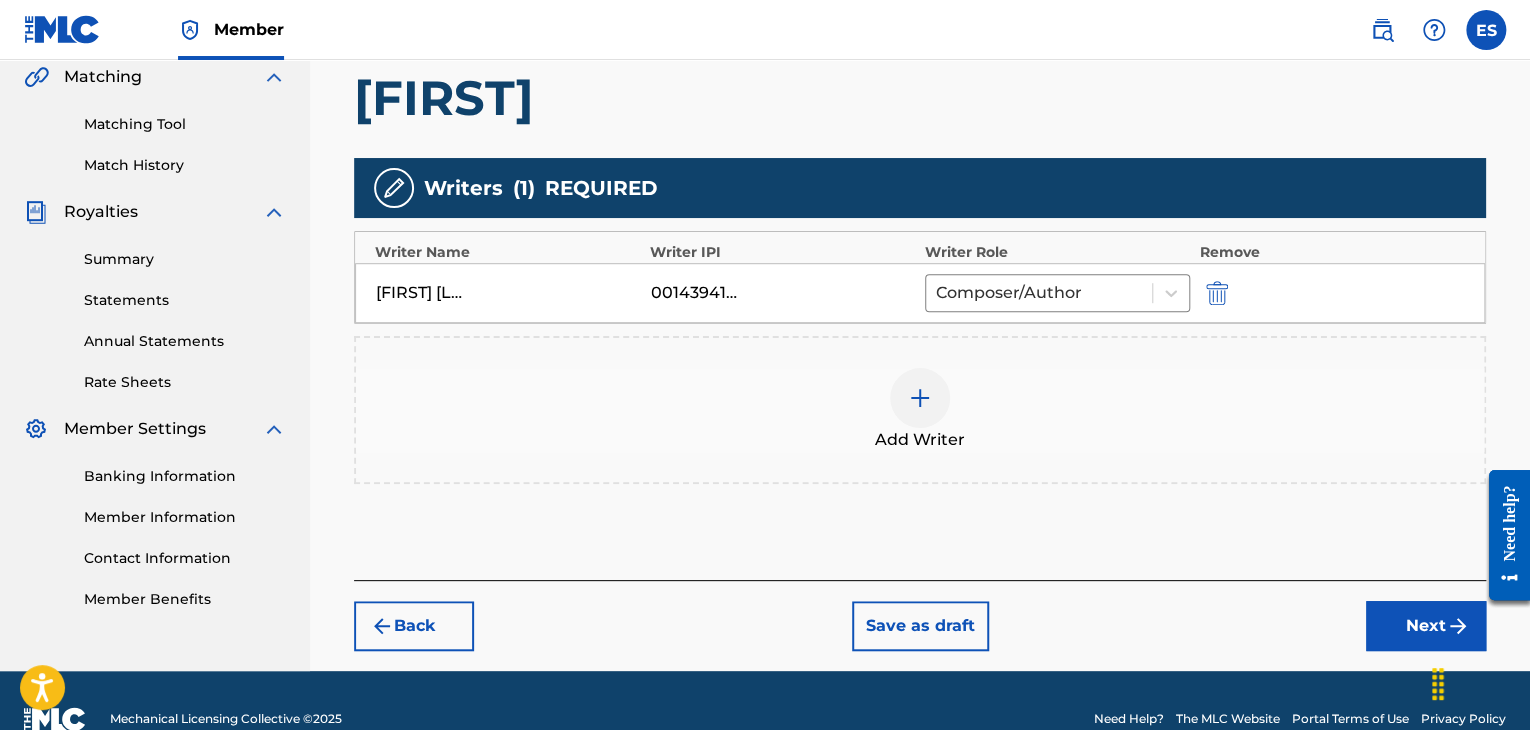 click at bounding box center (920, 398) 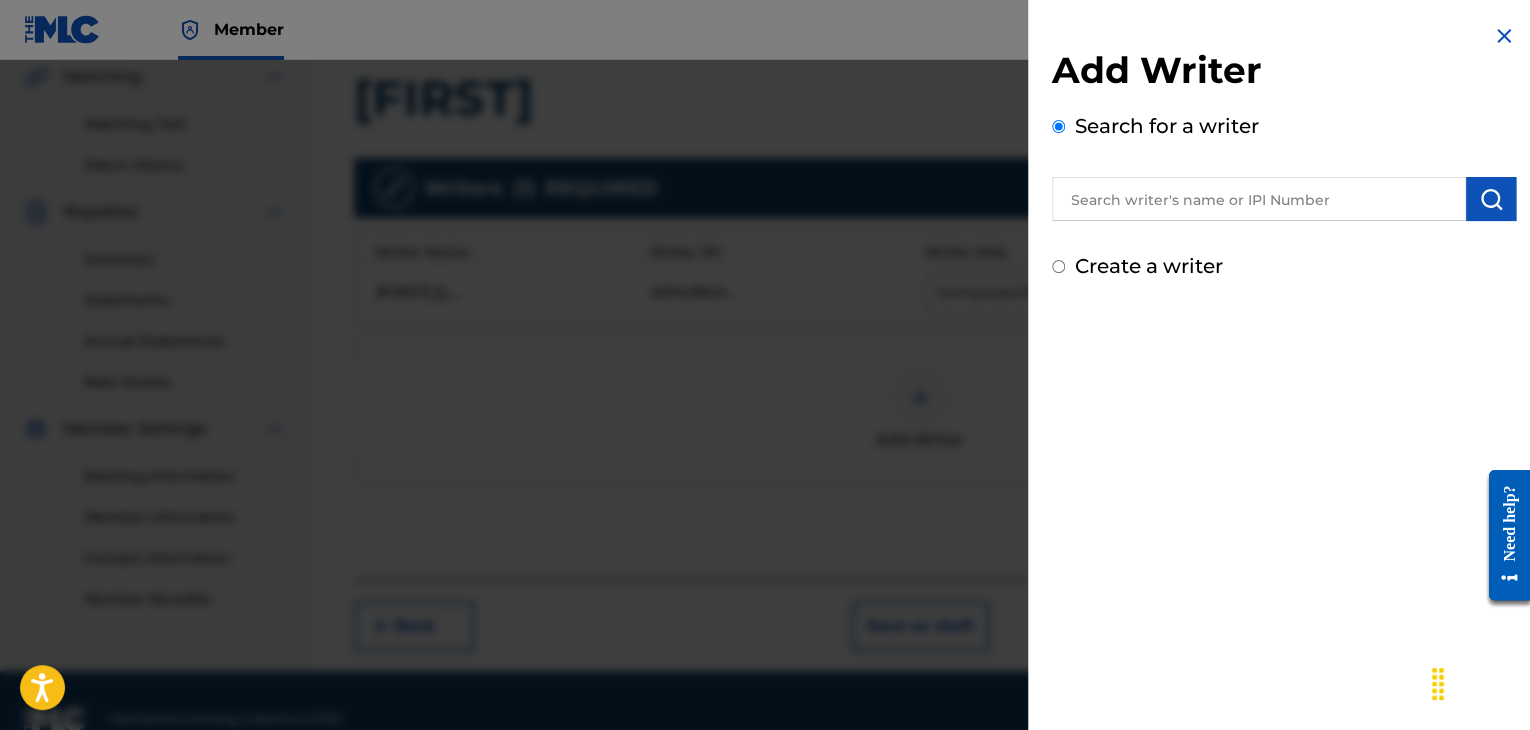 click at bounding box center [1259, 199] 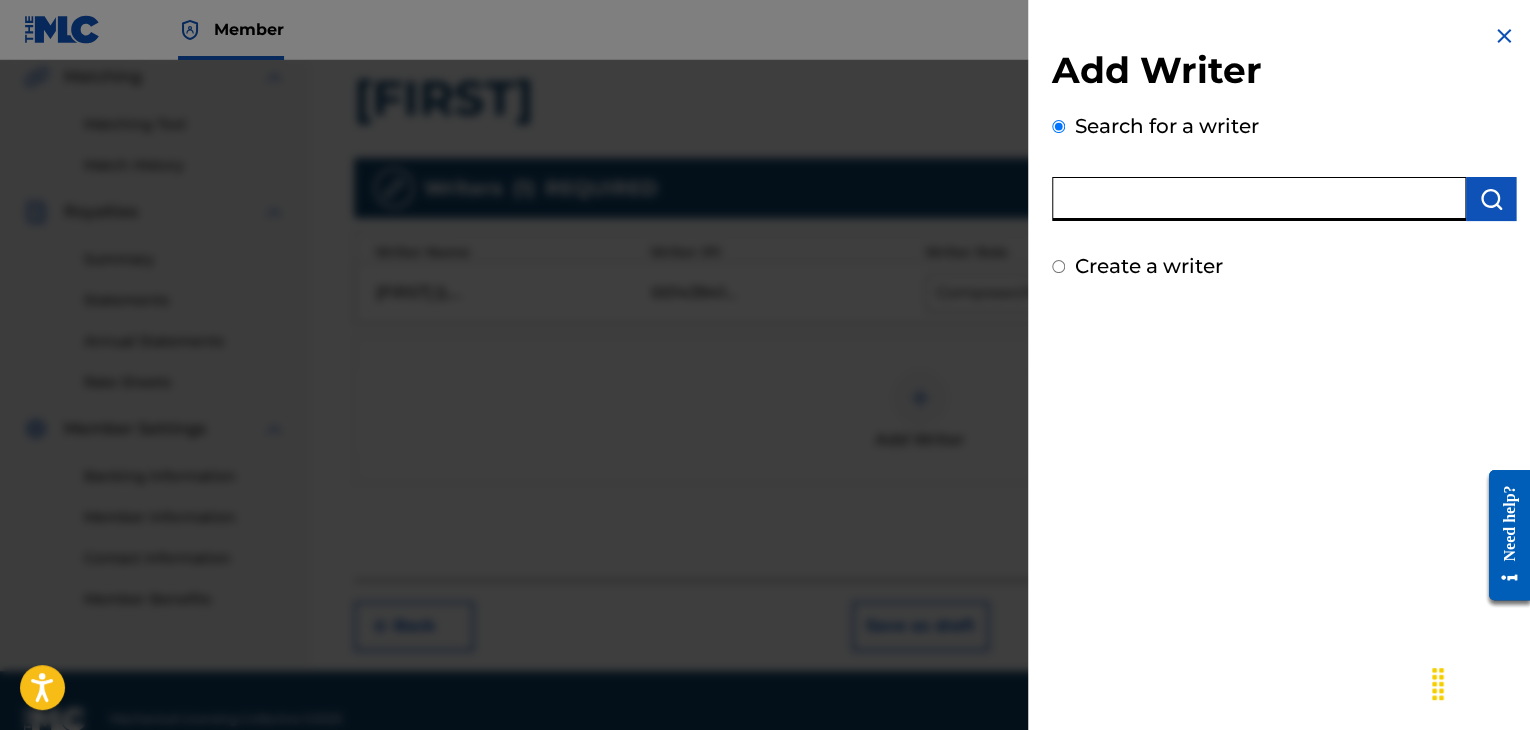 paste on "00258906432" 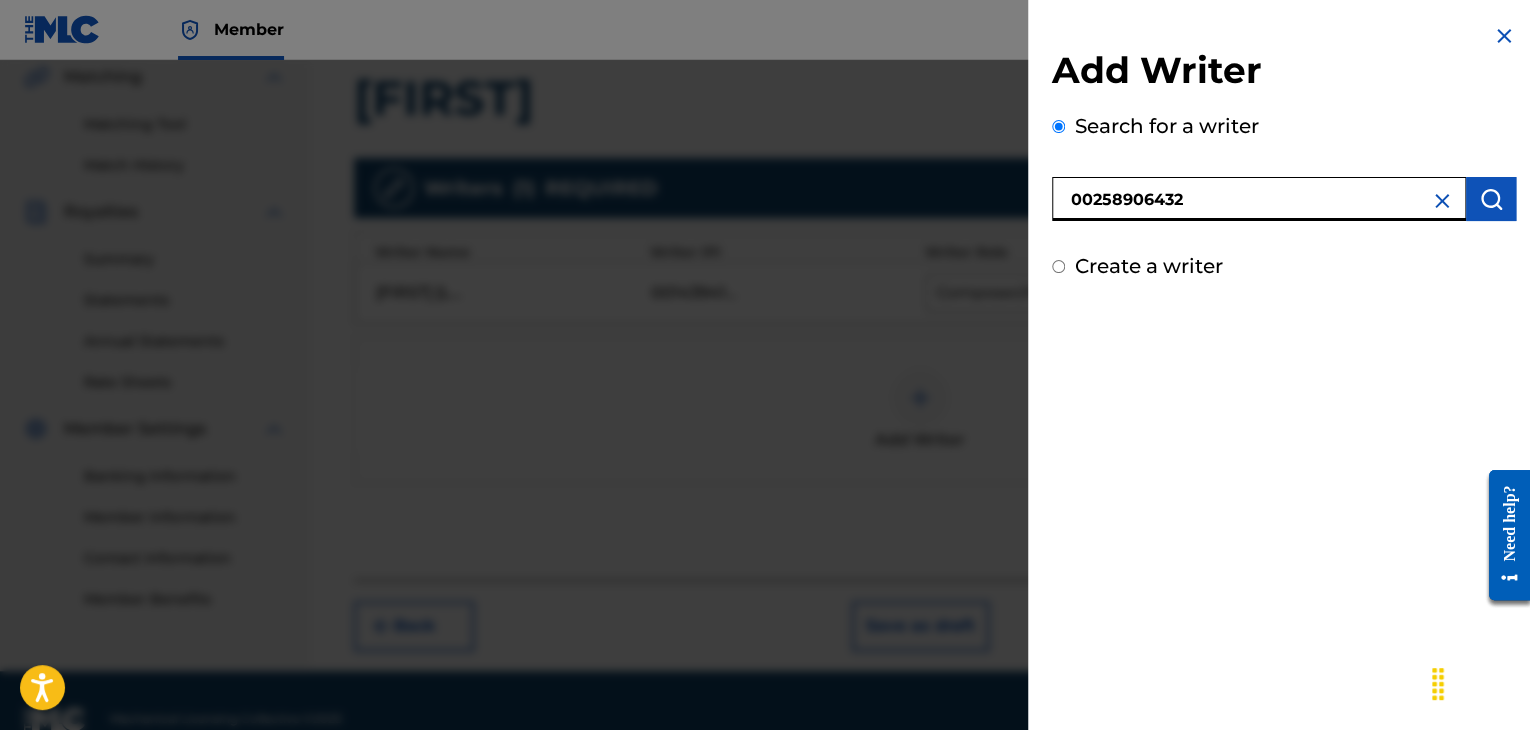 type on "00258906432" 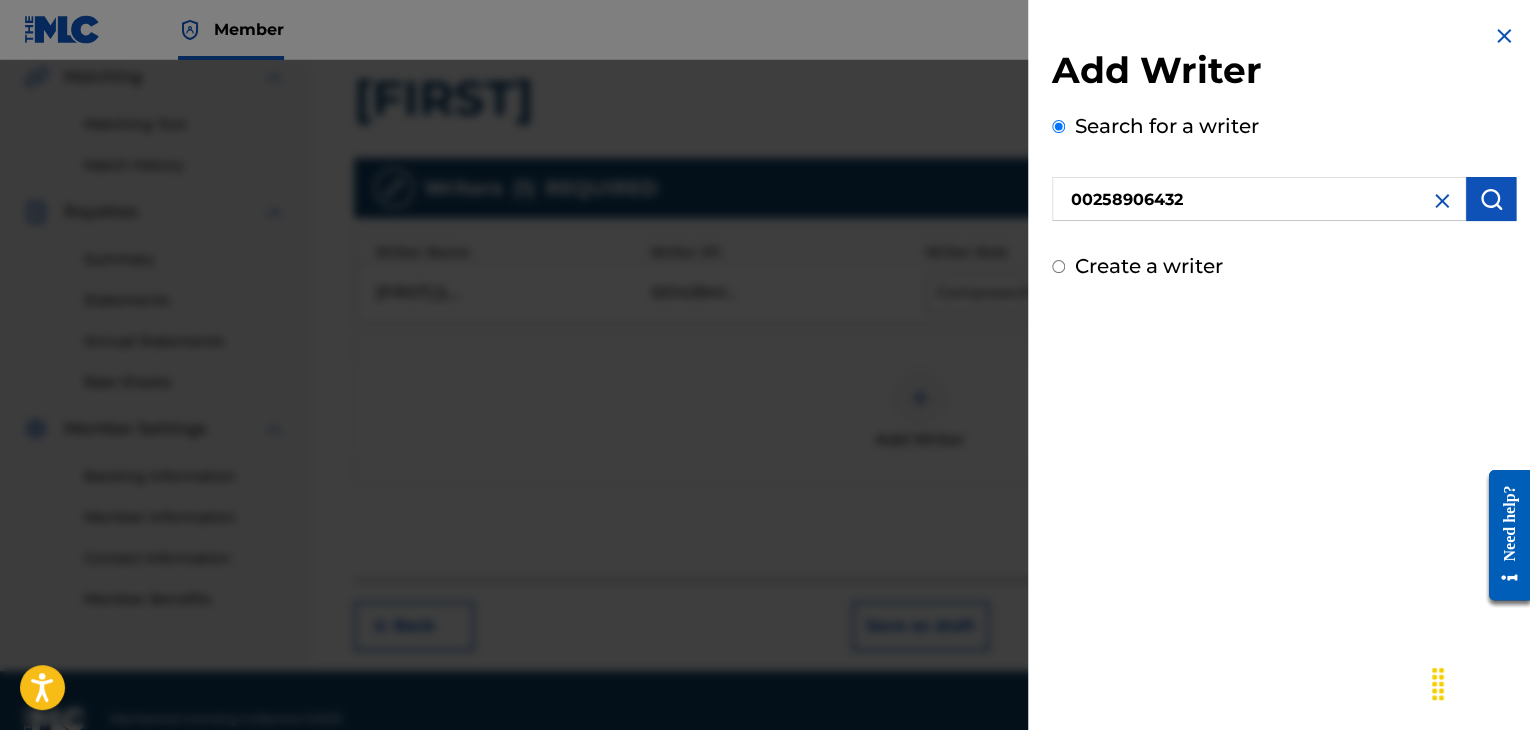 click at bounding box center (1491, 199) 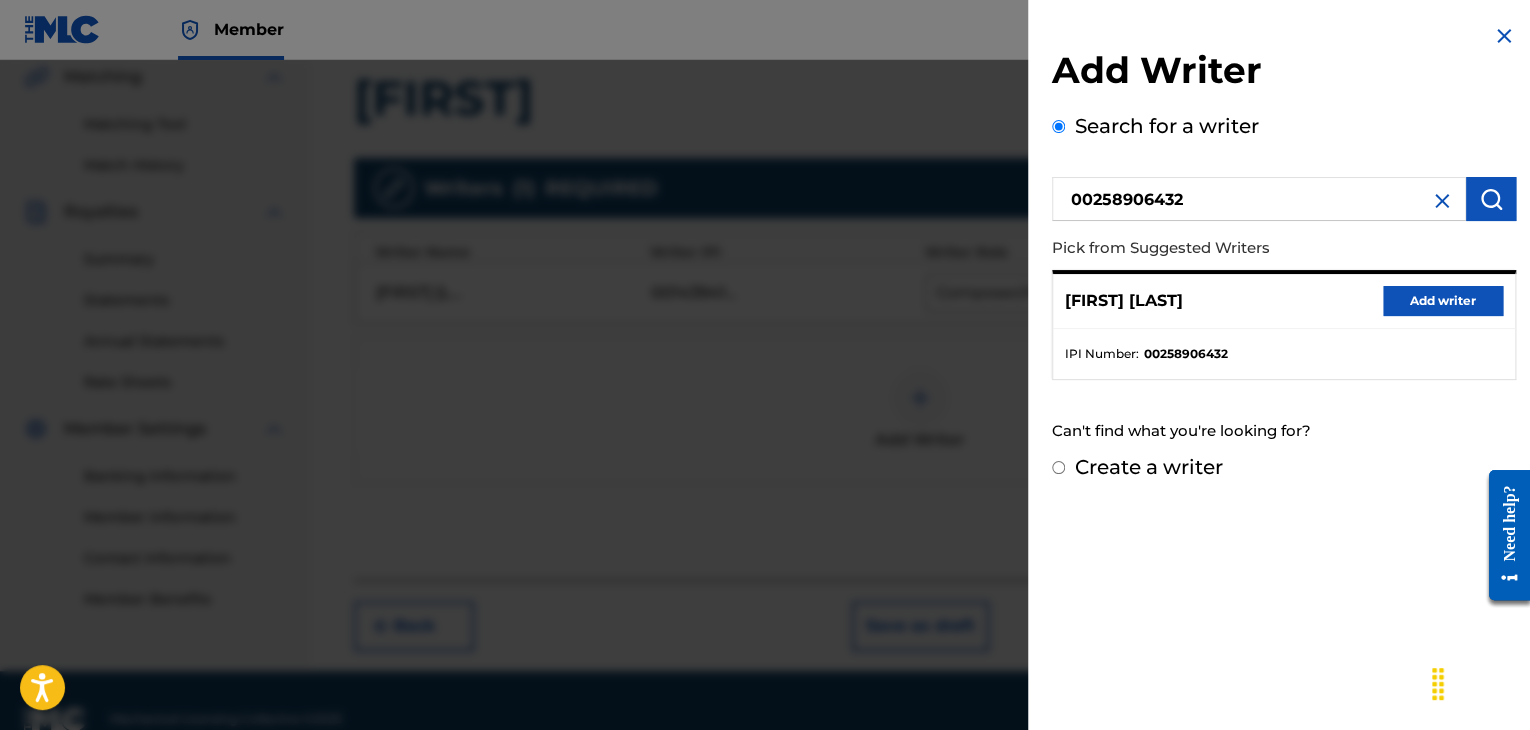 click on "Add writer" at bounding box center (1443, 301) 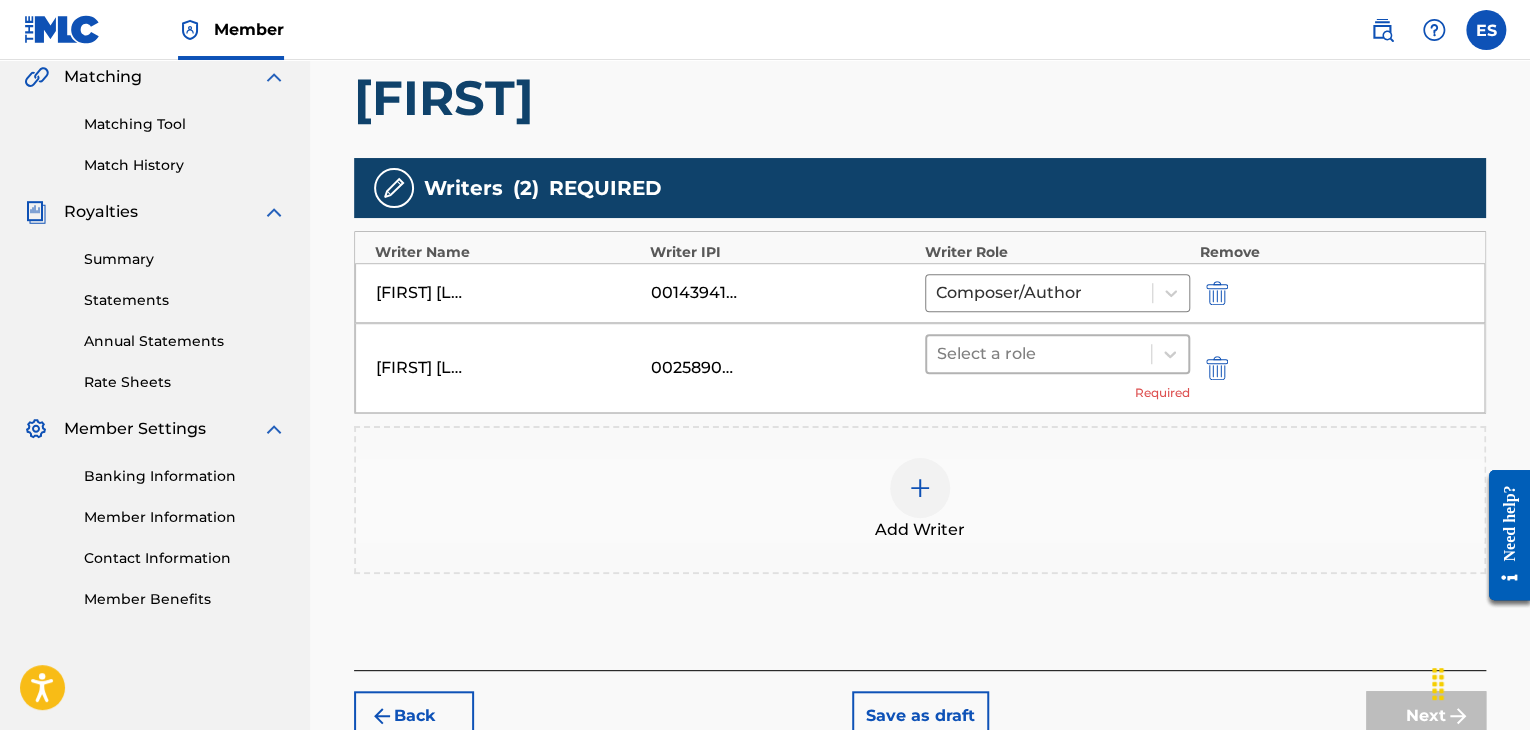 click at bounding box center (1039, 354) 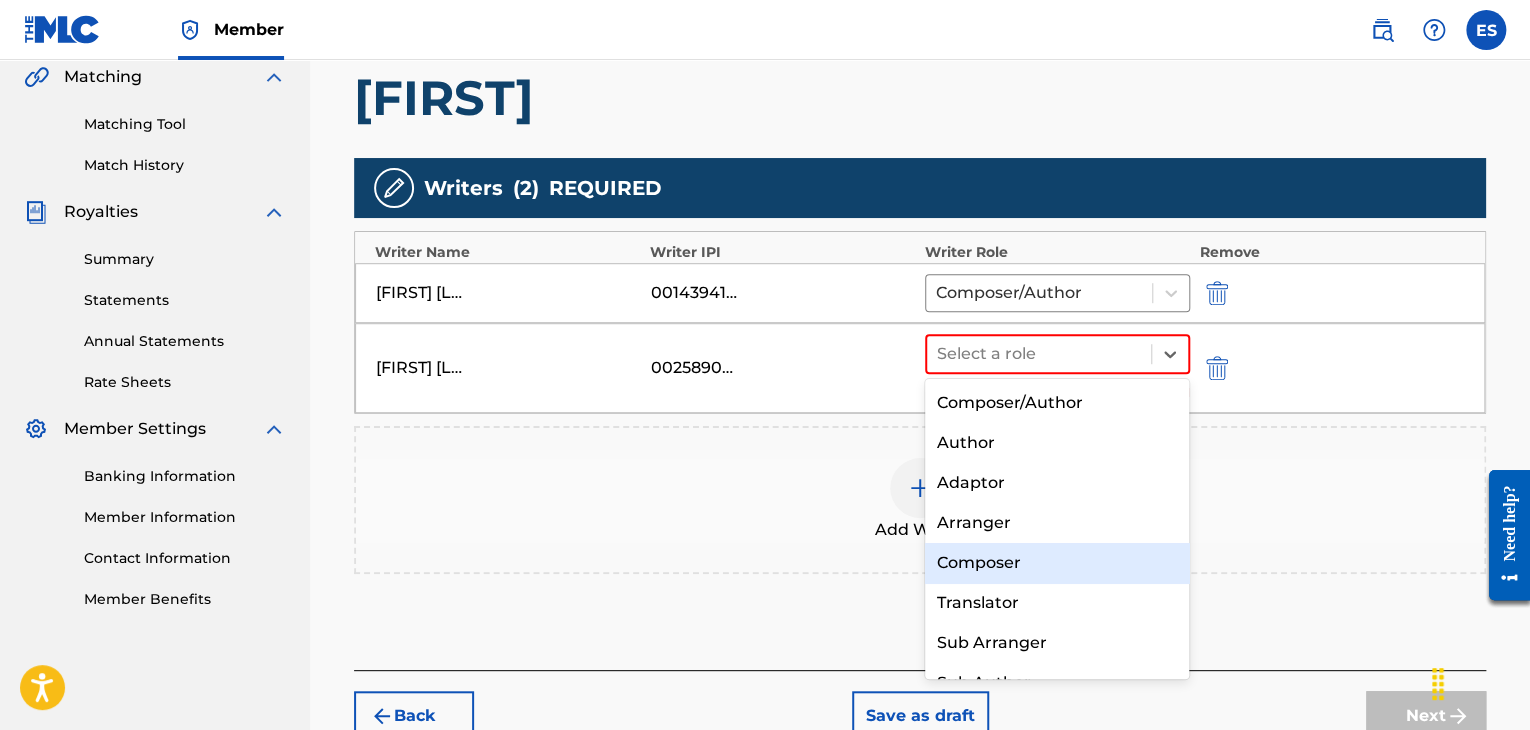 click on "Composer" at bounding box center (1057, 563) 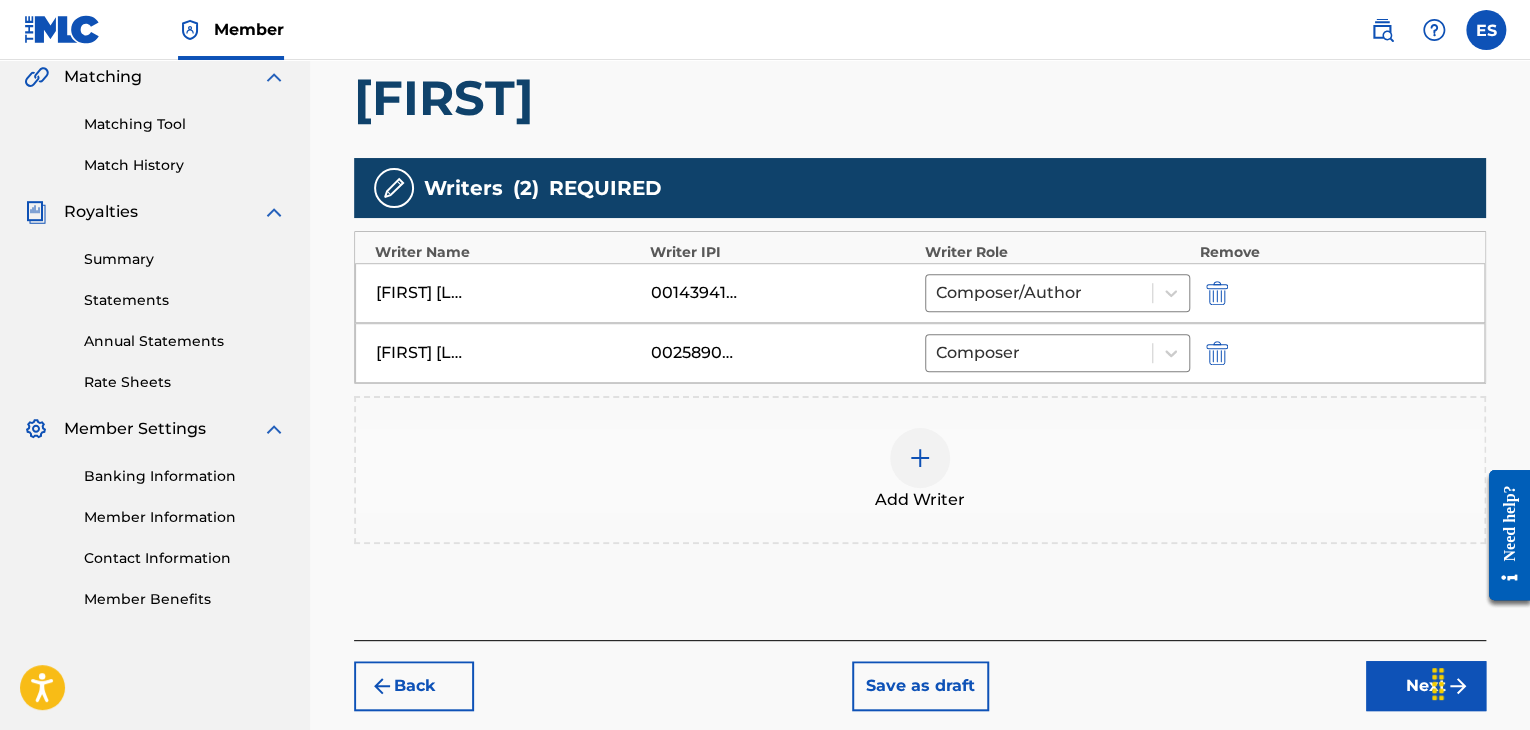 click at bounding box center (920, 458) 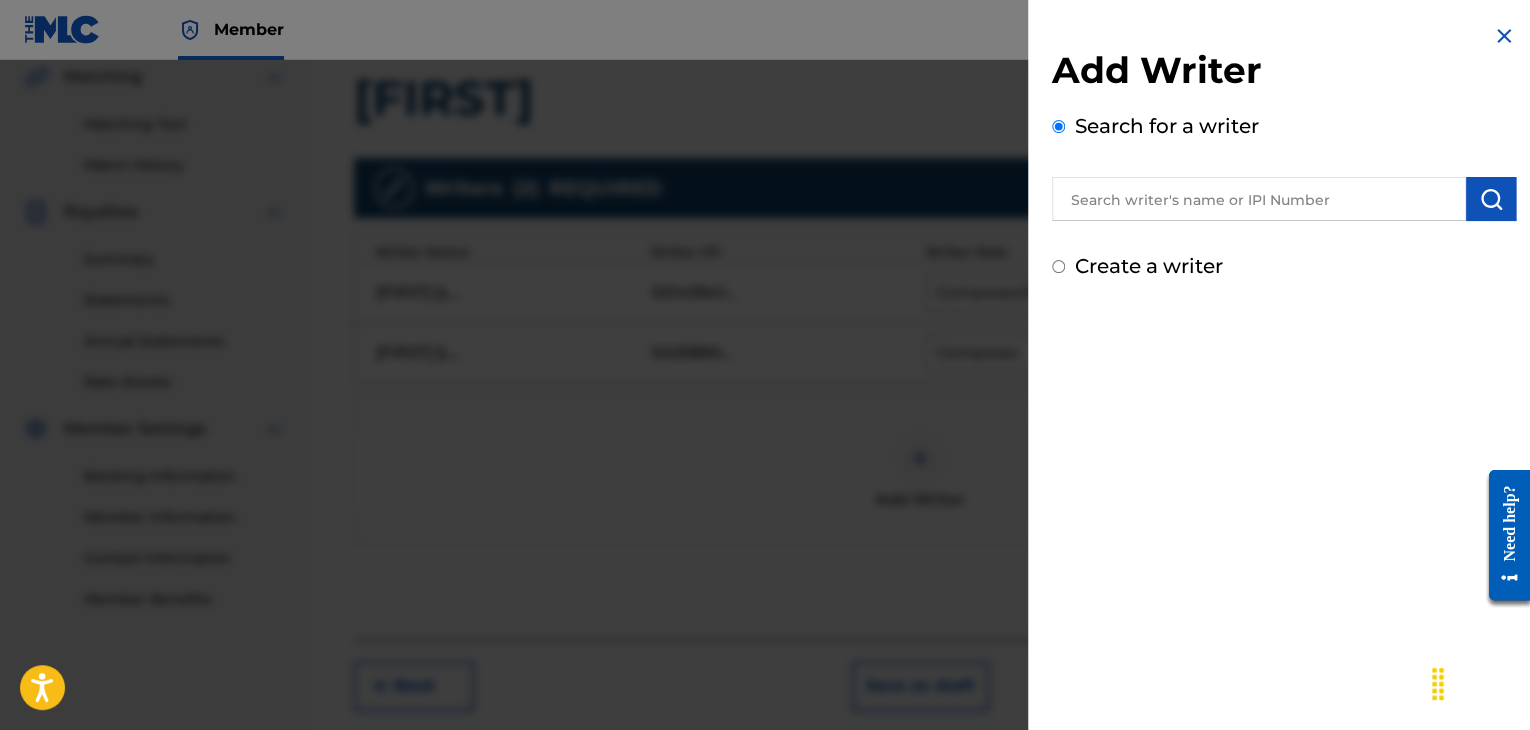 click at bounding box center [1259, 199] 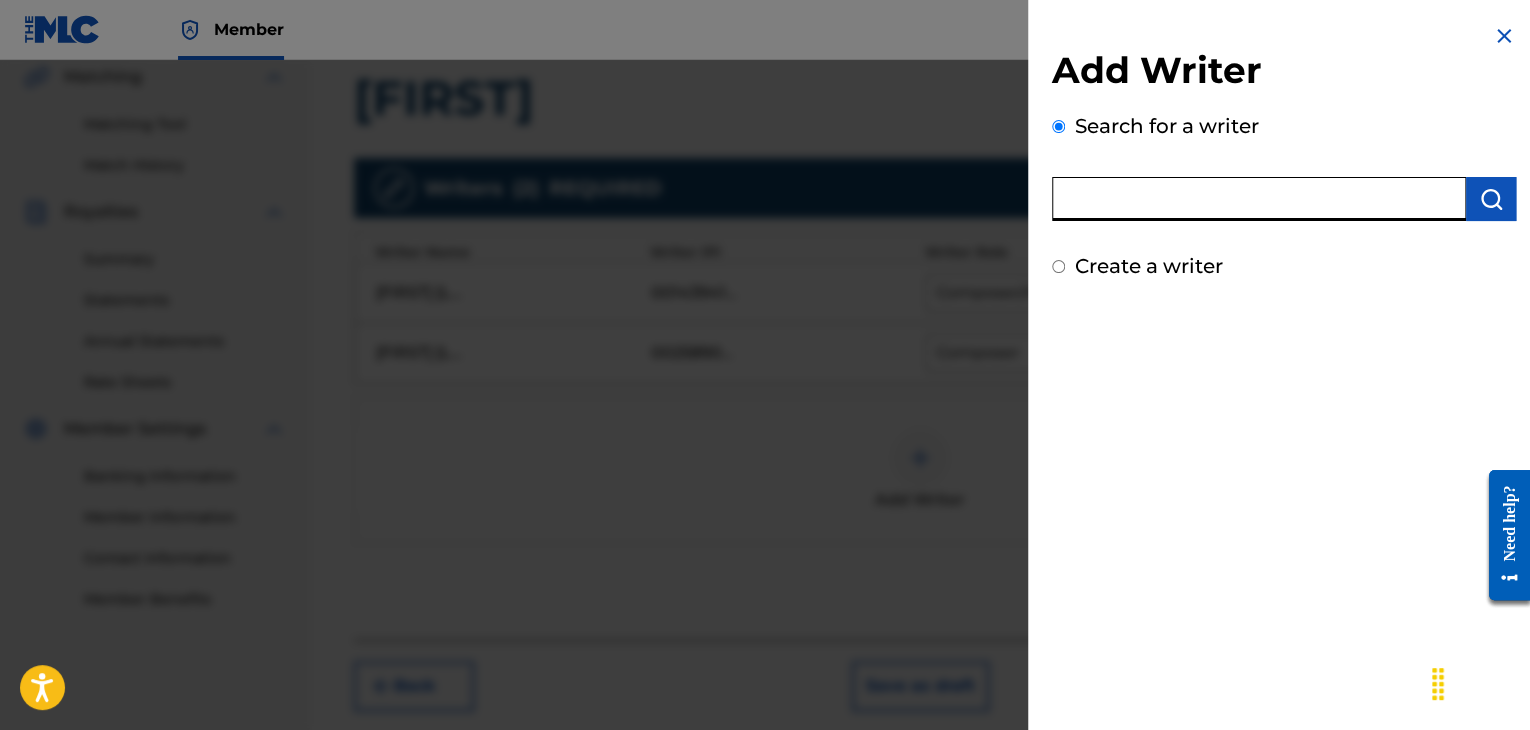 paste on "00295601256" 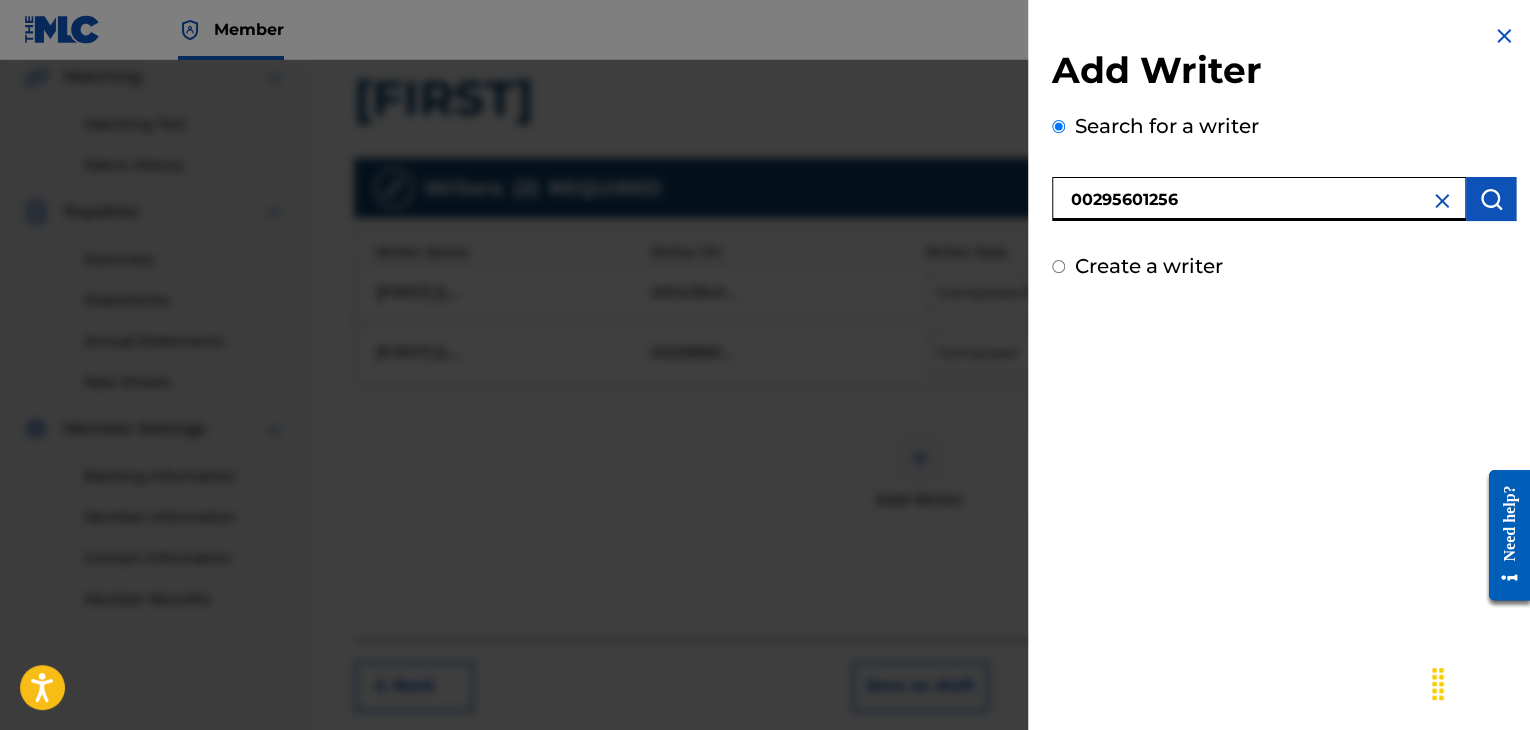 type on "00295601256" 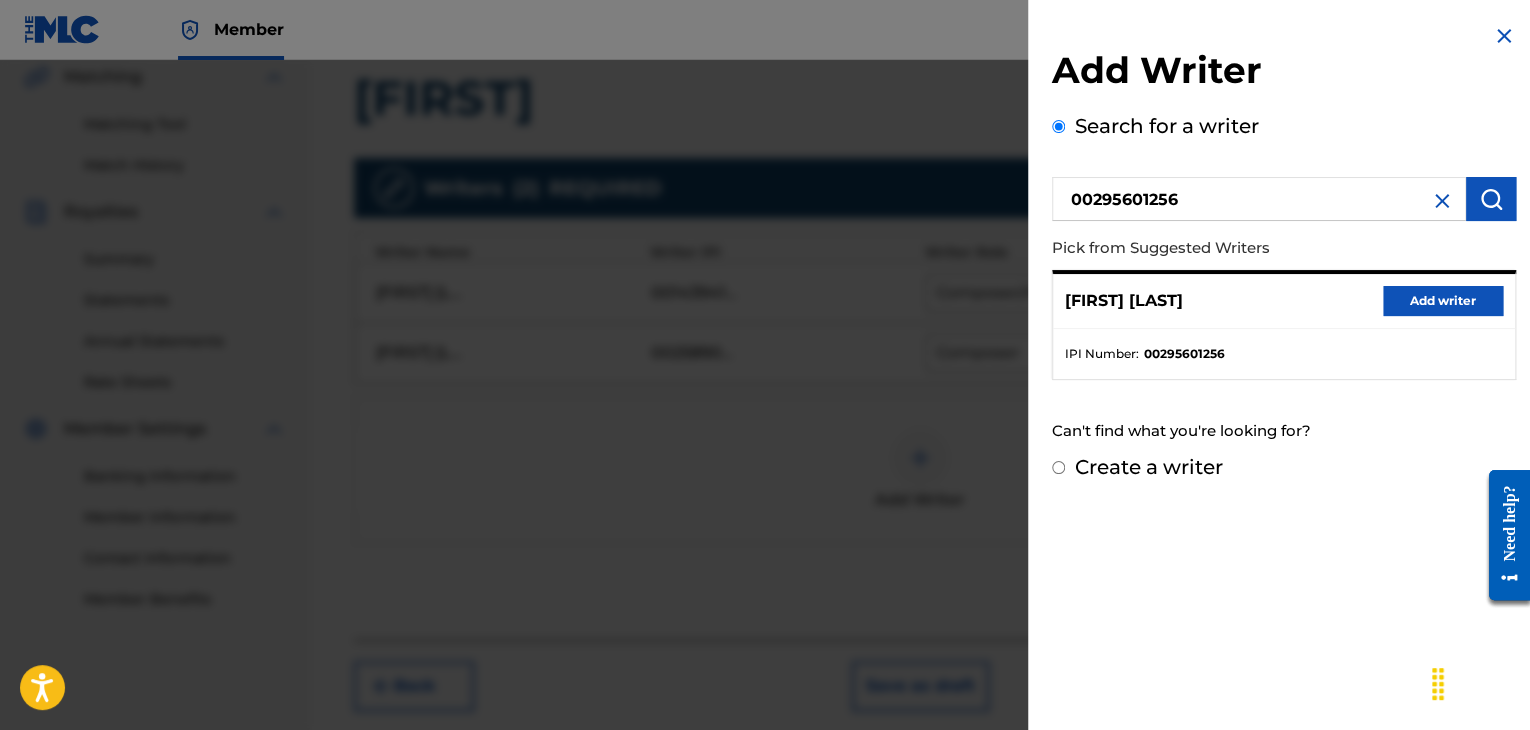click on "Add writer" at bounding box center [1443, 301] 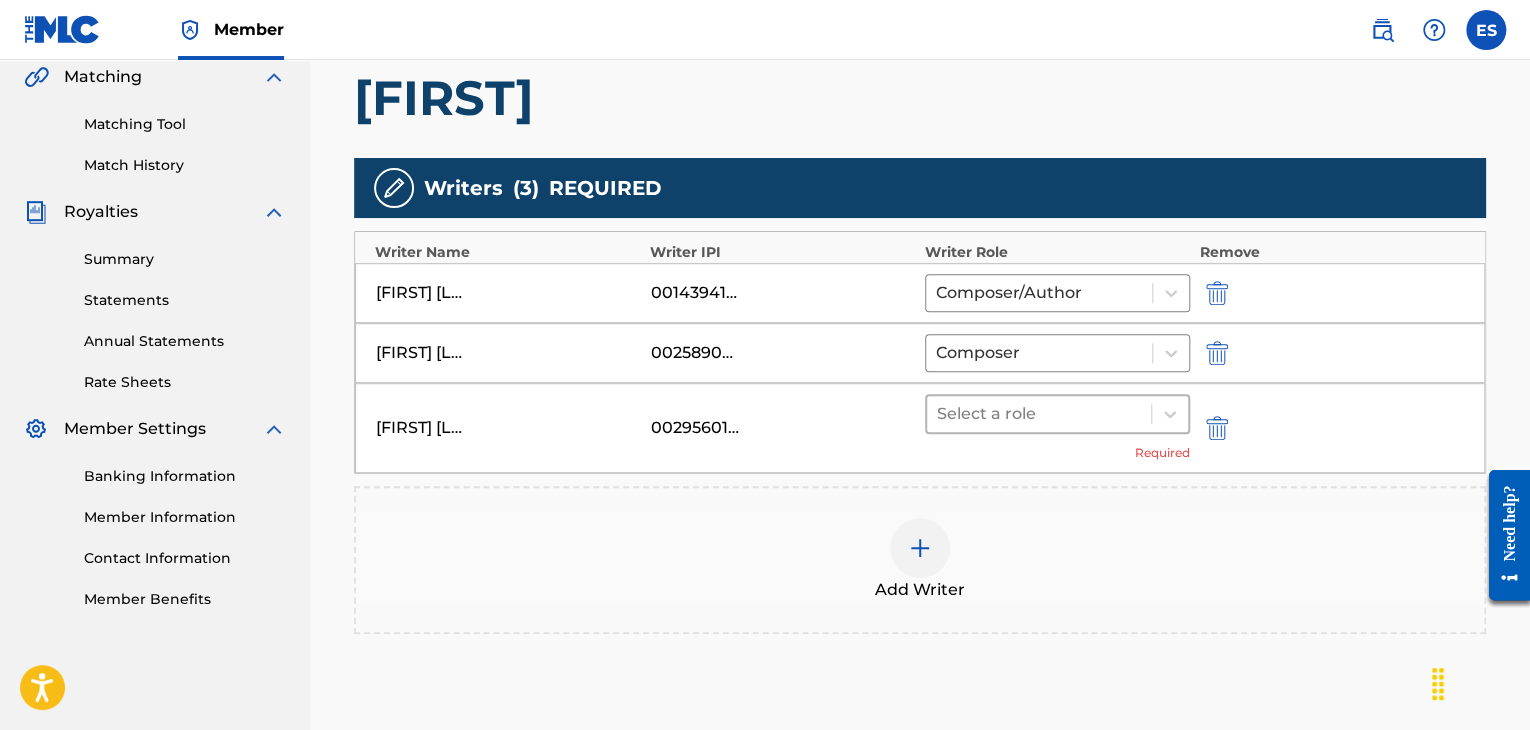 click at bounding box center (1039, 414) 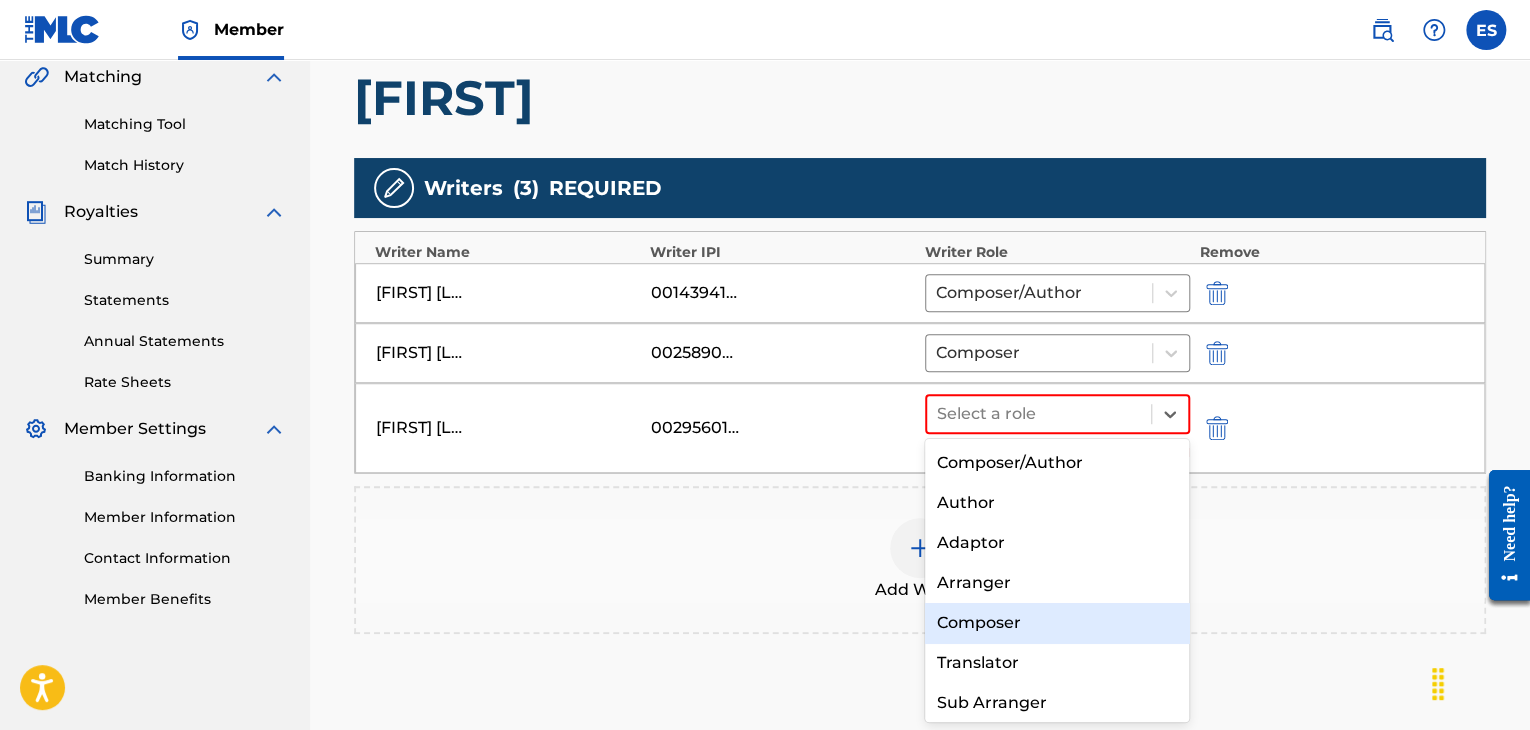 click on "Composer" at bounding box center (1057, 623) 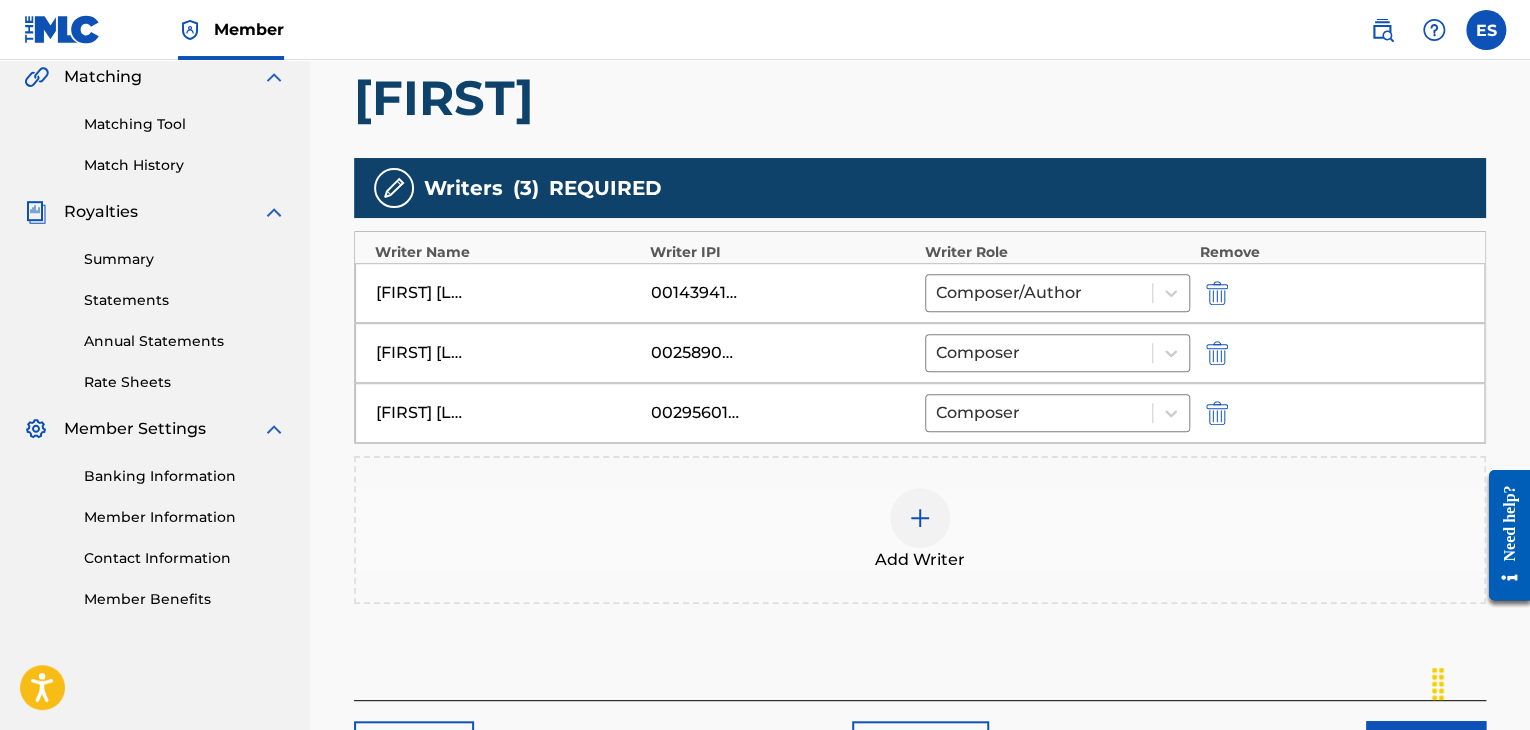 click at bounding box center (920, 518) 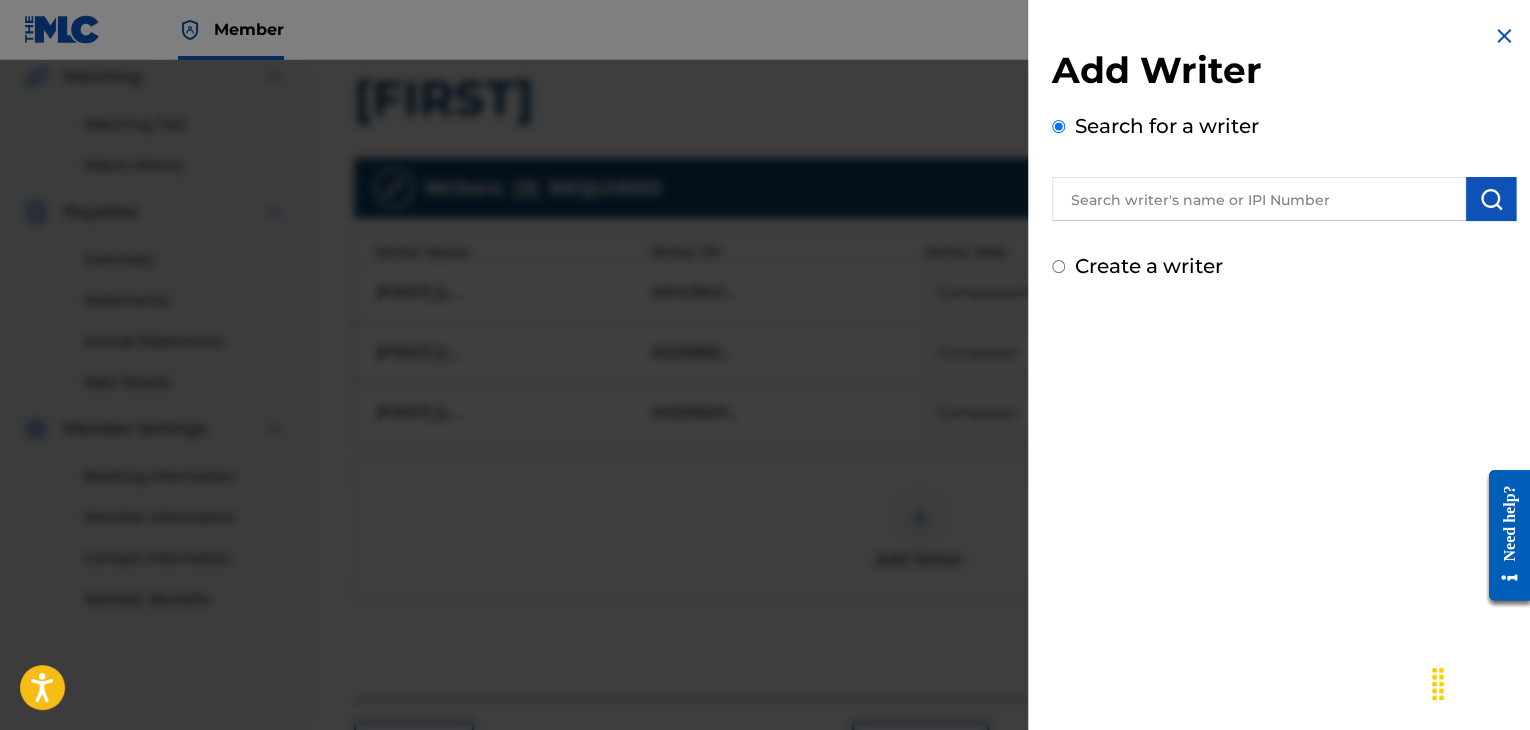 drag, startPoint x: 1264, startPoint y: 208, endPoint x: 1262, endPoint y: 197, distance: 11.18034 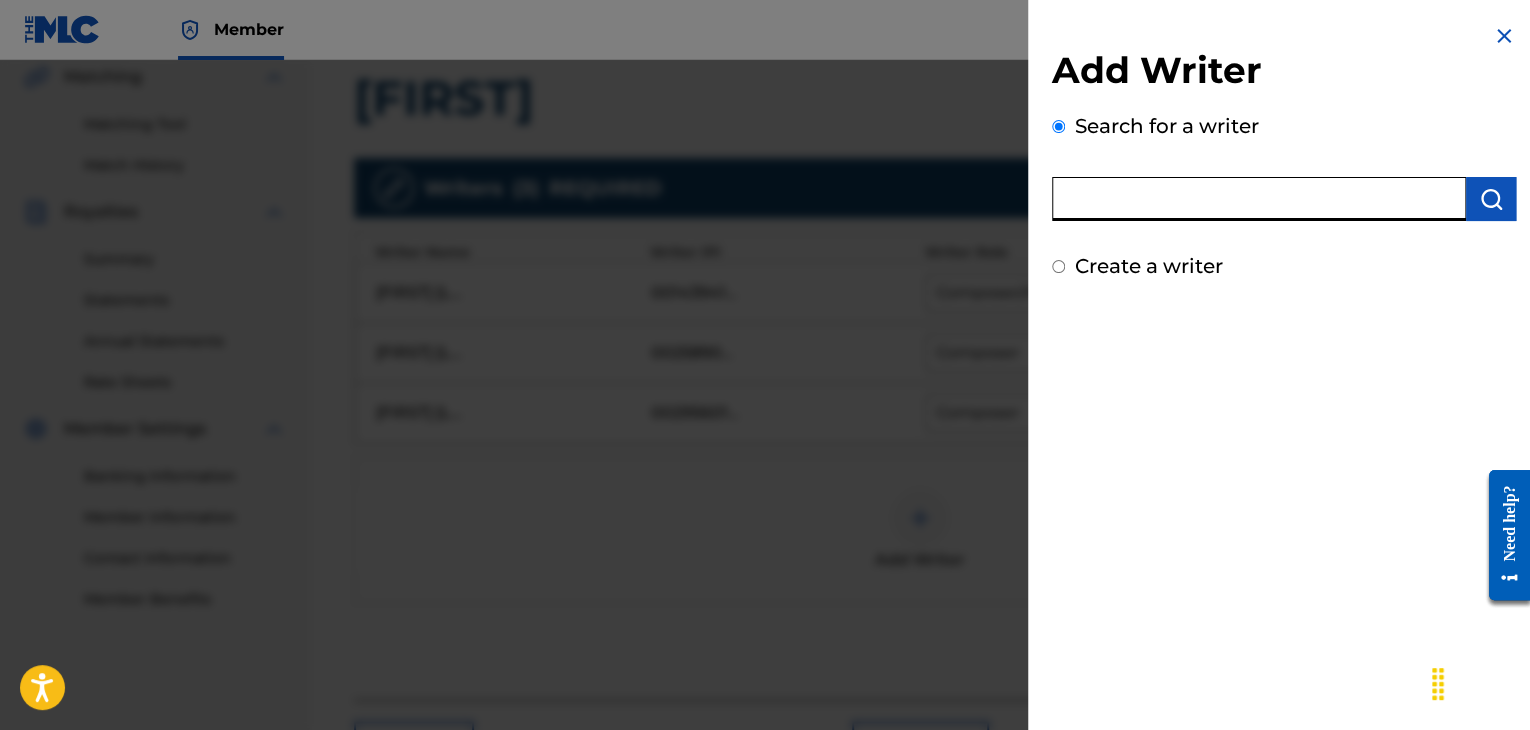 paste on "00143942571" 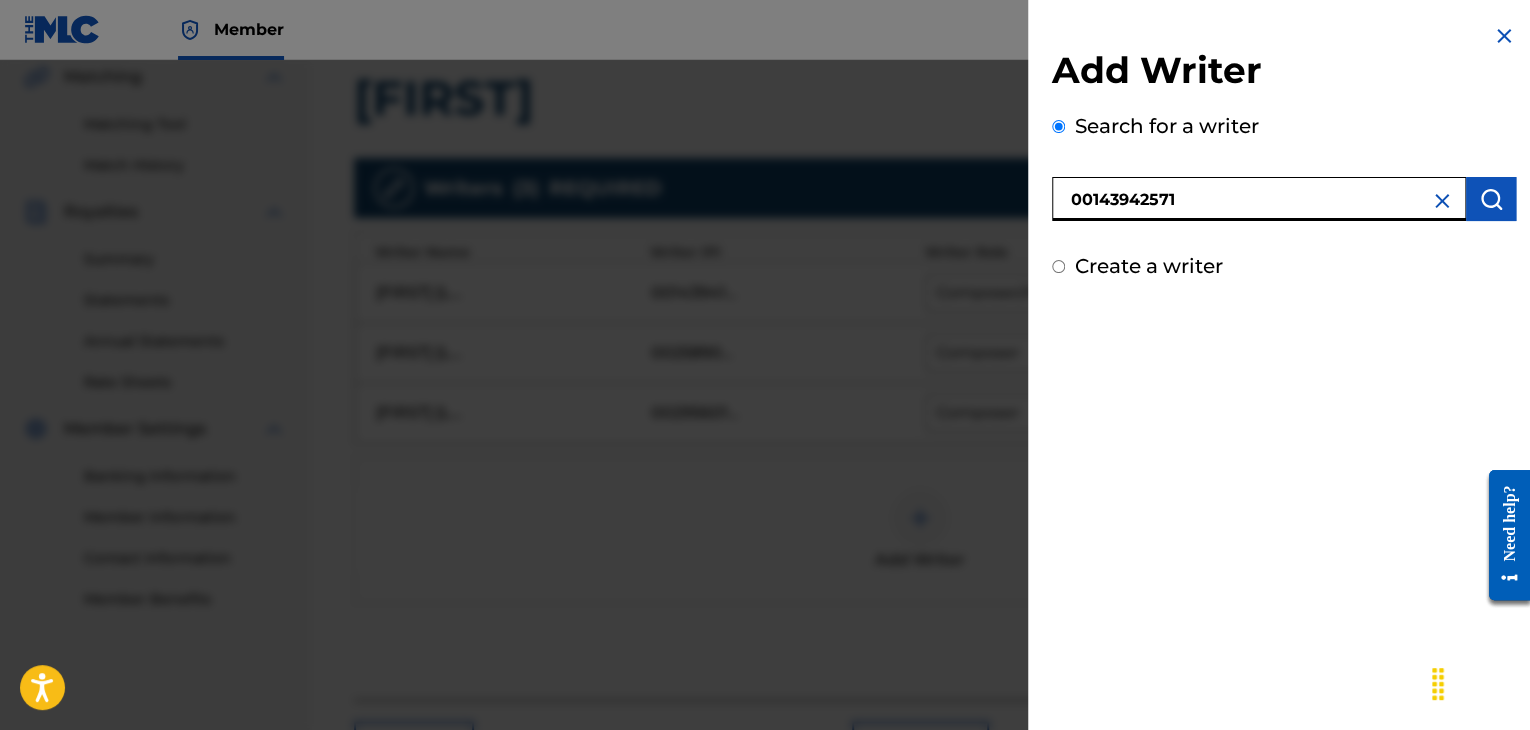 type on "00143942571" 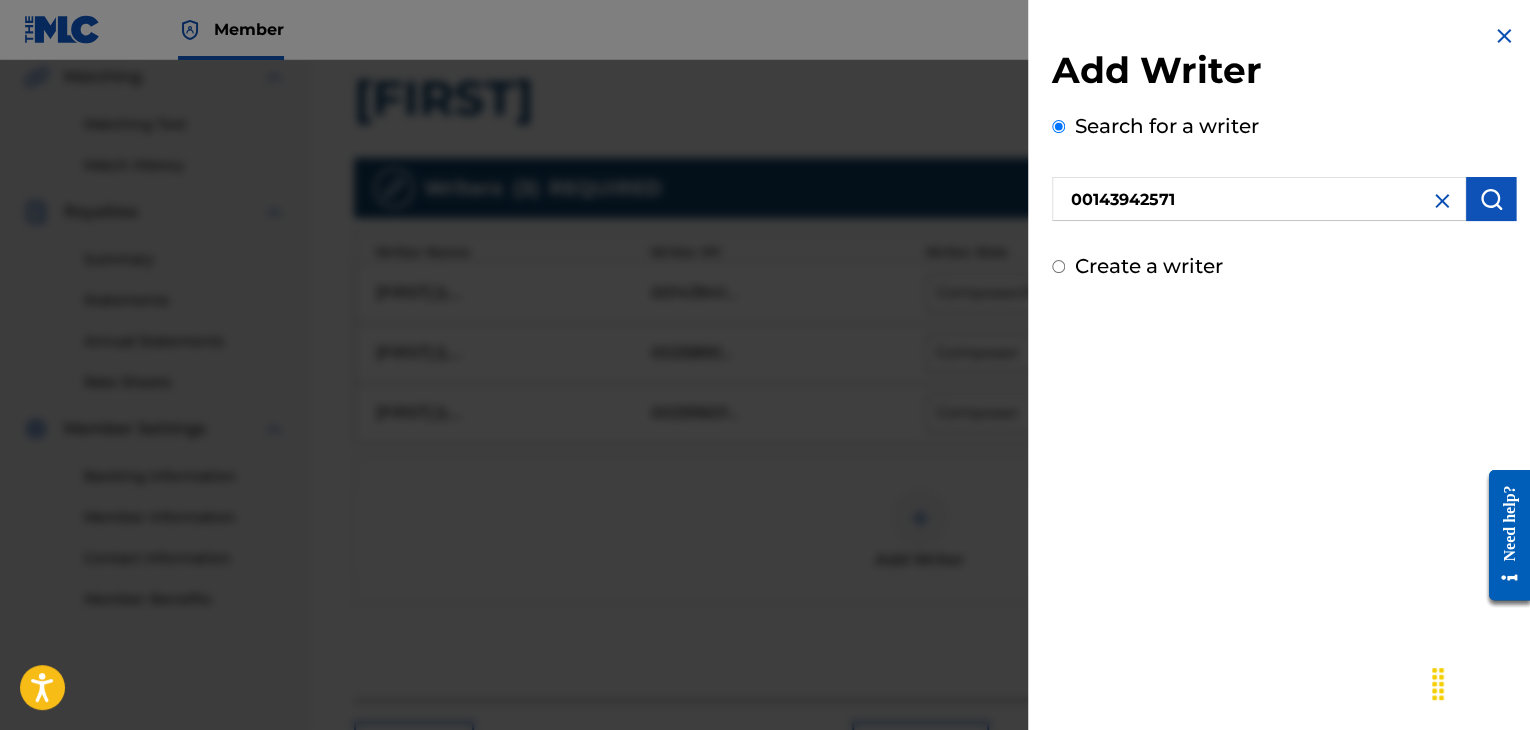click at bounding box center [1491, 199] 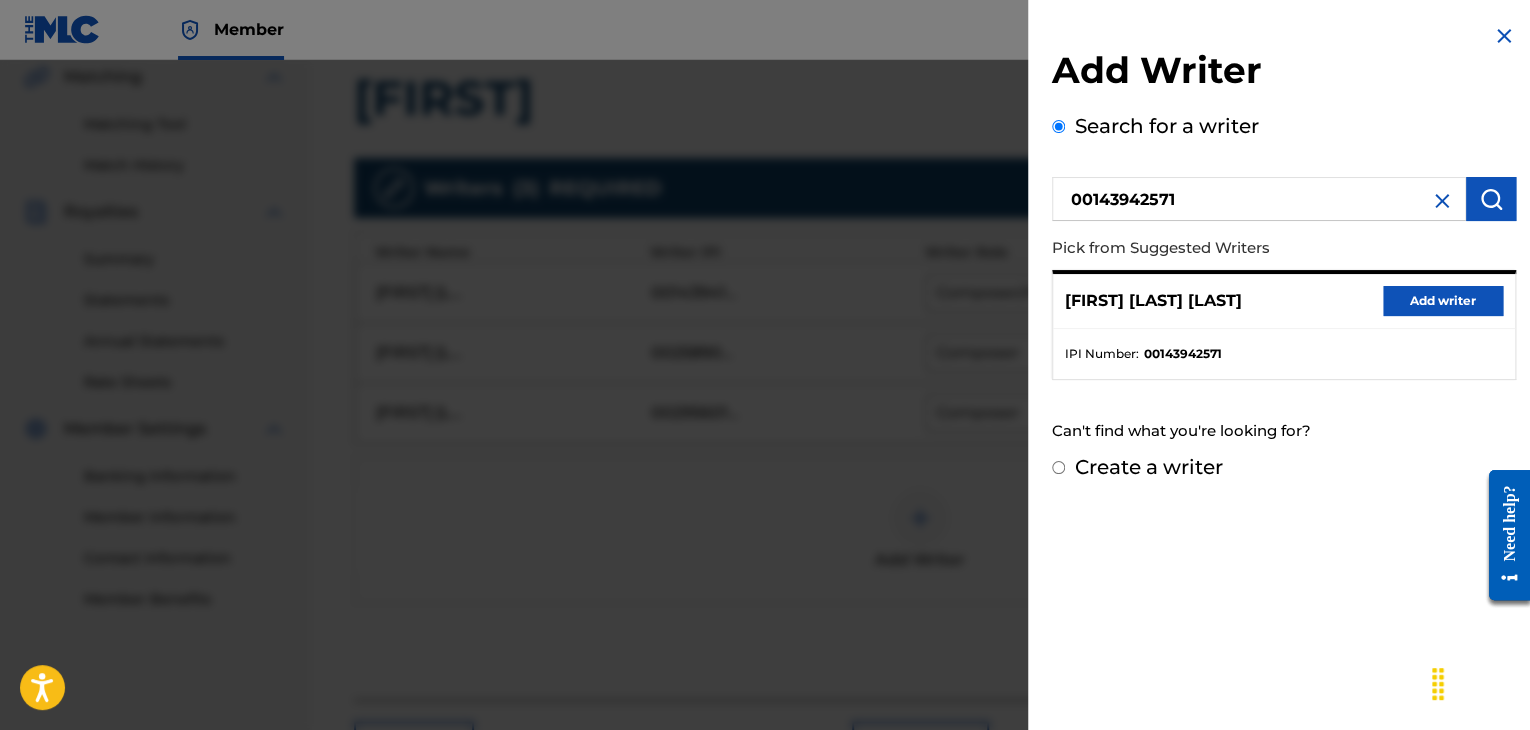 click on "Add writer" at bounding box center [1443, 301] 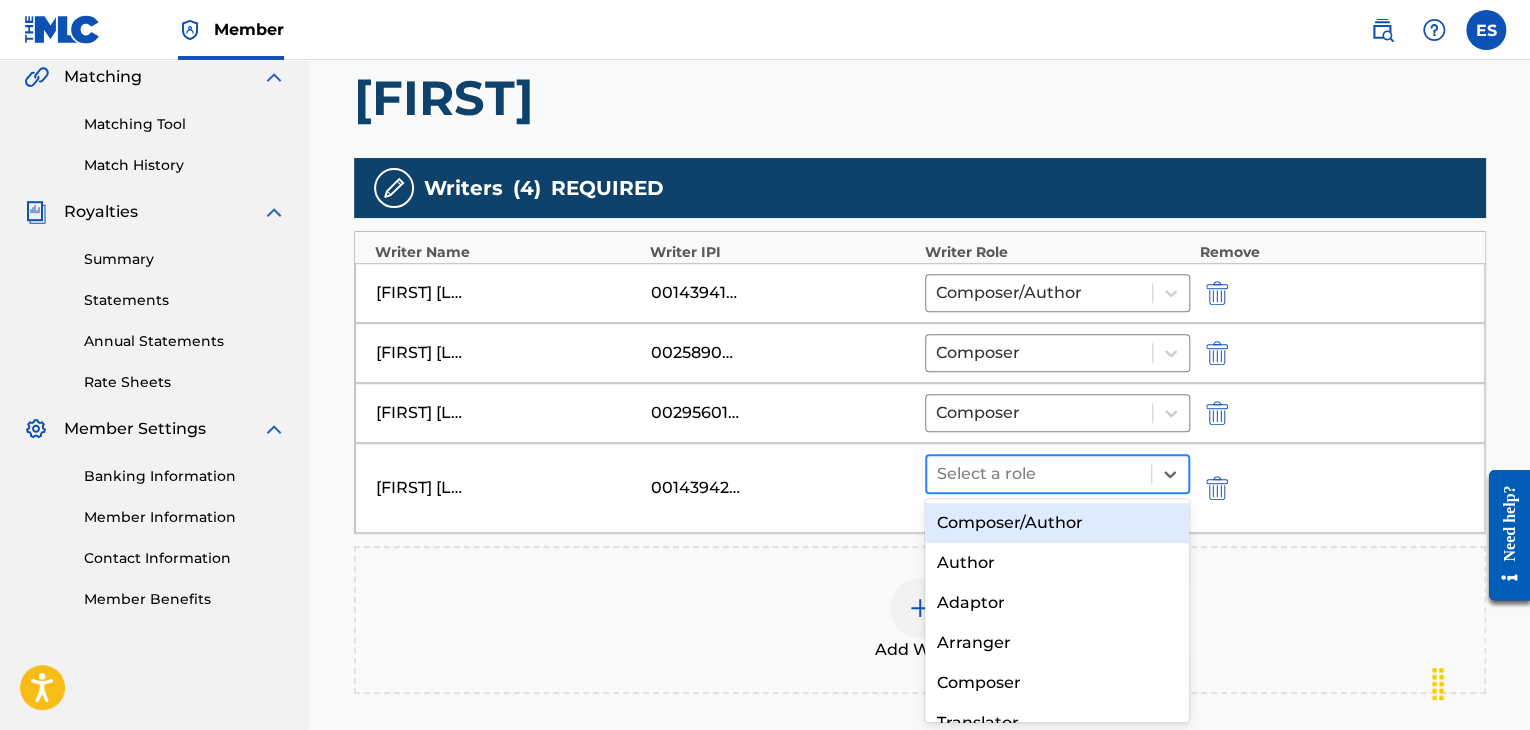 click at bounding box center (1039, 474) 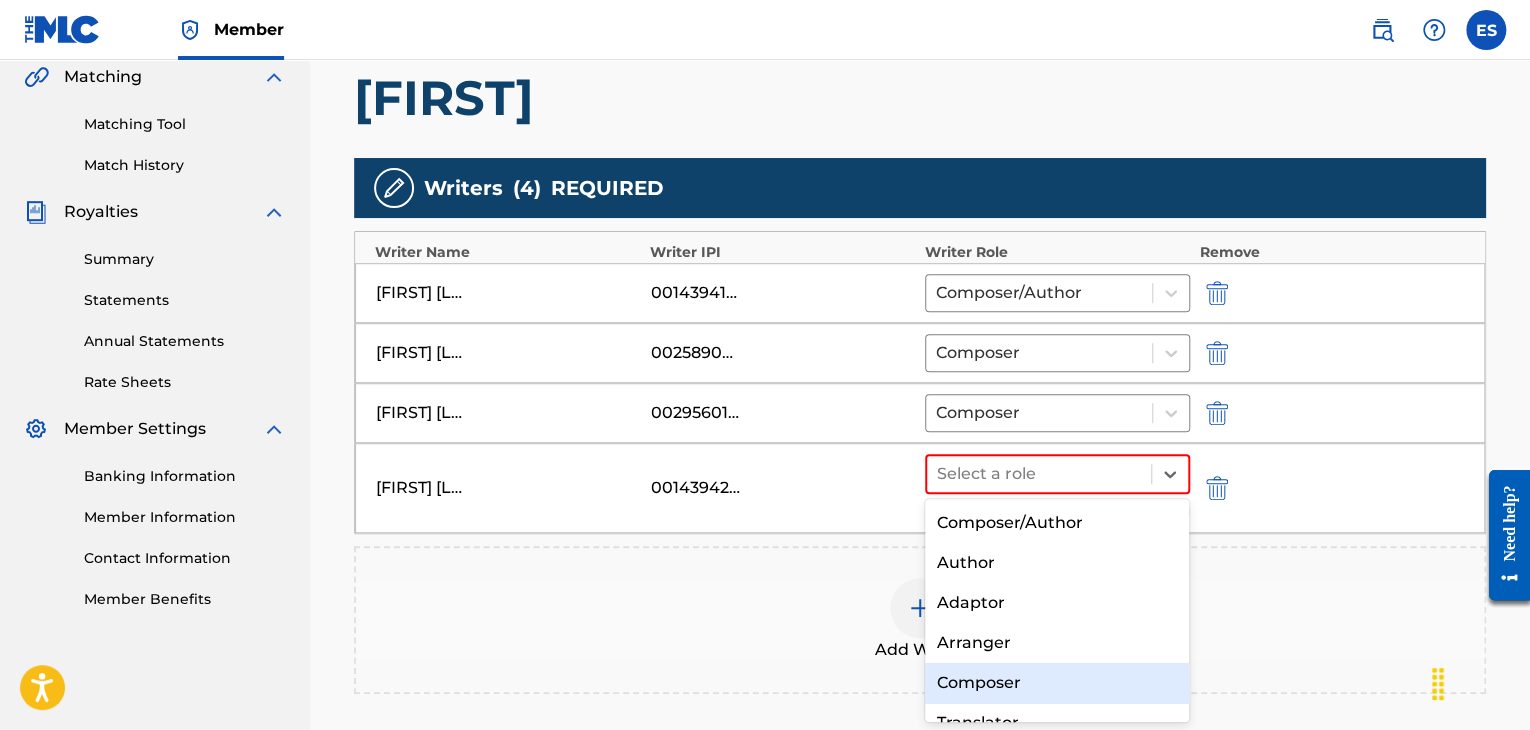 click on "Composer" at bounding box center [1057, 683] 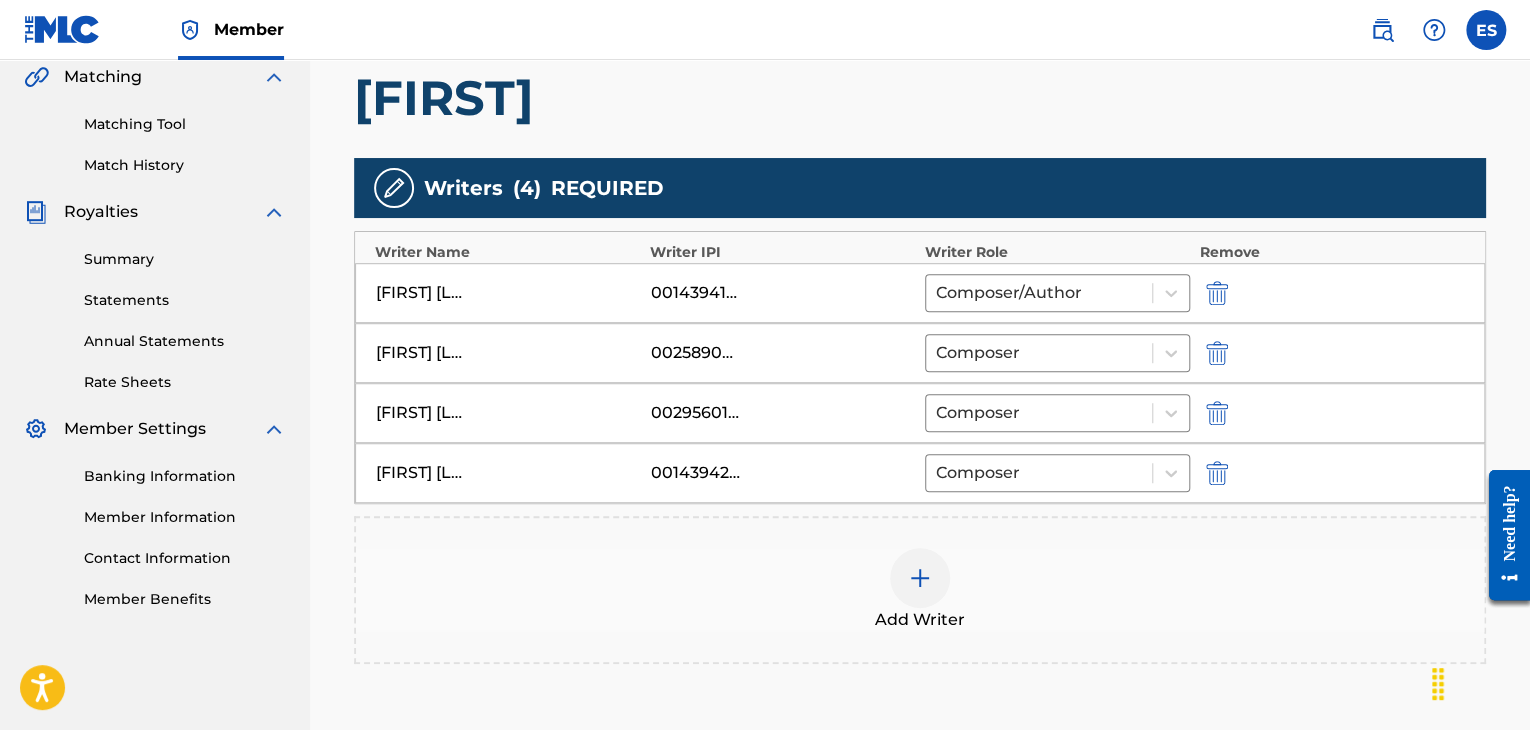 click at bounding box center [920, 578] 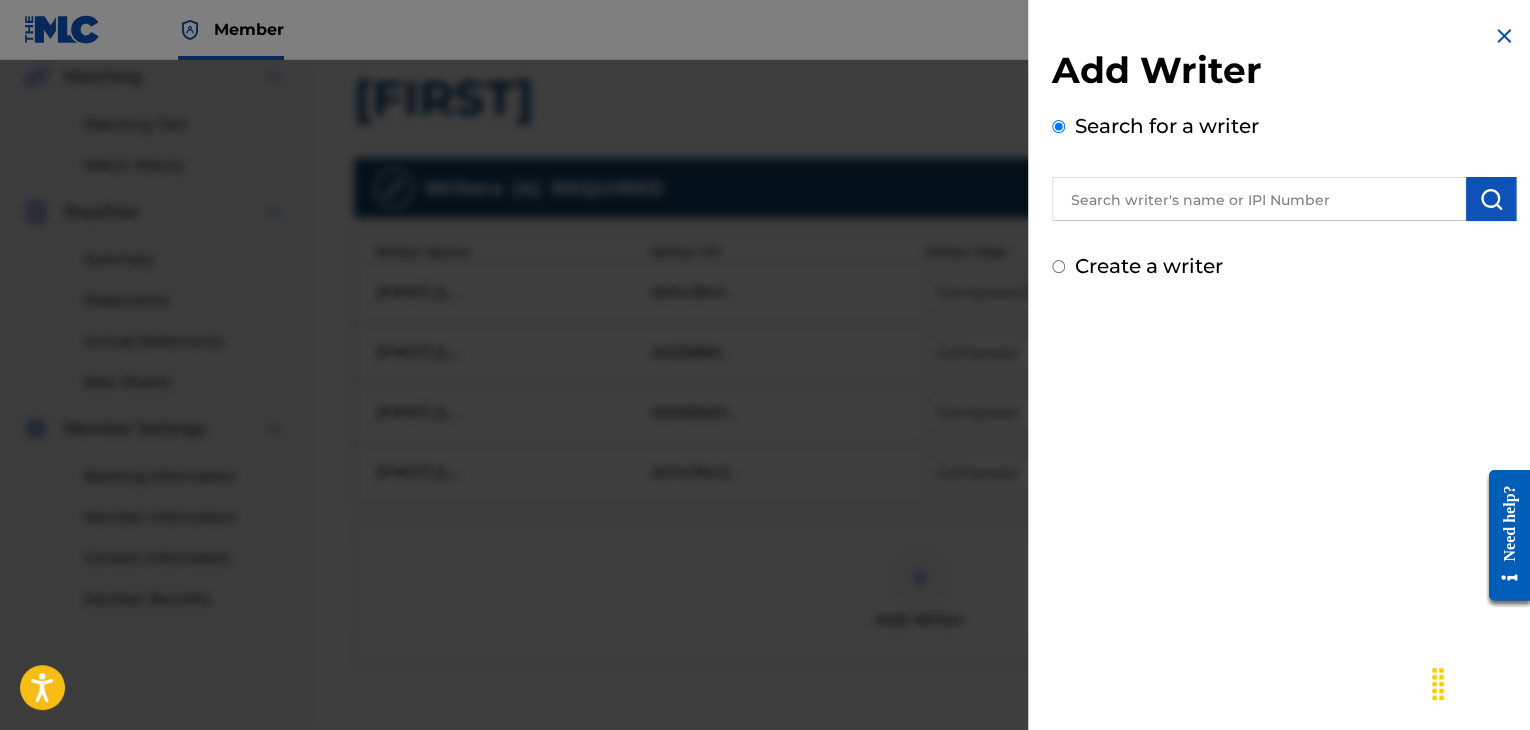 click on "Add Writer Search for a writer Create a writer" at bounding box center [1284, 164] 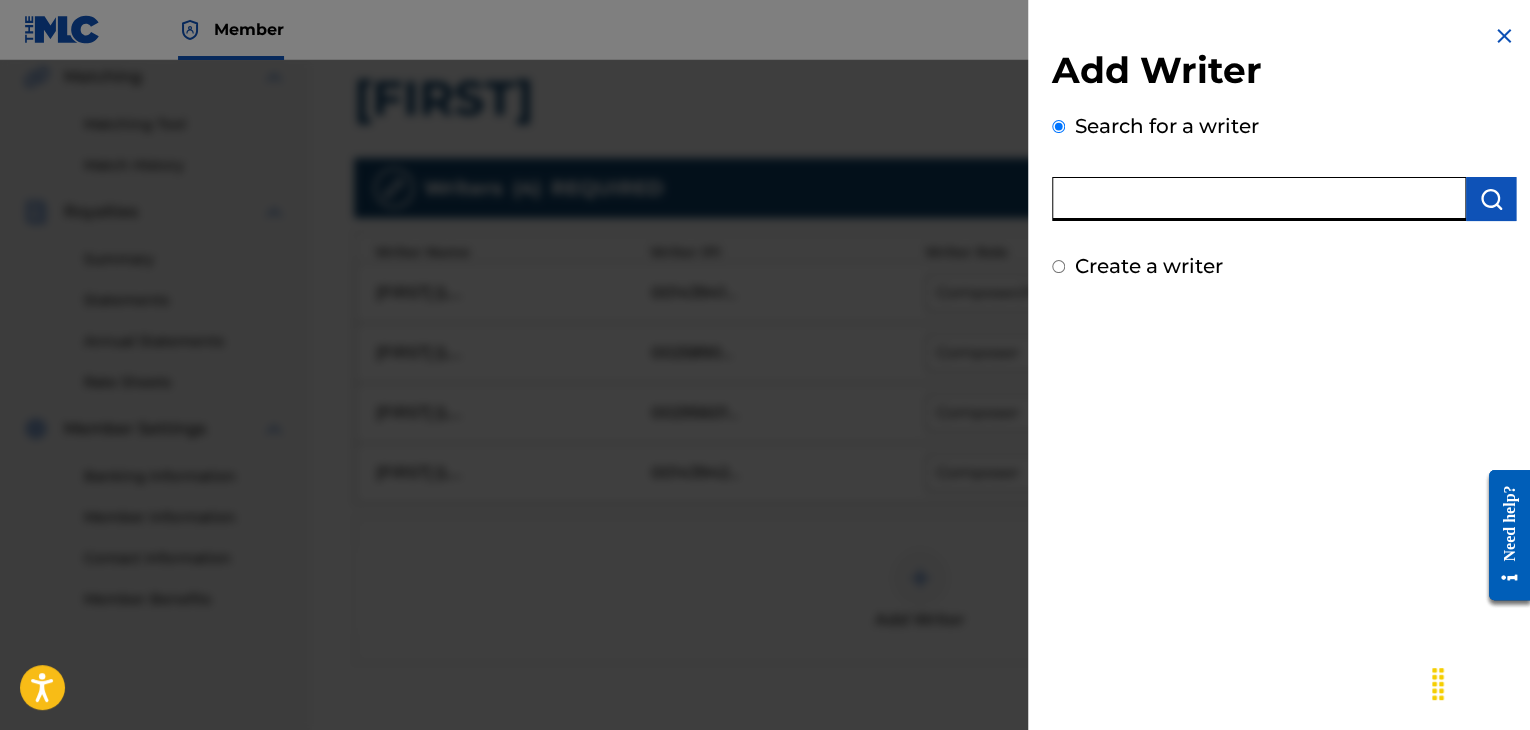 paste on "00295628227" 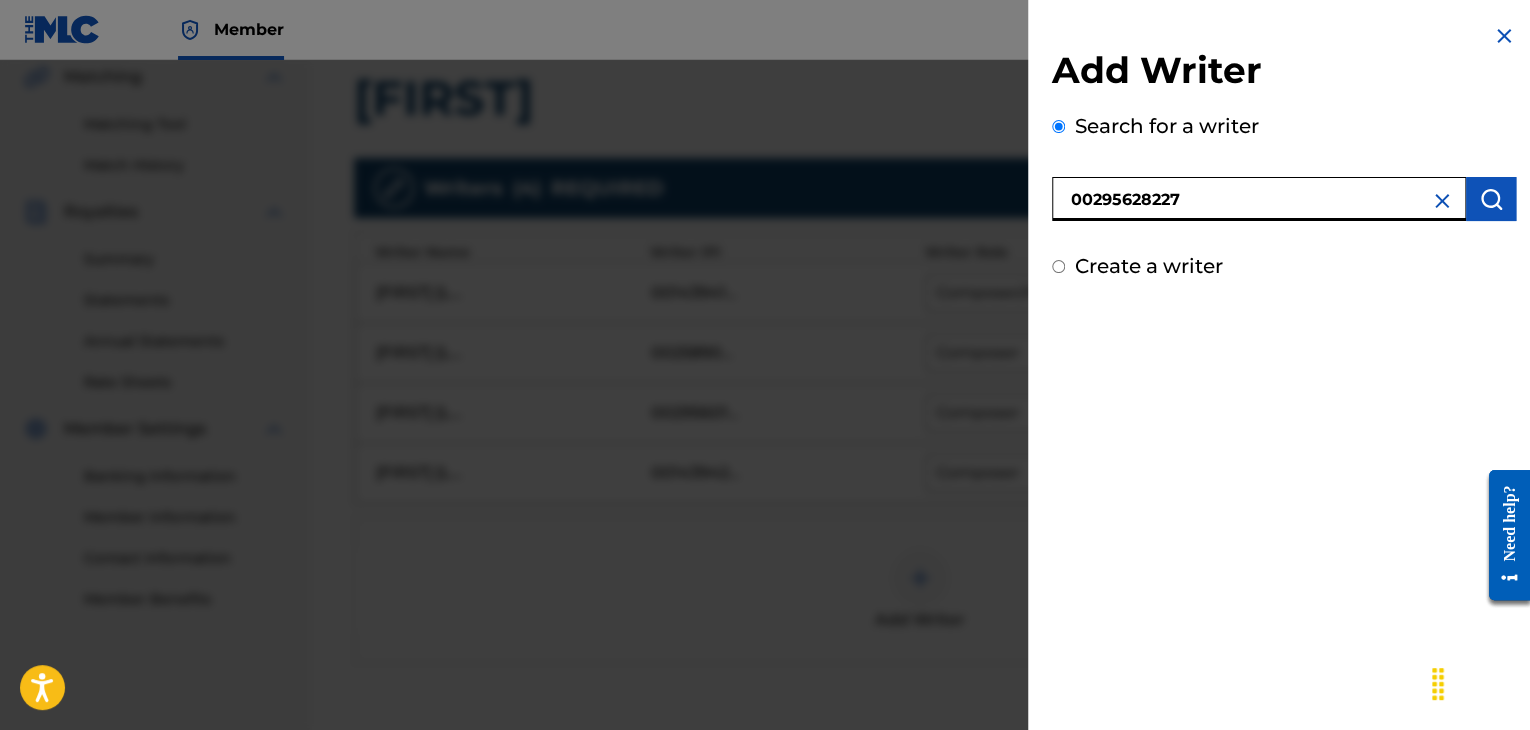 type on "00295628227" 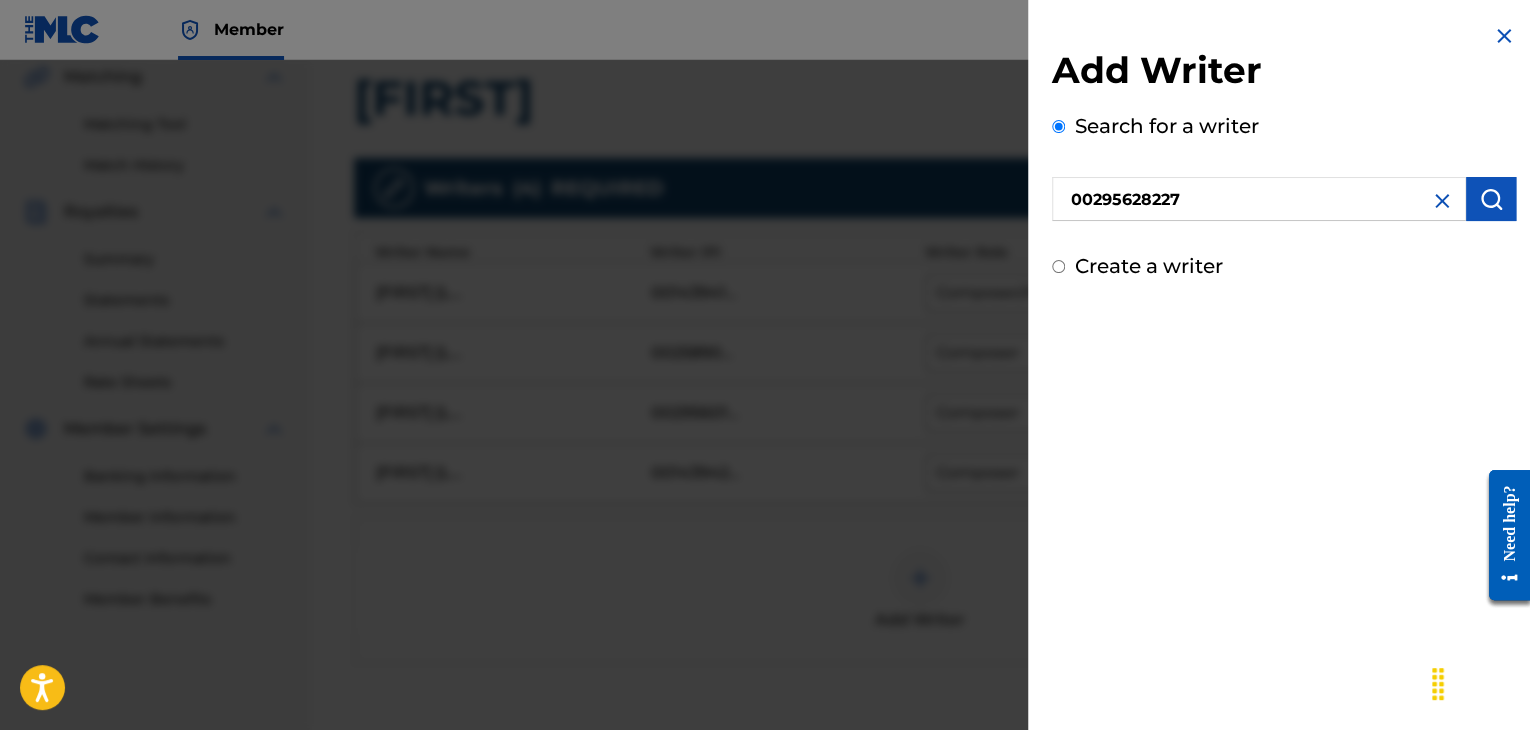 click at bounding box center (1491, 199) 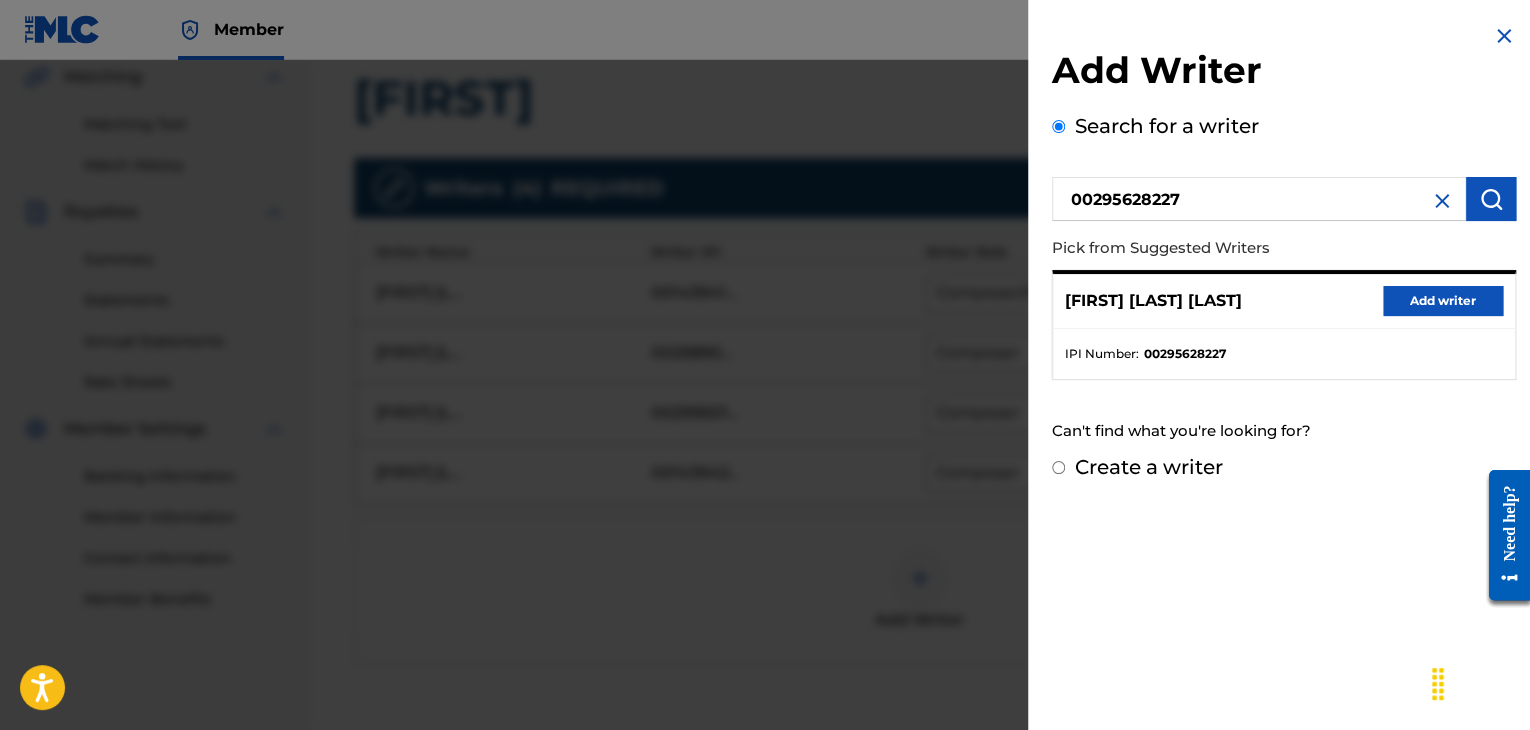 click on "Add writer" at bounding box center [1443, 301] 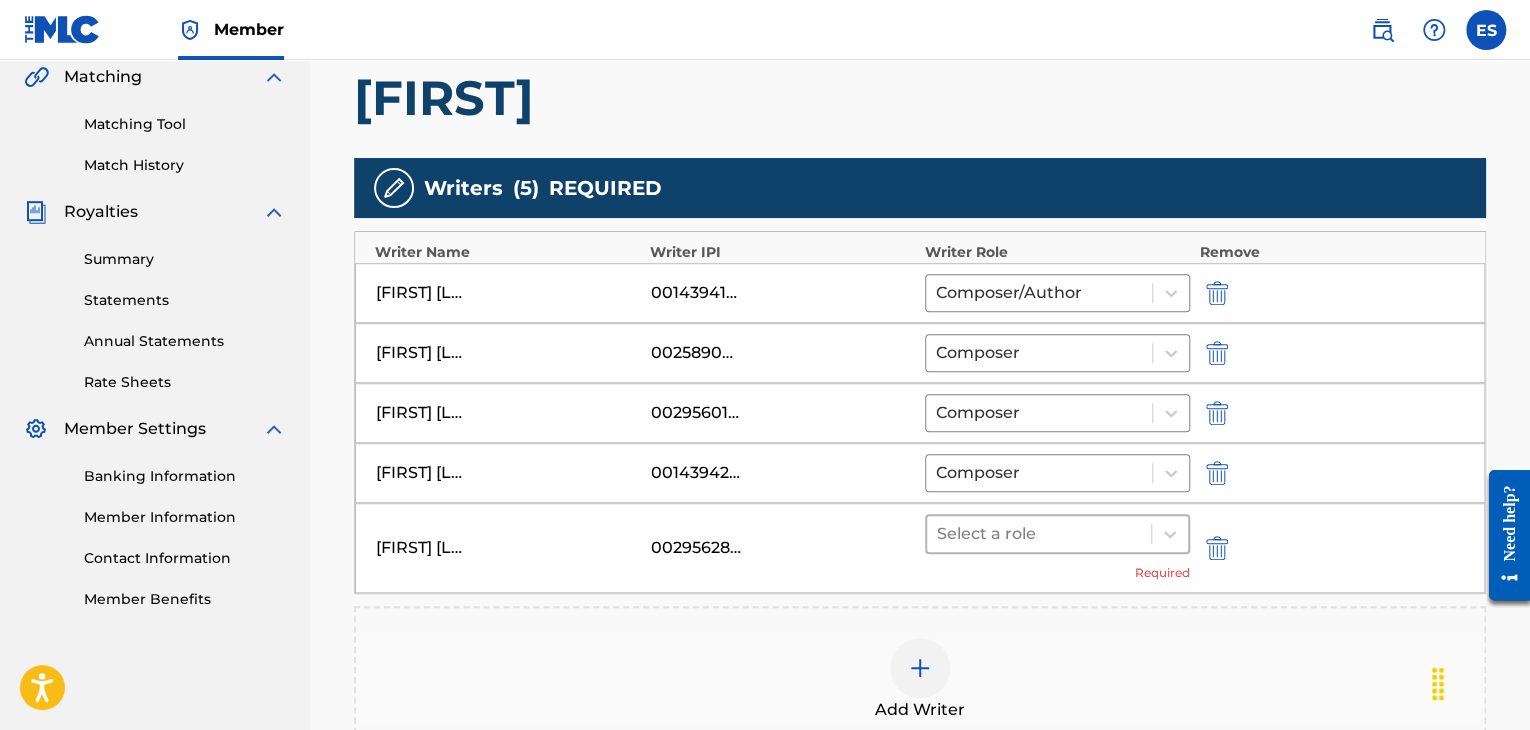 click at bounding box center (1039, 534) 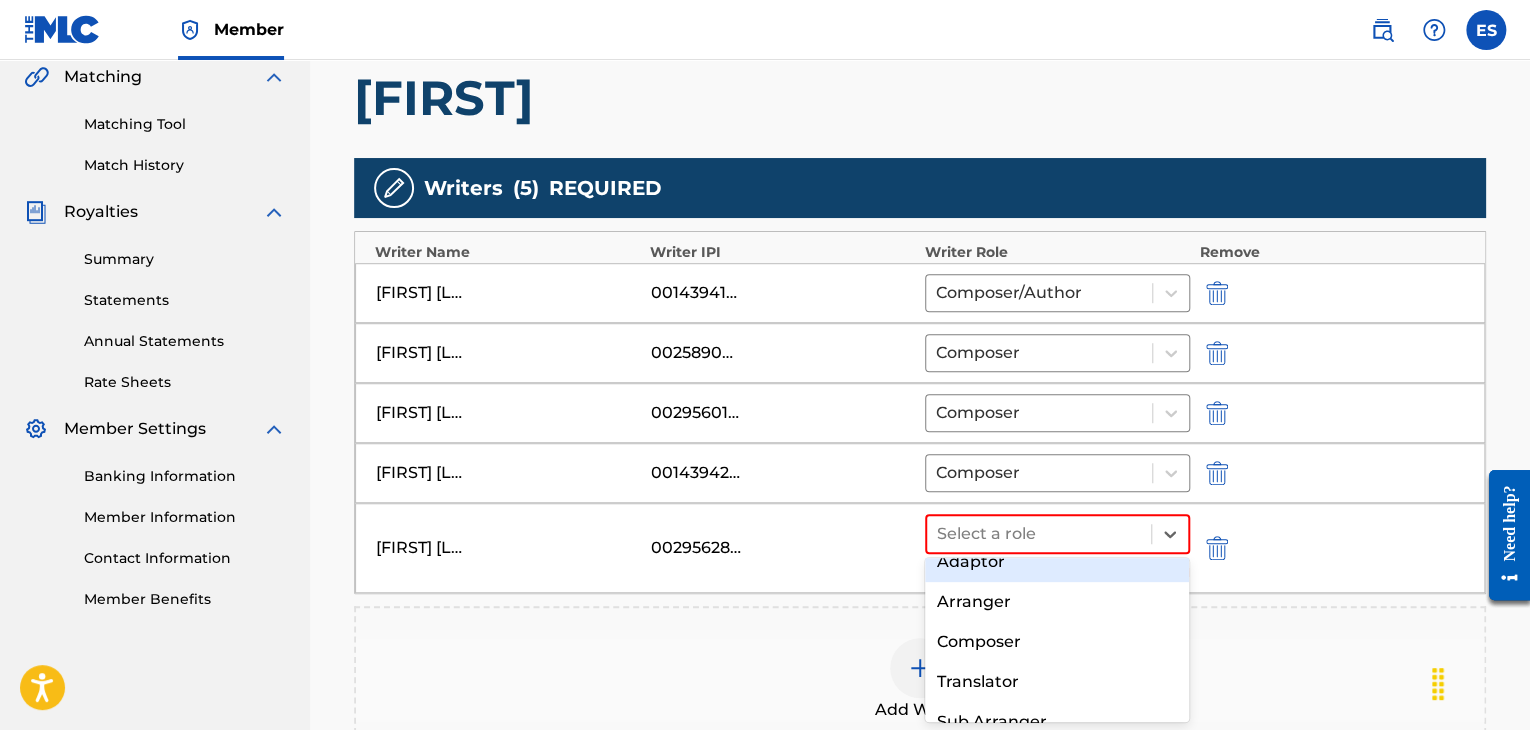 scroll, scrollTop: 164, scrollLeft: 0, axis: vertical 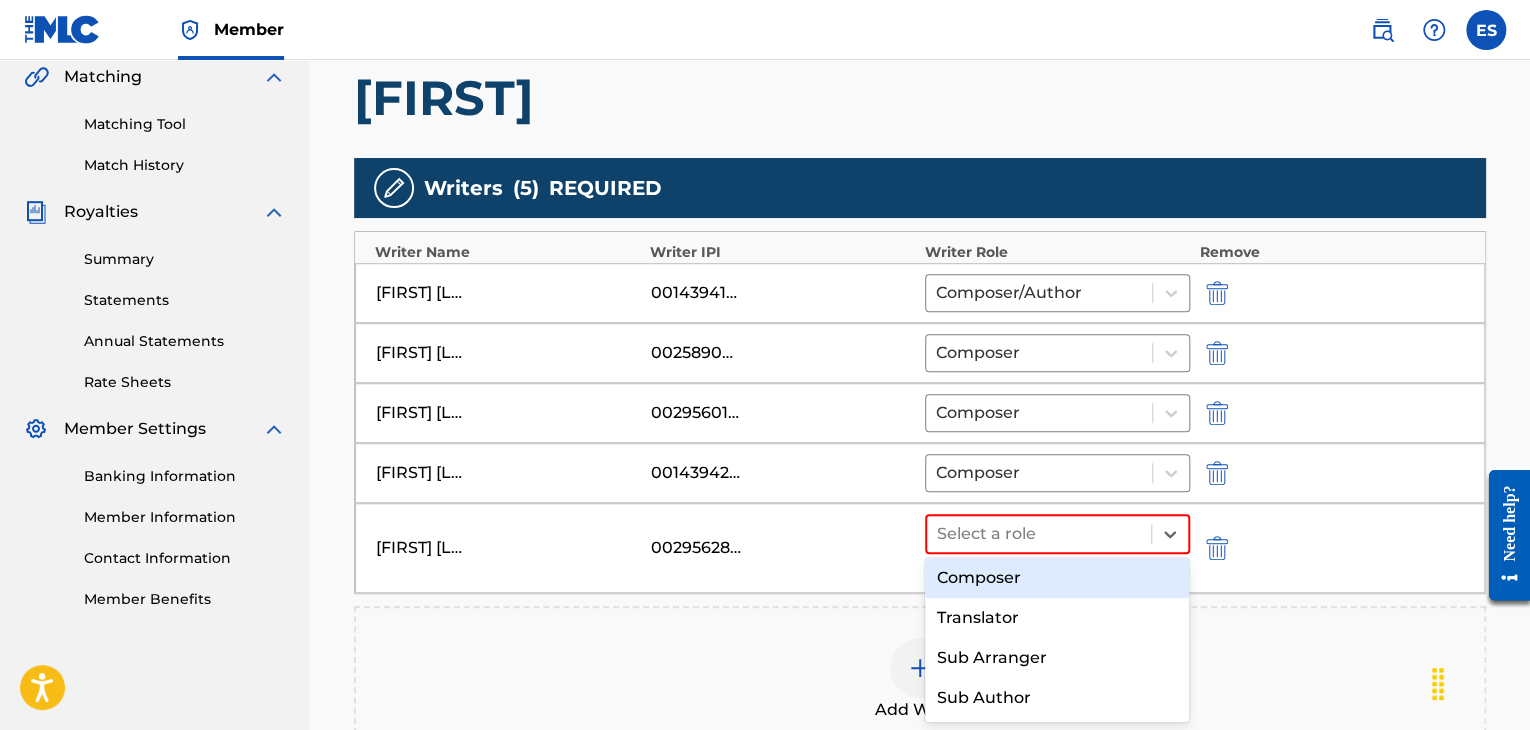 click on "Composer" at bounding box center (1057, 578) 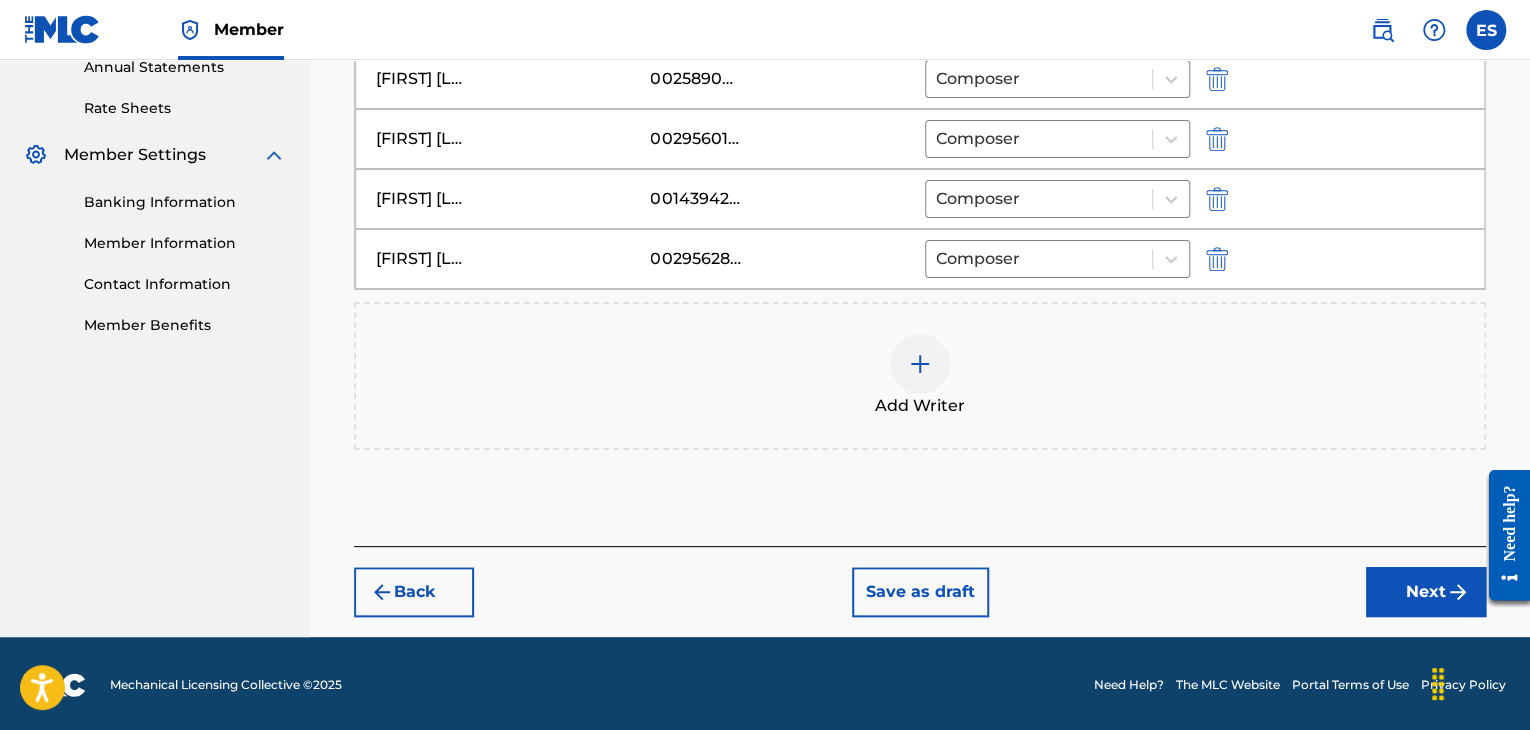 click on "Next" at bounding box center [1426, 592] 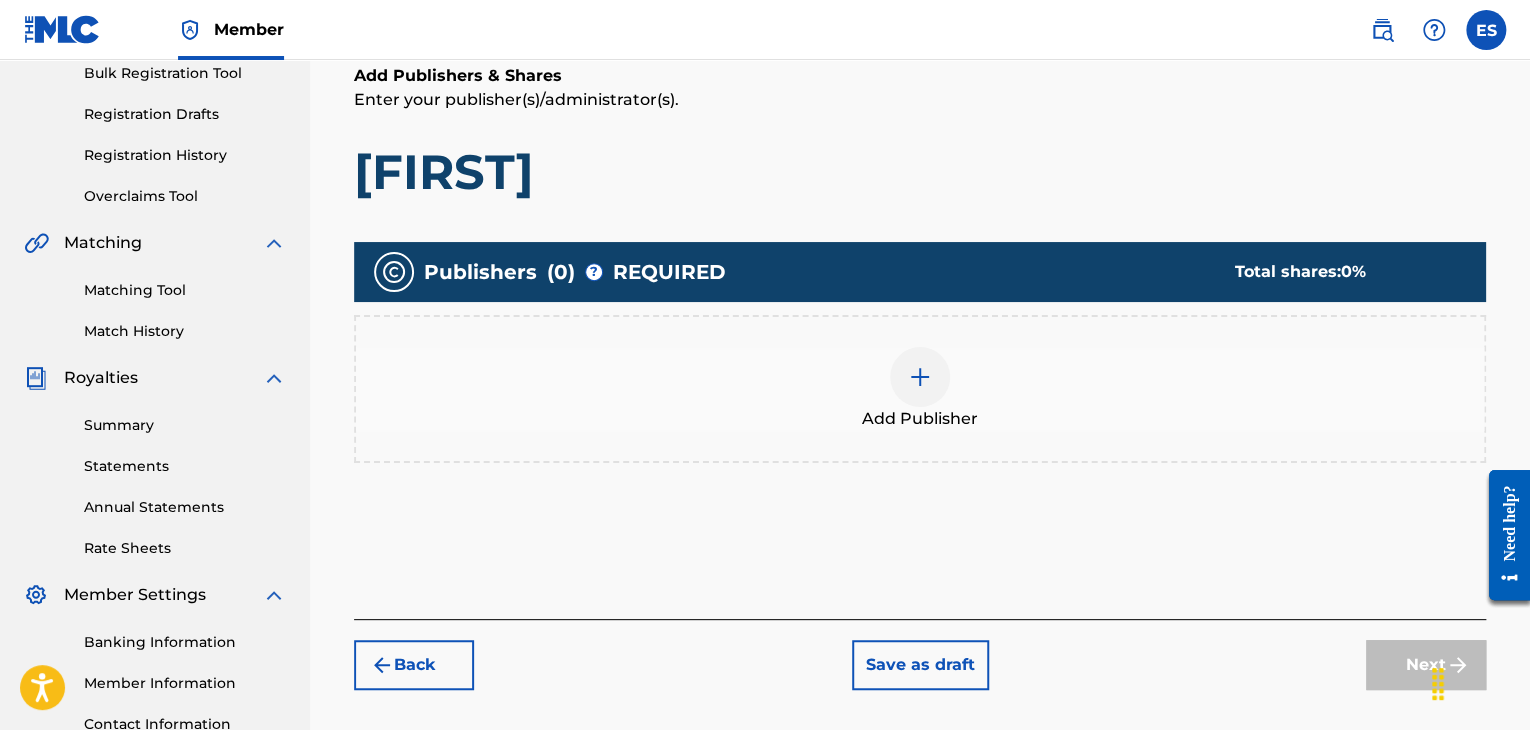 scroll, scrollTop: 306, scrollLeft: 0, axis: vertical 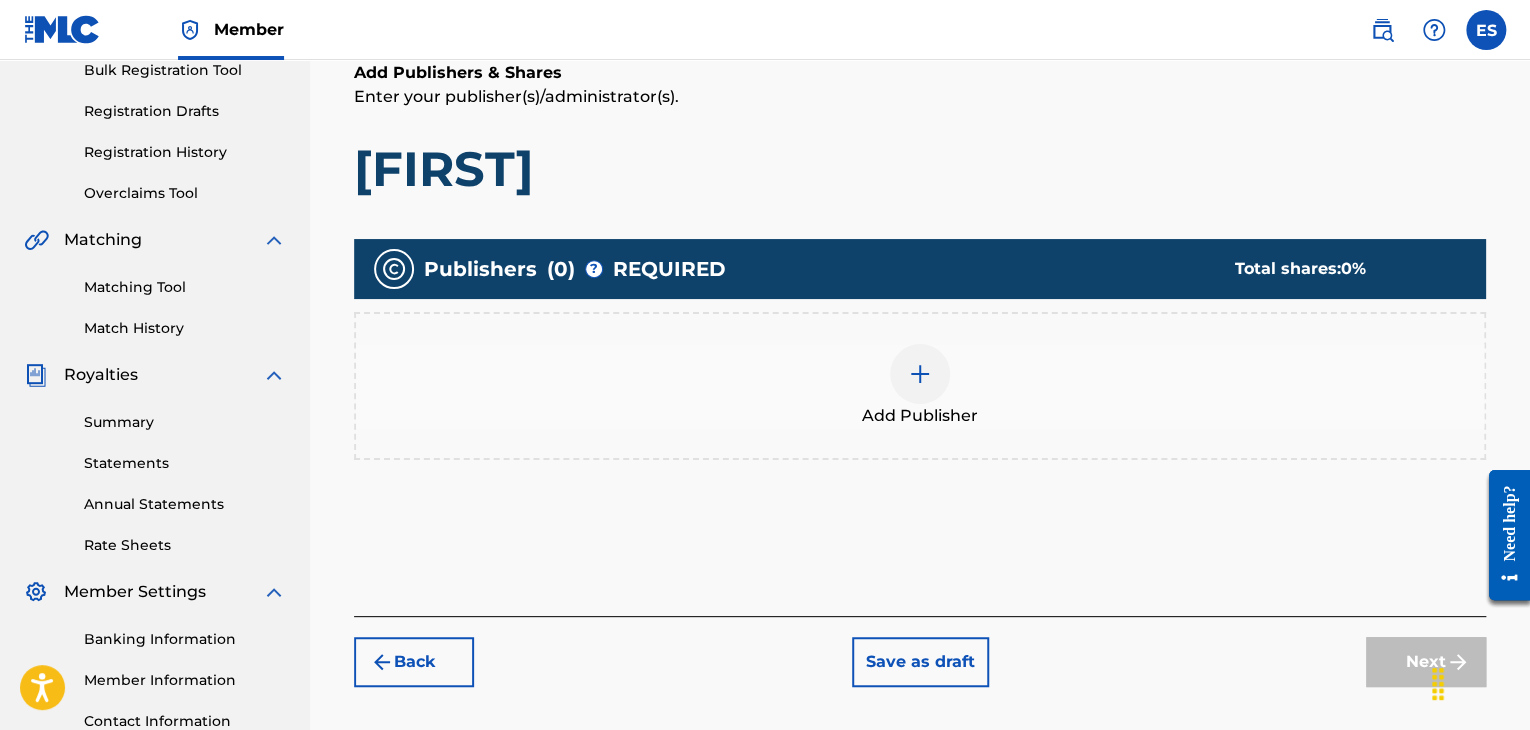 click at bounding box center (920, 374) 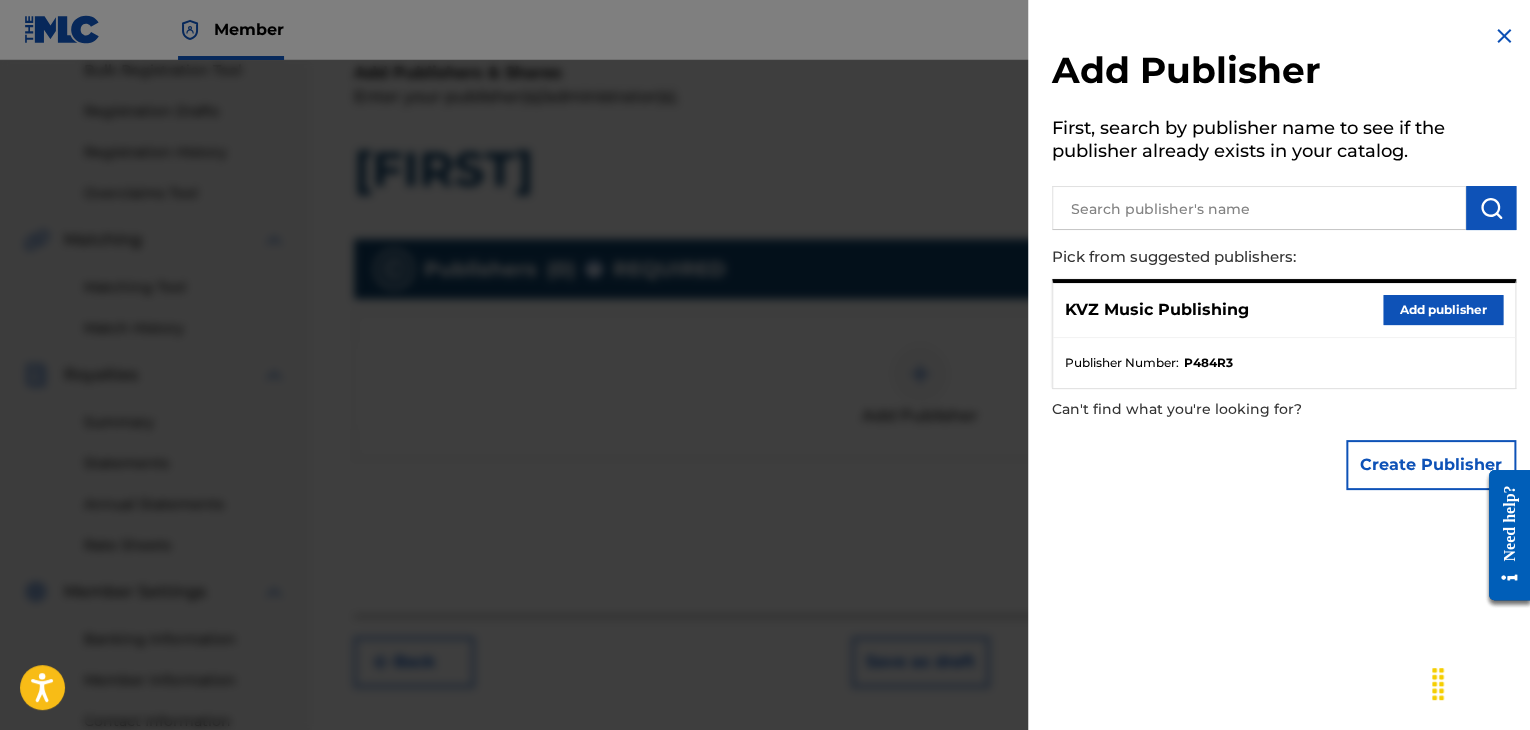 click on "Add publisher" at bounding box center (1443, 310) 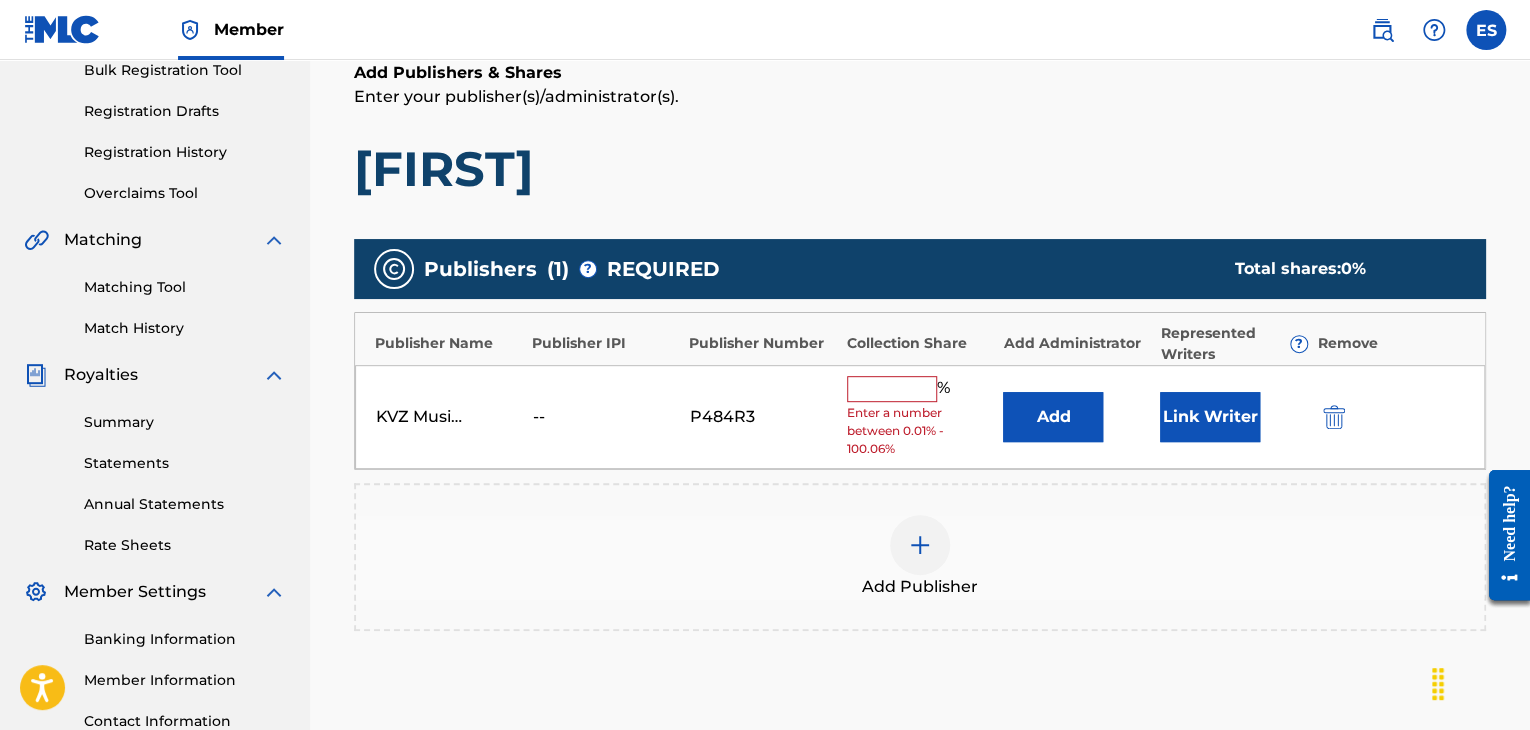 click at bounding box center [892, 389] 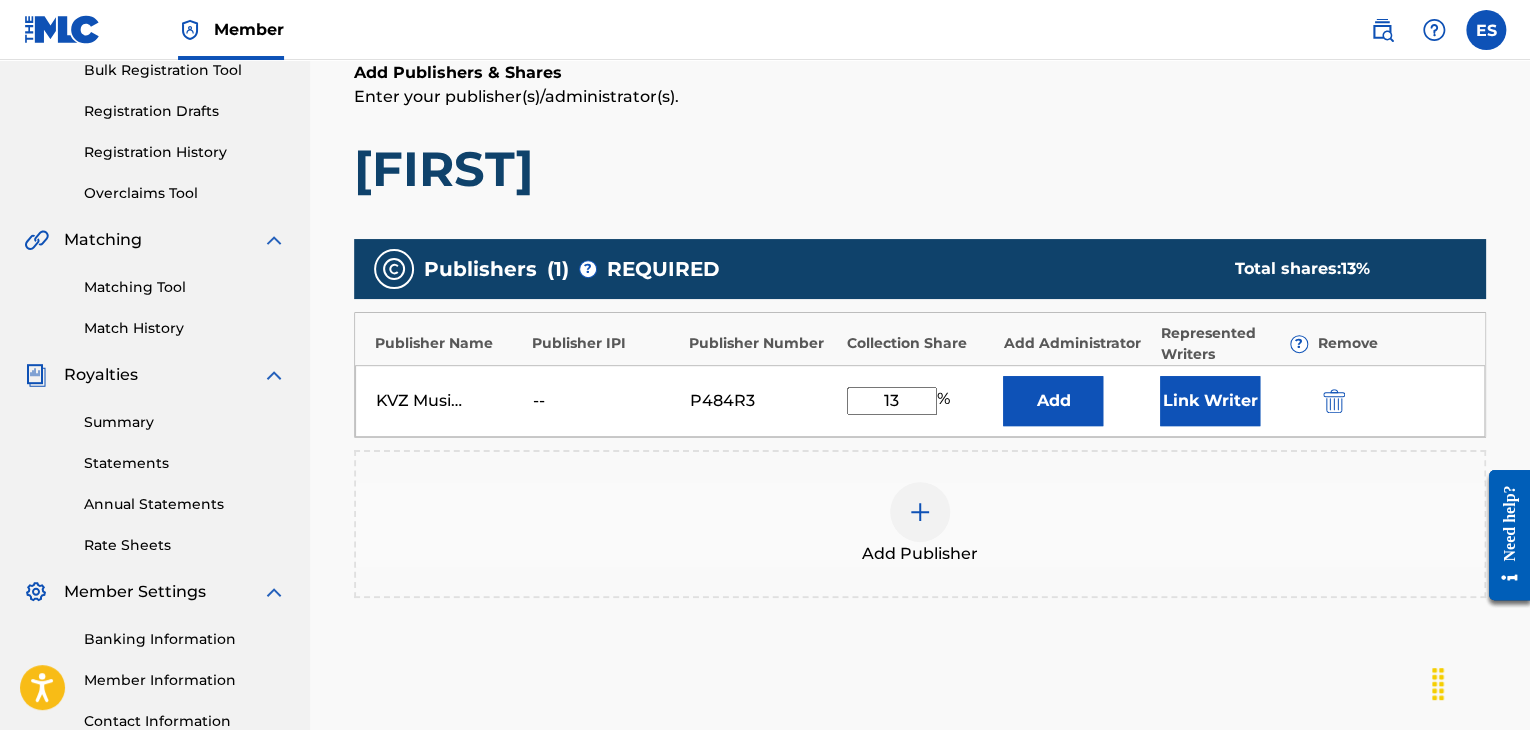 type on "13.33" 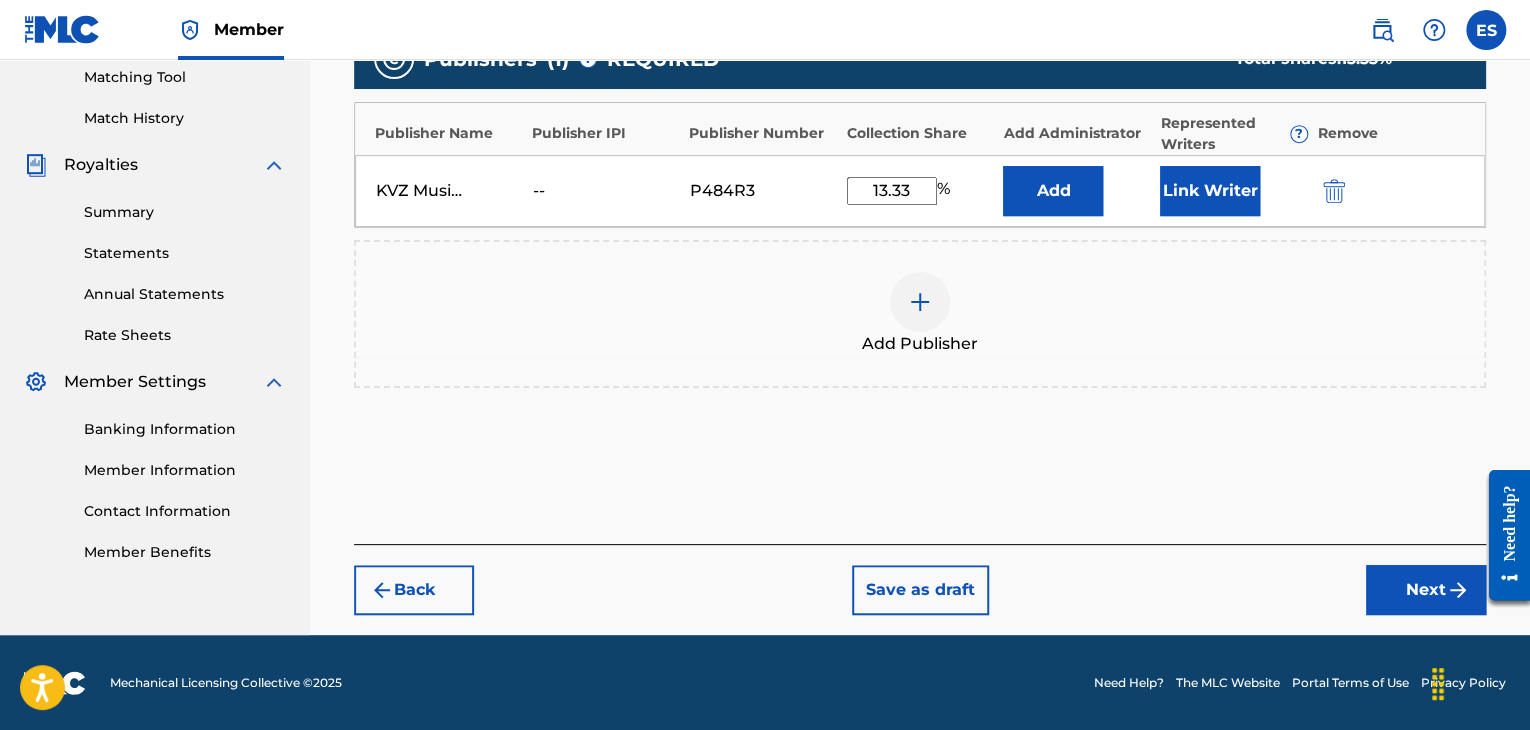 drag, startPoint x: 1404, startPoint y: 605, endPoint x: 1344, endPoint y: 576, distance: 66.64083 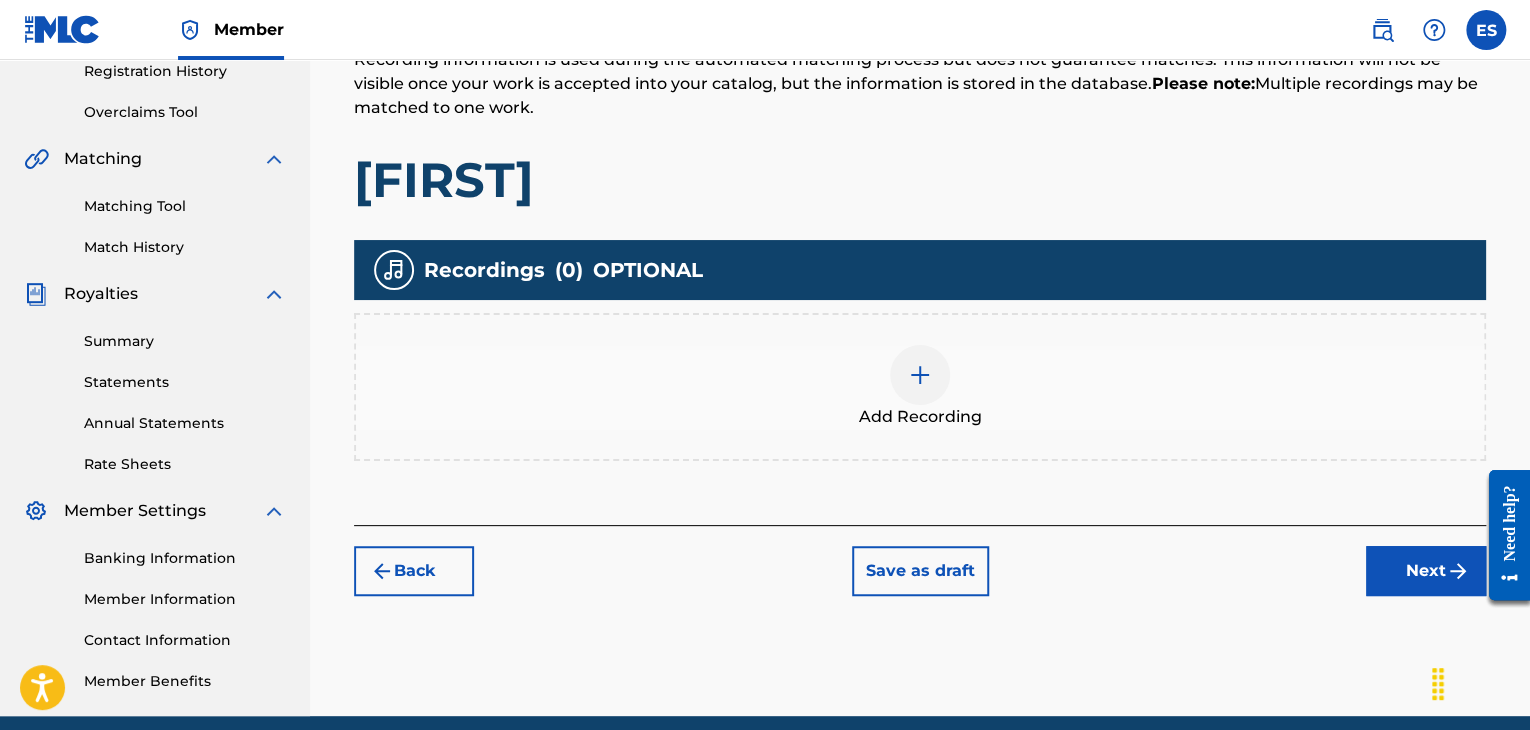 scroll, scrollTop: 397, scrollLeft: 0, axis: vertical 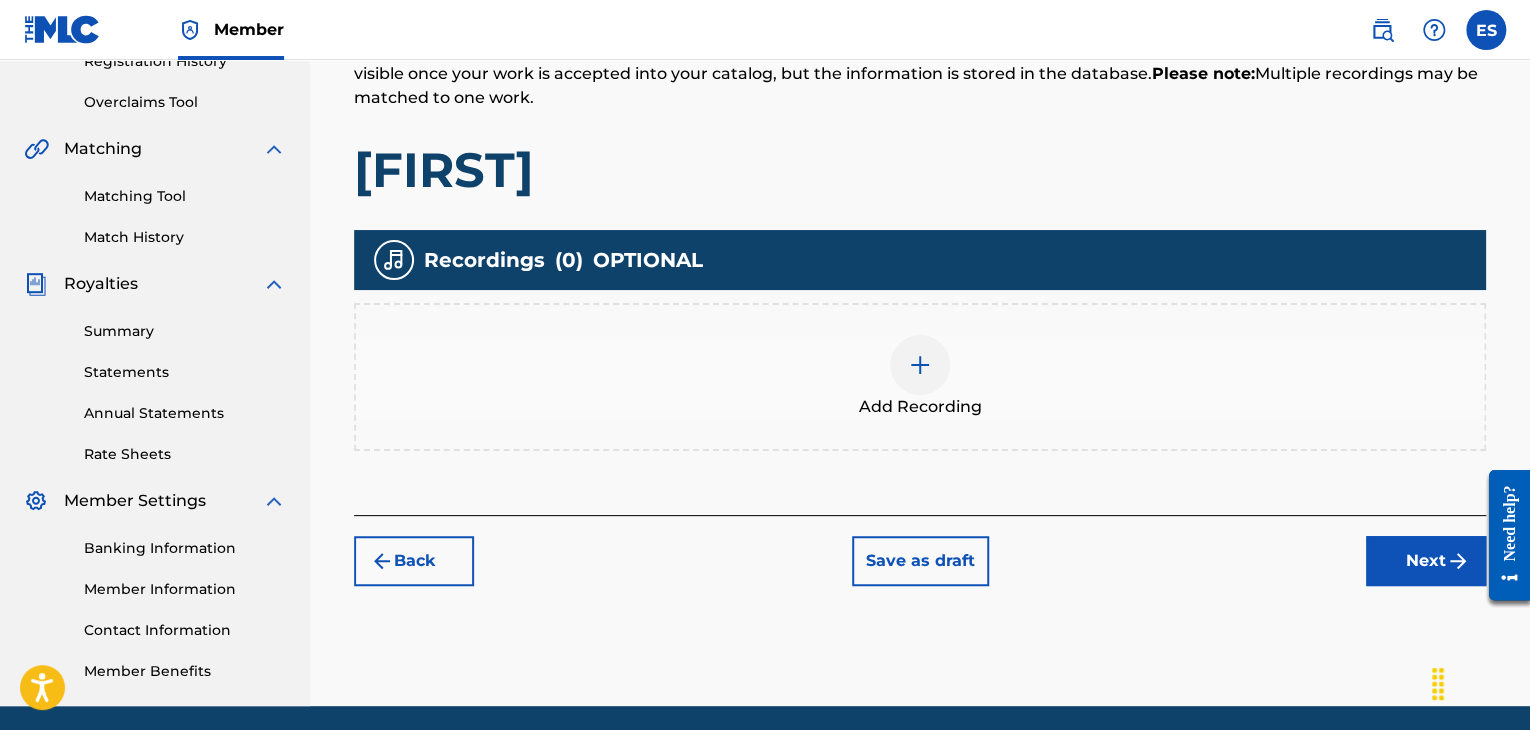 click at bounding box center (920, 365) 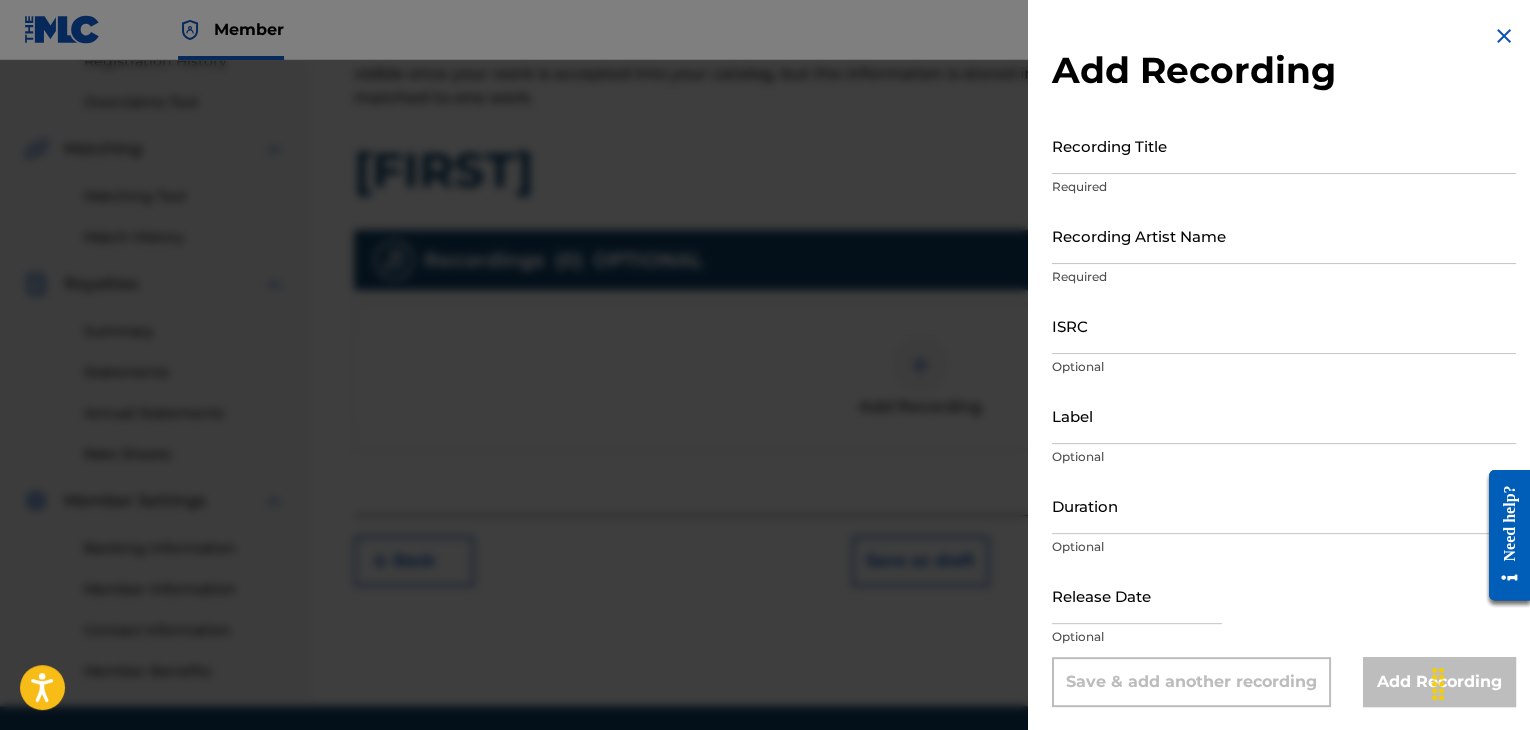 click on "Recording Title" at bounding box center [1284, 145] 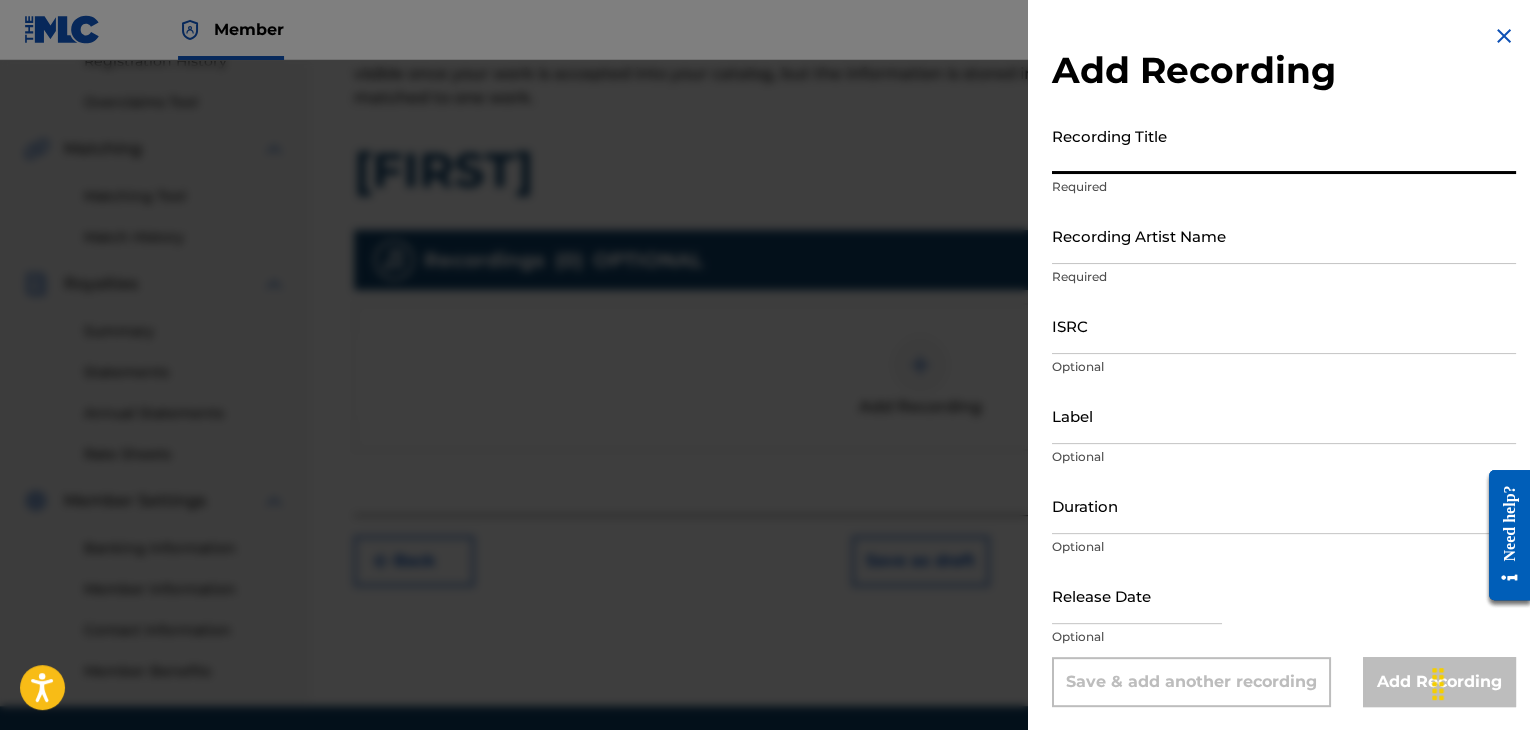 paste on "[FIRST]" 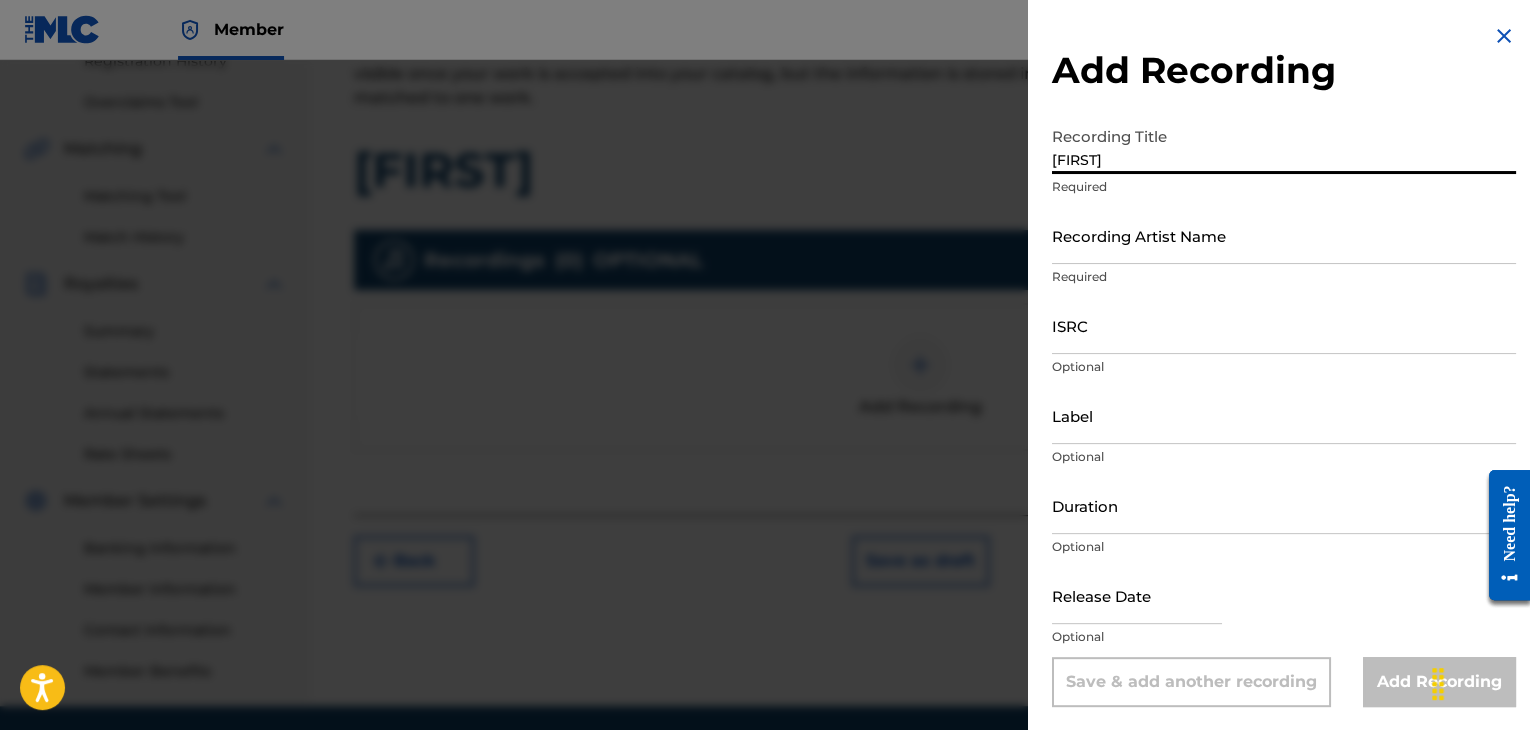 type on "[FIRST]" 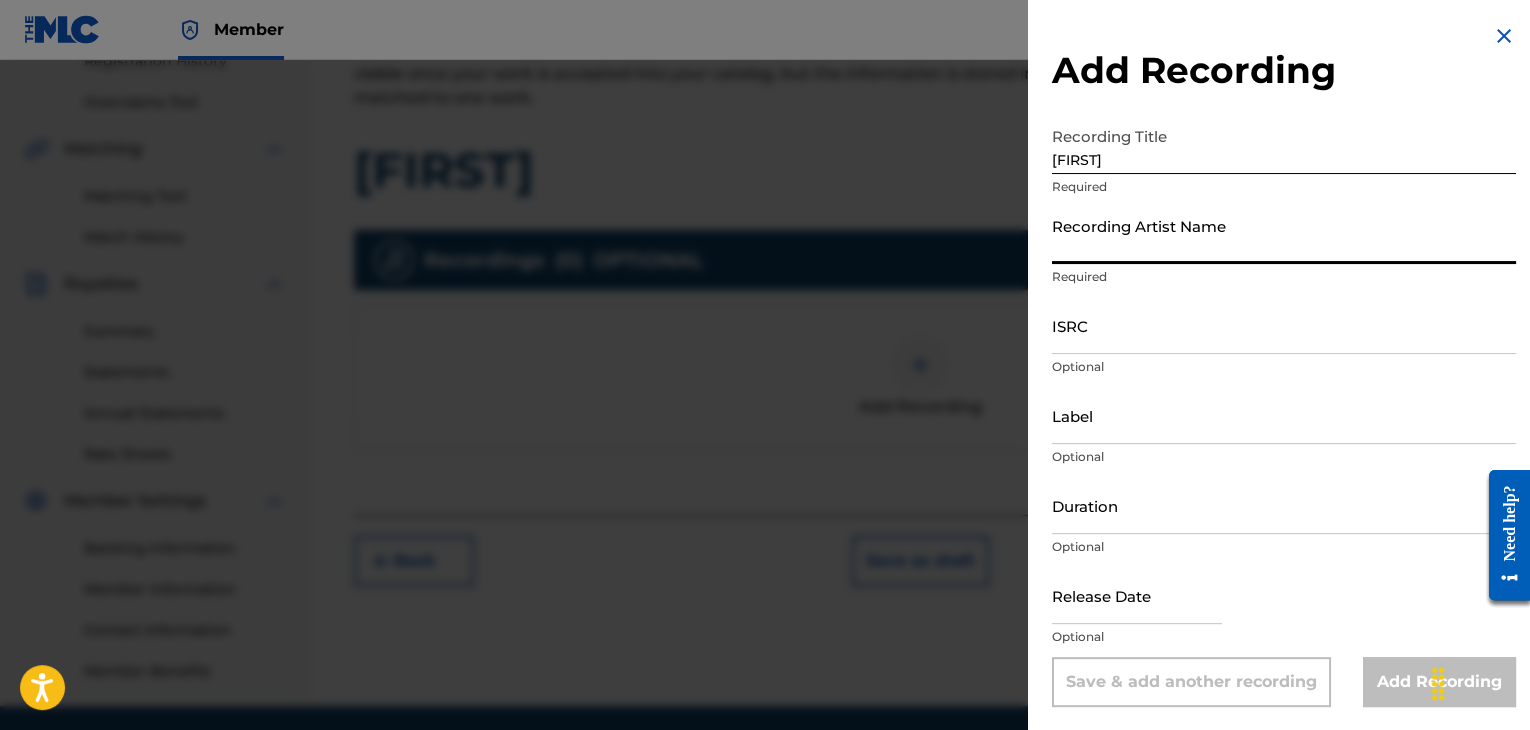 click on "Recording Artist Name" at bounding box center [1284, 235] 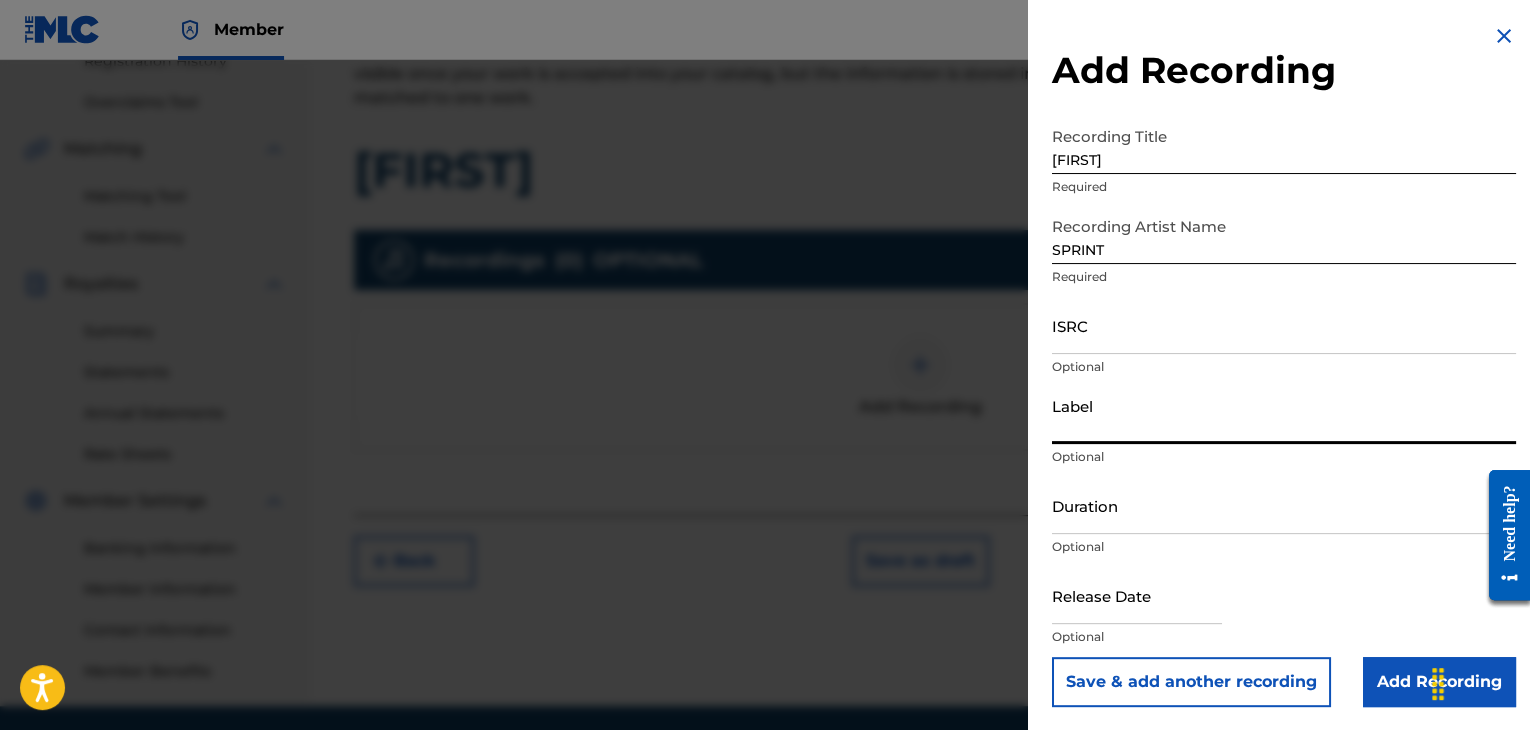 paste on "Sprint" 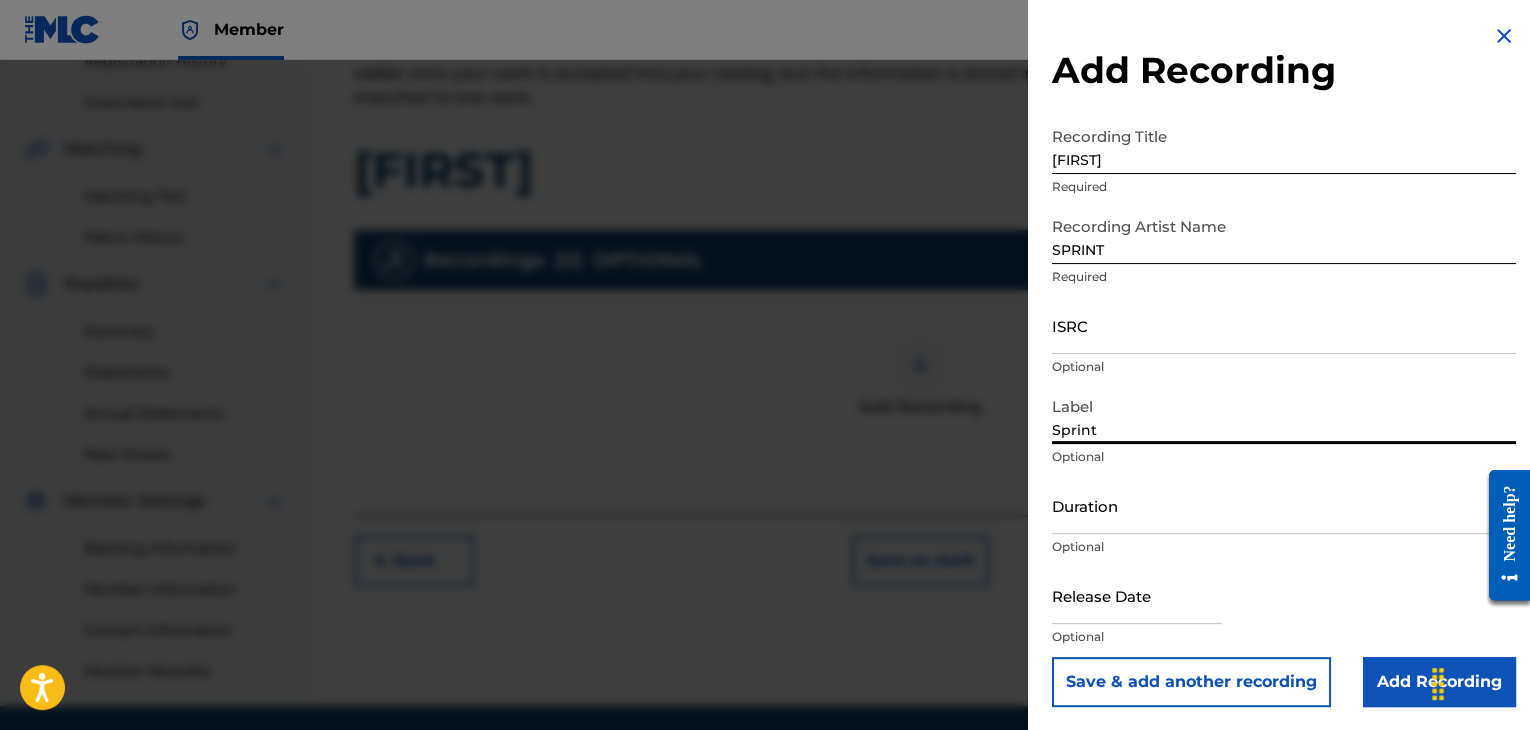 type on "Sprint" 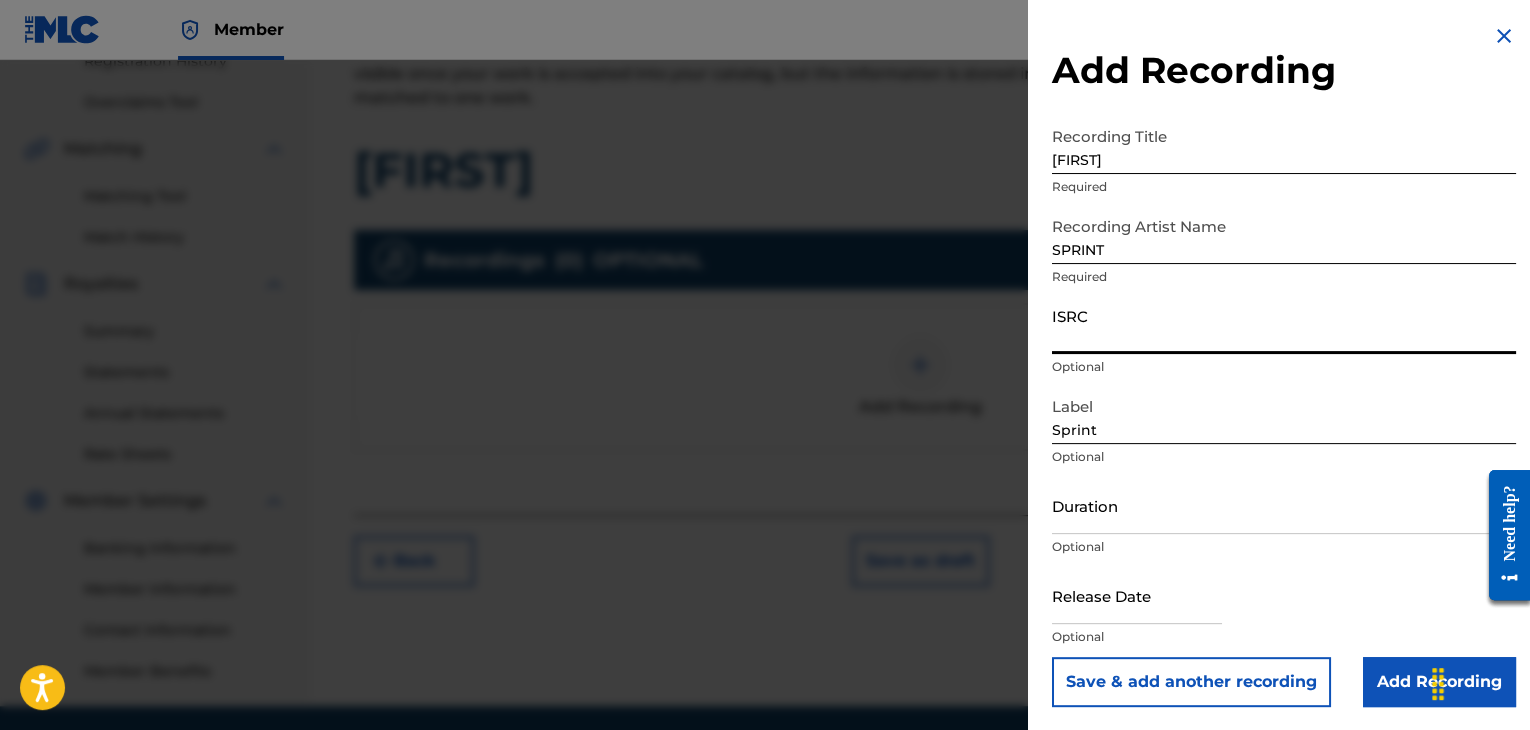 click on "ISRC" at bounding box center (1284, 325) 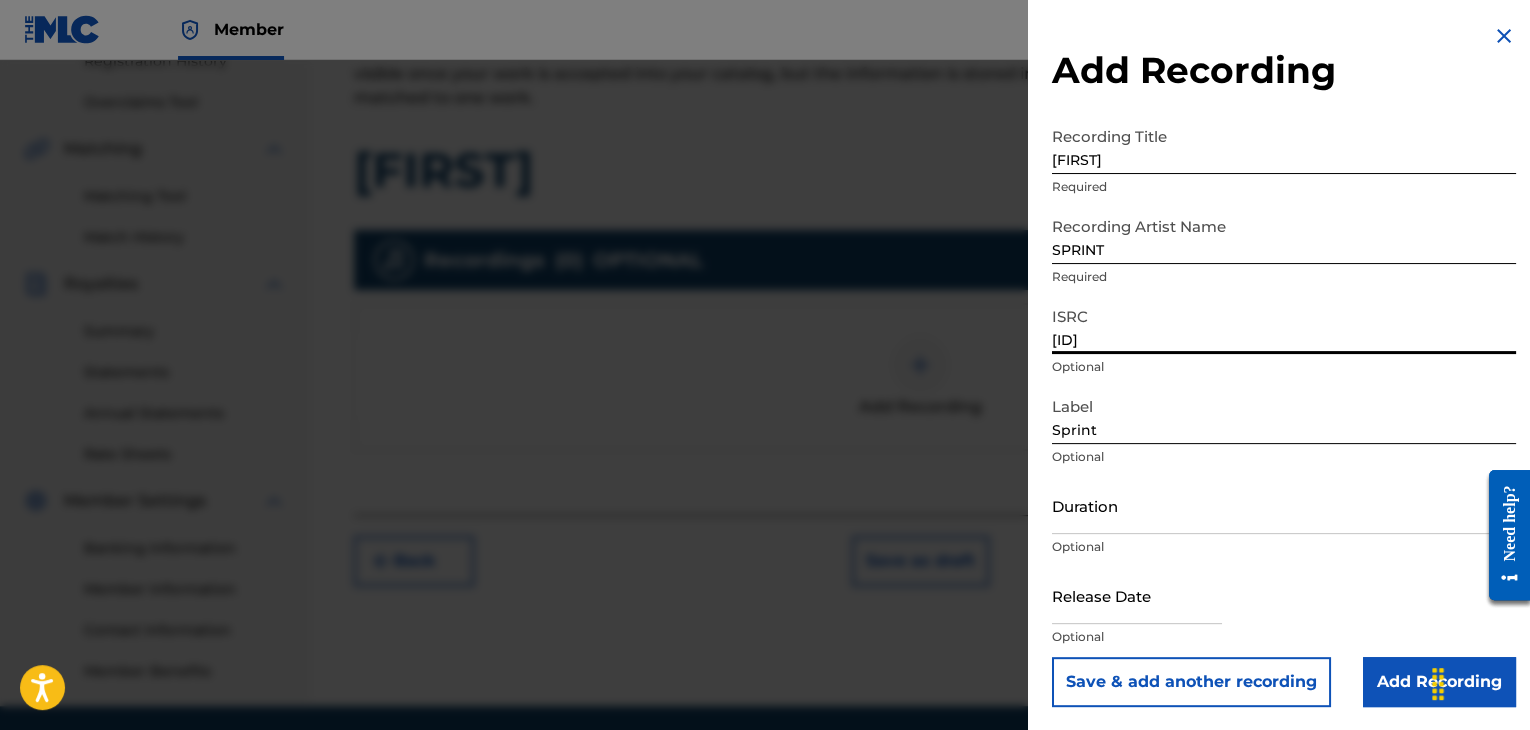 type on "[ID]" 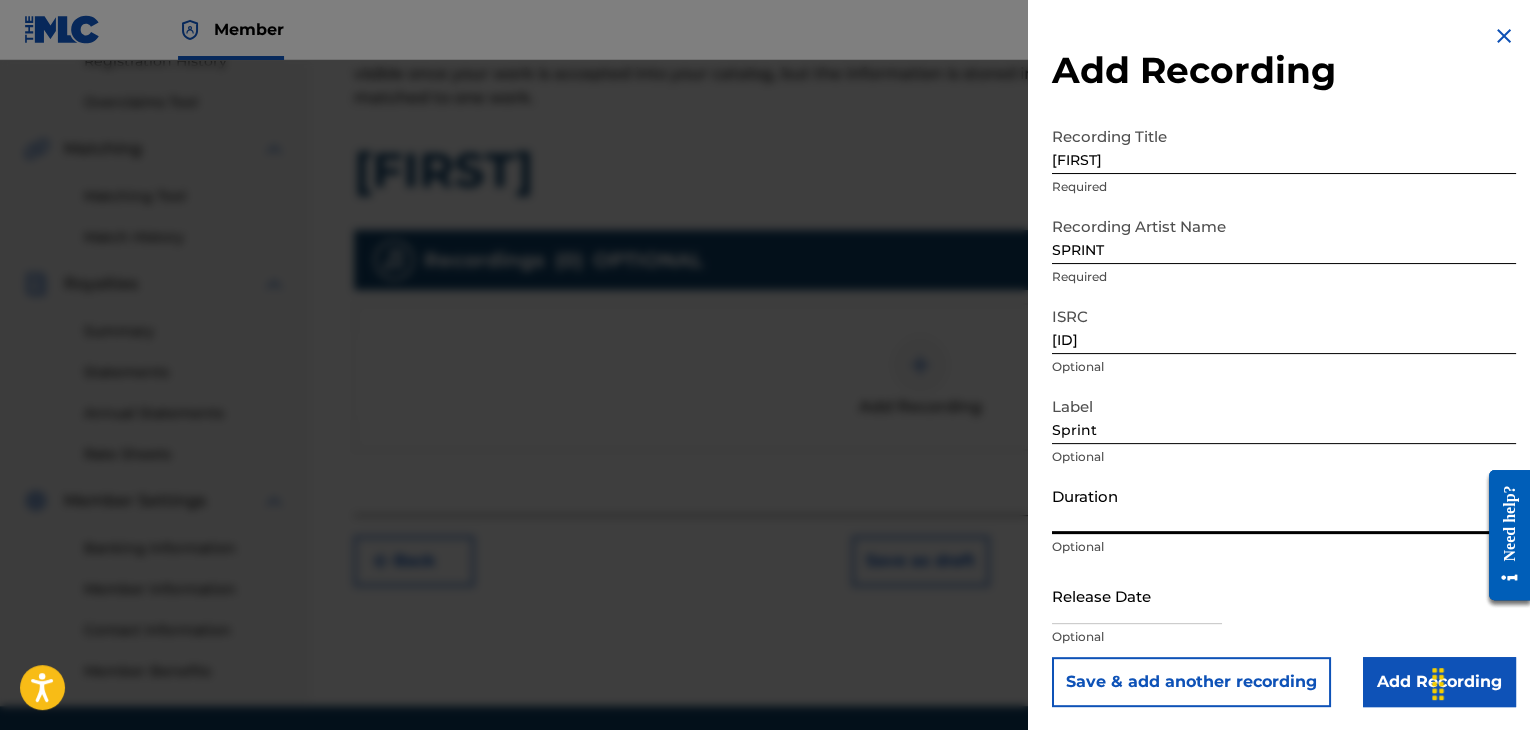 click on "Duration" at bounding box center (1284, 505) 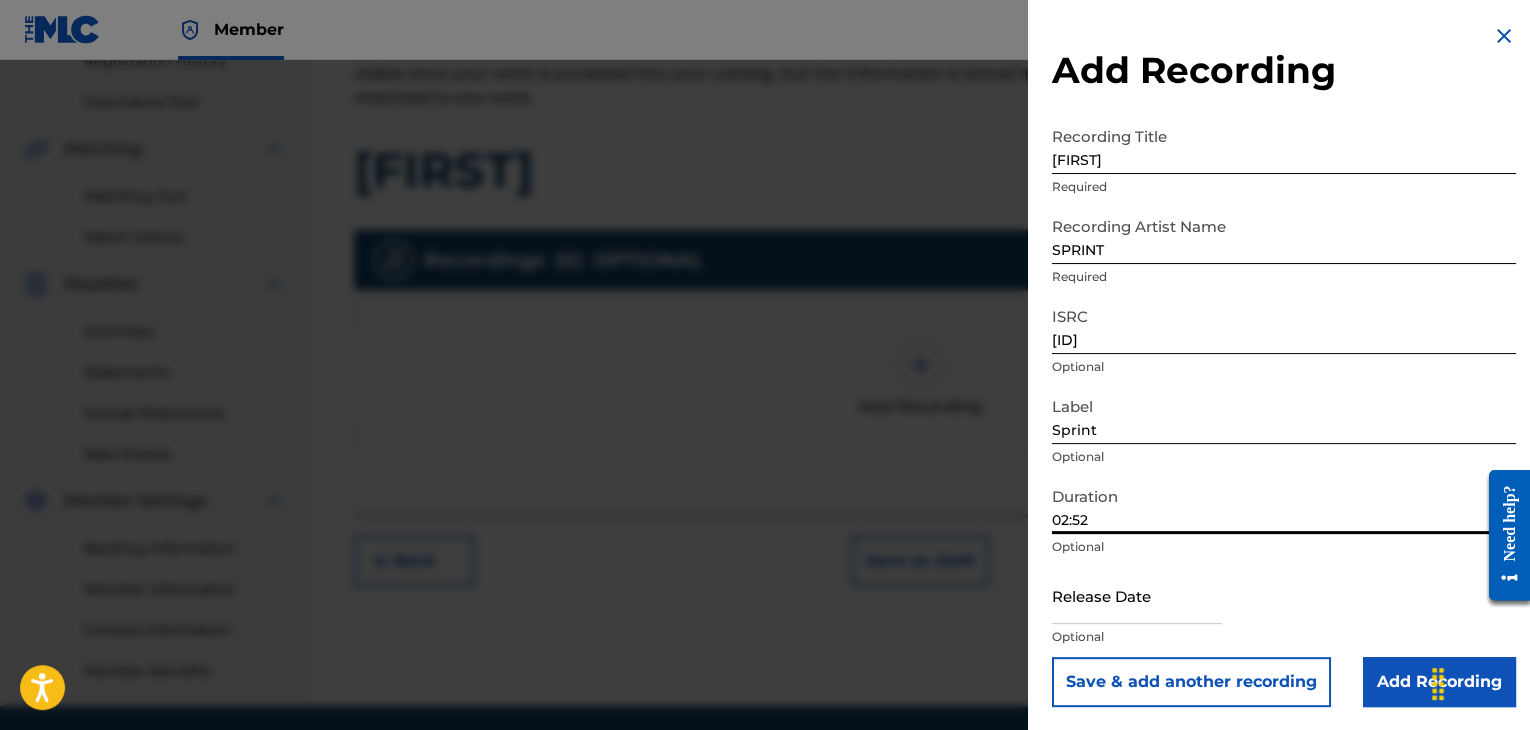 type on "02:52" 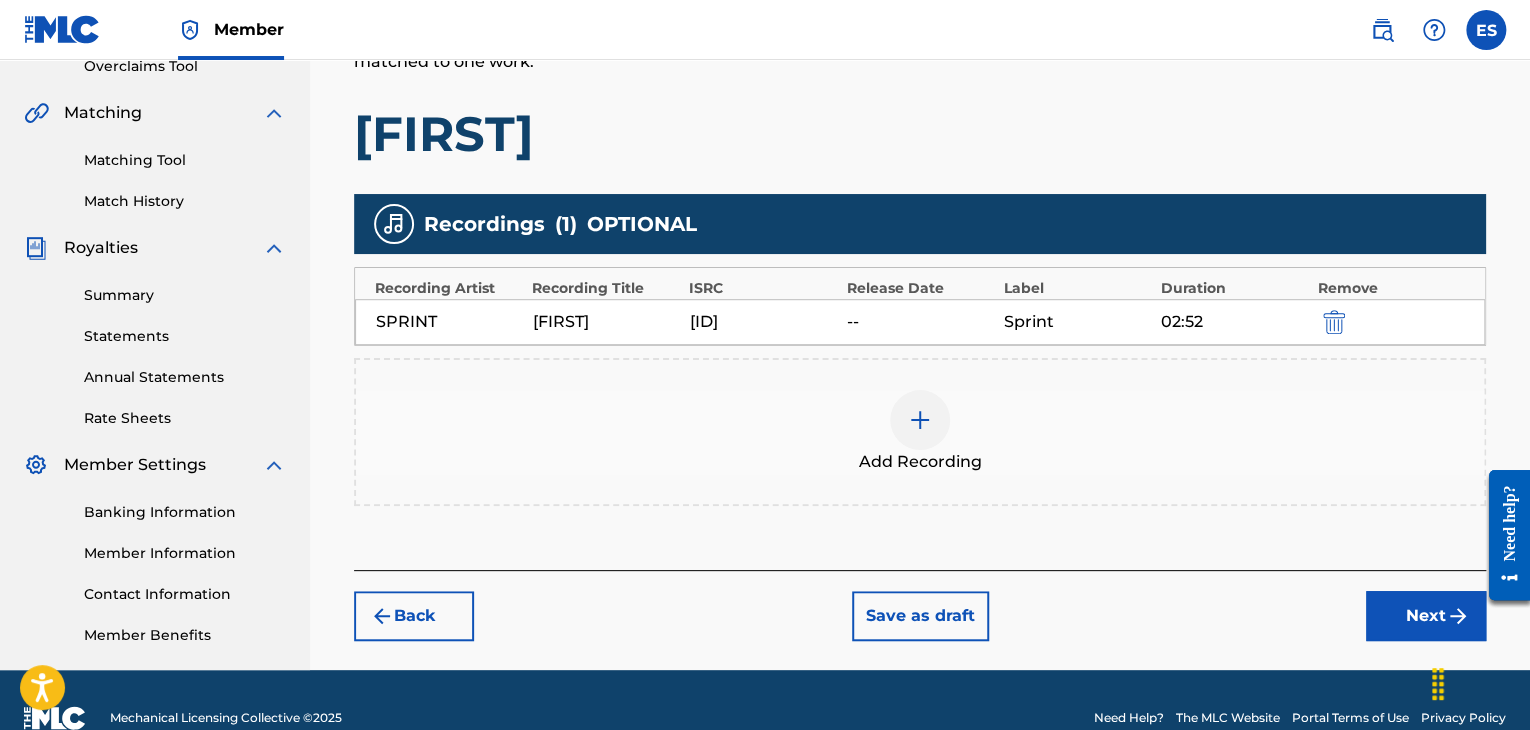 scroll, scrollTop: 469, scrollLeft: 0, axis: vertical 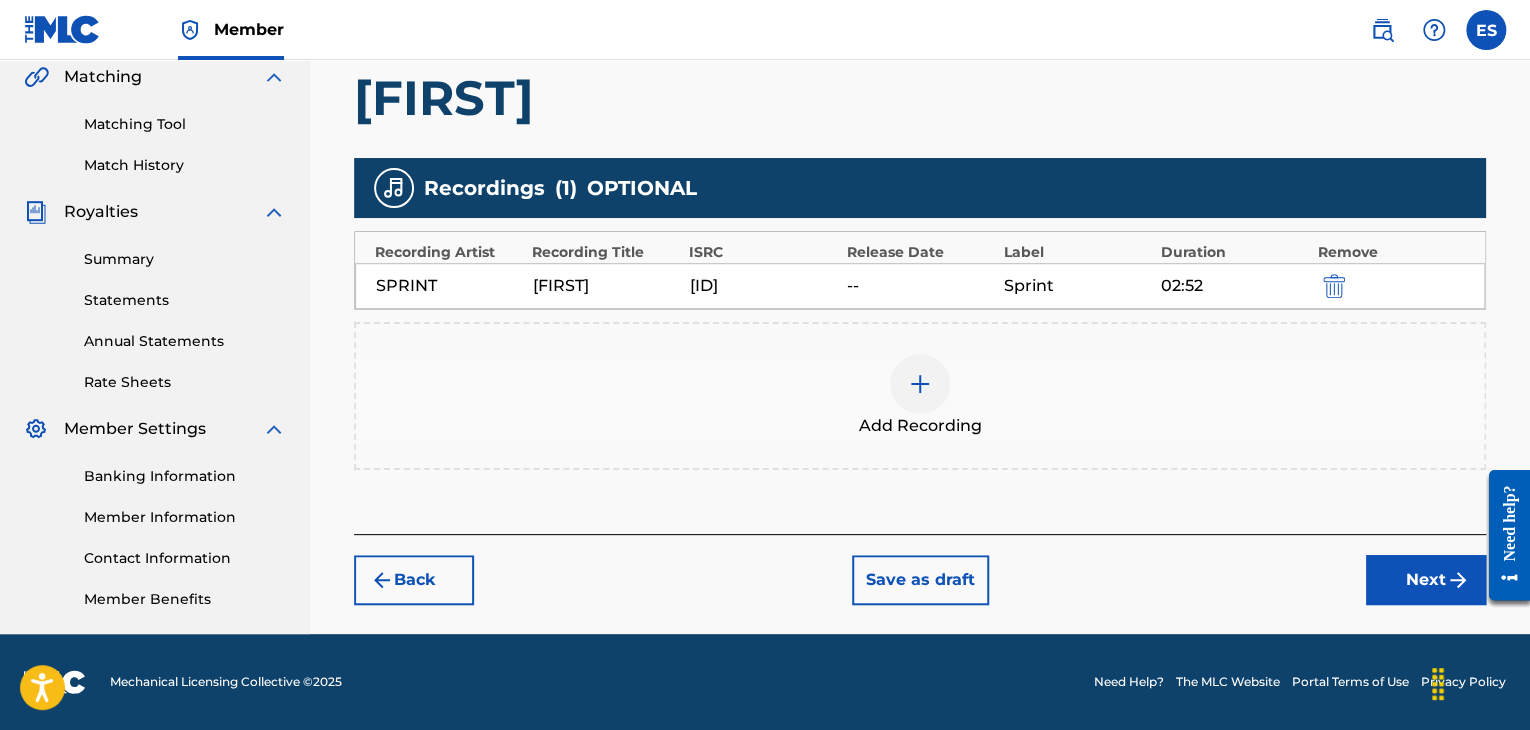 click on "Next" at bounding box center [1426, 580] 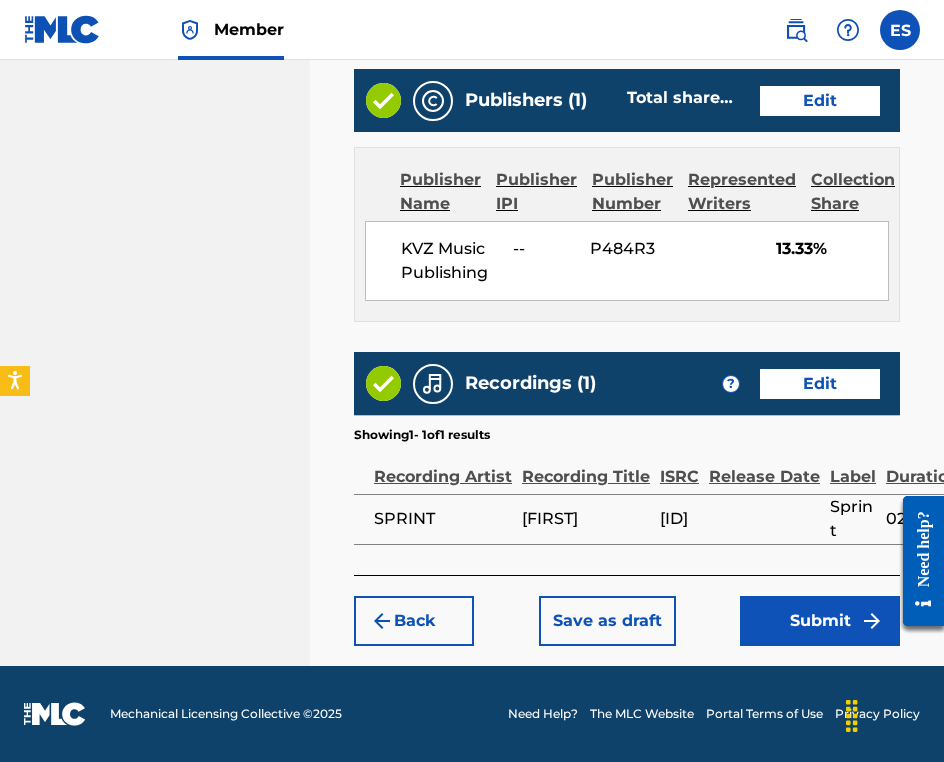 scroll, scrollTop: 1540, scrollLeft: 0, axis: vertical 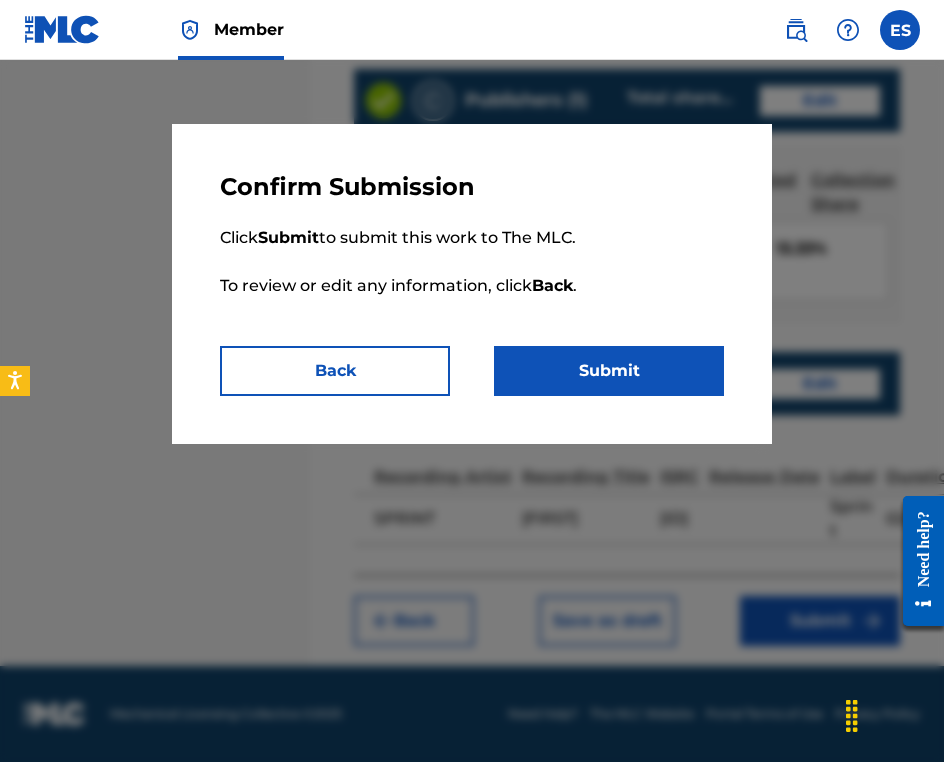 click on "Submit" at bounding box center [609, 371] 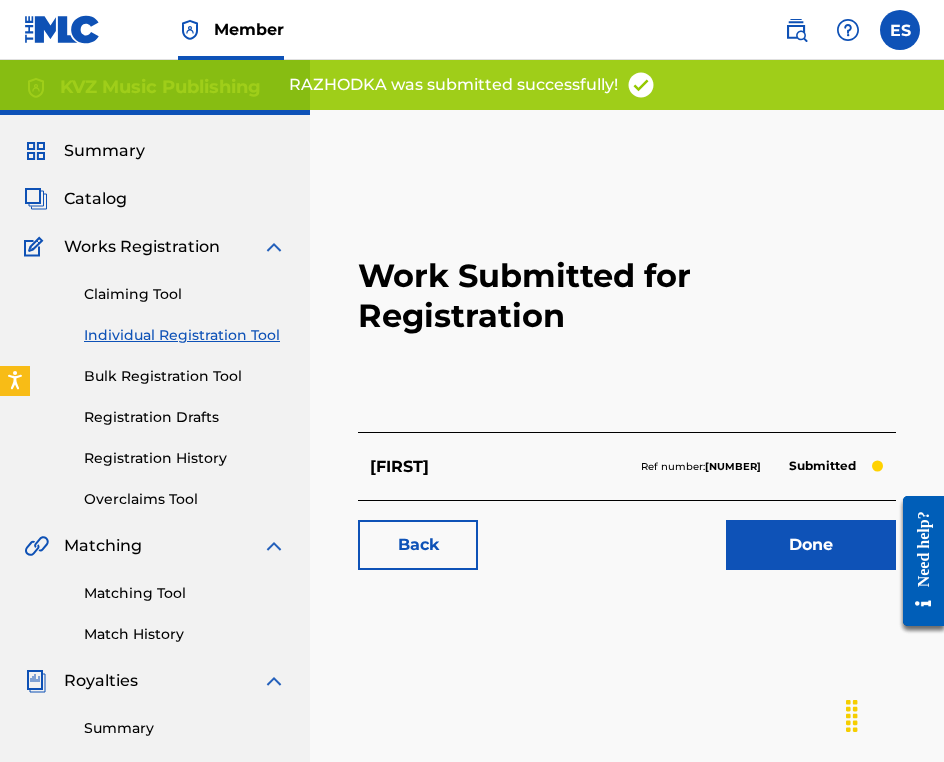 click on "Individual Registration Tool" at bounding box center [185, 335] 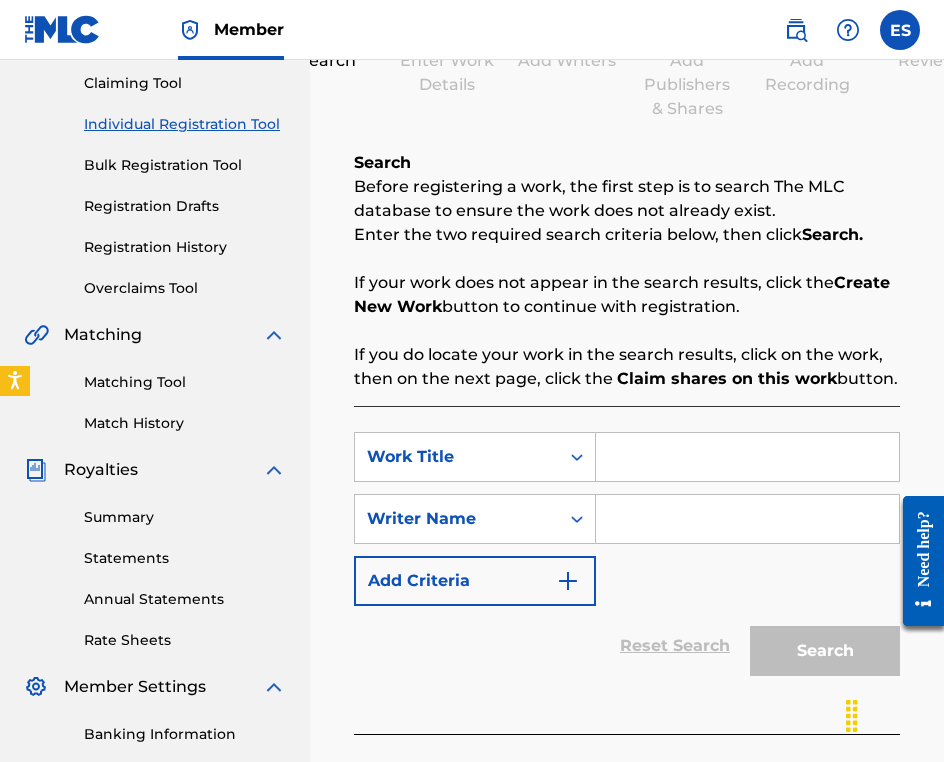 scroll, scrollTop: 400, scrollLeft: 0, axis: vertical 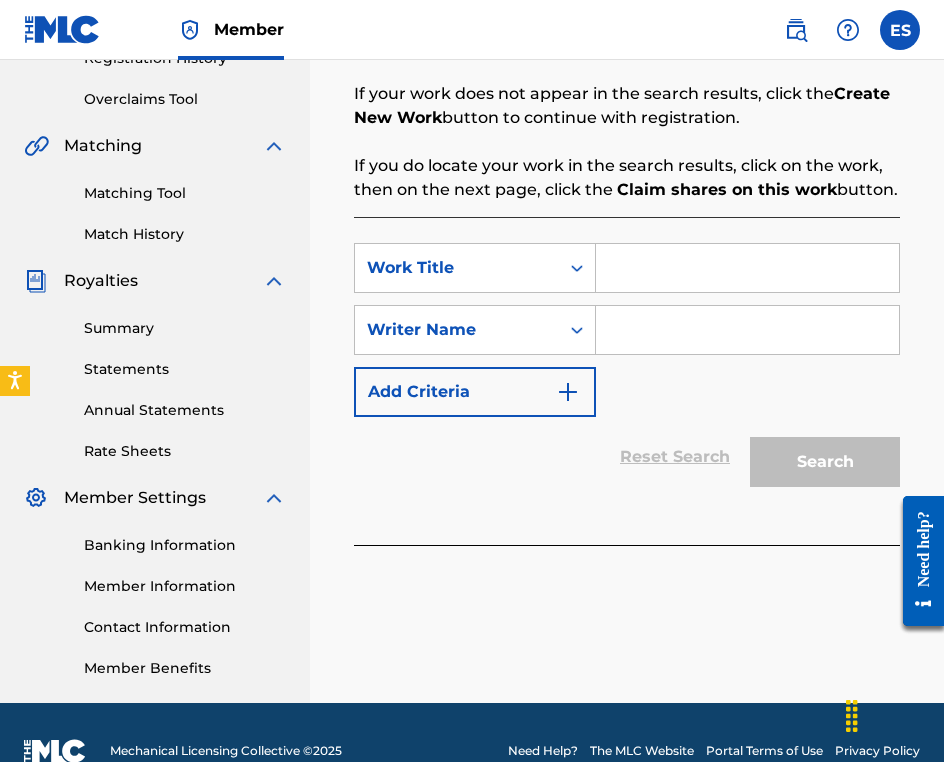 click at bounding box center (747, 268) 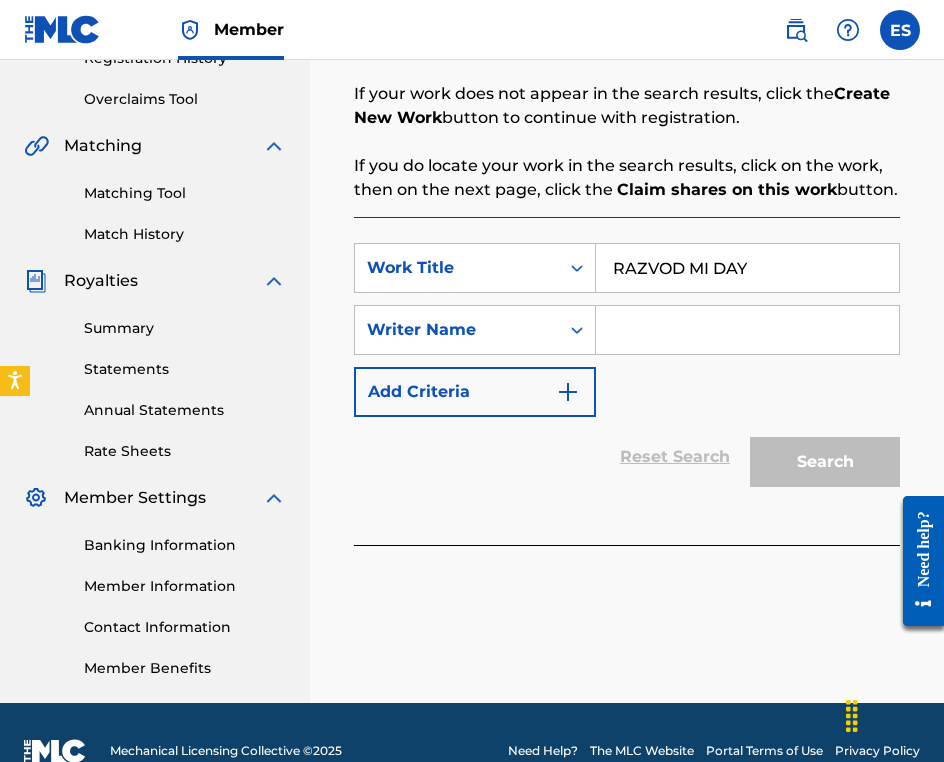 click on "RAZVOD MI DAY" at bounding box center [747, 268] 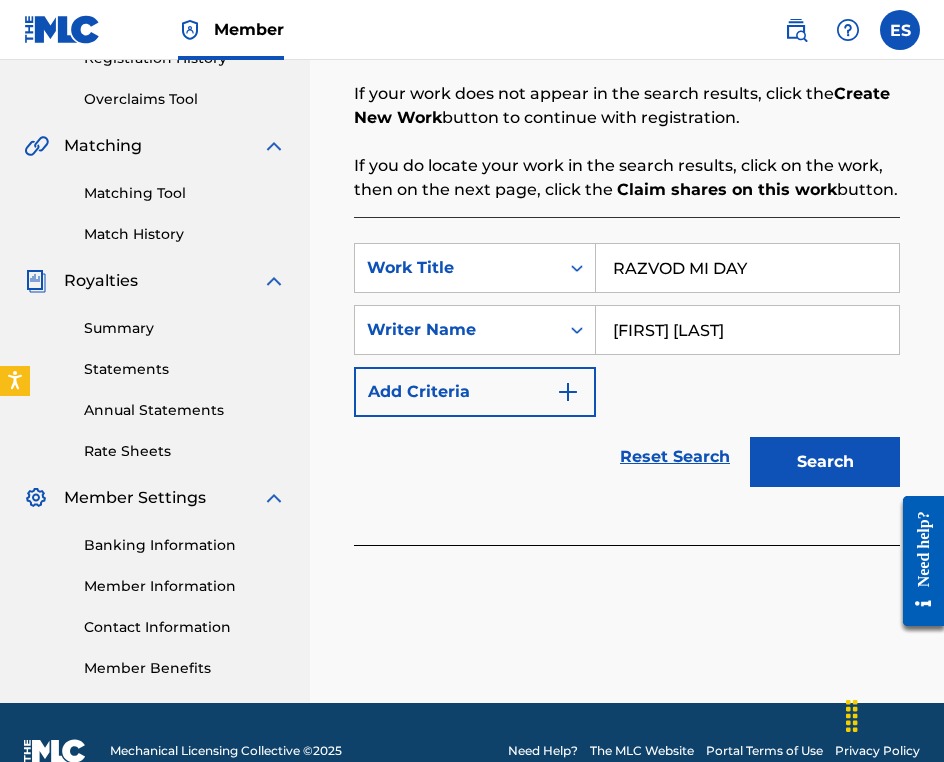 click on "Search" at bounding box center (825, 462) 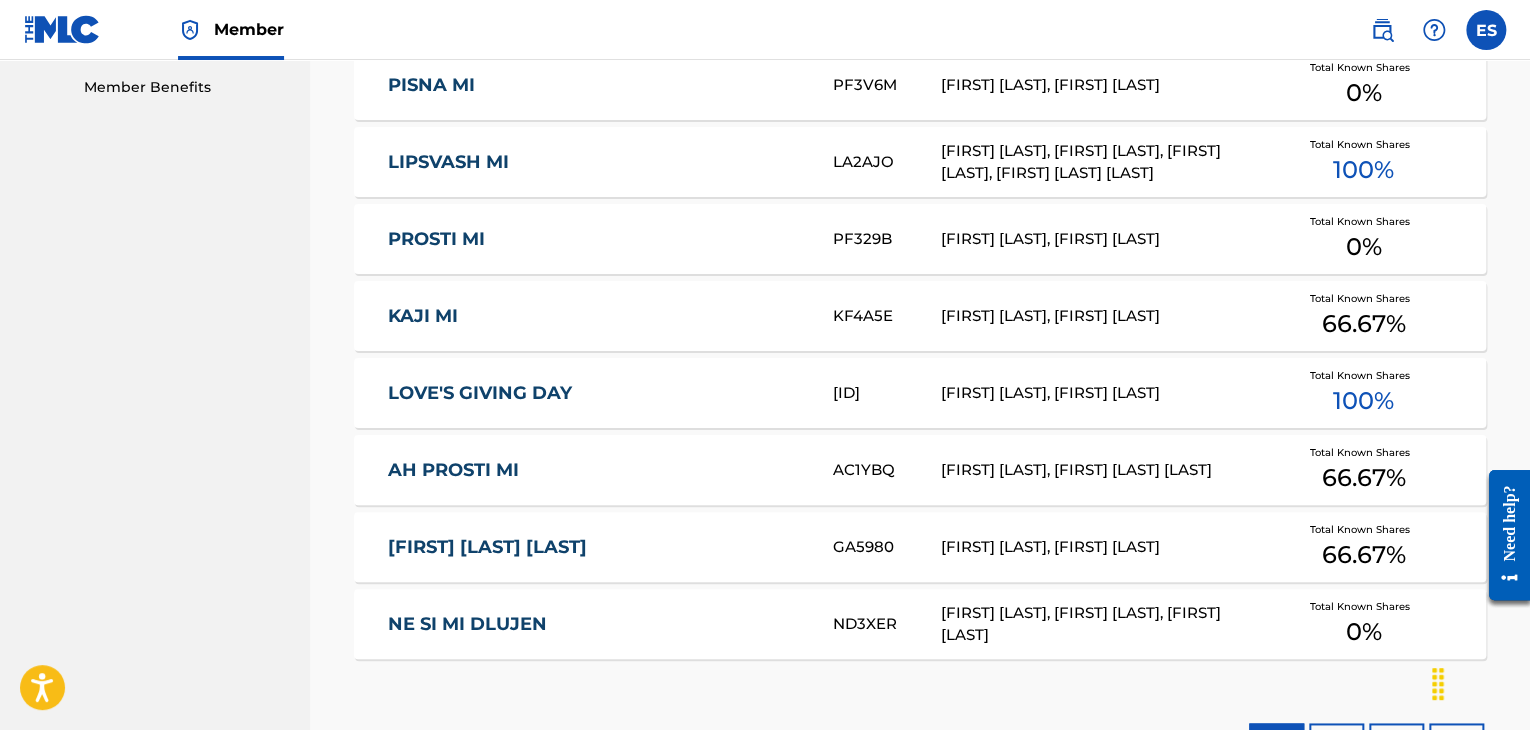 scroll, scrollTop: 1147, scrollLeft: 0, axis: vertical 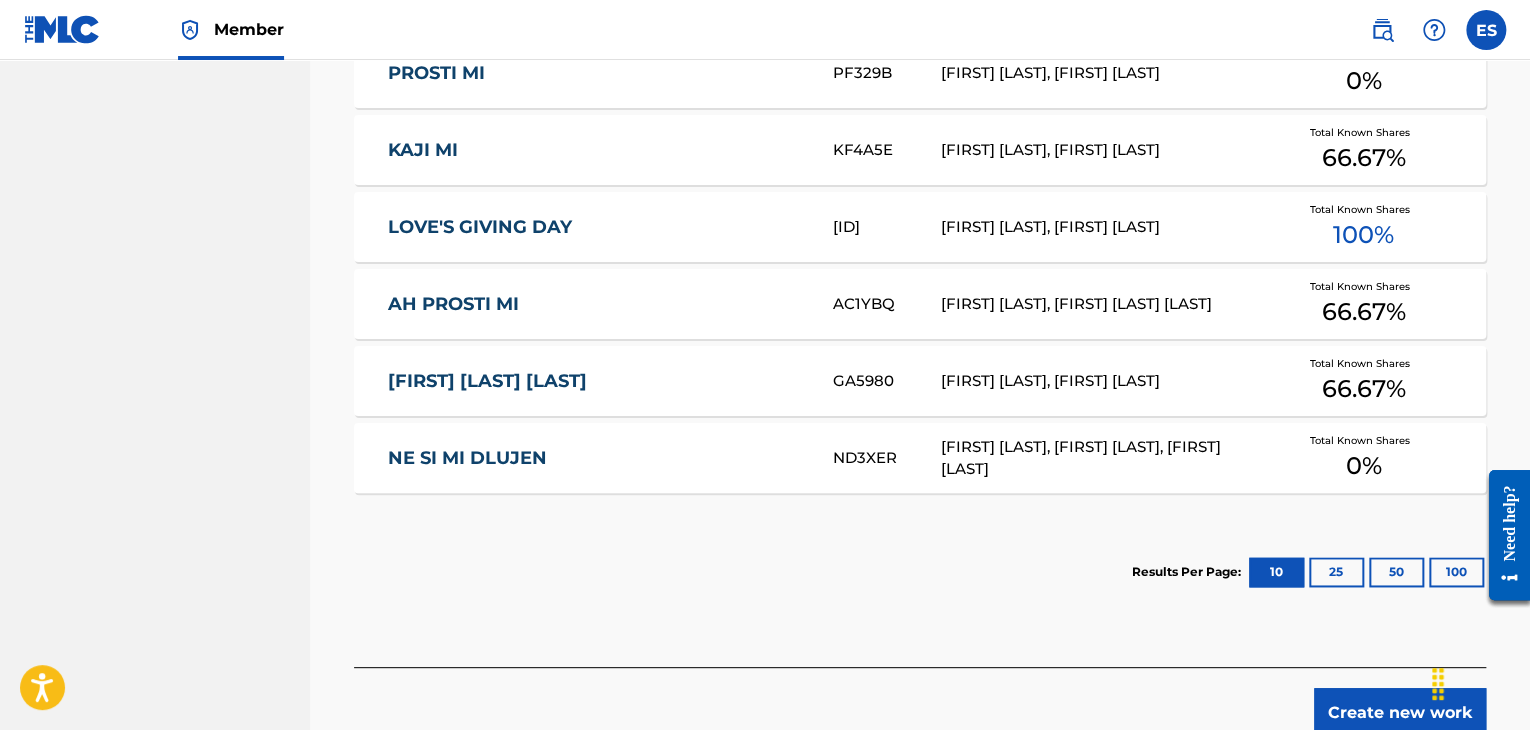 click on "Create new work" at bounding box center (1400, 713) 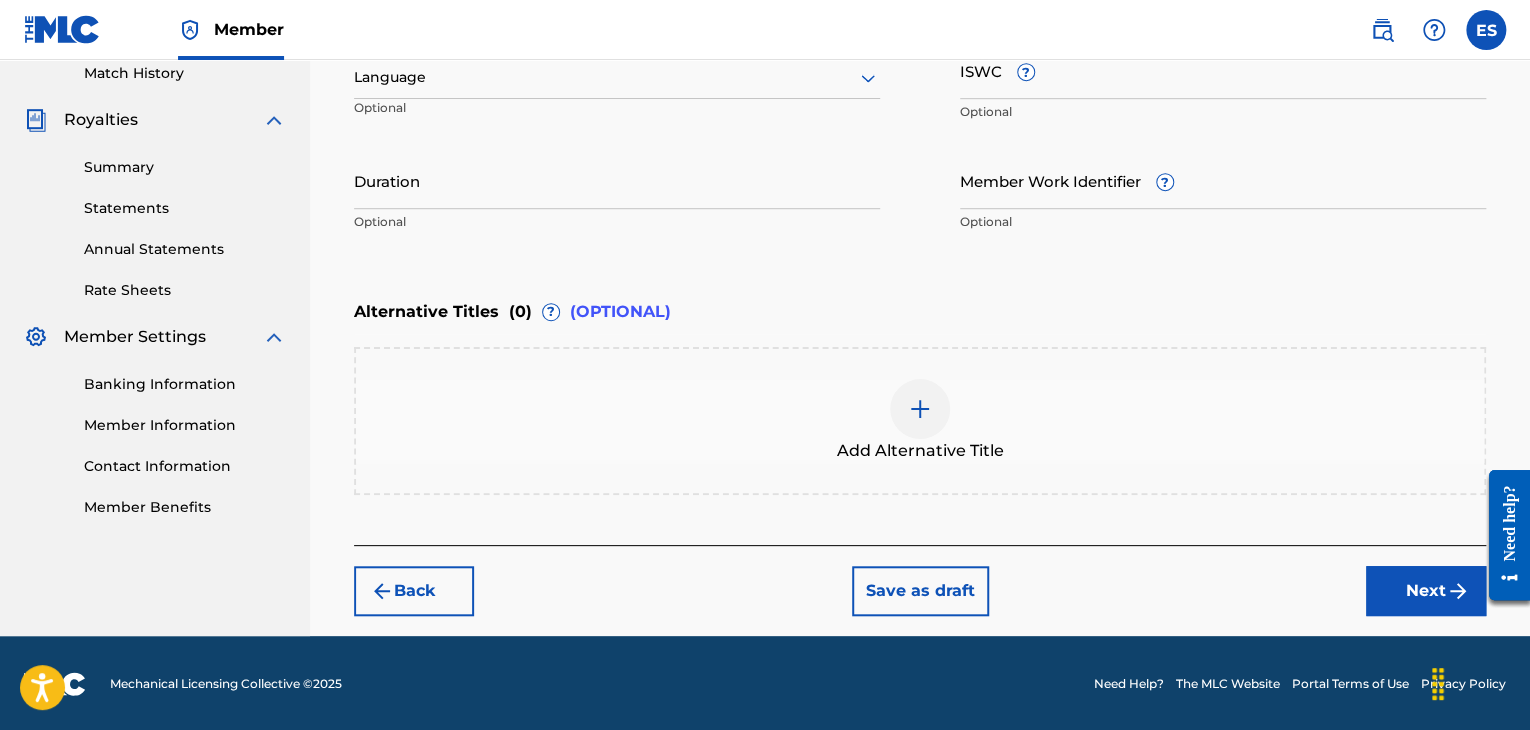 click on "Member ES ES [LAST] [LAST]@[EMAIL] Profile Log out" at bounding box center [765, 30] 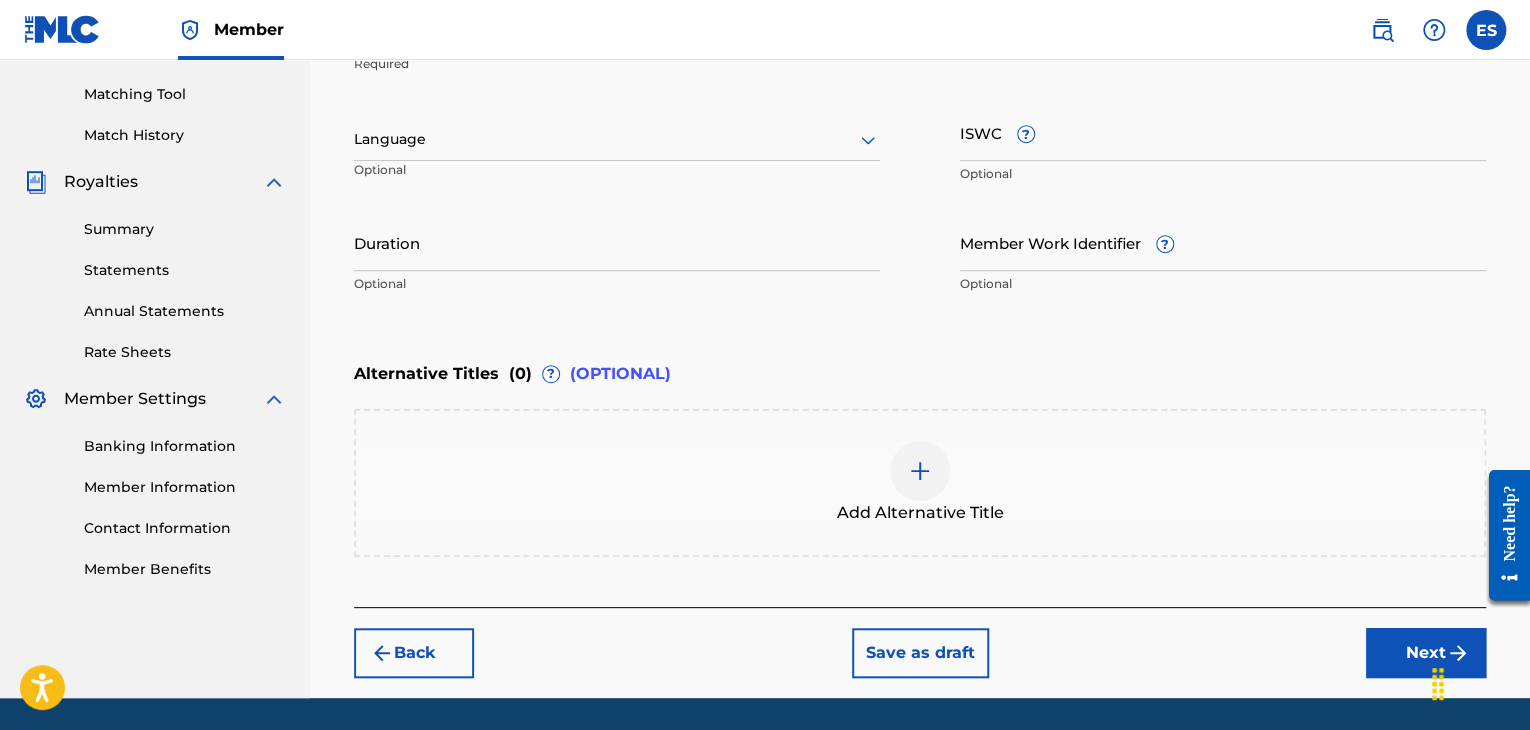 scroll, scrollTop: 561, scrollLeft: 0, axis: vertical 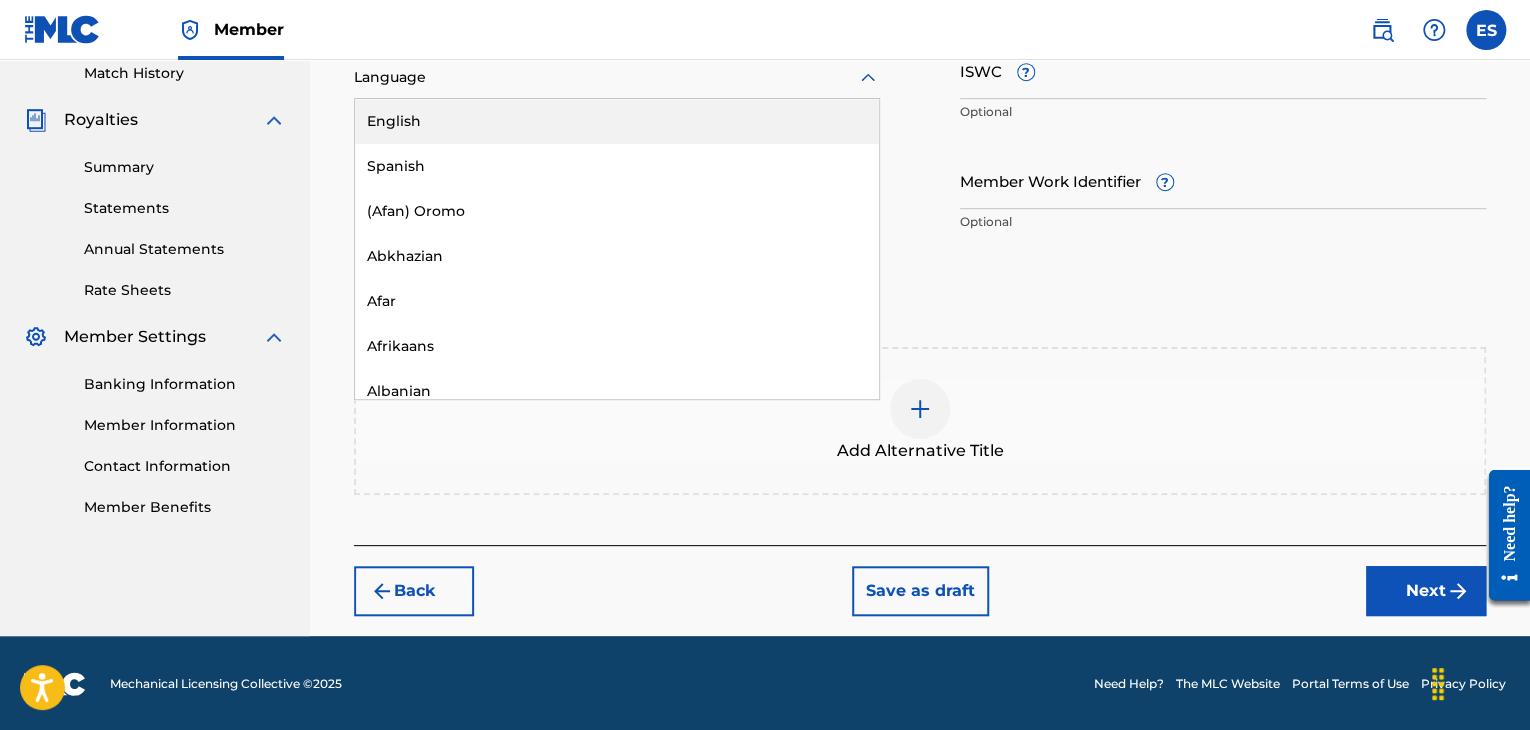 click at bounding box center (617, 77) 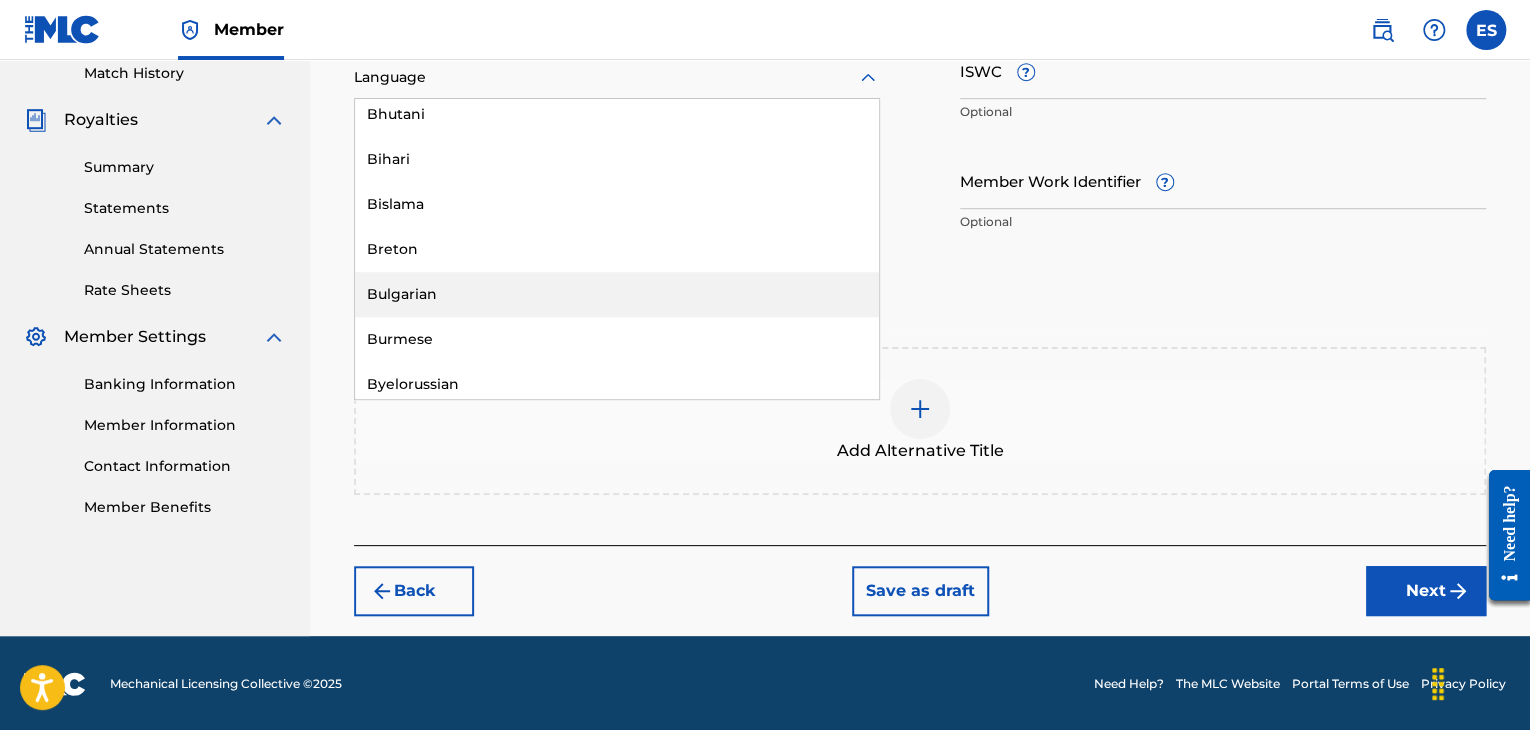 scroll, scrollTop: 800, scrollLeft: 0, axis: vertical 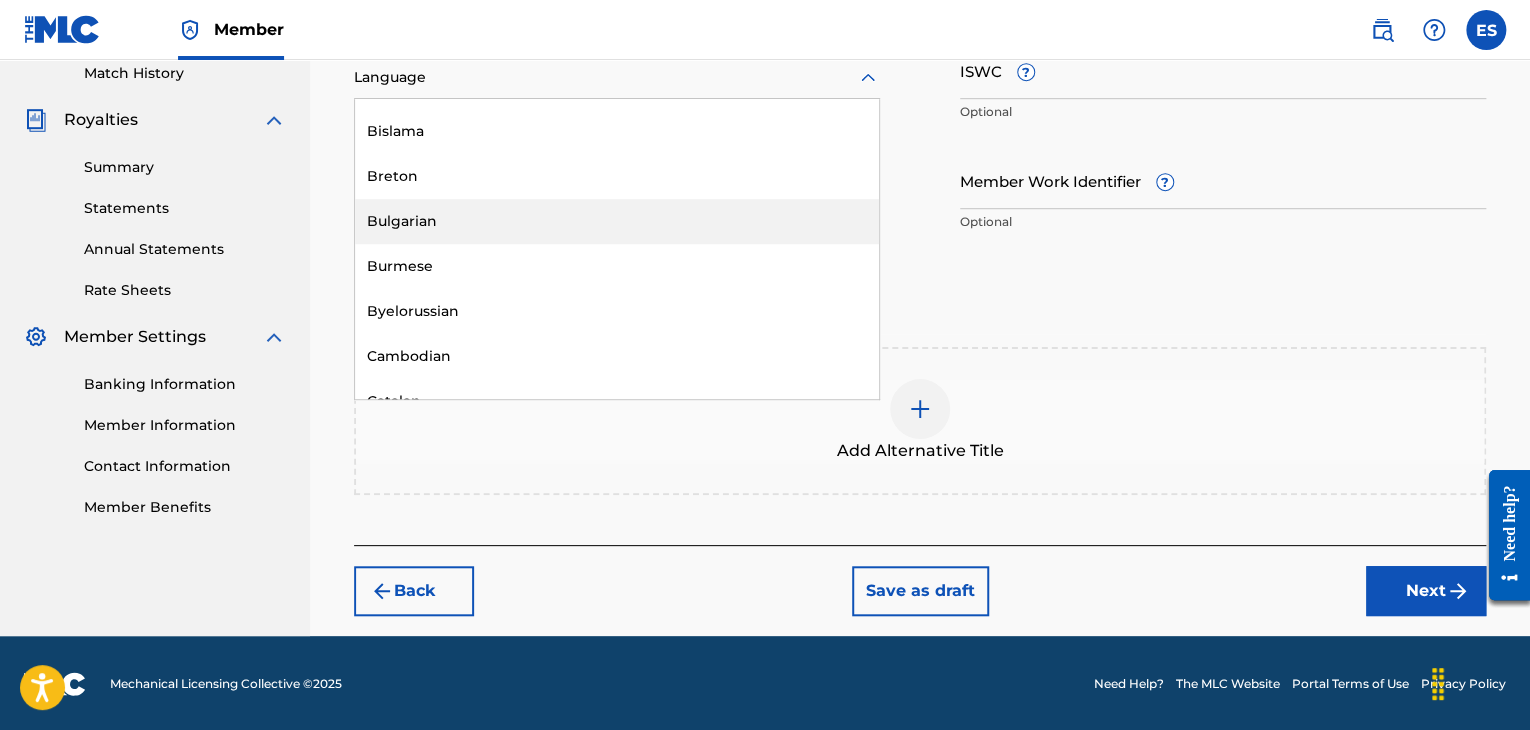 click on "Bulgarian" at bounding box center (617, 221) 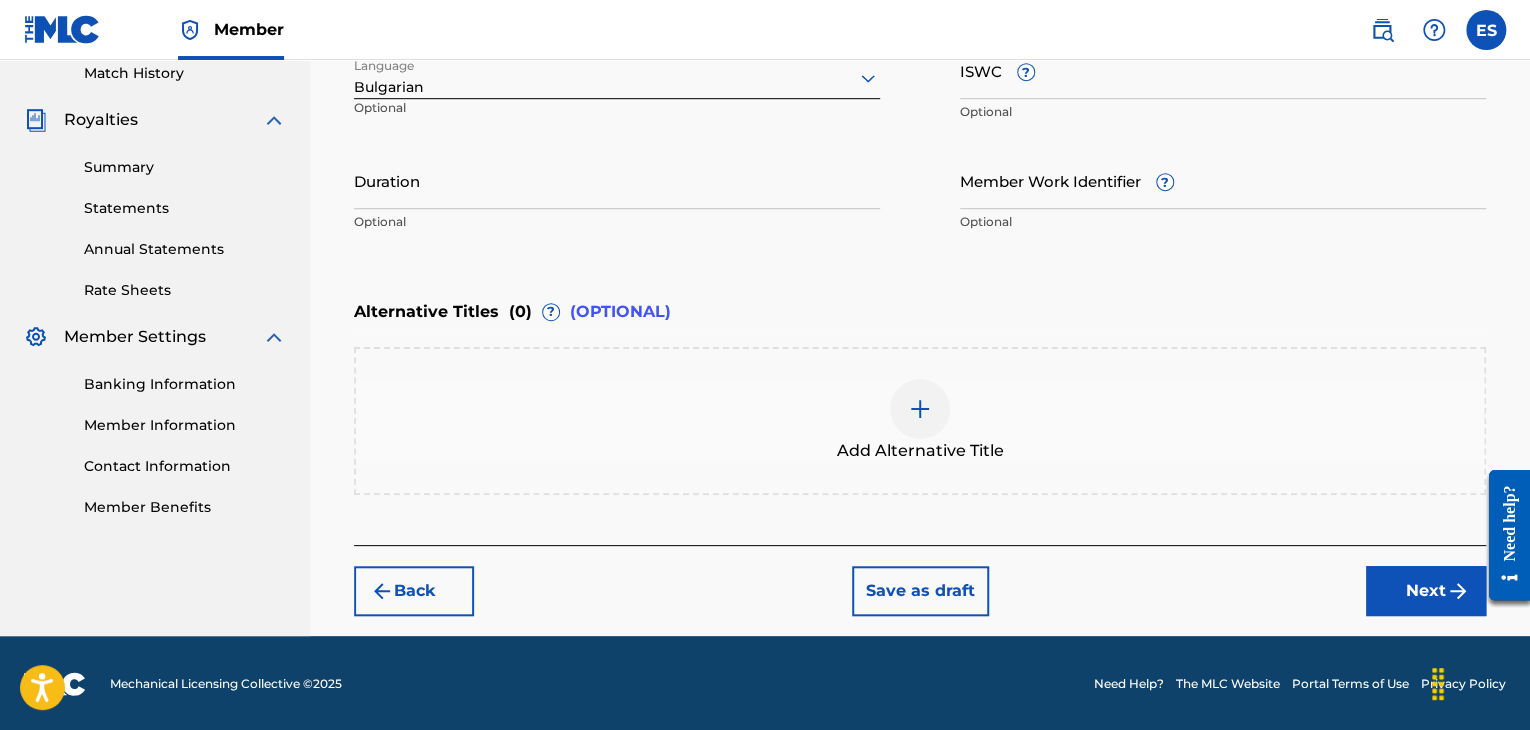 click on "ISWC   ?" at bounding box center (1223, 70) 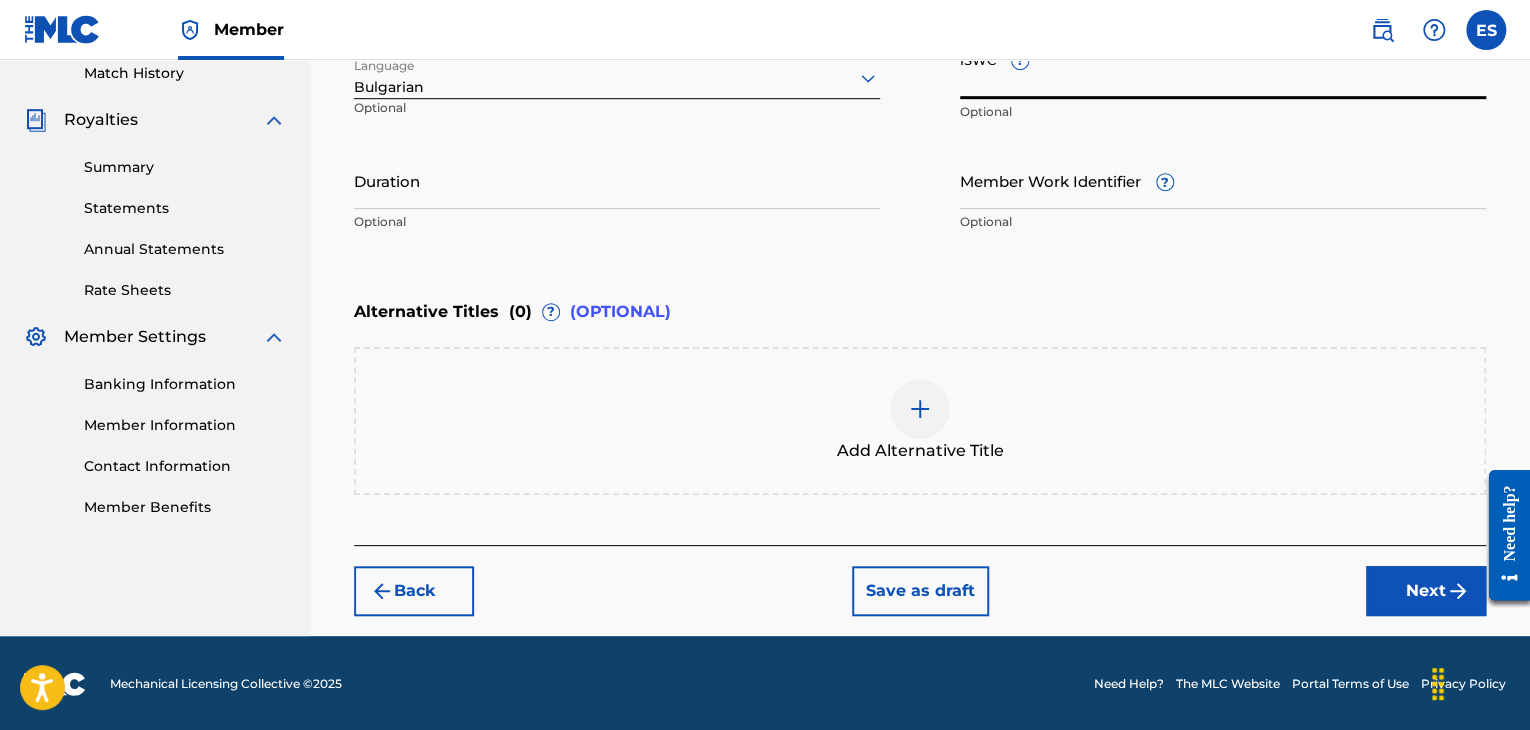 paste on "[ID]" 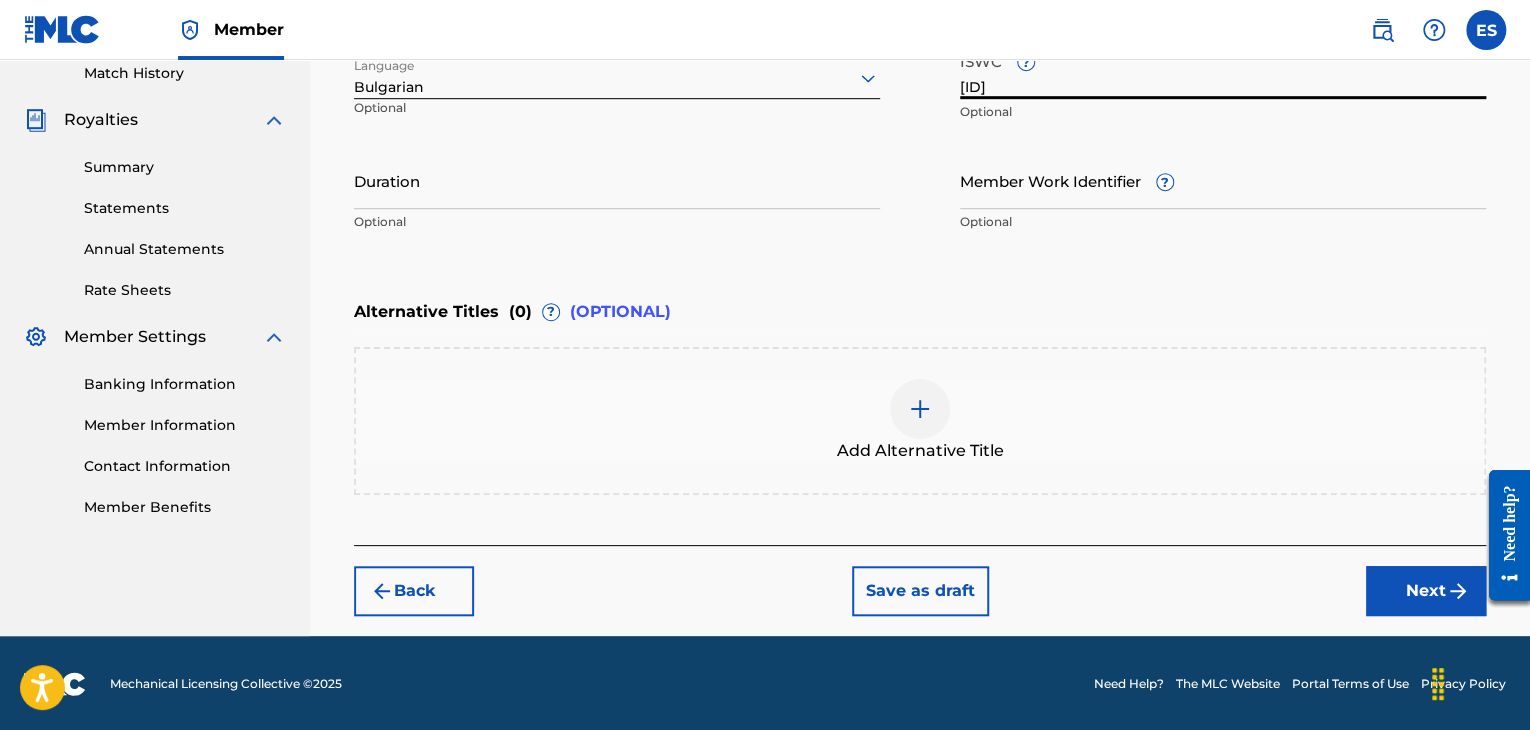type on "[ID]" 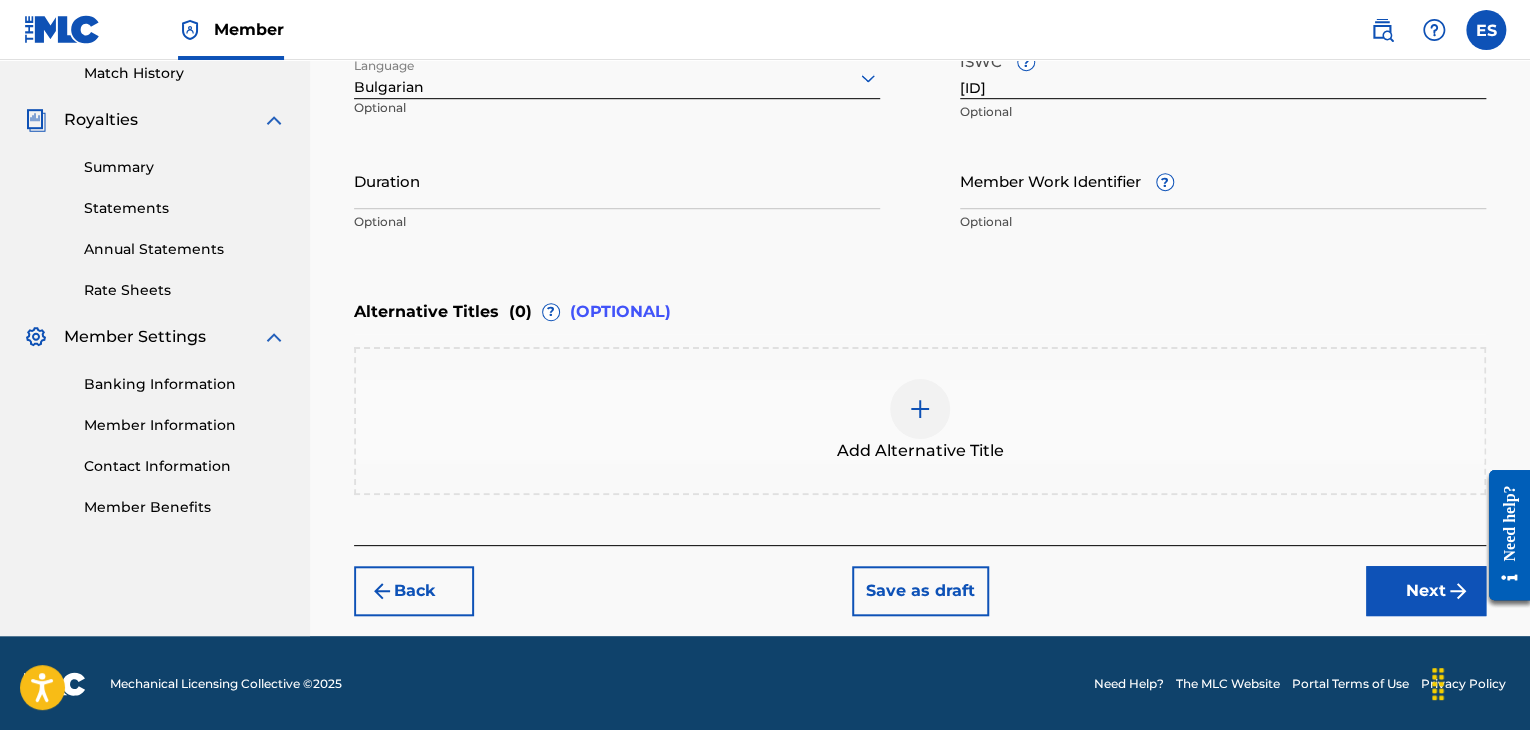 click on "Duration" at bounding box center [617, 180] 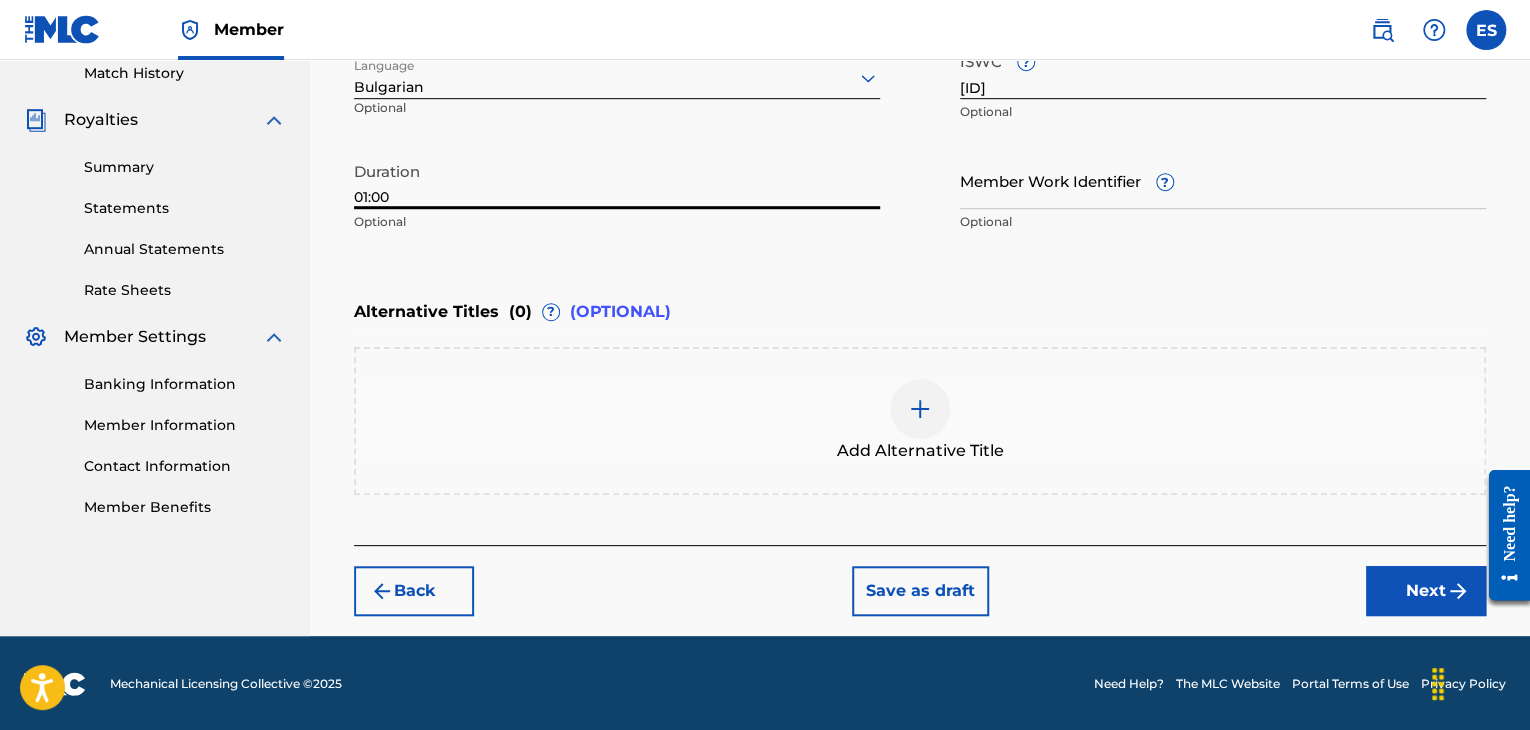 type on "01:00" 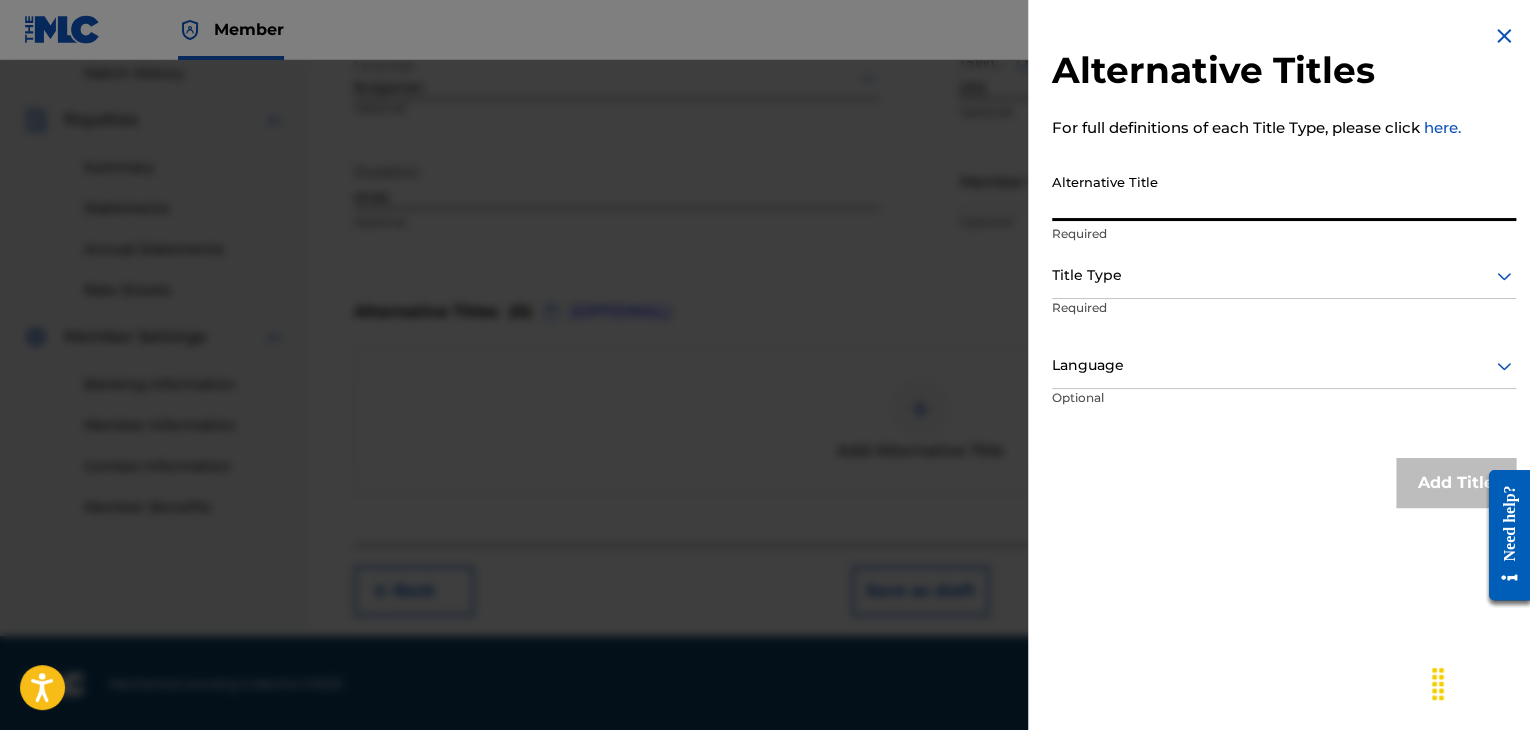 paste on "[FIRST] [LAST] [LAST]" 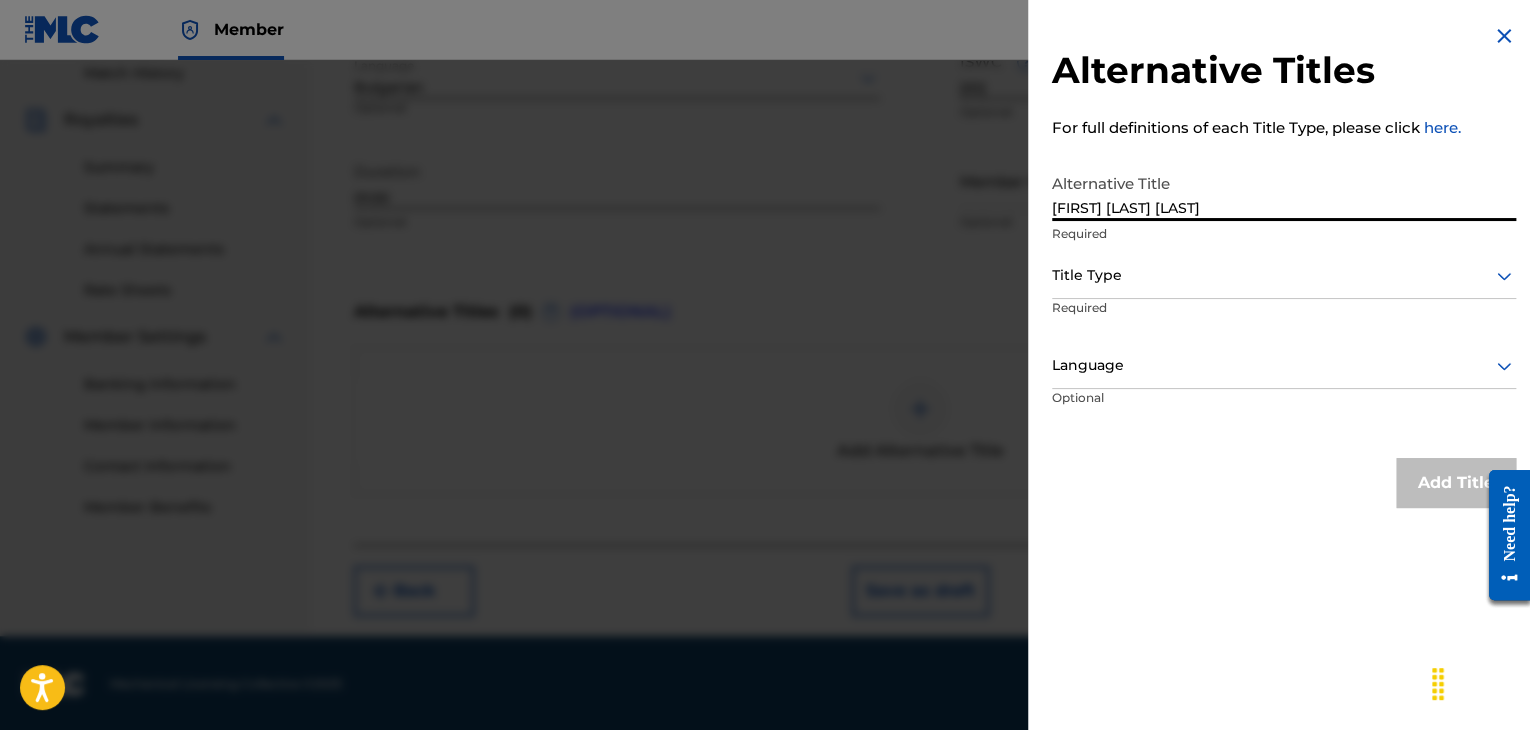 type on "[FIRST] [LAST] [LAST]" 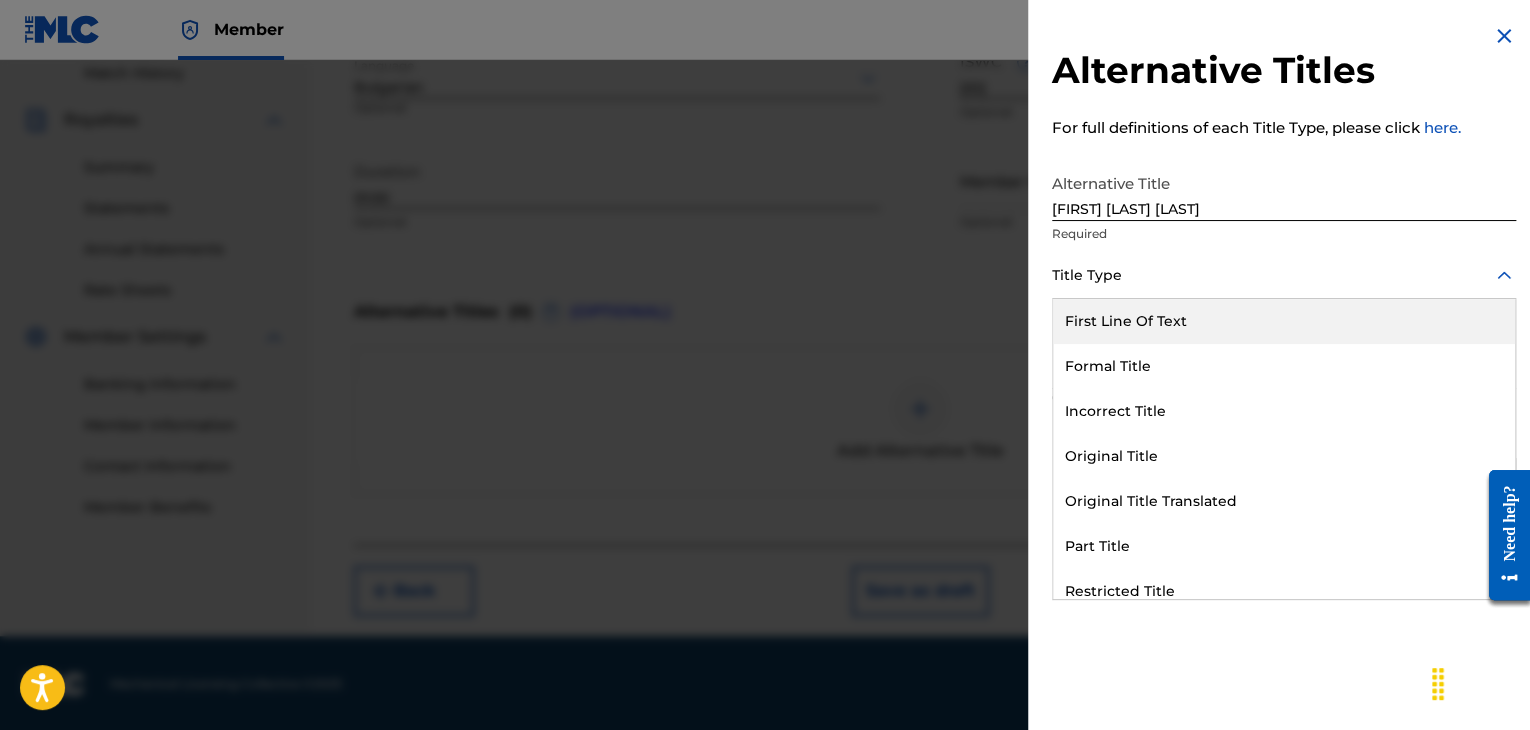 click at bounding box center [1284, 275] 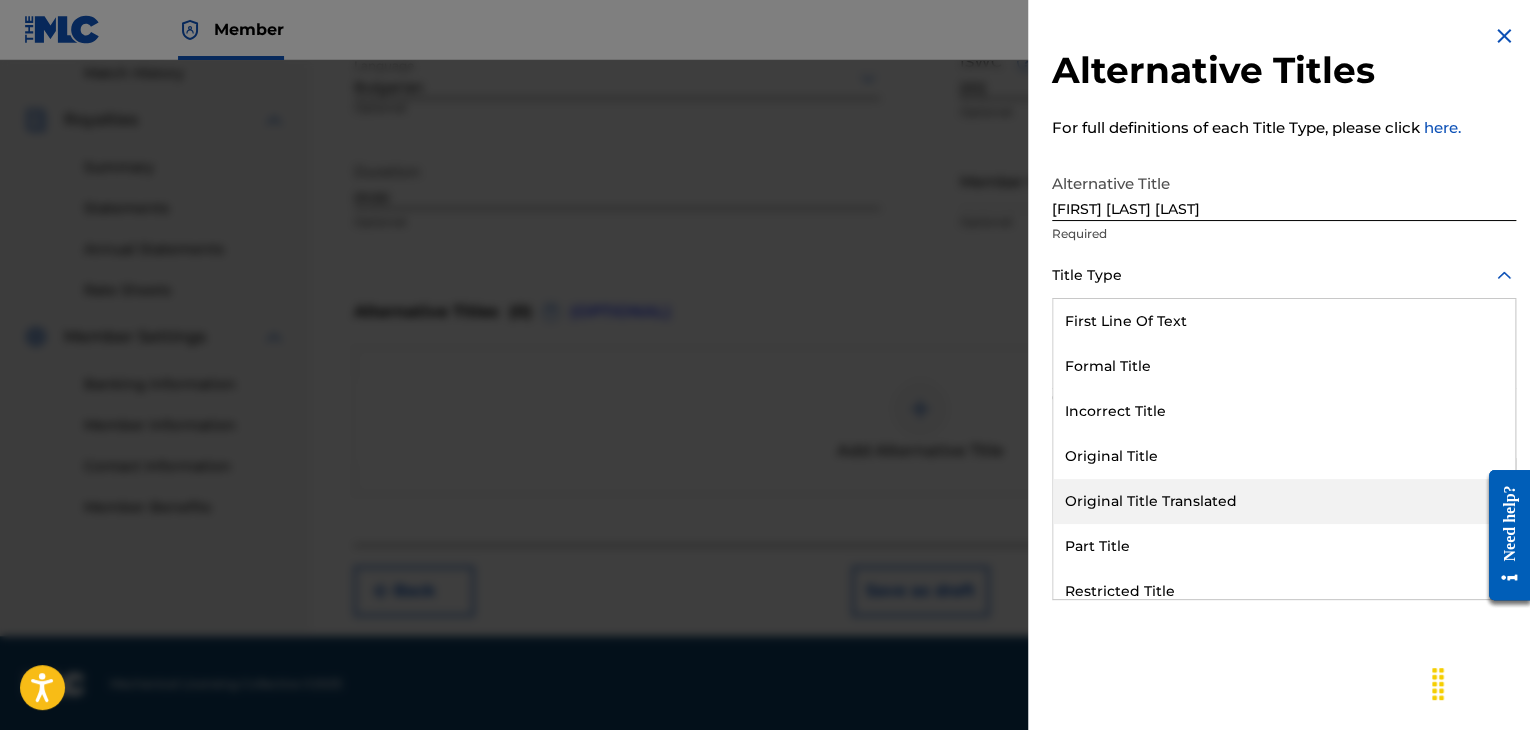 click on "Original Title Translated" at bounding box center (1284, 501) 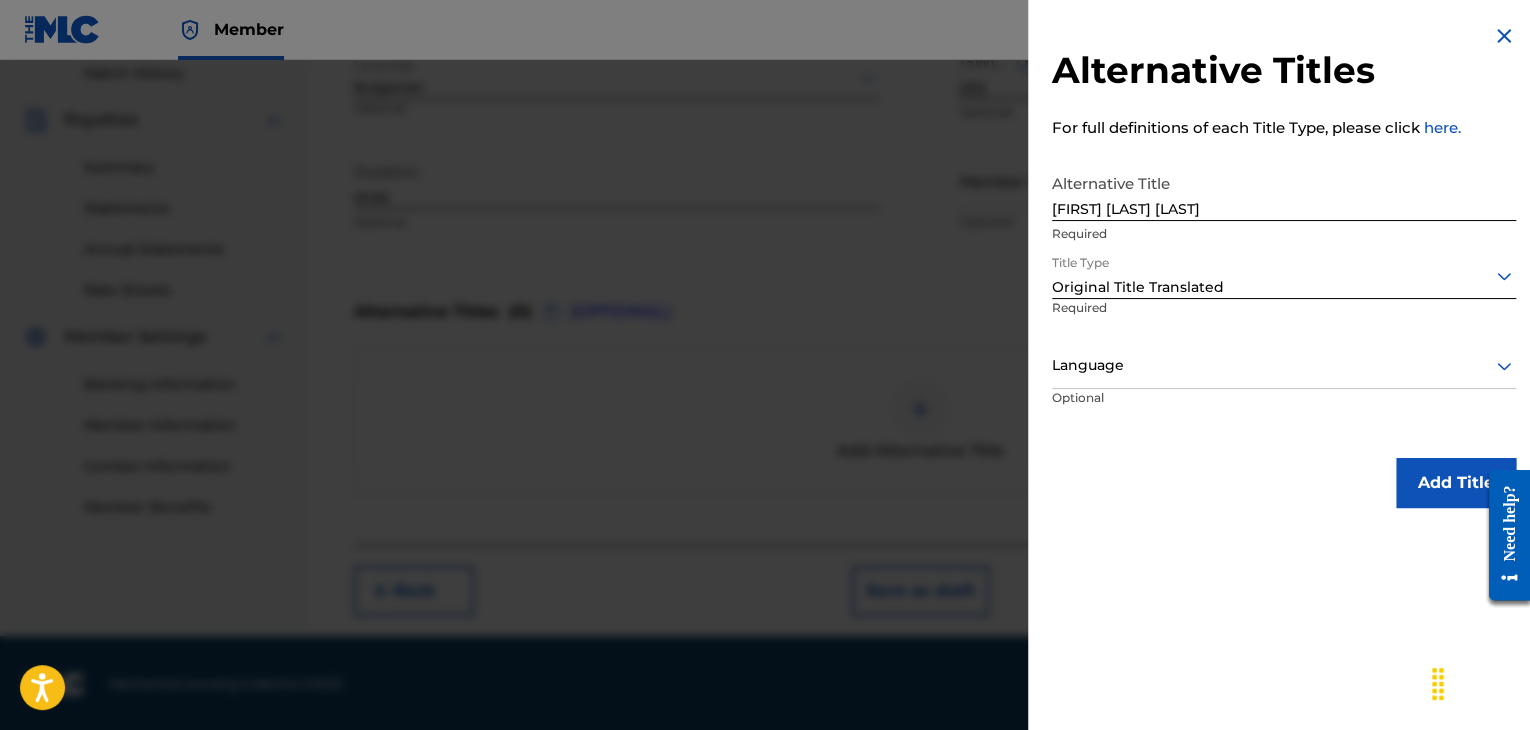 click on "Language" at bounding box center [1284, 366] 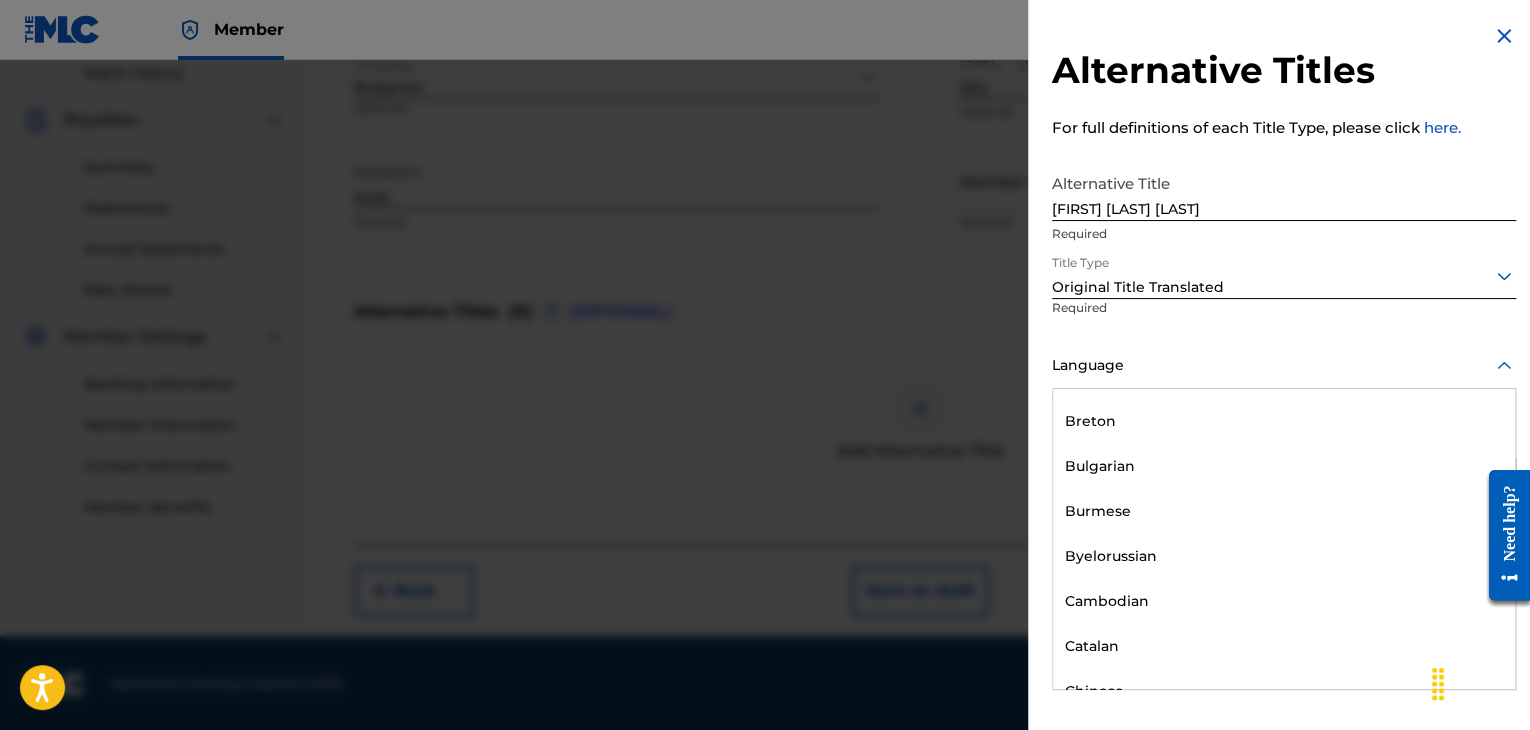 scroll, scrollTop: 900, scrollLeft: 0, axis: vertical 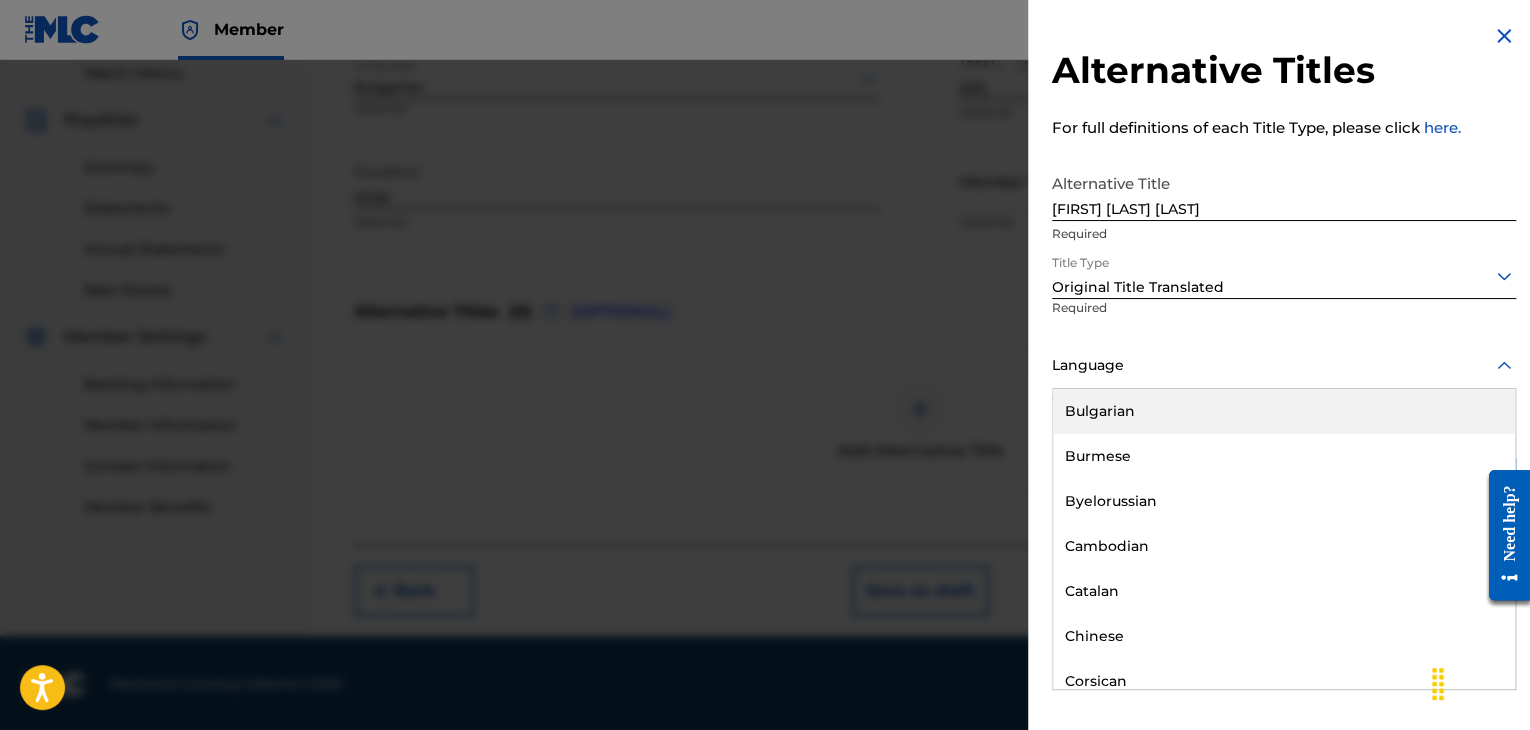 click on "Bulgarian" at bounding box center (1284, 411) 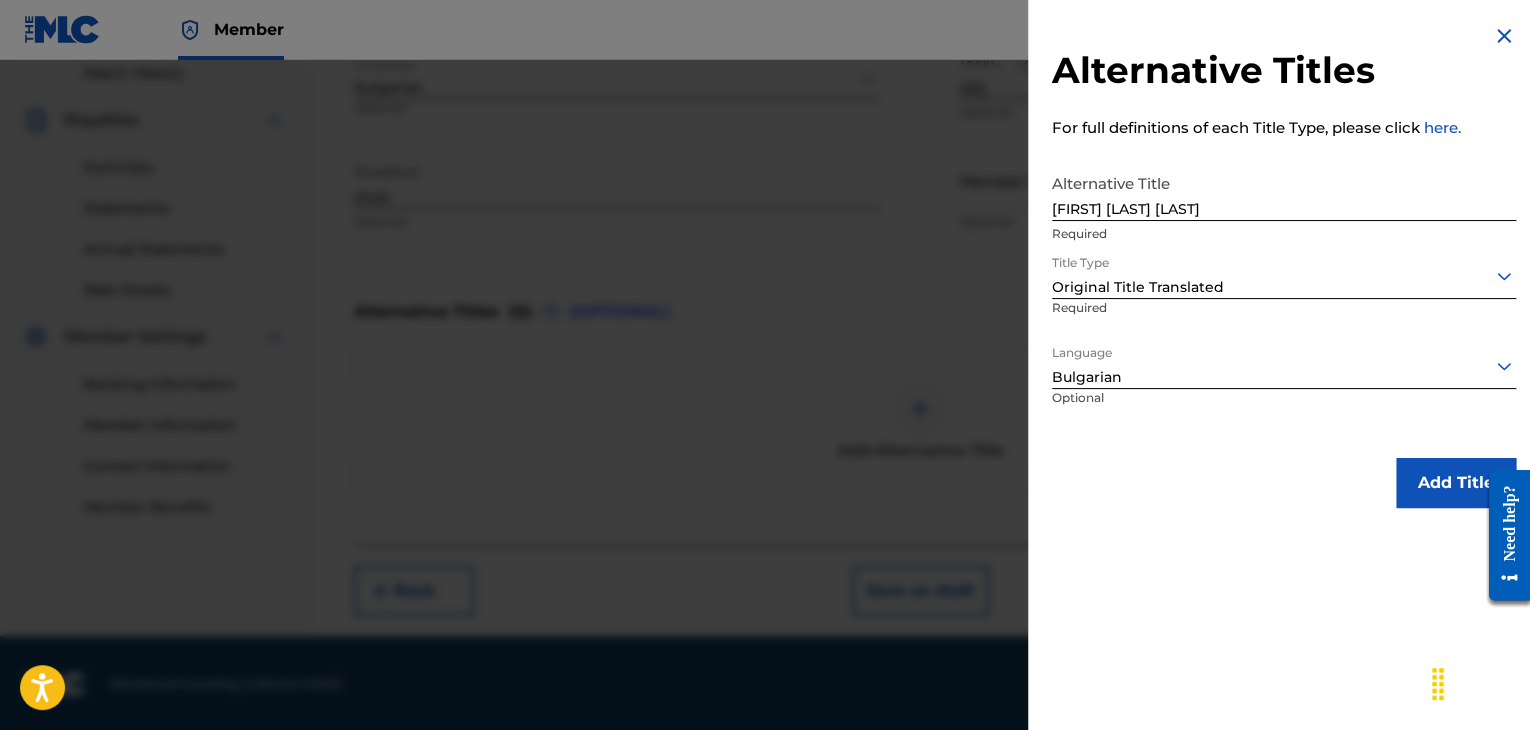 click on "Add Title" at bounding box center [1456, 483] 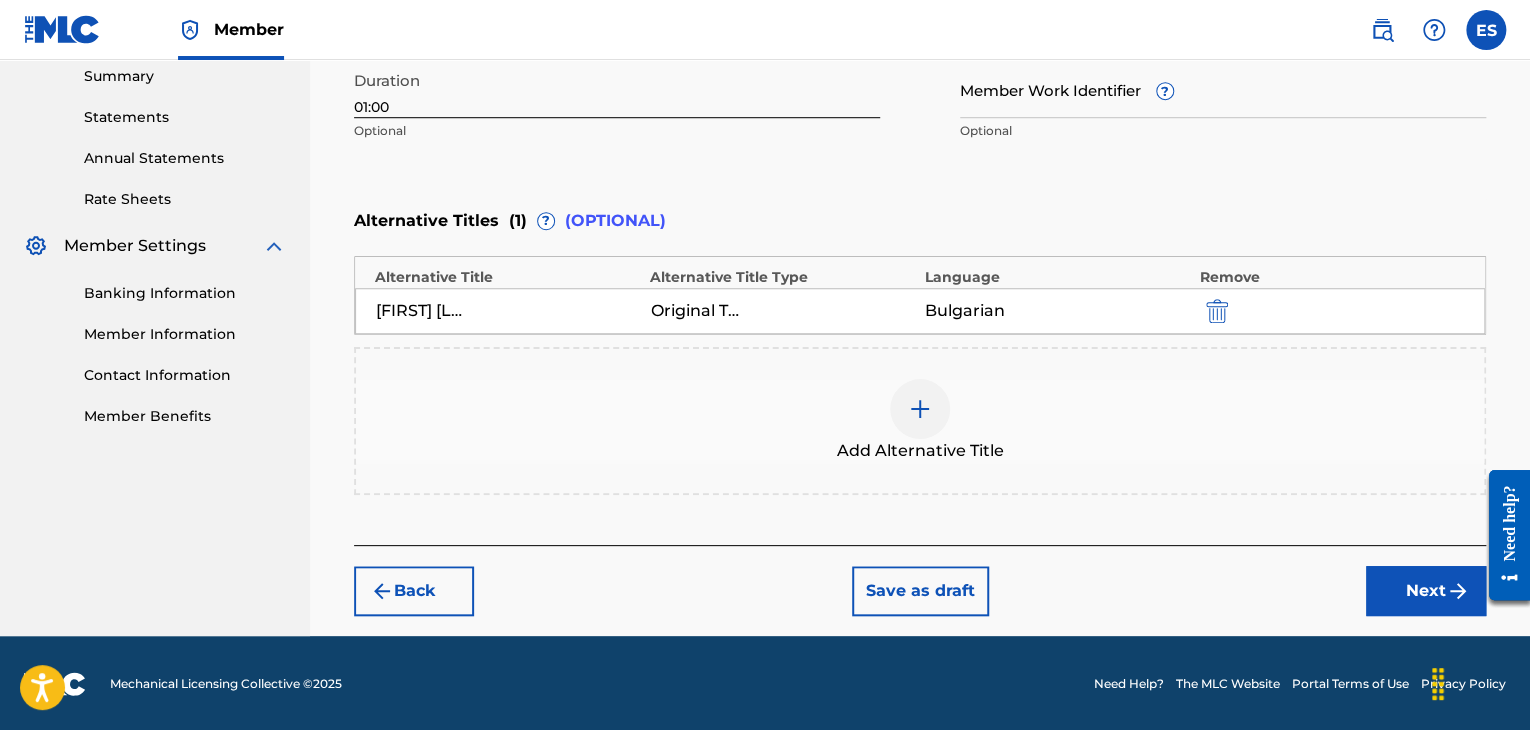 drag, startPoint x: 1389, startPoint y: 592, endPoint x: 1341, endPoint y: 551, distance: 63.126858 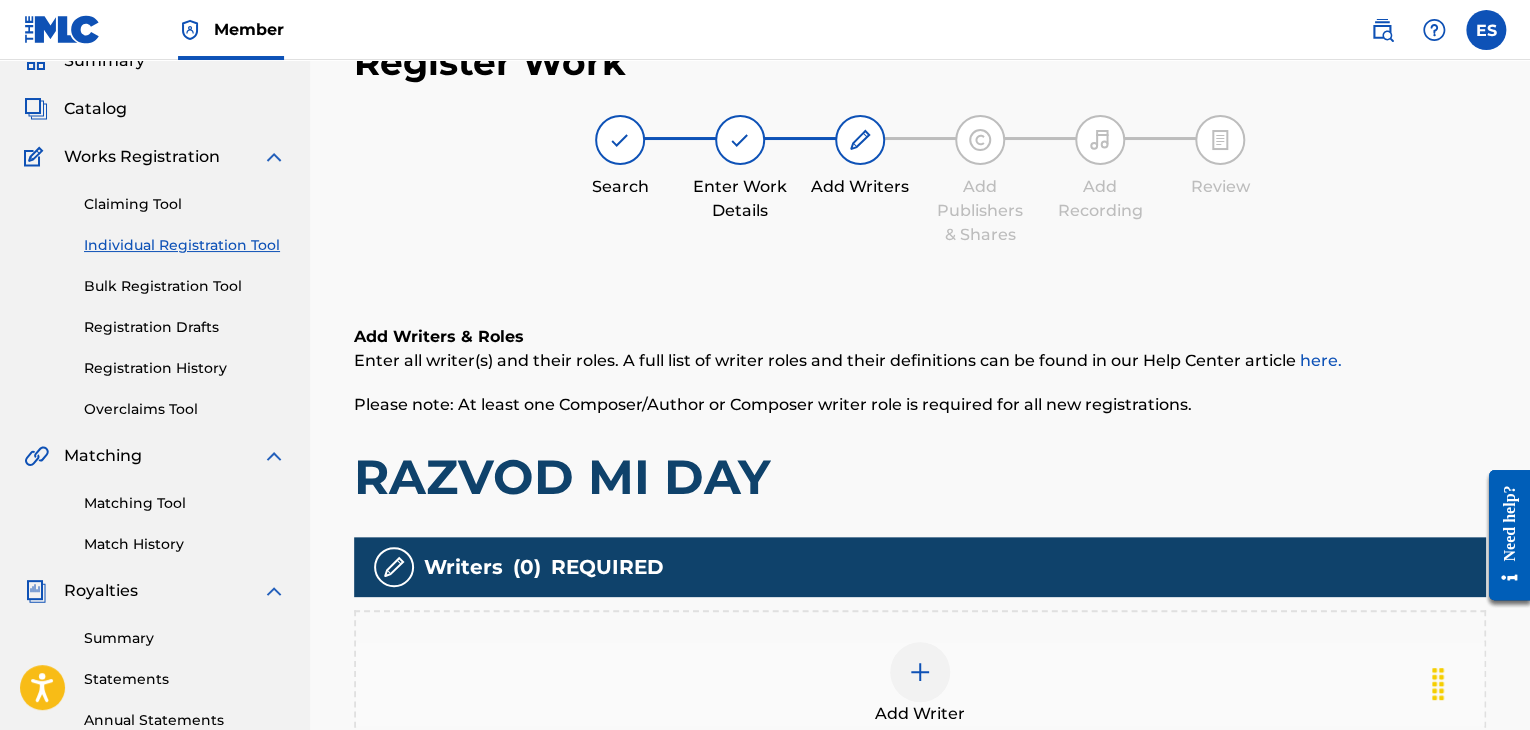 scroll, scrollTop: 420, scrollLeft: 0, axis: vertical 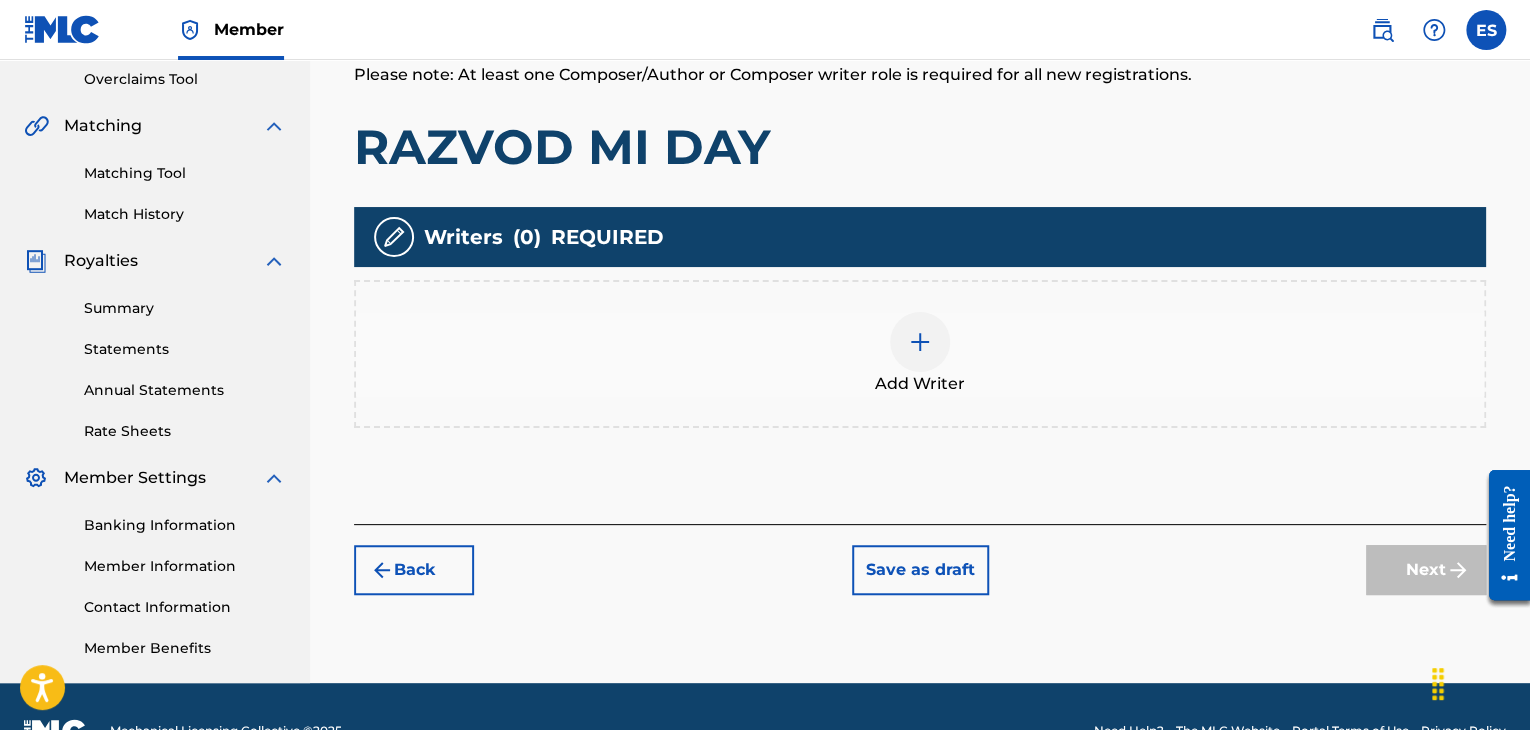 click on "Add Writer" at bounding box center (920, 384) 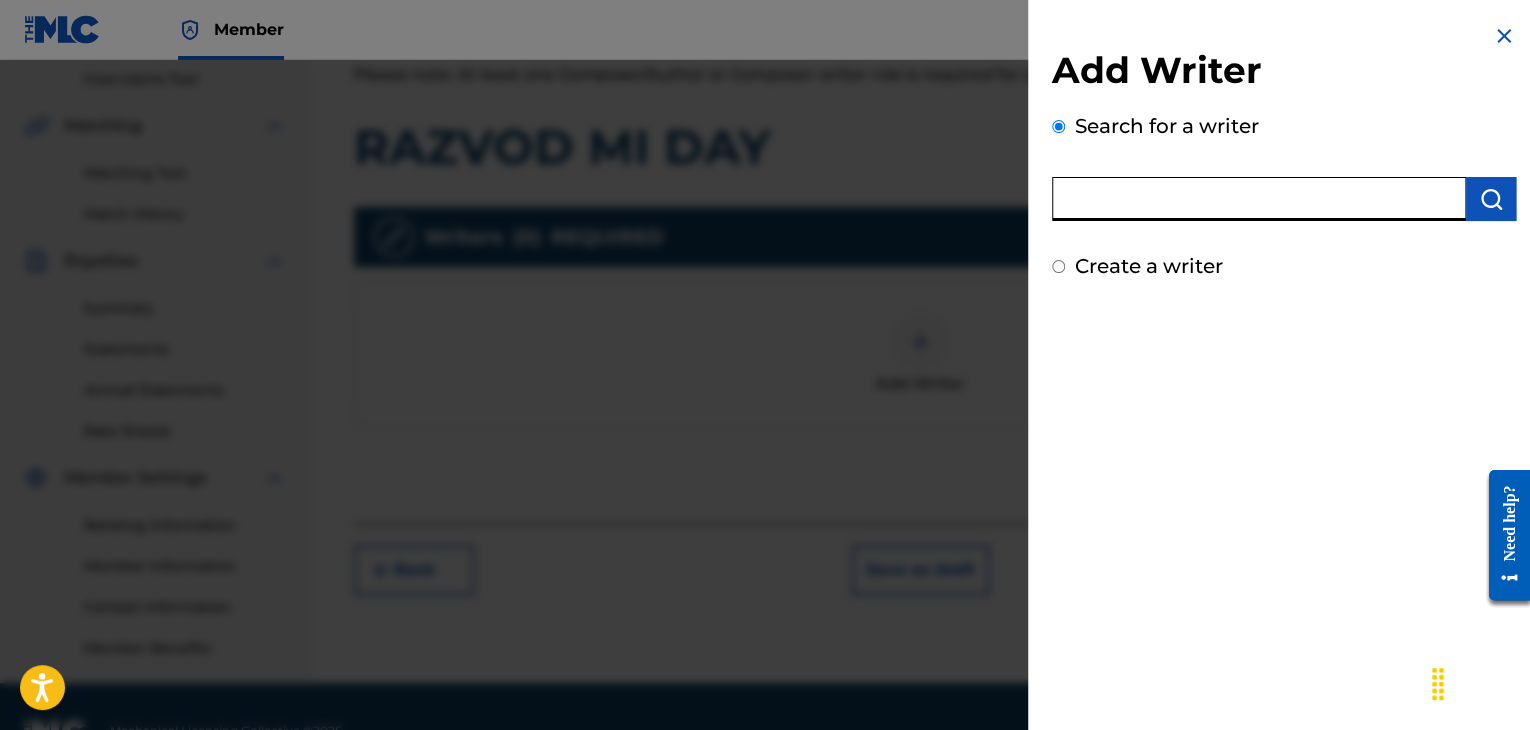 click at bounding box center [1259, 199] 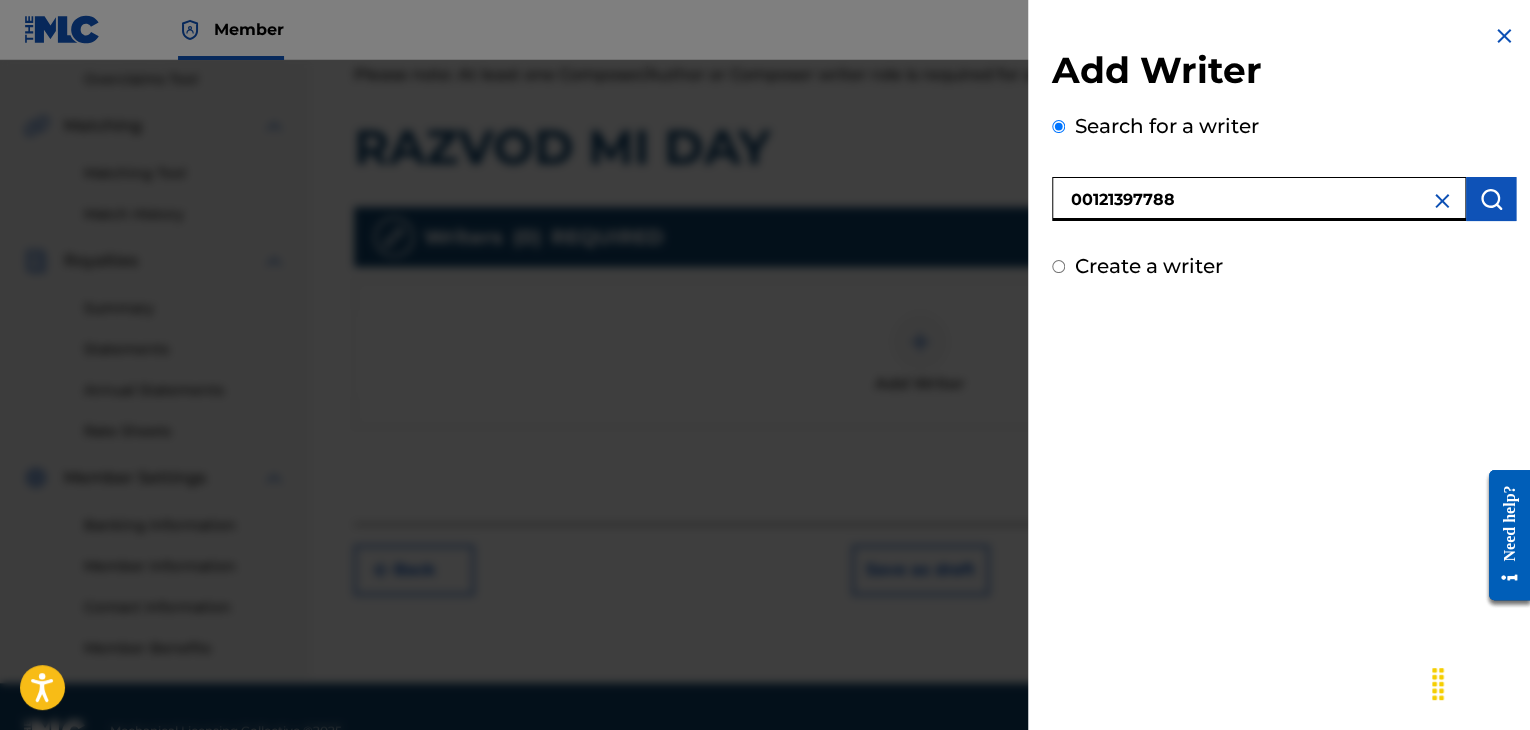 type on "00121397788" 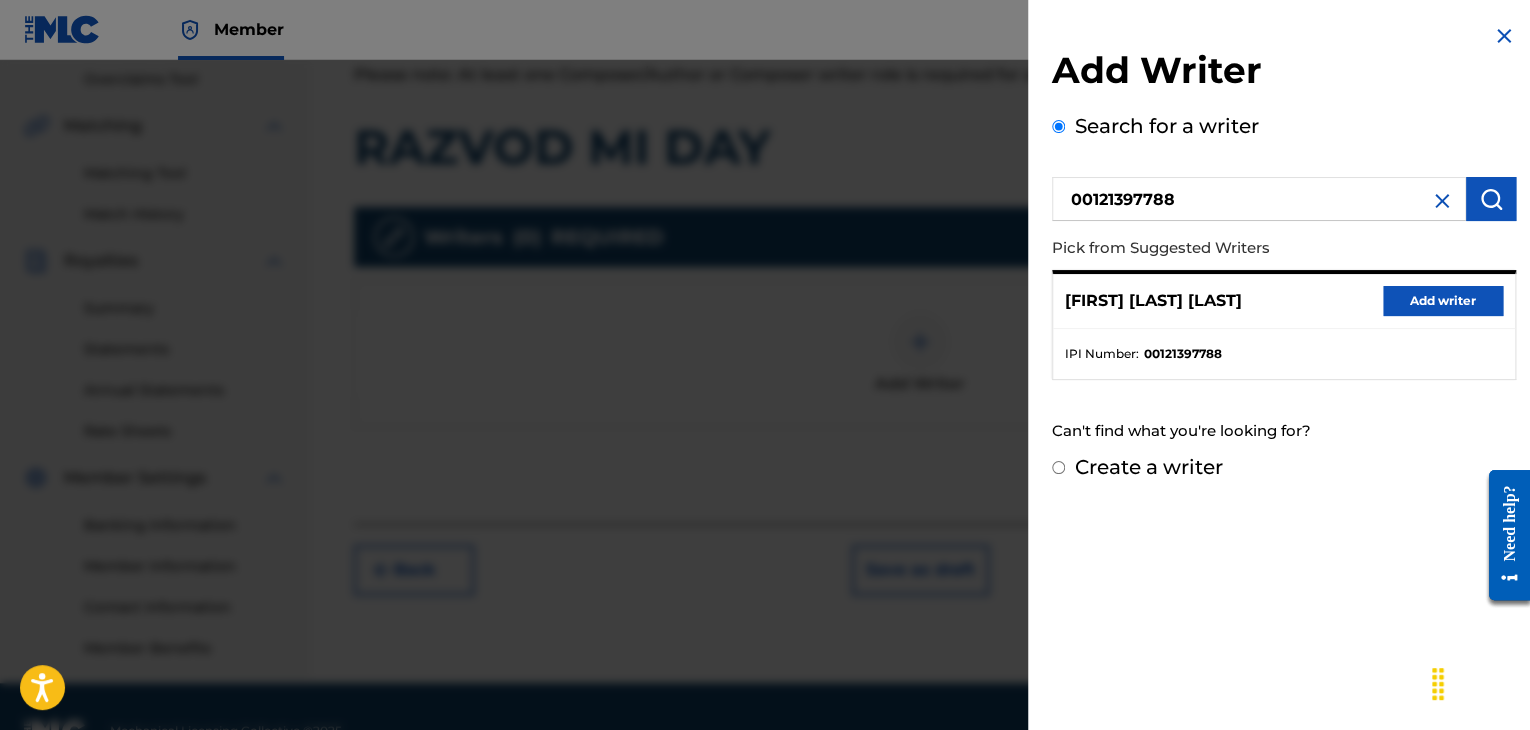 click on "Add writer" at bounding box center (1443, 301) 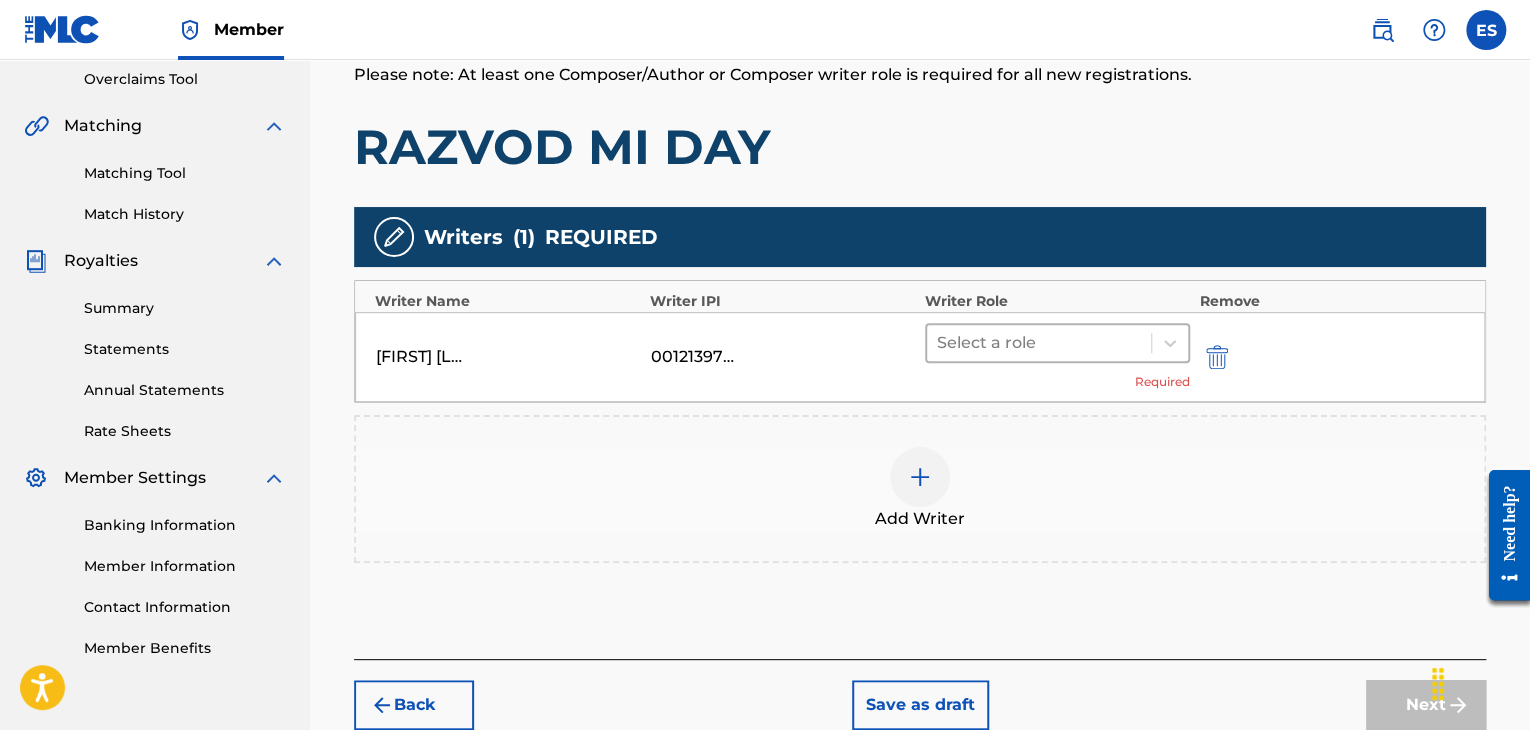 click at bounding box center (1039, 343) 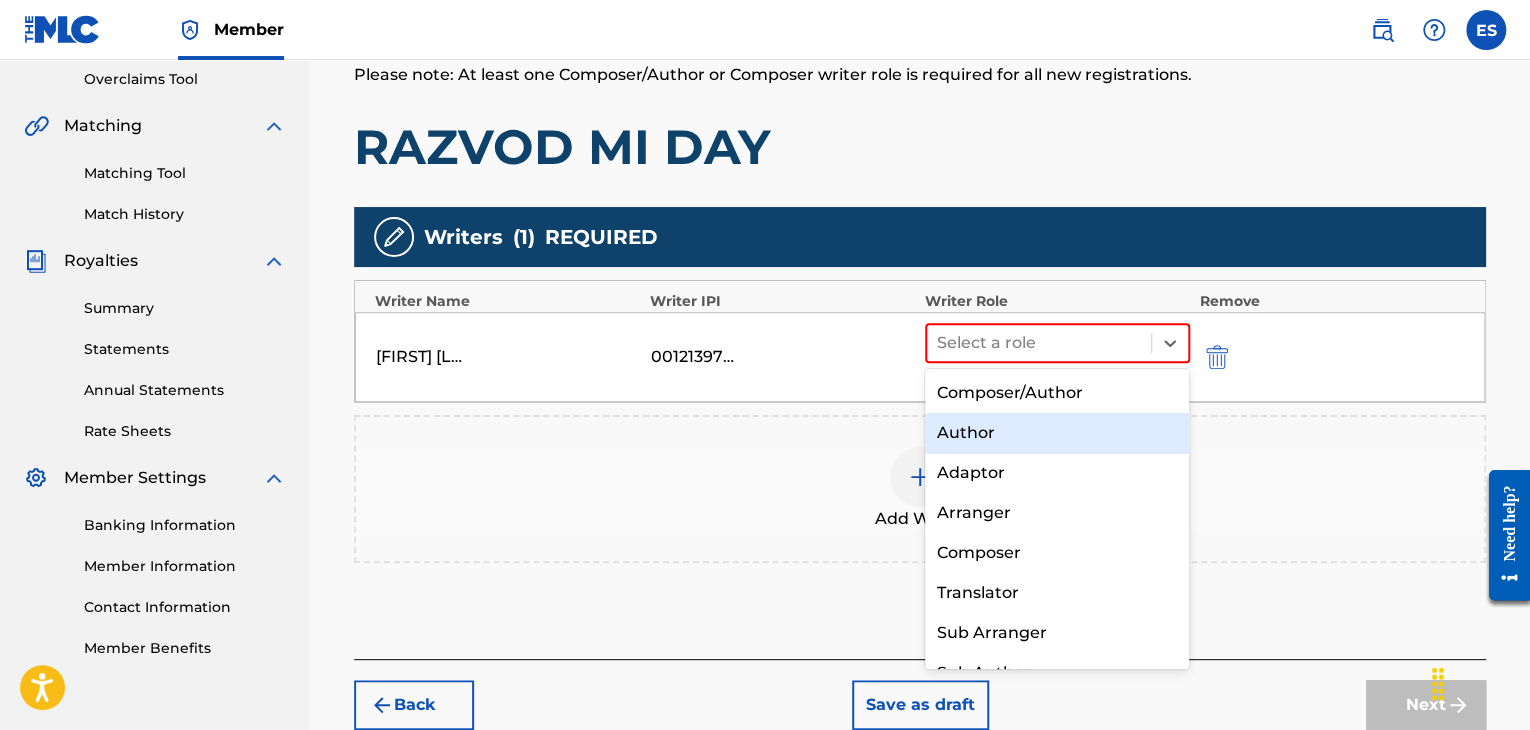click on "Author" at bounding box center (1057, 433) 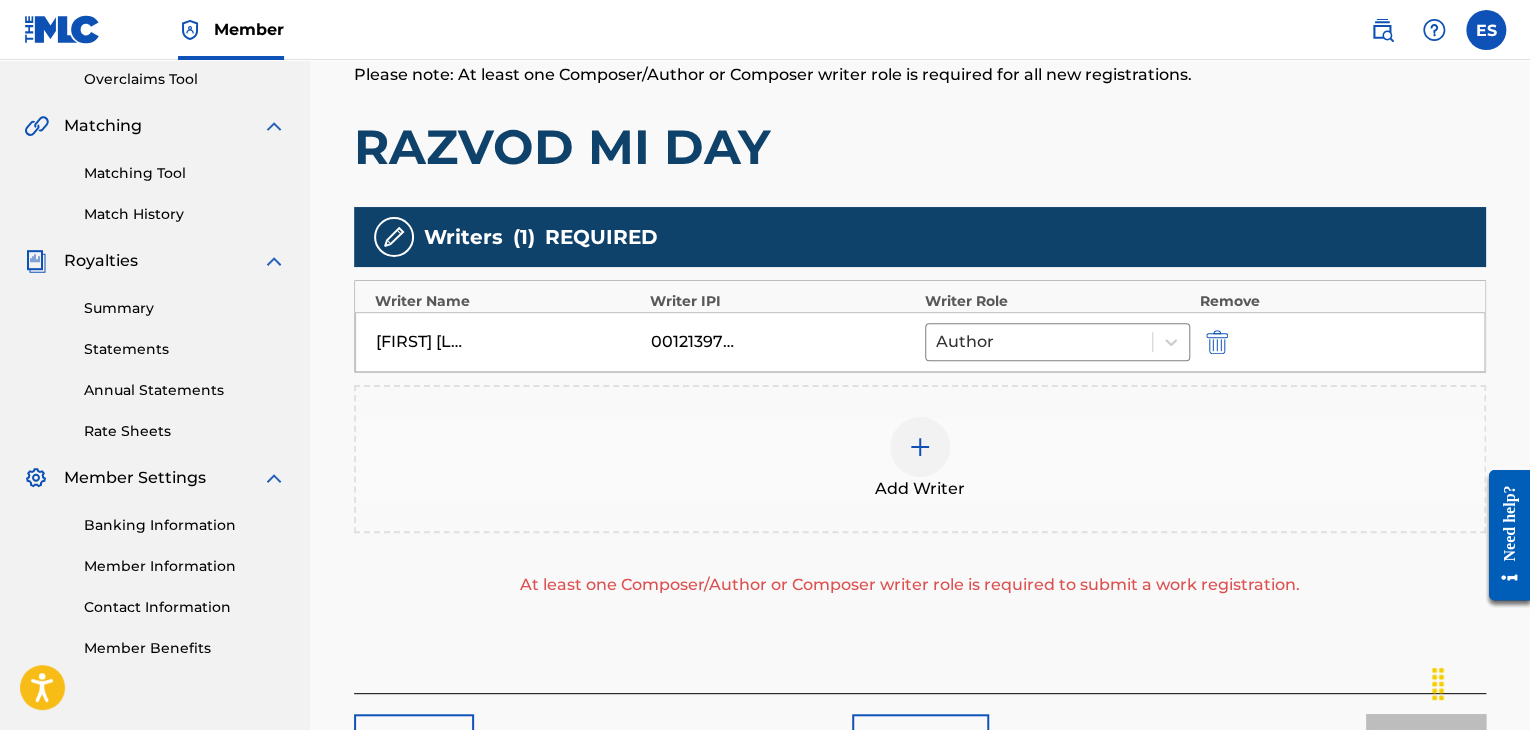 click at bounding box center [920, 447] 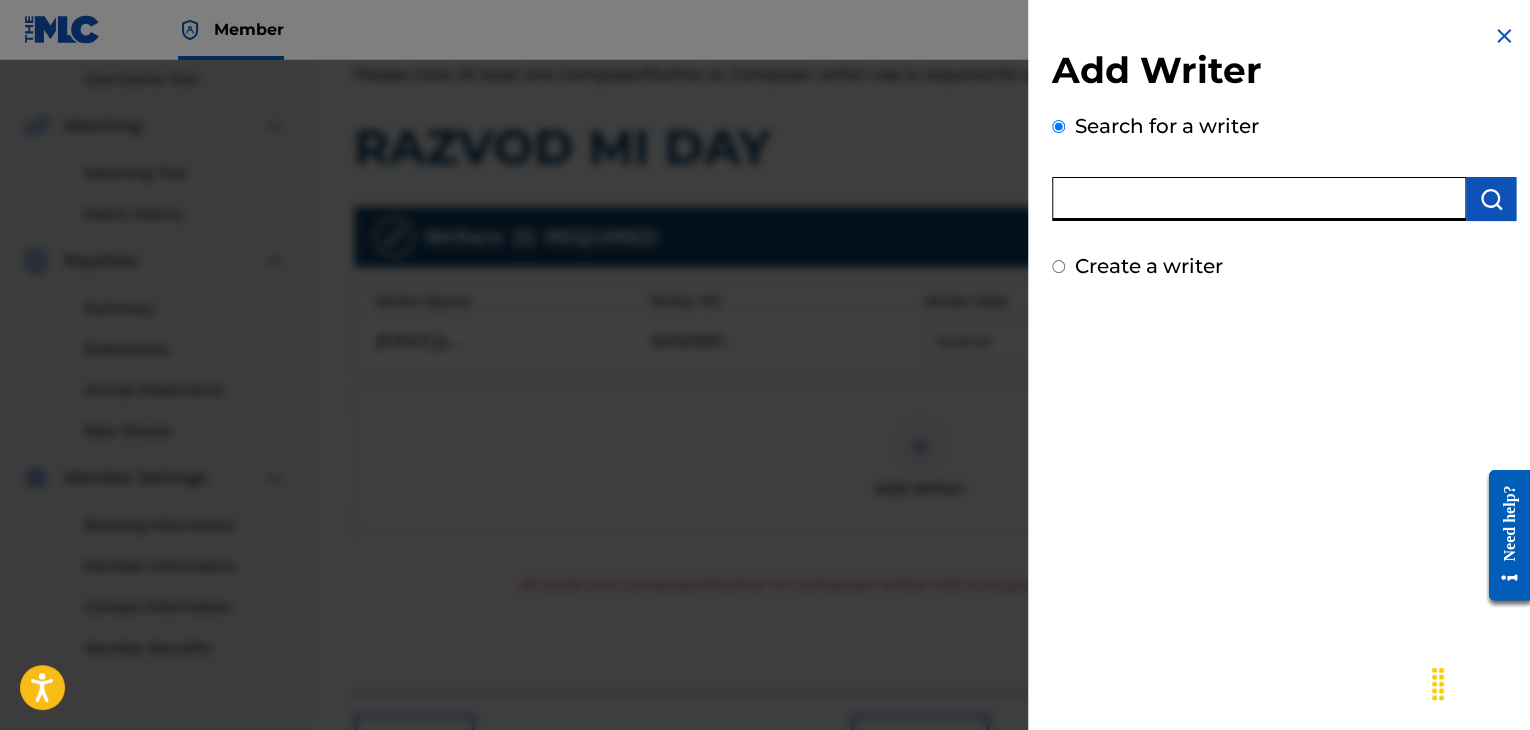 paste on "[NUMBER]" 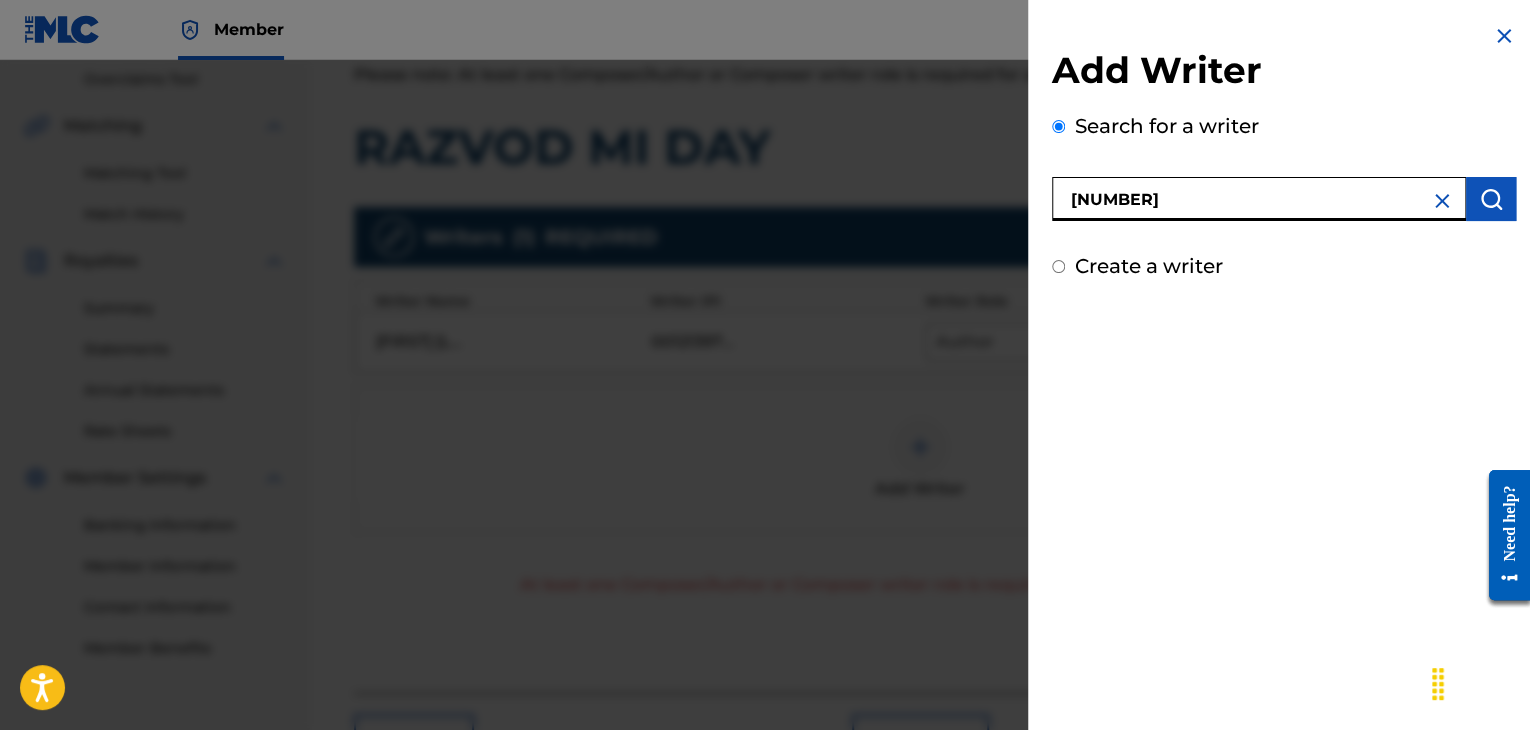 type on "[NUMBER]" 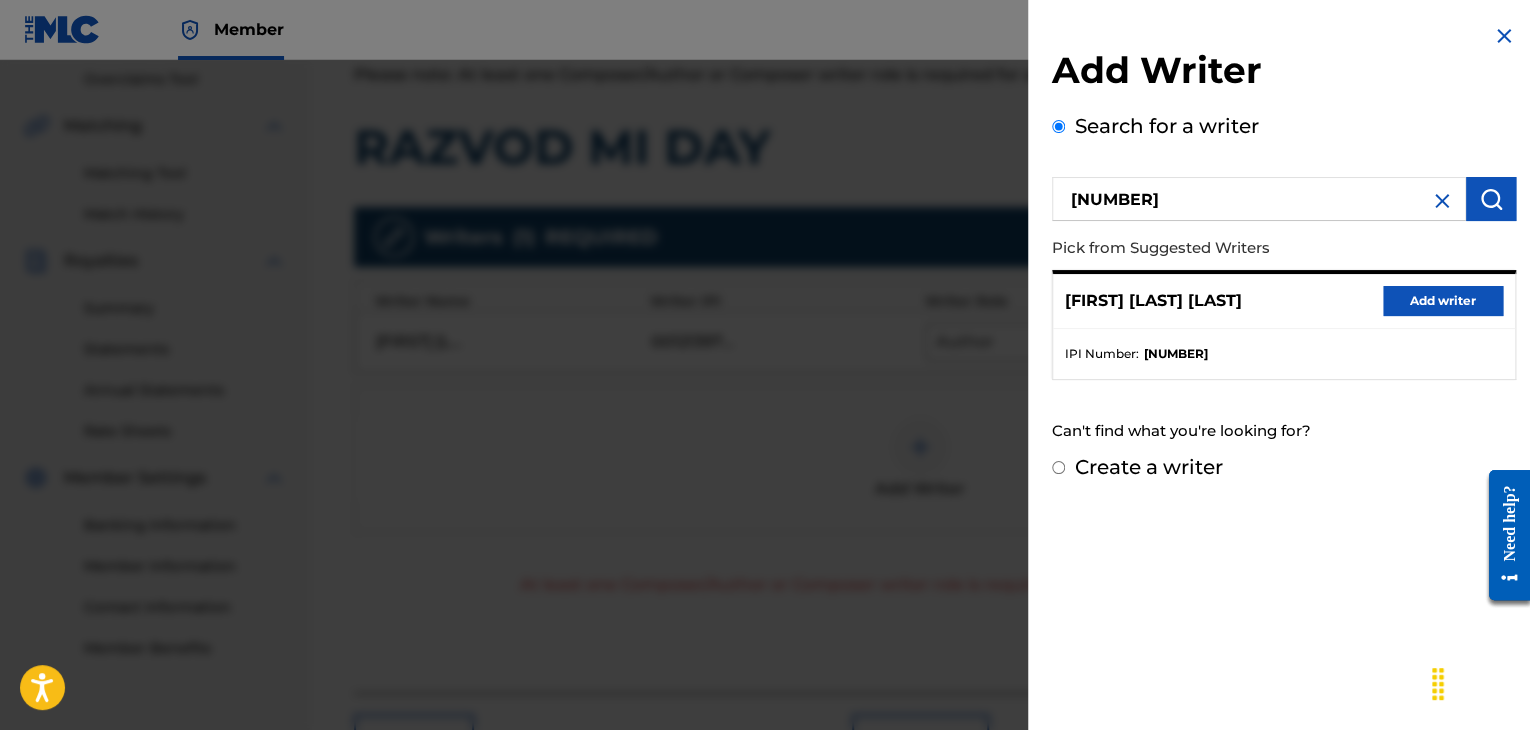 click on "Add writer" at bounding box center [1443, 301] 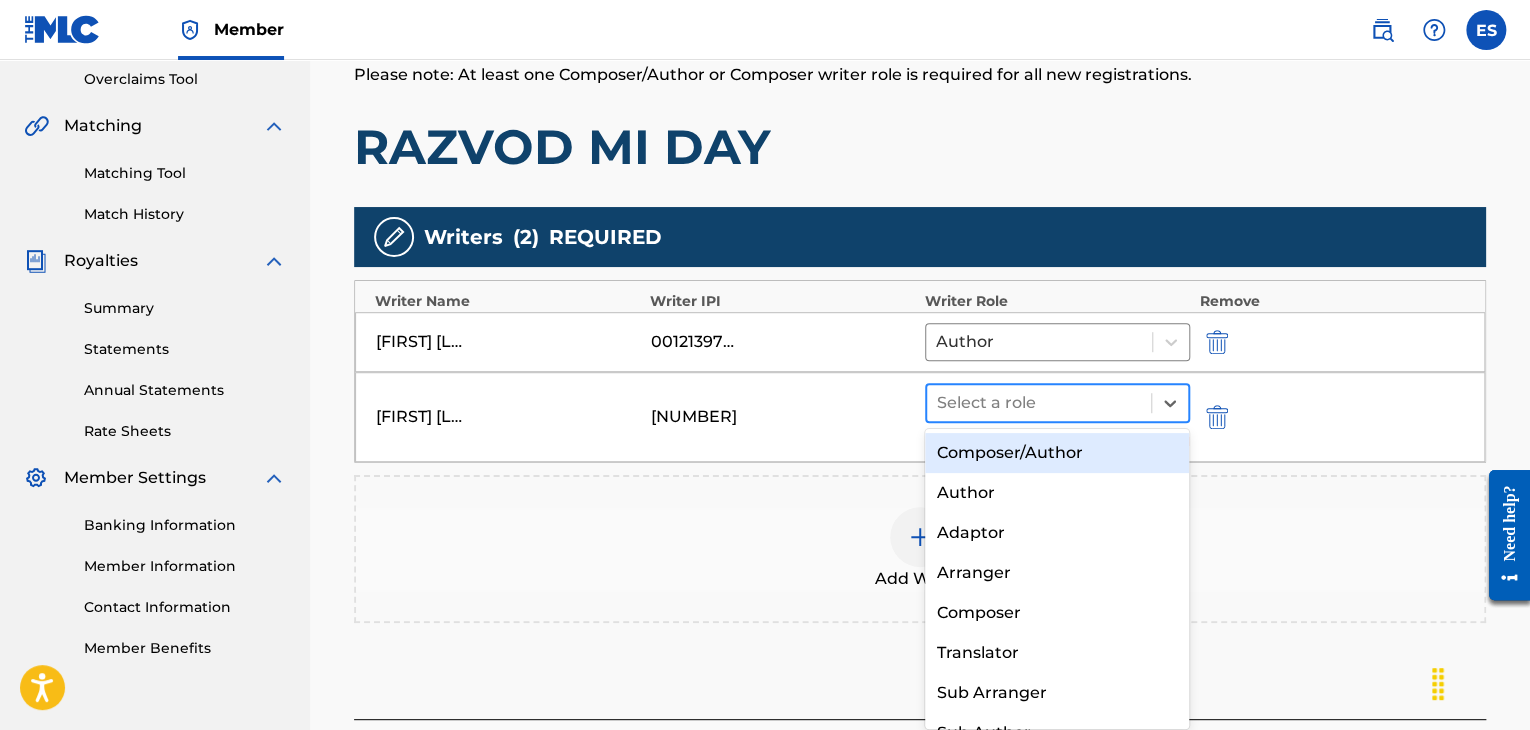 click on "Select a role" at bounding box center [1039, 403] 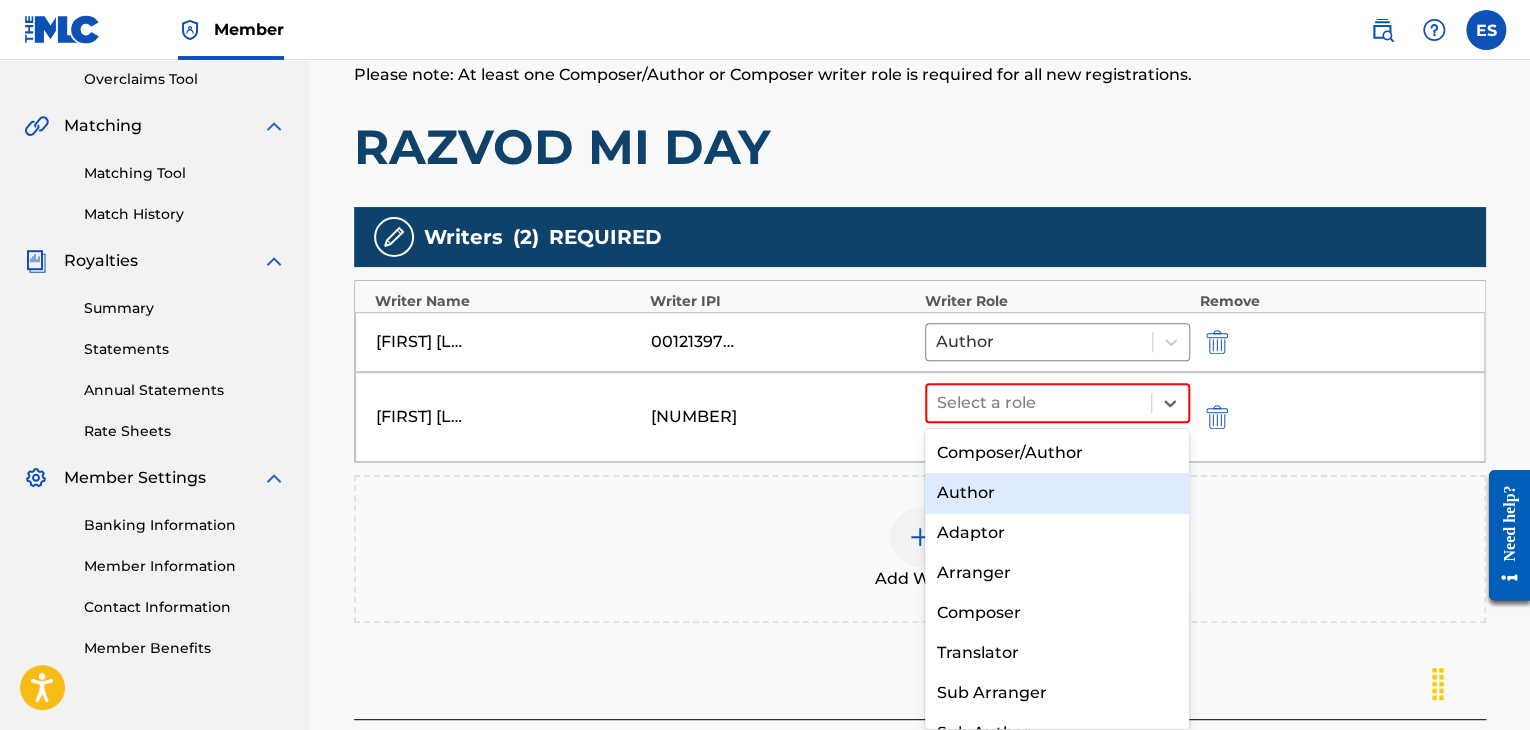 click on "Author" at bounding box center [1057, 493] 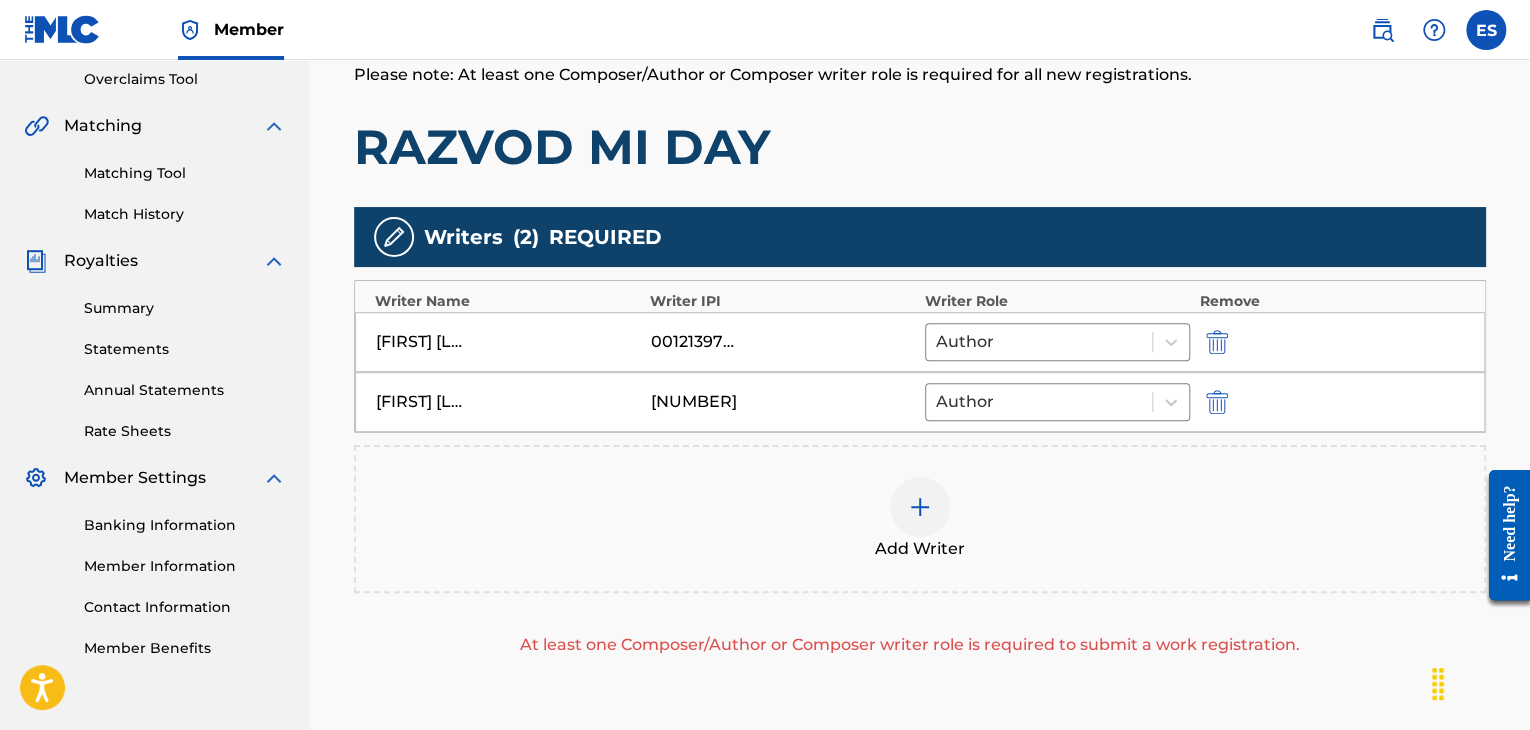 click at bounding box center (920, 507) 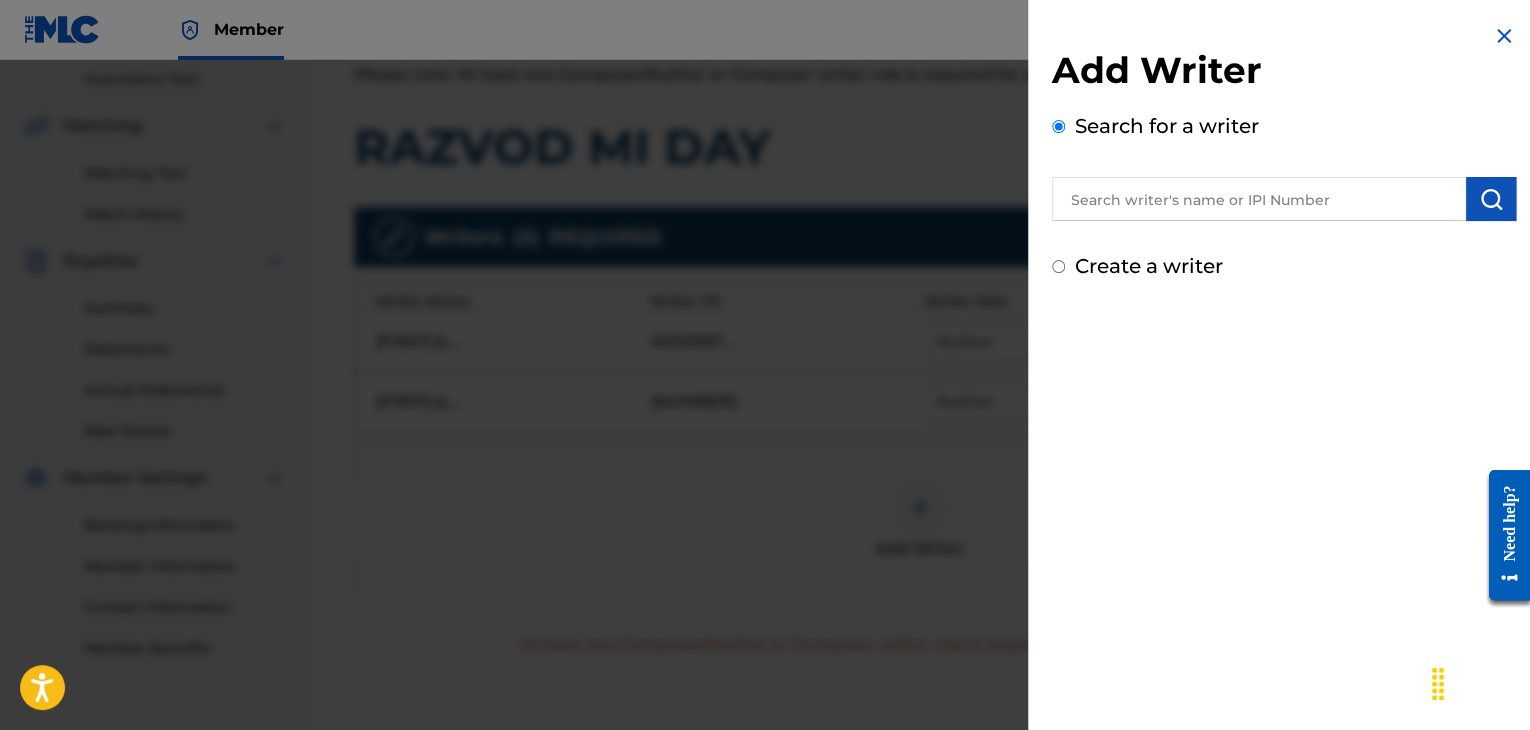 click at bounding box center (1259, 199) 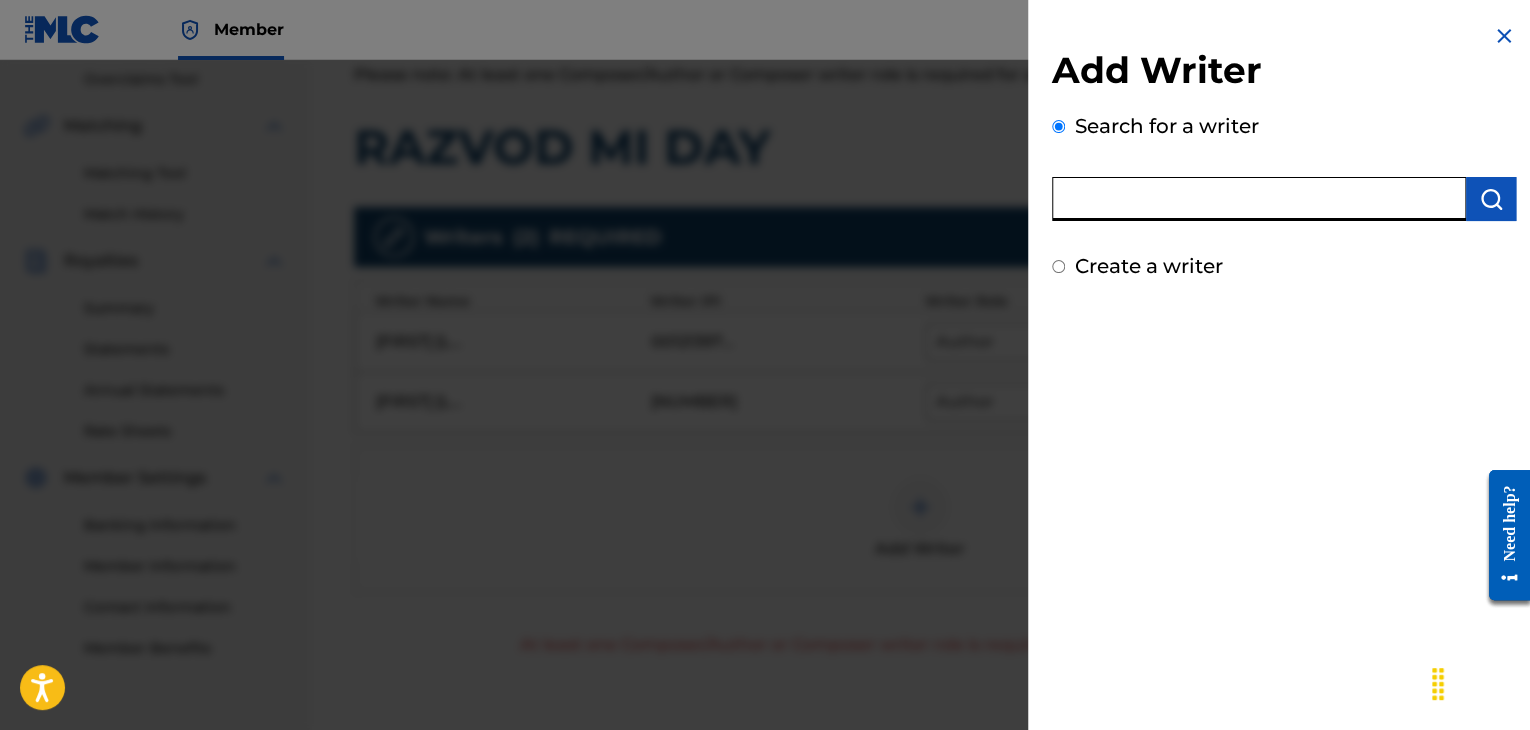 paste on "[NUMBER]" 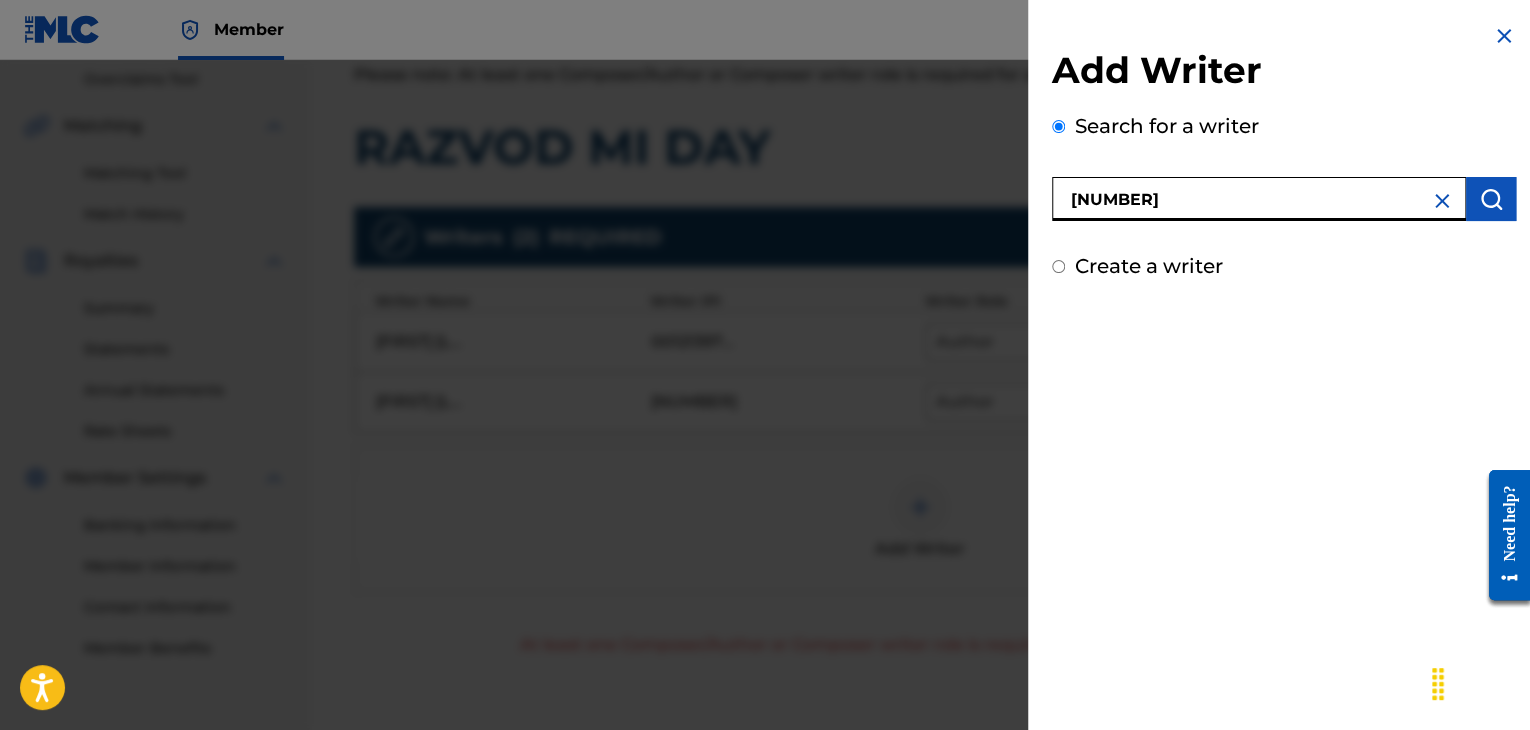 type on "[NUMBER]" 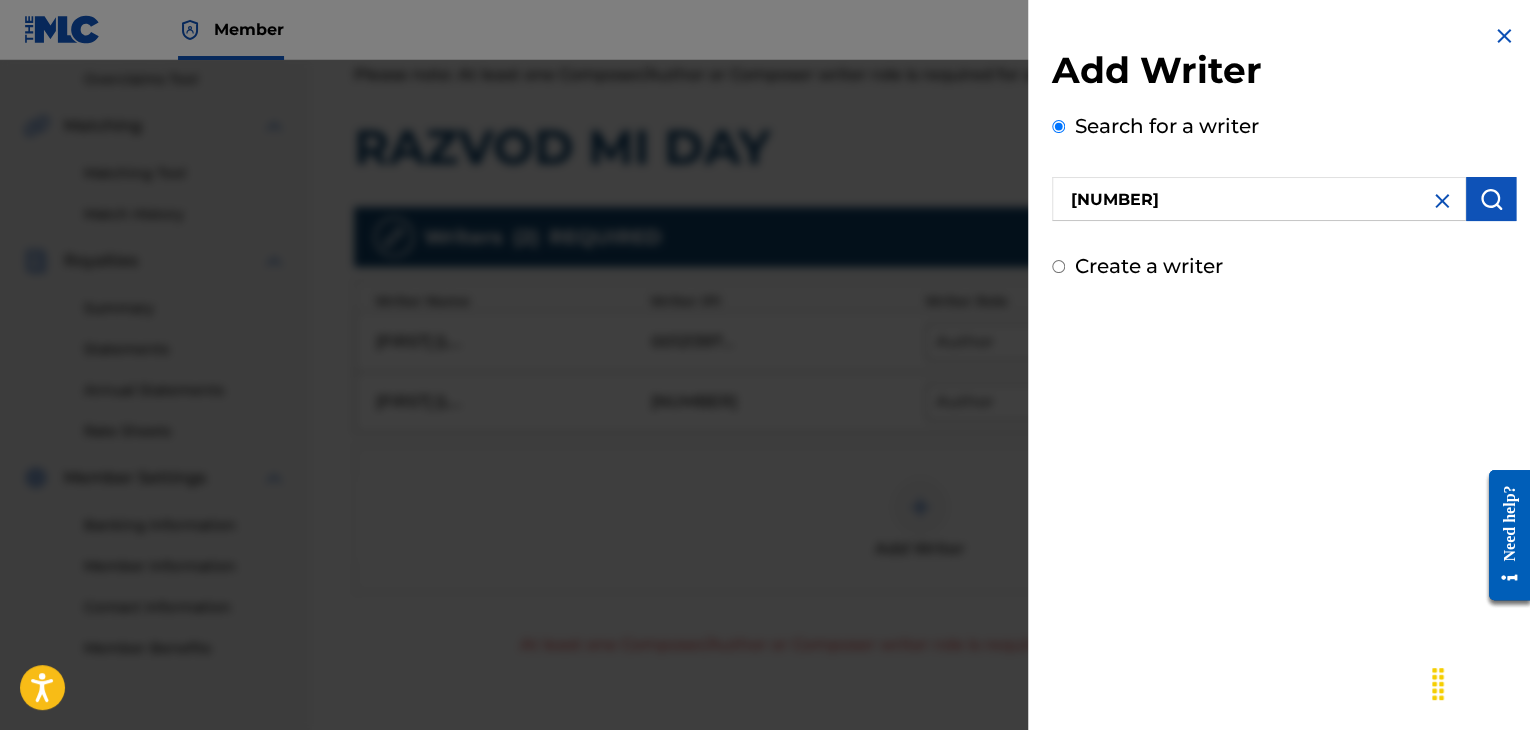 click at bounding box center (1491, 199) 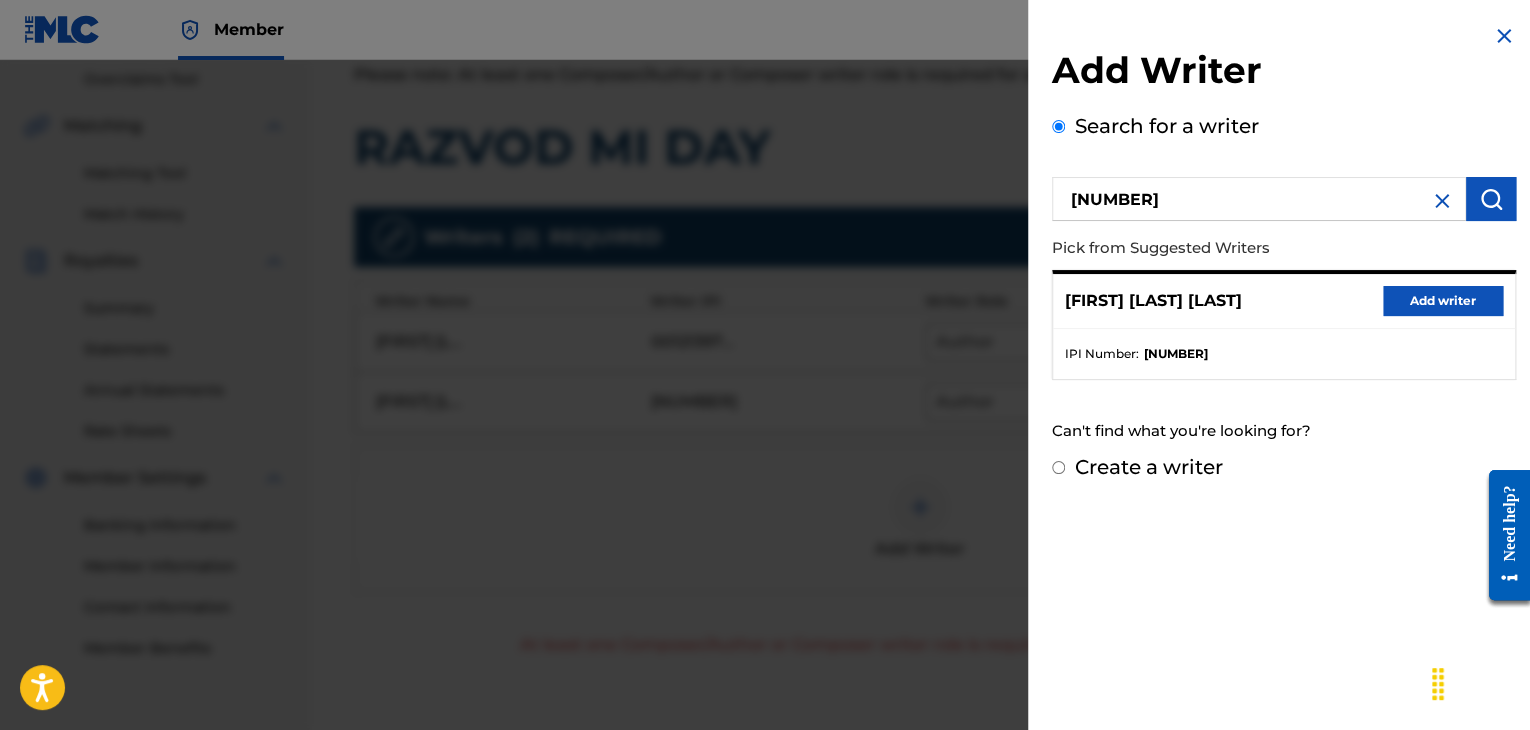 click on "Add writer" at bounding box center [1443, 301] 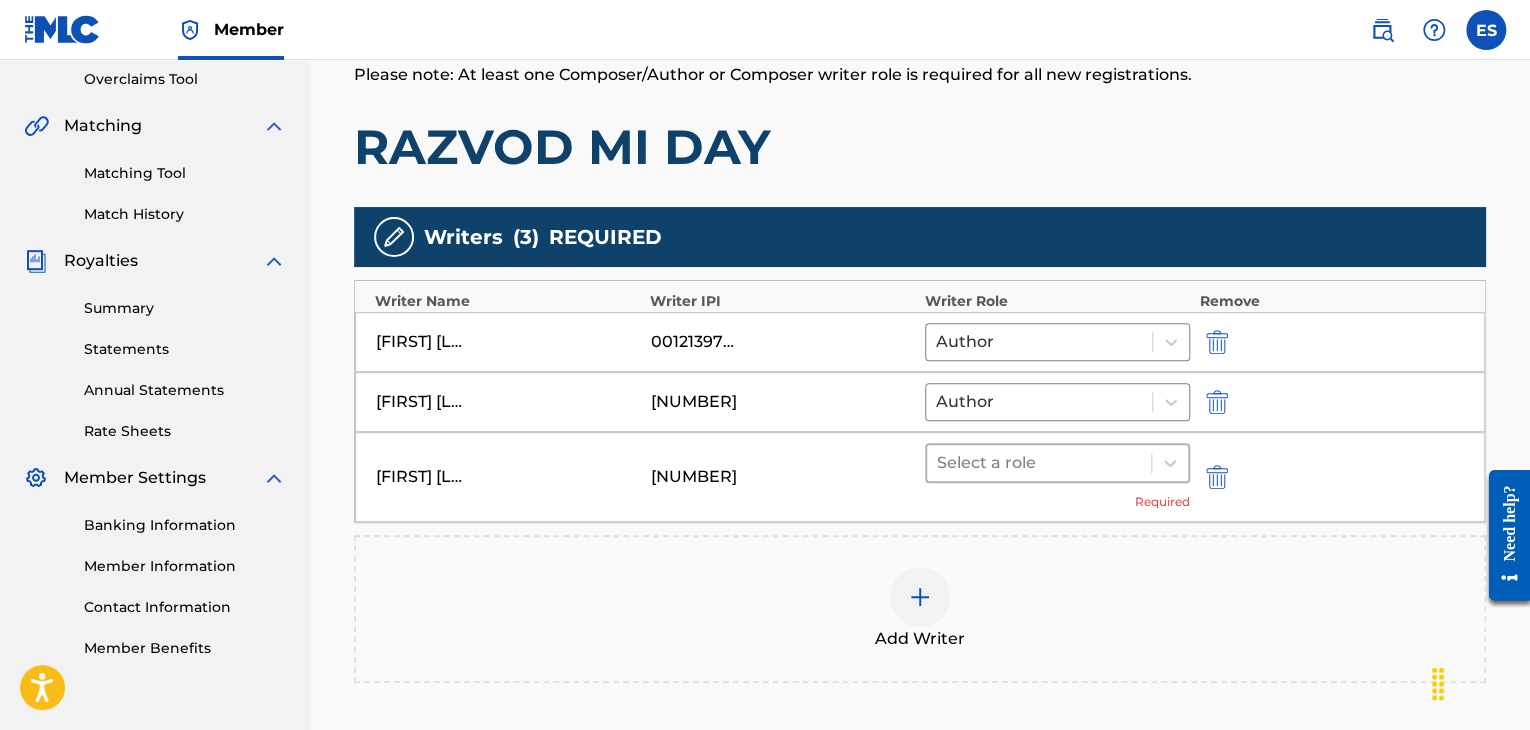 click at bounding box center (1039, 463) 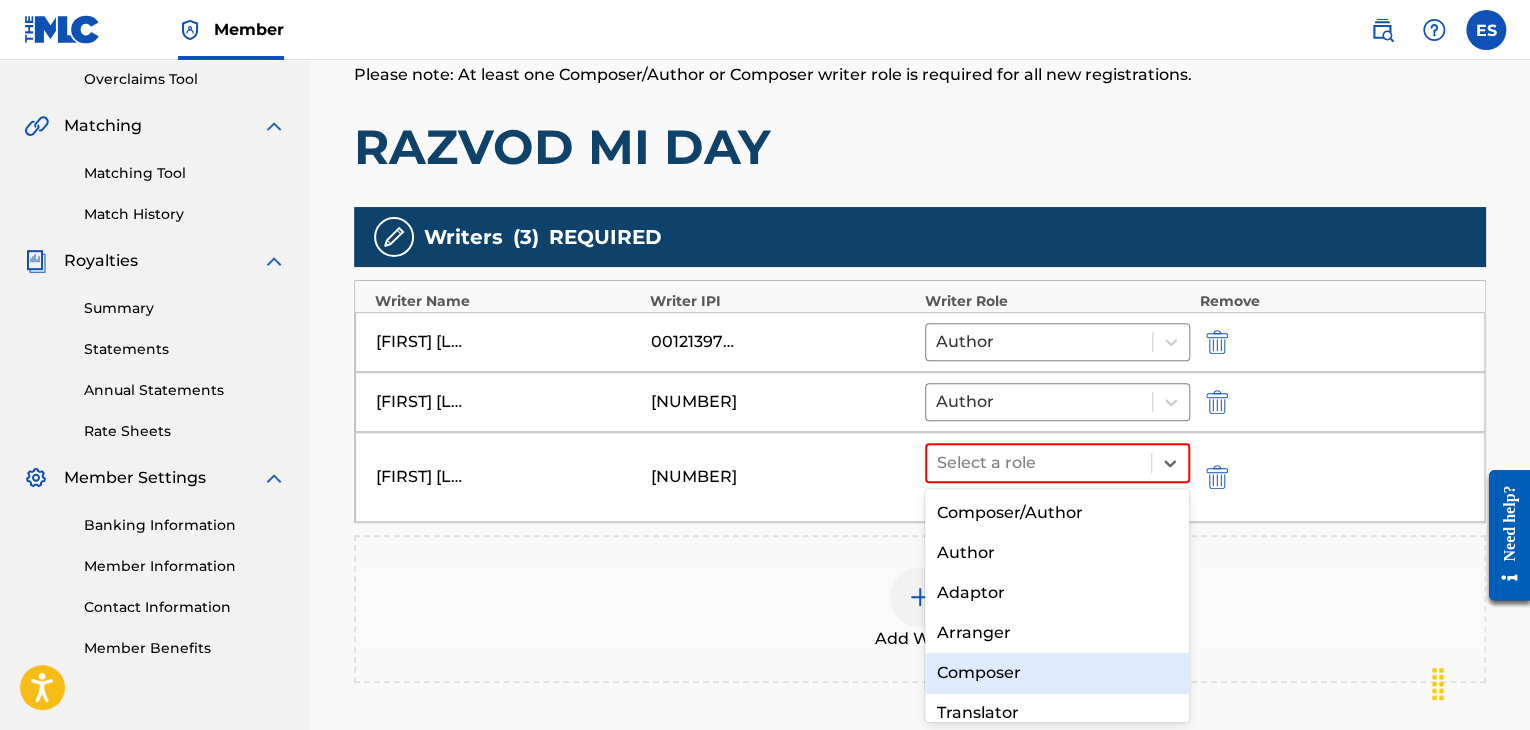 click on "Composer" at bounding box center (1057, 673) 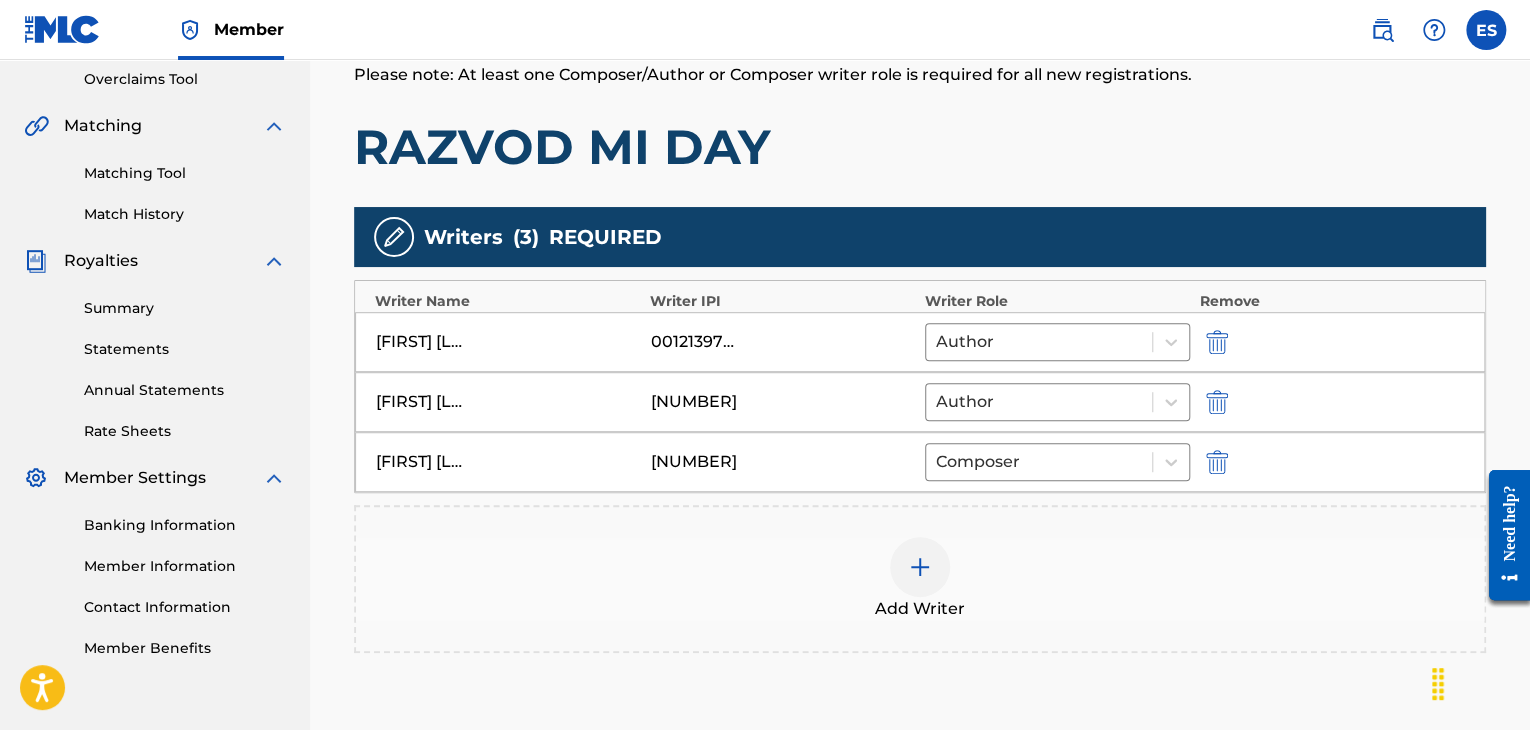click at bounding box center [920, 567] 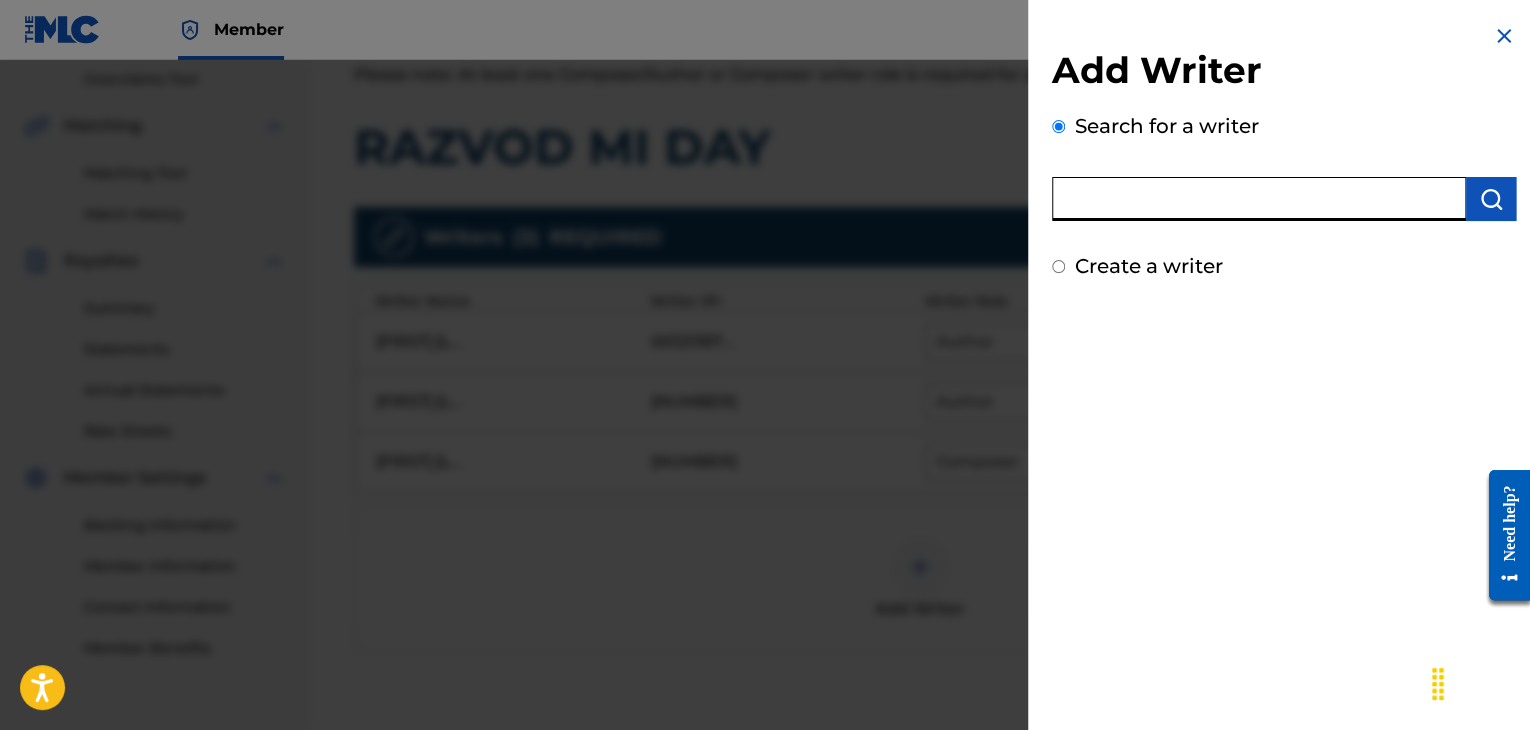 click at bounding box center (1259, 199) 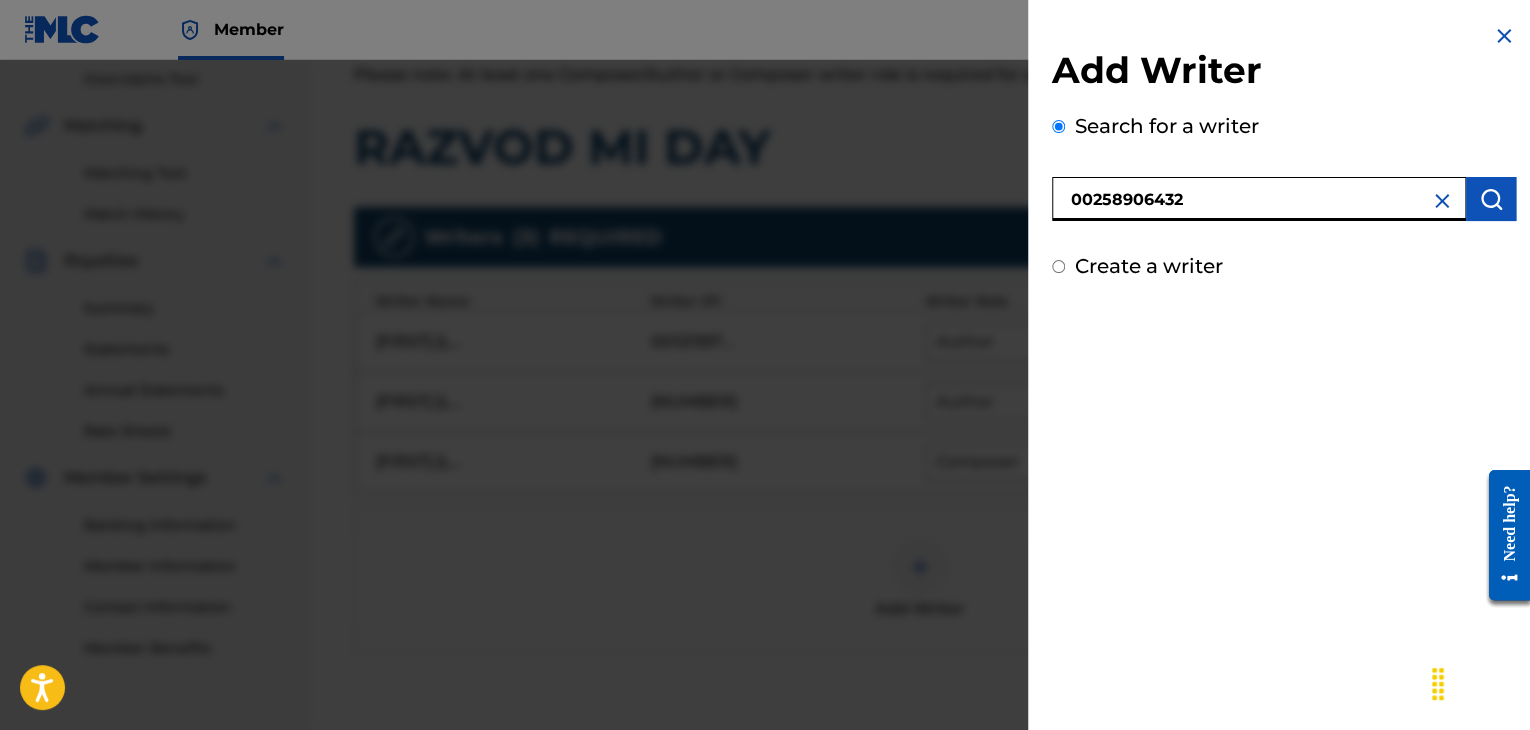 type on "00258906432" 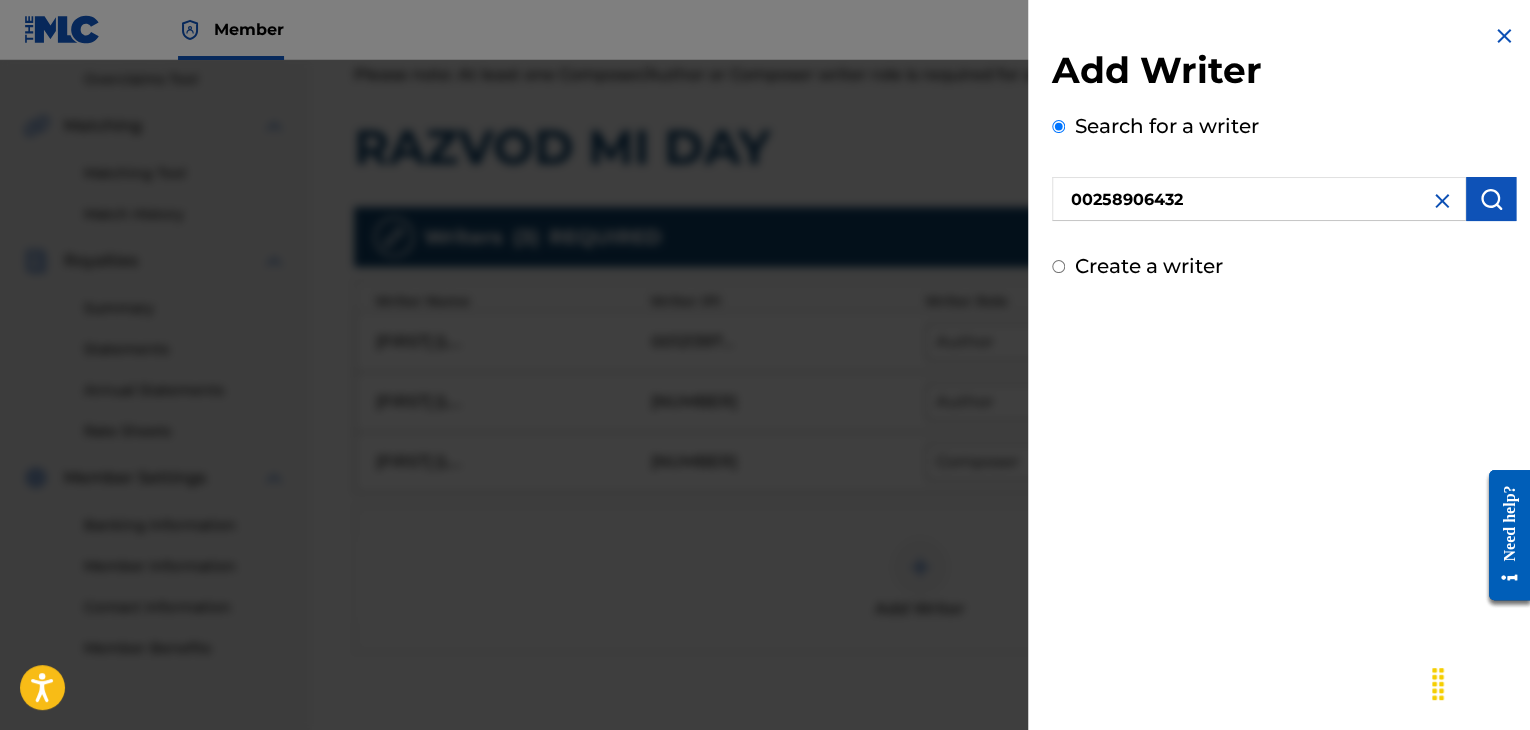 click at bounding box center [1491, 199] 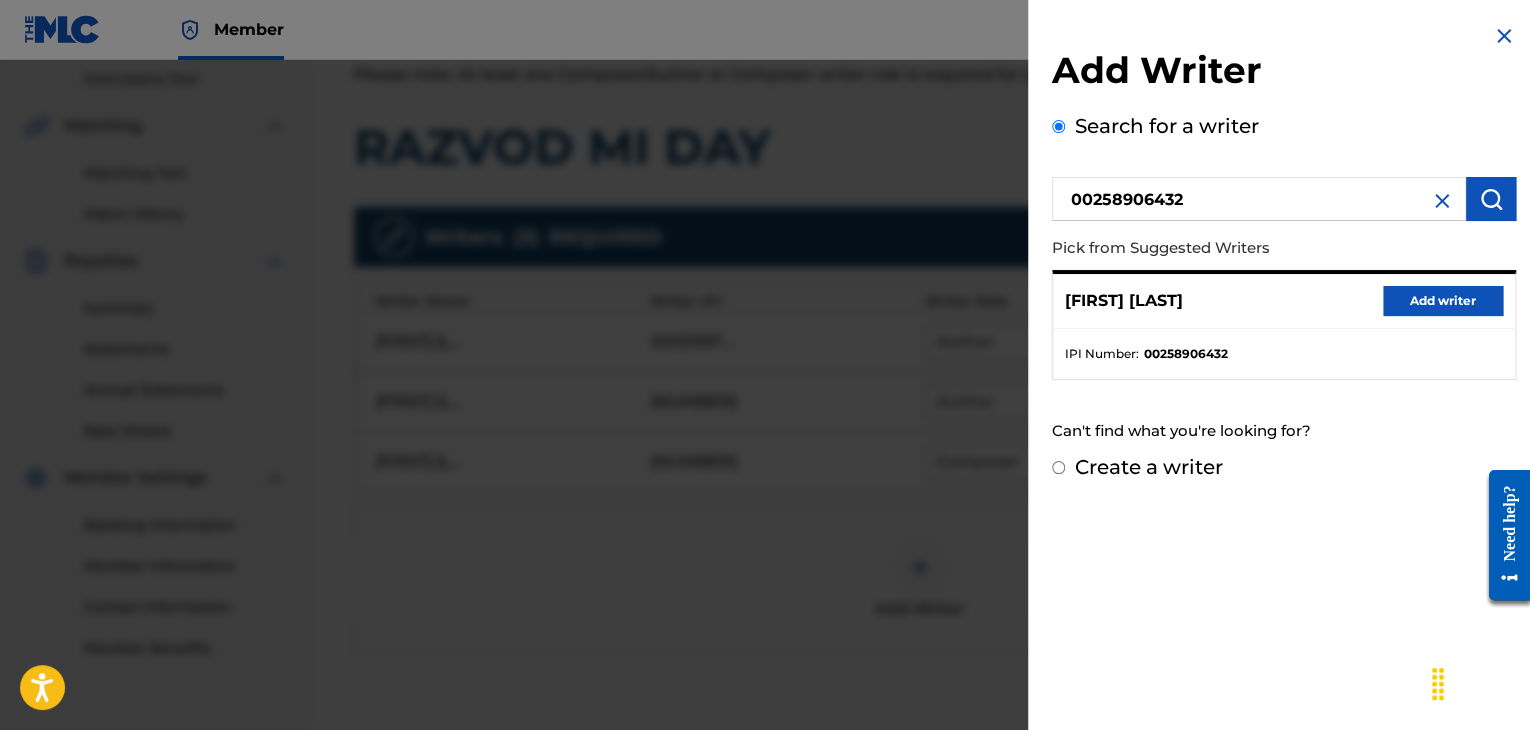 click on "Add writer" at bounding box center [1443, 301] 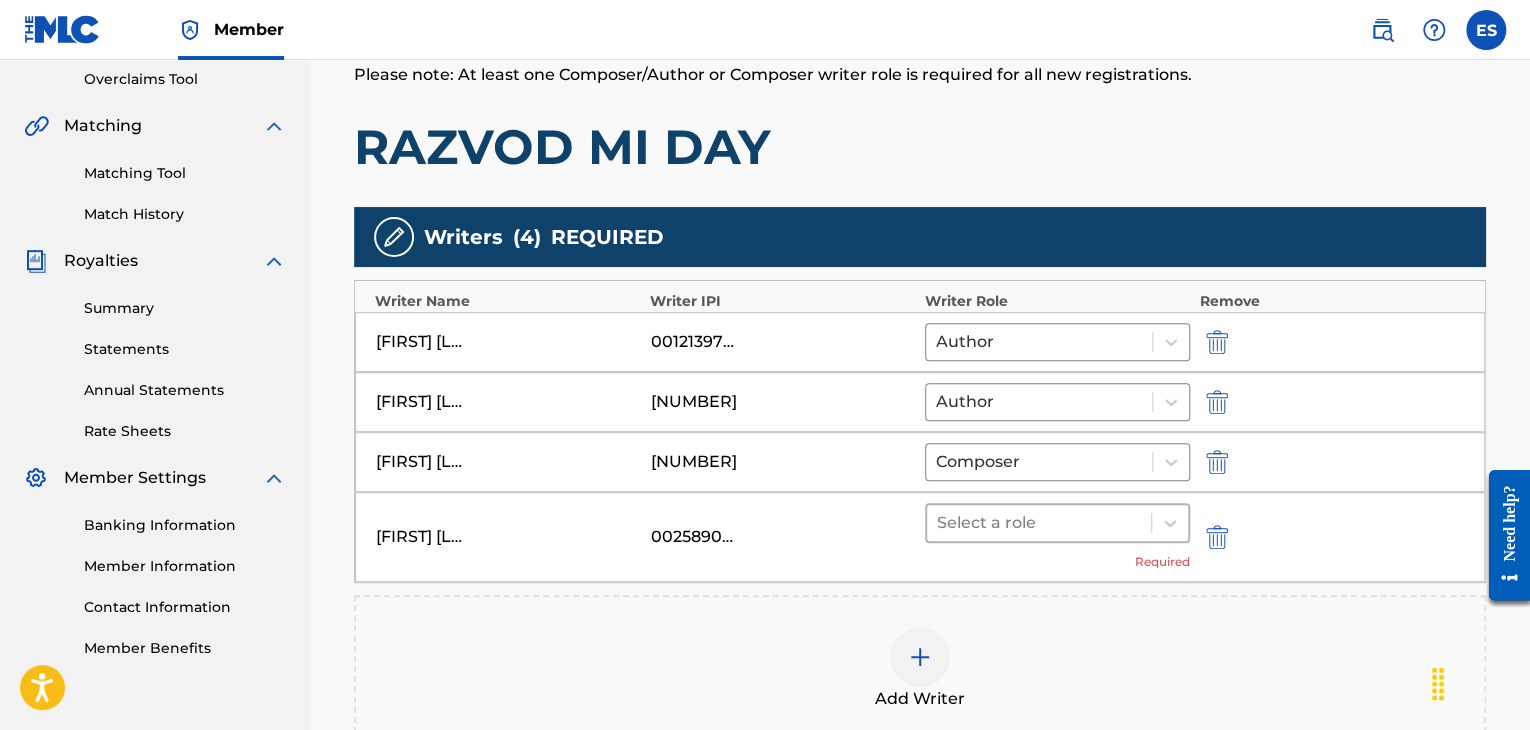 click at bounding box center [1039, 523] 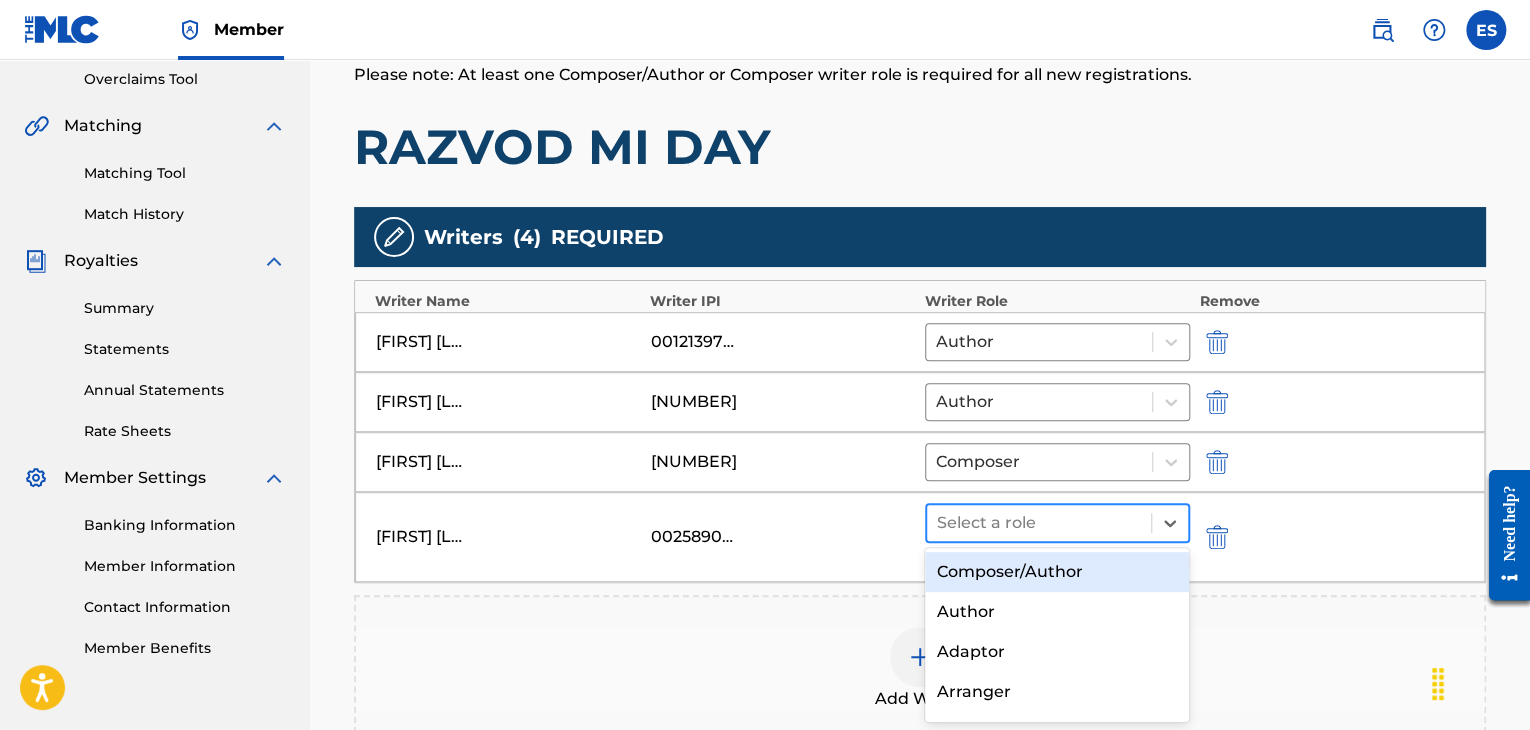 click at bounding box center (1039, 523) 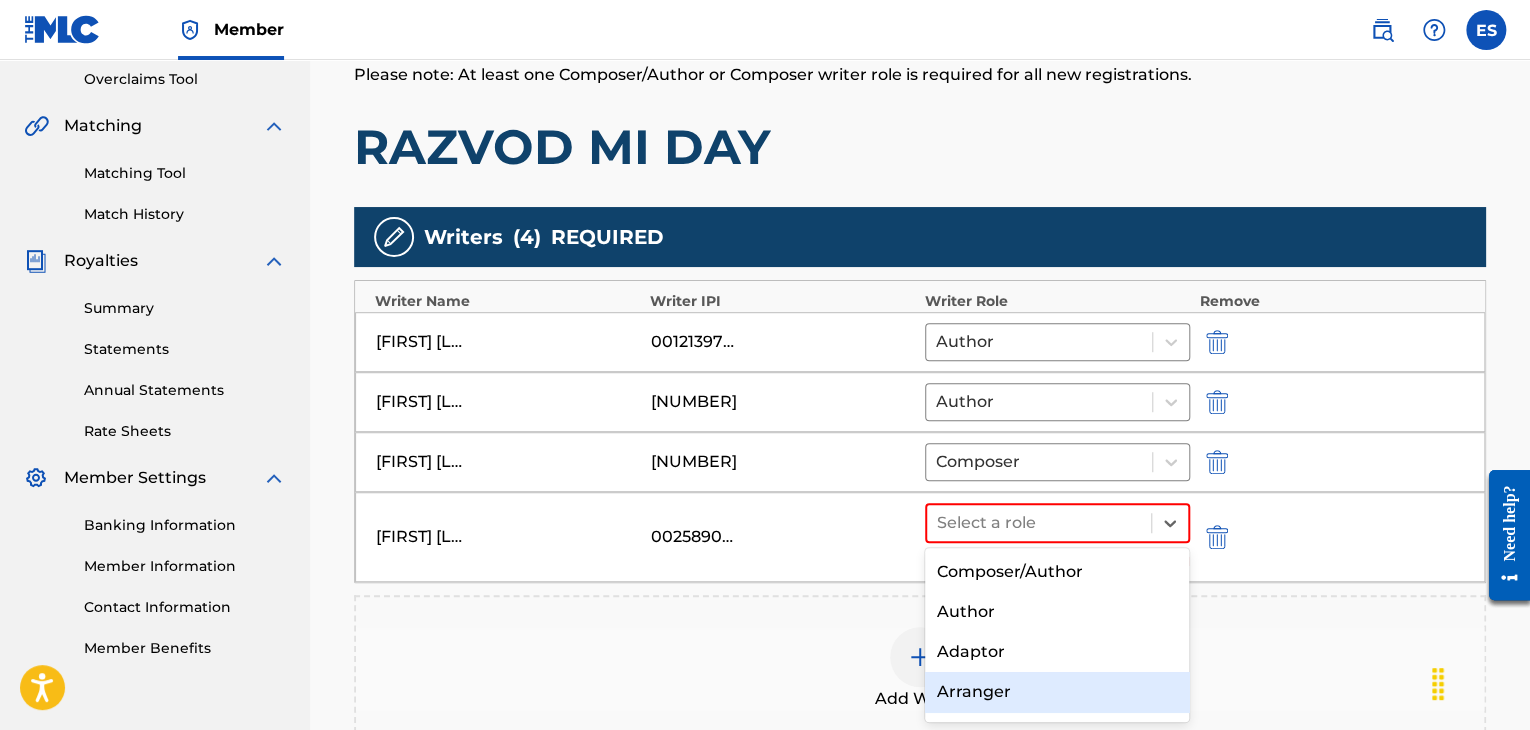 click on "Arranger" at bounding box center [1057, 692] 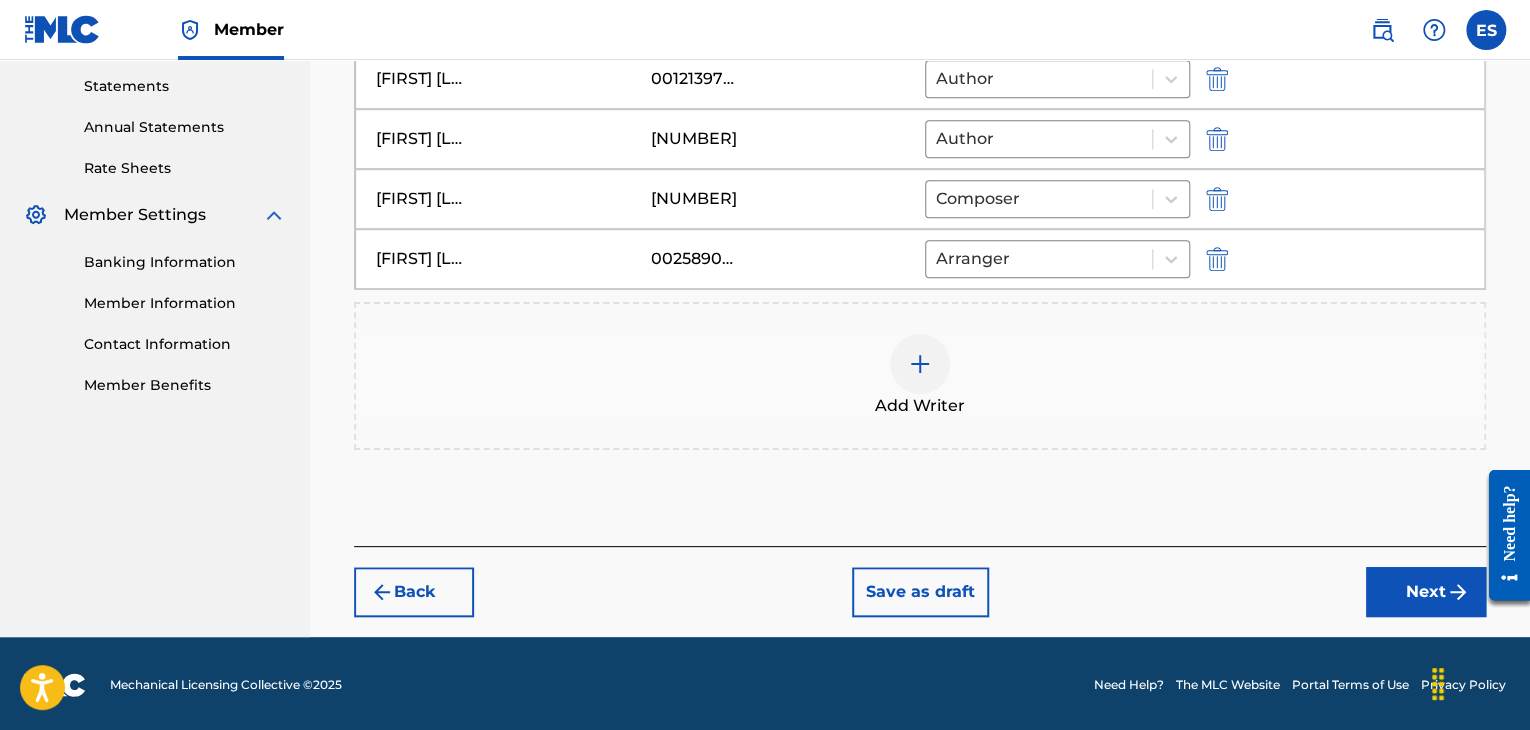 click on "Next" at bounding box center (1426, 592) 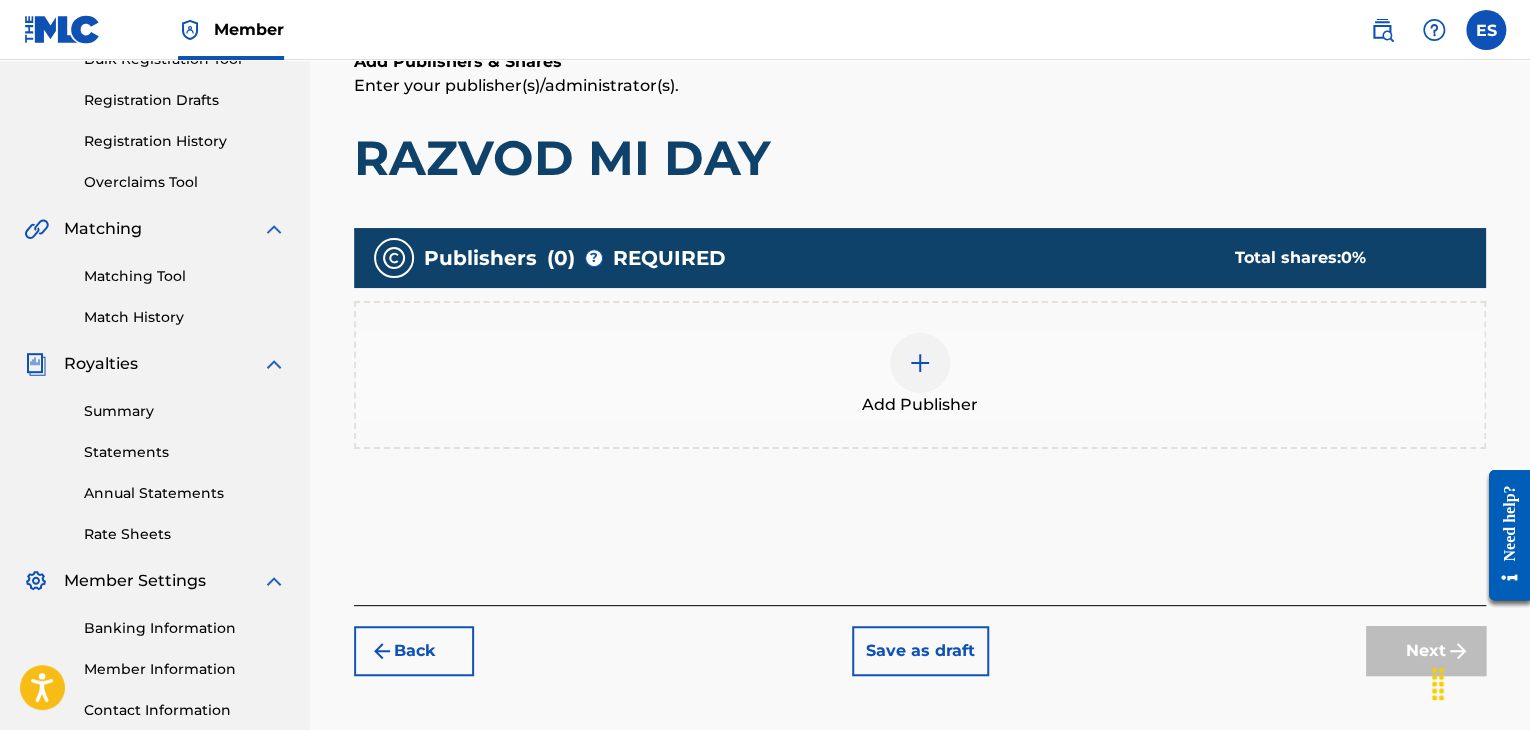 scroll, scrollTop: 406, scrollLeft: 0, axis: vertical 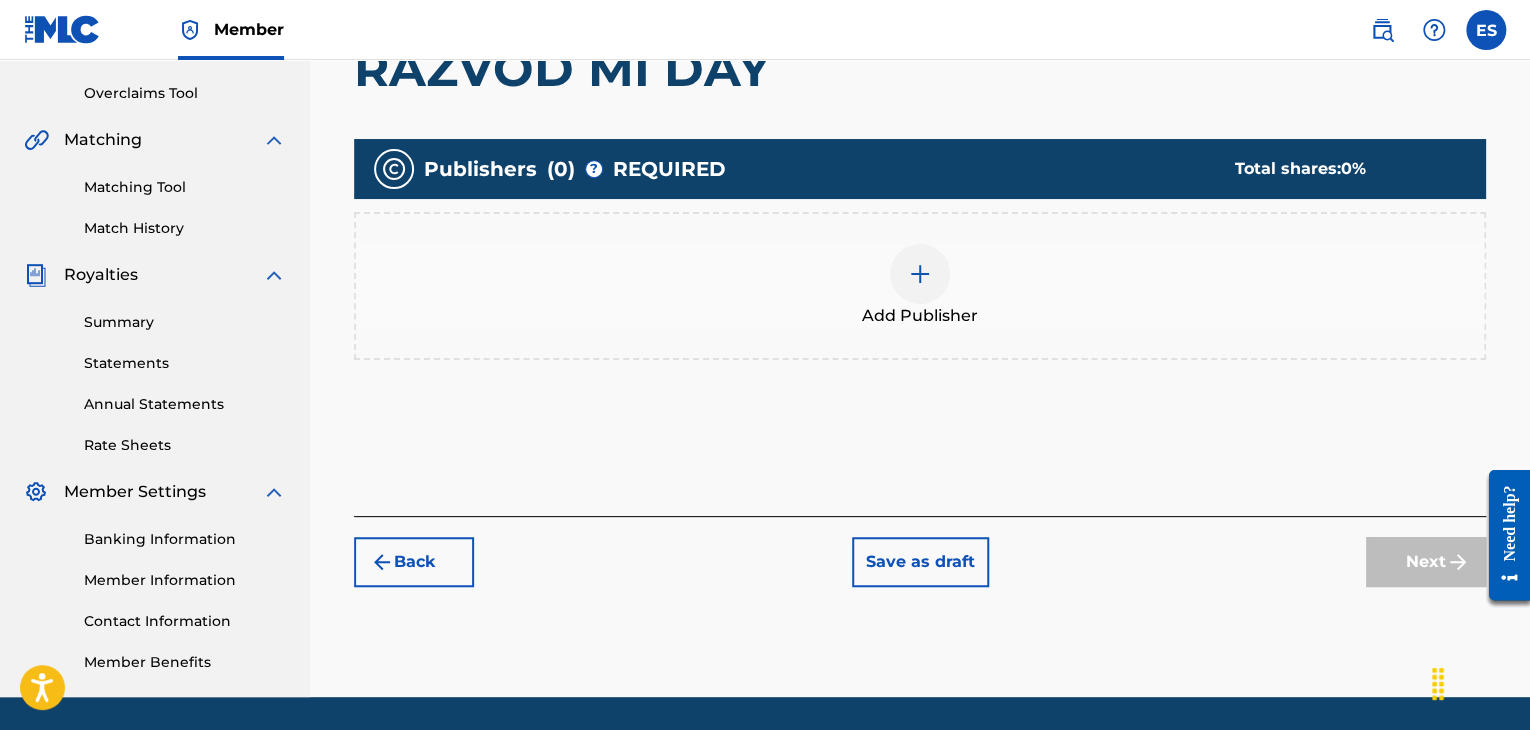 click on "Add Publisher" at bounding box center (920, 316) 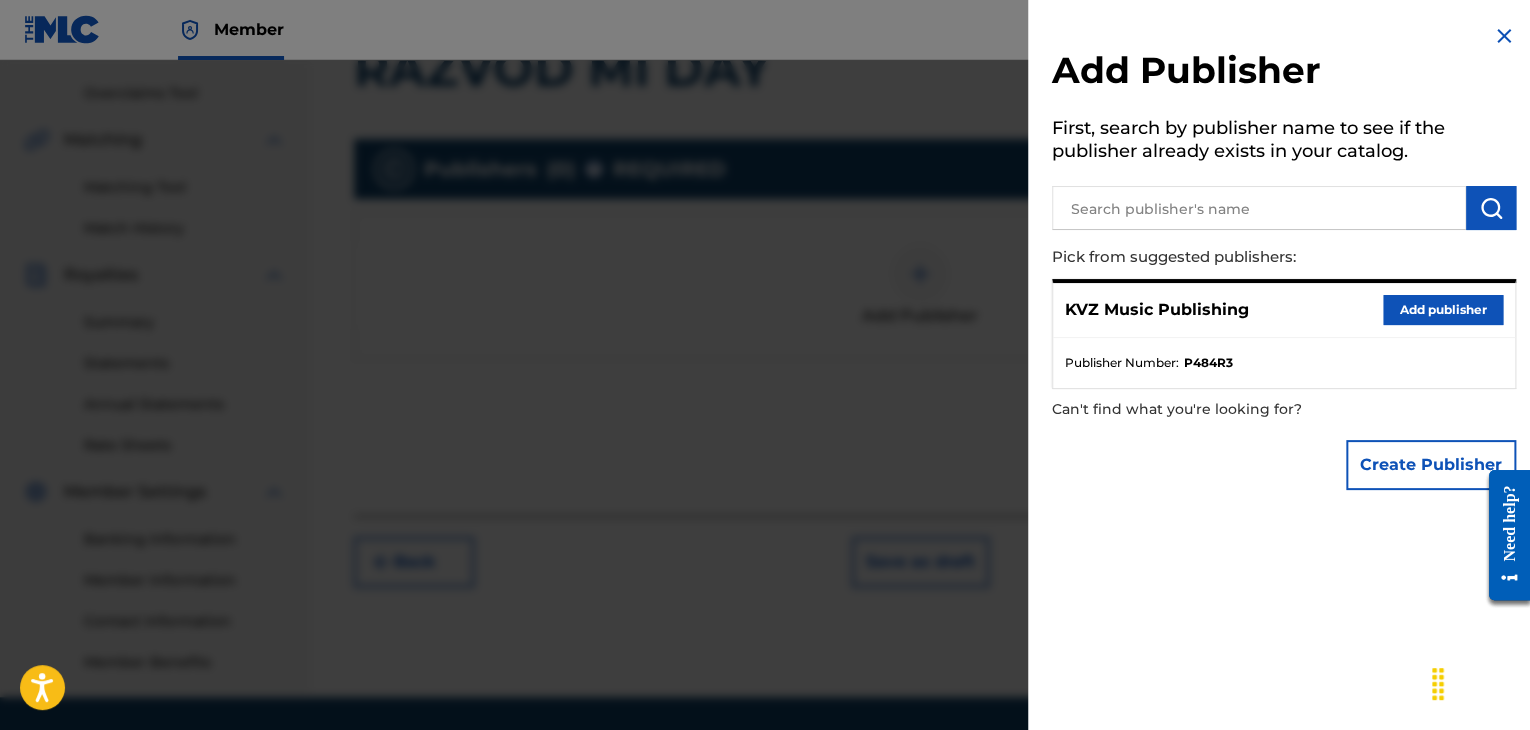 click on "Add publisher" at bounding box center [1443, 310] 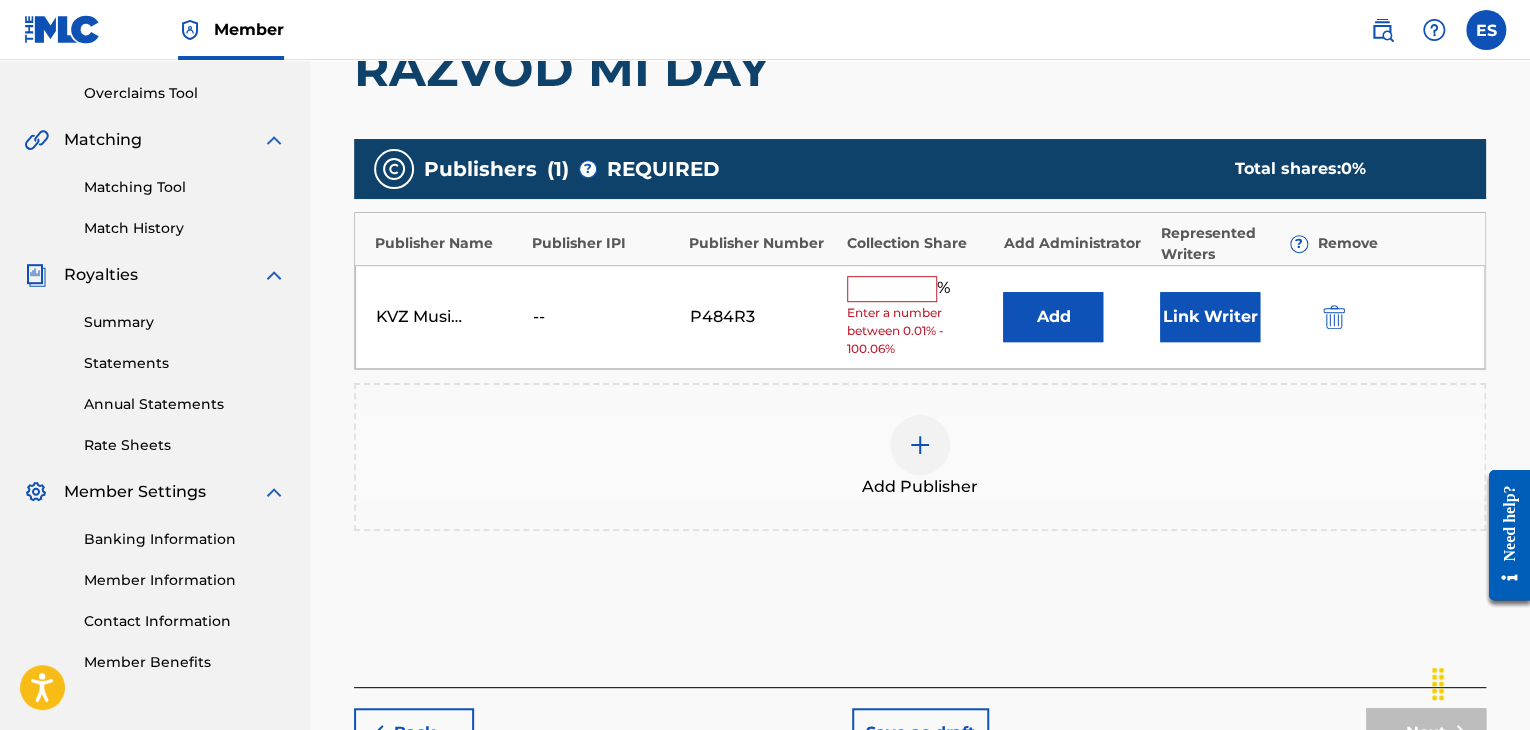 drag, startPoint x: 906, startPoint y: 286, endPoint x: 904, endPoint y: 297, distance: 11.18034 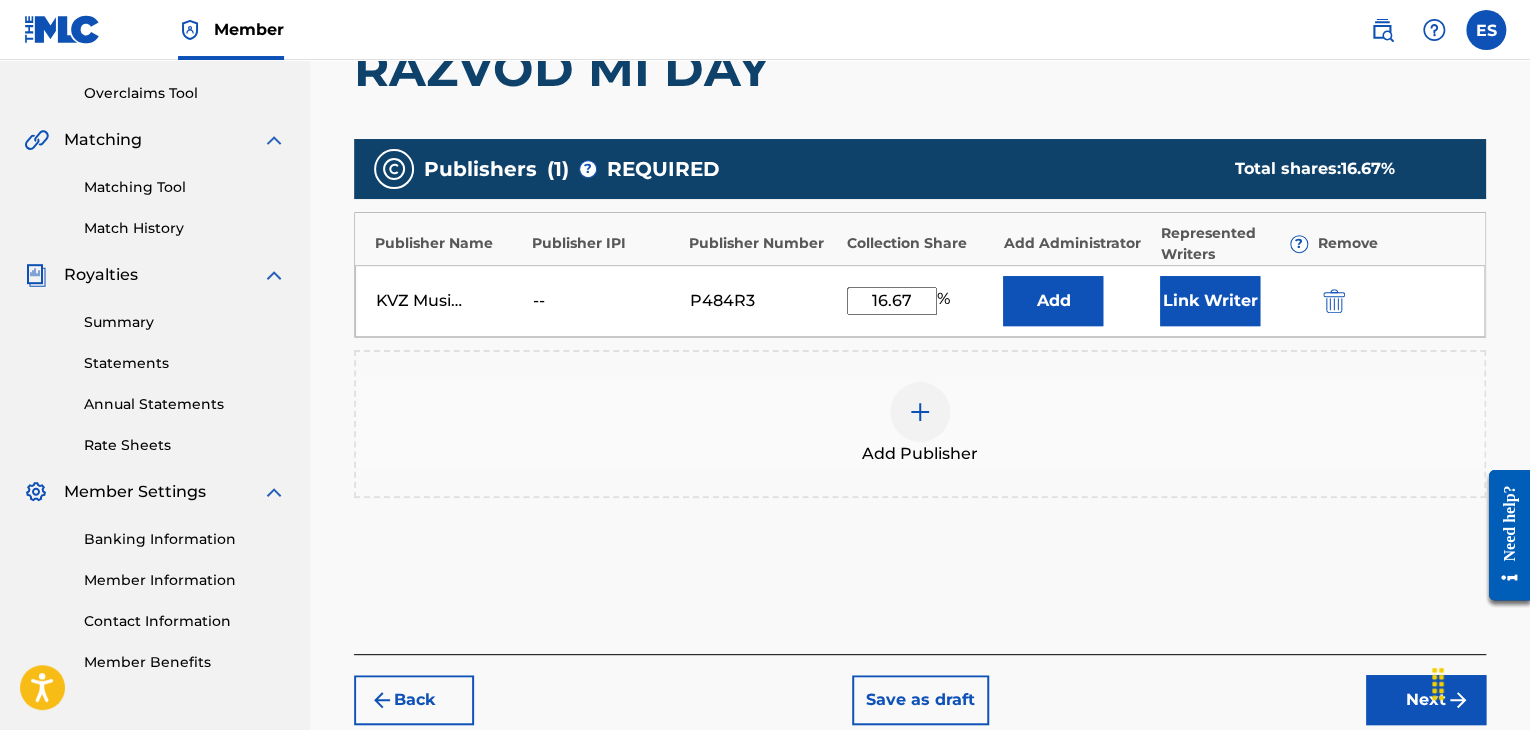 click on "Next" at bounding box center [1426, 700] 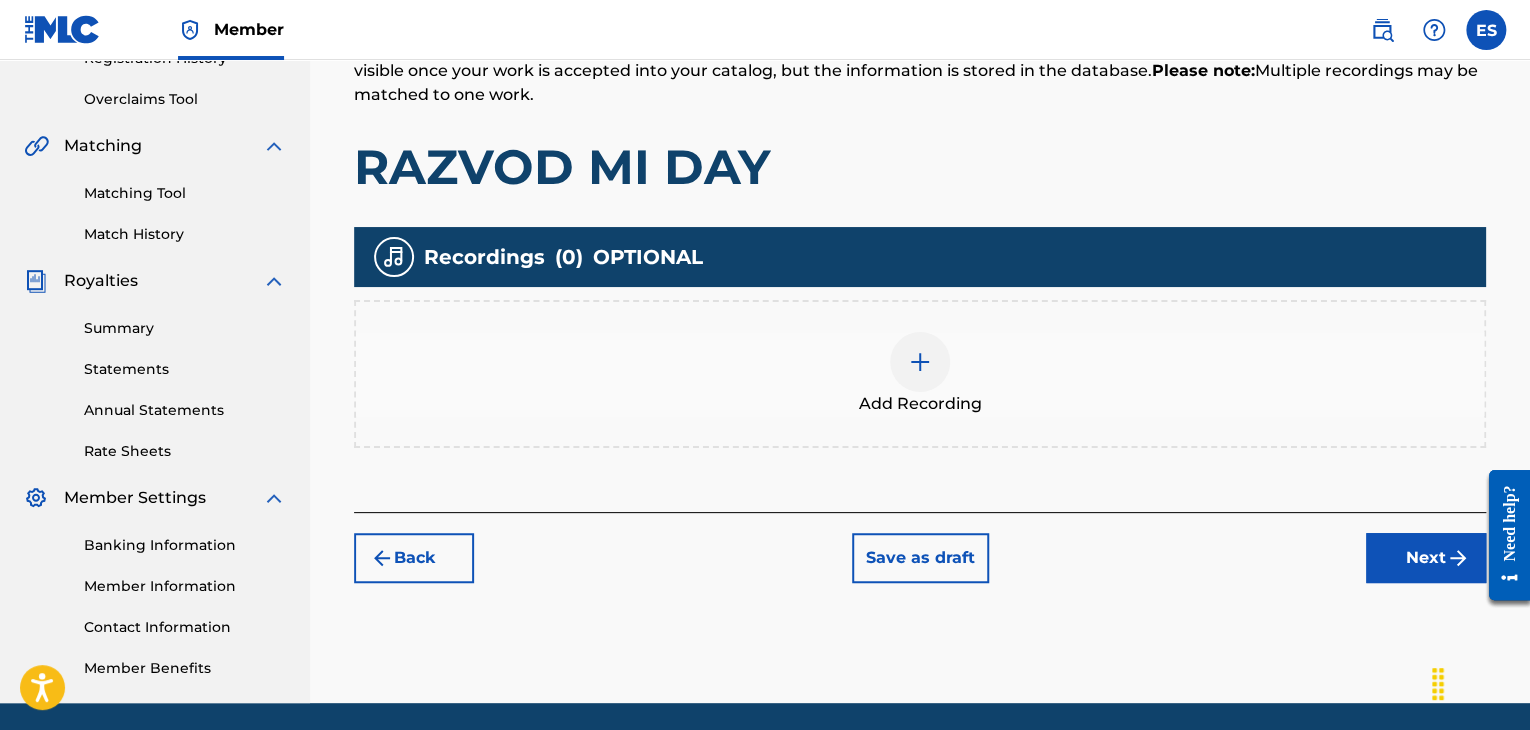scroll, scrollTop: 469, scrollLeft: 0, axis: vertical 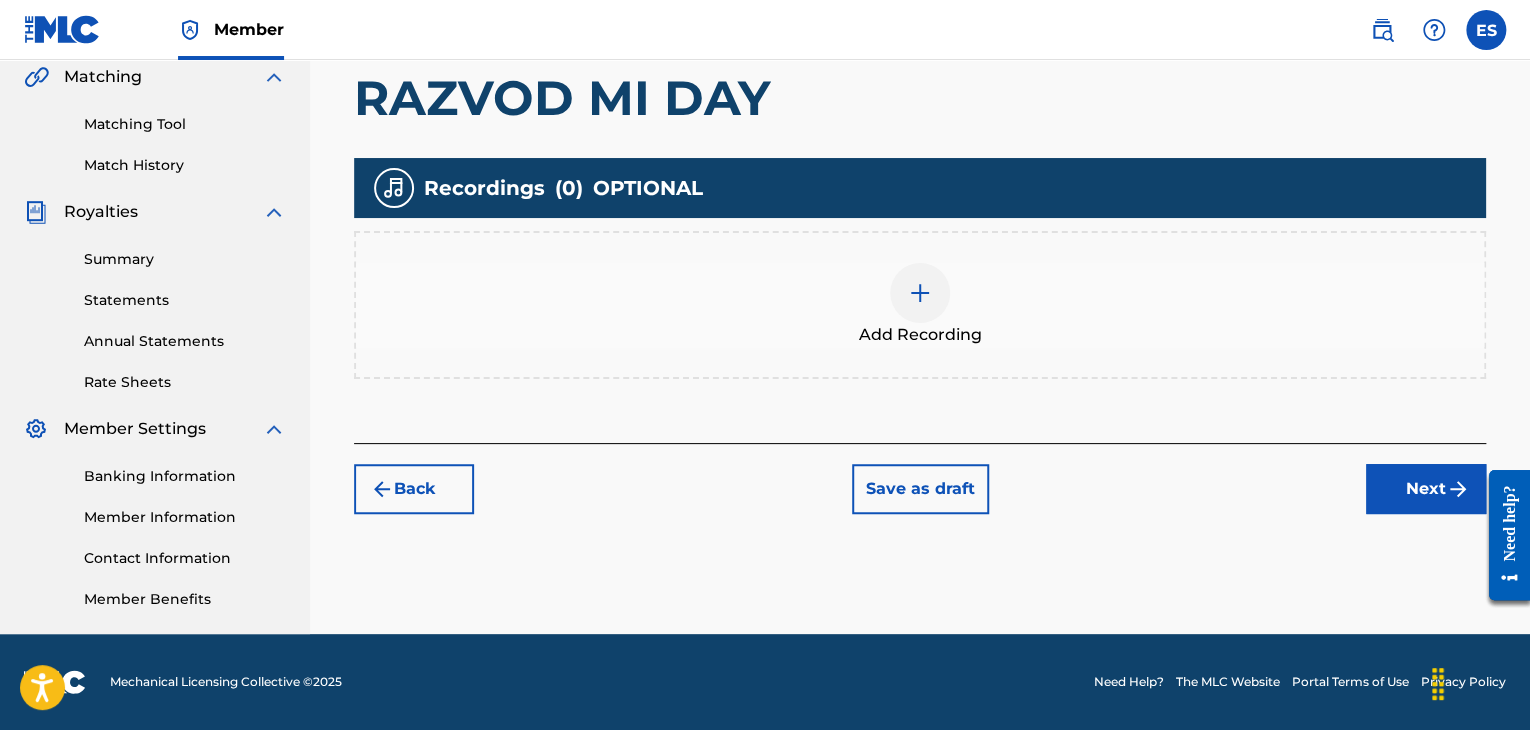 click at bounding box center (920, 293) 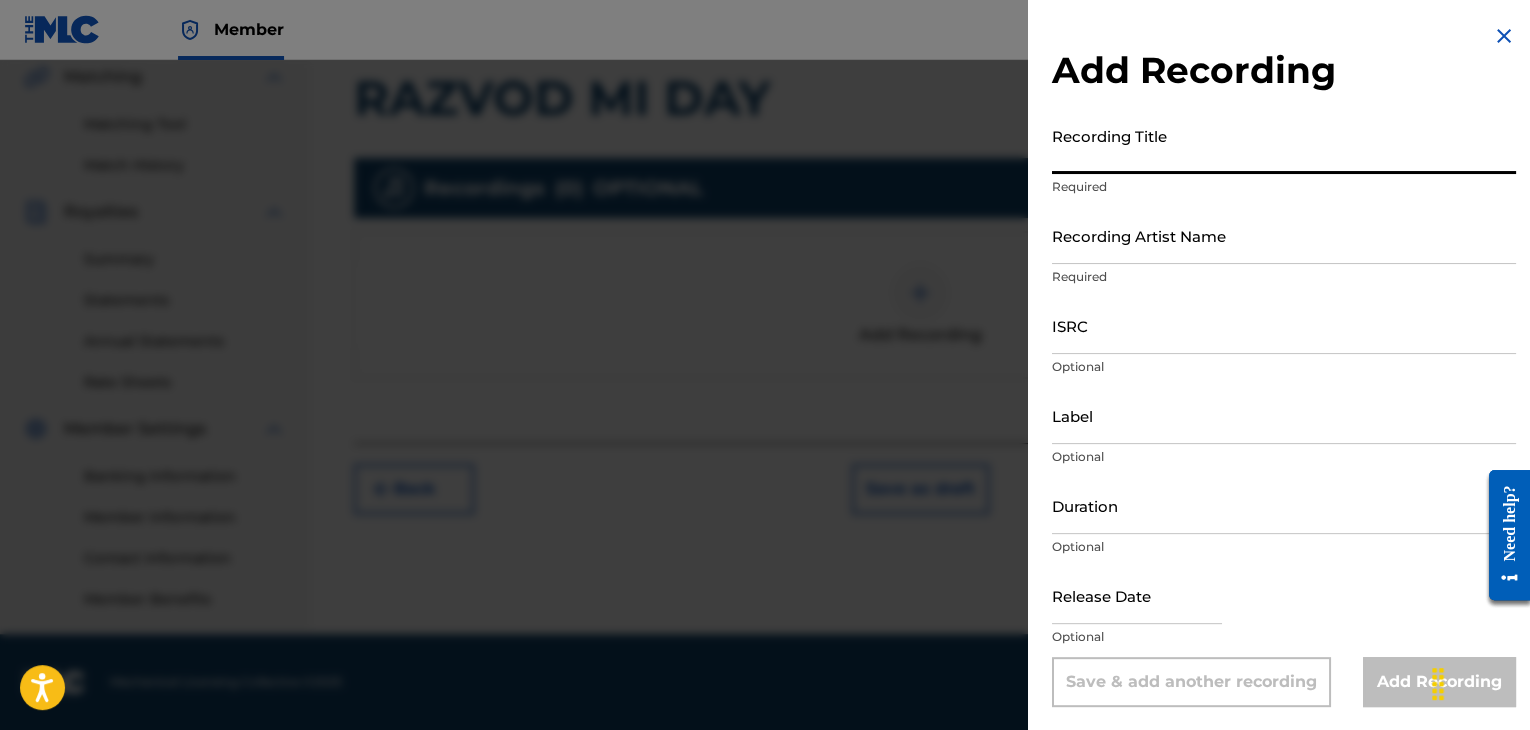 paste on "RAZVOD MI DAY" 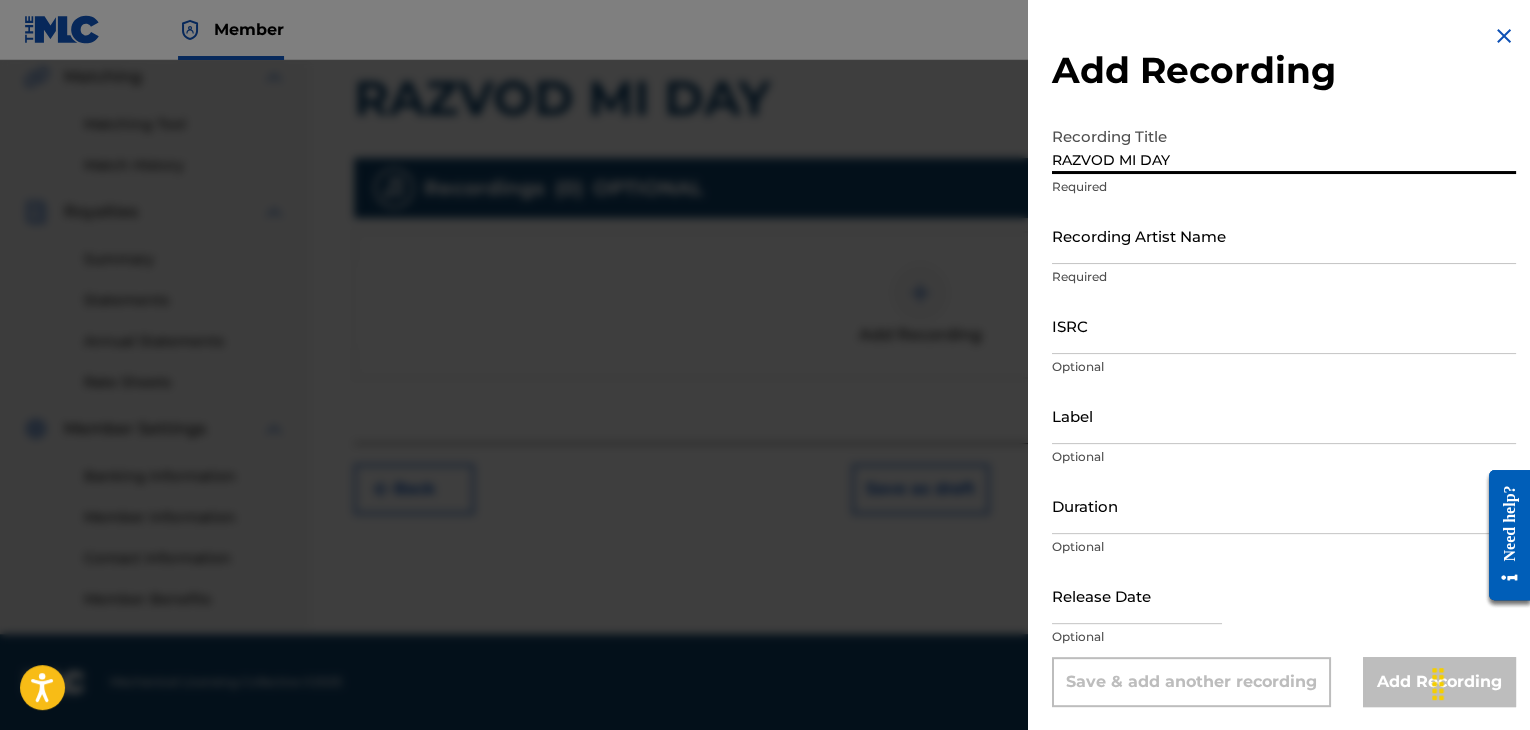 click on "Recording Artist Name" at bounding box center [1284, 235] 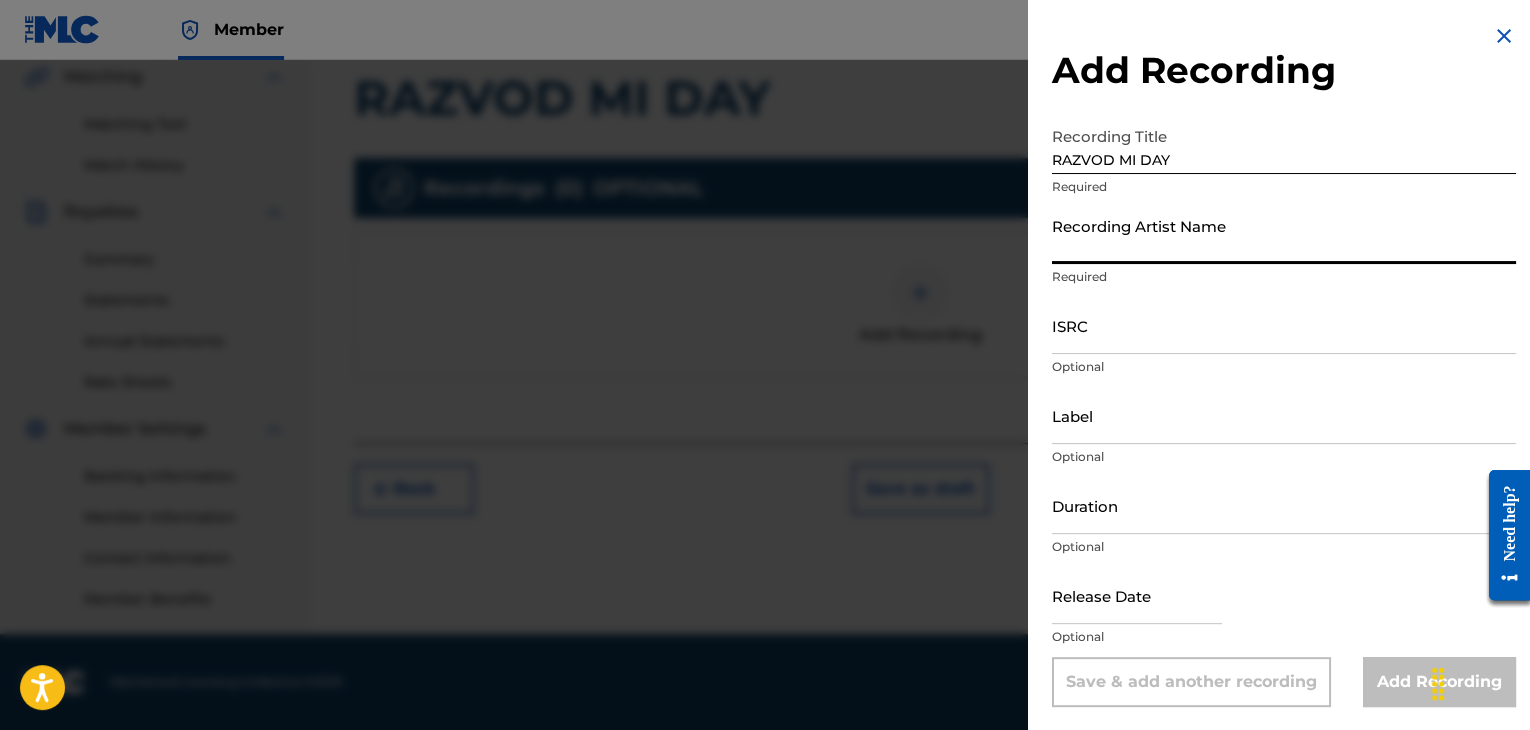 click on "RAZVOD MI DAY" at bounding box center (1284, 145) 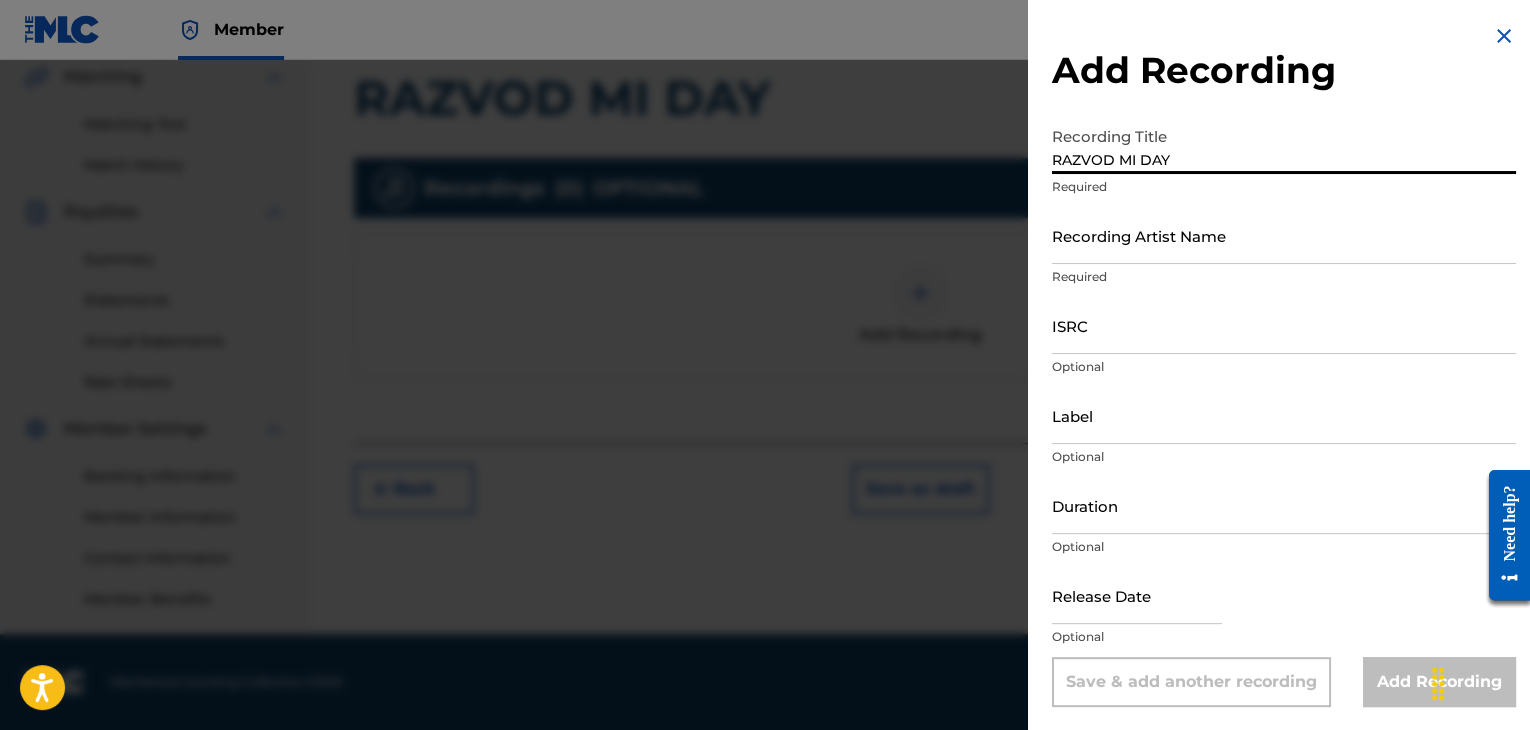 type on "RAZVOD MI DAY" 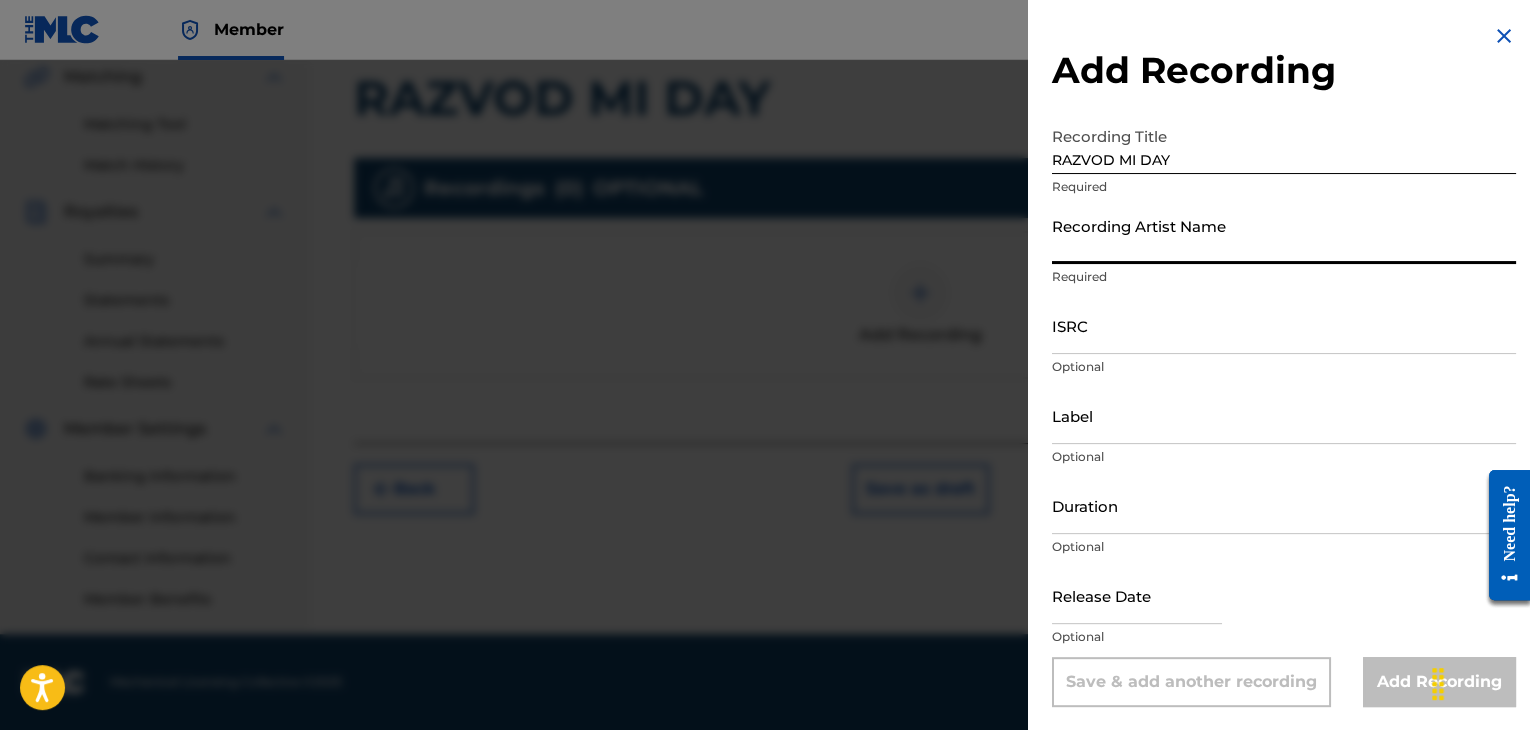 type on "NLO" 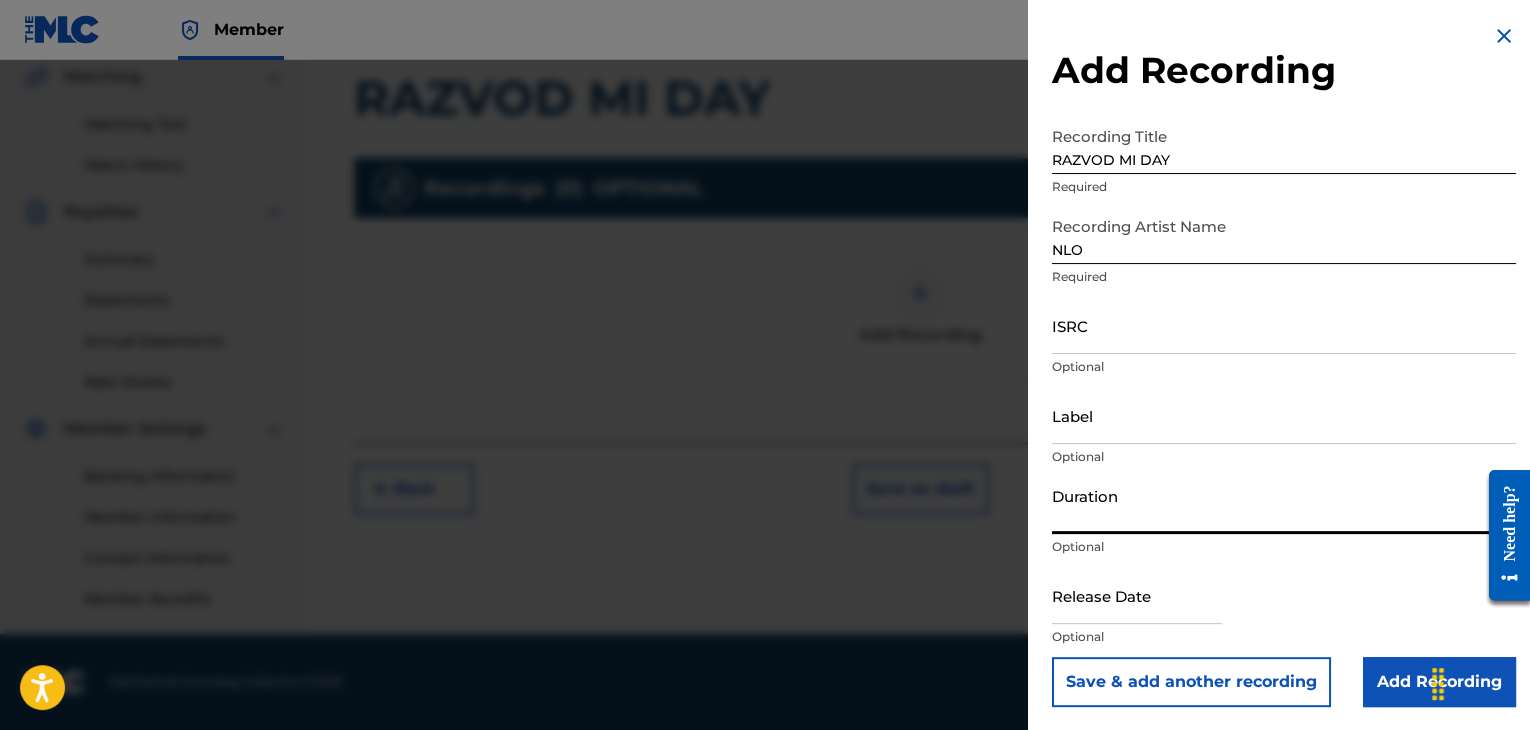 click on "Duration" at bounding box center (1284, 505) 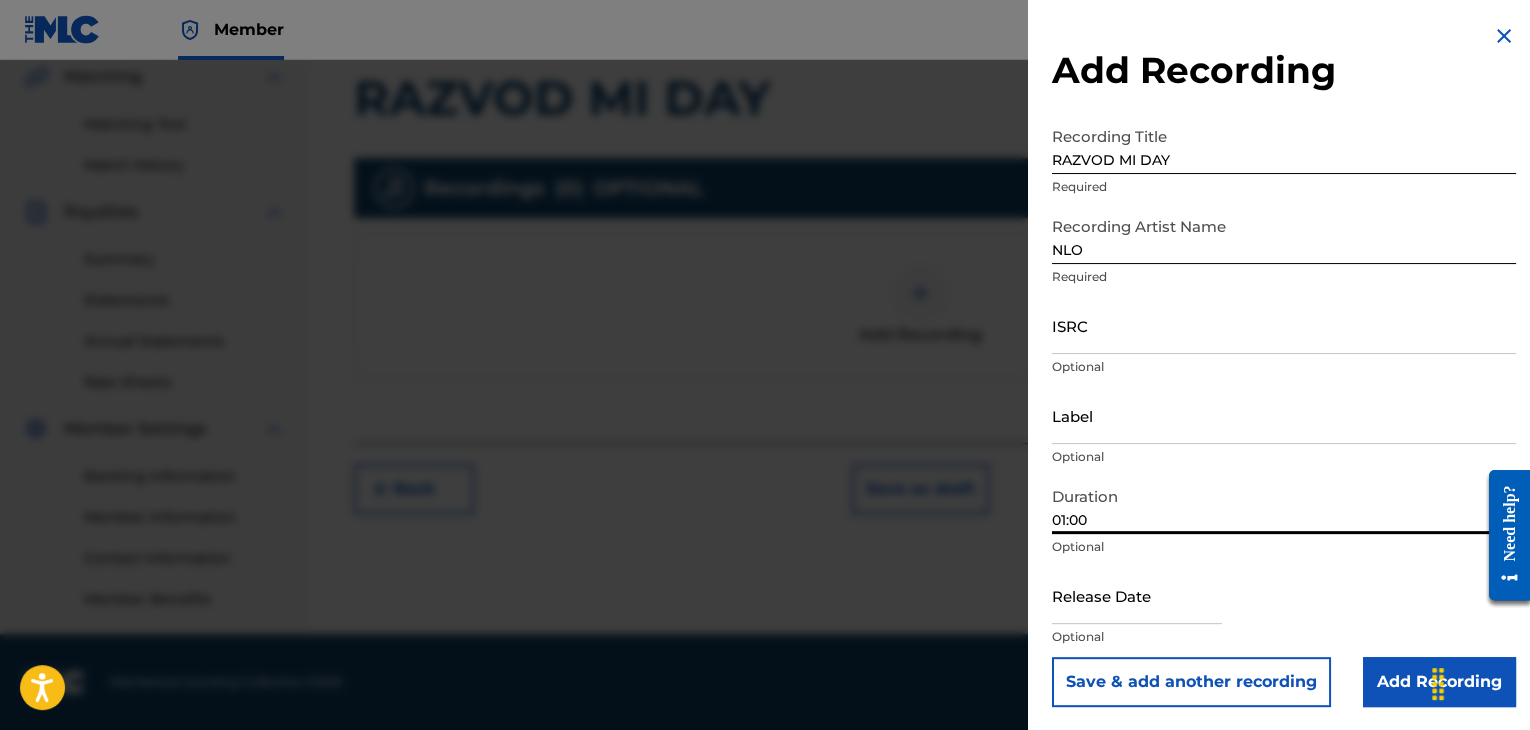 type on "01:00" 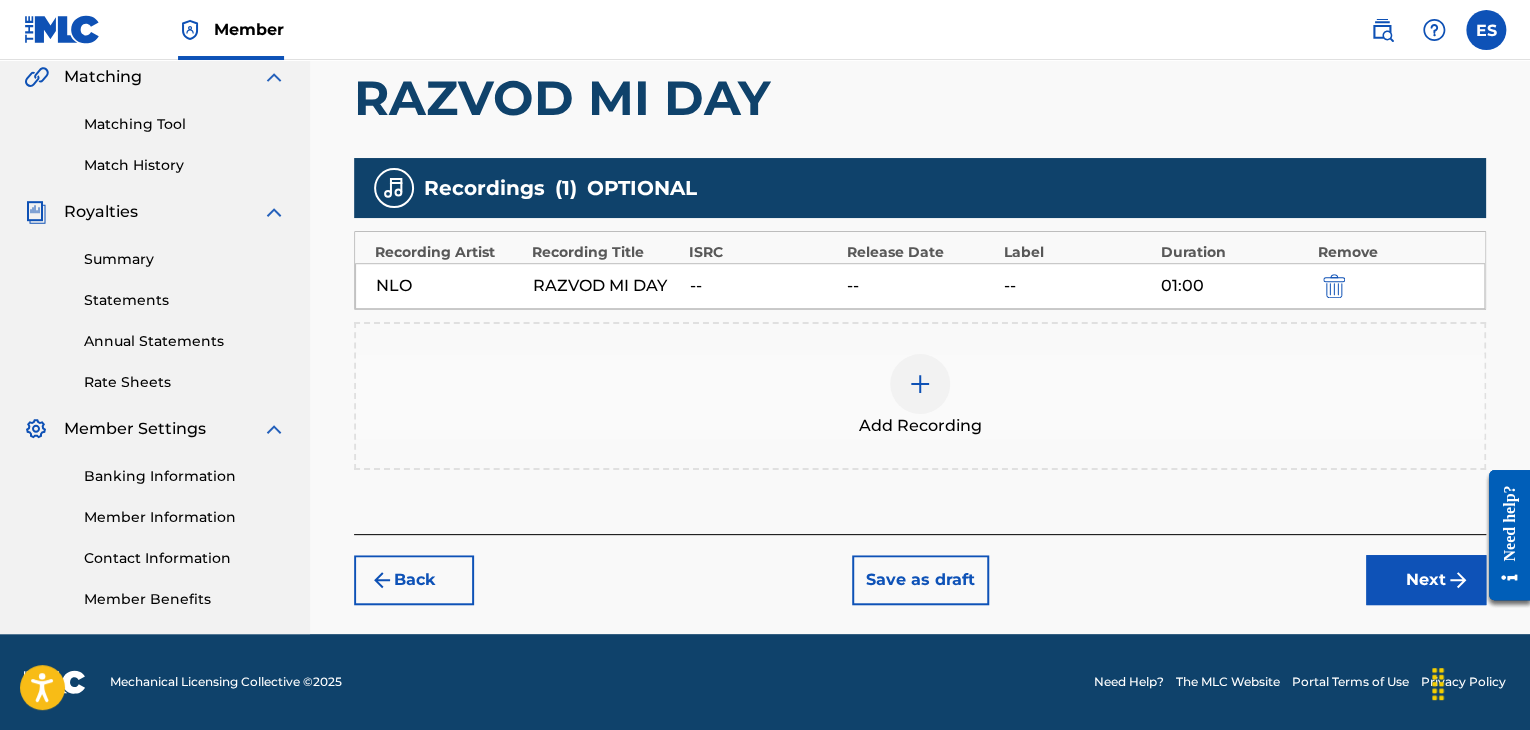 click on "Next" at bounding box center [1426, 580] 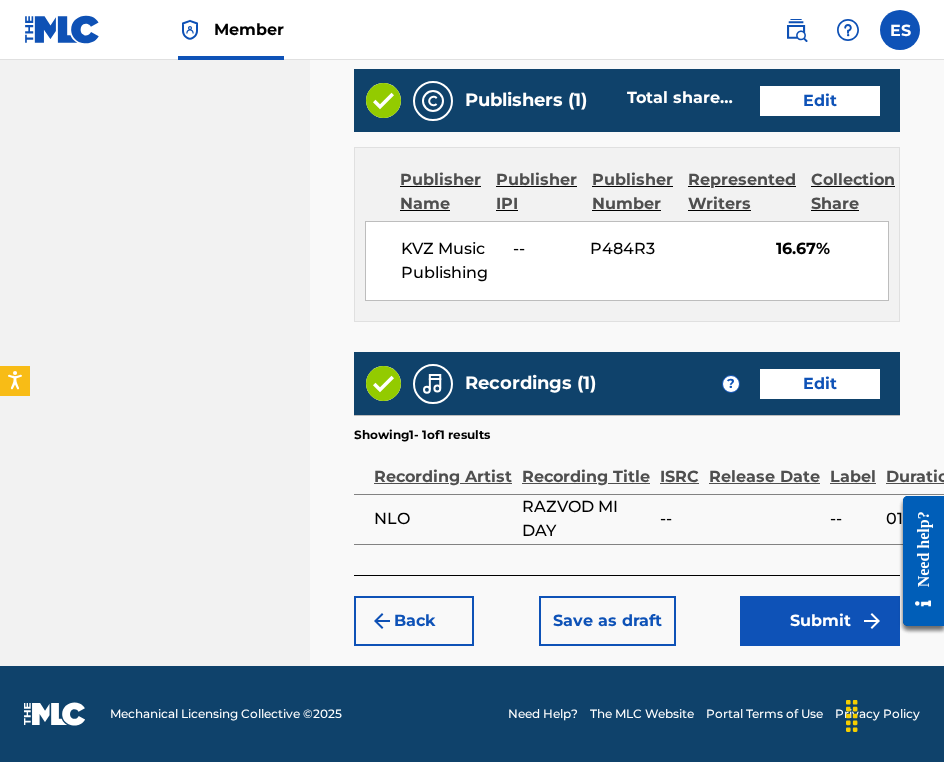 scroll, scrollTop: 1464, scrollLeft: 0, axis: vertical 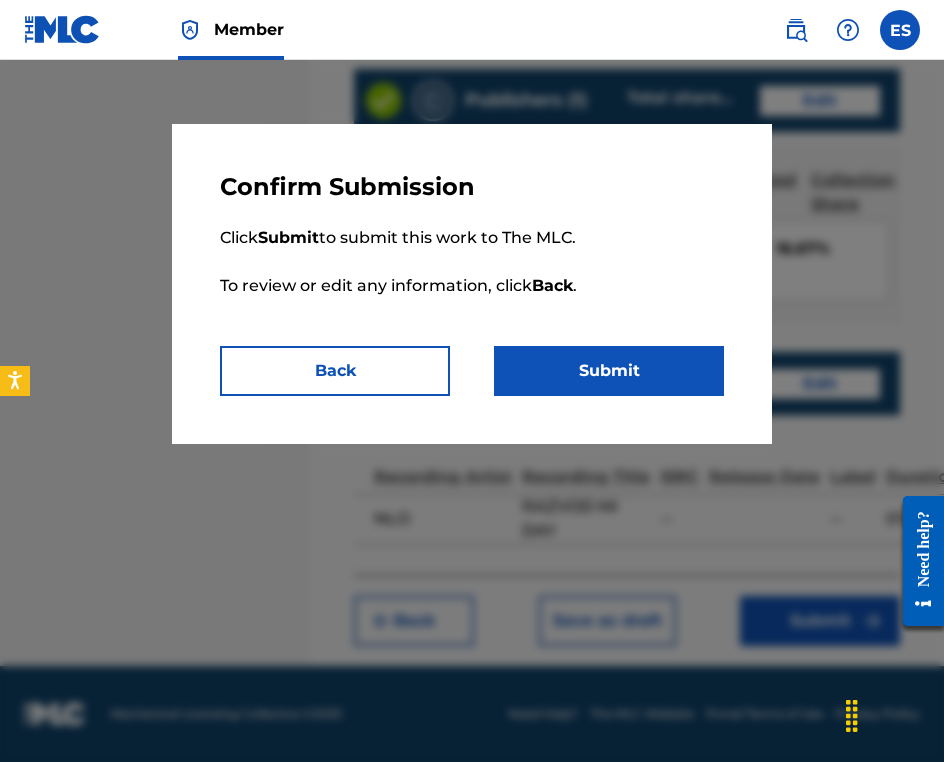 click on "Submit" at bounding box center (609, 371) 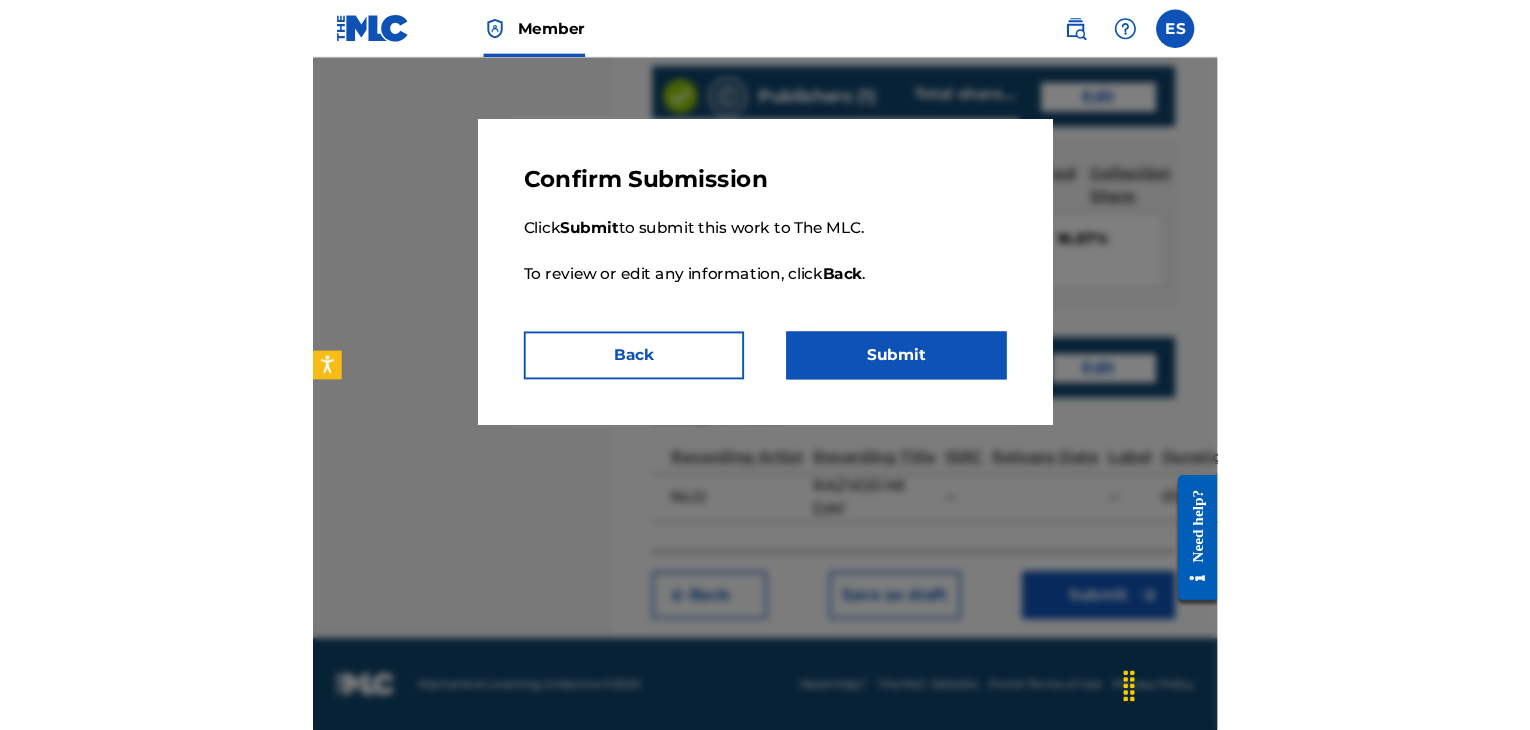 scroll, scrollTop: 0, scrollLeft: 0, axis: both 